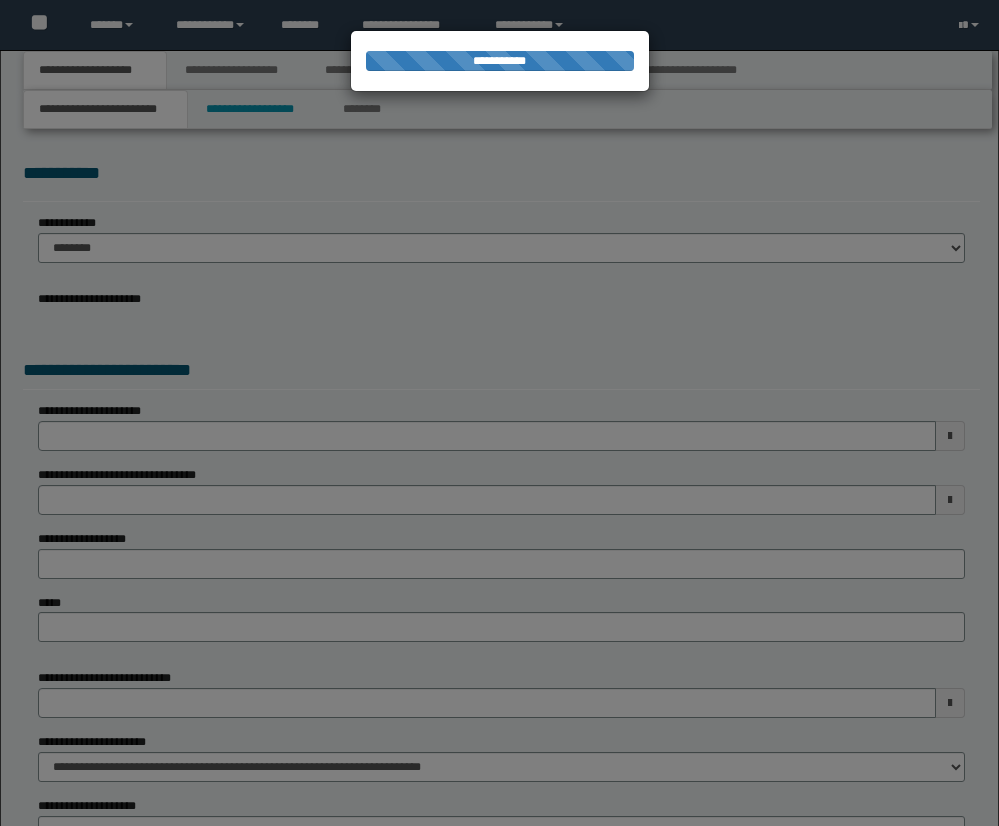 scroll, scrollTop: 0, scrollLeft: 0, axis: both 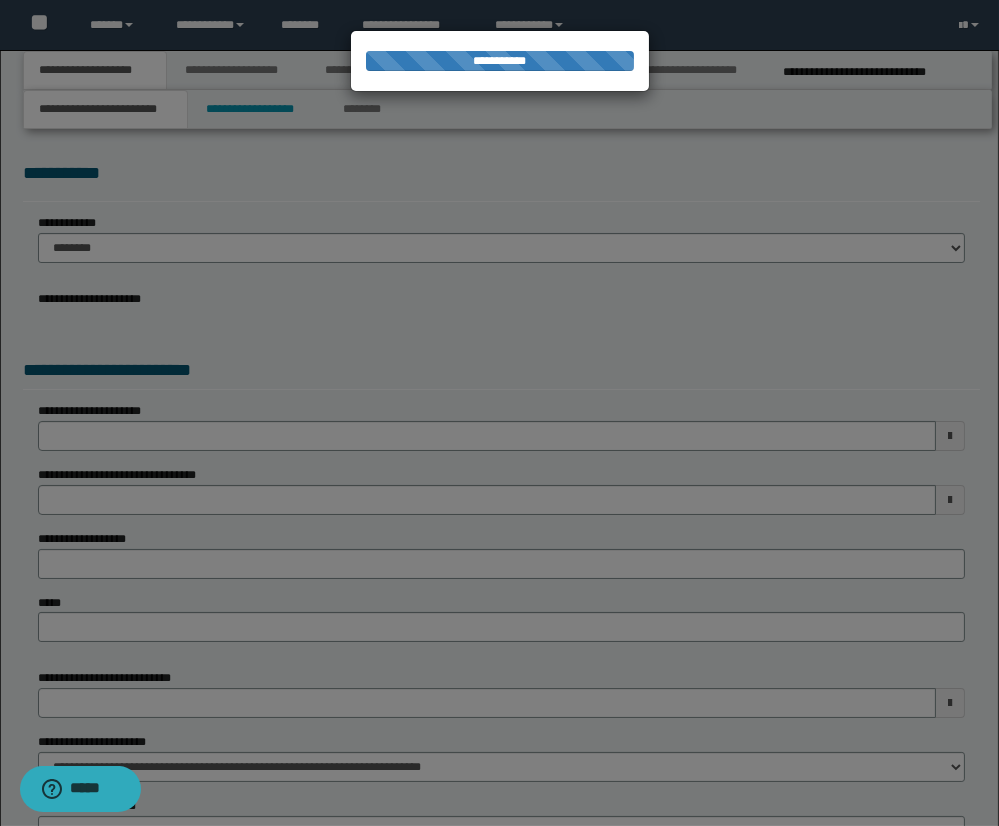 select on "*" 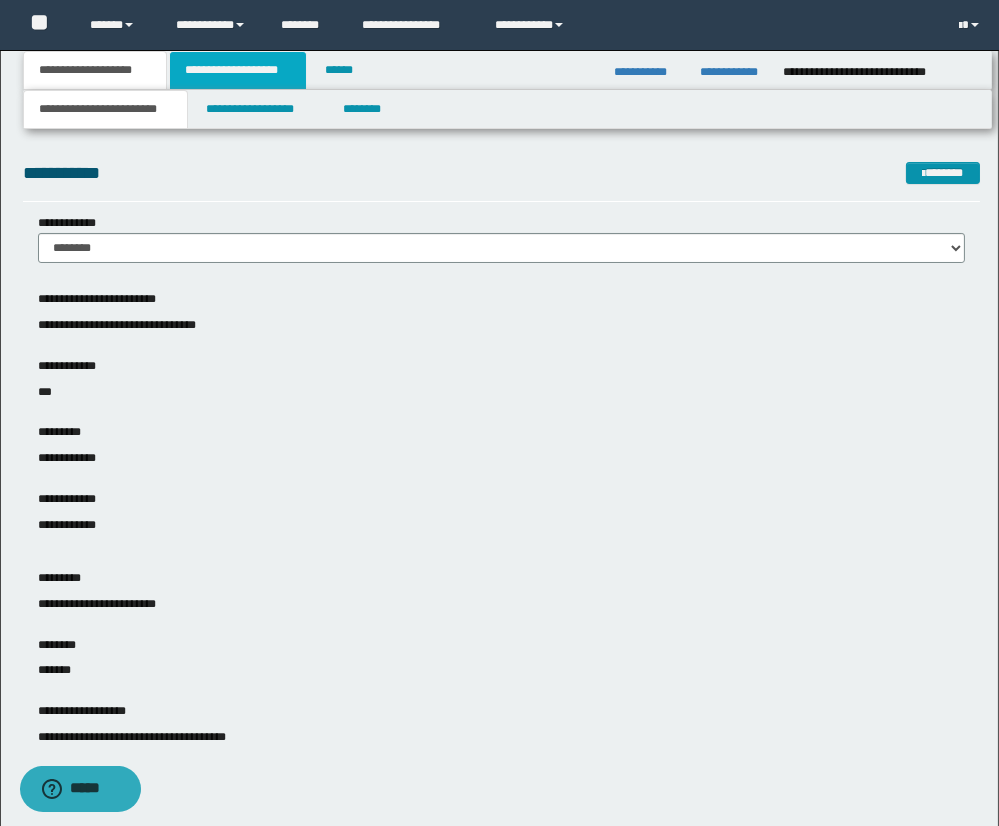 click on "**********" at bounding box center [238, 70] 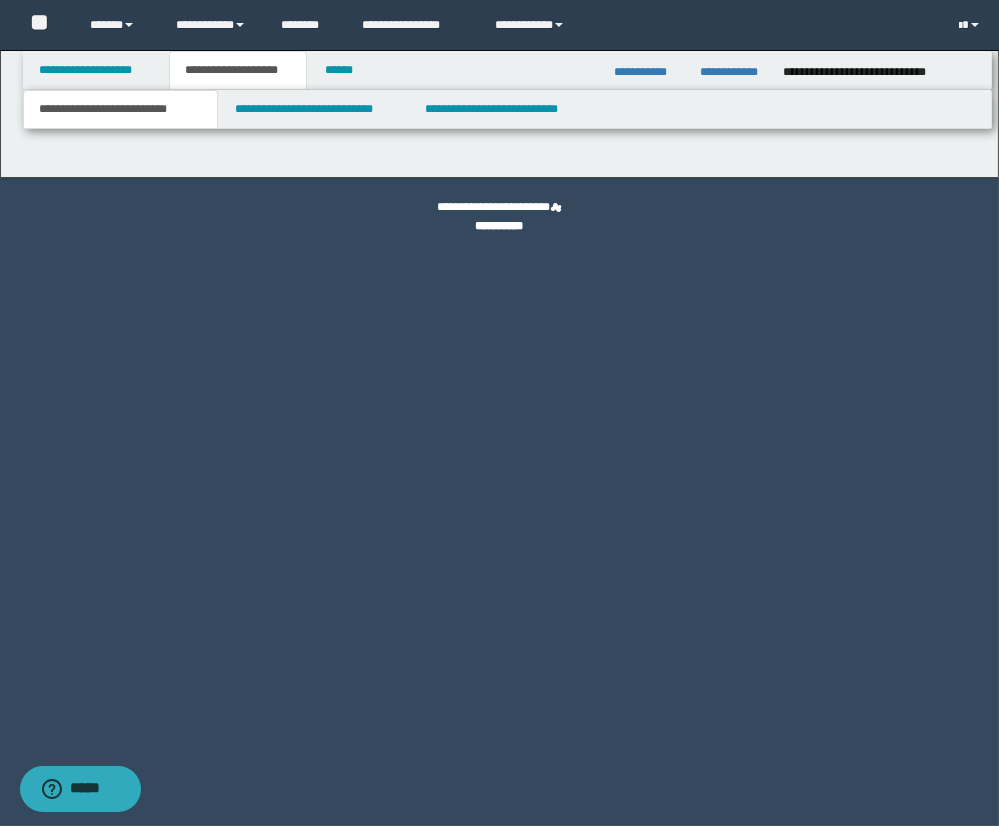 scroll, scrollTop: 0, scrollLeft: 0, axis: both 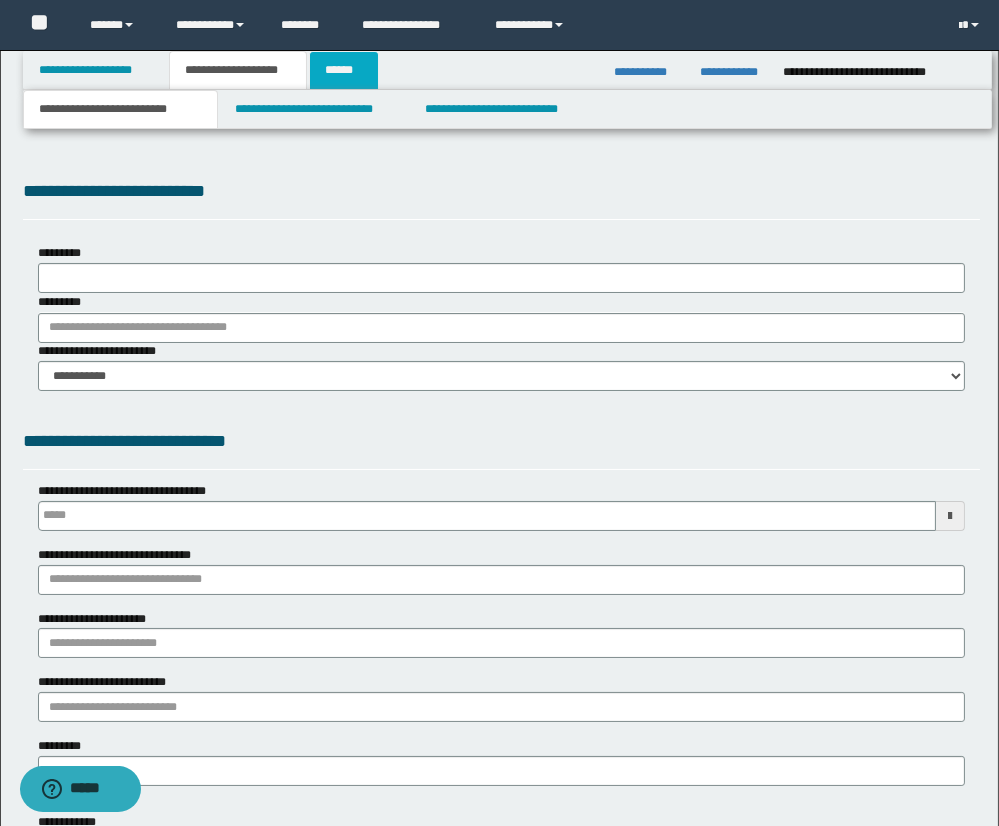 click on "******" at bounding box center [344, 70] 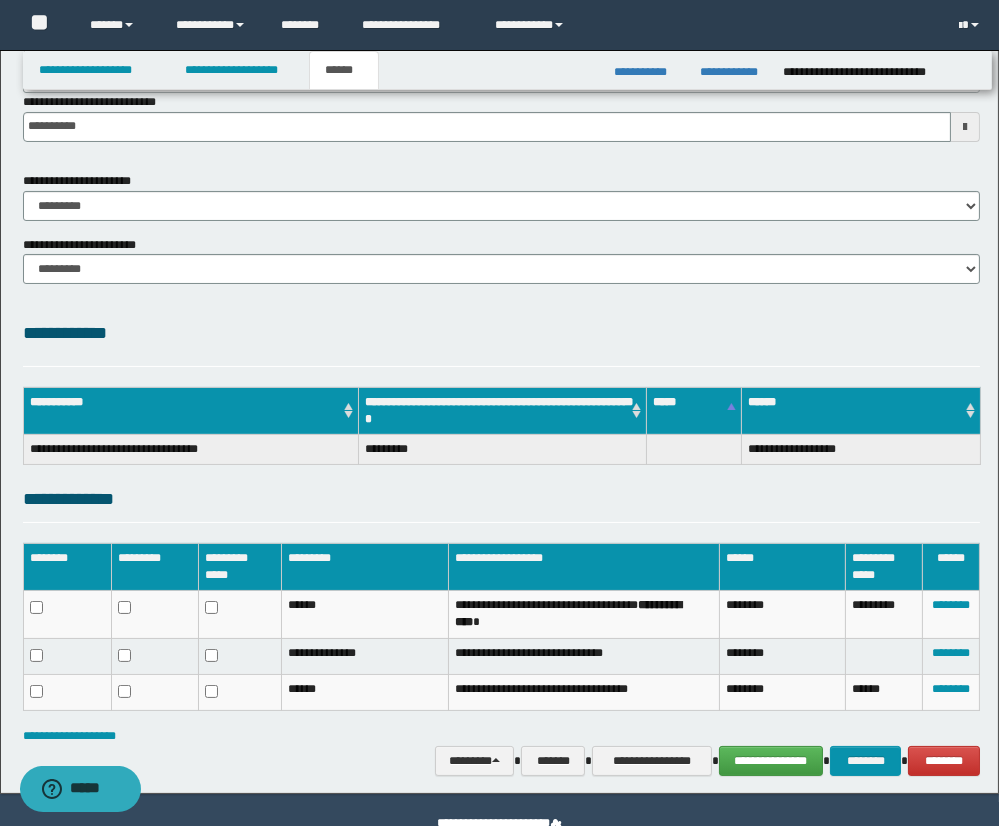 scroll, scrollTop: 260, scrollLeft: 0, axis: vertical 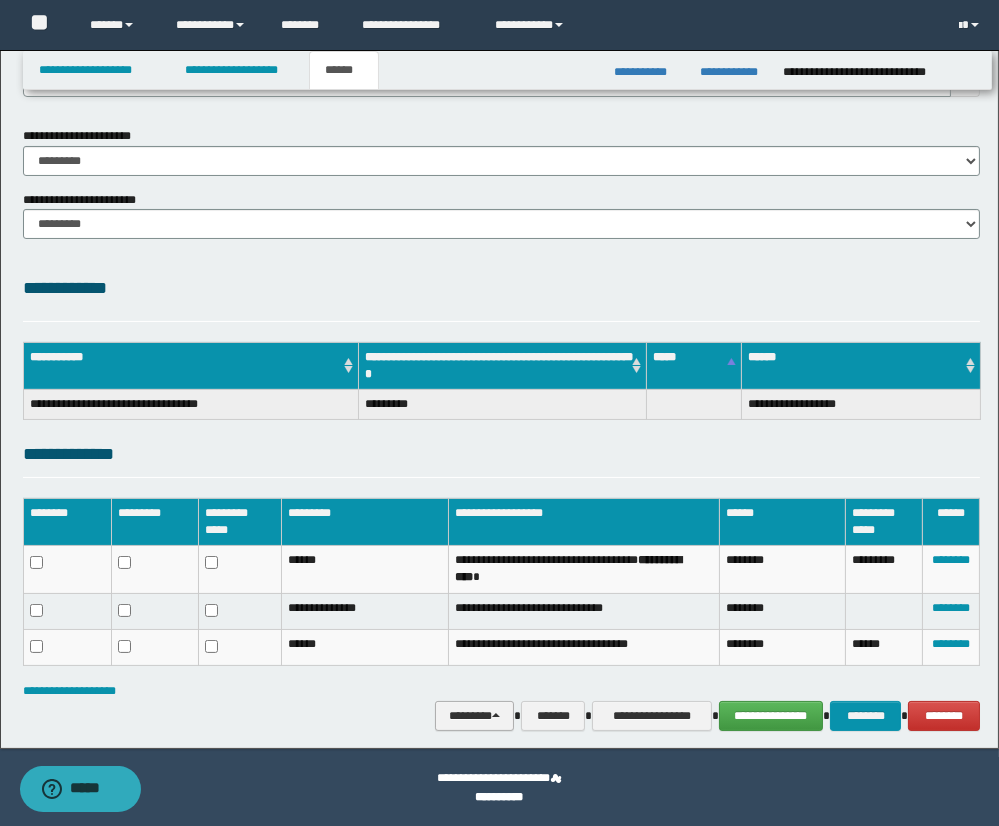 click on "********" at bounding box center (474, 716) 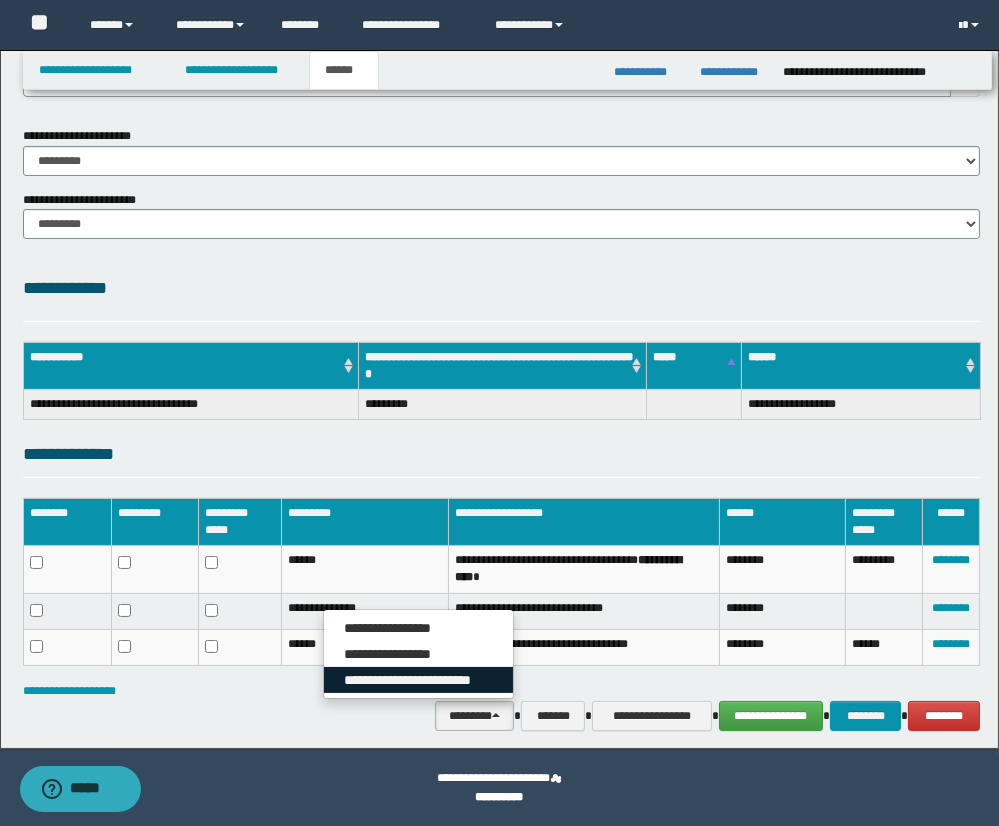 click on "**********" at bounding box center (418, 680) 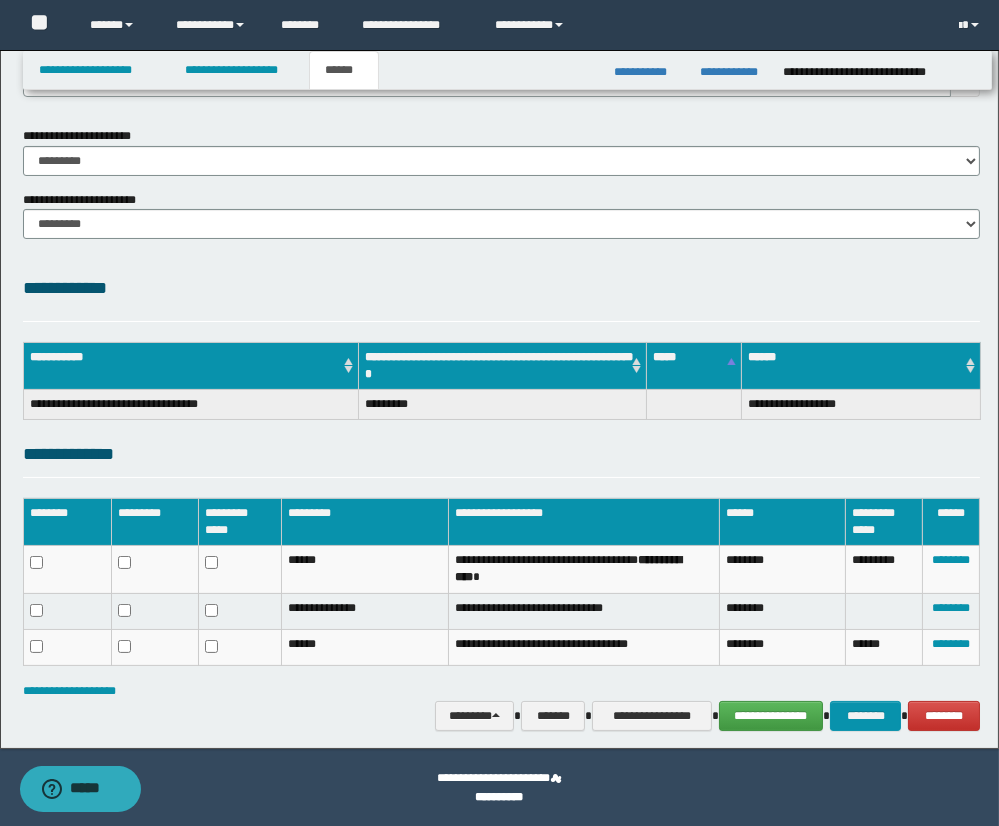 scroll, scrollTop: 0, scrollLeft: 0, axis: both 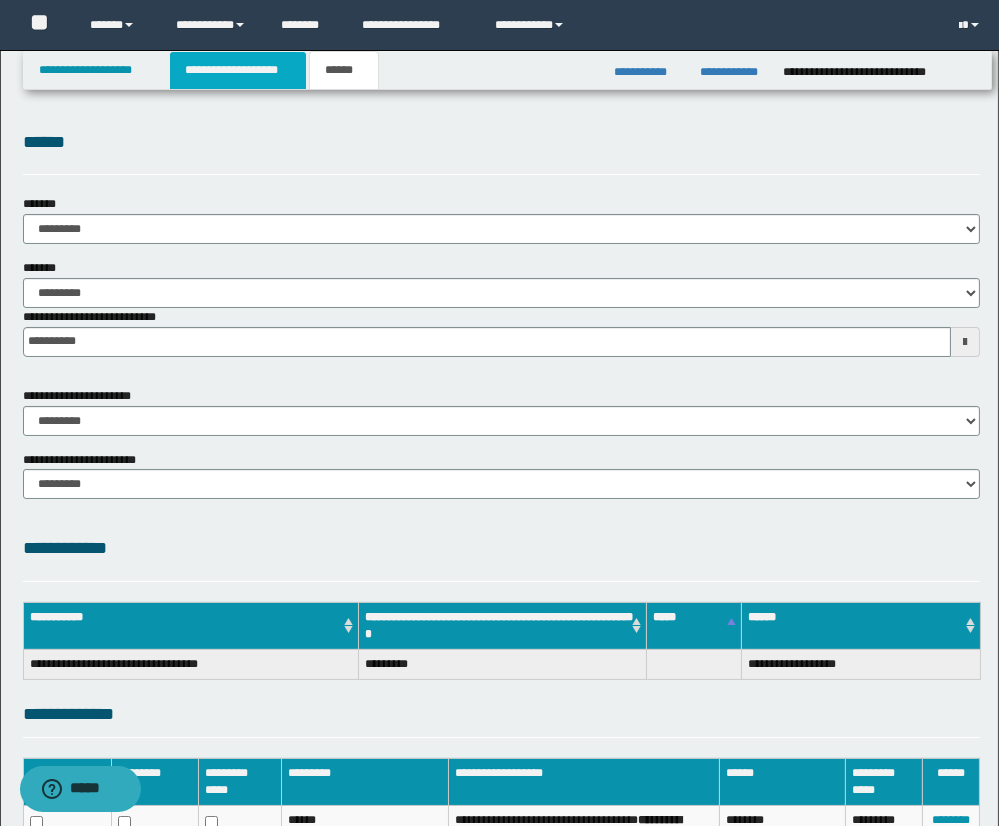 click on "**********" at bounding box center [238, 70] 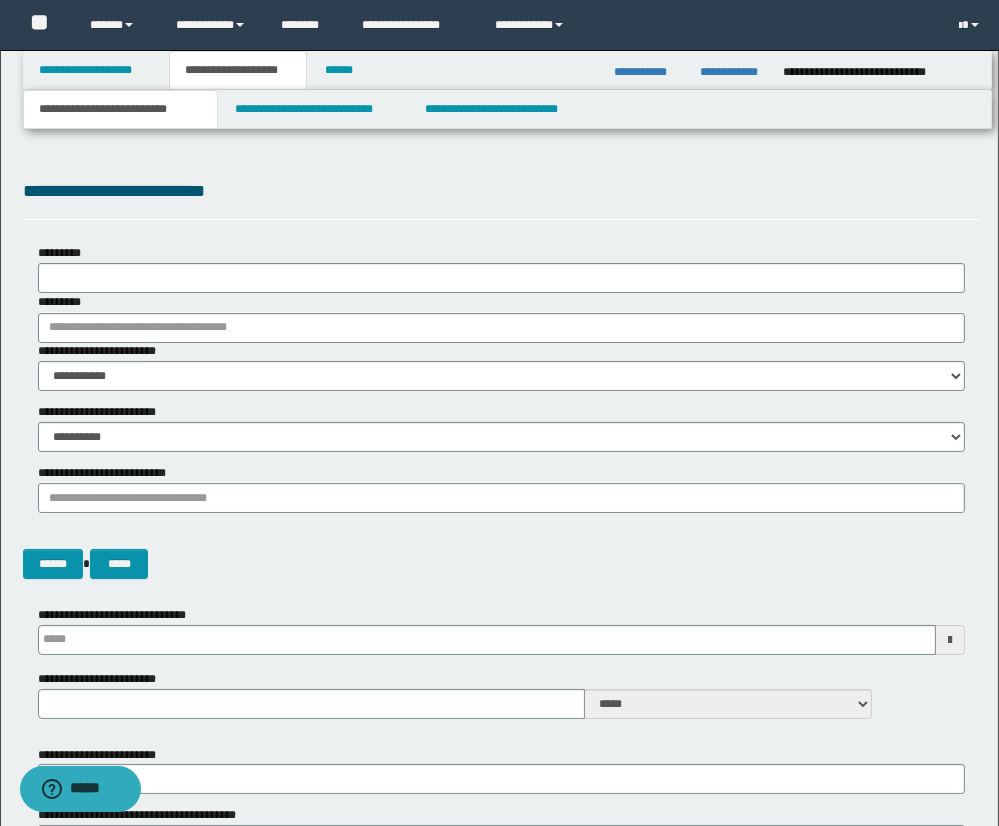 type 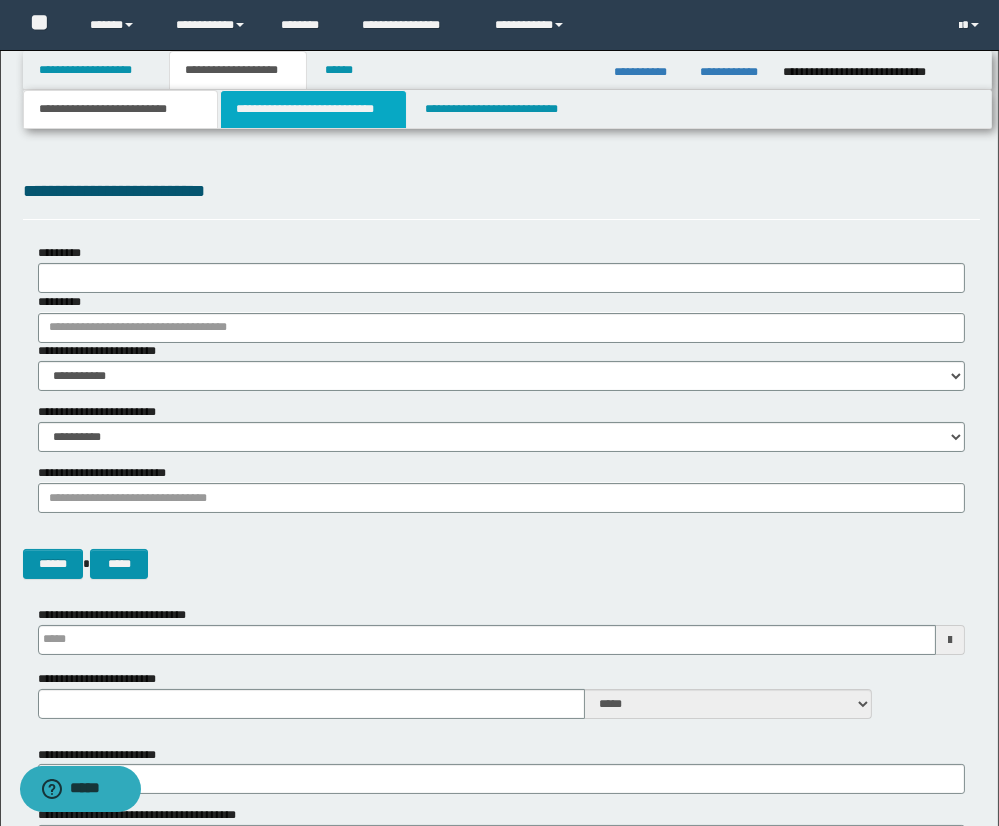 click on "**********" at bounding box center (313, 109) 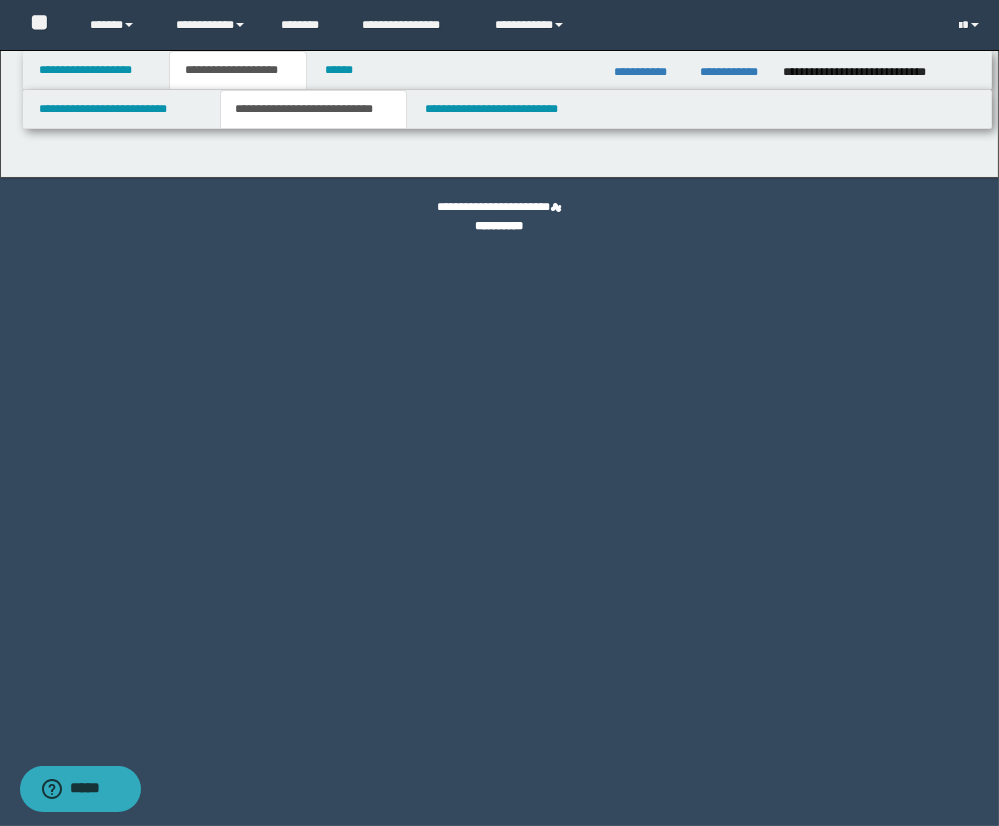 select on "*" 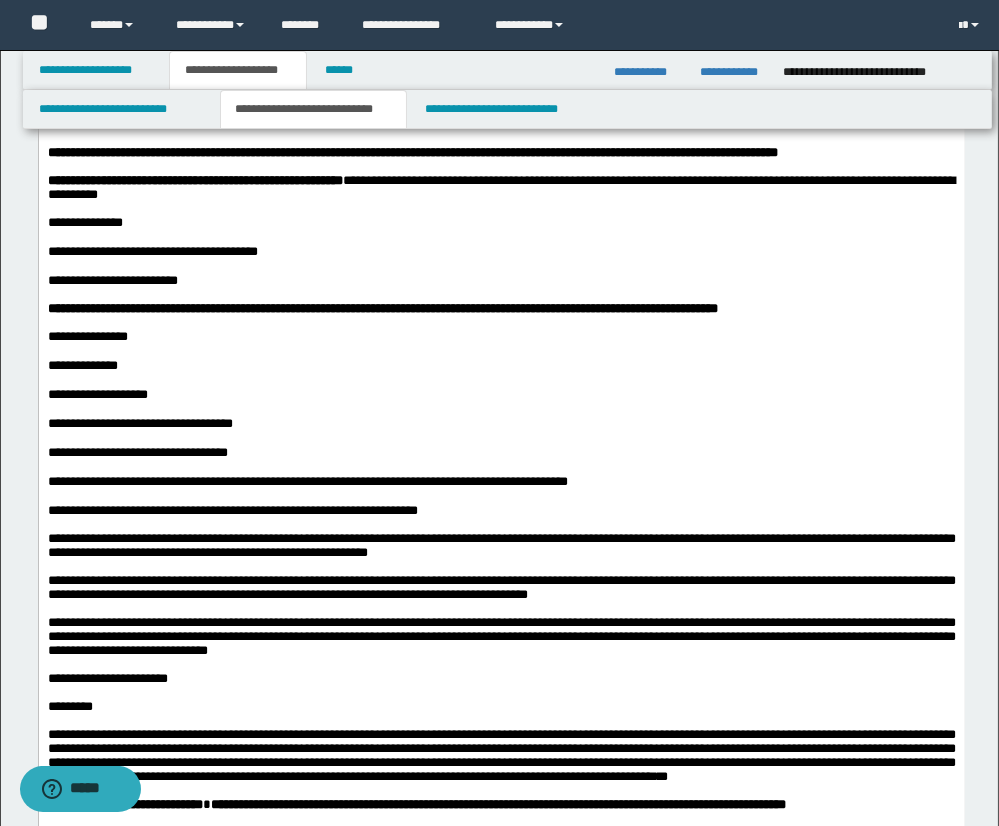 scroll, scrollTop: 158, scrollLeft: 0, axis: vertical 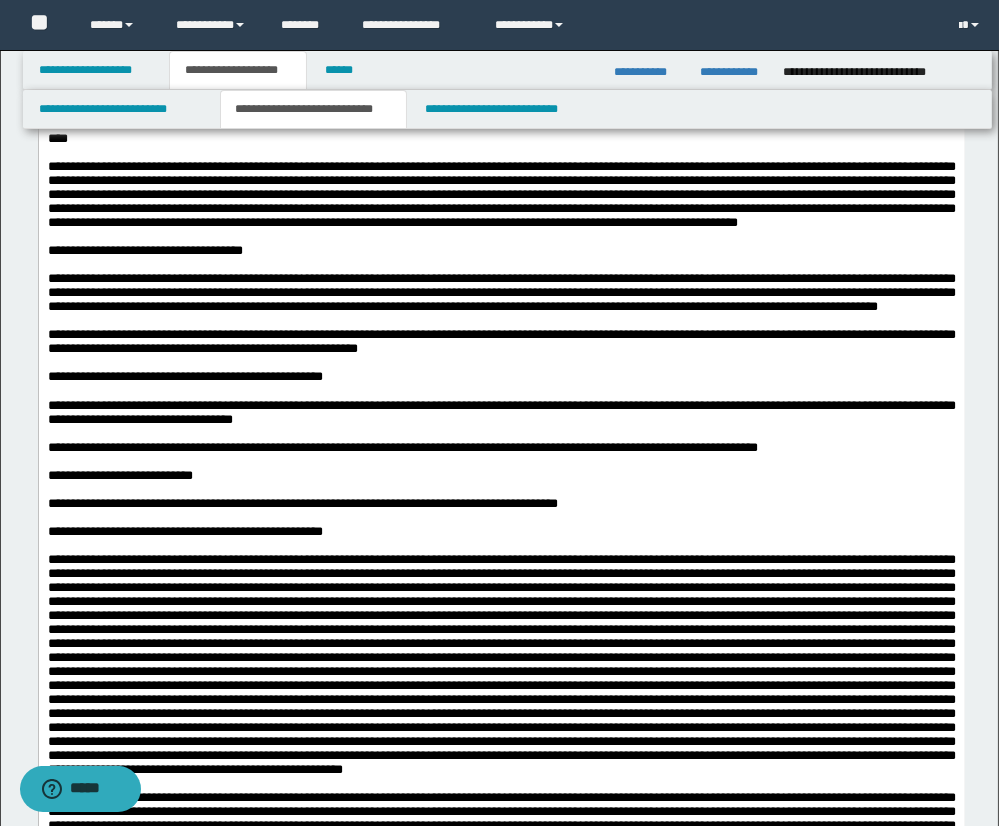 click on "**********" at bounding box center (501, 131) 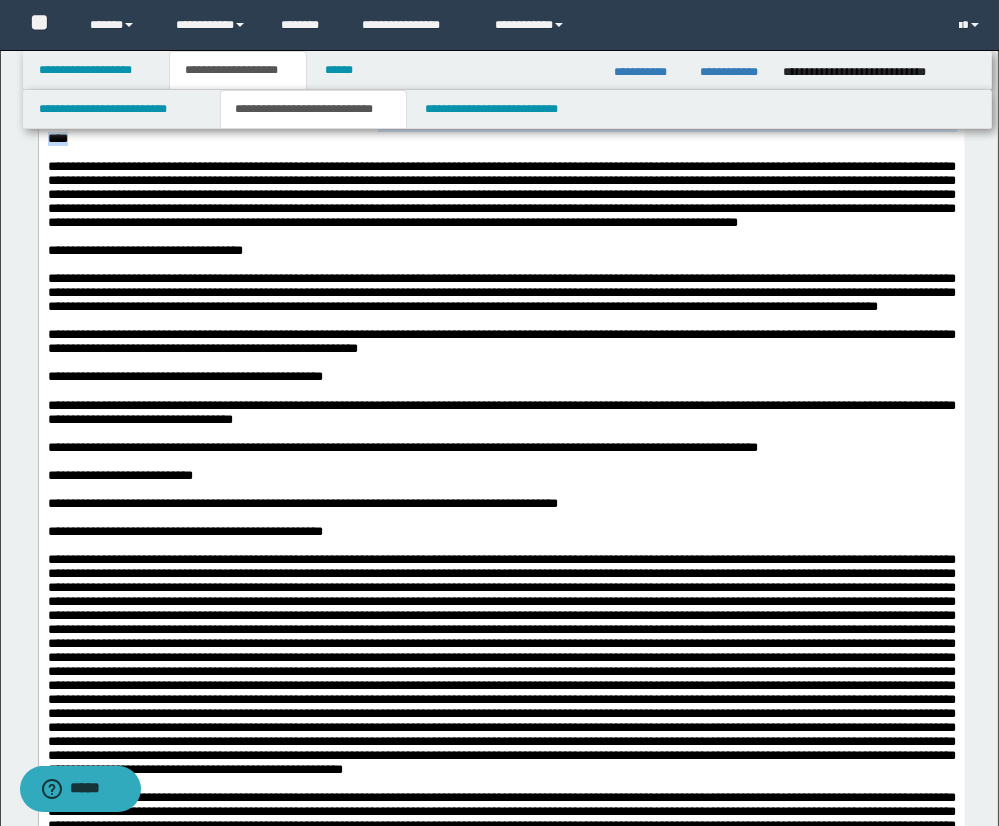 drag, startPoint x: 508, startPoint y: 235, endPoint x: 523, endPoint y: 256, distance: 25.806976 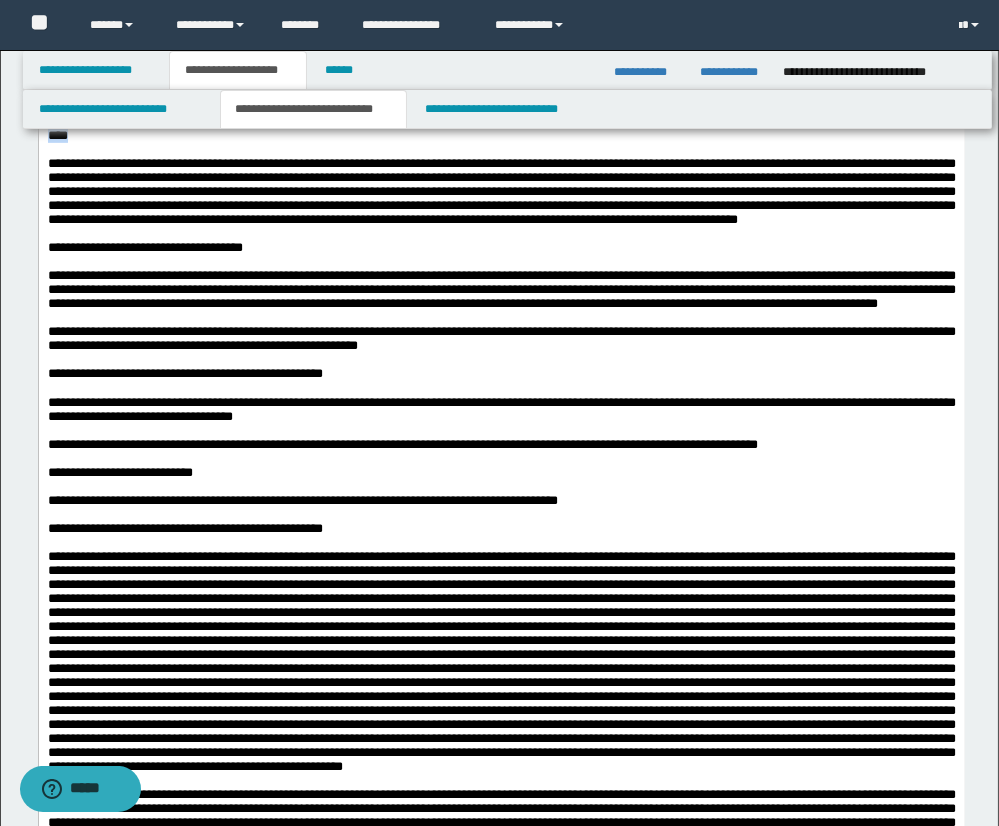 copy on "**********" 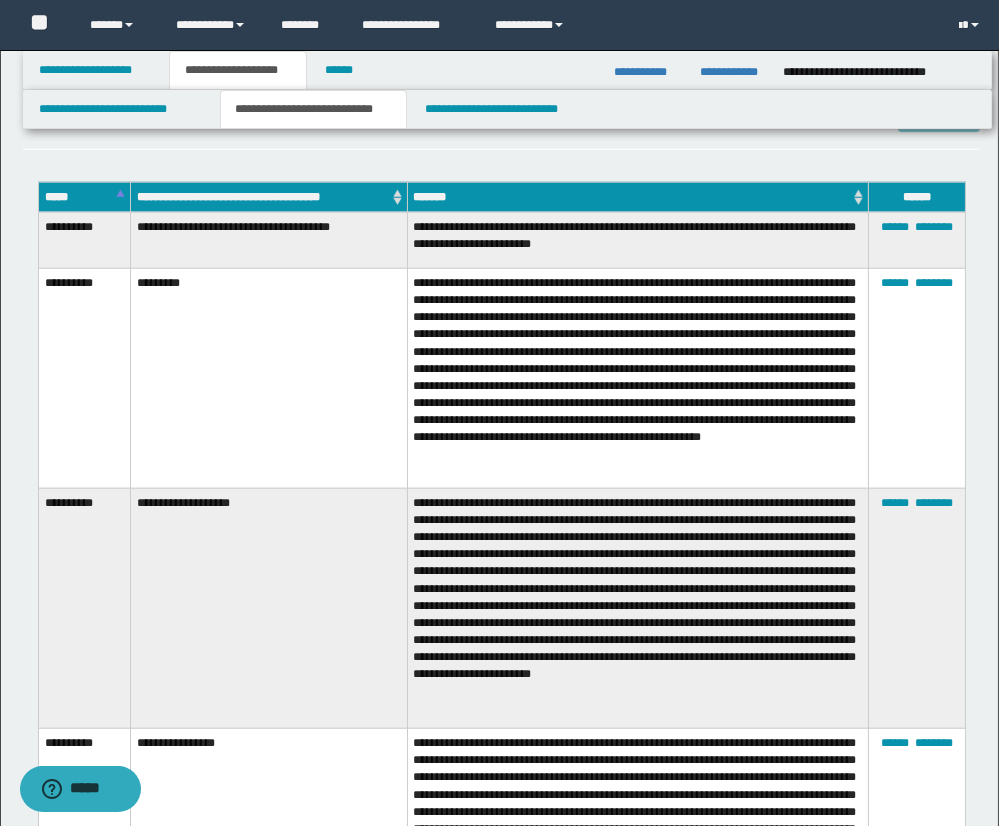 scroll, scrollTop: 2871, scrollLeft: 0, axis: vertical 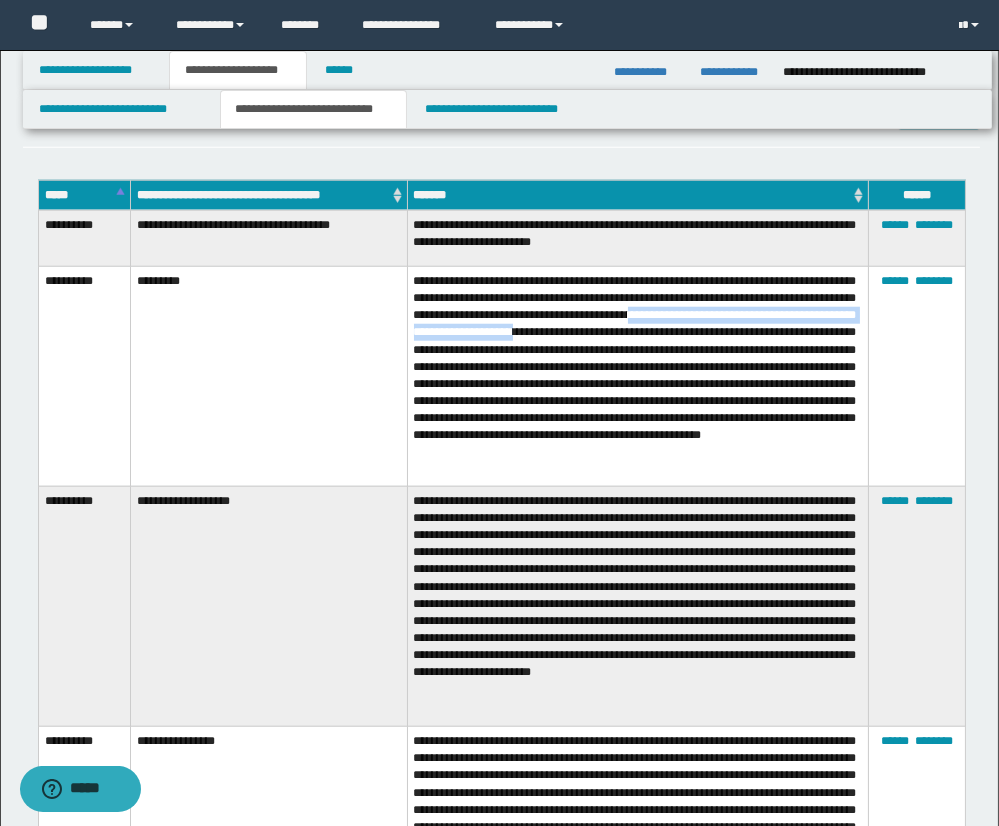 drag, startPoint x: 795, startPoint y: 308, endPoint x: 721, endPoint y: 327, distance: 76.40026 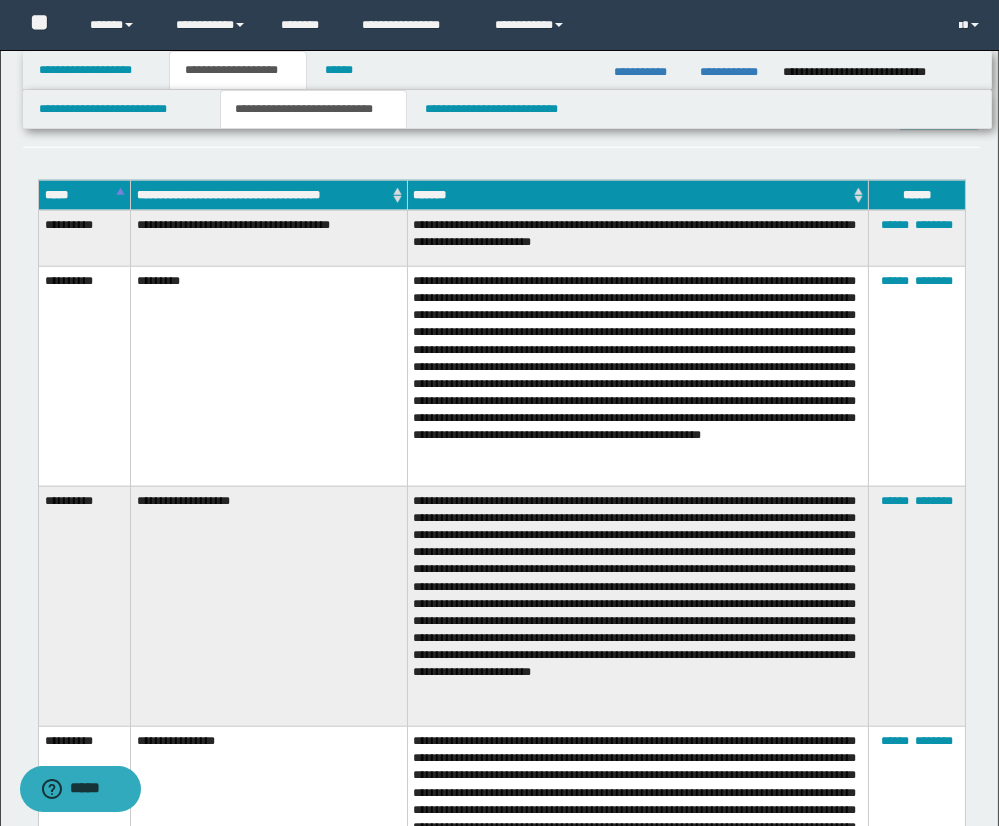 click on "**********" at bounding box center (637, 377) 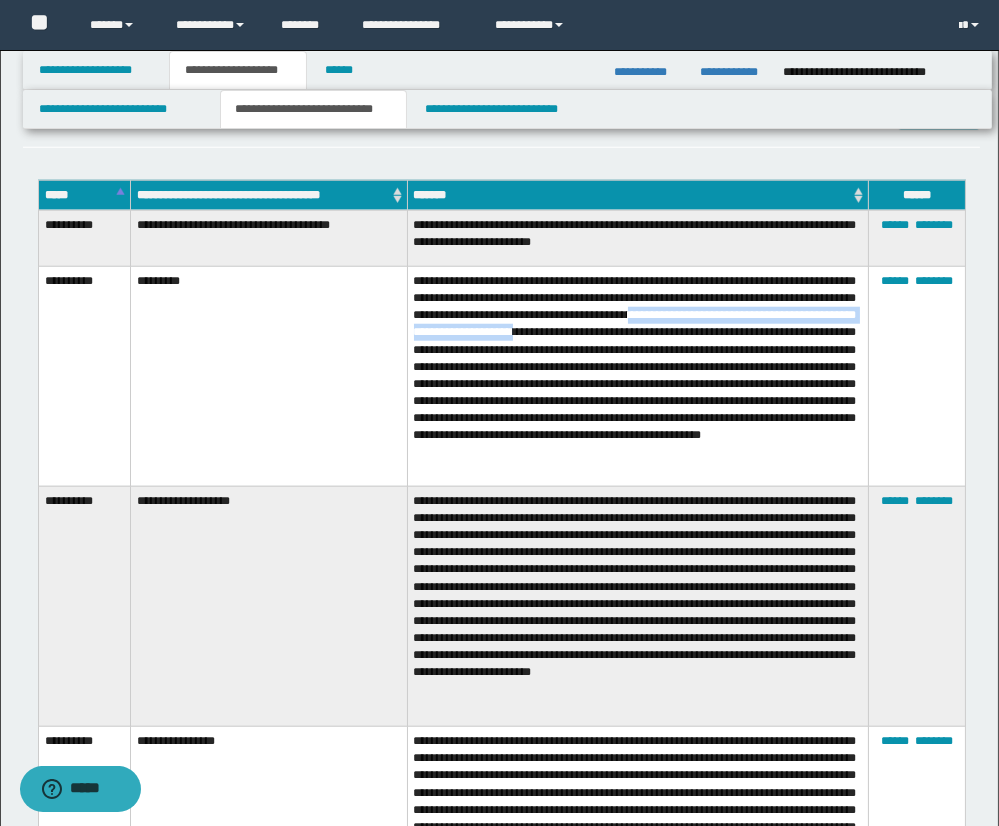 drag, startPoint x: 791, startPoint y: 307, endPoint x: 722, endPoint y: 321, distance: 70.40597 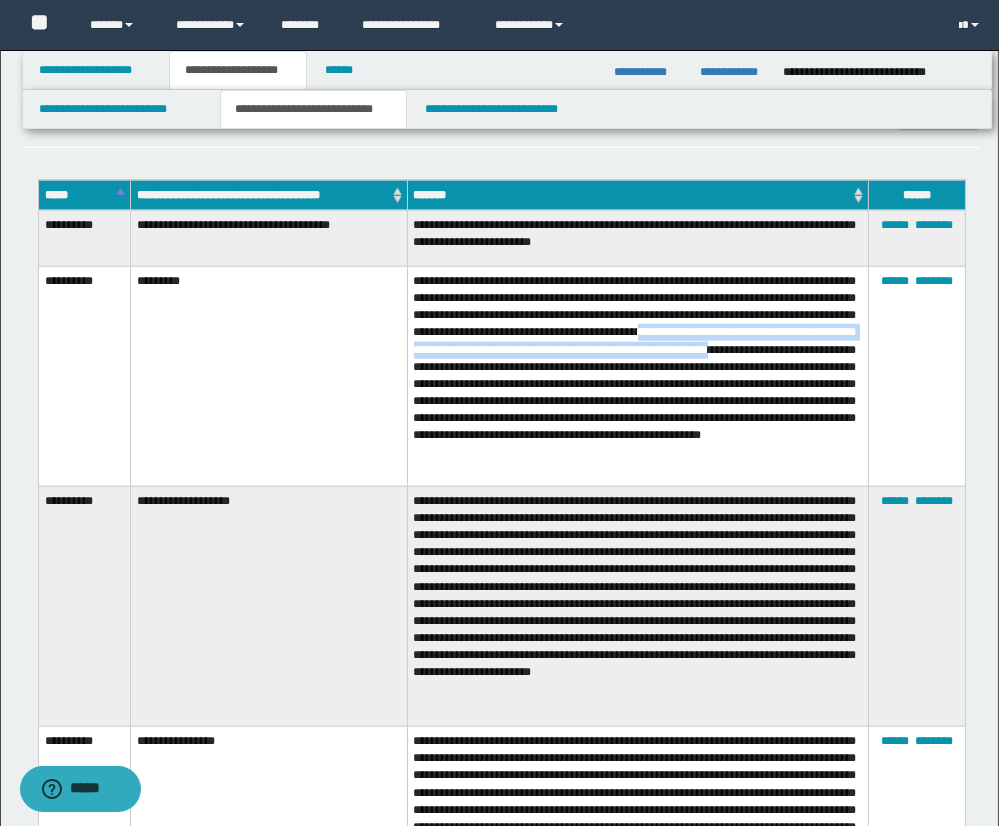 drag, startPoint x: 415, startPoint y: 339, endPoint x: 564, endPoint y: 353, distance: 149.65627 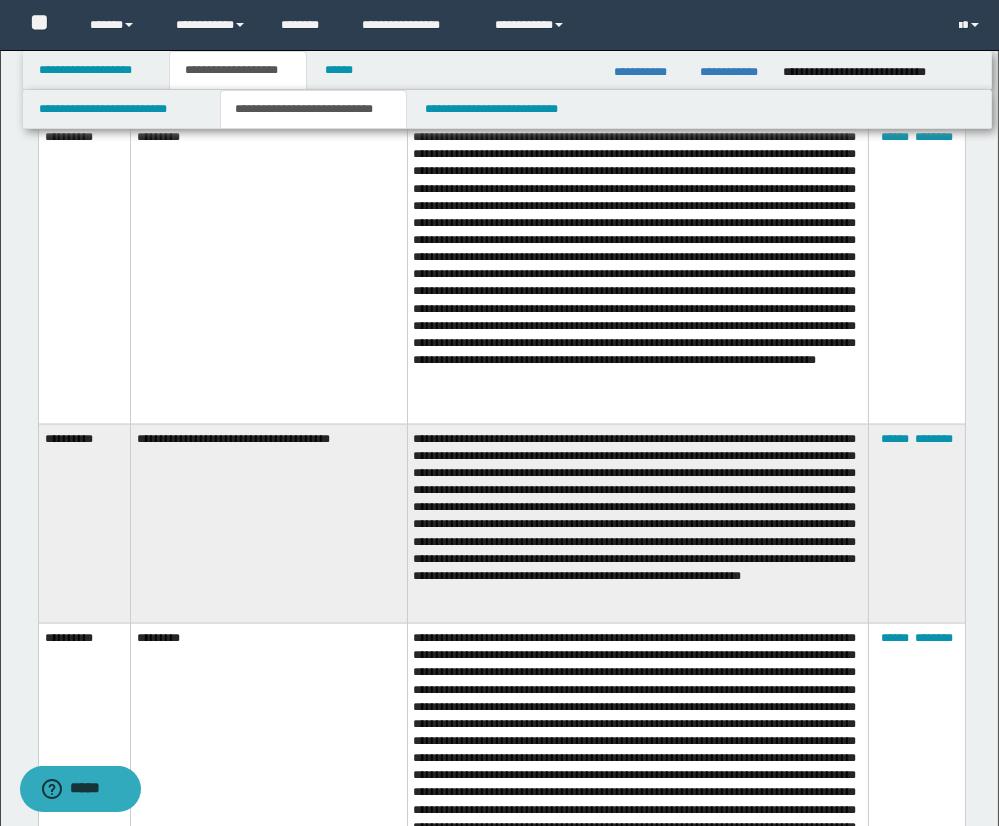 scroll, scrollTop: 4164, scrollLeft: 0, axis: vertical 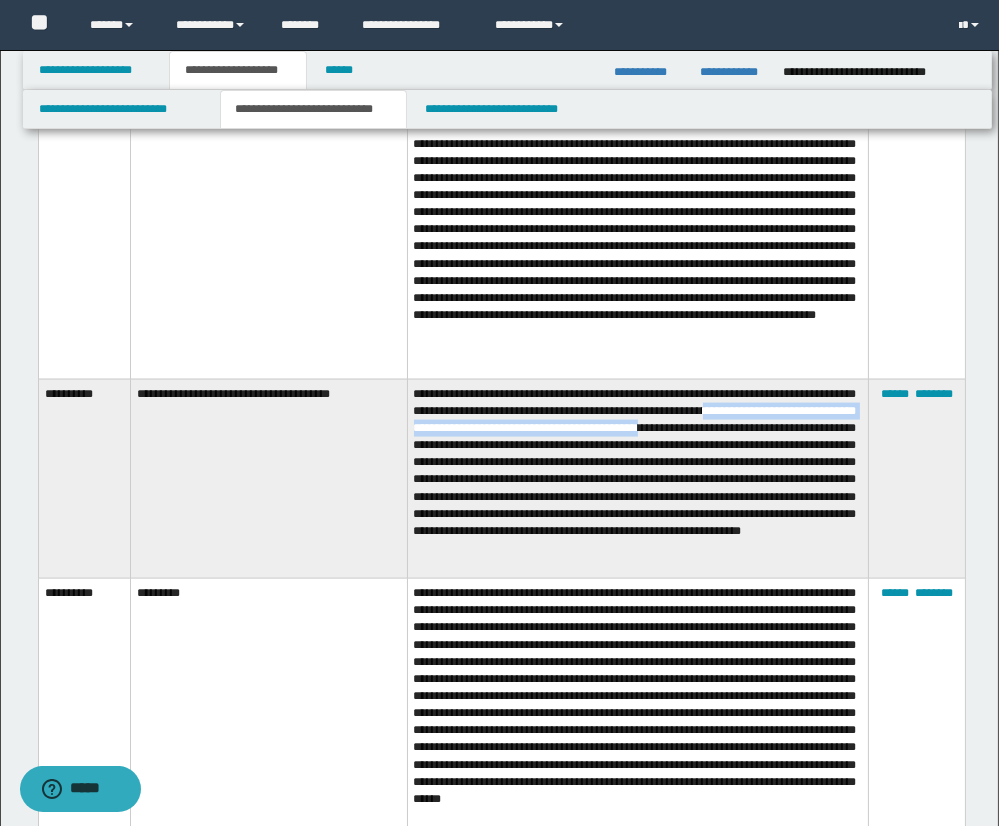 drag, startPoint x: 413, startPoint y: 418, endPoint x: 855, endPoint y: 417, distance: 442.00113 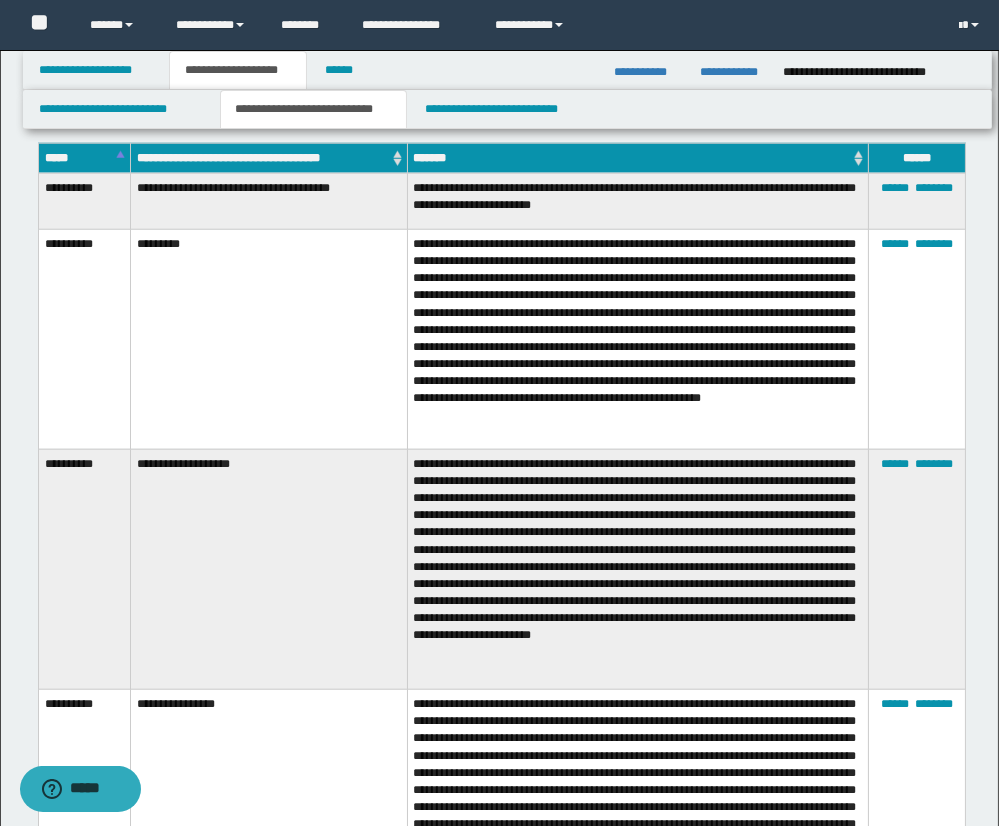 scroll, scrollTop: 2910, scrollLeft: 0, axis: vertical 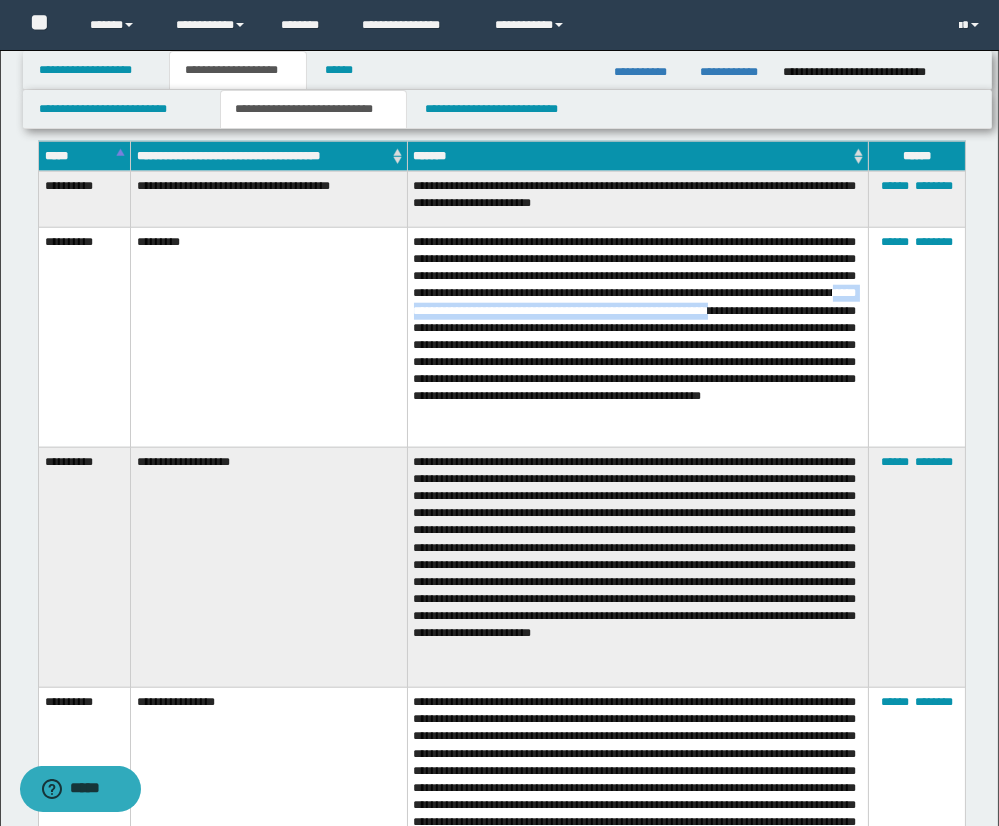 drag, startPoint x: 626, startPoint y: 303, endPoint x: 563, endPoint y: 313, distance: 63.788715 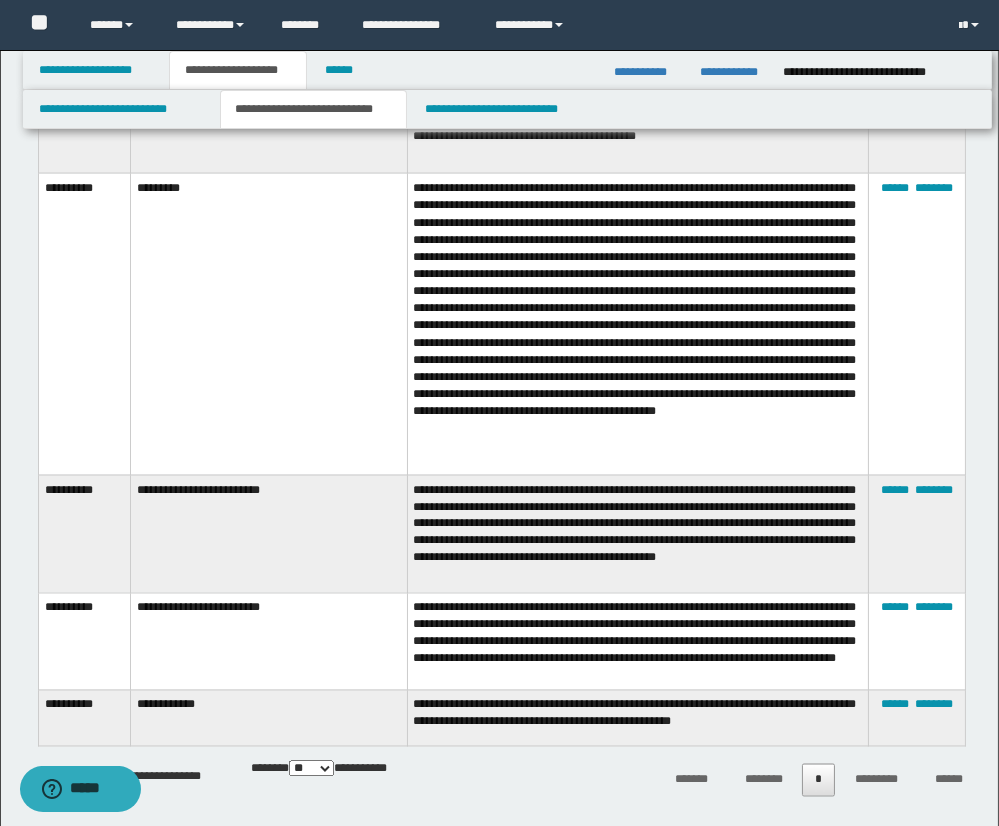 scroll, scrollTop: 4995, scrollLeft: 0, axis: vertical 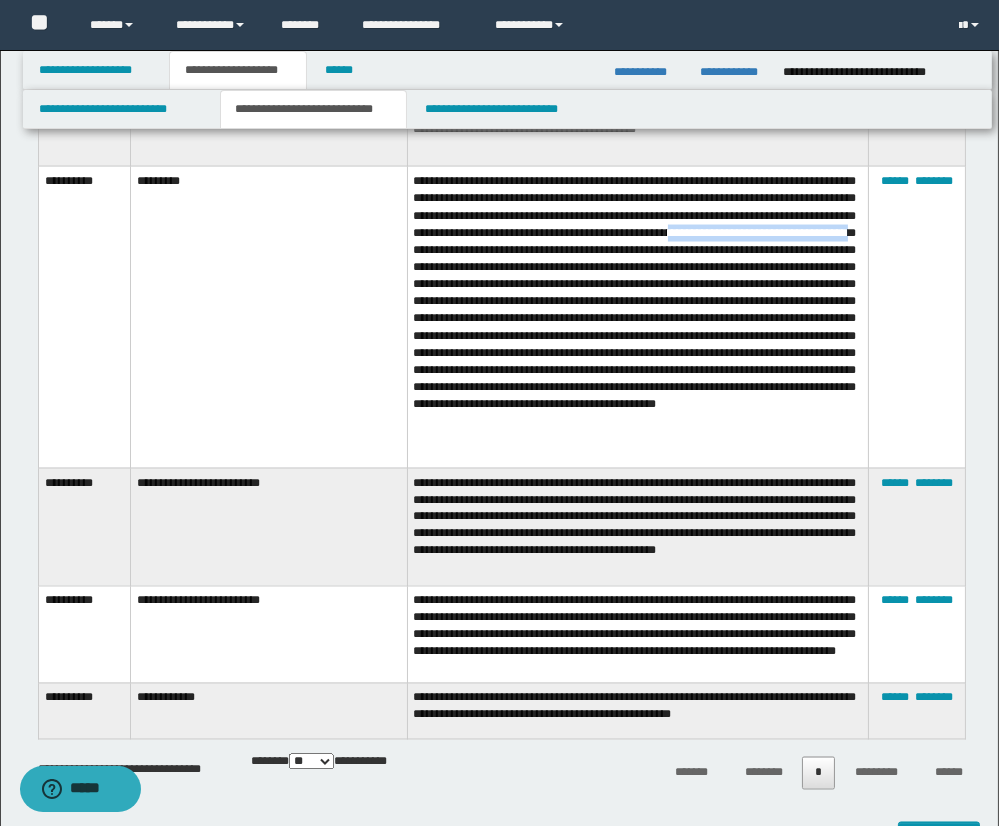 drag, startPoint x: 513, startPoint y: 242, endPoint x: 741, endPoint y: 239, distance: 228.01973 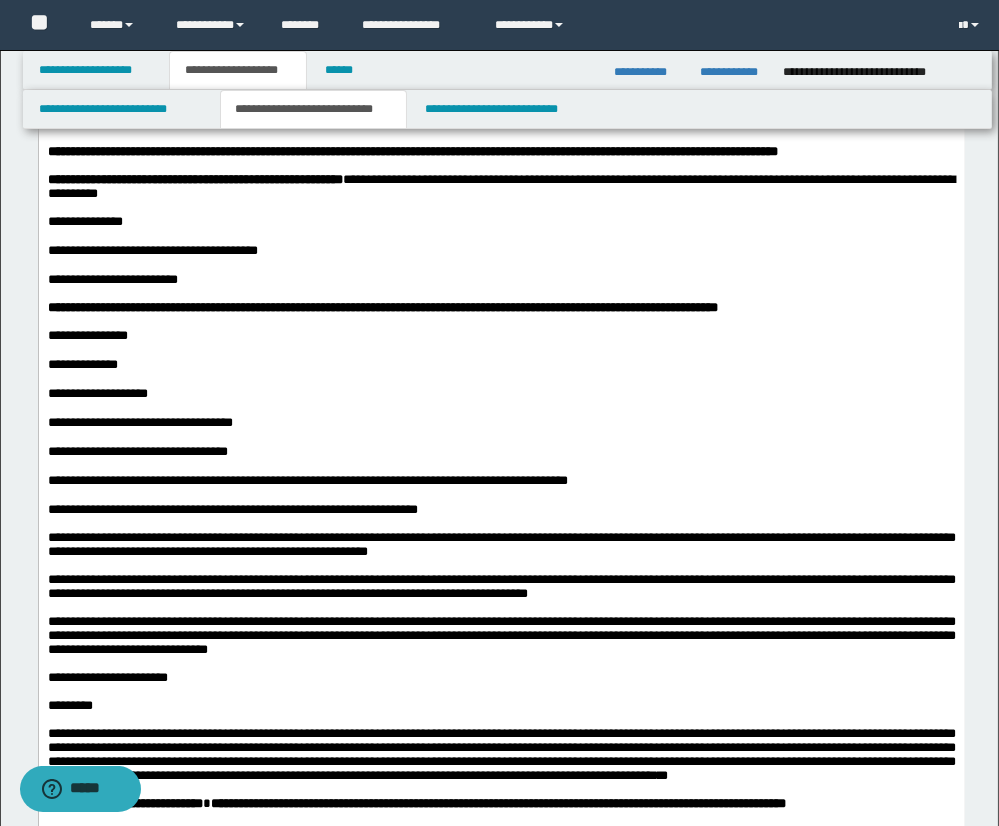 scroll, scrollTop: 155, scrollLeft: 0, axis: vertical 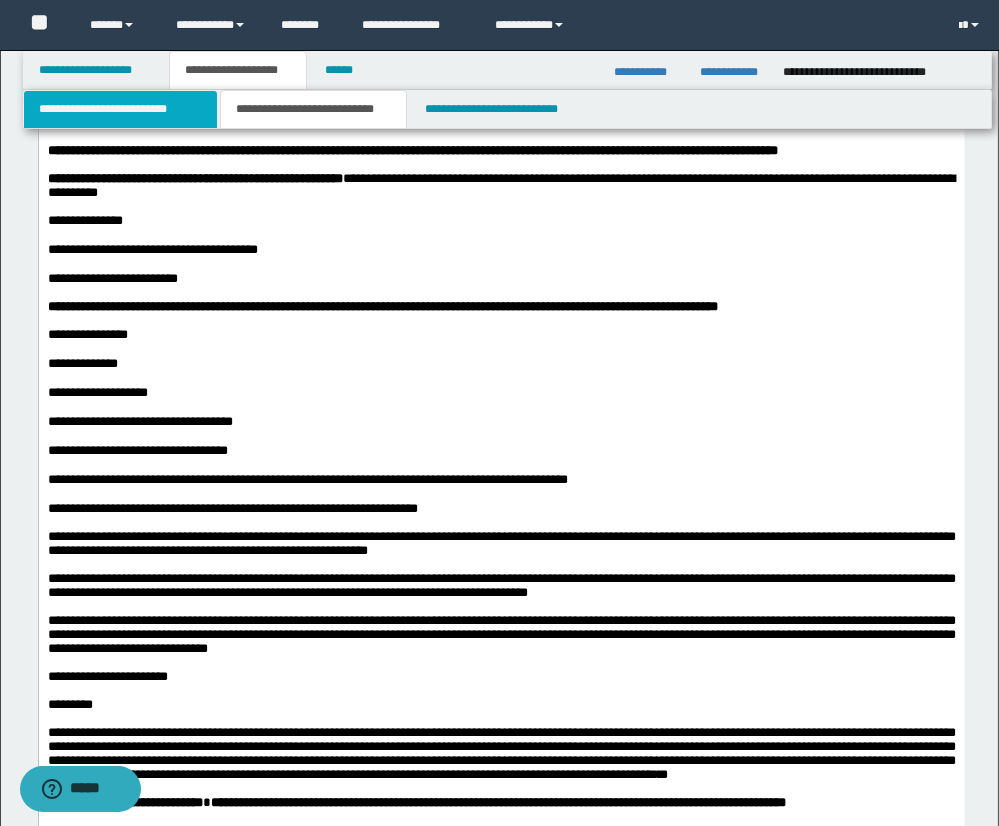 click on "**********" at bounding box center [120, 109] 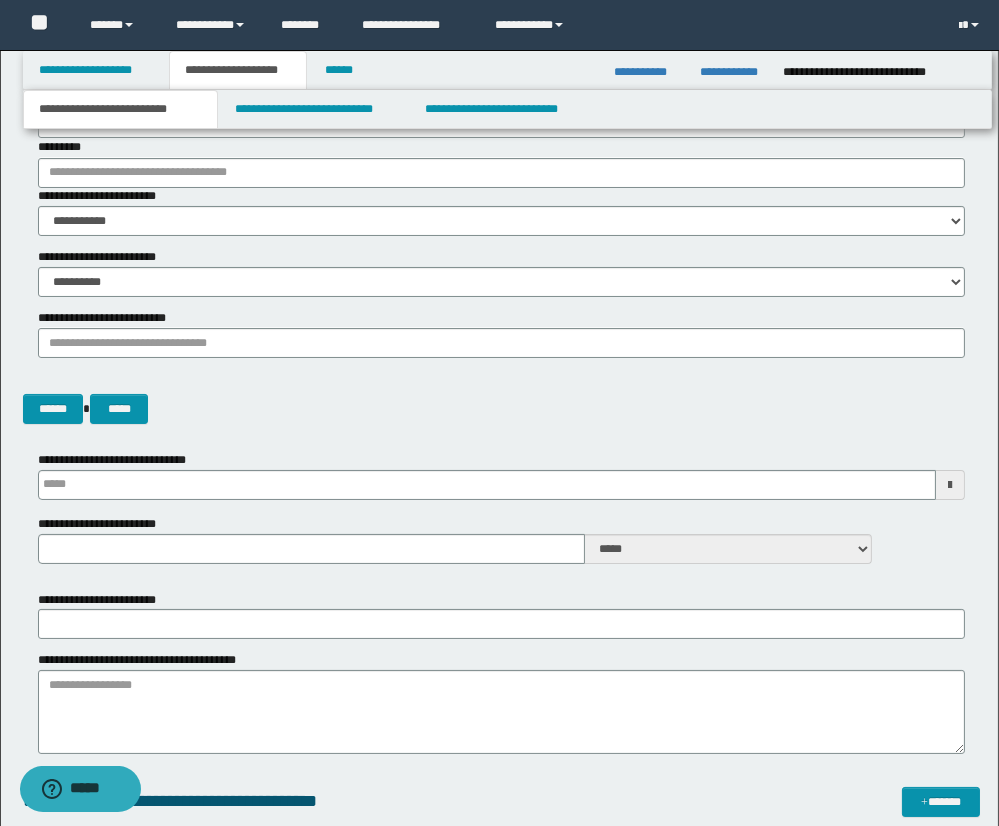 type 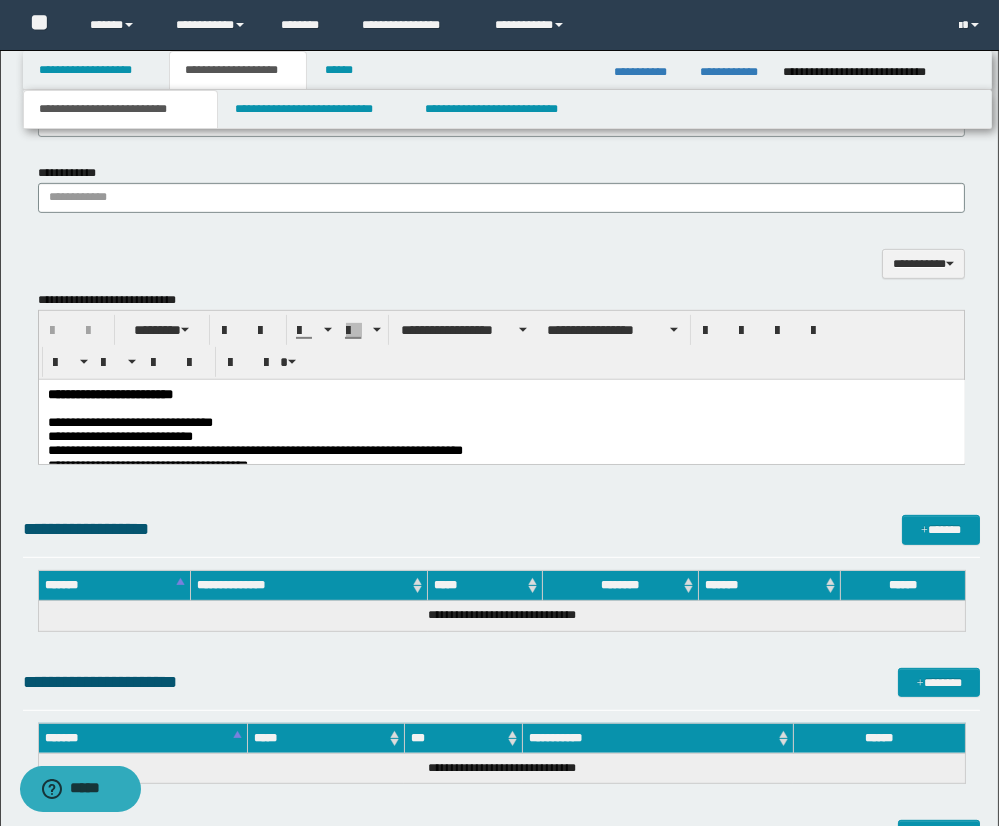 scroll, scrollTop: 1332, scrollLeft: 0, axis: vertical 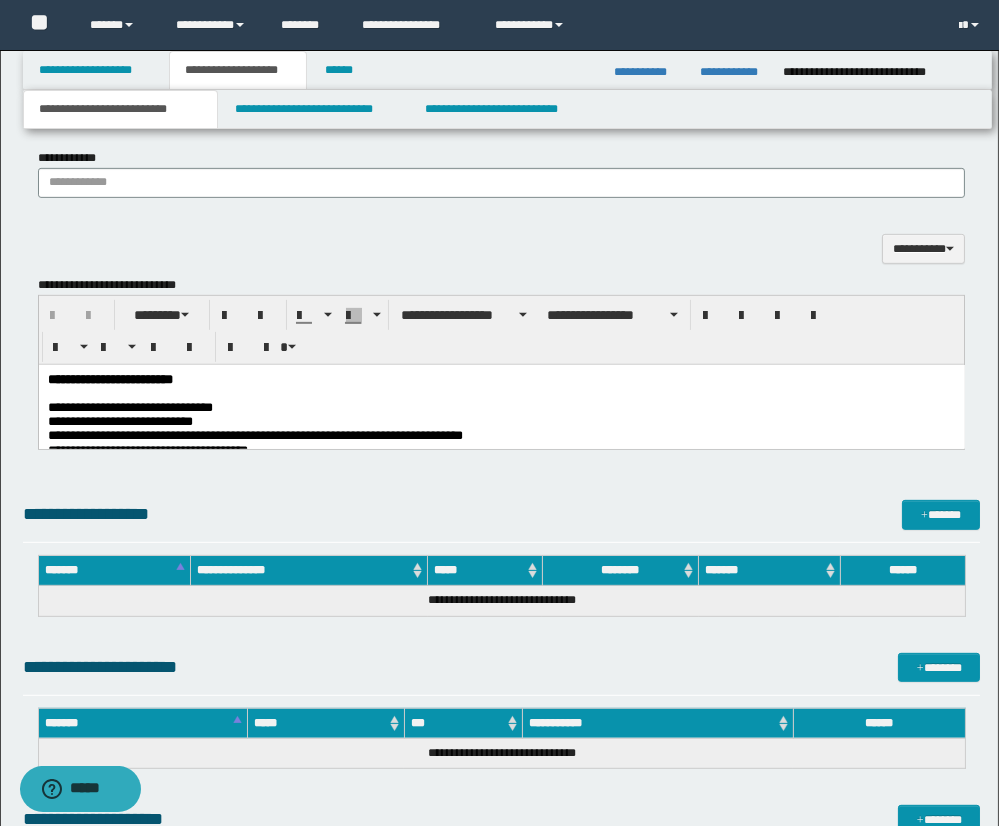 click on "**********" at bounding box center [129, 406] 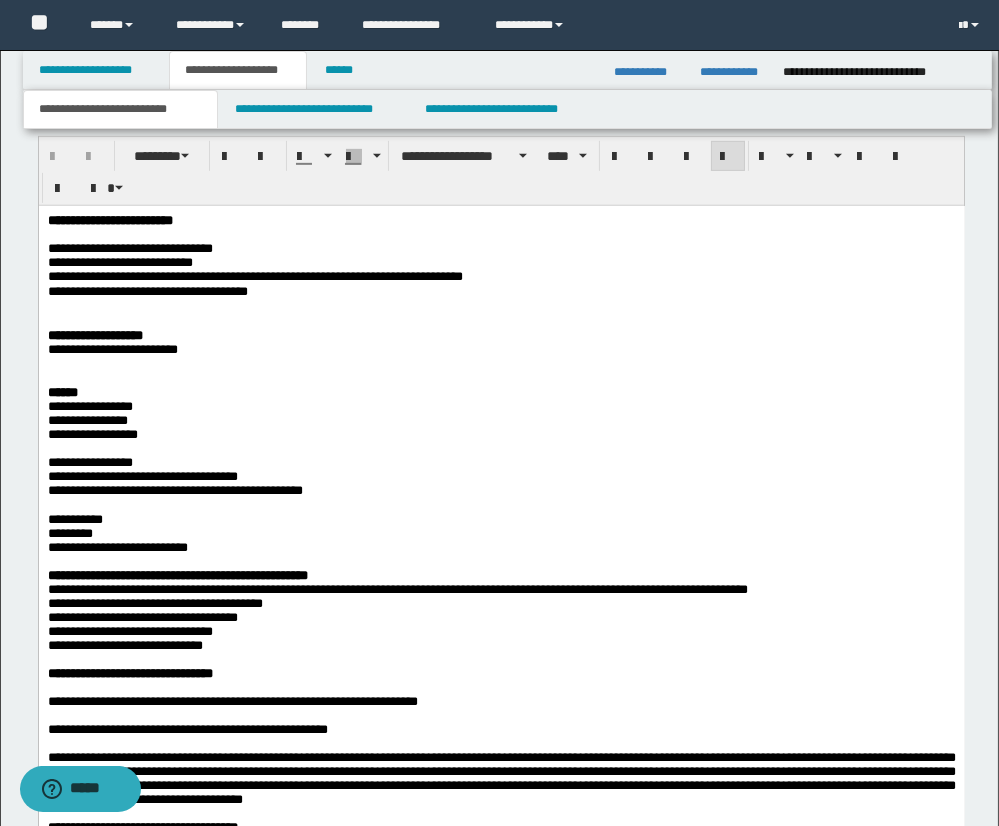 scroll, scrollTop: 1497, scrollLeft: 0, axis: vertical 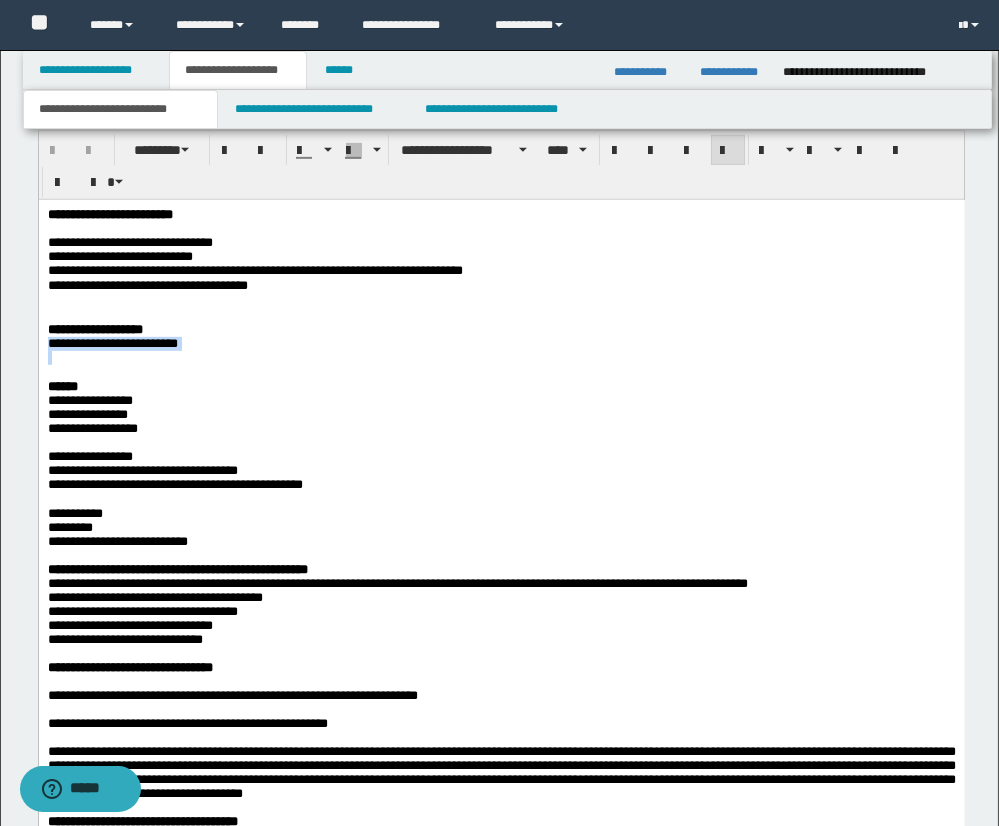 drag, startPoint x: 50, startPoint y: 353, endPoint x: 235, endPoint y: 362, distance: 185.2188 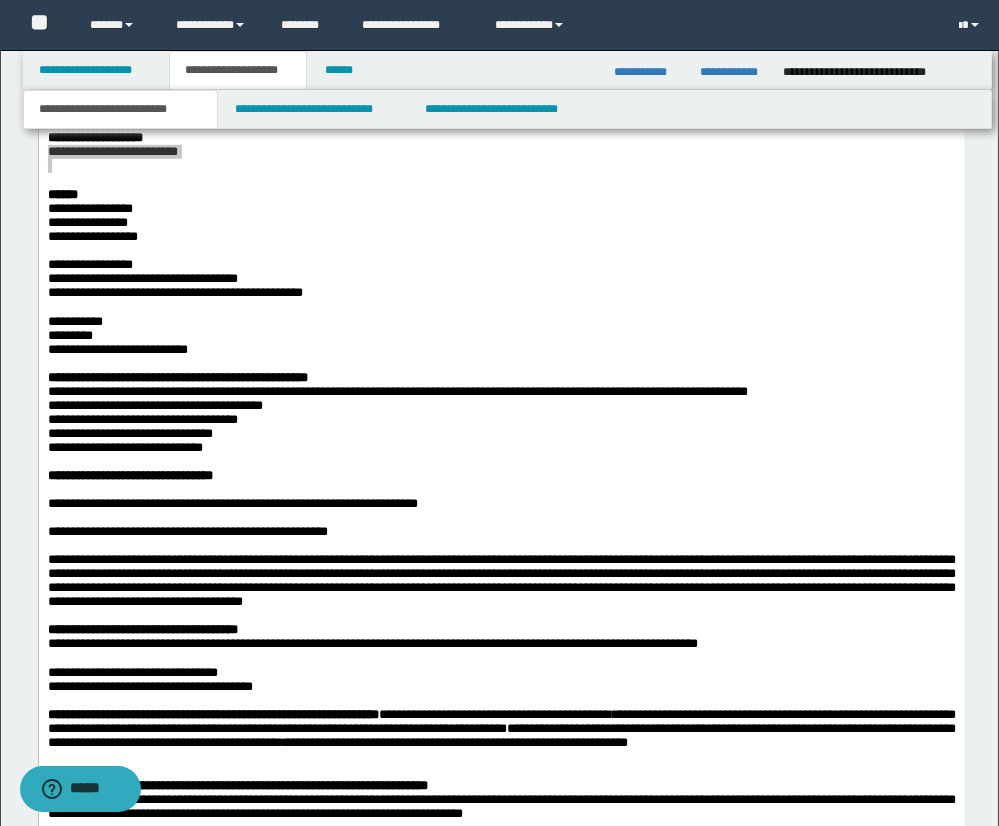 scroll, scrollTop: 1690, scrollLeft: 0, axis: vertical 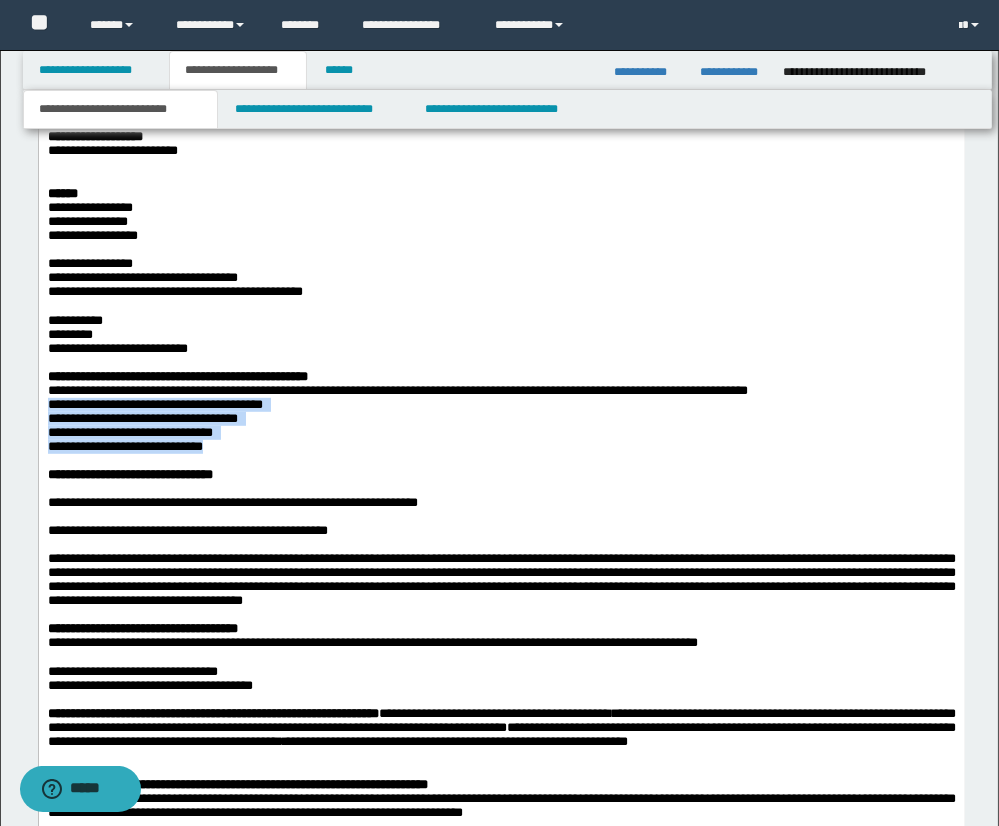 drag, startPoint x: 46, startPoint y: 429, endPoint x: 227, endPoint y: 468, distance: 185.15399 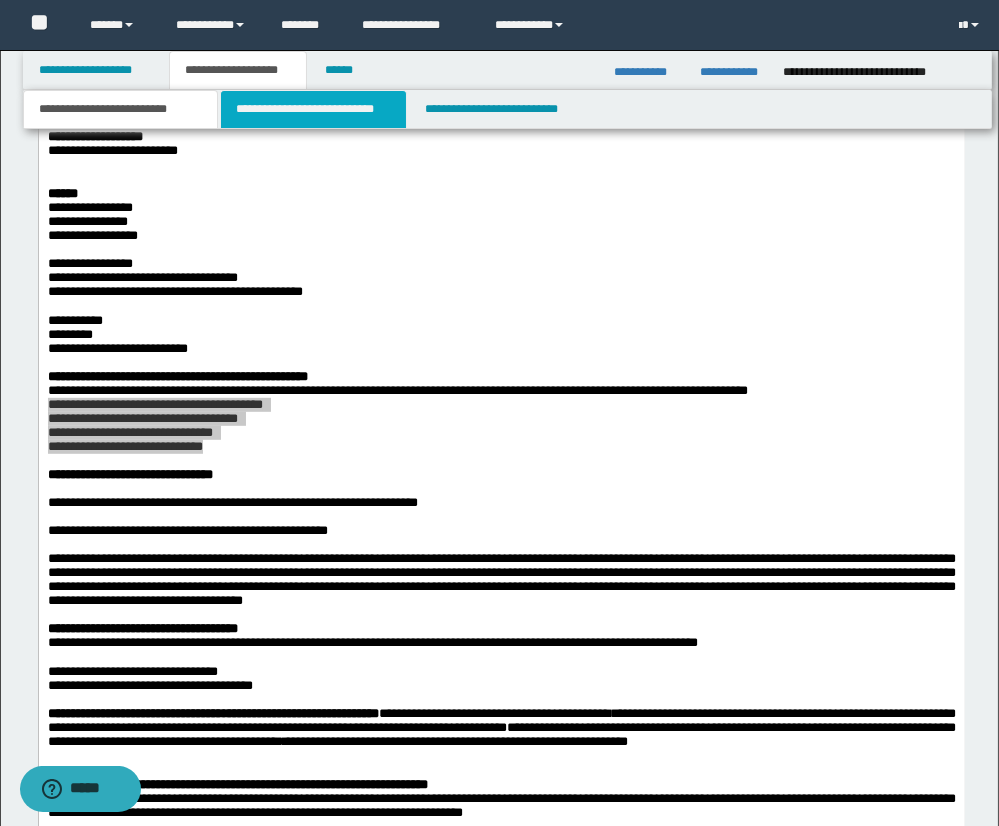 click on "**********" at bounding box center (313, 109) 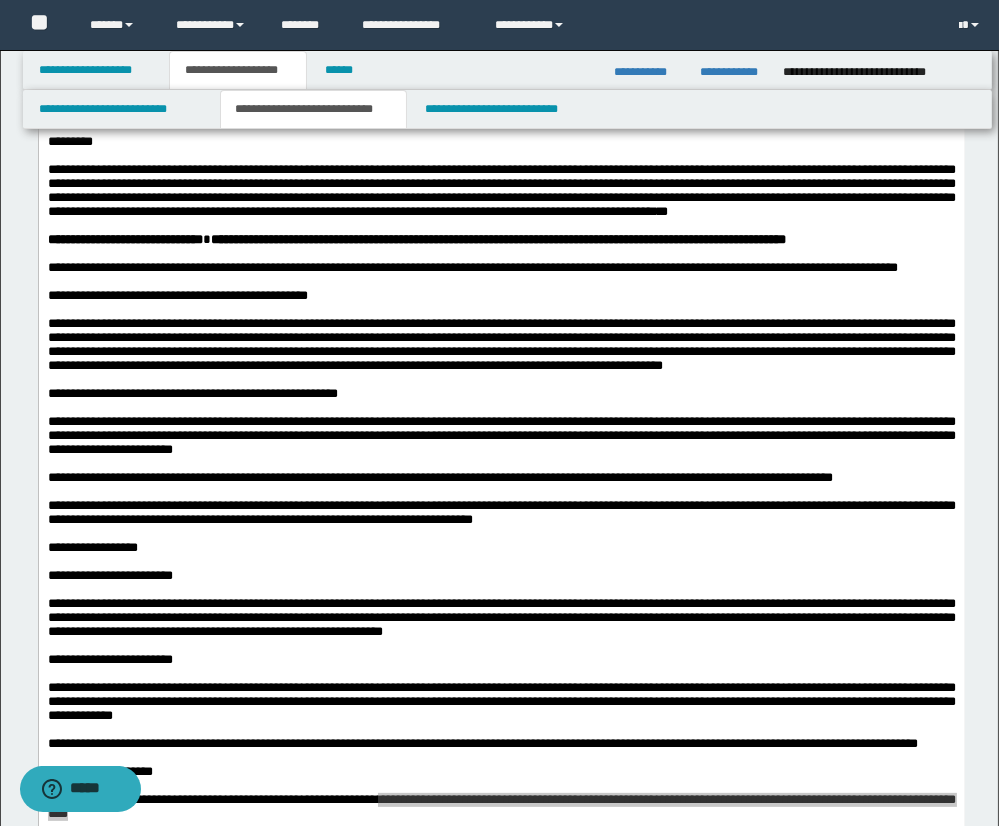 scroll, scrollTop: 726, scrollLeft: 0, axis: vertical 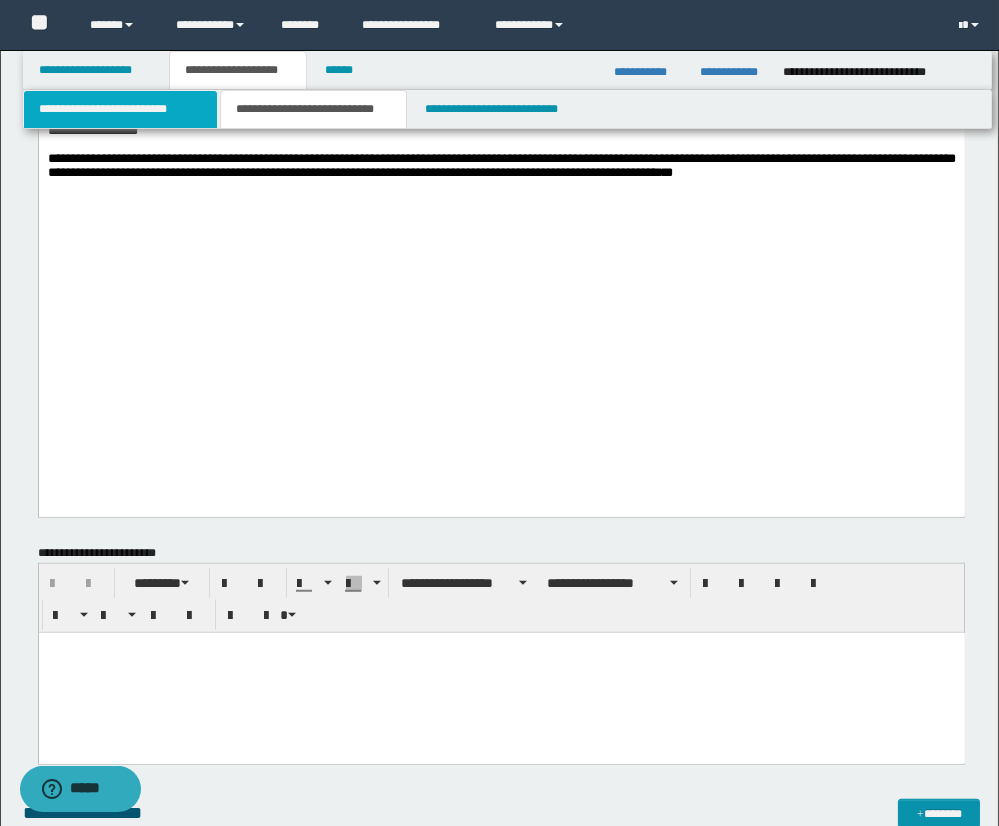 click on "**********" at bounding box center (120, 109) 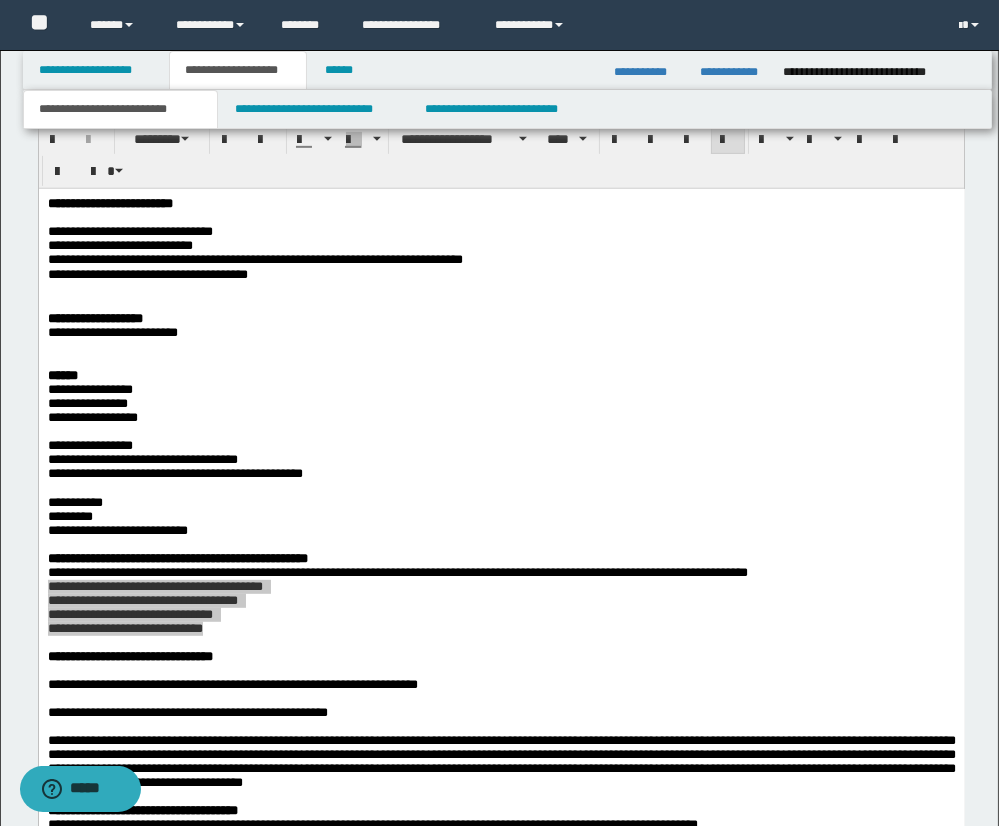 scroll, scrollTop: 1518, scrollLeft: 0, axis: vertical 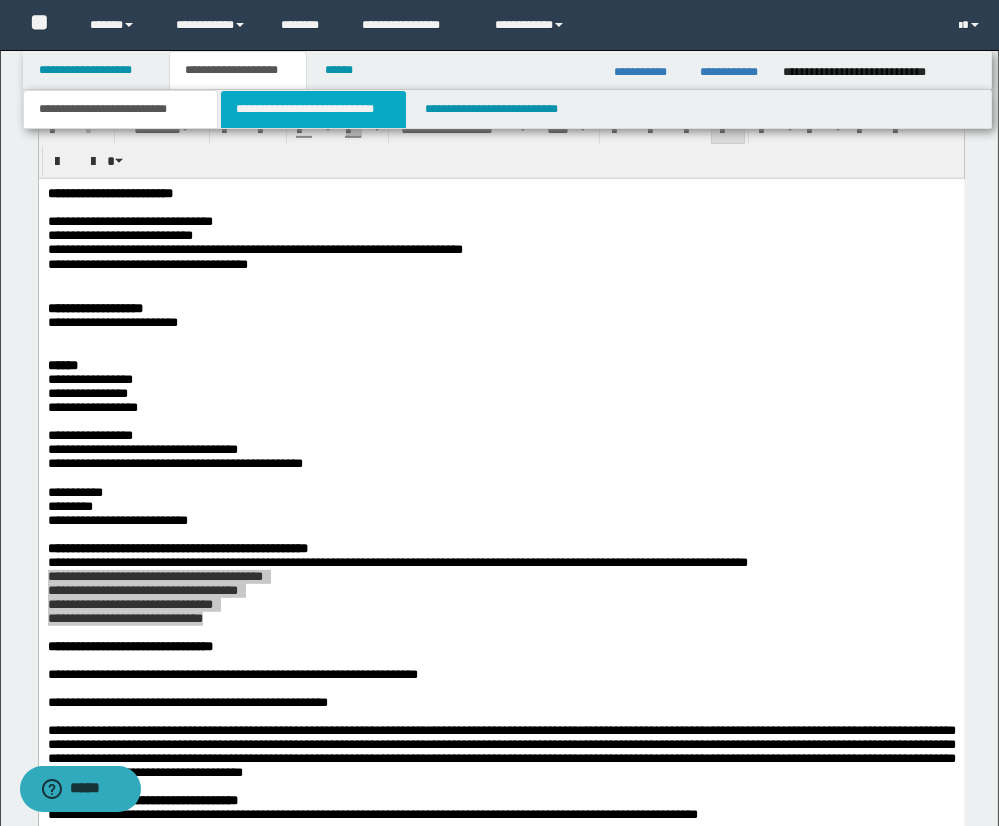click on "**********" at bounding box center (313, 109) 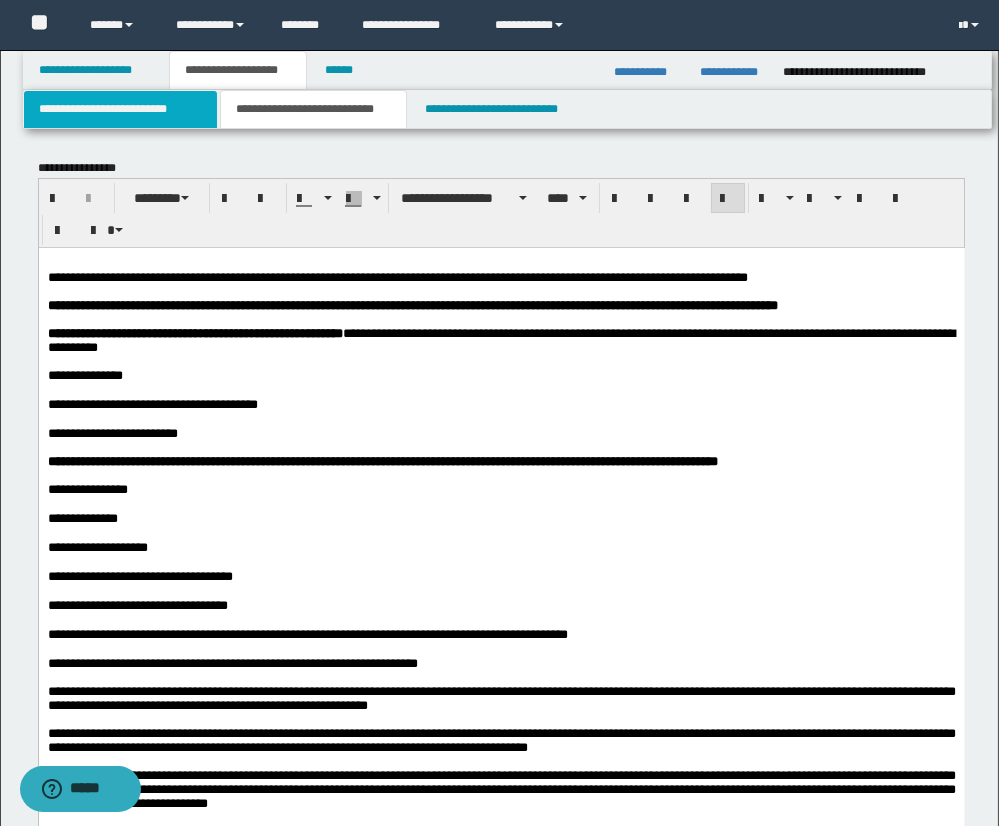scroll, scrollTop: 0, scrollLeft: 0, axis: both 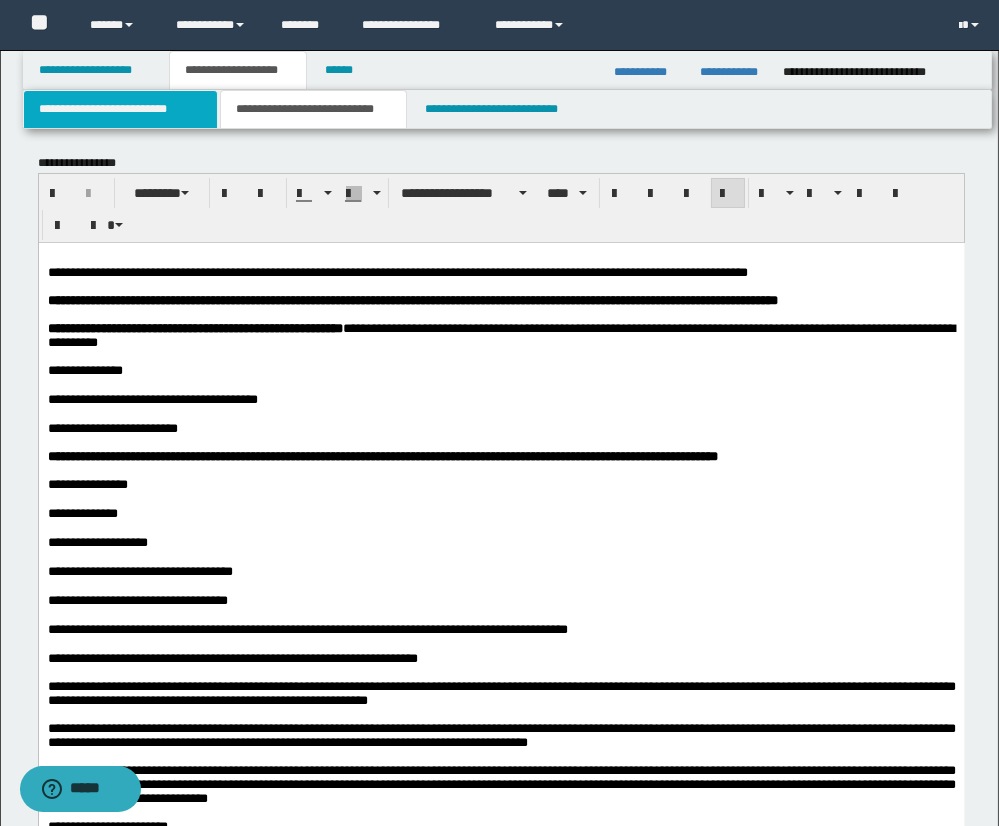 click on "**********" at bounding box center [120, 109] 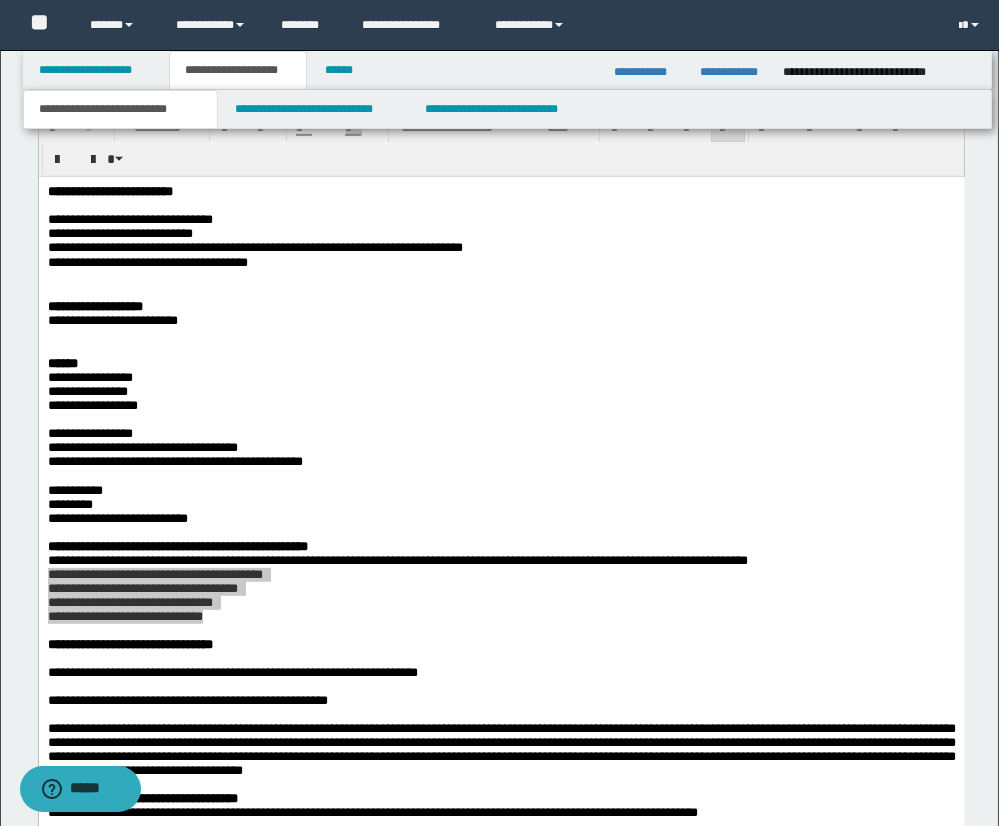 scroll, scrollTop: 1522, scrollLeft: 0, axis: vertical 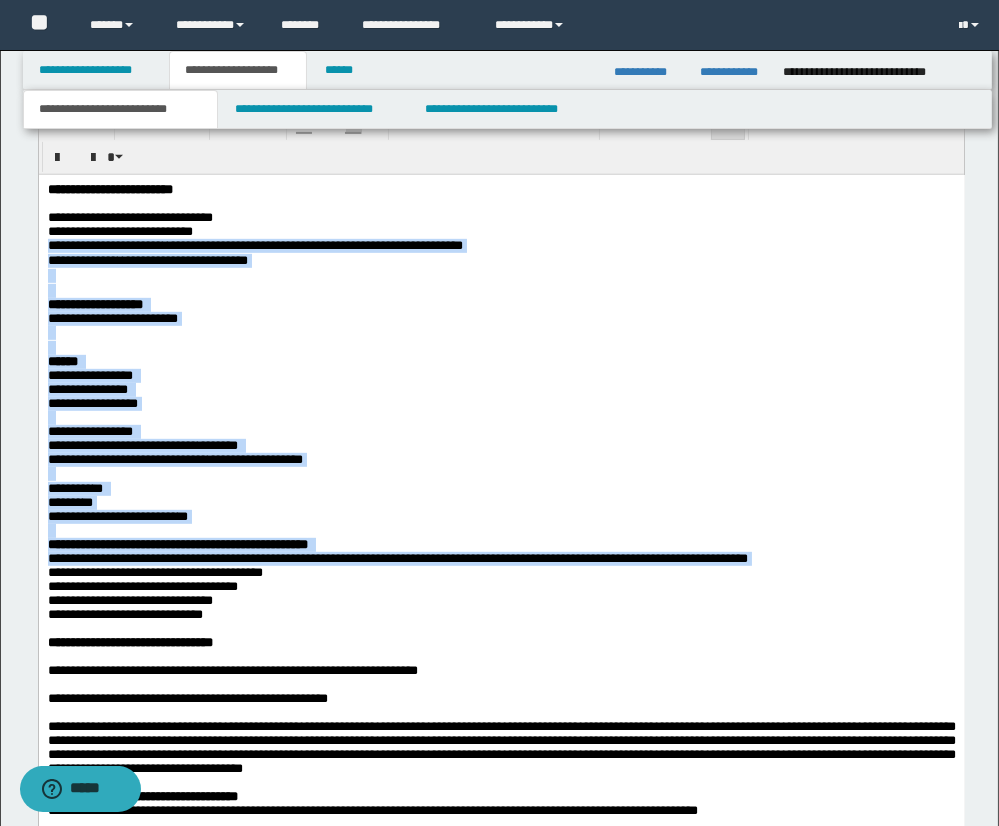 drag, startPoint x: 87, startPoint y: 236, endPoint x: 238, endPoint y: 237, distance: 151.00331 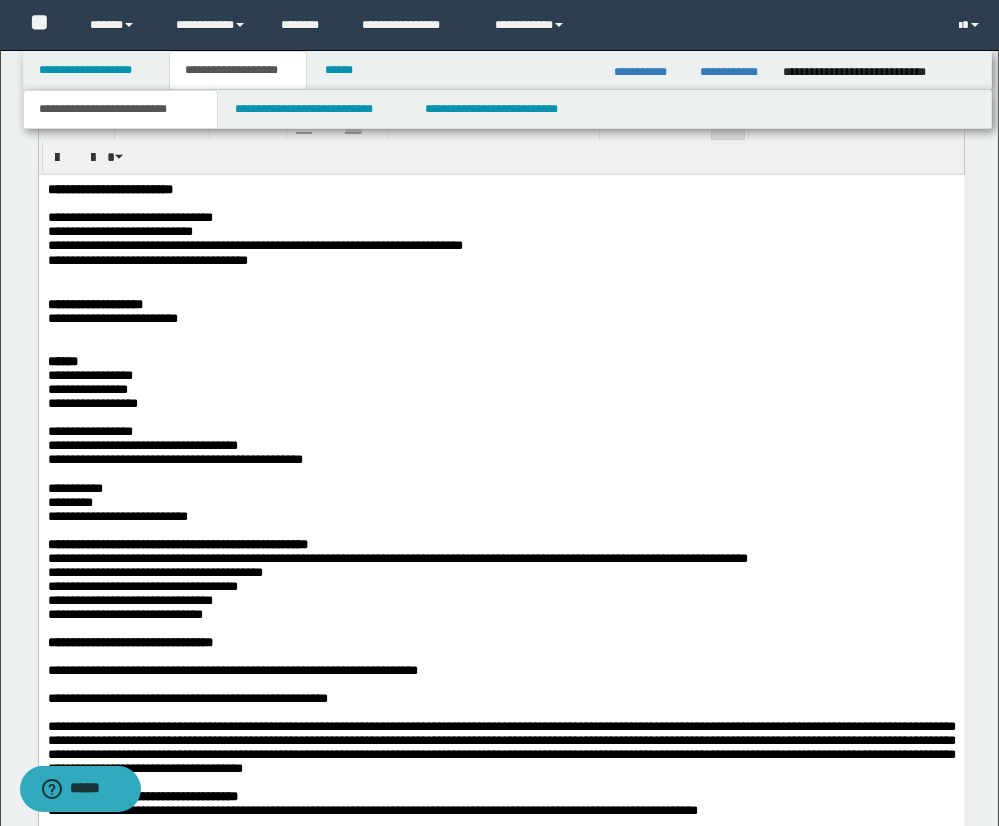 click on "**********" at bounding box center [501, 231] 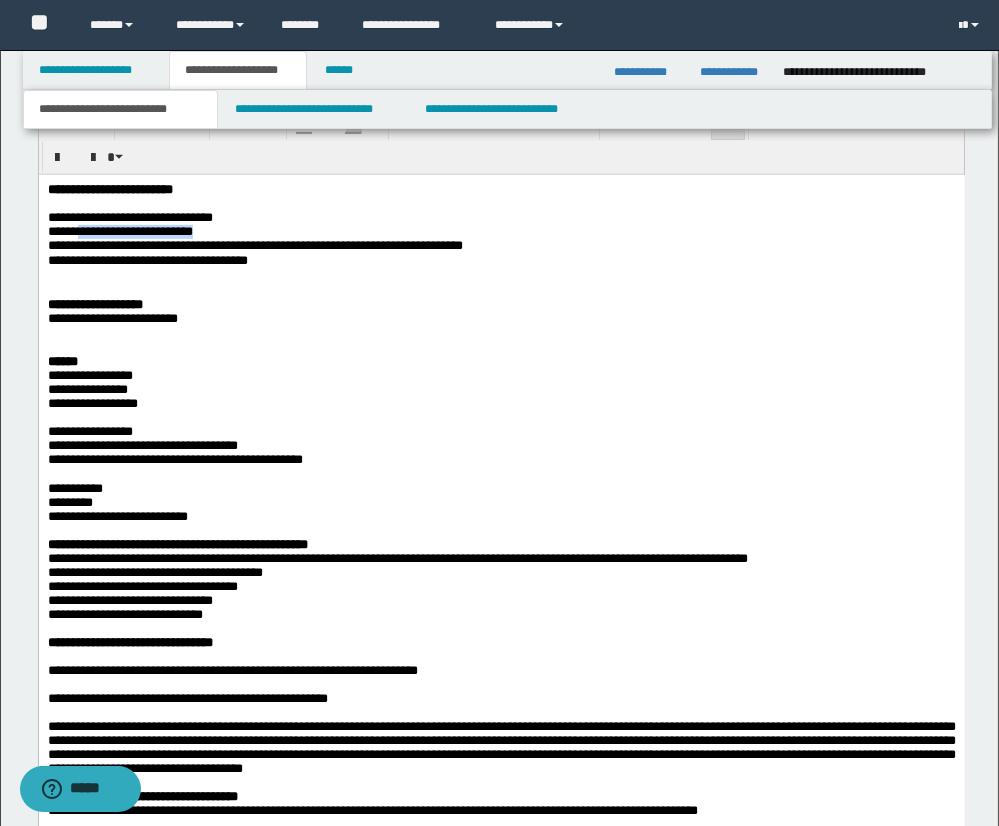 drag, startPoint x: 228, startPoint y: 235, endPoint x: 82, endPoint y: 227, distance: 146.21901 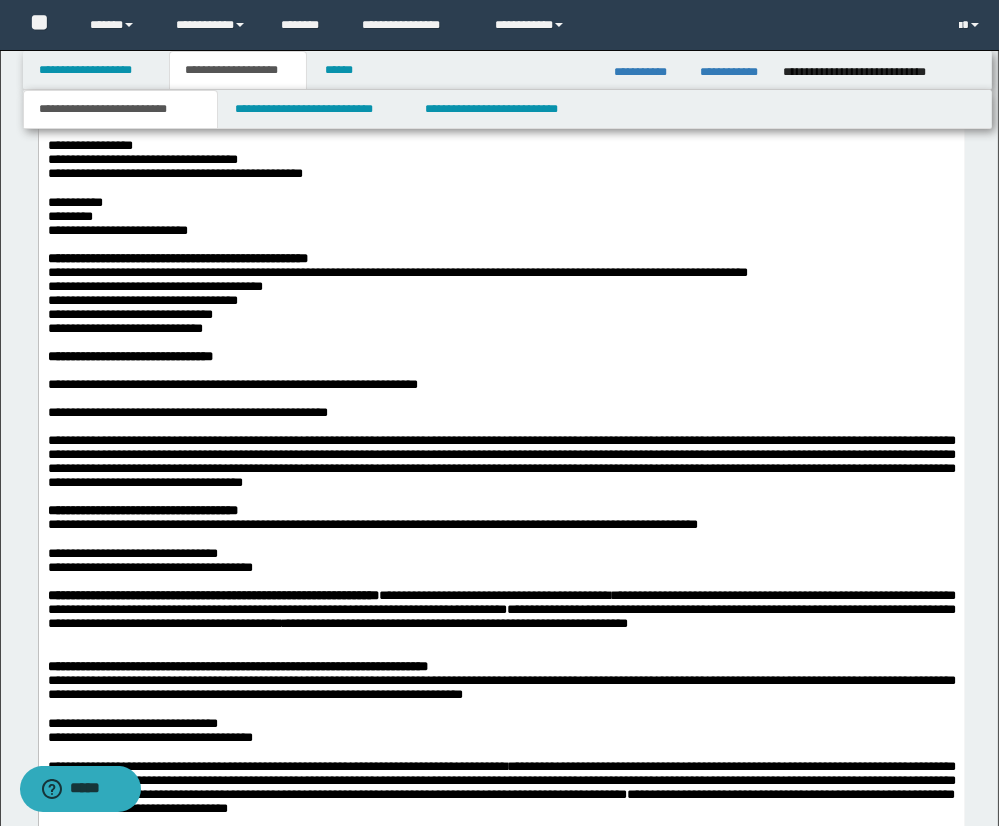 scroll, scrollTop: 1815, scrollLeft: 0, axis: vertical 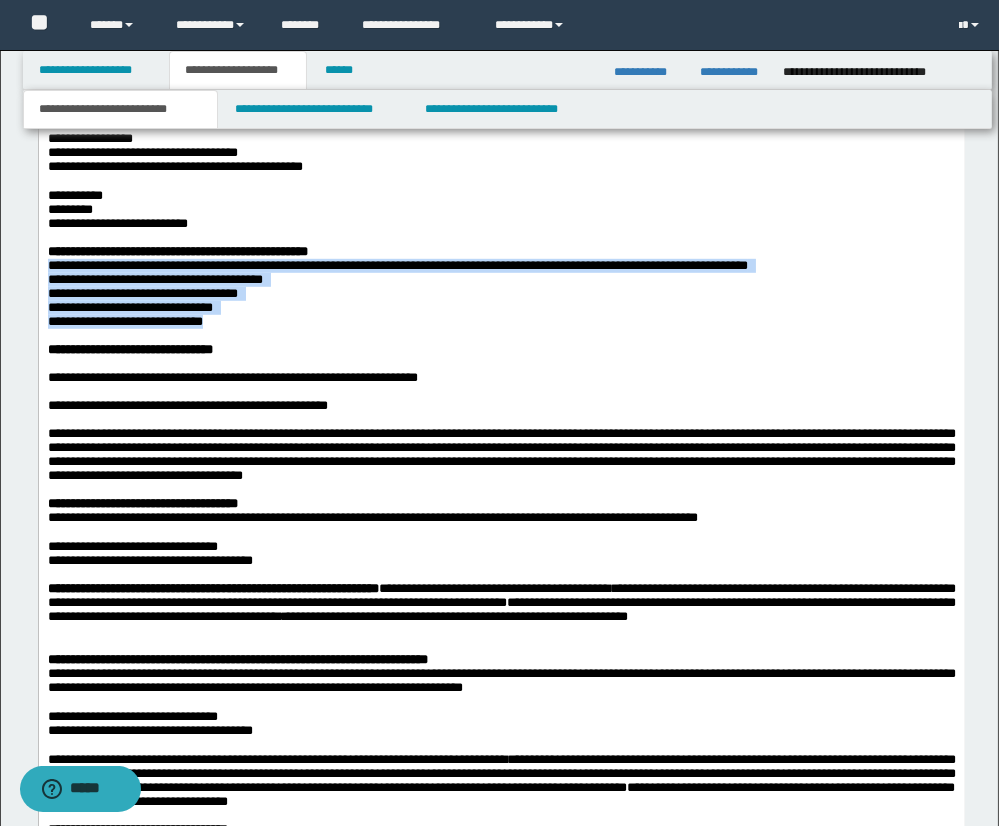 drag, startPoint x: 49, startPoint y: 288, endPoint x: 254, endPoint y: 344, distance: 212.51117 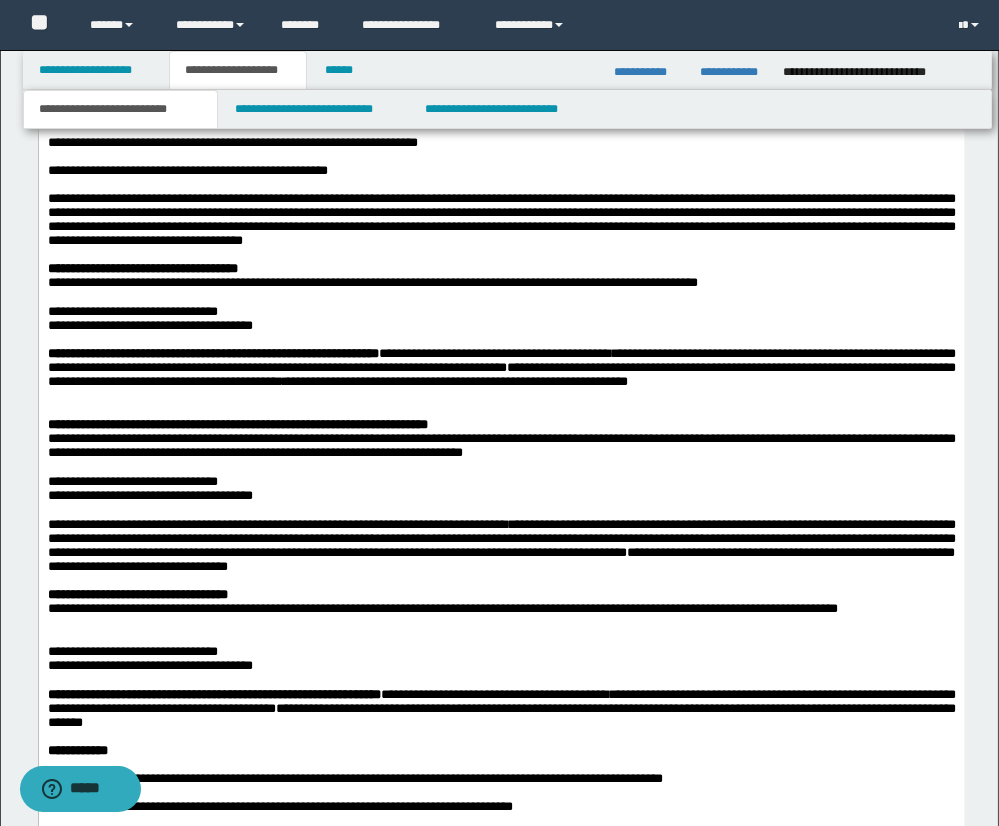 scroll, scrollTop: 2042, scrollLeft: 0, axis: vertical 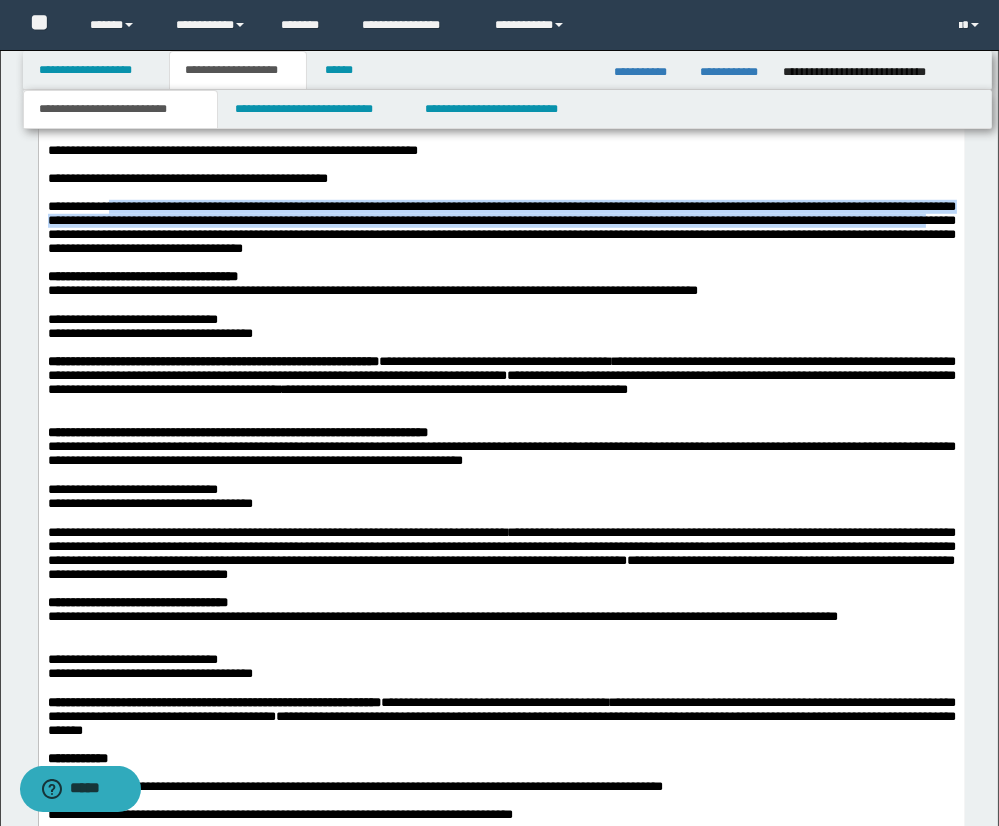 drag, startPoint x: 112, startPoint y: 241, endPoint x: 153, endPoint y: 273, distance: 52.009613 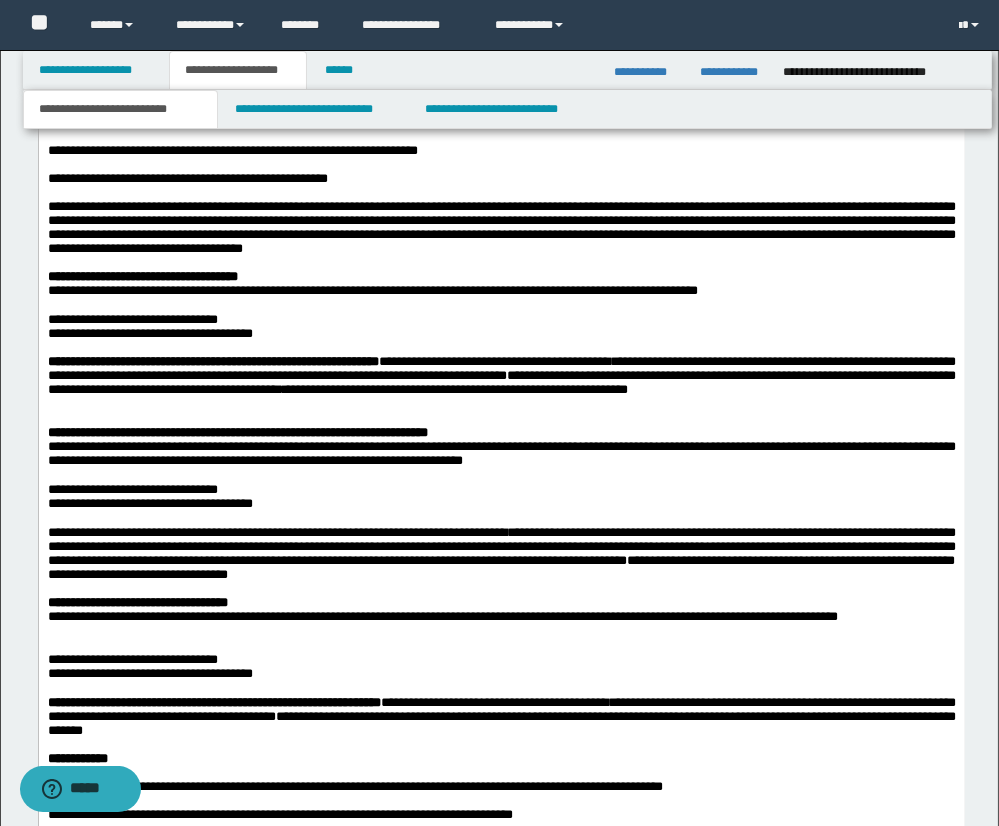 click on "**********" at bounding box center [501, 227] 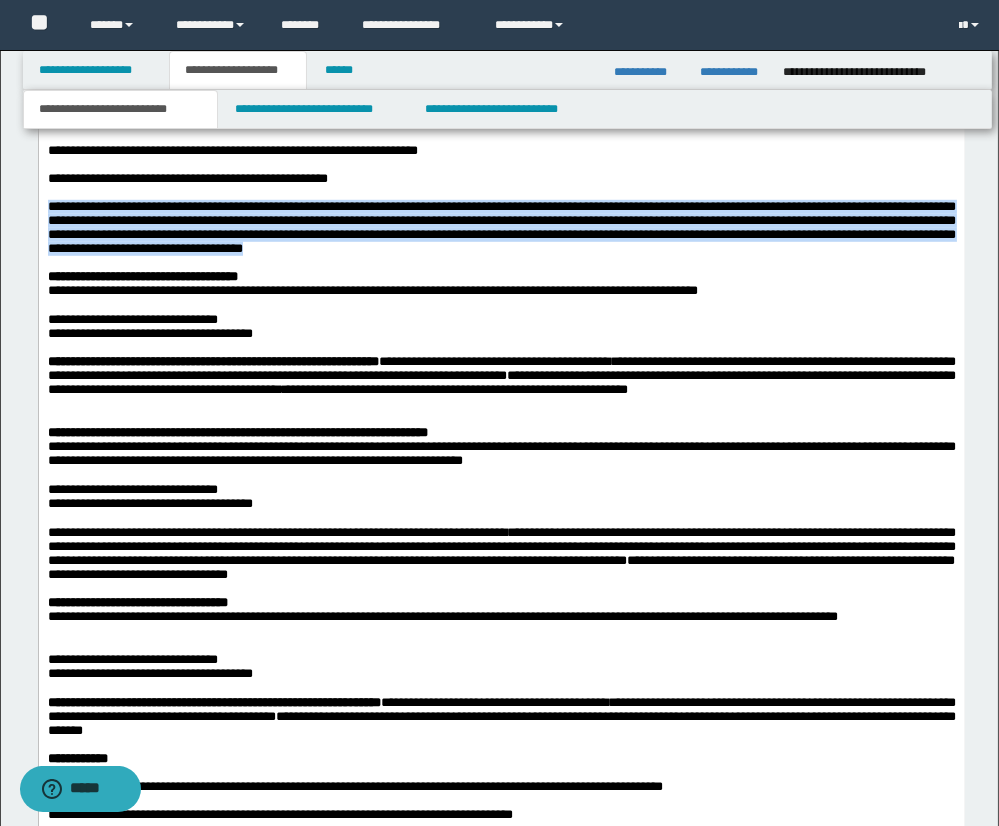drag, startPoint x: 46, startPoint y: 242, endPoint x: 480, endPoint y: 279, distance: 435.57434 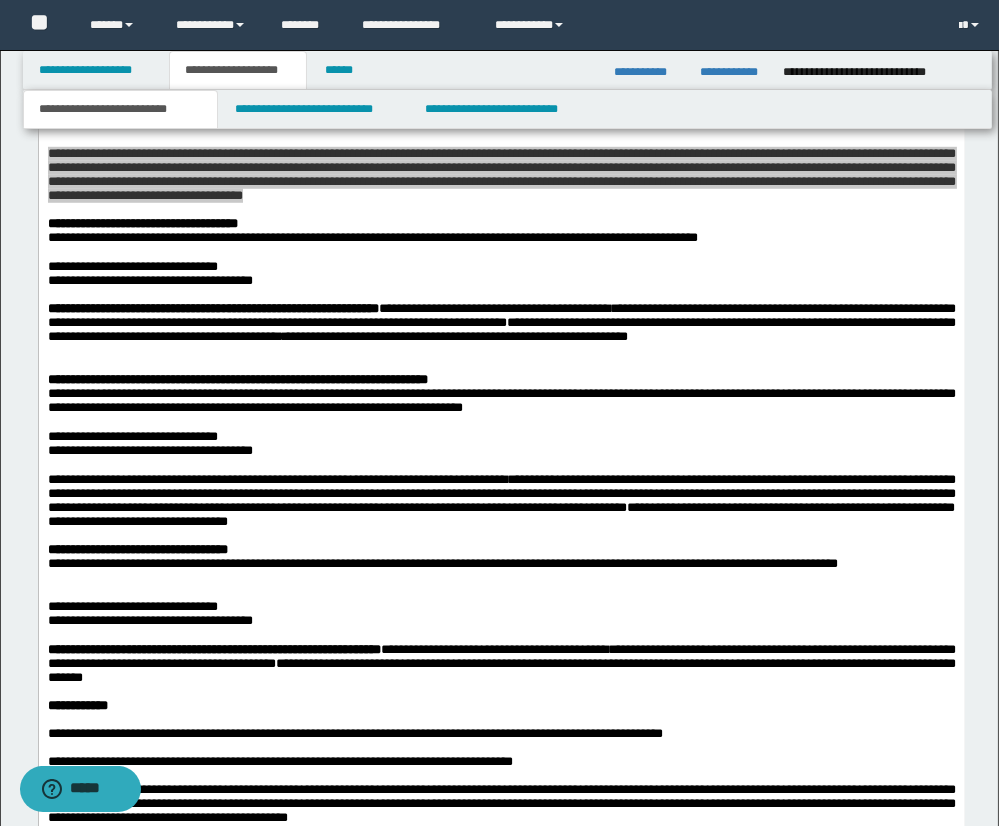 scroll, scrollTop: 2100, scrollLeft: 0, axis: vertical 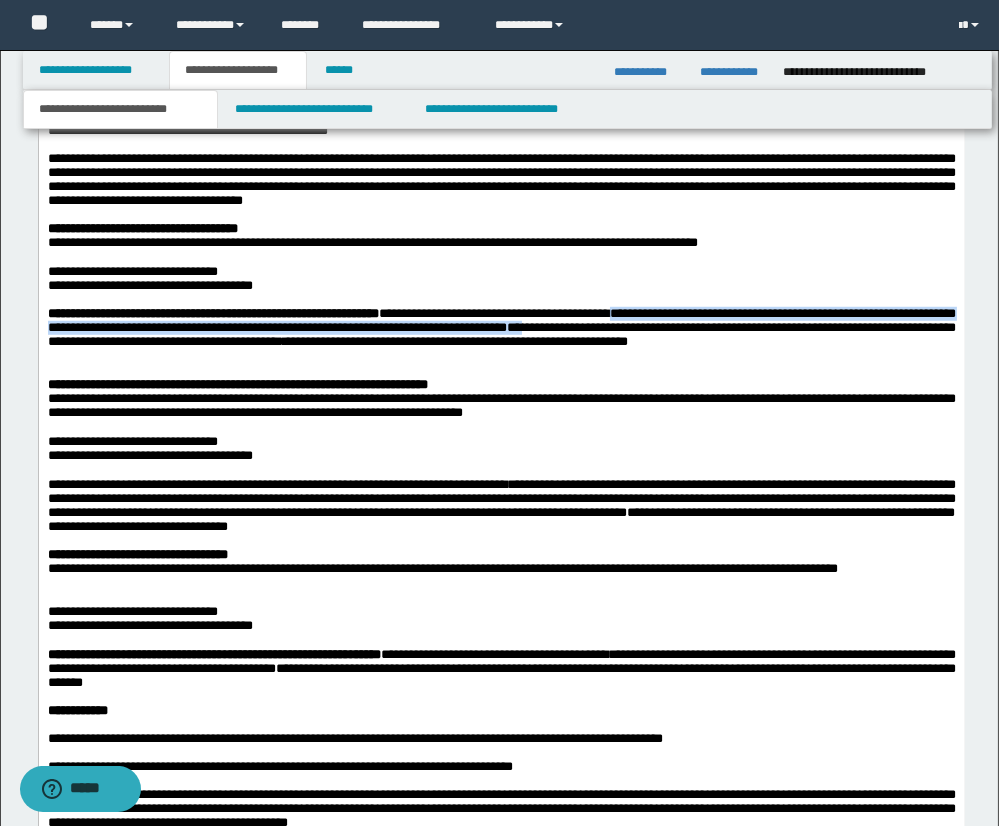 drag, startPoint x: 699, startPoint y: 358, endPoint x: 700, endPoint y: 371, distance: 13.038404 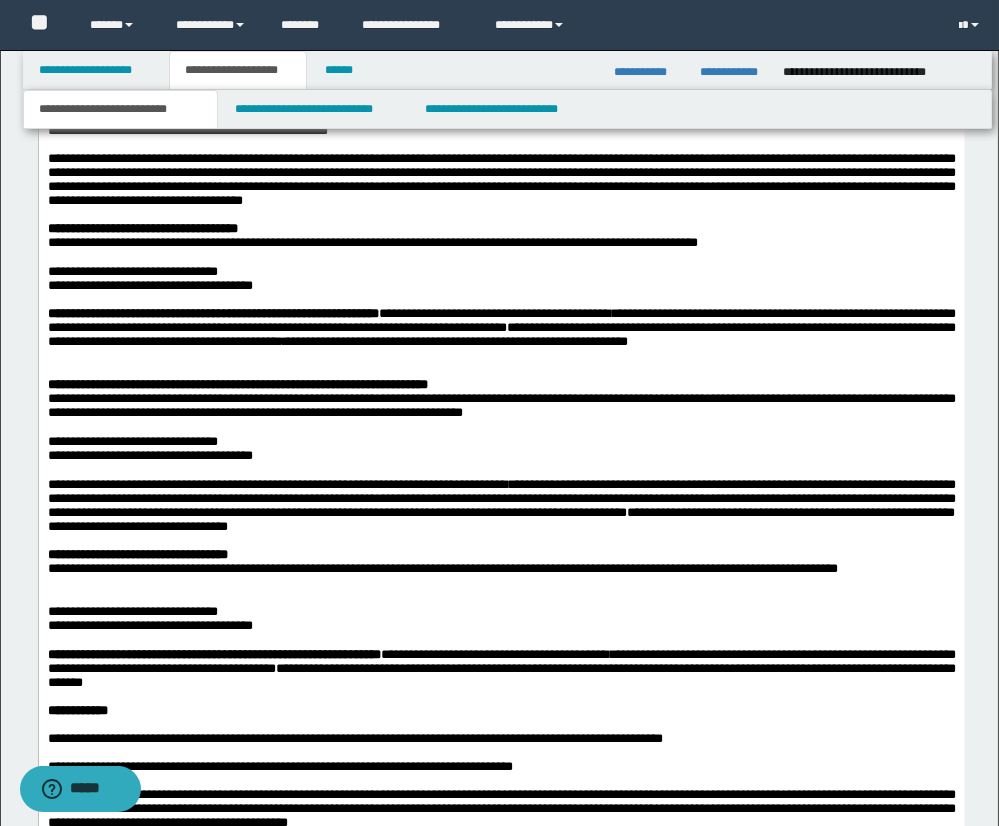 click on "**********" at bounding box center (501, 334) 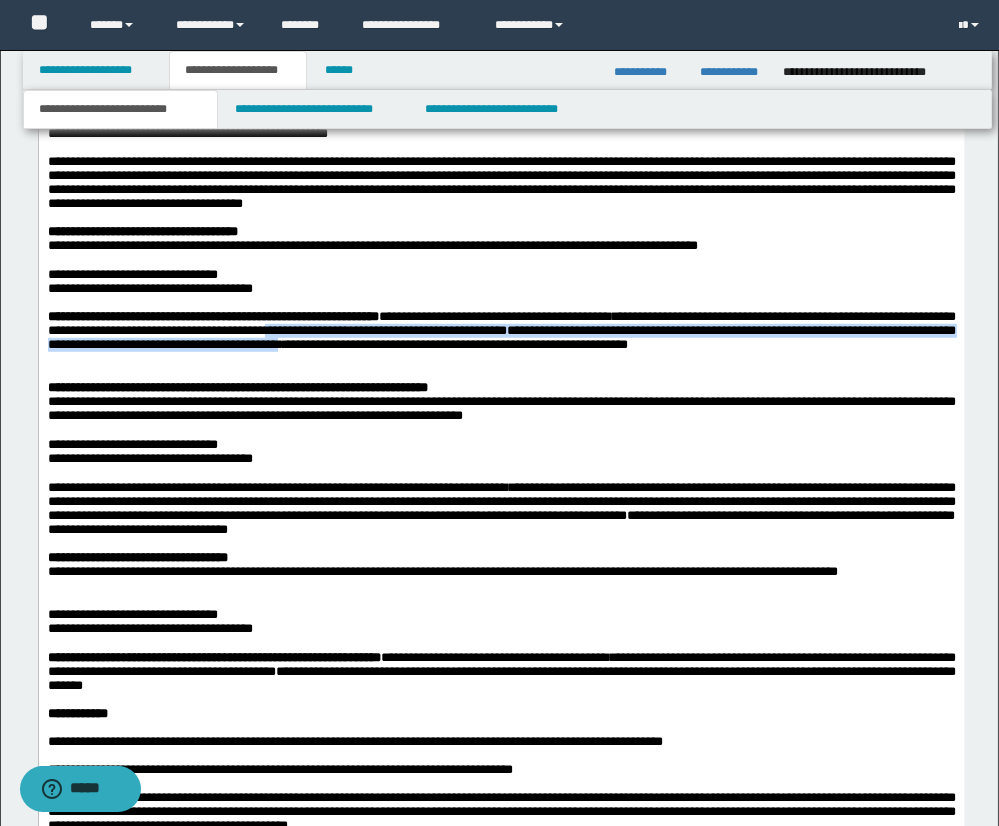 drag, startPoint x: 418, startPoint y: 377, endPoint x: 516, endPoint y: 393, distance: 99.29753 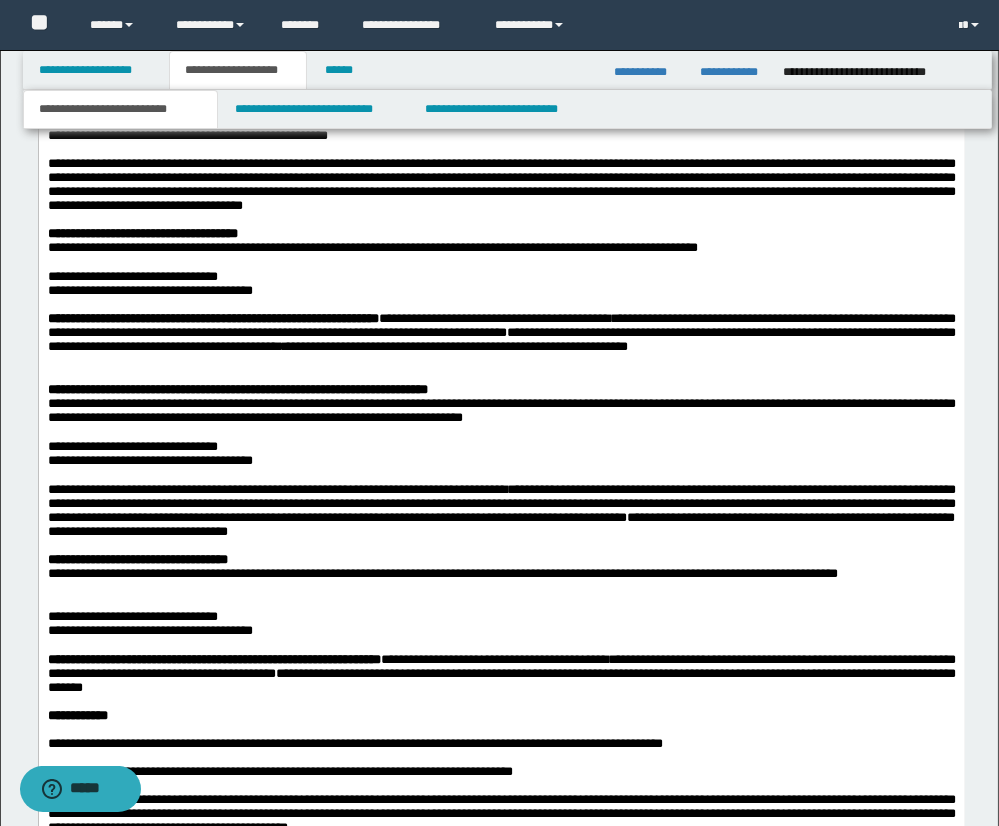 click on "**********" at bounding box center [501, 410] 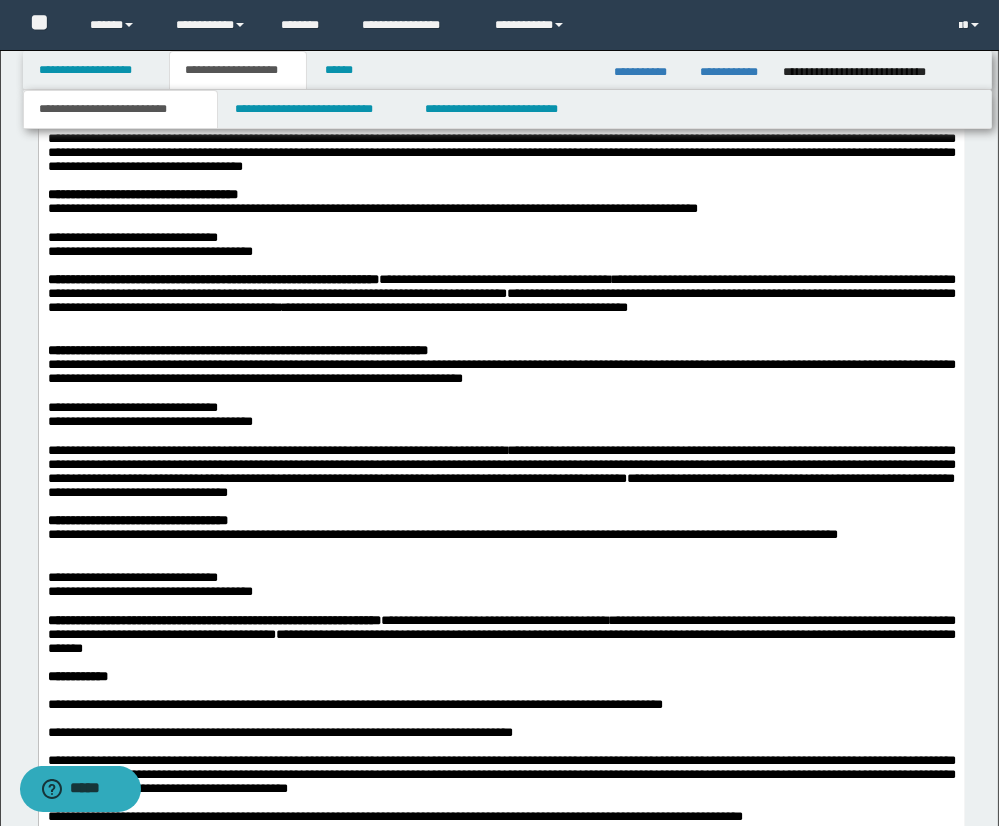 scroll, scrollTop: 2127, scrollLeft: 0, axis: vertical 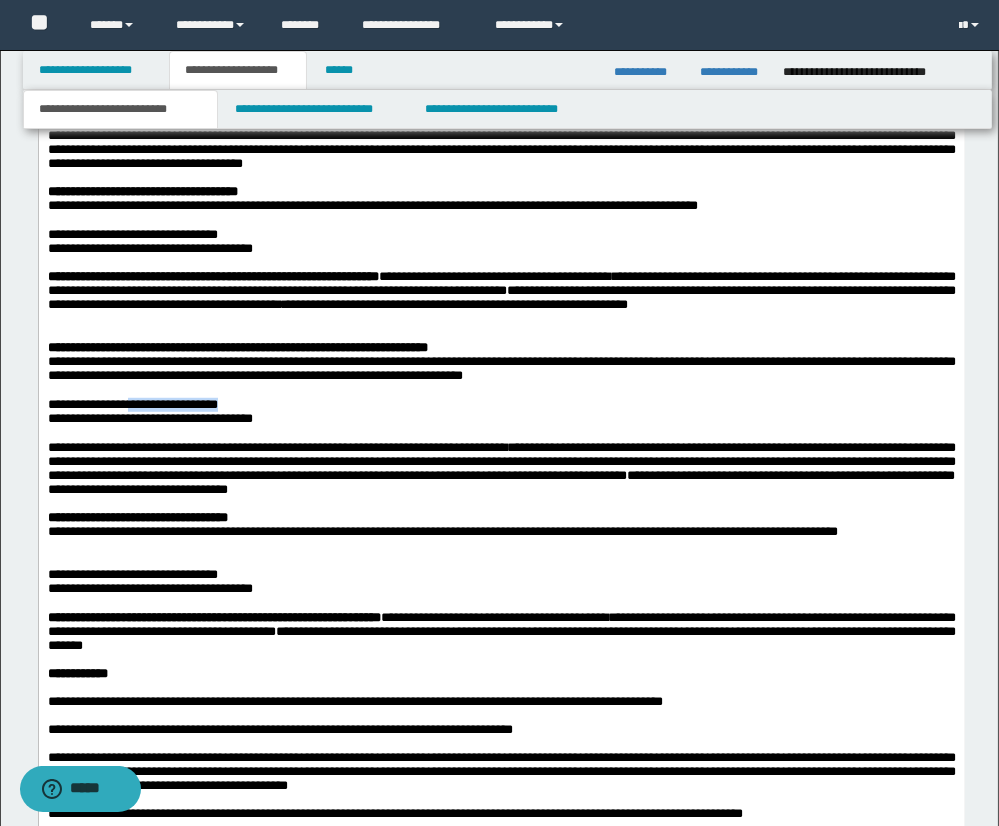 drag, startPoint x: 151, startPoint y: 458, endPoint x: 245, endPoint y: 458, distance: 94 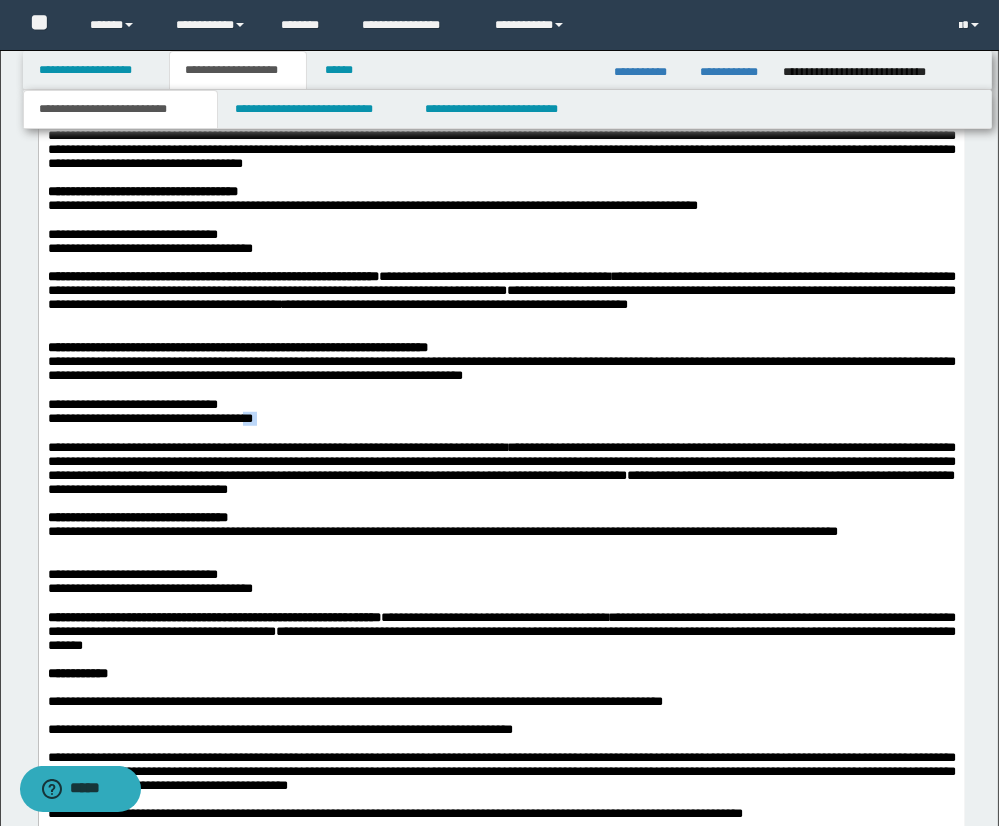 drag, startPoint x: 260, startPoint y: 471, endPoint x: 277, endPoint y: 470, distance: 17.029387 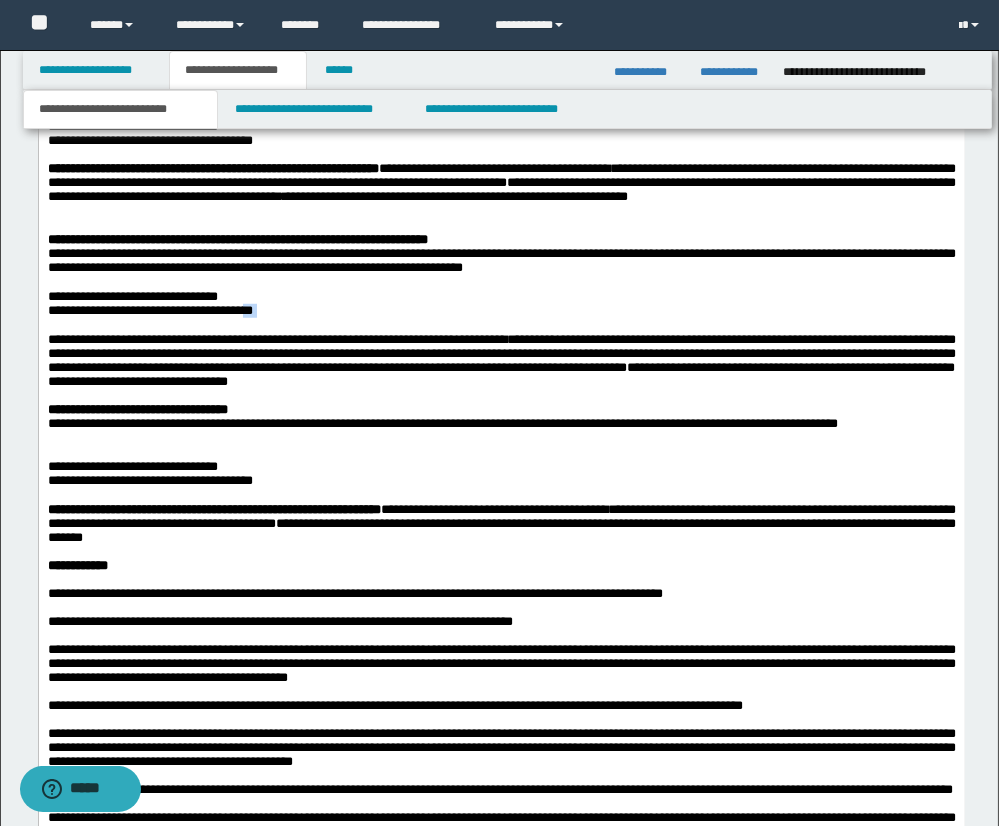 scroll, scrollTop: 2236, scrollLeft: 0, axis: vertical 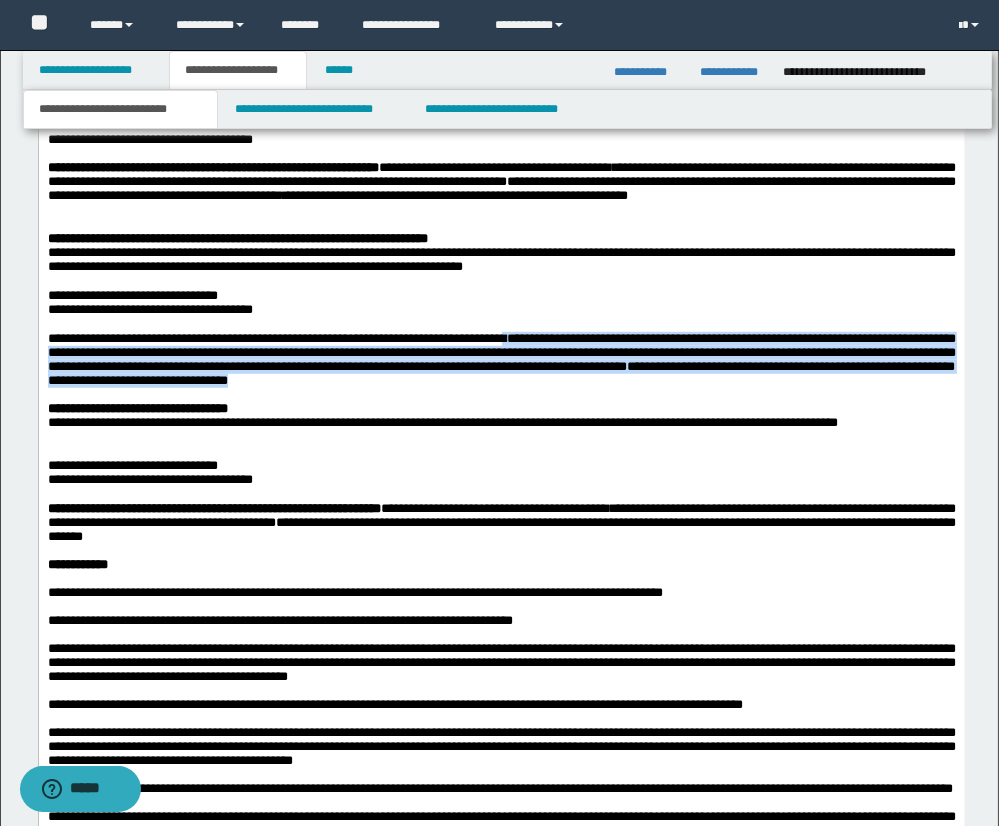 drag, startPoint x: 566, startPoint y: 395, endPoint x: 587, endPoint y: 431, distance: 41.677334 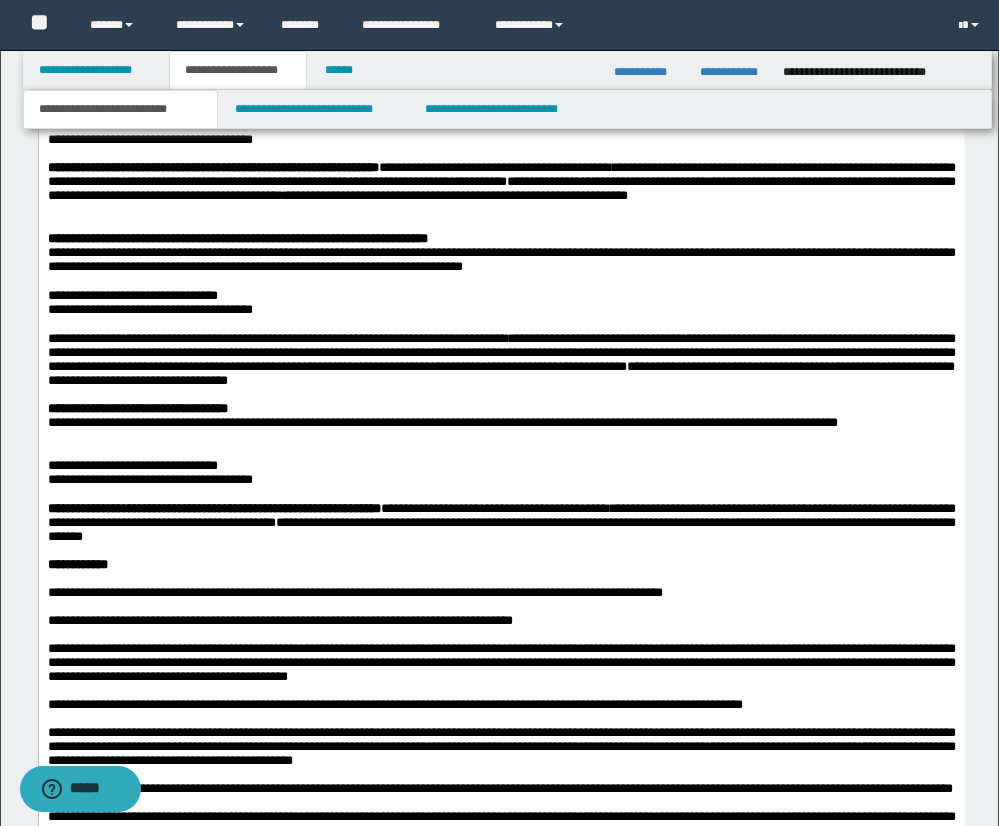click on "**********" at bounding box center [137, 408] 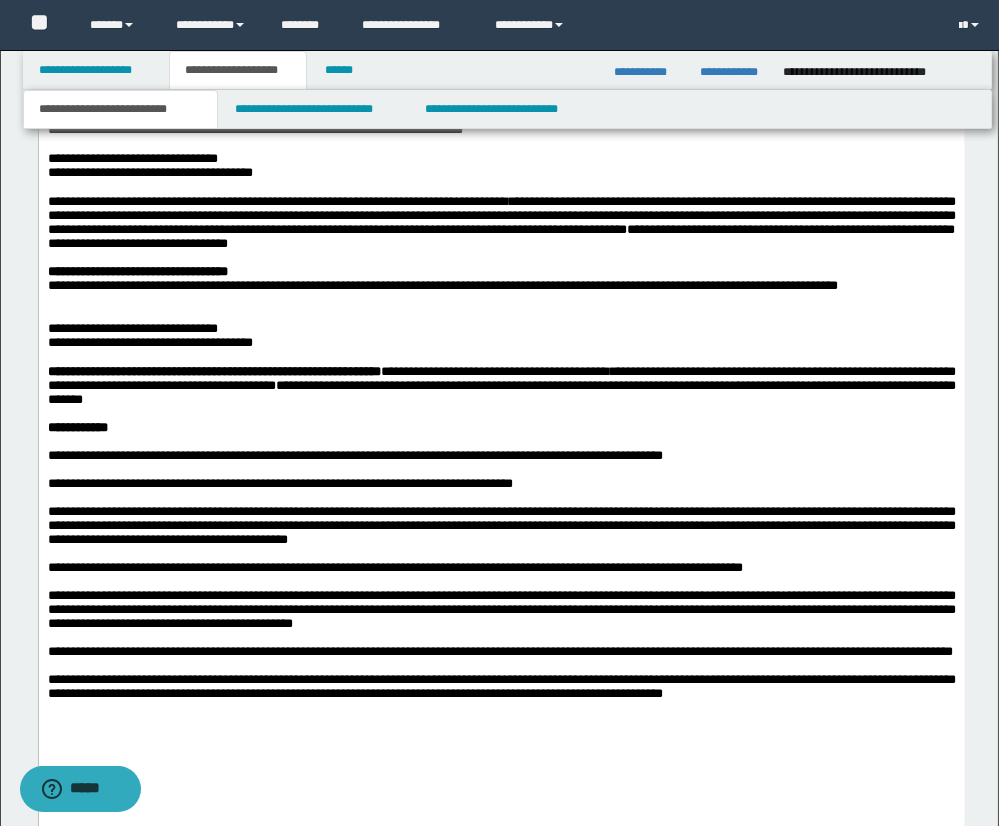 scroll, scrollTop: 2375, scrollLeft: 0, axis: vertical 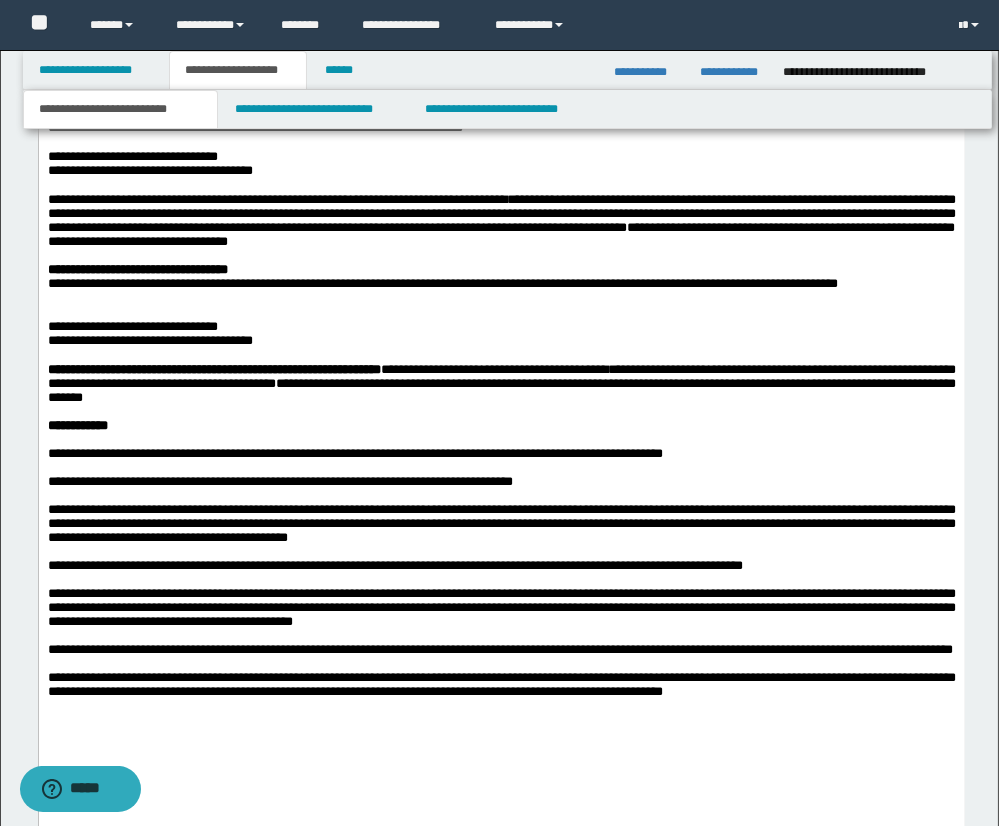 click on "**********" at bounding box center (87, 326) 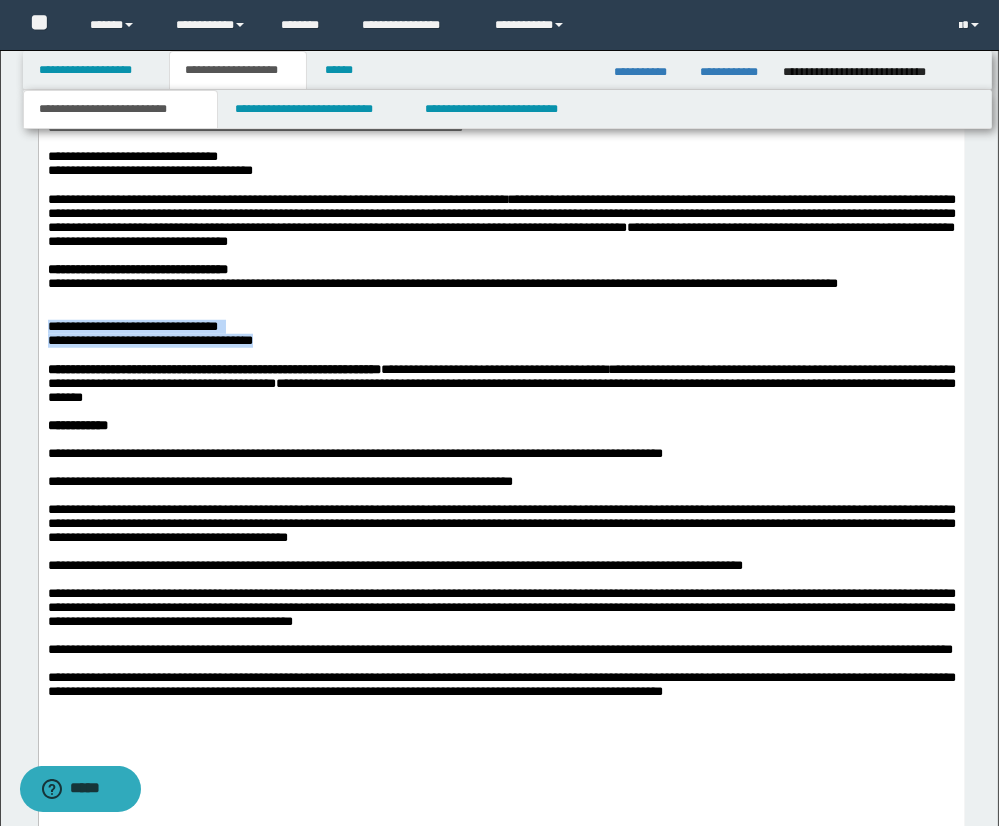 drag, startPoint x: 49, startPoint y: 386, endPoint x: 314, endPoint y: 404, distance: 265.61063 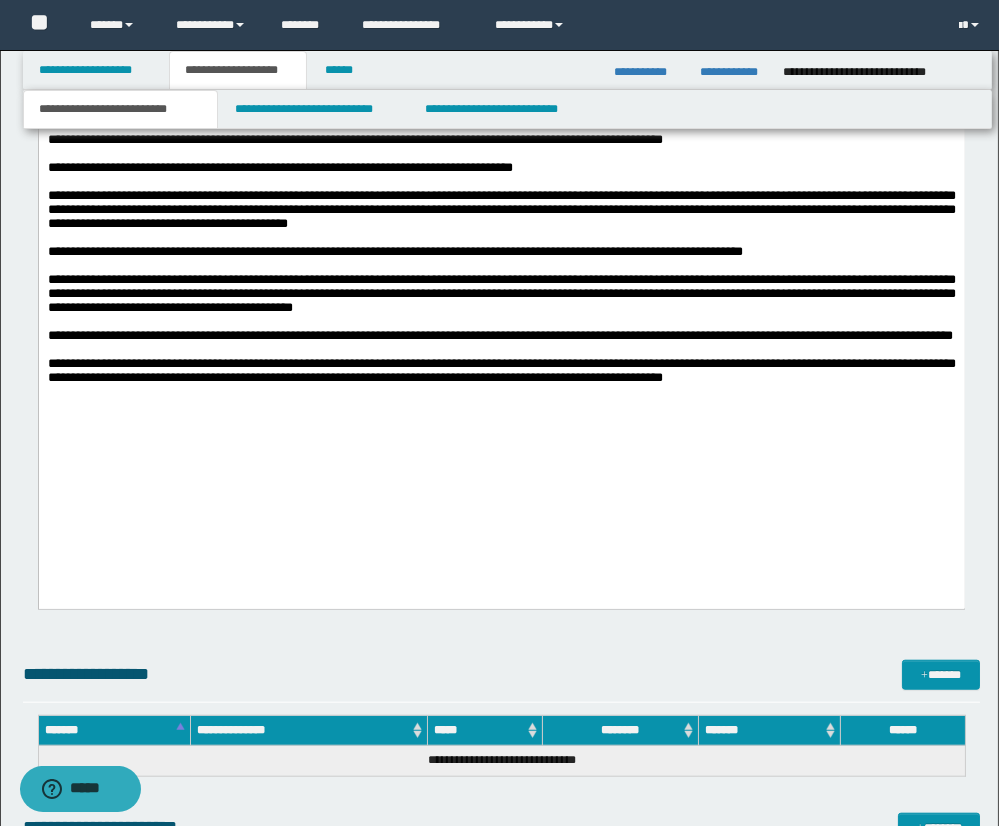 scroll, scrollTop: 2699, scrollLeft: 0, axis: vertical 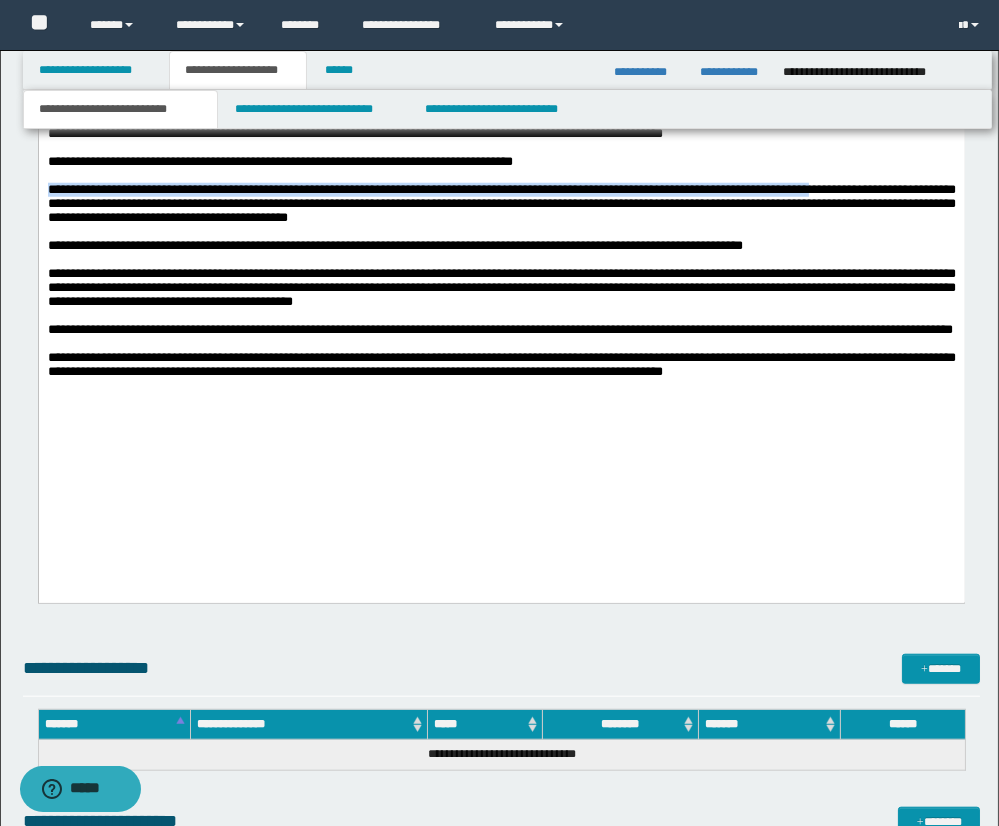 drag, startPoint x: 49, startPoint y: 261, endPoint x: 869, endPoint y: 264, distance: 820.0055 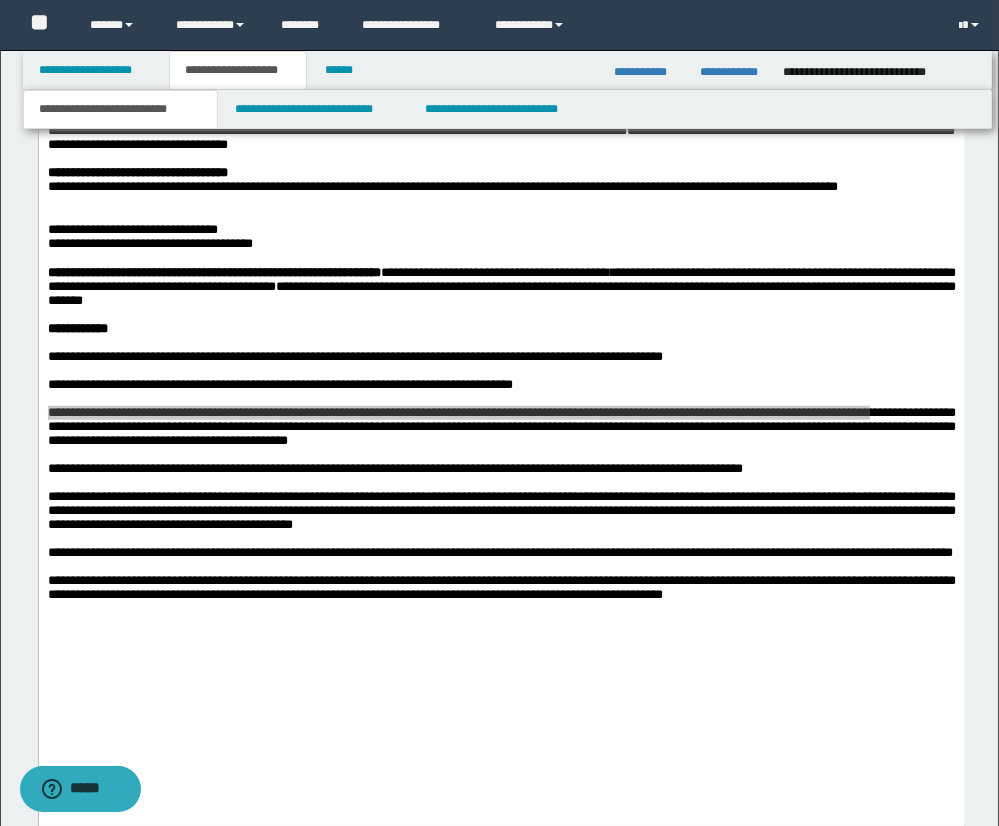 scroll, scrollTop: 2473, scrollLeft: 0, axis: vertical 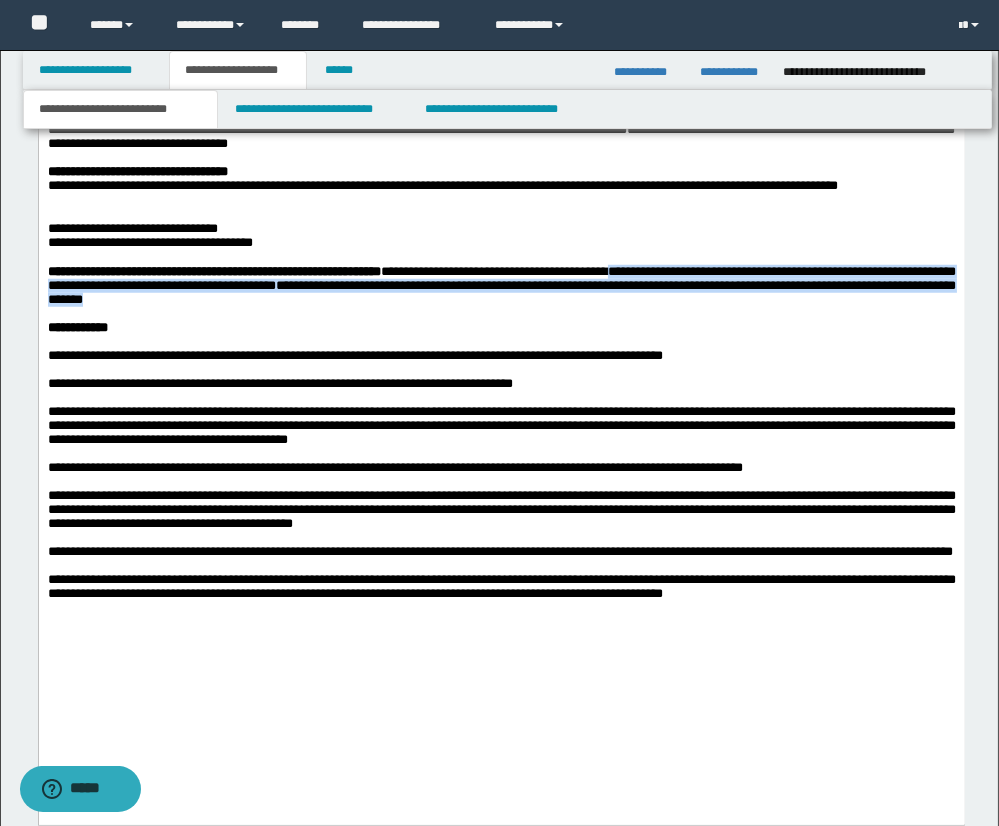 drag, startPoint x: 729, startPoint y: 335, endPoint x: 748, endPoint y: 361, distance: 32.202484 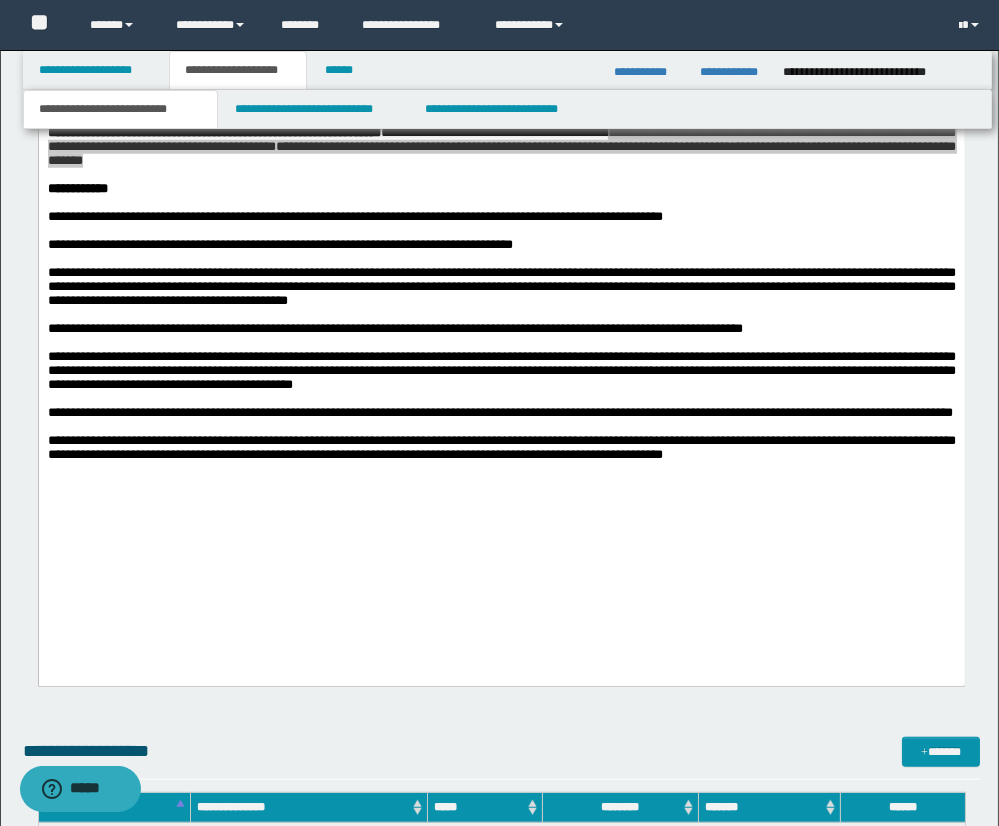 scroll, scrollTop: 2614, scrollLeft: 0, axis: vertical 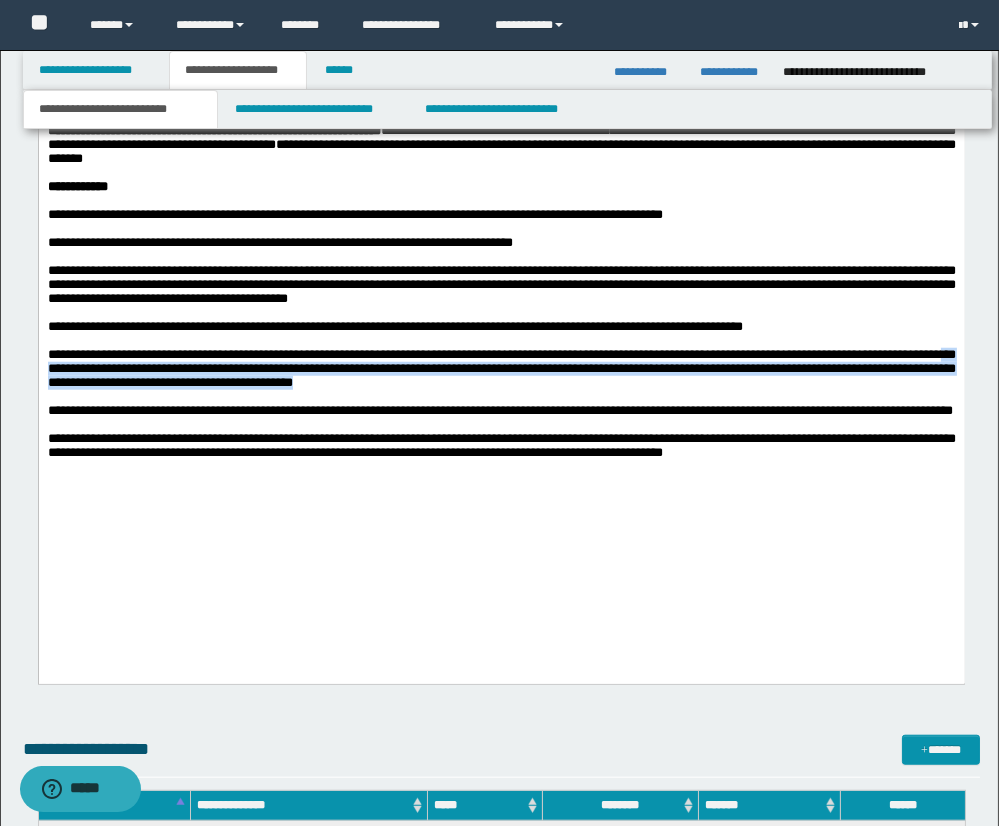 drag, startPoint x: 129, startPoint y: 453, endPoint x: 523, endPoint y: 468, distance: 394.28543 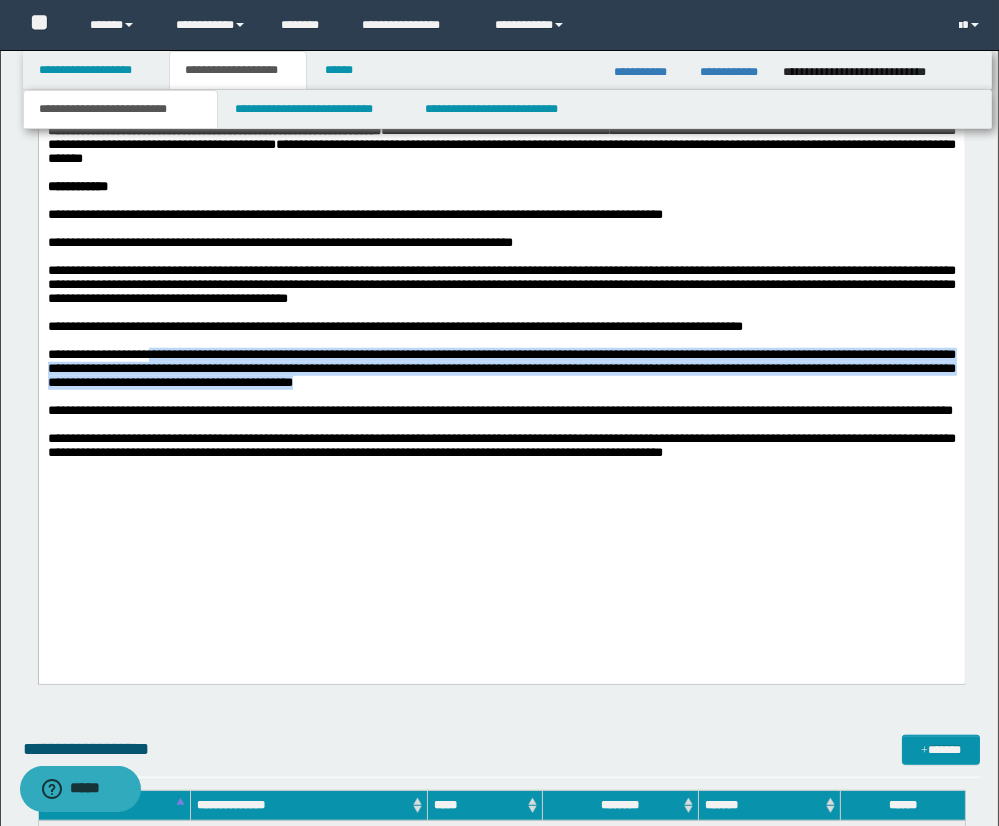 drag, startPoint x: 172, startPoint y: 435, endPoint x: 536, endPoint y: 463, distance: 365.07535 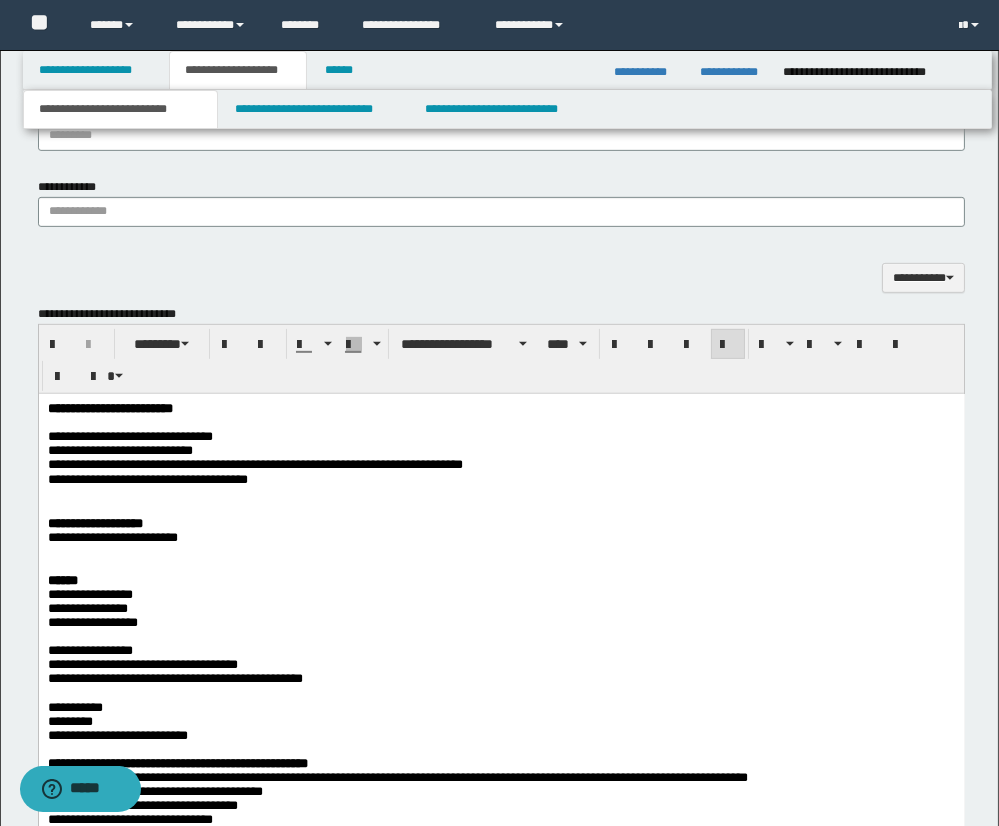 scroll, scrollTop: 1320, scrollLeft: 0, axis: vertical 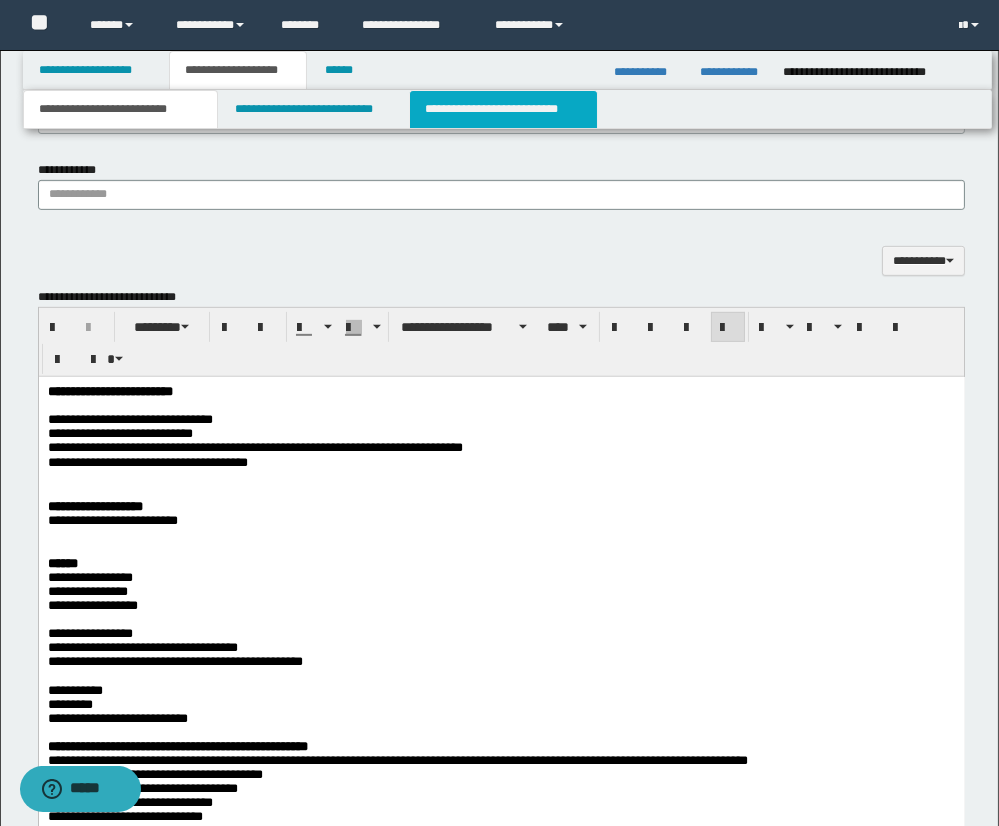click on "**********" at bounding box center (503, 109) 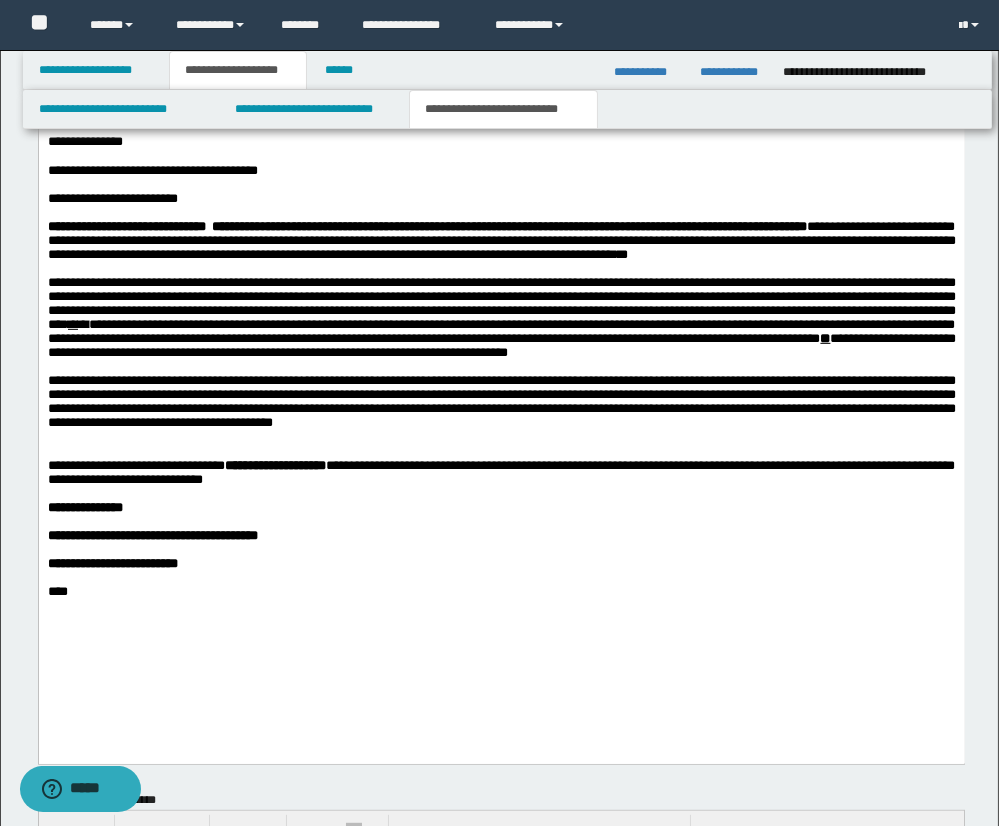 scroll, scrollTop: 1459, scrollLeft: 0, axis: vertical 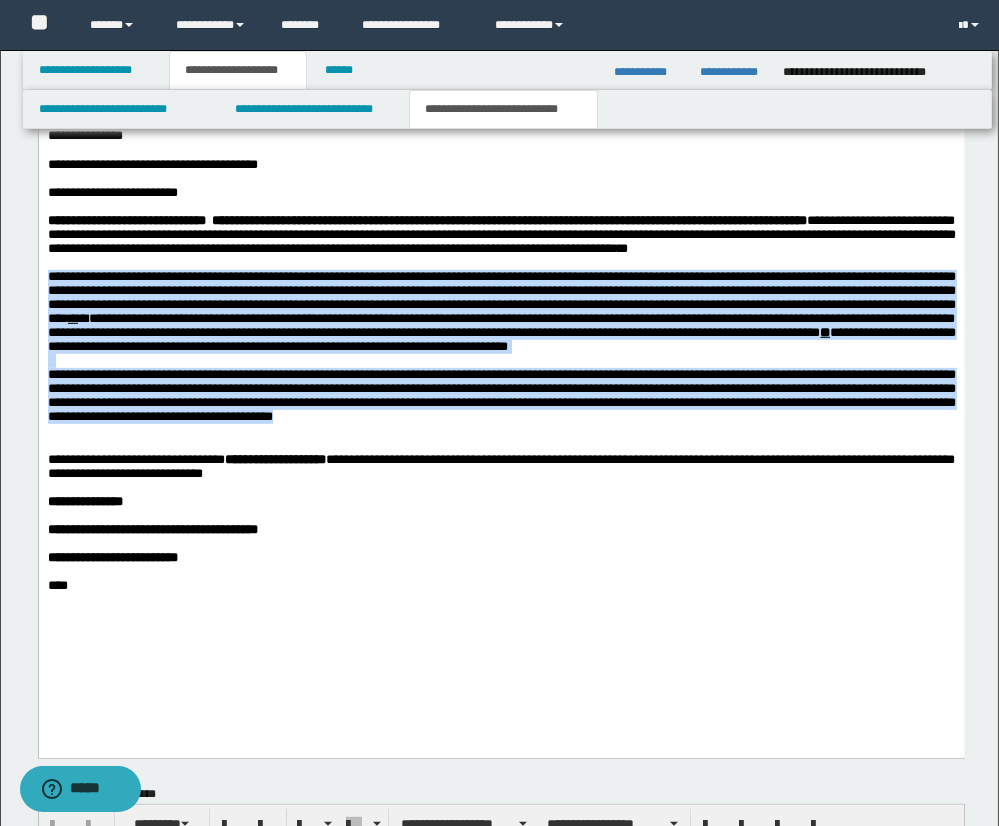drag, startPoint x: 49, startPoint y: 314, endPoint x: 657, endPoint y: 457, distance: 624.5903 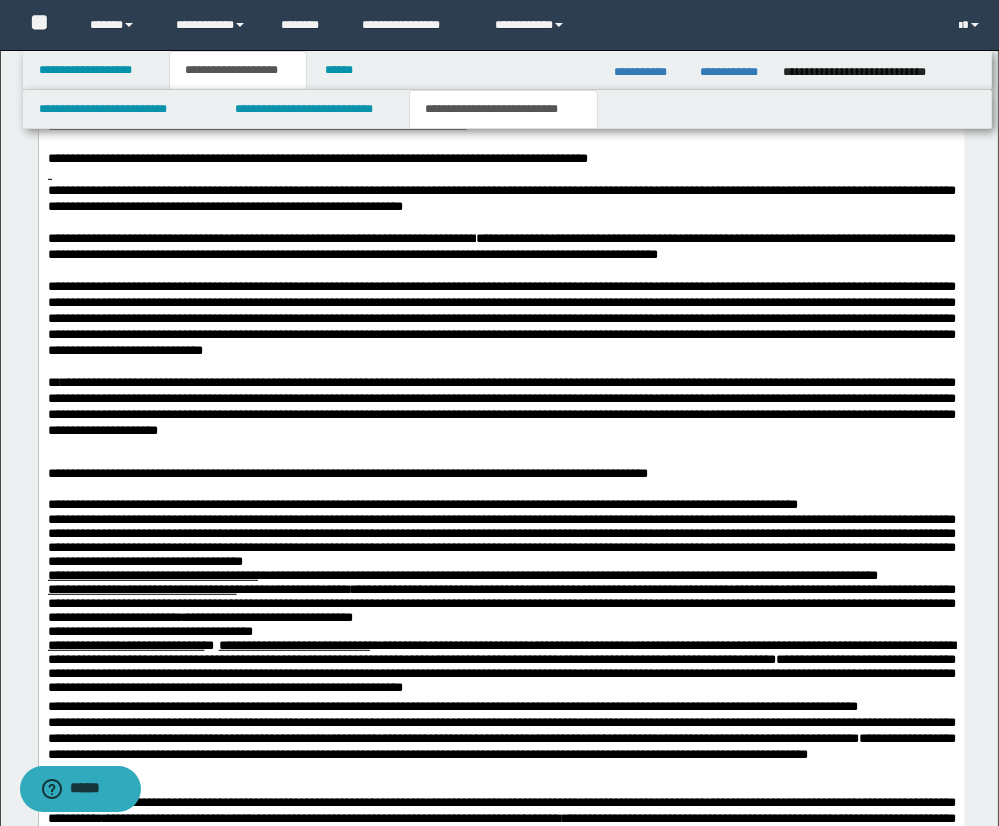 scroll, scrollTop: 1664, scrollLeft: 0, axis: vertical 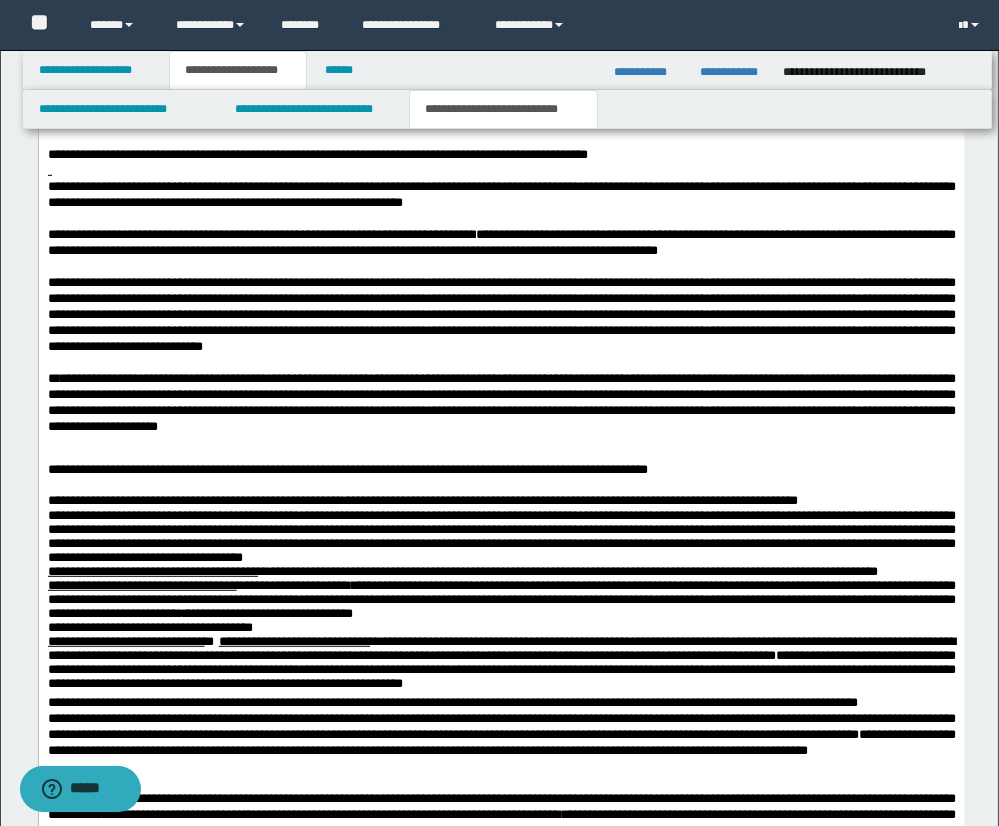 click on "**********" at bounding box center [501, 422] 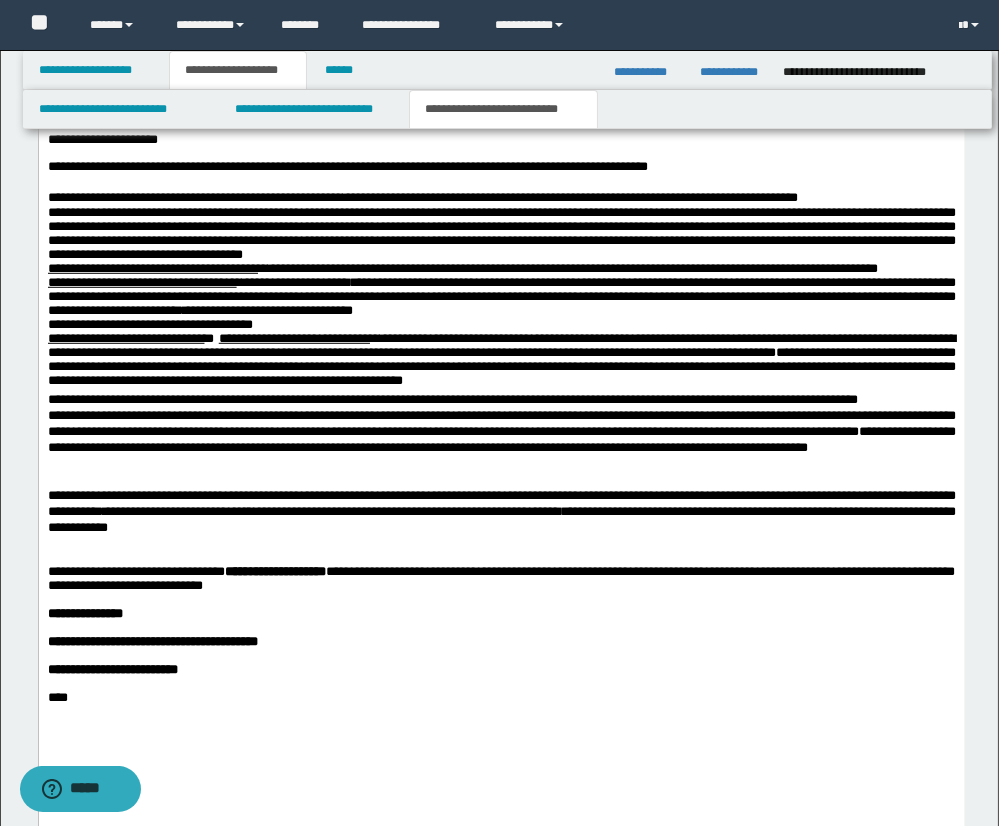 scroll, scrollTop: 1965, scrollLeft: 0, axis: vertical 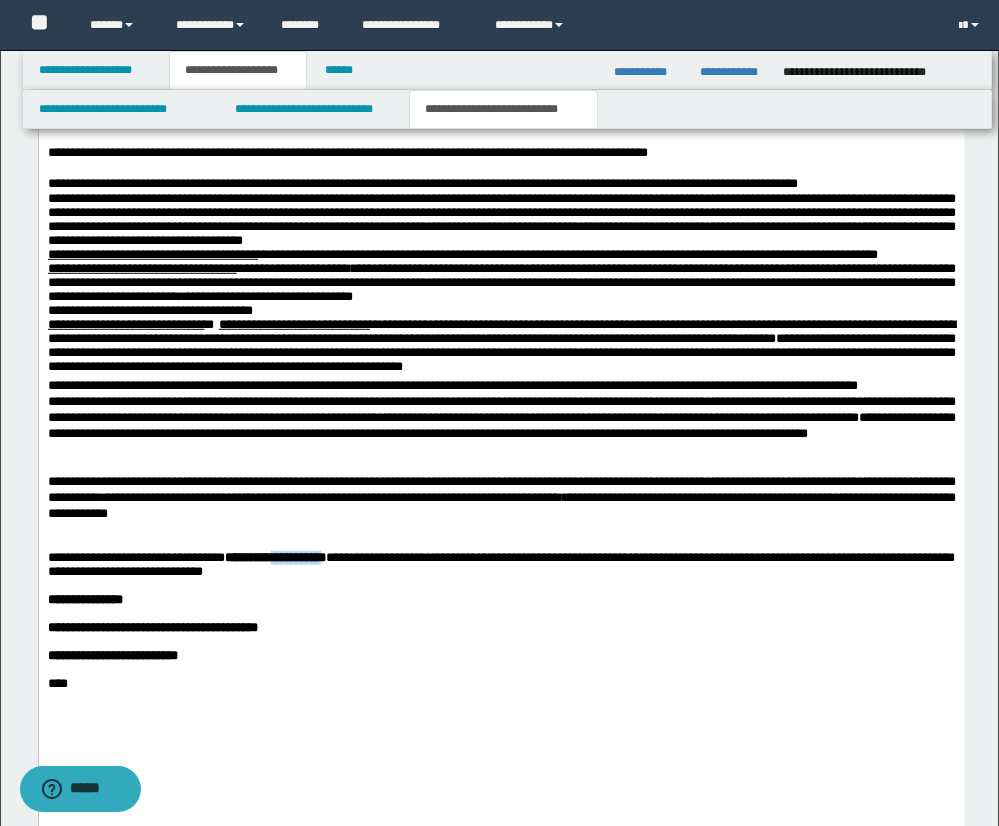drag, startPoint x: 321, startPoint y: 614, endPoint x: 405, endPoint y: 612, distance: 84.0238 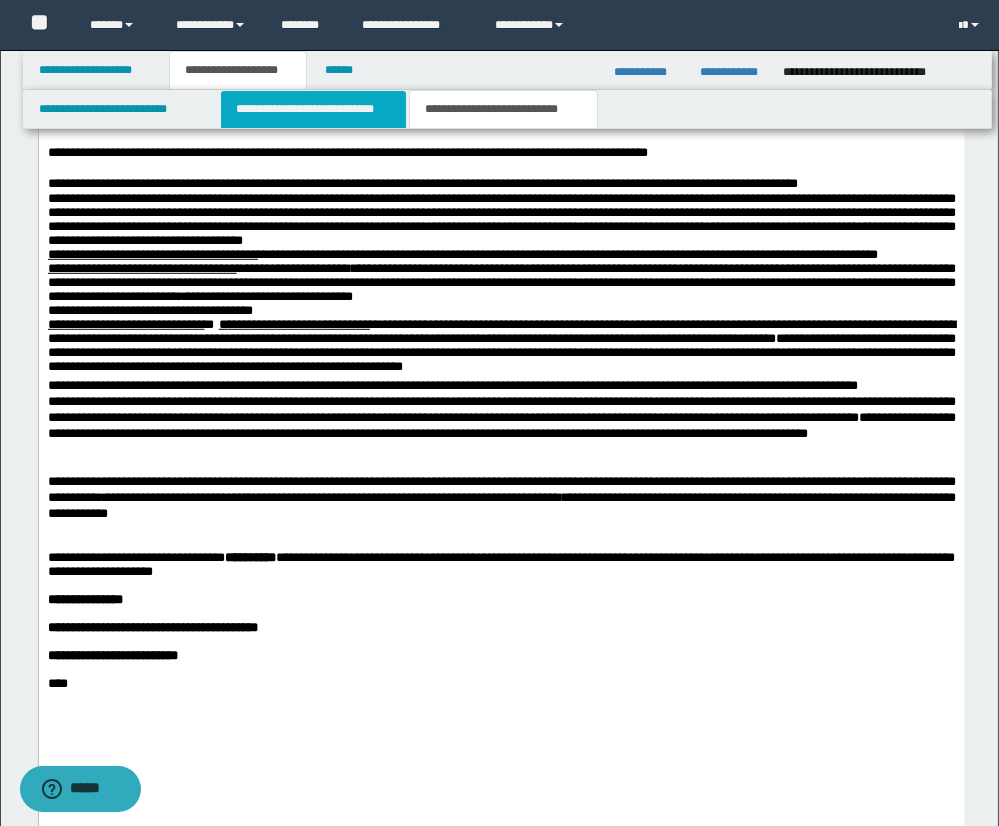 click on "**********" at bounding box center [313, 109] 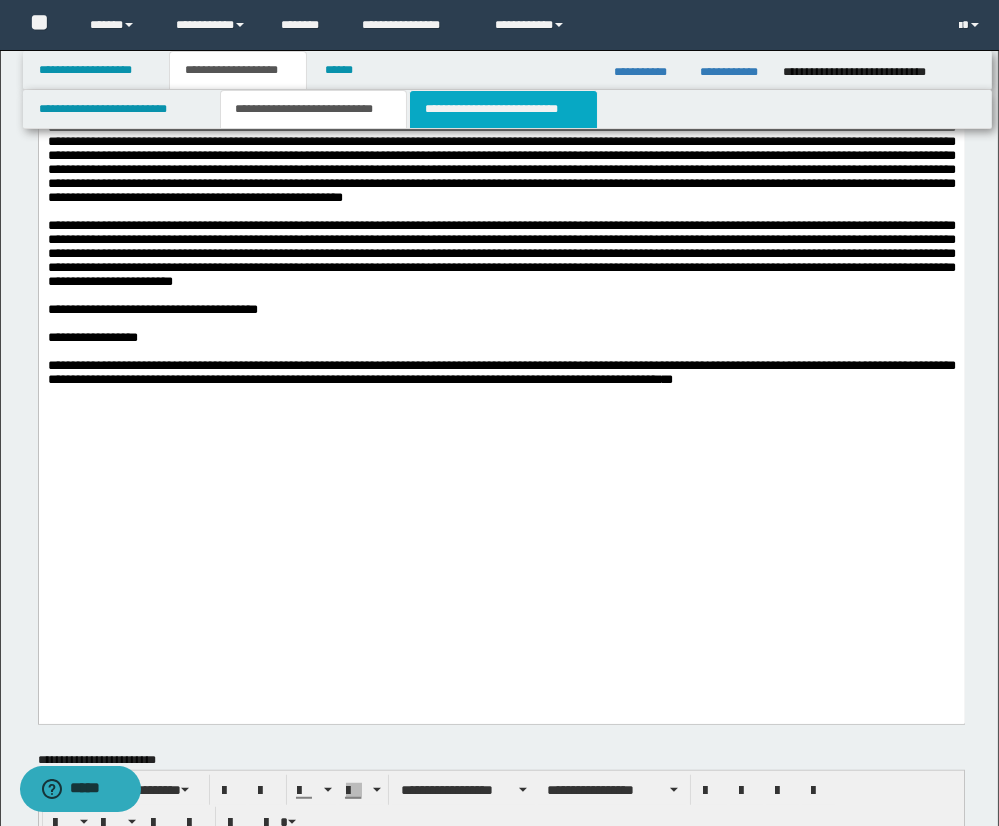 click on "**********" at bounding box center (503, 109) 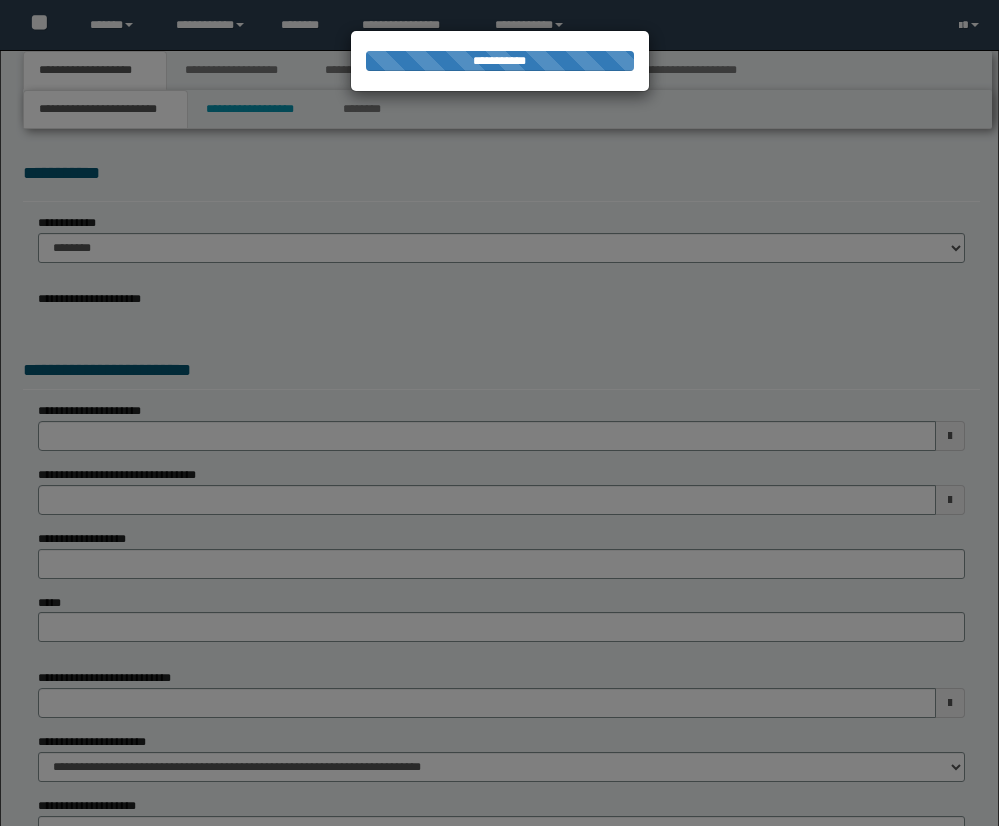 scroll, scrollTop: 0, scrollLeft: 0, axis: both 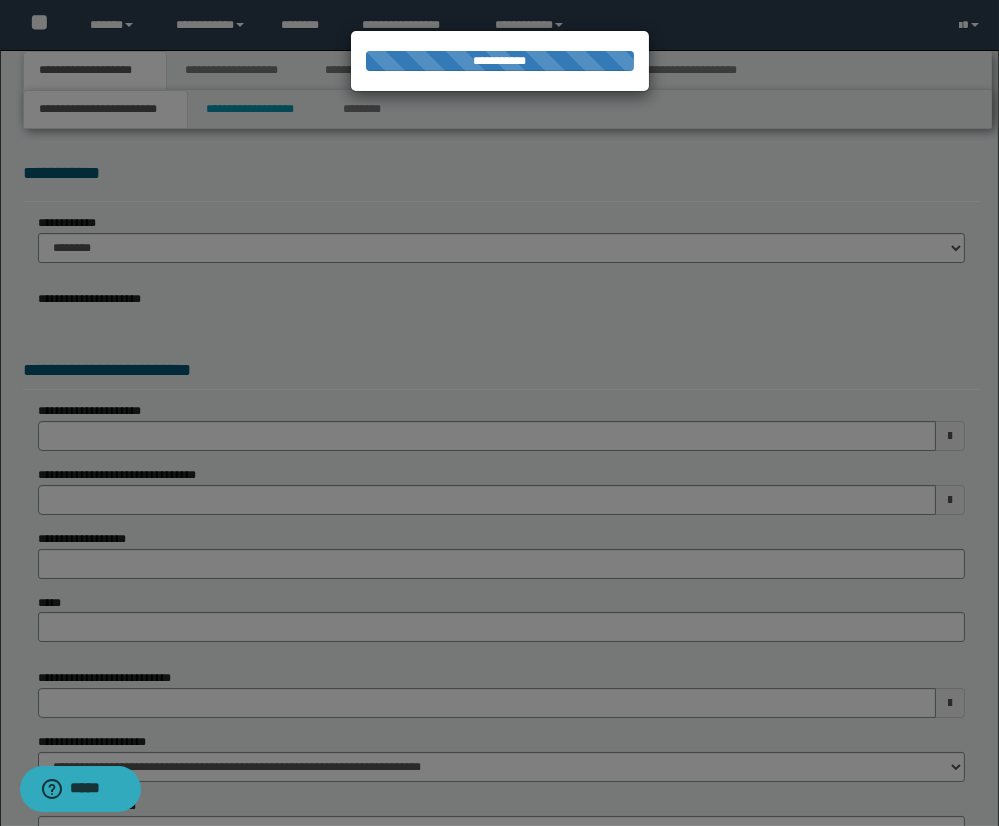 select on "*" 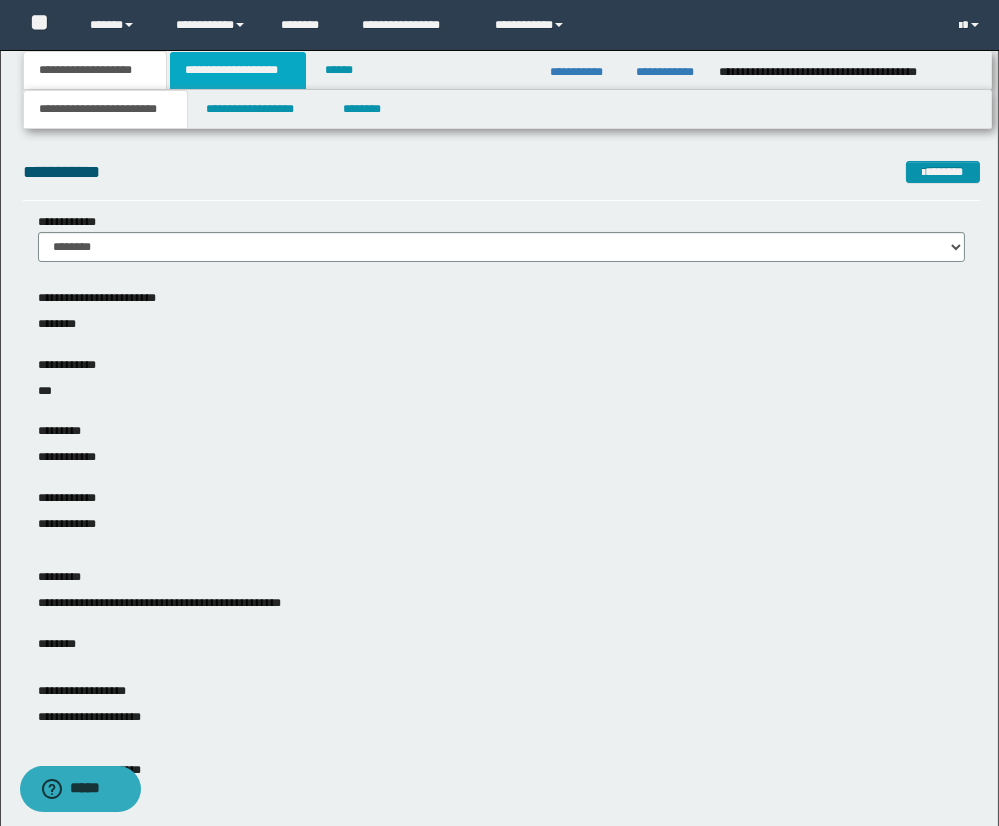 scroll, scrollTop: 0, scrollLeft: 0, axis: both 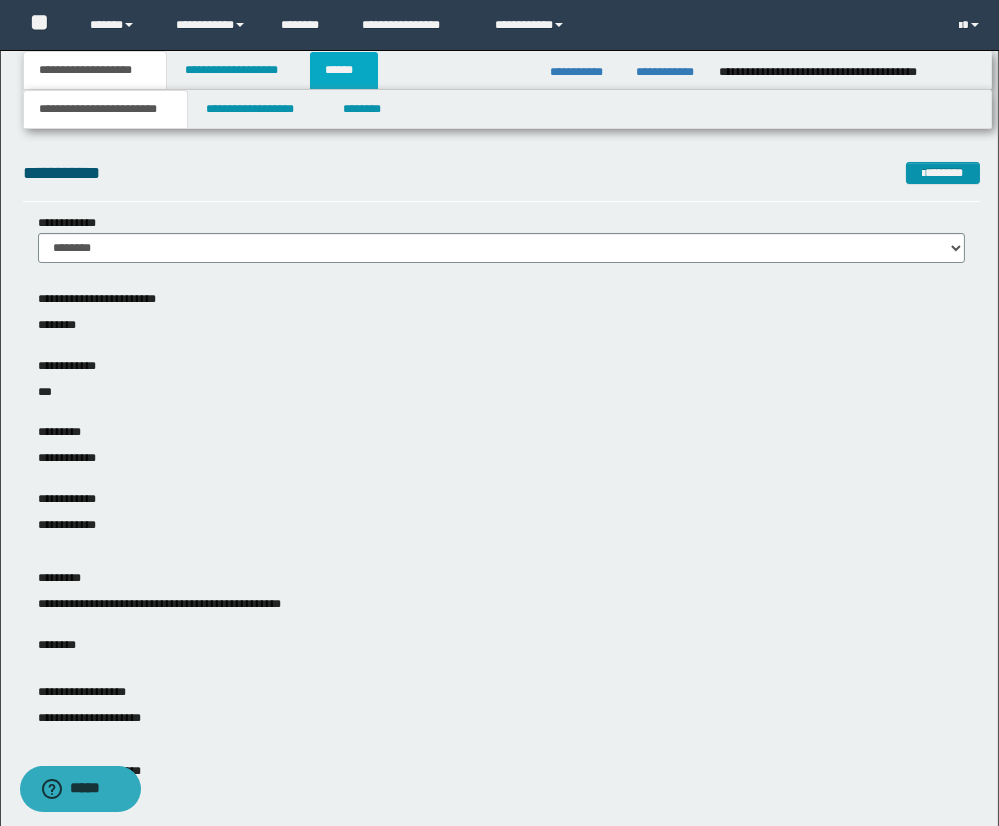 click on "******" at bounding box center (344, 70) 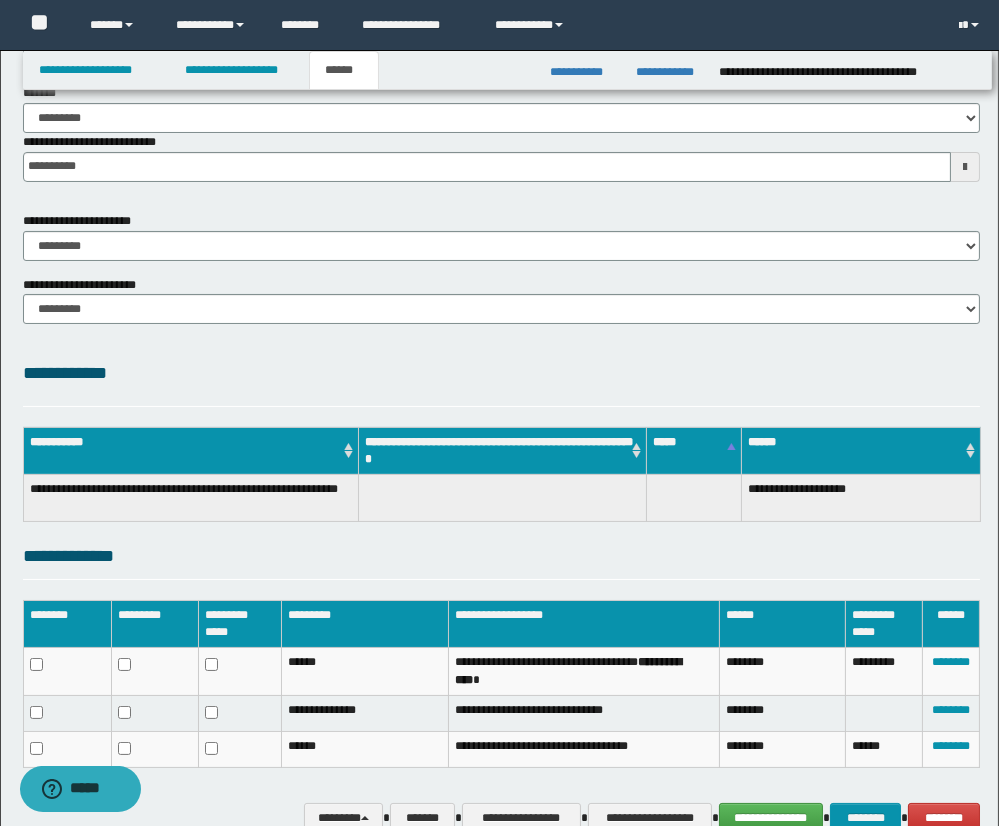 scroll, scrollTop: 277, scrollLeft: 0, axis: vertical 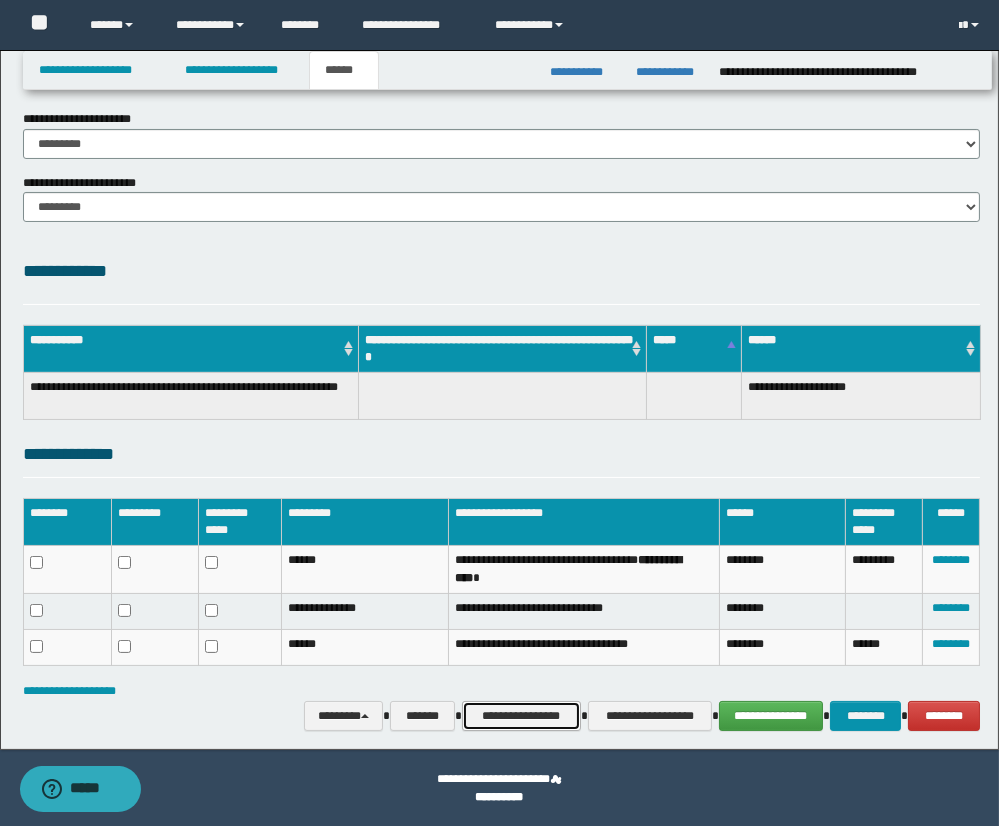 click on "**********" at bounding box center (521, 716) 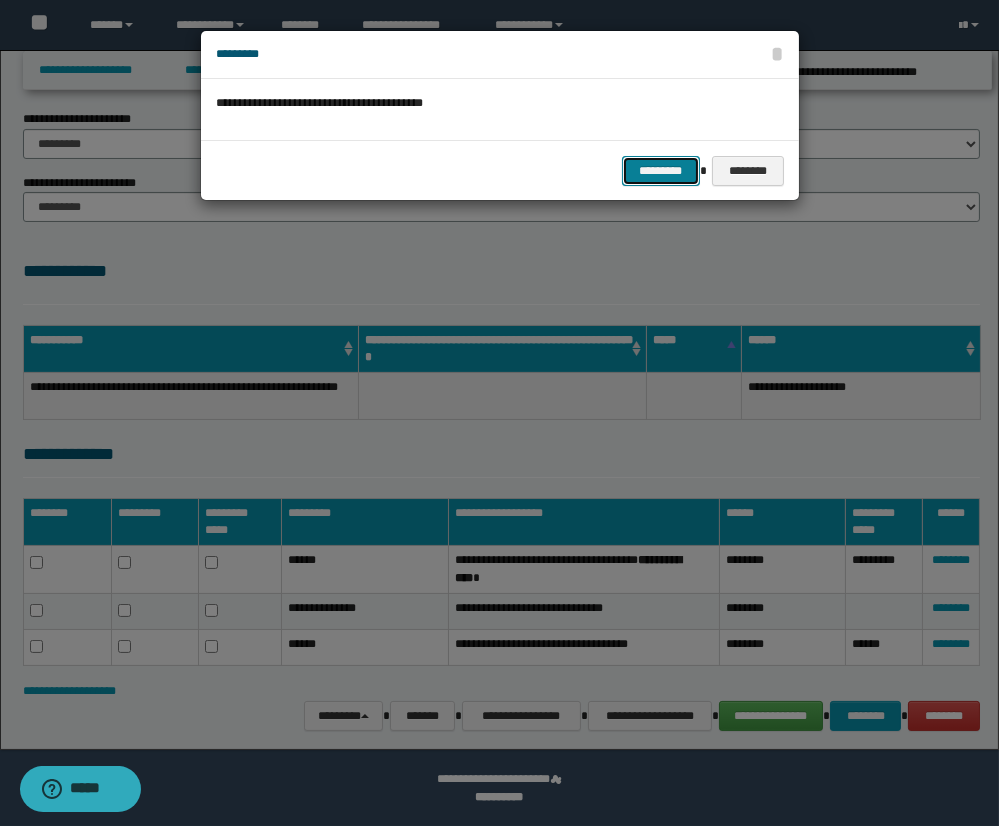 click on "*********" at bounding box center (661, 171) 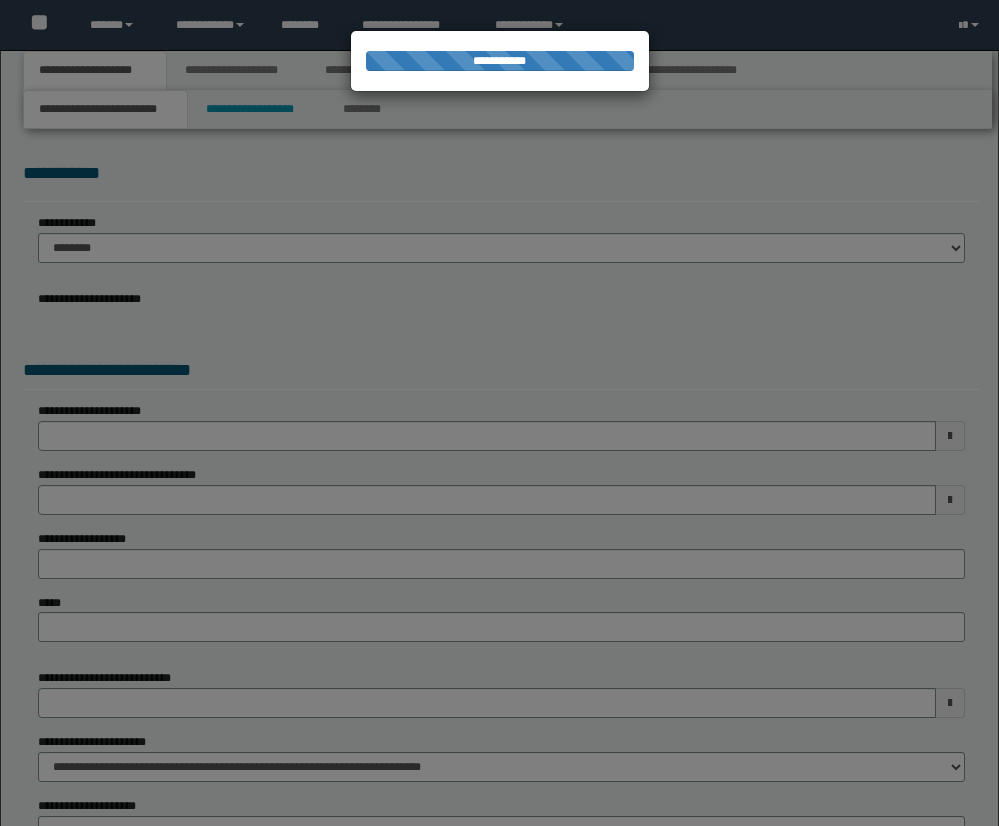 scroll, scrollTop: 0, scrollLeft: 0, axis: both 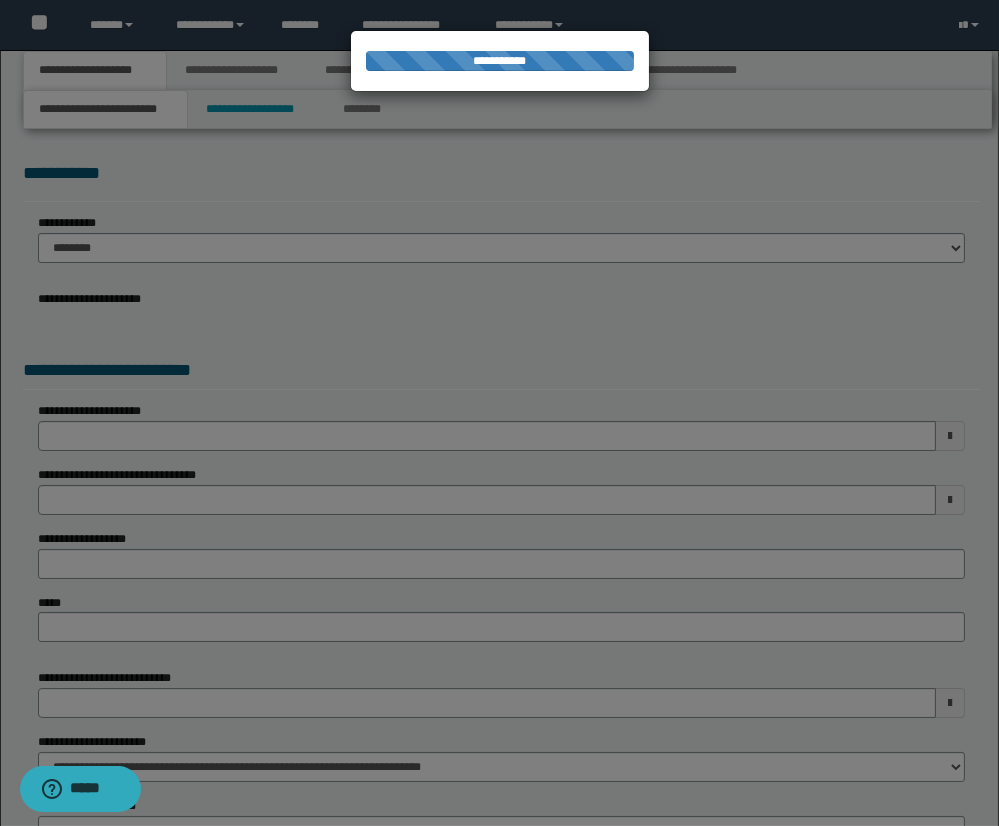 select on "*" 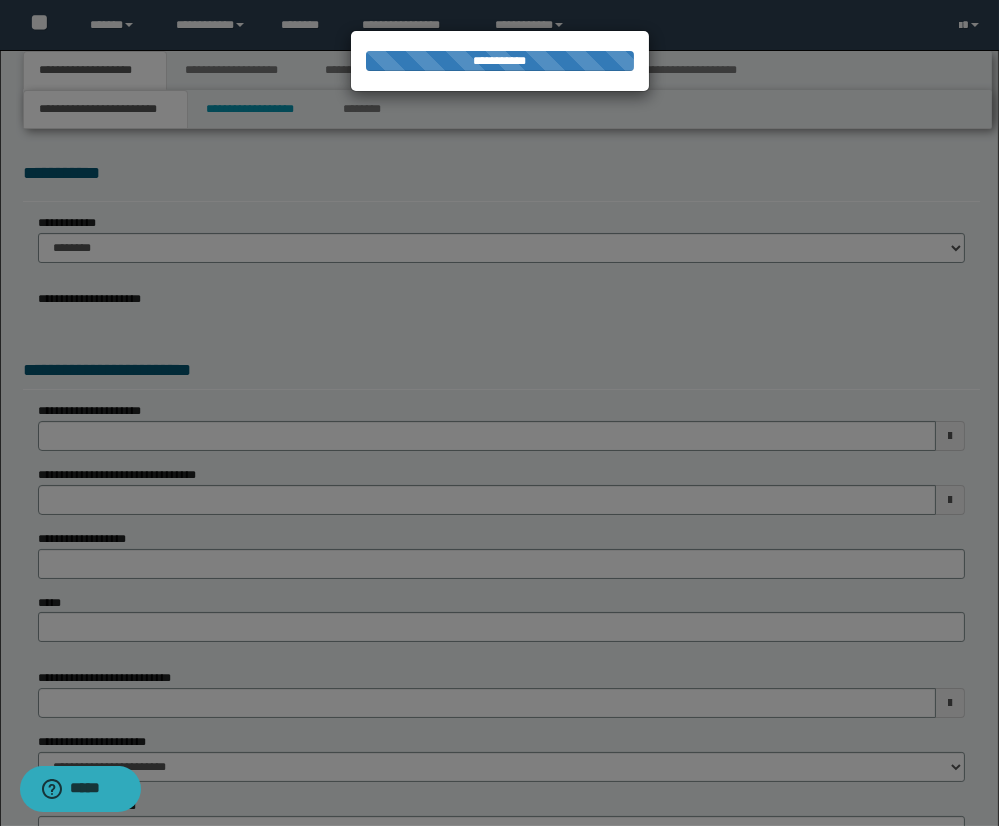 select on "*" 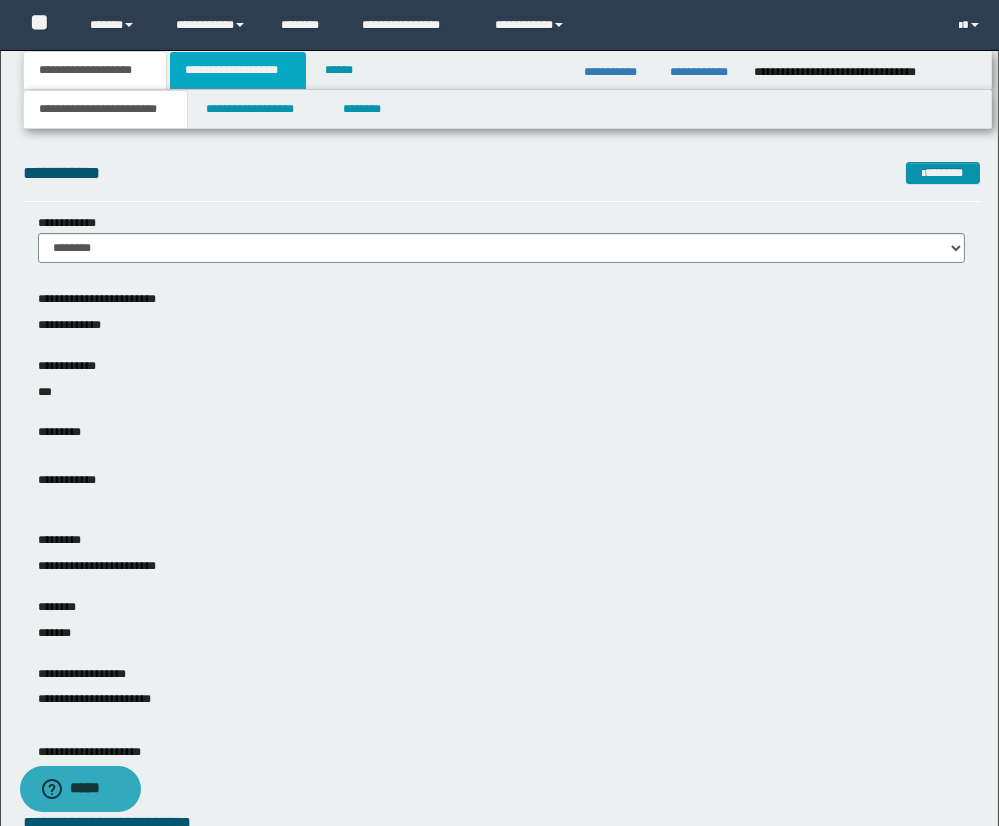 click on "**********" at bounding box center [238, 70] 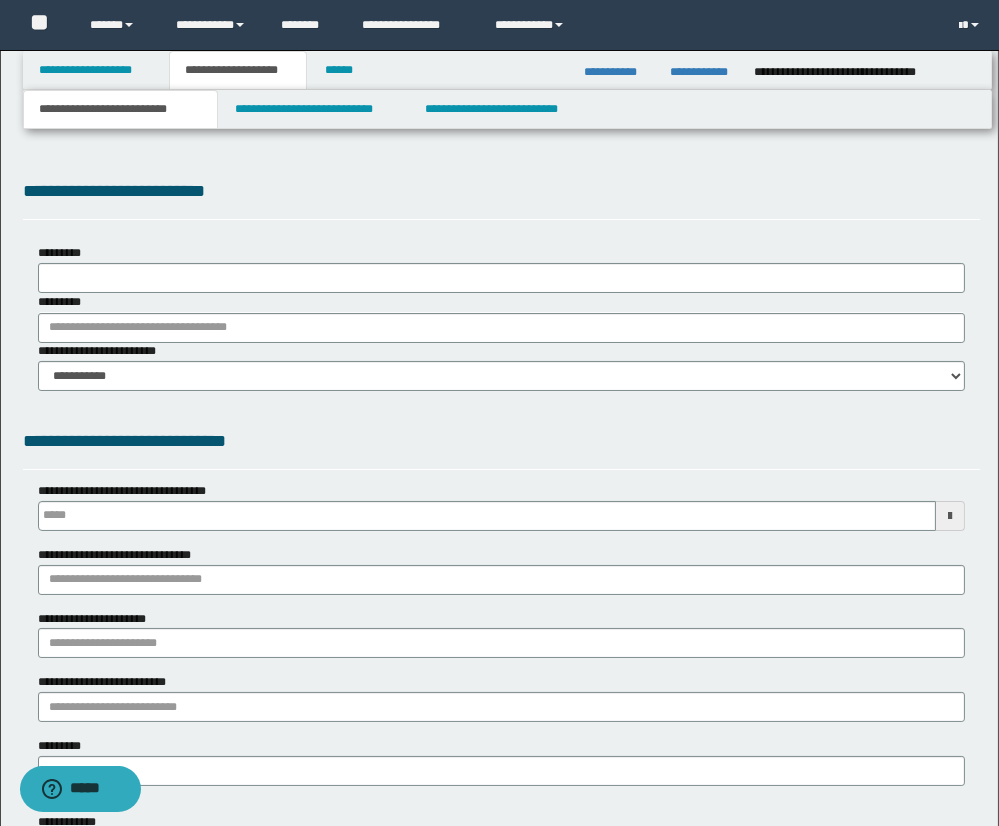 scroll, scrollTop: 0, scrollLeft: 0, axis: both 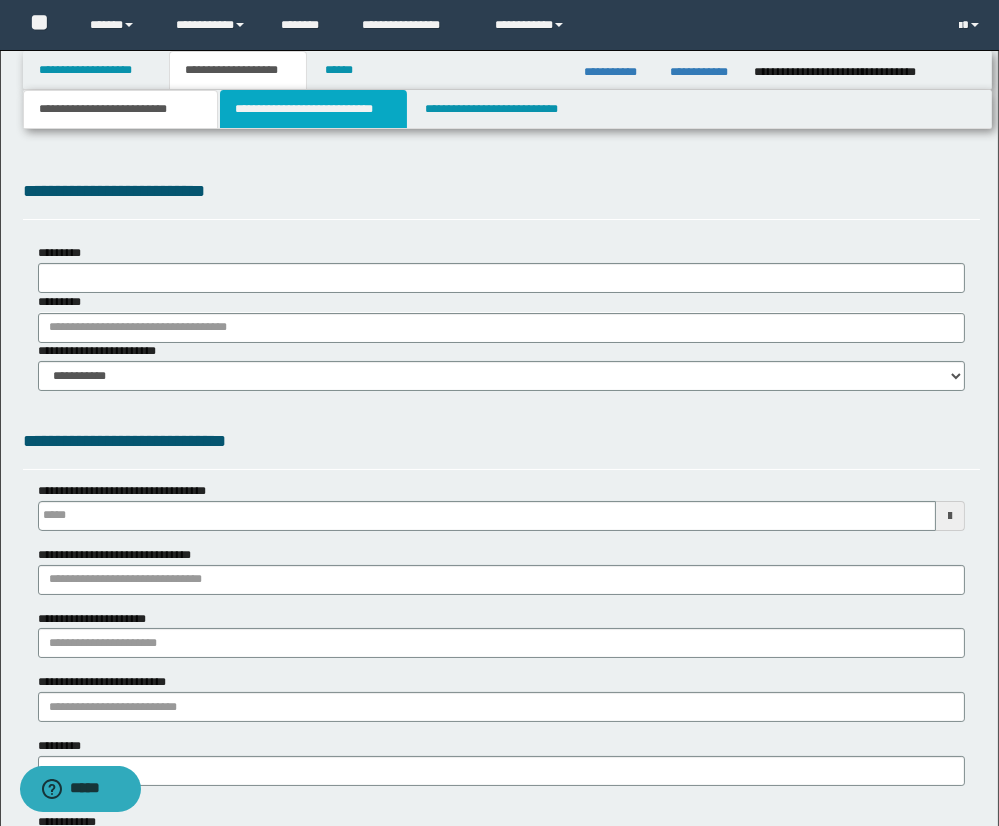 type 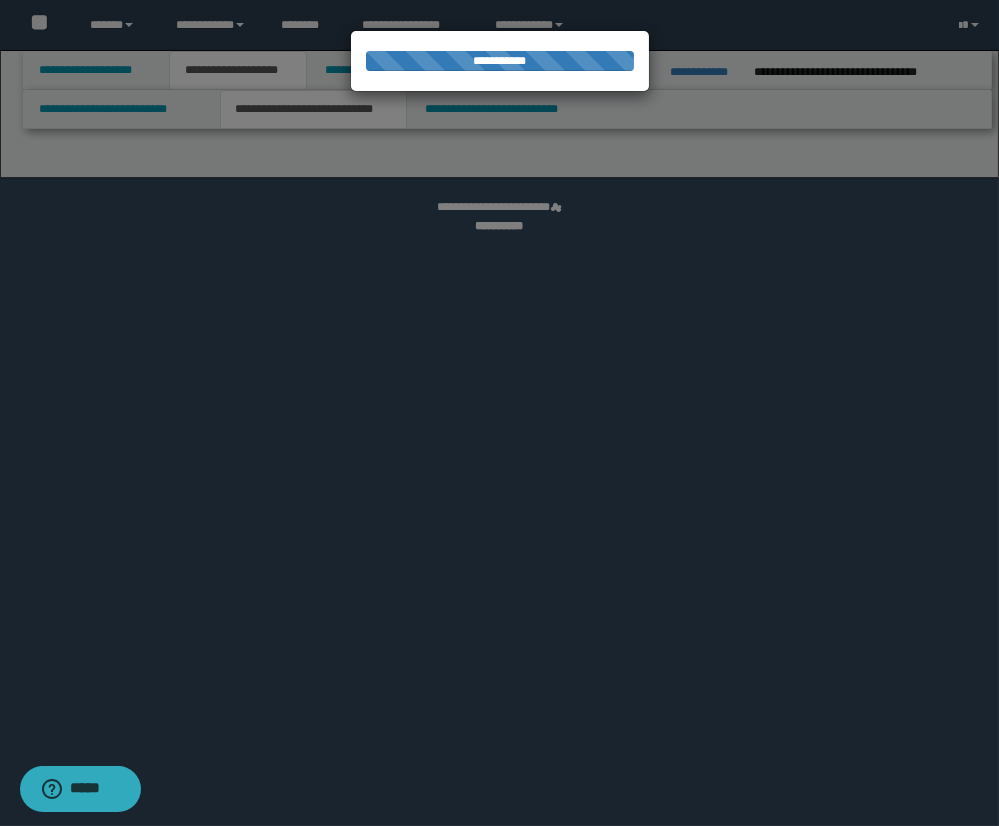 select on "*" 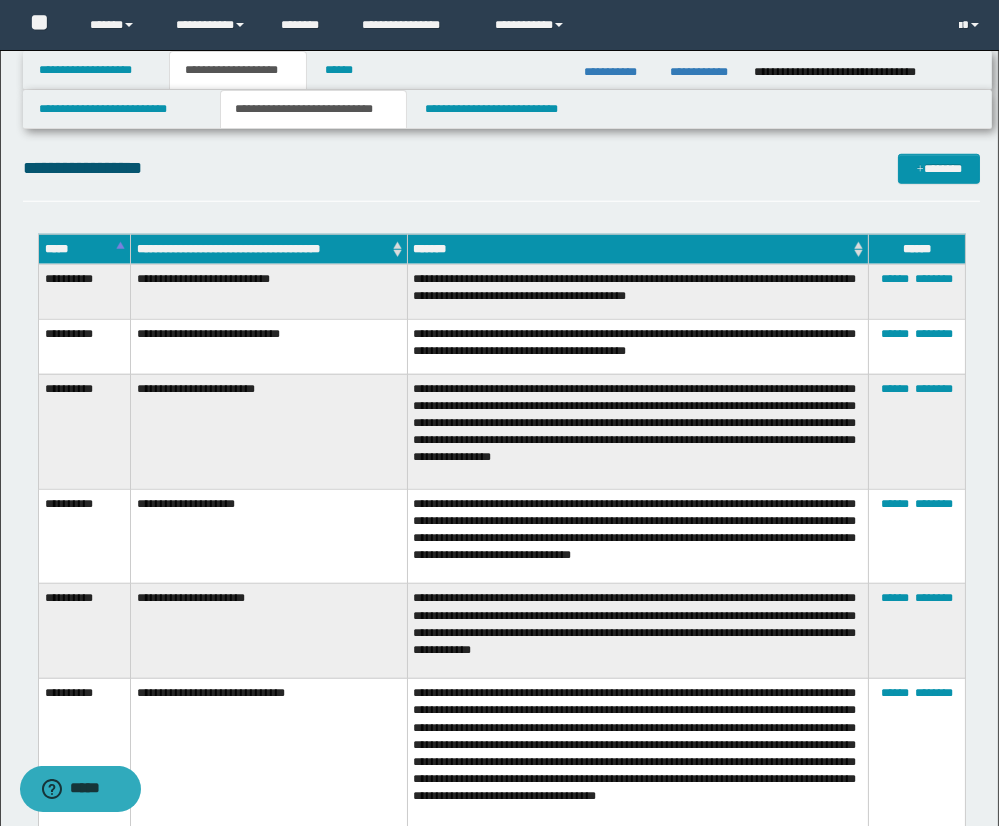 scroll, scrollTop: 2549, scrollLeft: 0, axis: vertical 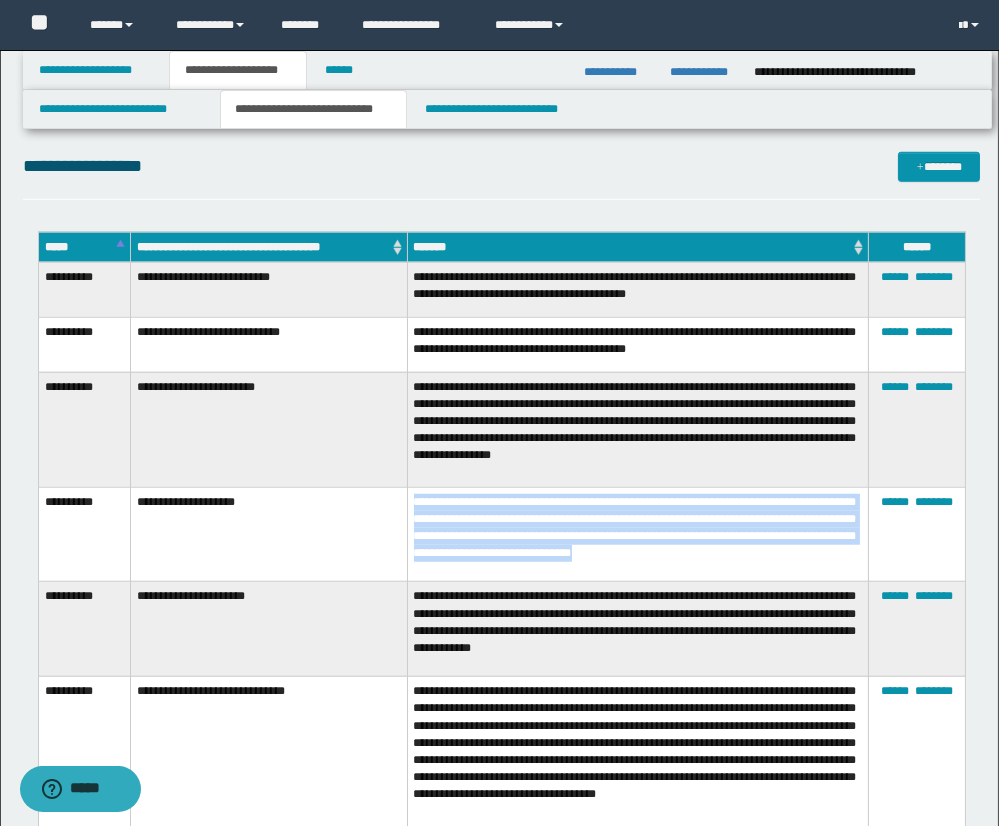 drag, startPoint x: 414, startPoint y: 490, endPoint x: 619, endPoint y: 556, distance: 215.36249 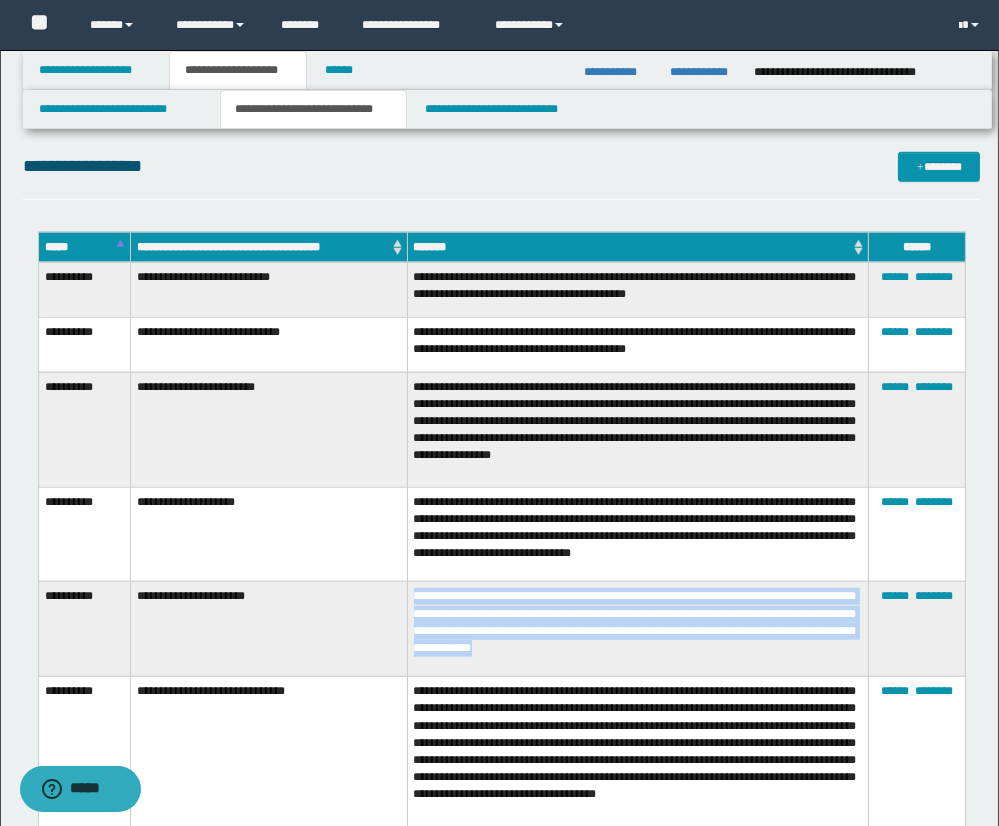 drag, startPoint x: 415, startPoint y: 589, endPoint x: 766, endPoint y: 632, distance: 353.62408 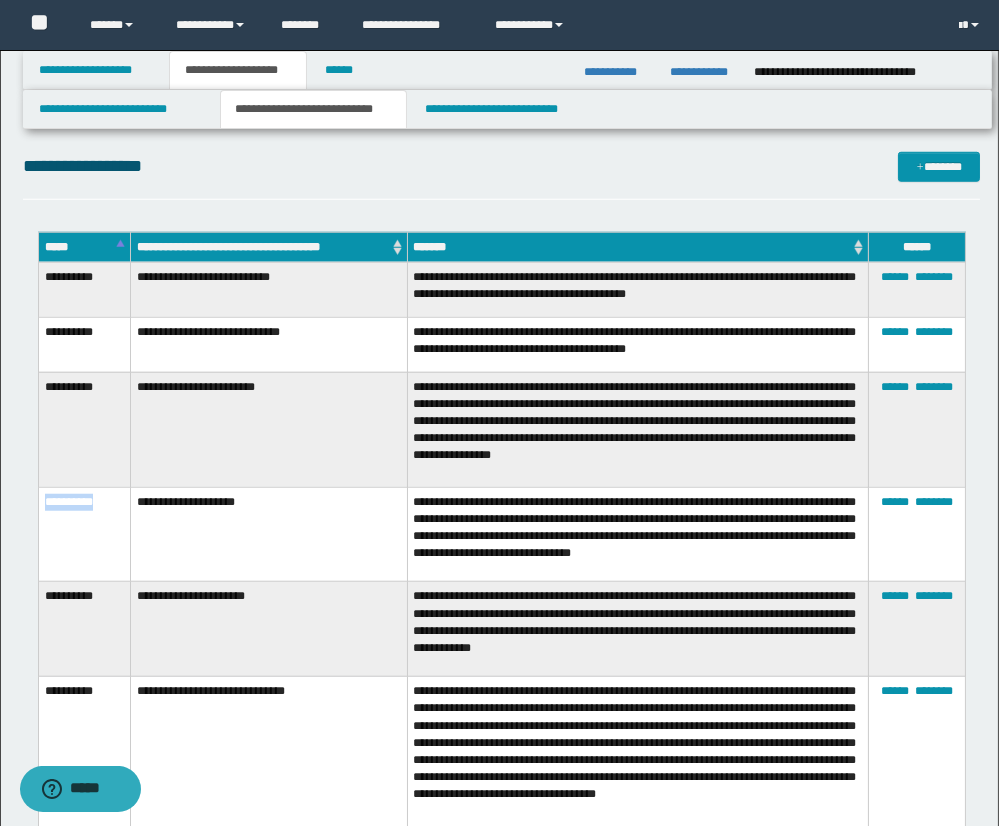 drag, startPoint x: 47, startPoint y: 491, endPoint x: 116, endPoint y: 489, distance: 69.02898 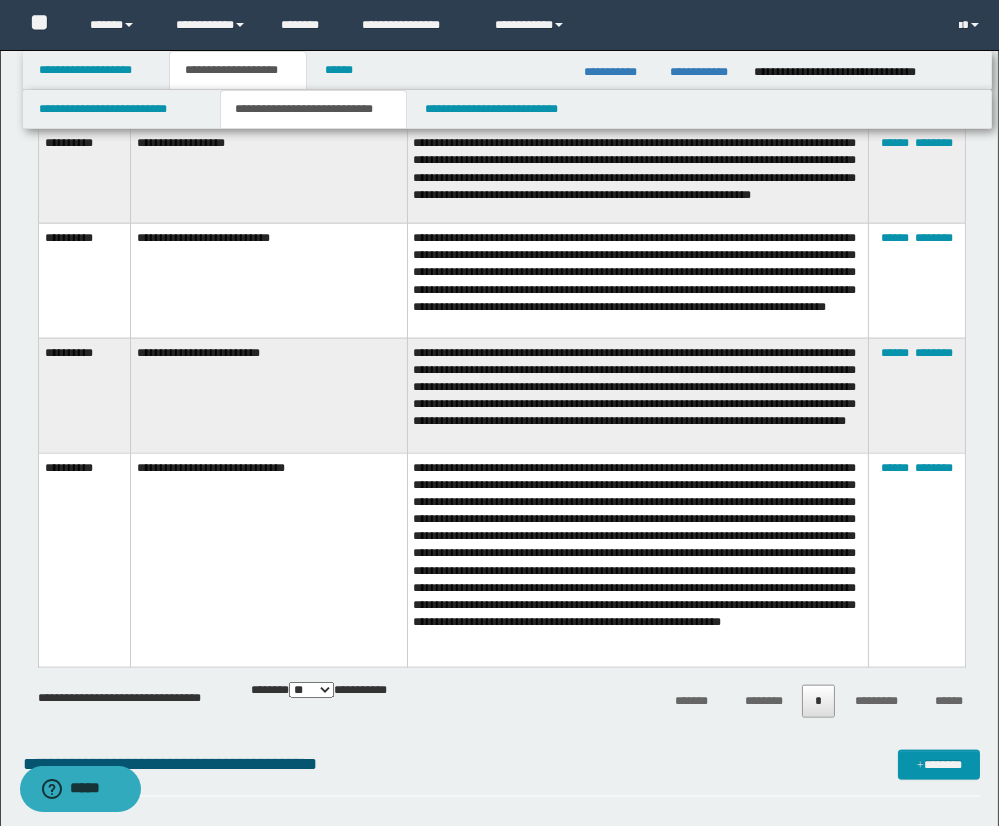 scroll, scrollTop: 3626, scrollLeft: 0, axis: vertical 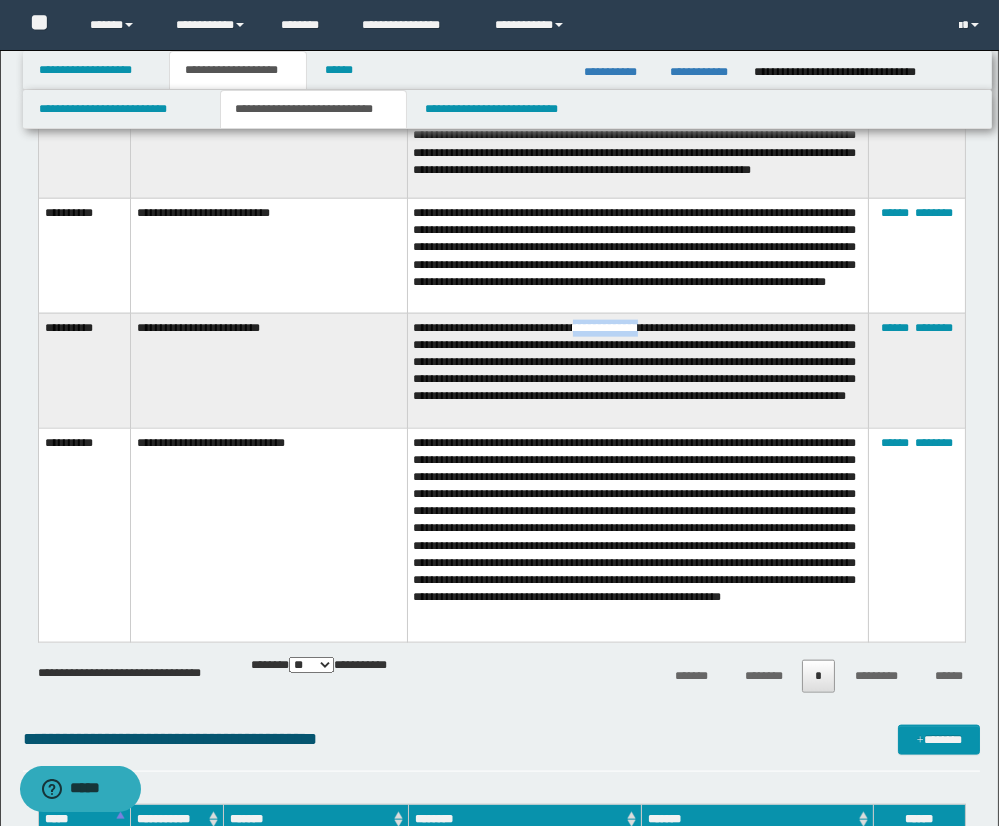 drag, startPoint x: 608, startPoint y: 289, endPoint x: 679, endPoint y: 287, distance: 71.02816 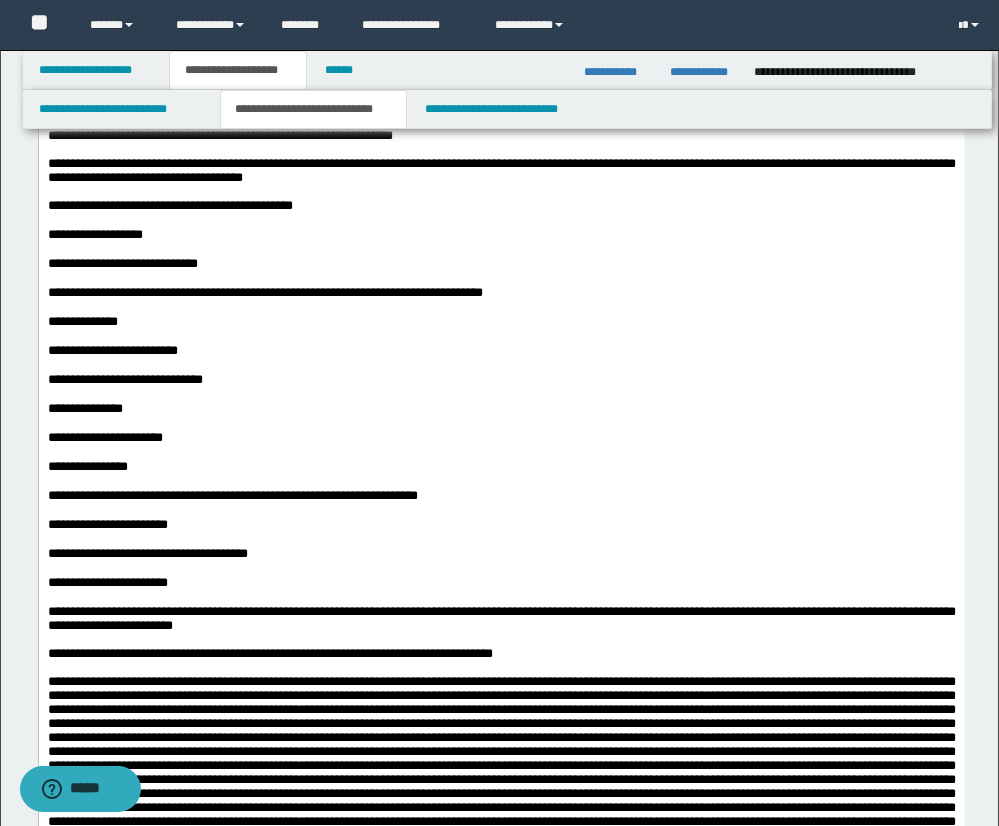 scroll, scrollTop: 437, scrollLeft: 0, axis: vertical 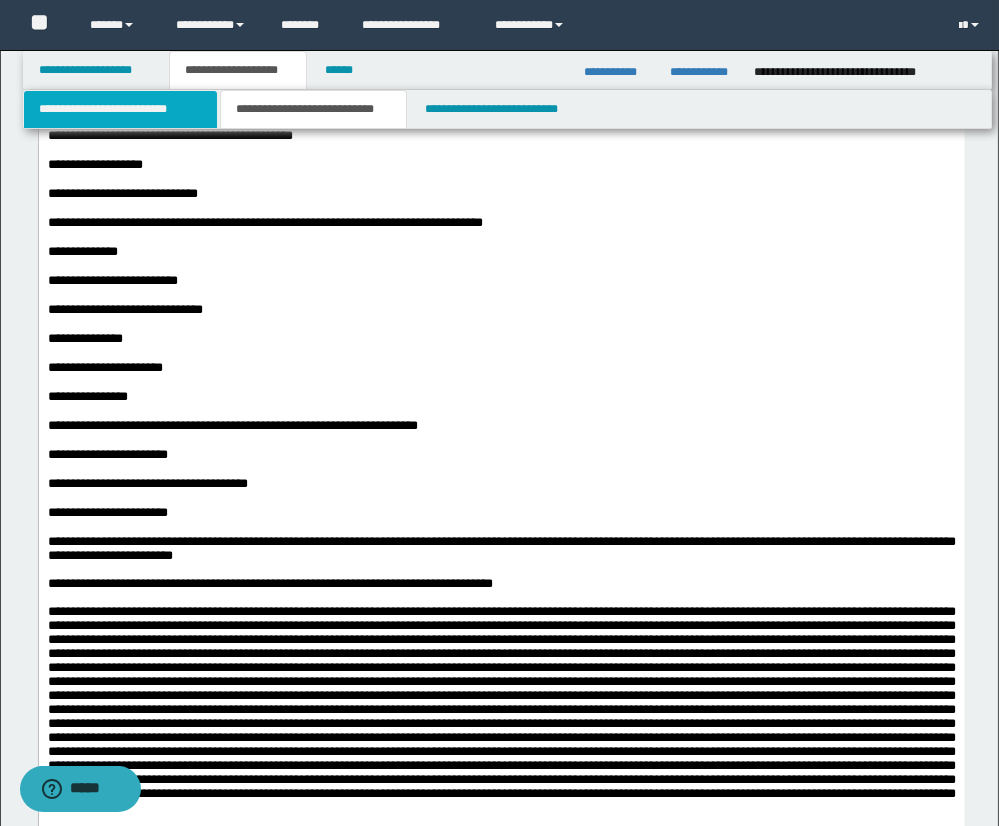 click on "**********" at bounding box center (120, 109) 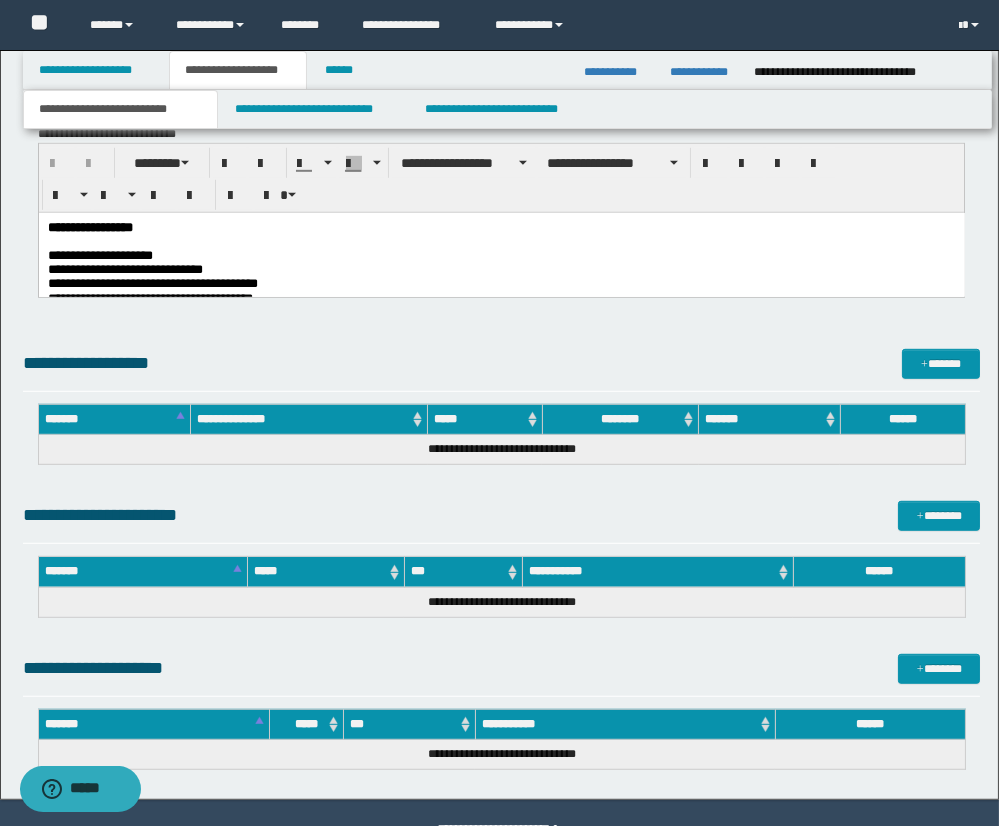 scroll, scrollTop: 1912, scrollLeft: 0, axis: vertical 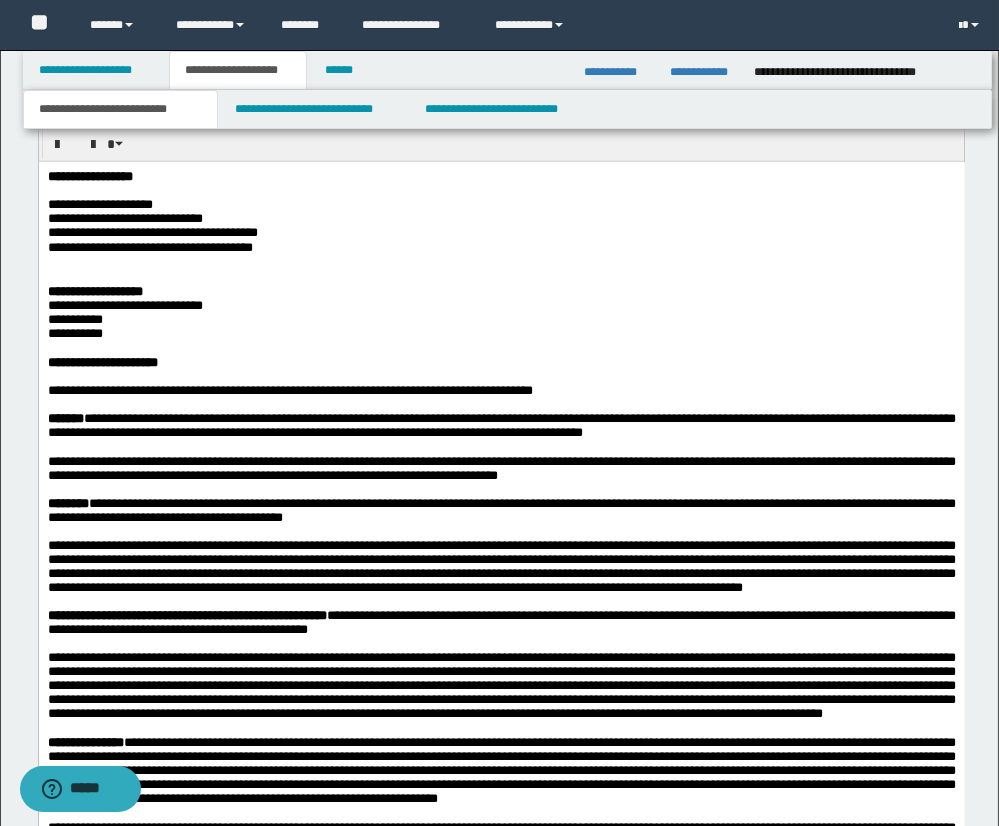 click at bounding box center [501, 191] 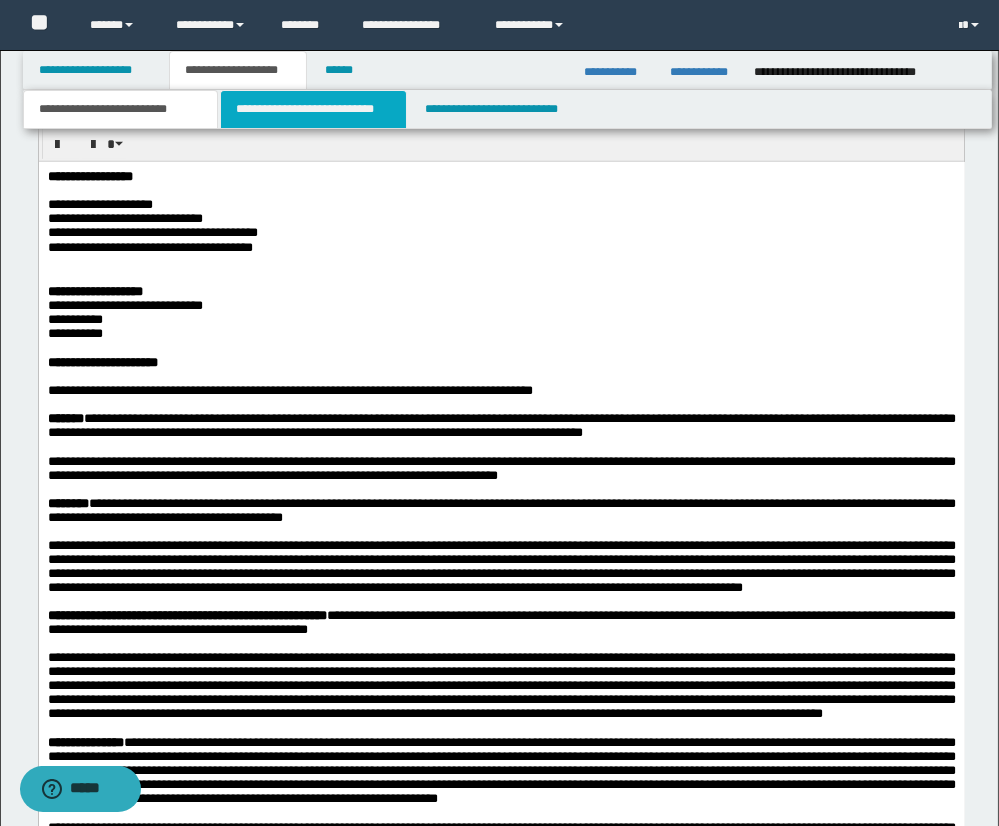 click on "**********" at bounding box center [313, 109] 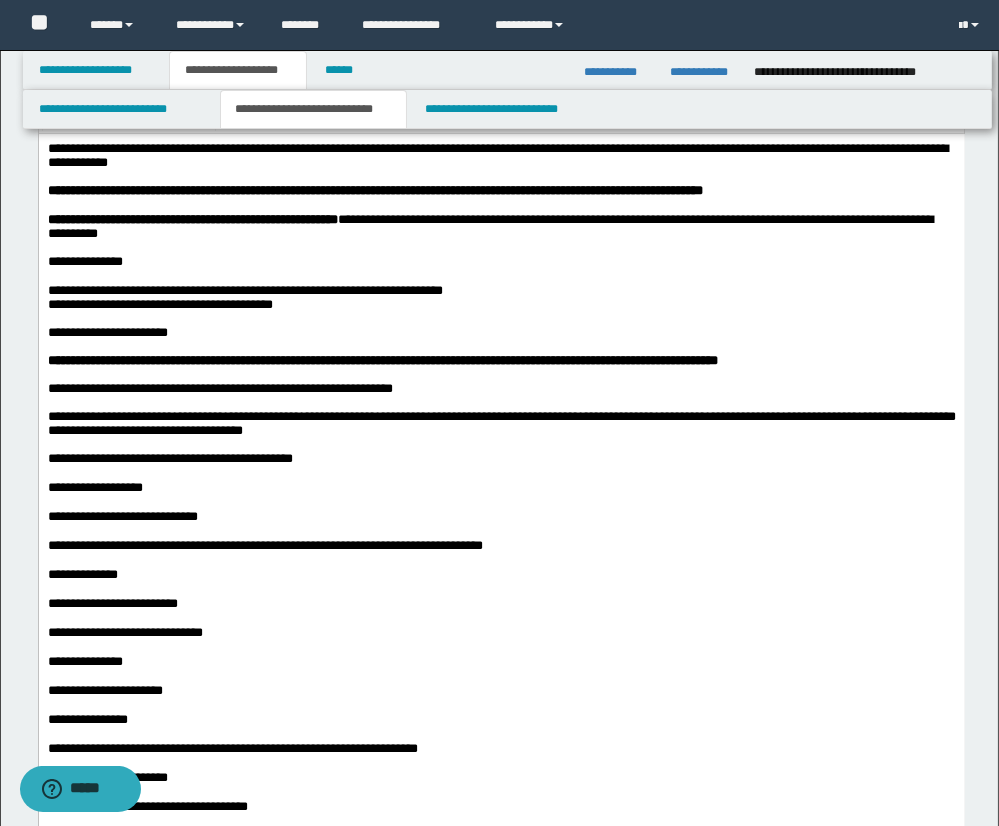 scroll, scrollTop: 118, scrollLeft: 0, axis: vertical 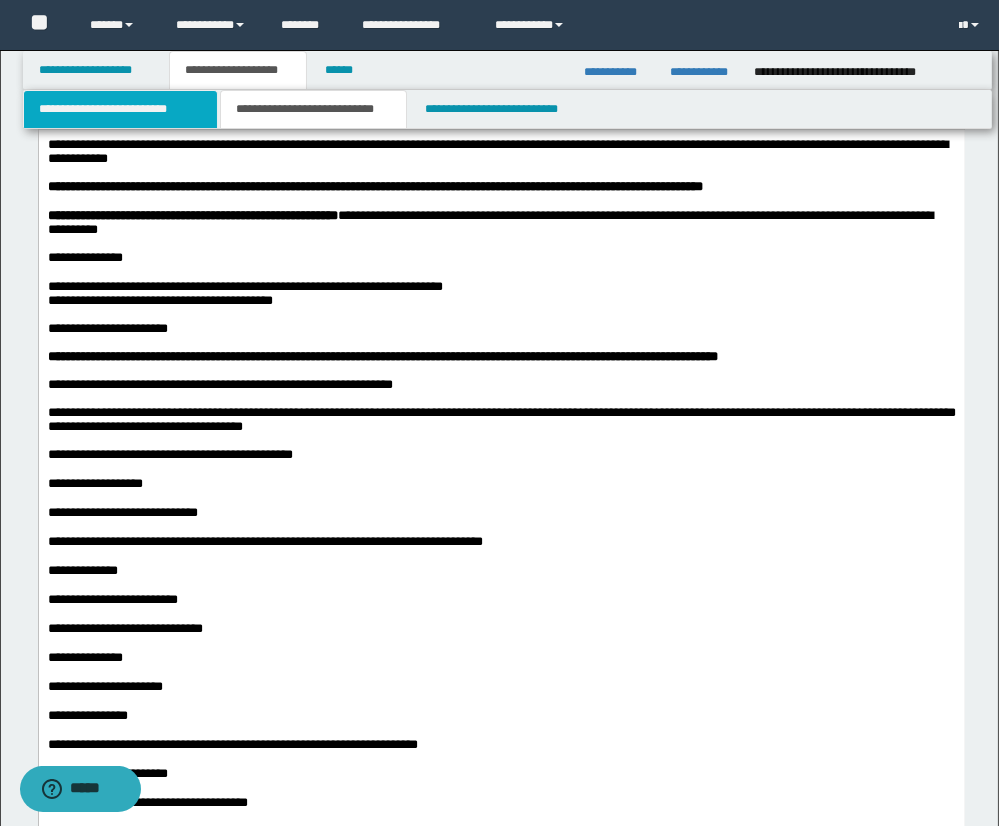 click on "**********" at bounding box center (120, 109) 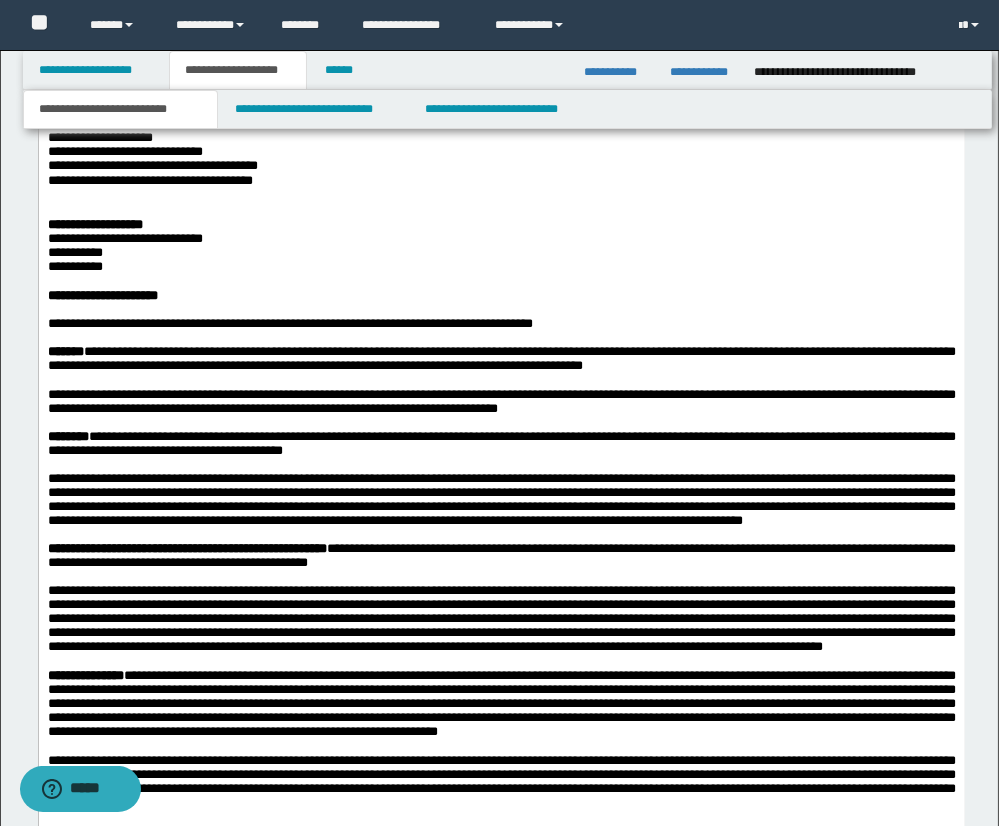 scroll, scrollTop: 1984, scrollLeft: 0, axis: vertical 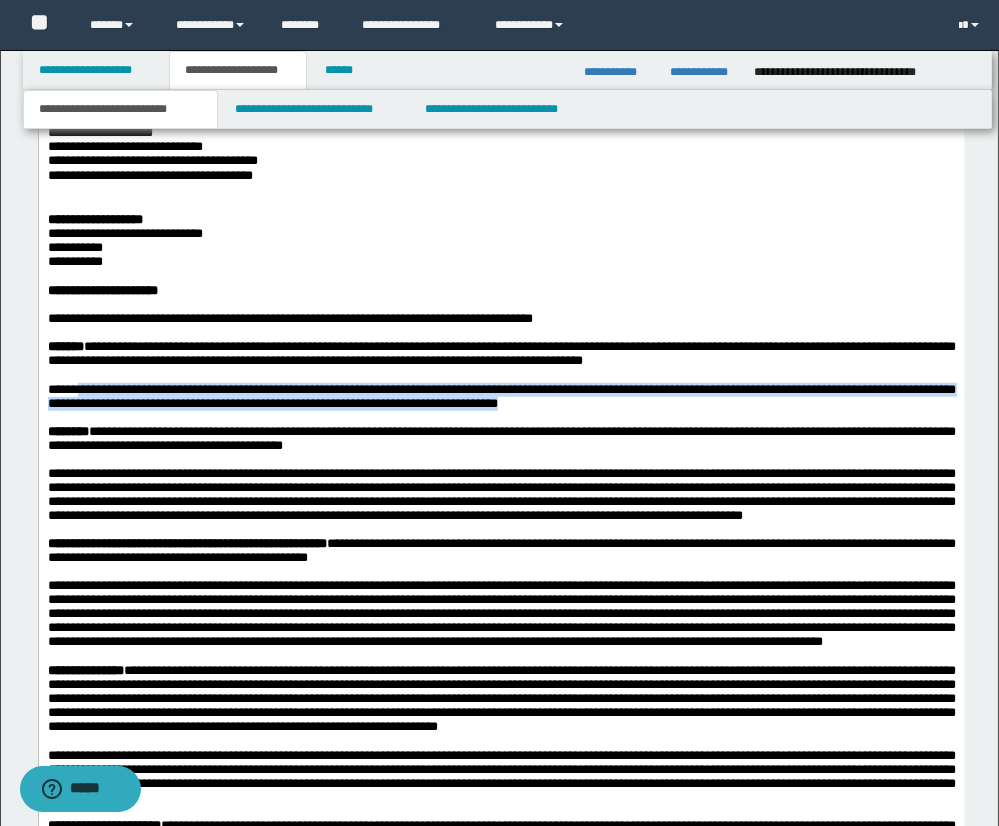 drag, startPoint x: 95, startPoint y: 406, endPoint x: 659, endPoint y: 415, distance: 564.0718 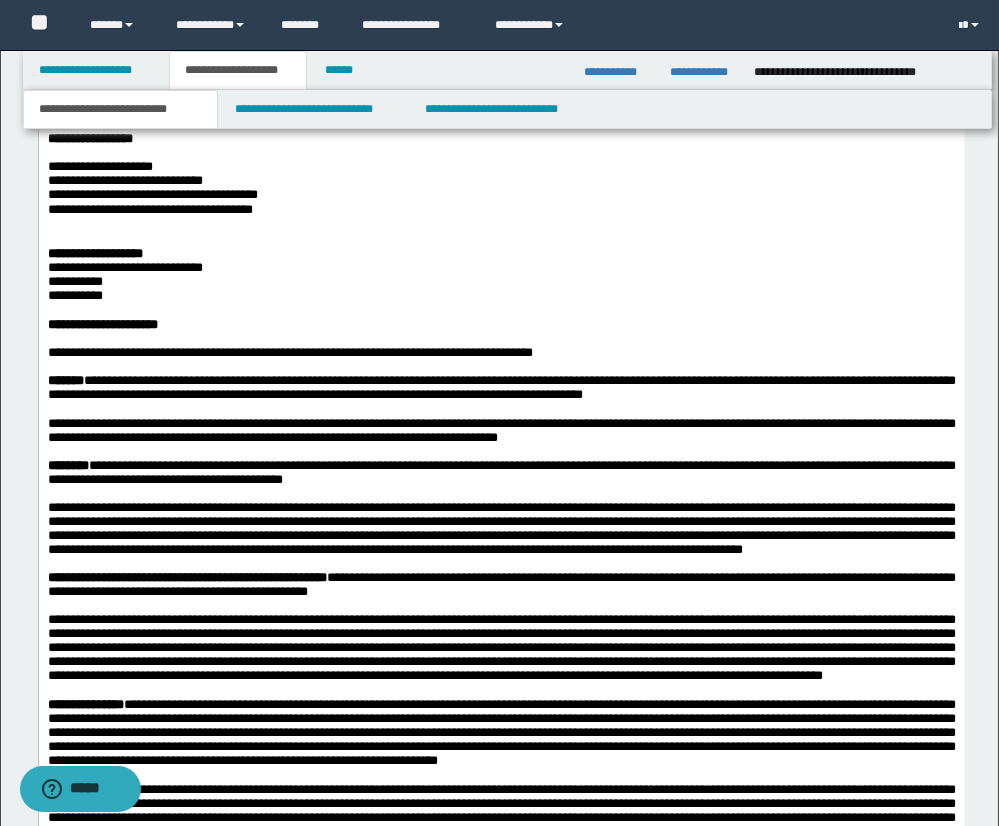 scroll, scrollTop: 1949, scrollLeft: 0, axis: vertical 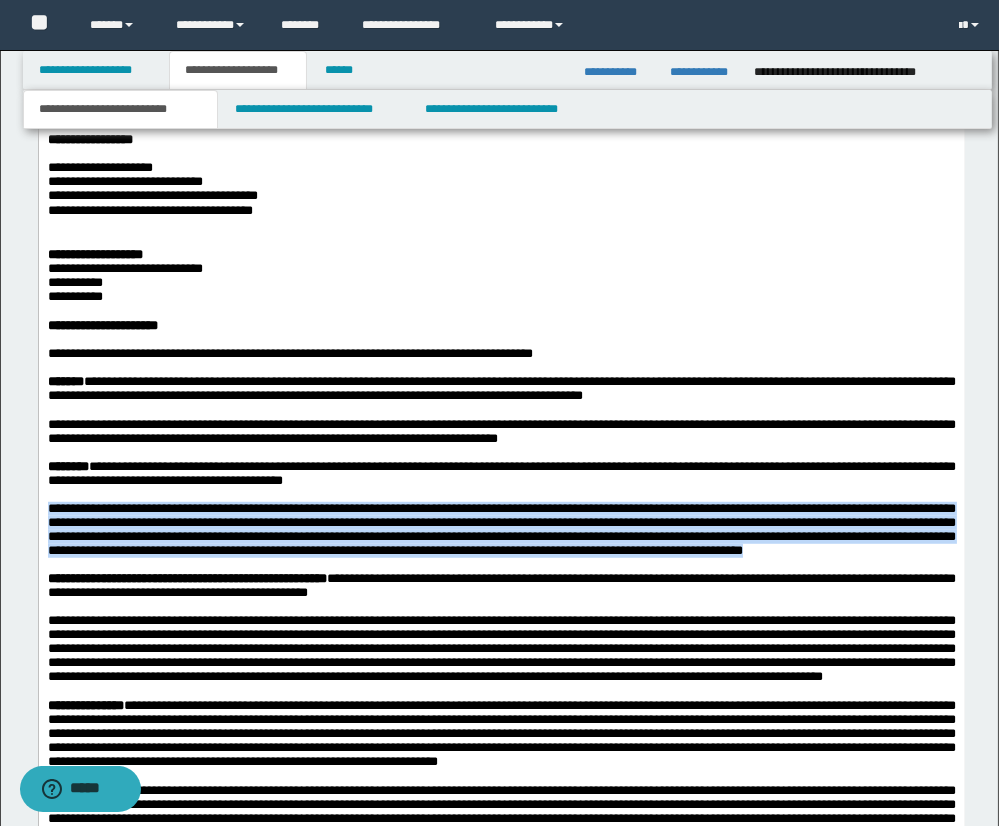 drag, startPoint x: 48, startPoint y: 532, endPoint x: 987, endPoint y: 571, distance: 939.8096 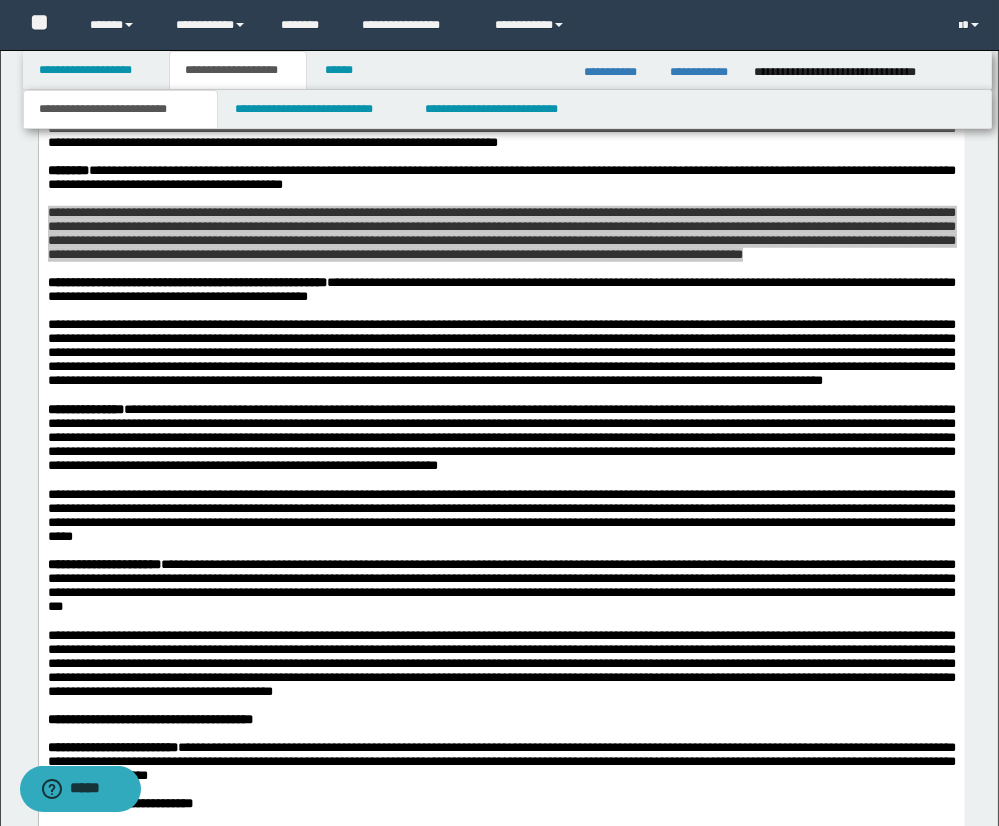 scroll, scrollTop: 2320, scrollLeft: 0, axis: vertical 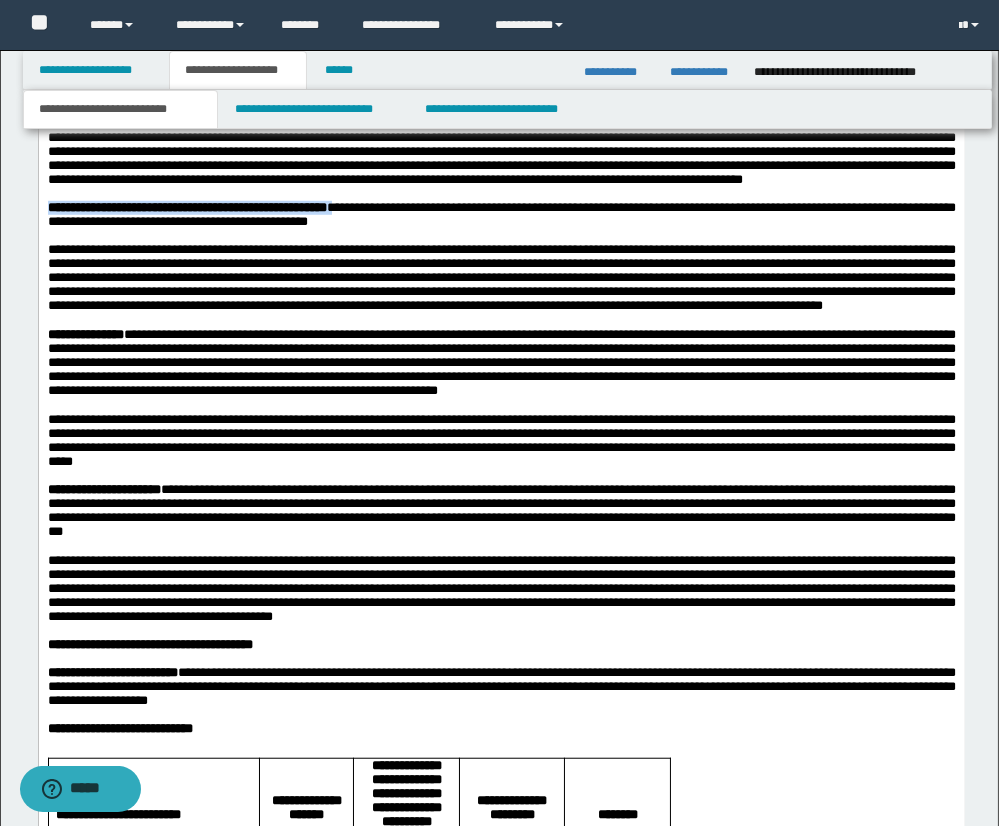 drag, startPoint x: 50, startPoint y: 237, endPoint x: 356, endPoint y: 234, distance: 306.0147 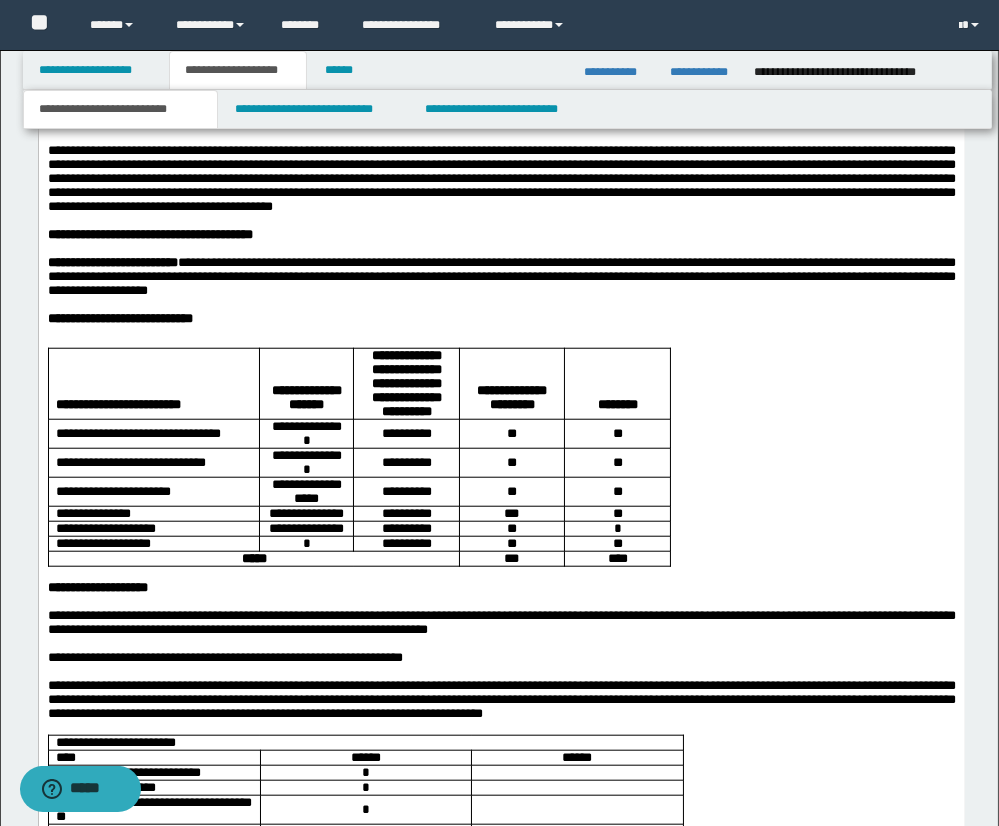 scroll, scrollTop: 2732, scrollLeft: 0, axis: vertical 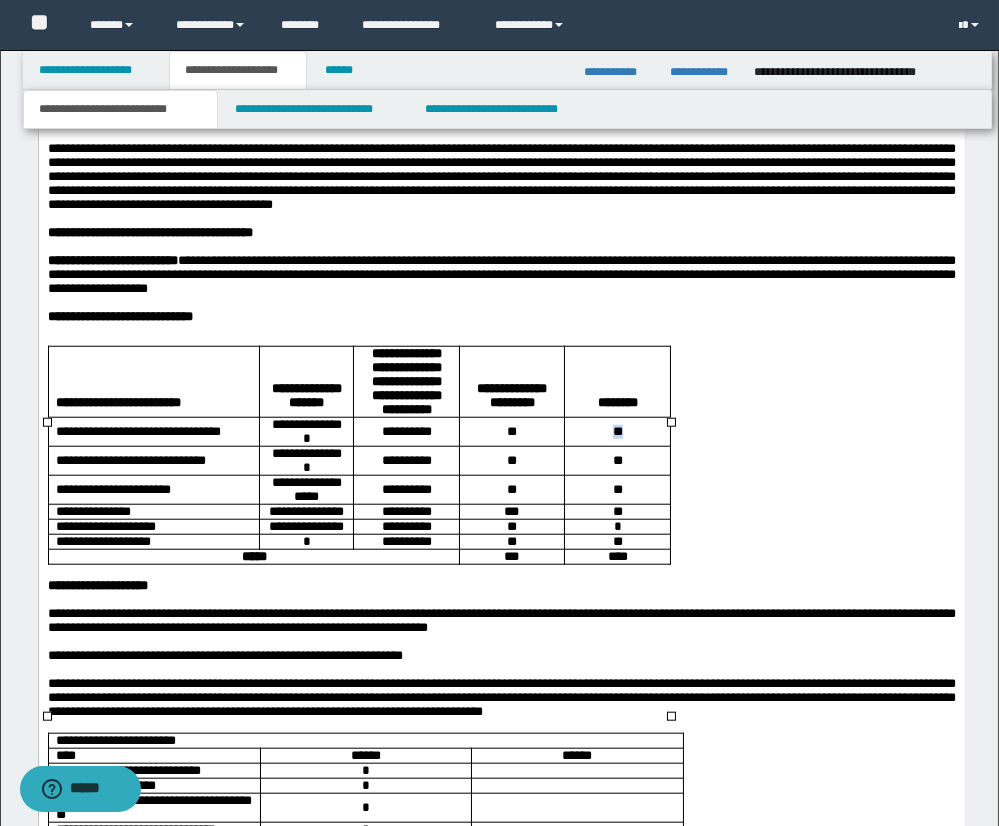 drag, startPoint x: 616, startPoint y: 549, endPoint x: 635, endPoint y: 549, distance: 19 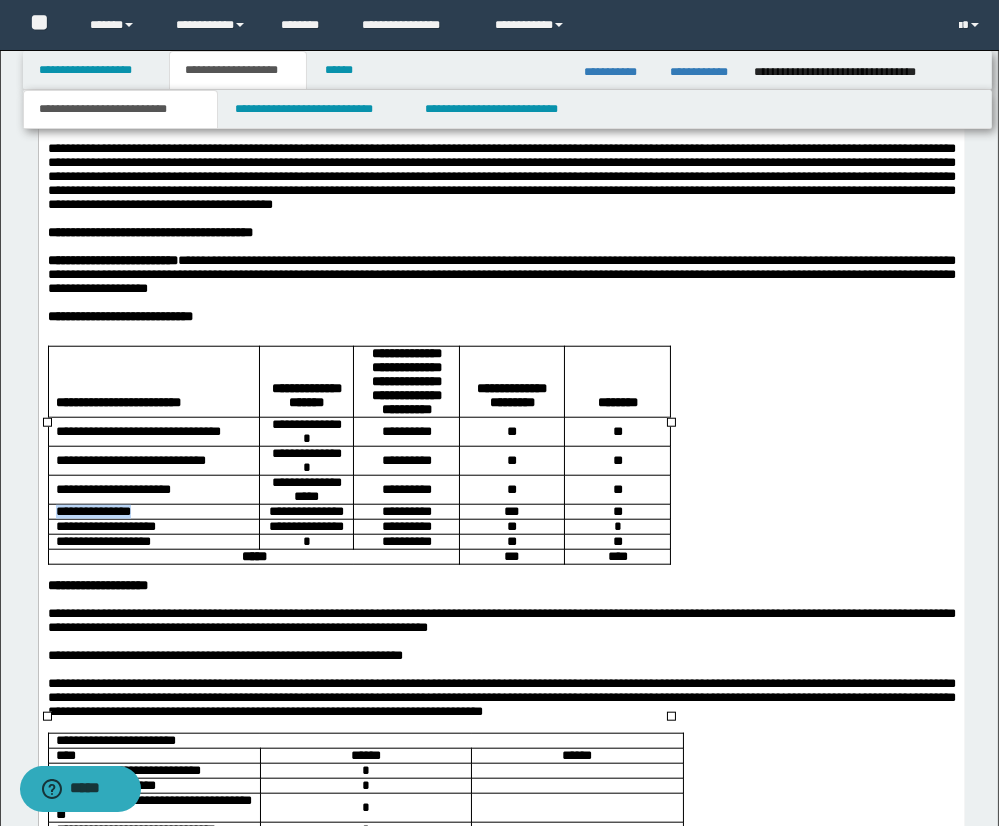 drag, startPoint x: 56, startPoint y: 638, endPoint x: 147, endPoint y: 639, distance: 91.00549 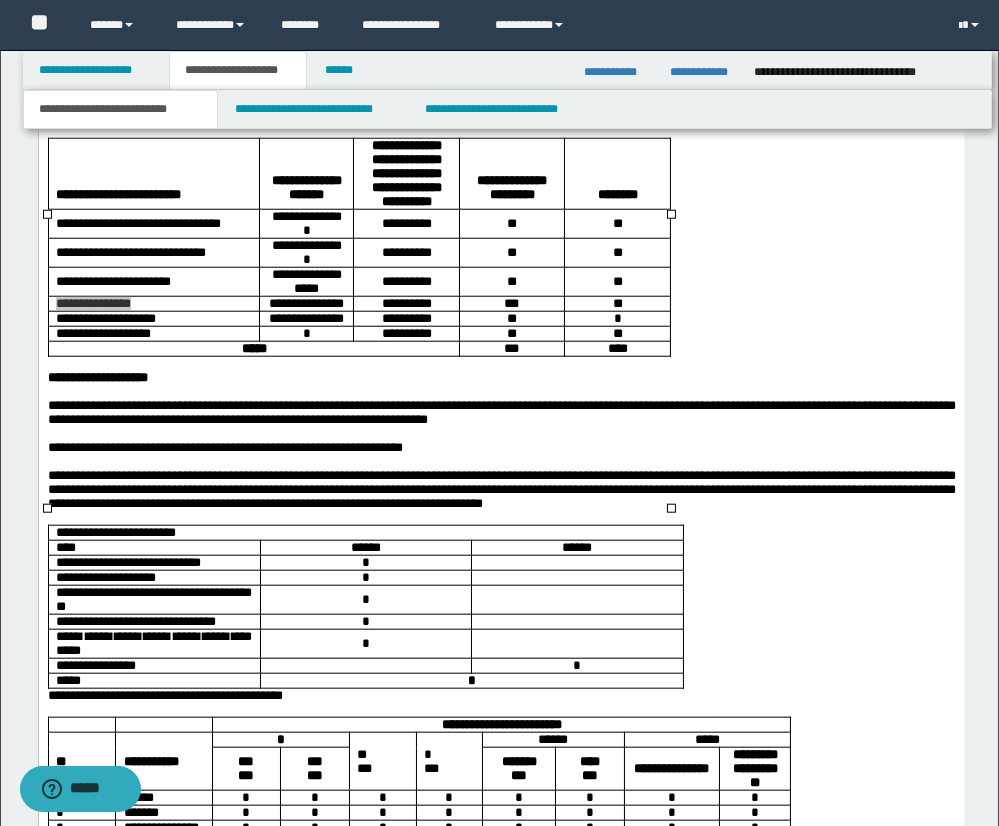 scroll, scrollTop: 2948, scrollLeft: 0, axis: vertical 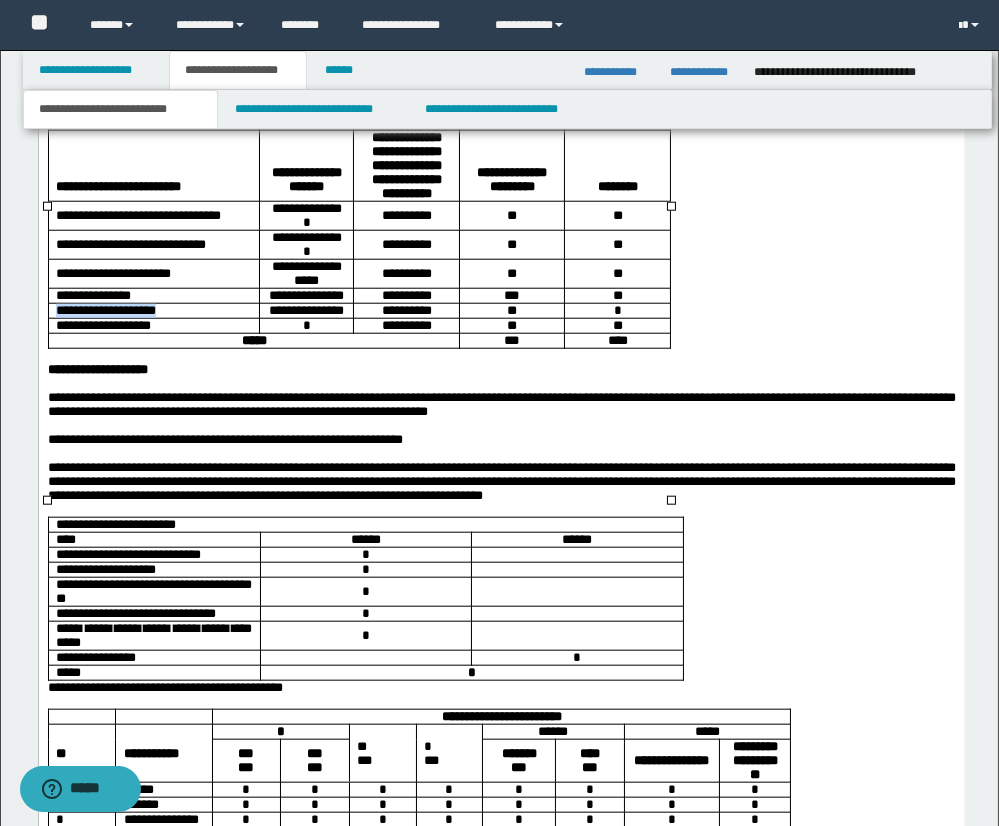 drag, startPoint x: 55, startPoint y: 452, endPoint x: 181, endPoint y: 452, distance: 126 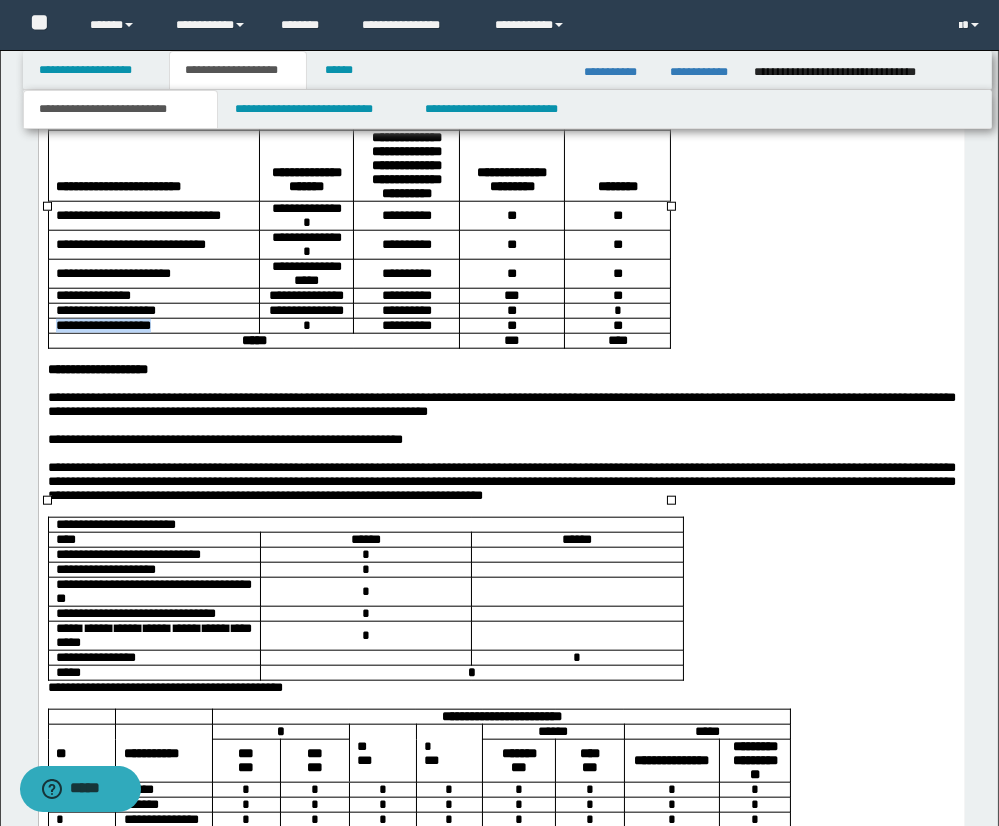 drag, startPoint x: 53, startPoint y: 476, endPoint x: 204, endPoint y: 480, distance: 151.05296 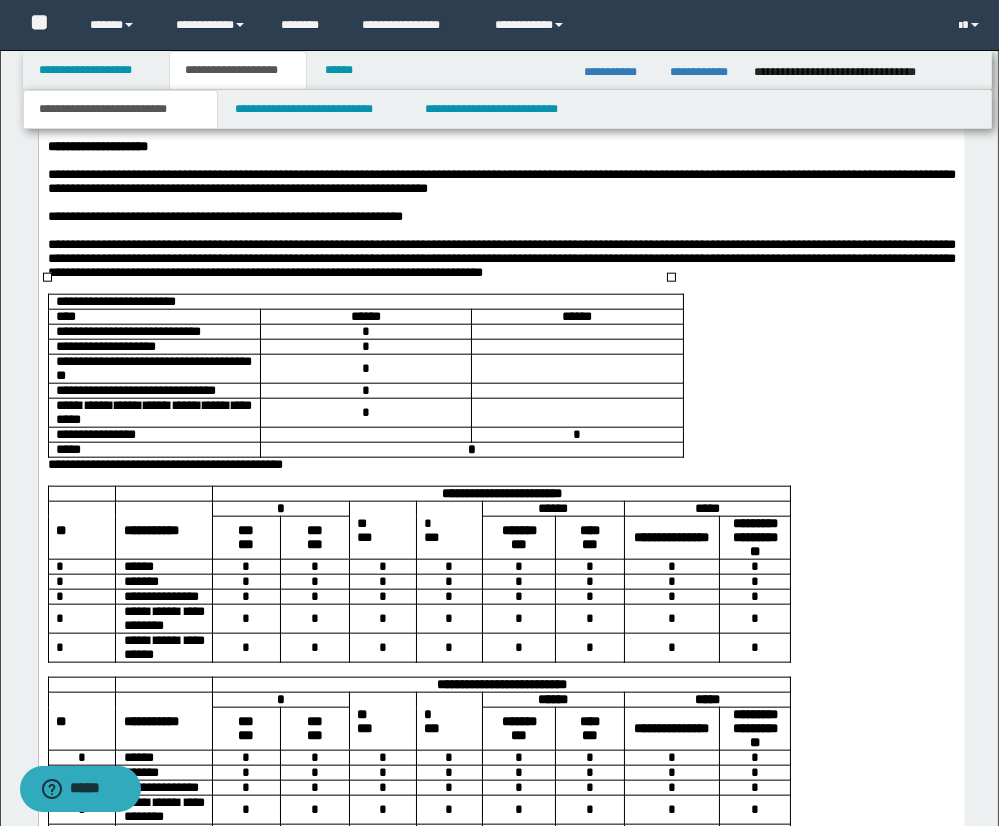 scroll, scrollTop: 3184, scrollLeft: 0, axis: vertical 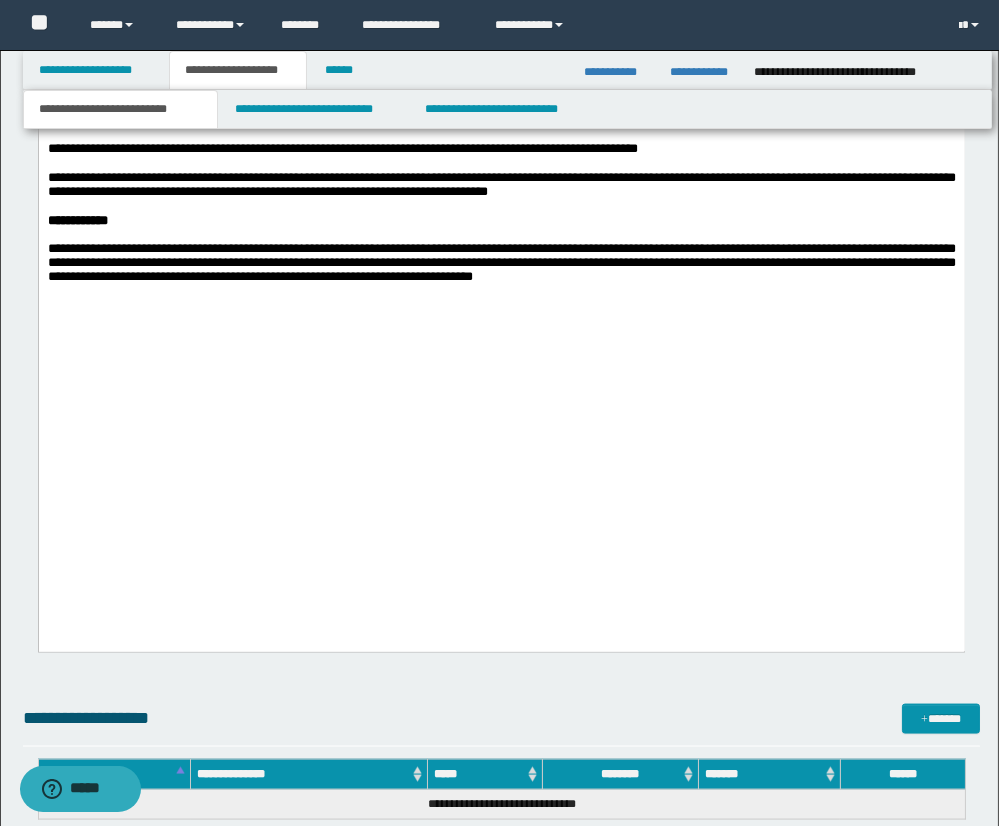 drag, startPoint x: 47, startPoint y: 338, endPoint x: 167, endPoint y: 370, distance: 124.1934 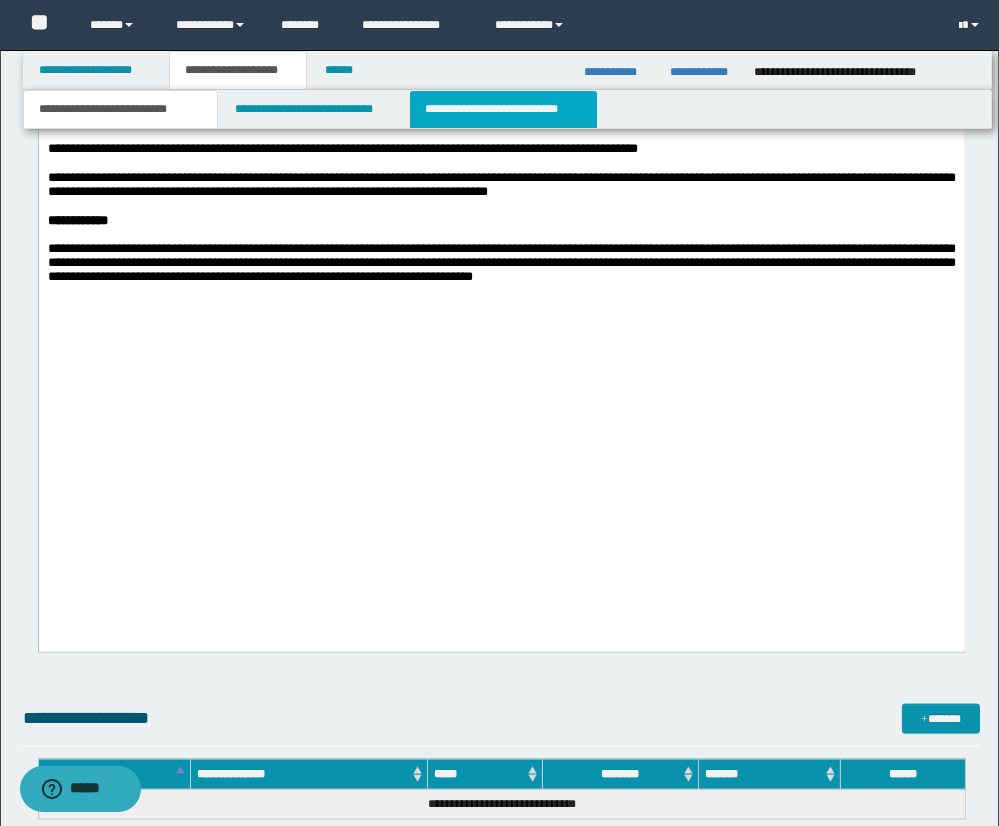 drag, startPoint x: 513, startPoint y: 104, endPoint x: 517, endPoint y: 116, distance: 12.649111 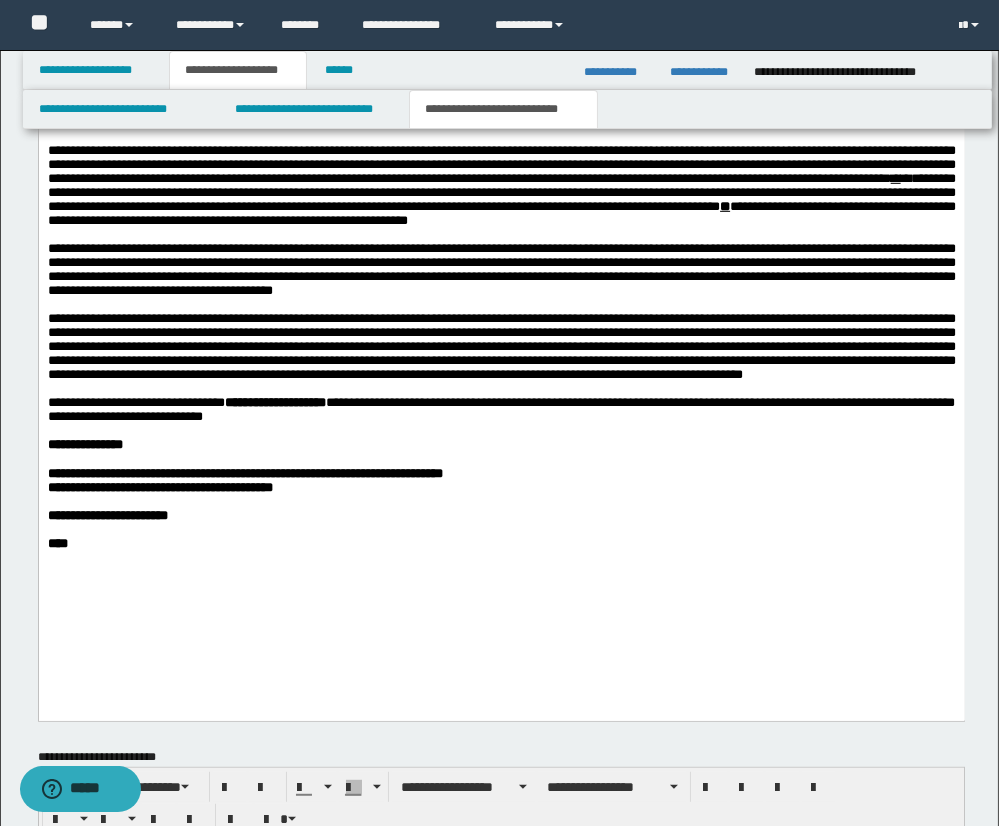 scroll, scrollTop: 1741, scrollLeft: 0, axis: vertical 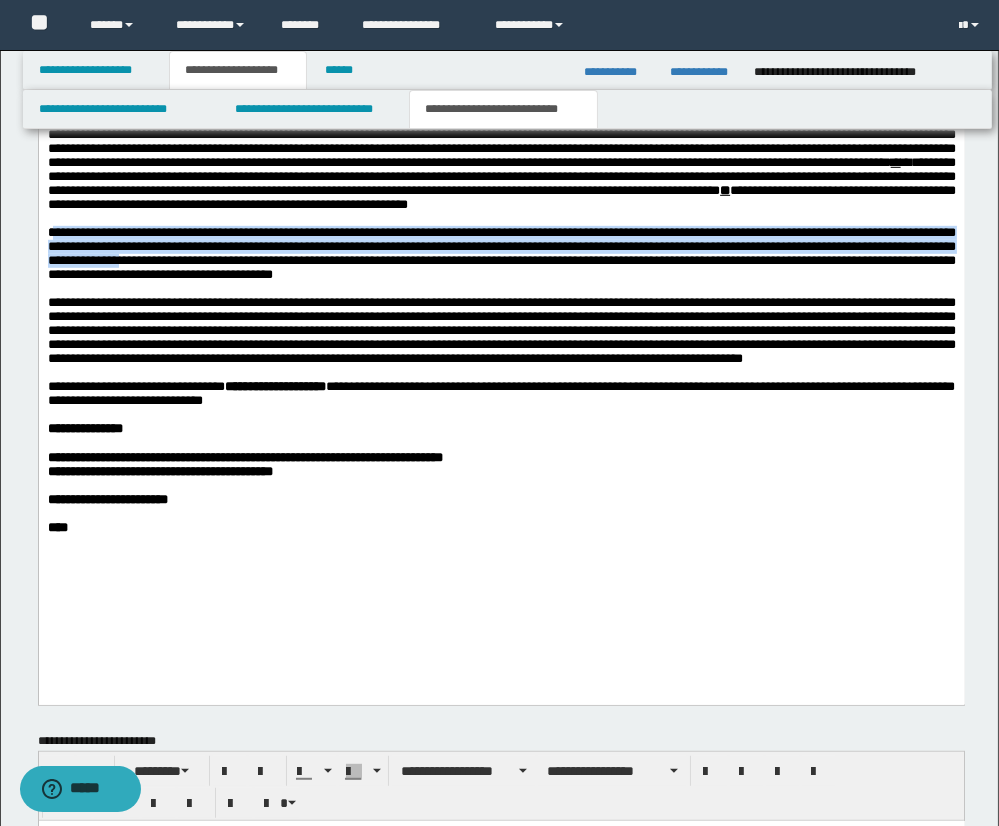 drag, startPoint x: 51, startPoint y: 261, endPoint x: 136, endPoint y: 276, distance: 86.313385 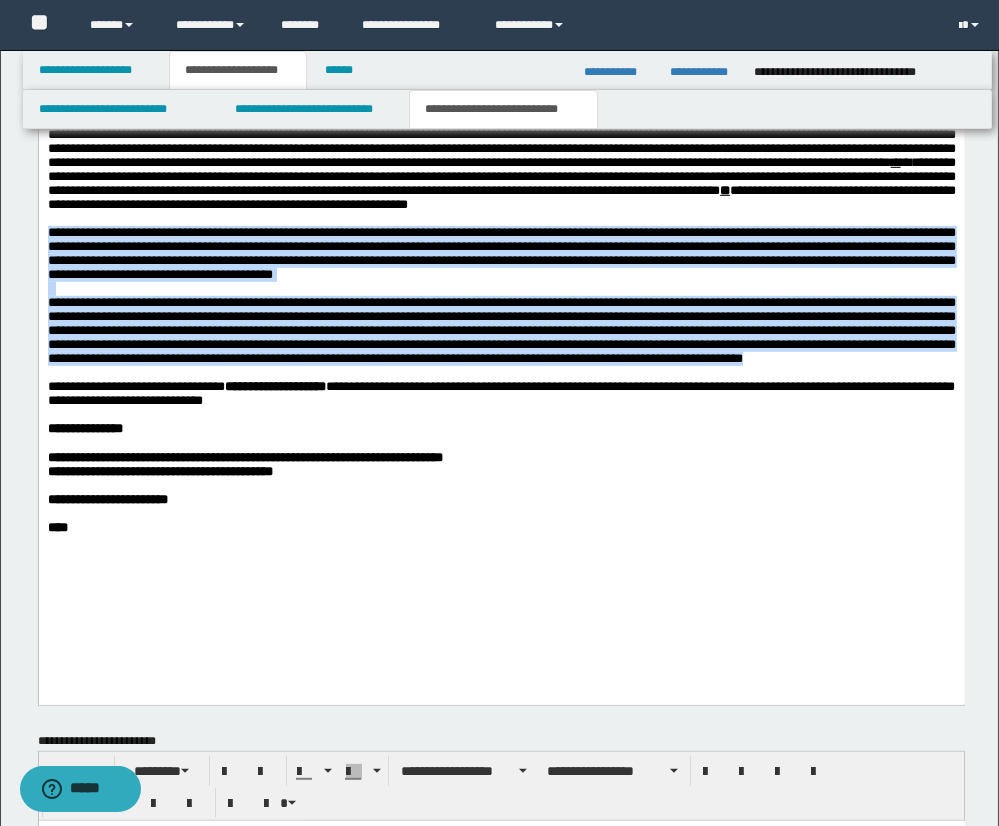 drag, startPoint x: 51, startPoint y: 260, endPoint x: 796, endPoint y: 410, distance: 759.9507 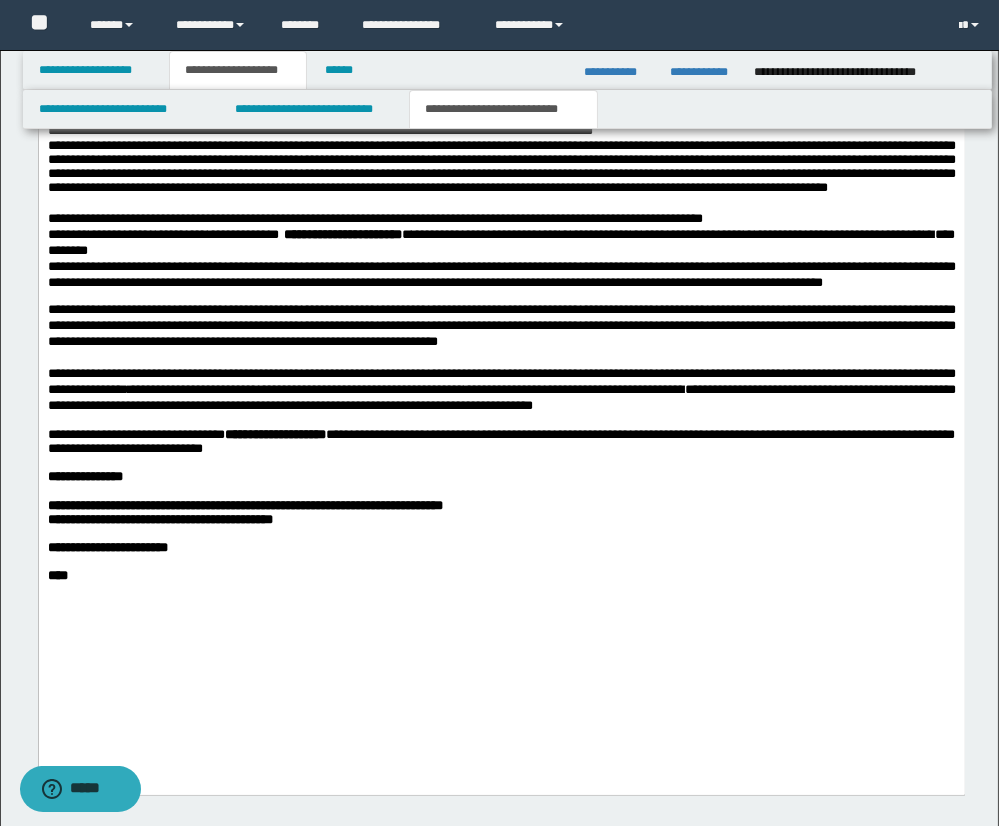 scroll, scrollTop: 2238, scrollLeft: 0, axis: vertical 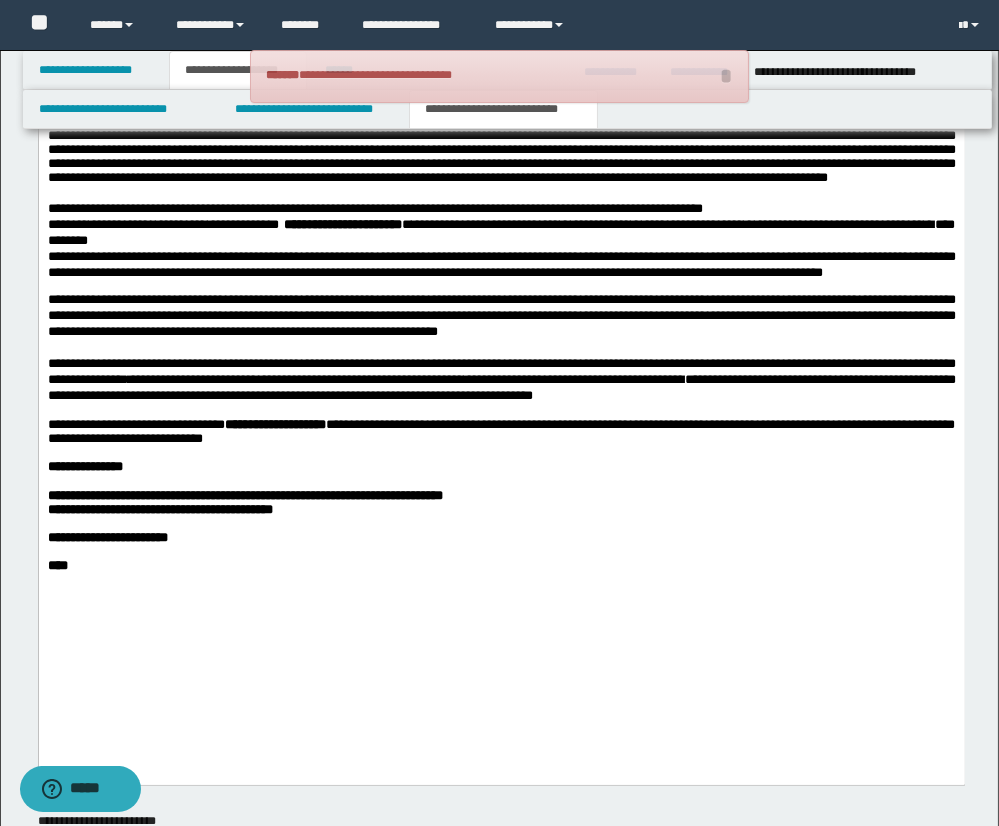click on "**********" at bounding box center (501, 233) 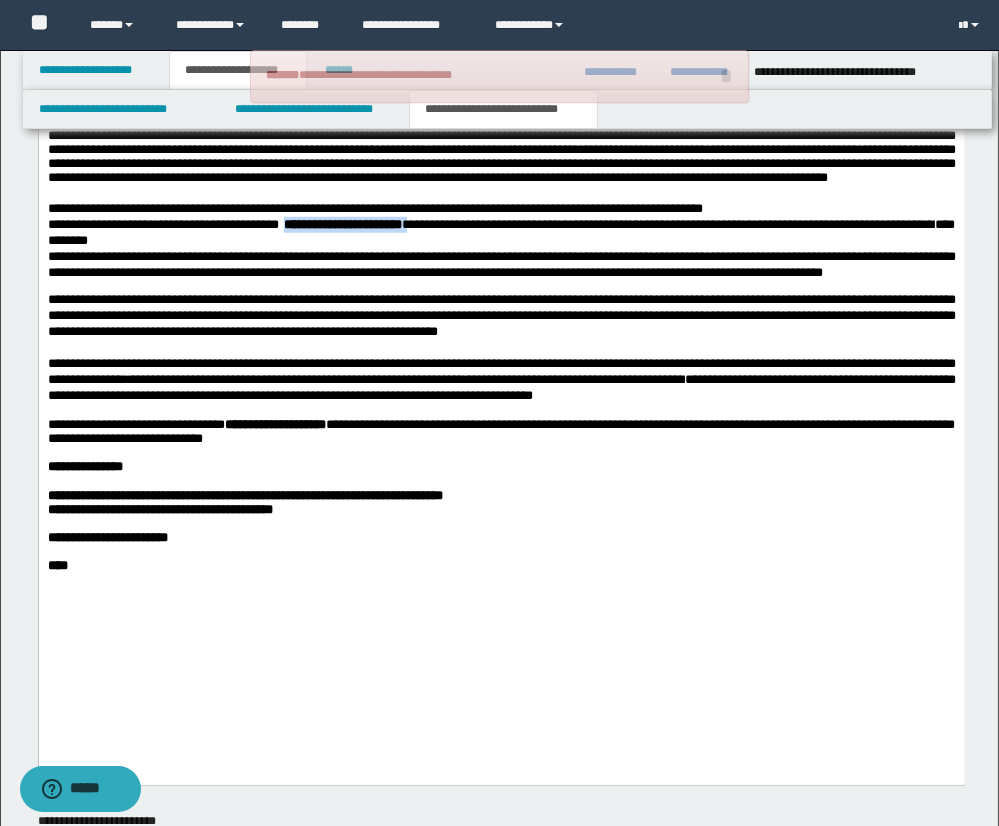 drag, startPoint x: 300, startPoint y: 298, endPoint x: 434, endPoint y: 300, distance: 134.01492 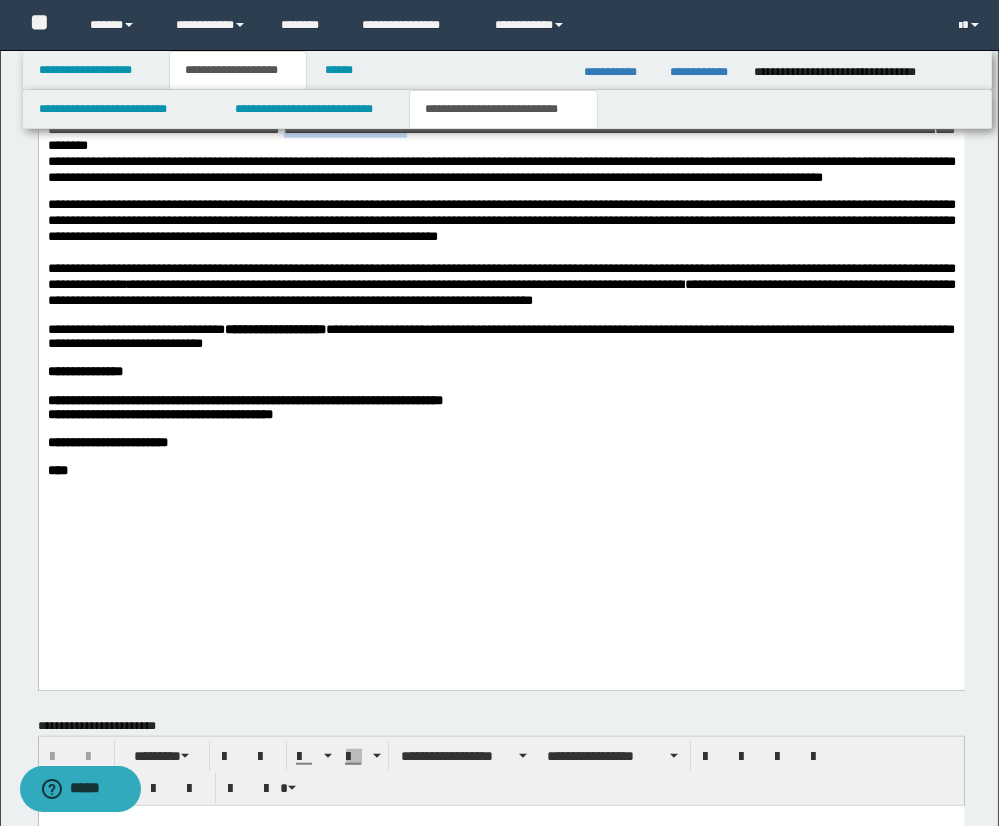 scroll, scrollTop: 2334, scrollLeft: 0, axis: vertical 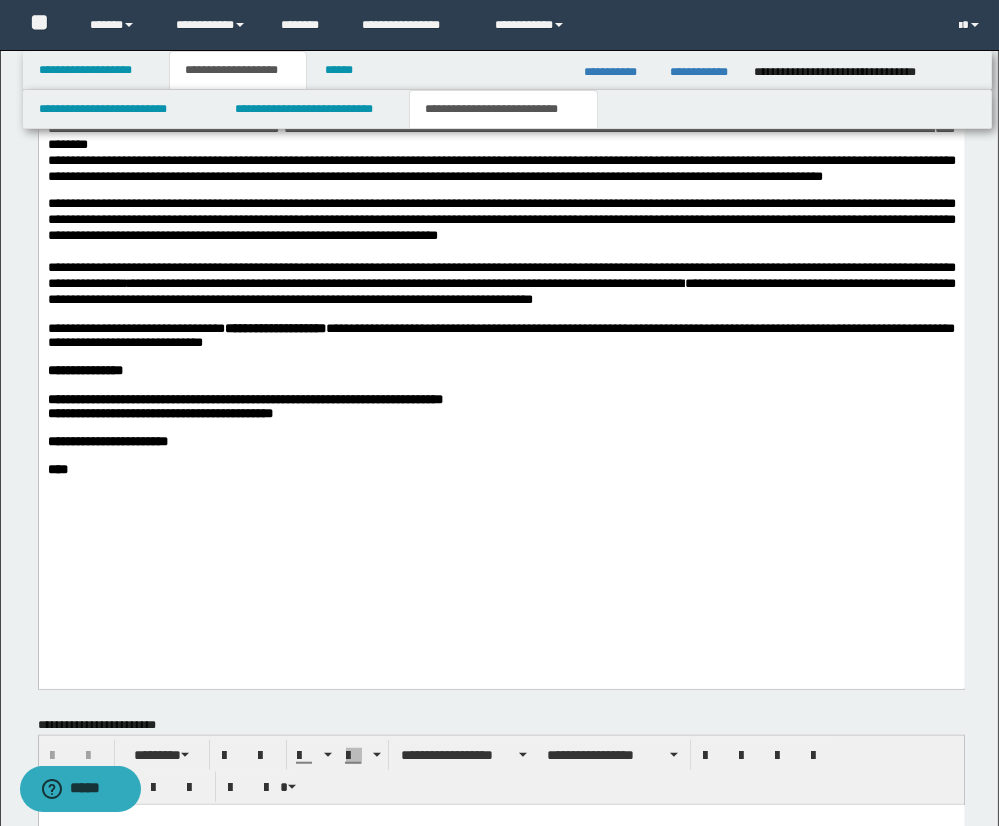 click on "**********" at bounding box center (274, 328) 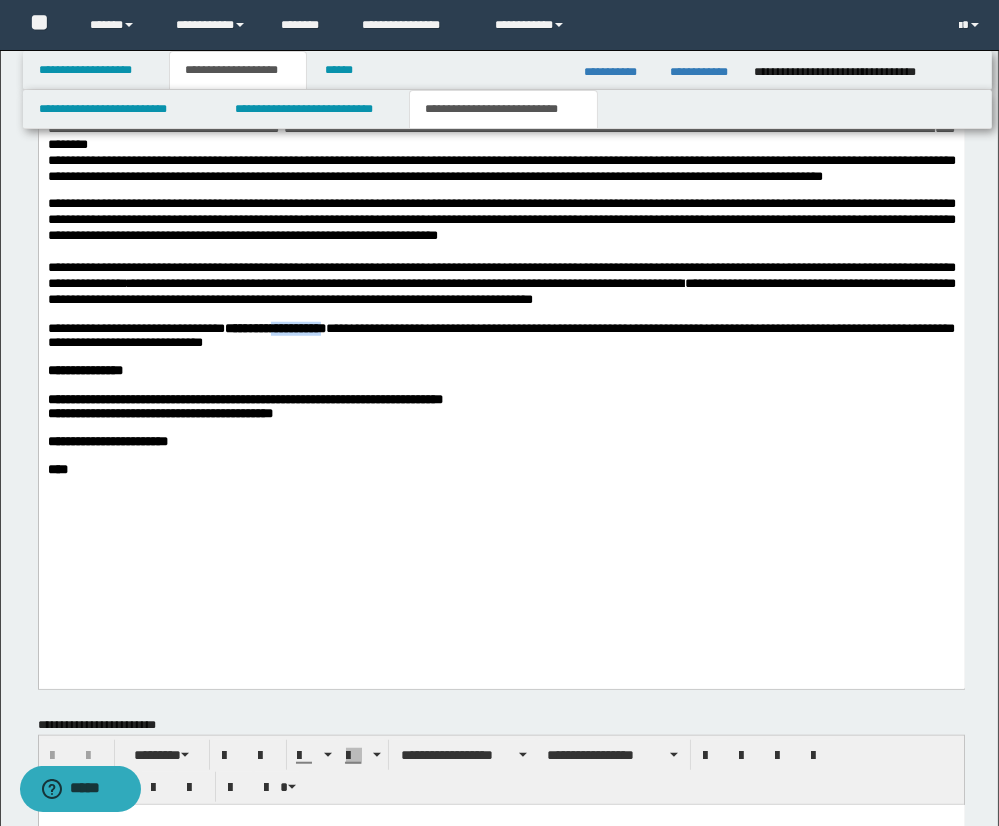 drag, startPoint x: 322, startPoint y: 419, endPoint x: 405, endPoint y: 421, distance: 83.02409 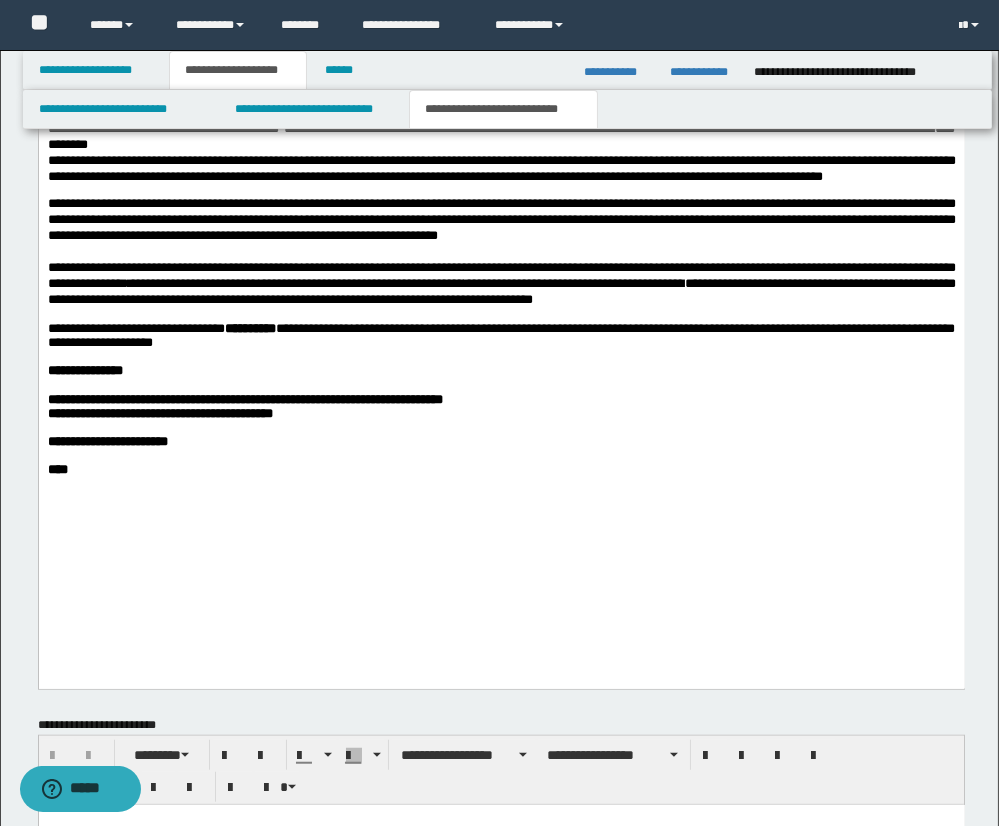 click on "**********" at bounding box center (503, 109) 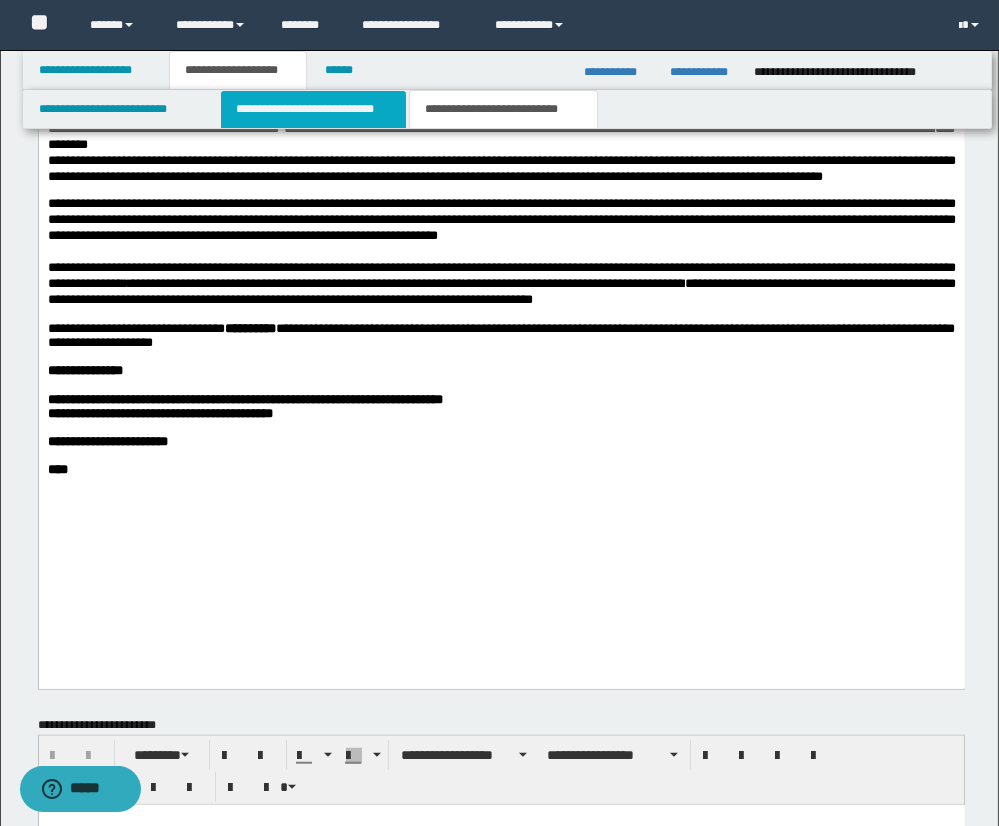 click on "**********" at bounding box center (313, 109) 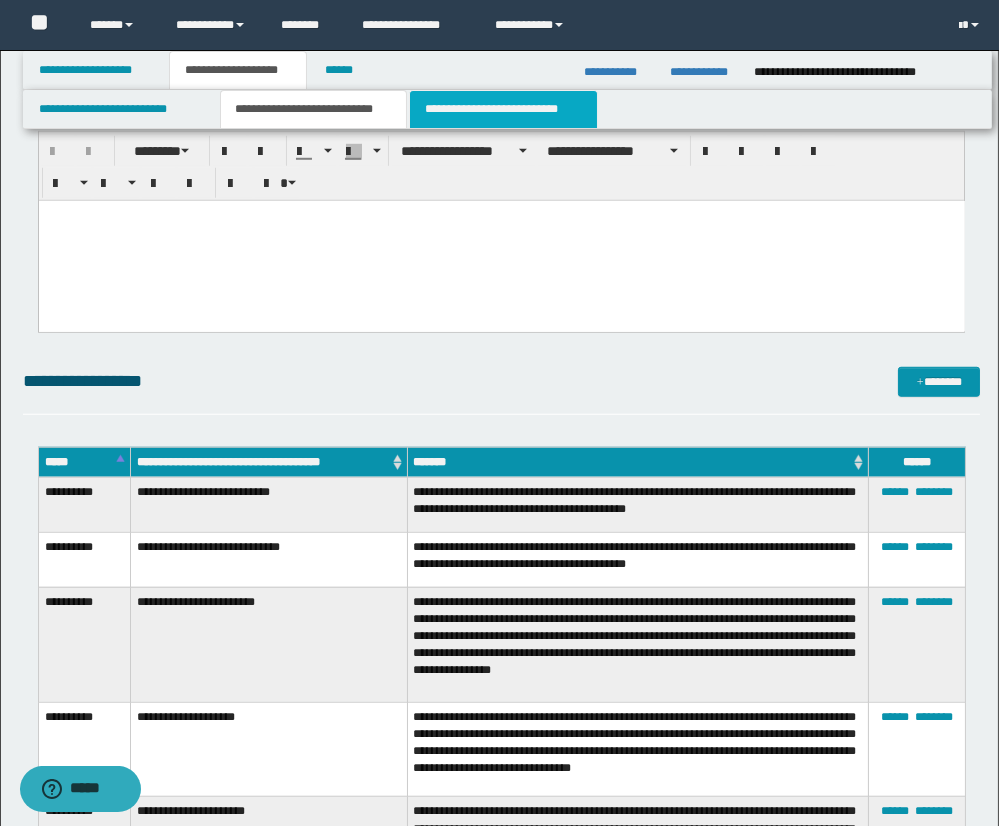 drag, startPoint x: 489, startPoint y: 101, endPoint x: 488, endPoint y: 120, distance: 19.026299 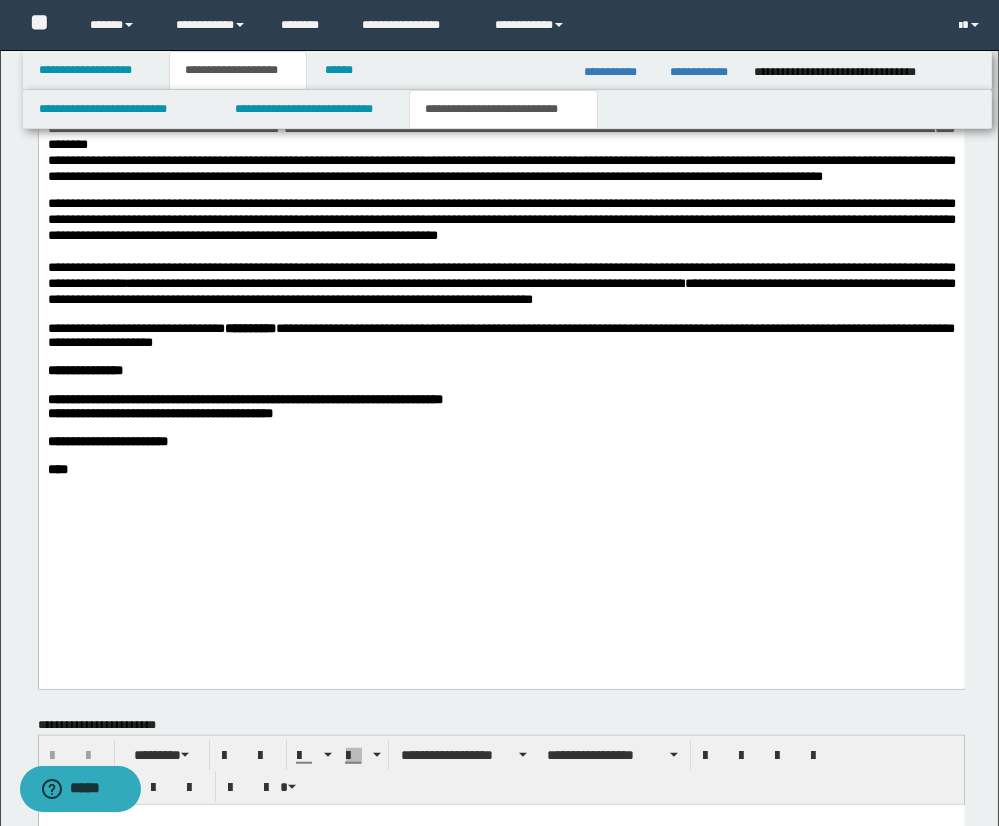 scroll, scrollTop: 2335, scrollLeft: 0, axis: vertical 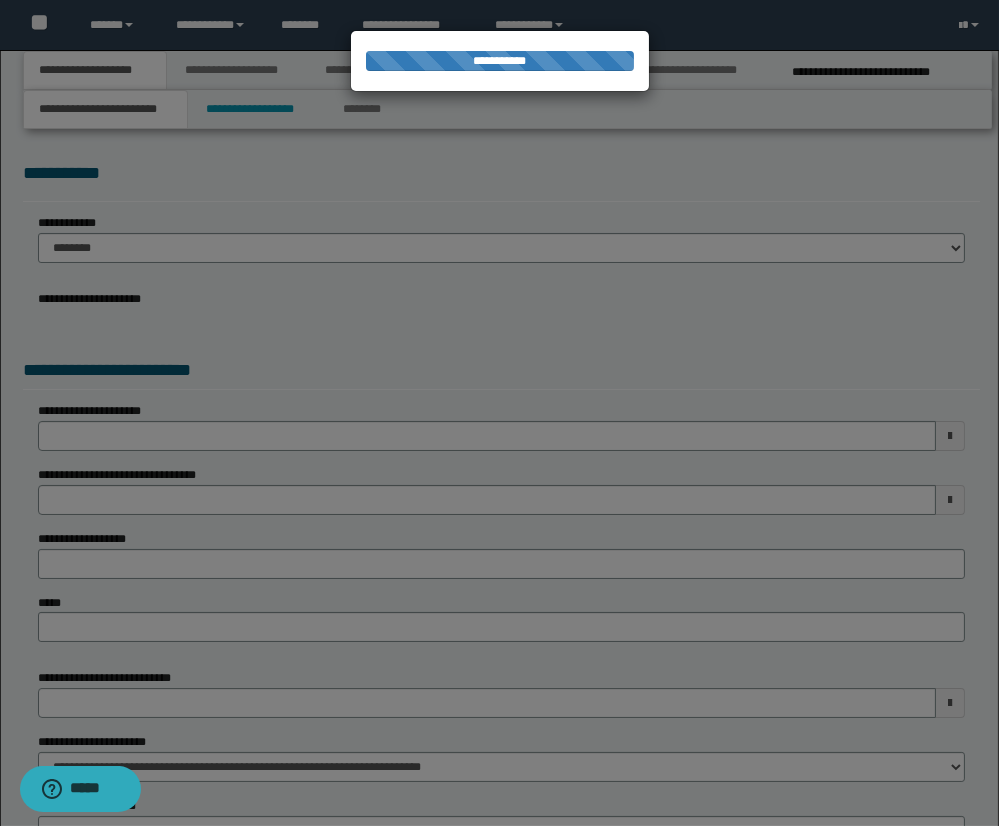 select on "*" 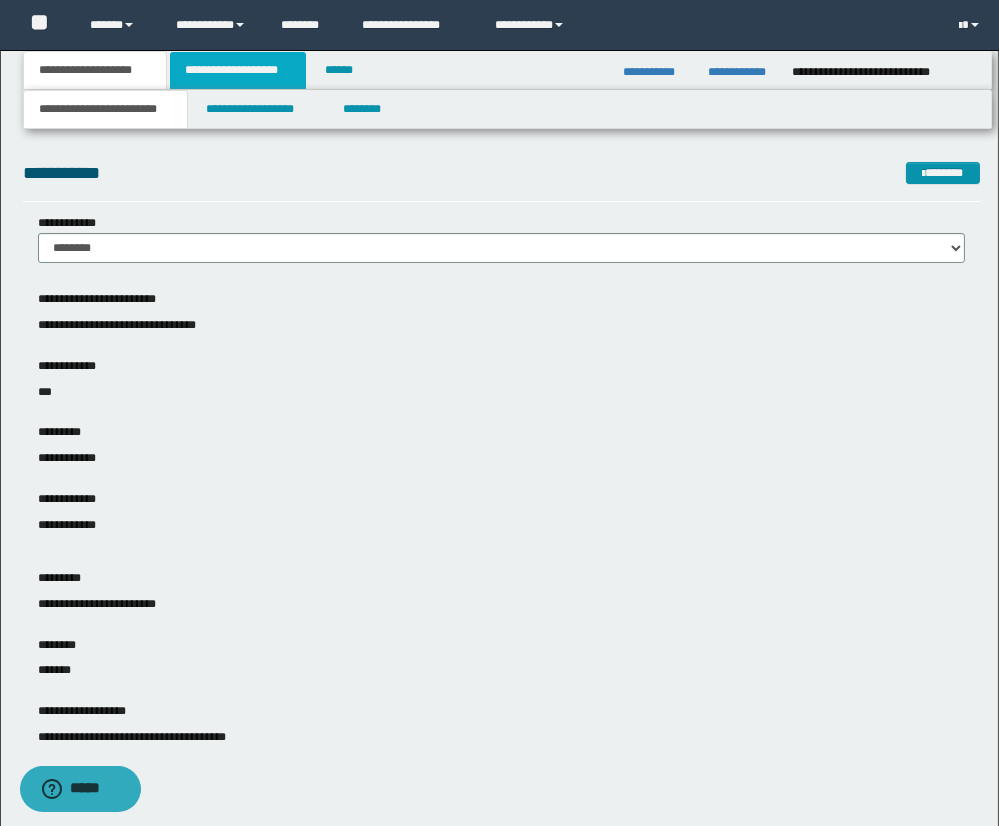 click on "**********" at bounding box center (238, 70) 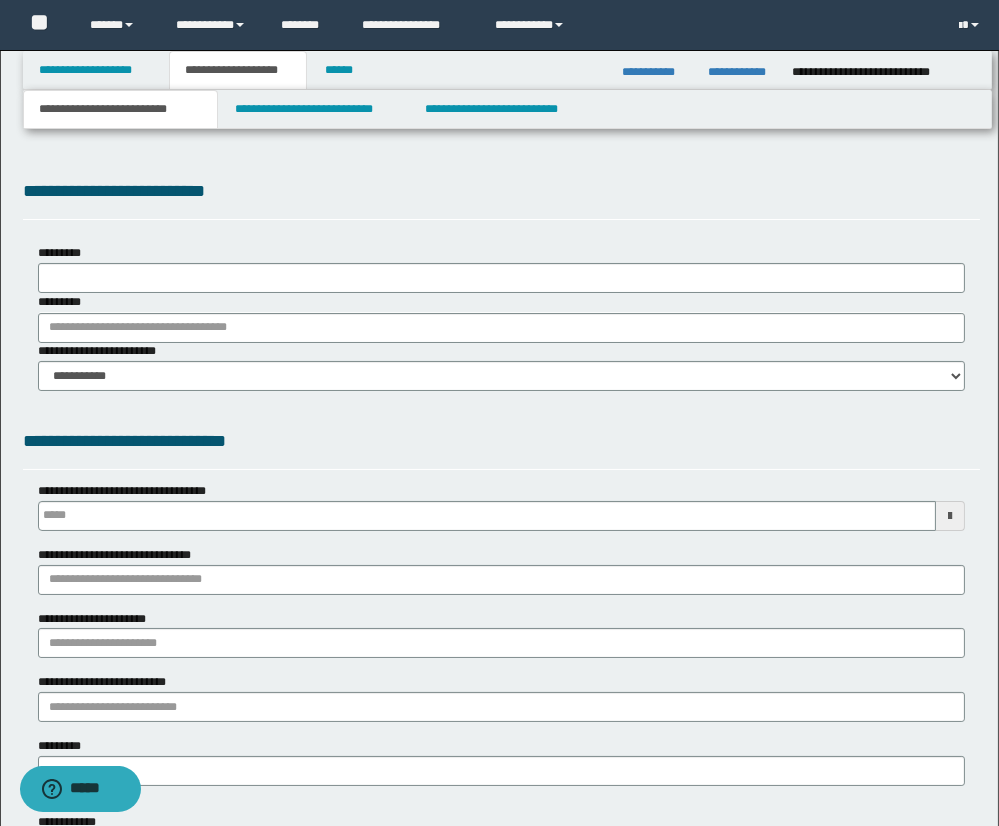 scroll, scrollTop: 0, scrollLeft: 0, axis: both 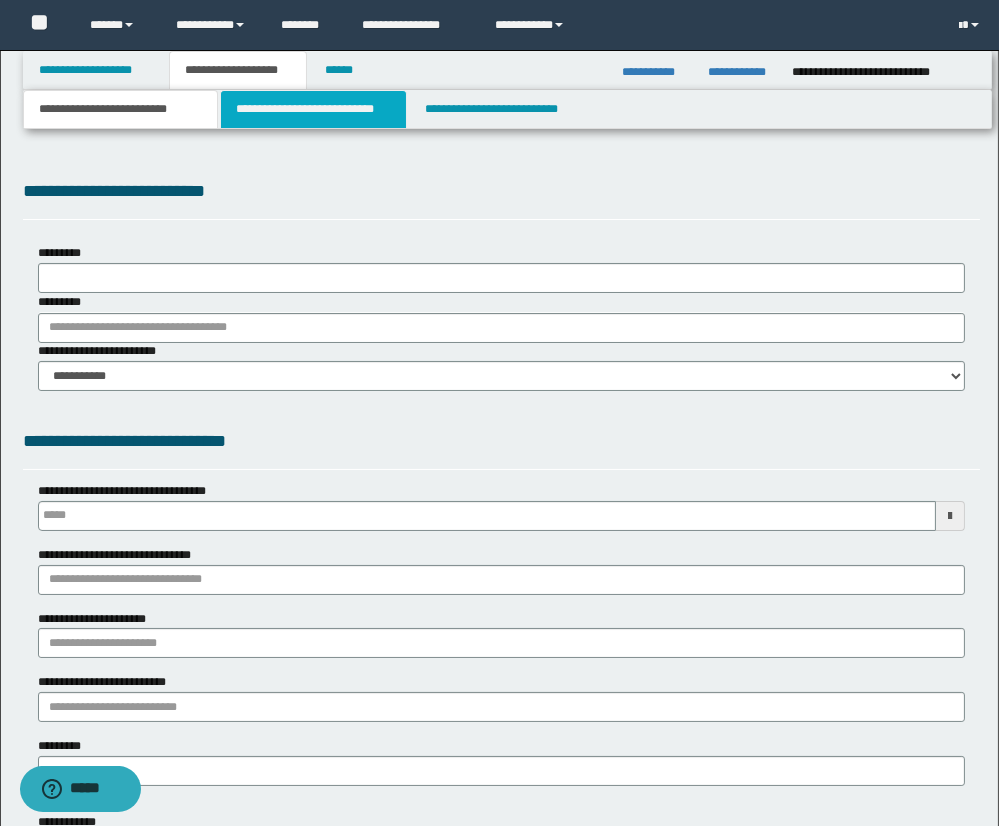 click on "**********" at bounding box center [313, 109] 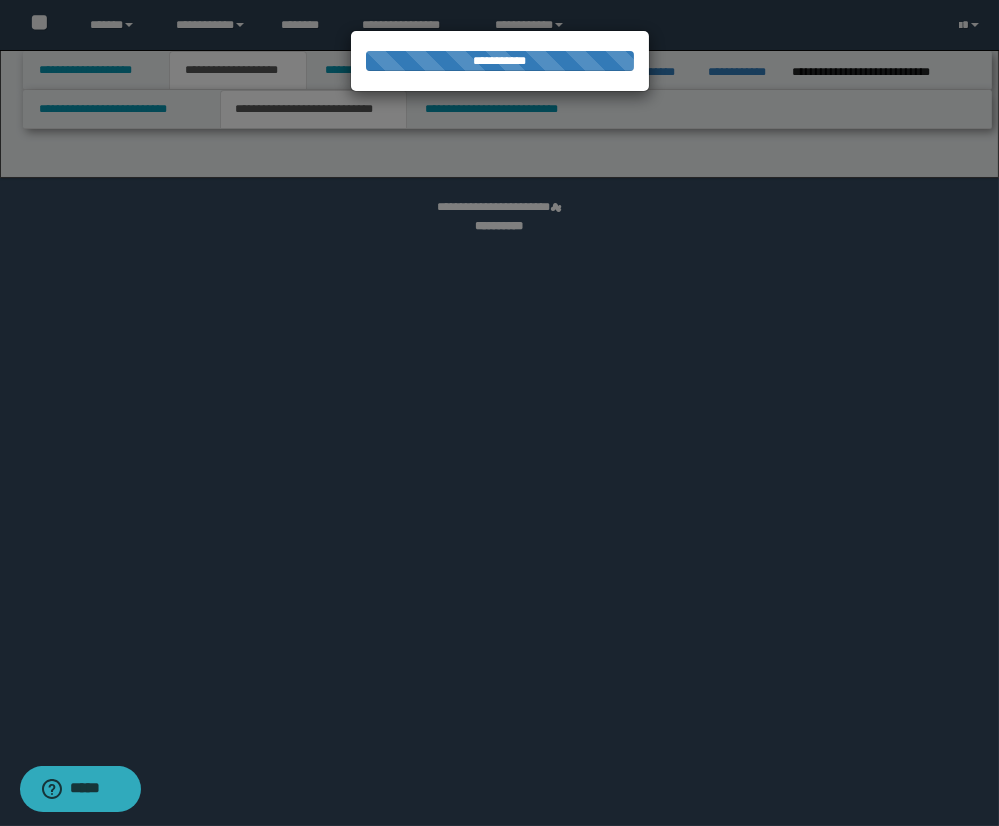 select on "*" 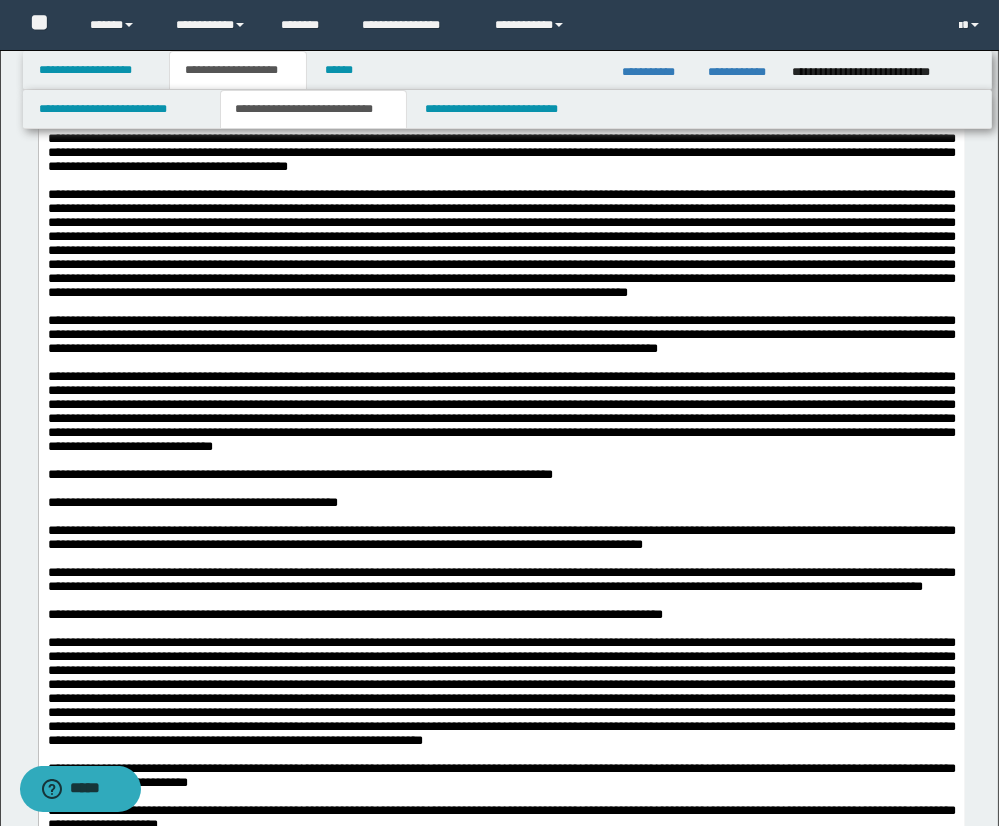 scroll, scrollTop: 2092, scrollLeft: 0, axis: vertical 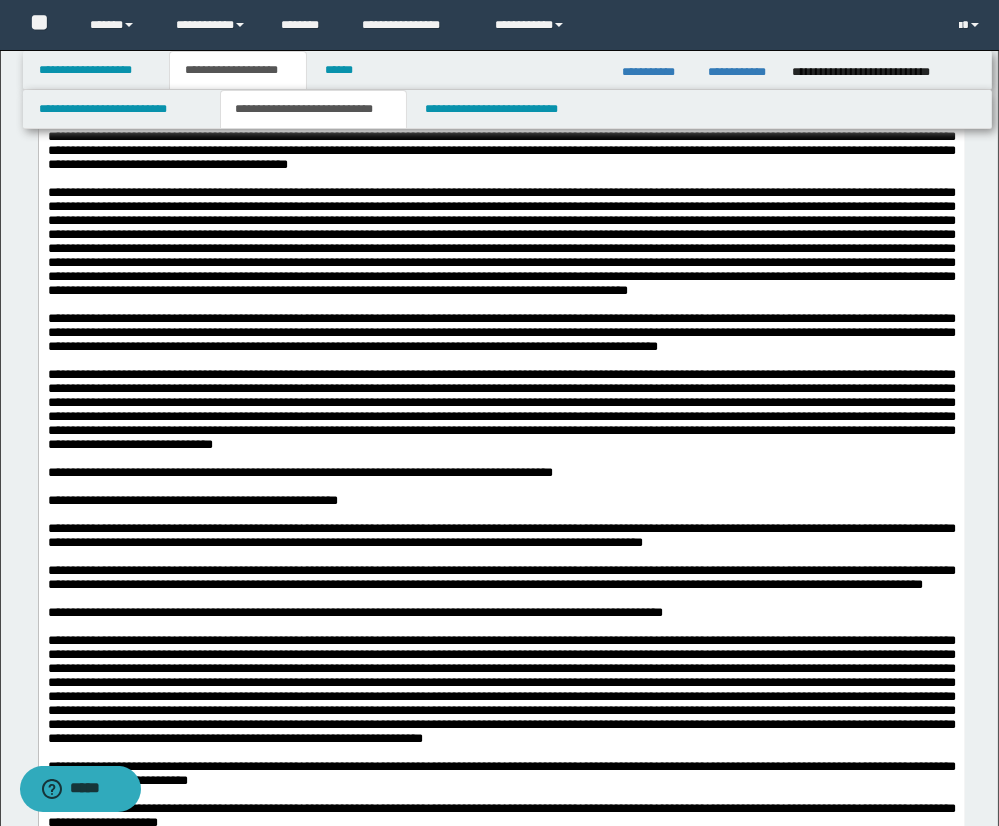 drag, startPoint x: 785, startPoint y: 152, endPoint x: 819, endPoint y: 200, distance: 58.821766 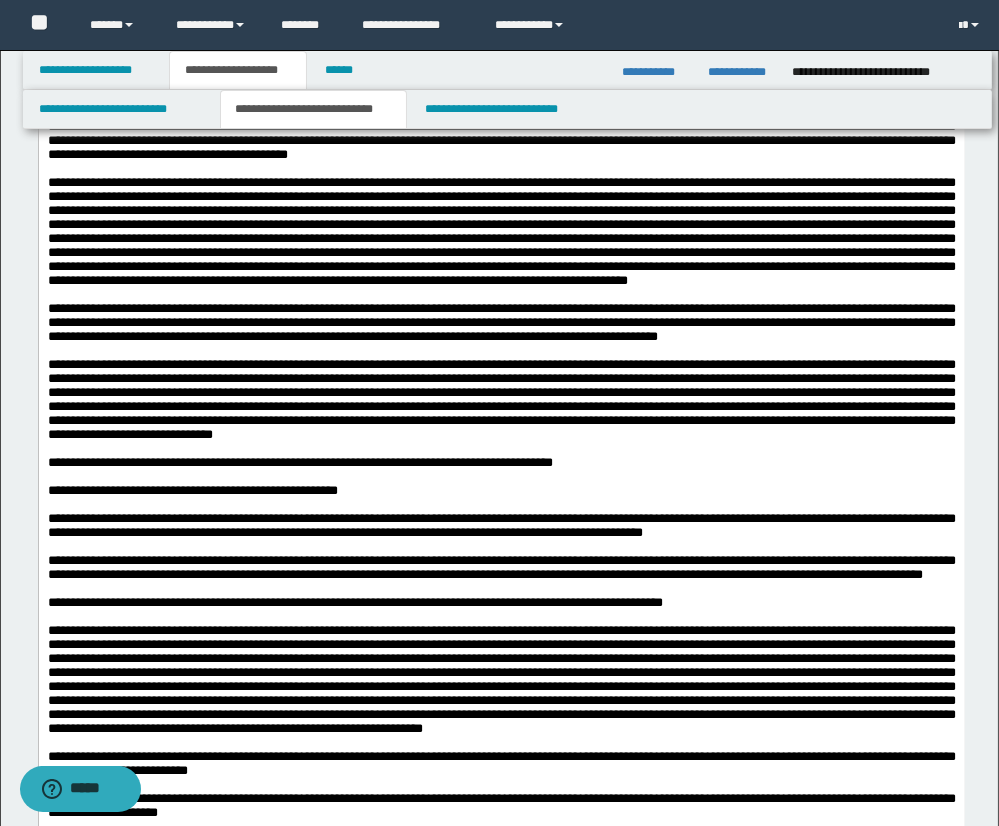 scroll, scrollTop: 2103, scrollLeft: 0, axis: vertical 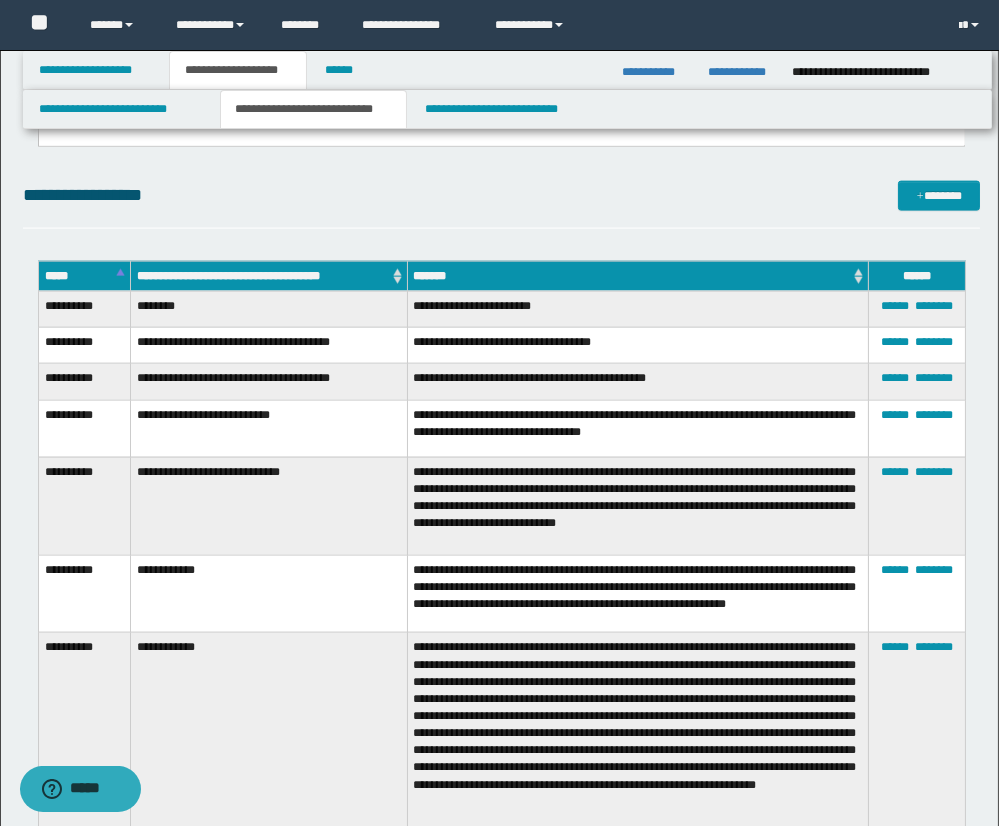 click on "**********" at bounding box center (637, 346) 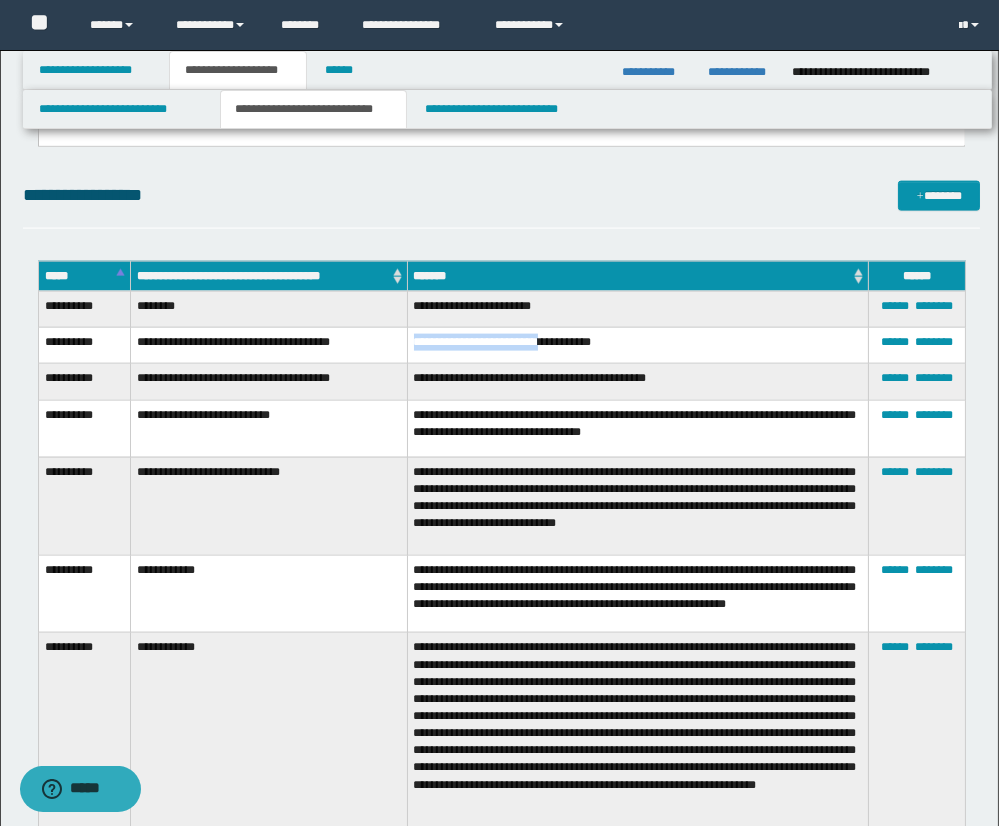 drag, startPoint x: 416, startPoint y: 335, endPoint x: 559, endPoint y: 334, distance: 143.0035 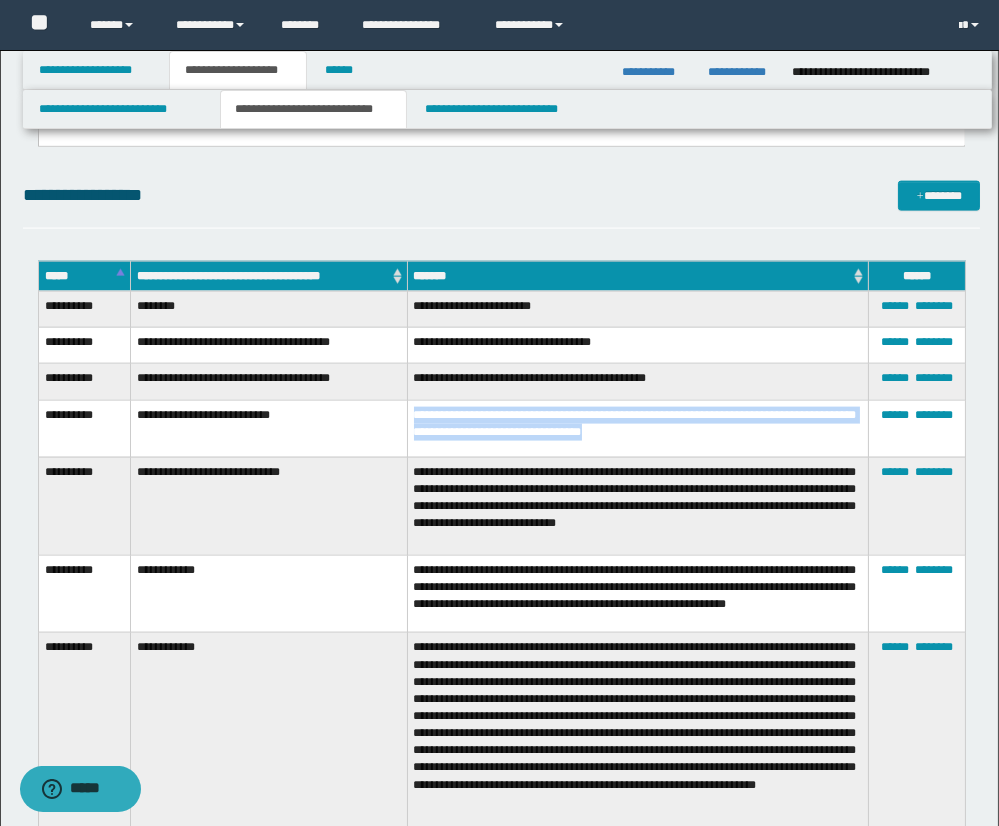 drag, startPoint x: 413, startPoint y: 434, endPoint x: 759, endPoint y: 448, distance: 346.2831 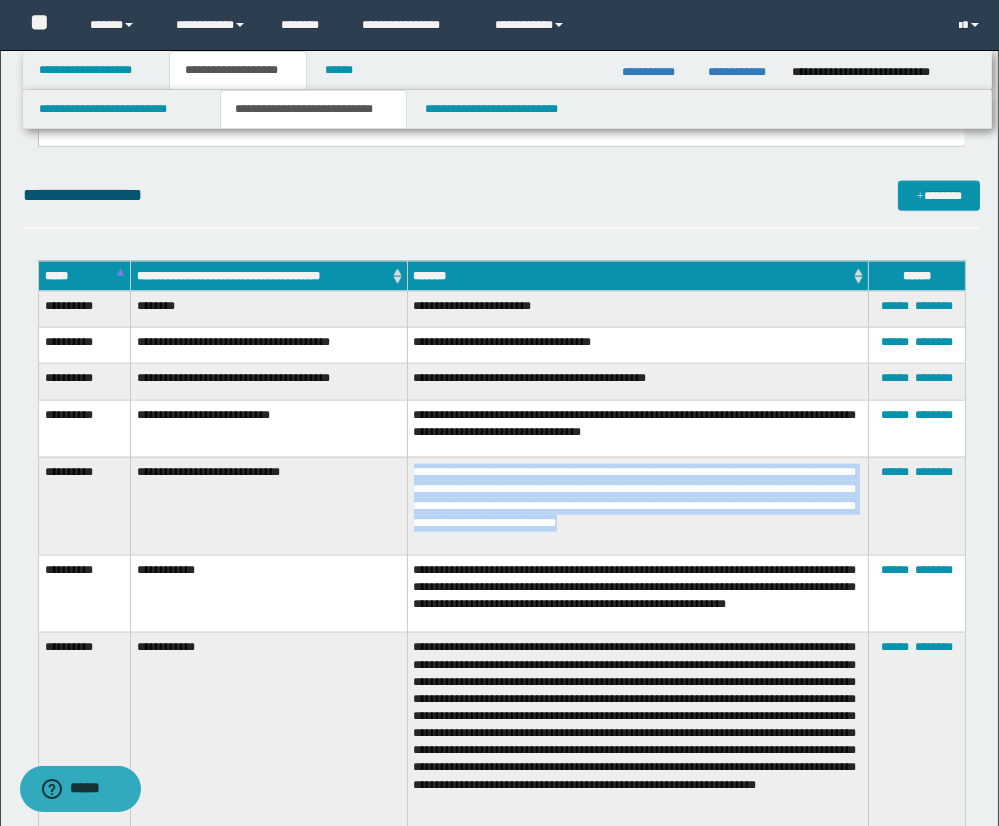 drag, startPoint x: 415, startPoint y: 481, endPoint x: 852, endPoint y: 527, distance: 439.4144 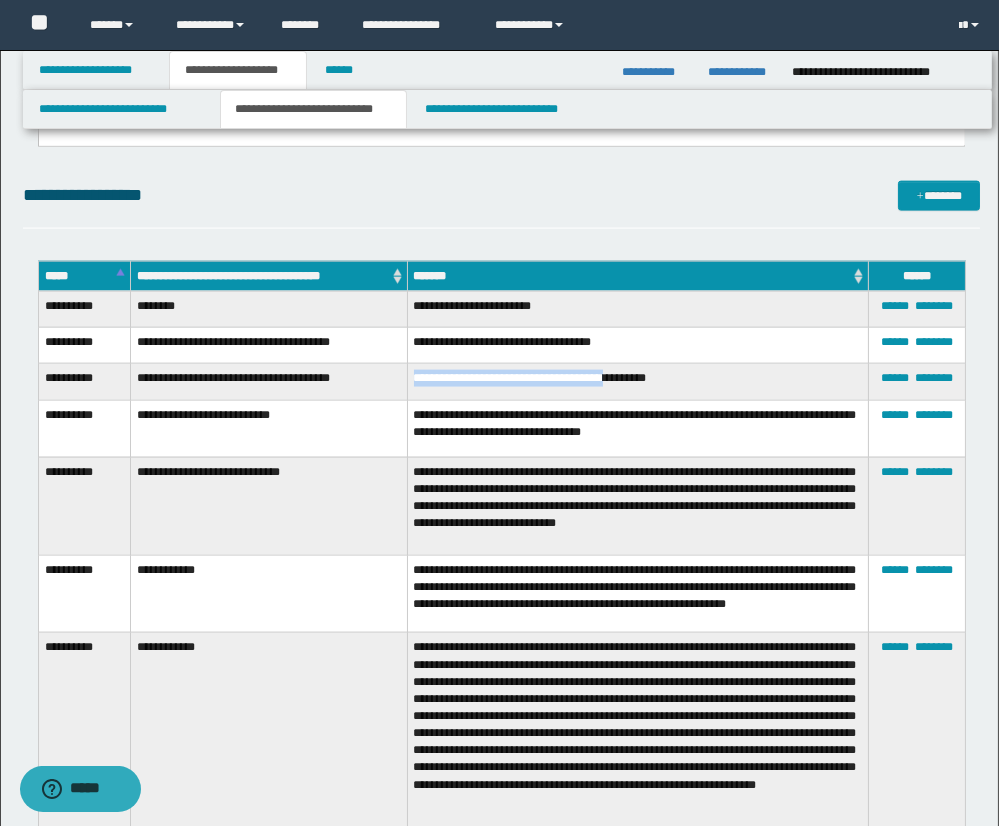 drag, startPoint x: 411, startPoint y: 381, endPoint x: 628, endPoint y: 385, distance: 217.03687 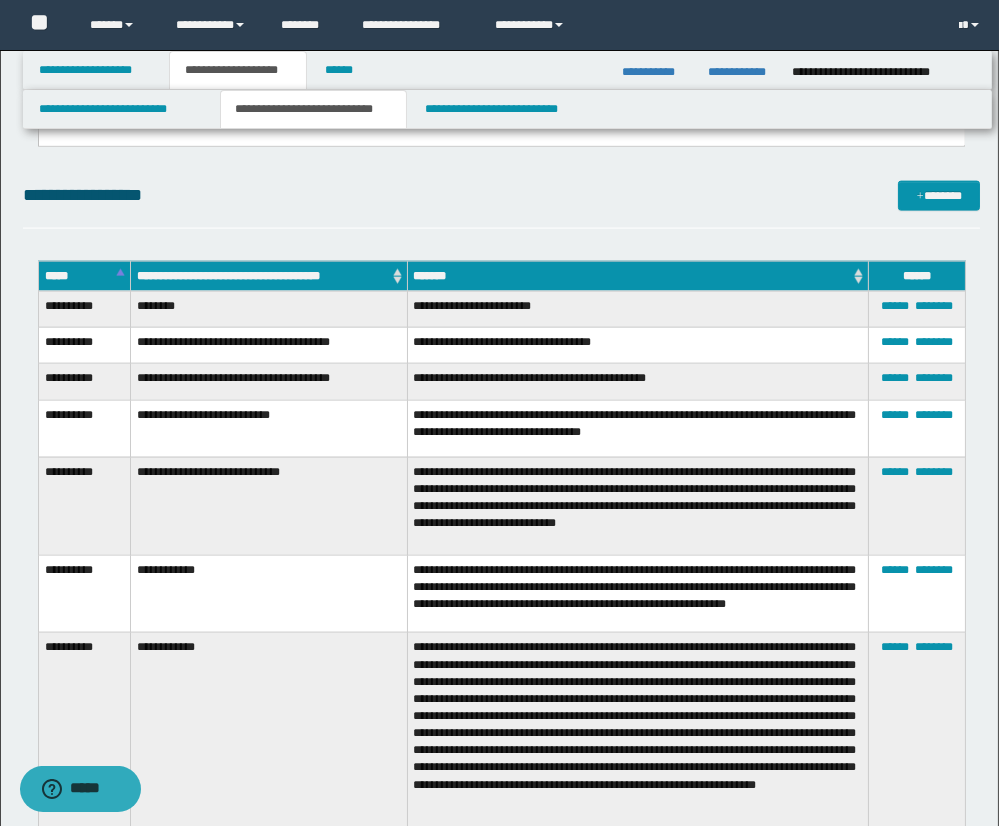 drag, startPoint x: 526, startPoint y: 561, endPoint x: 651, endPoint y: 560, distance: 125.004 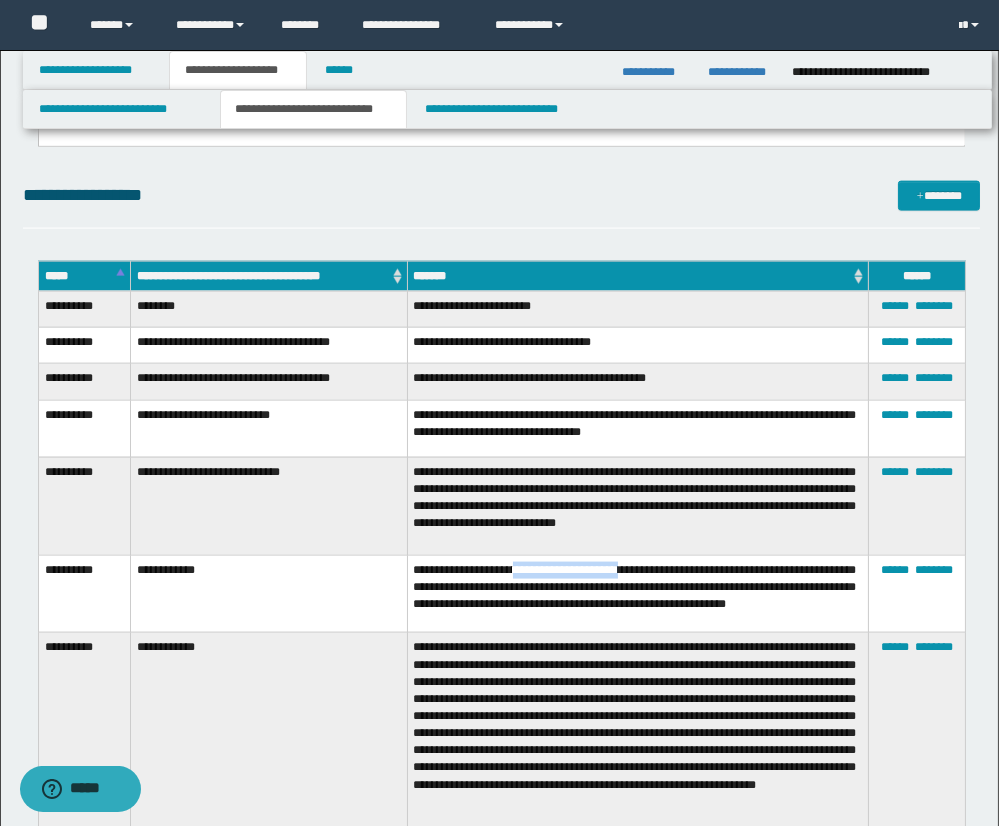 drag, startPoint x: 651, startPoint y: 560, endPoint x: 528, endPoint y: 563, distance: 123.03658 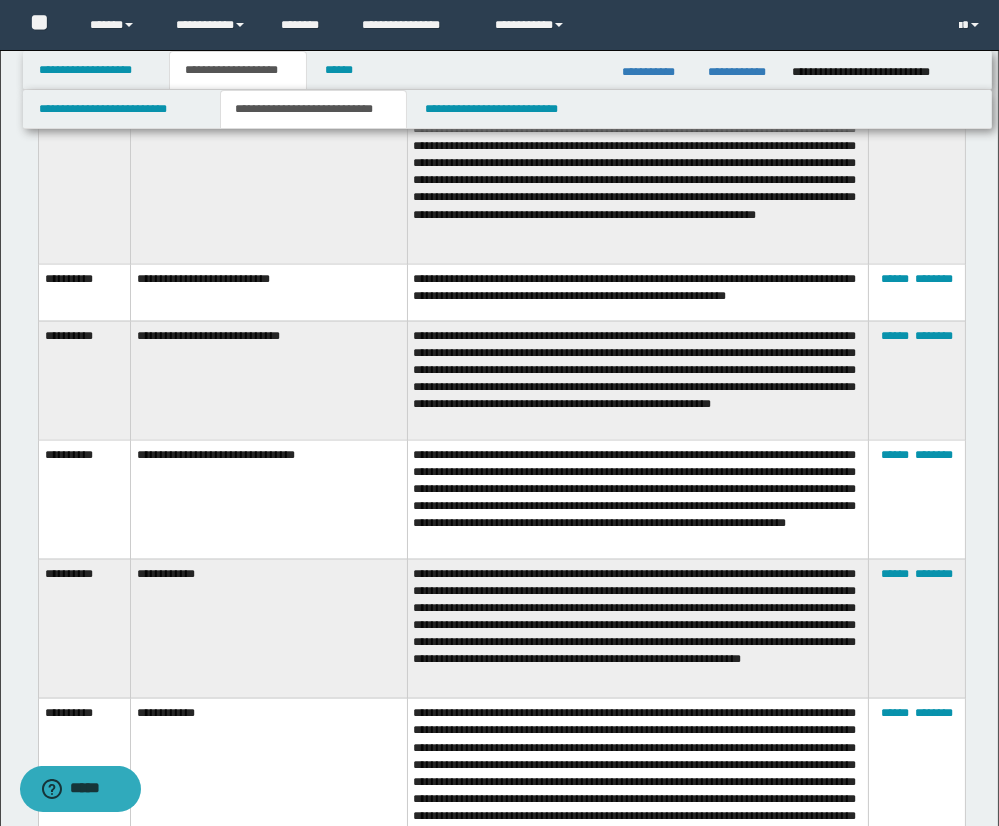 scroll, scrollTop: 4583, scrollLeft: 0, axis: vertical 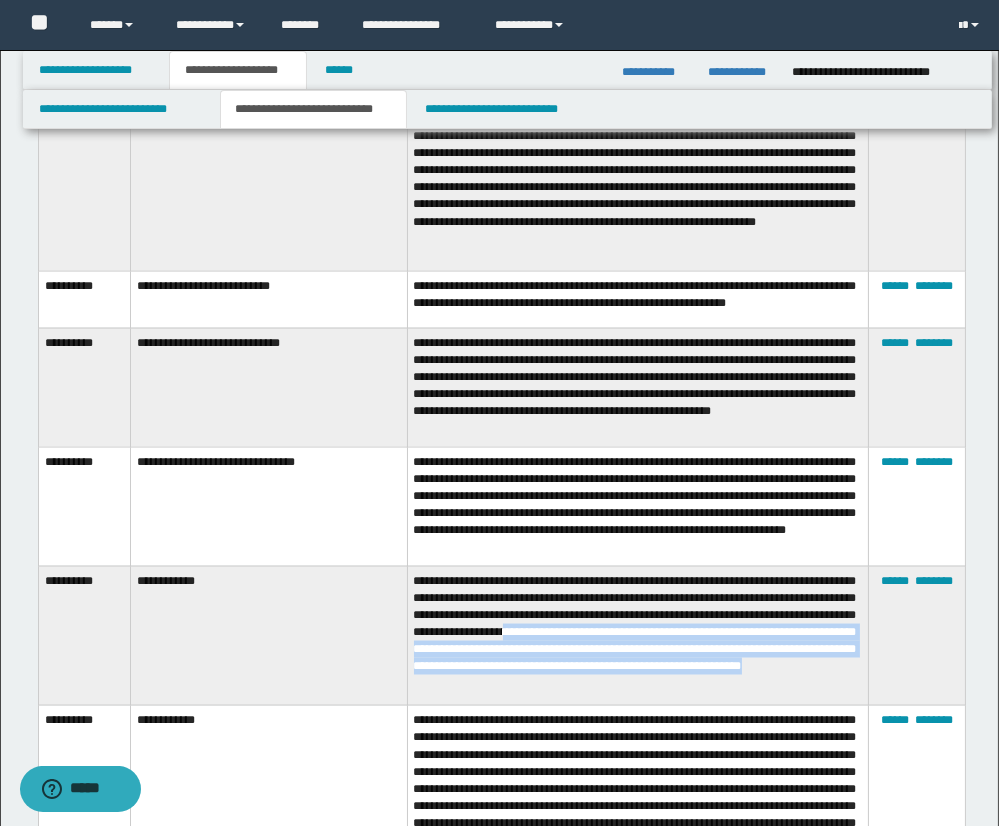 drag, startPoint x: 474, startPoint y: 628, endPoint x: 594, endPoint y: 674, distance: 128.51459 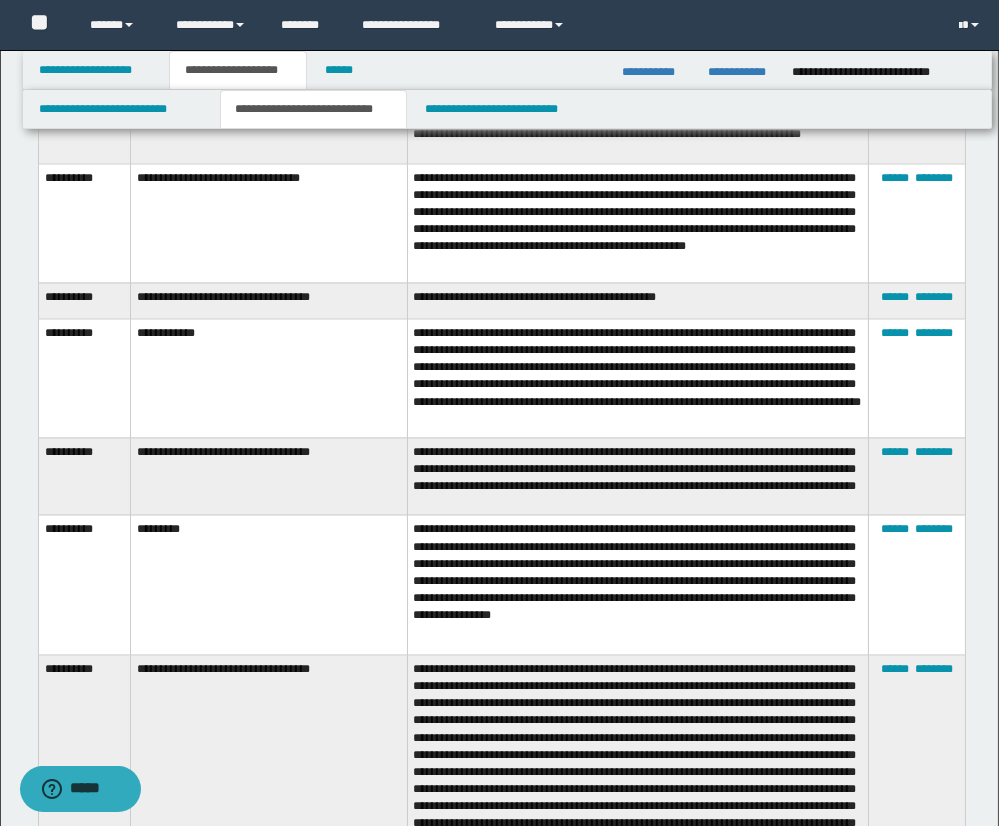 scroll, scrollTop: 5450, scrollLeft: 0, axis: vertical 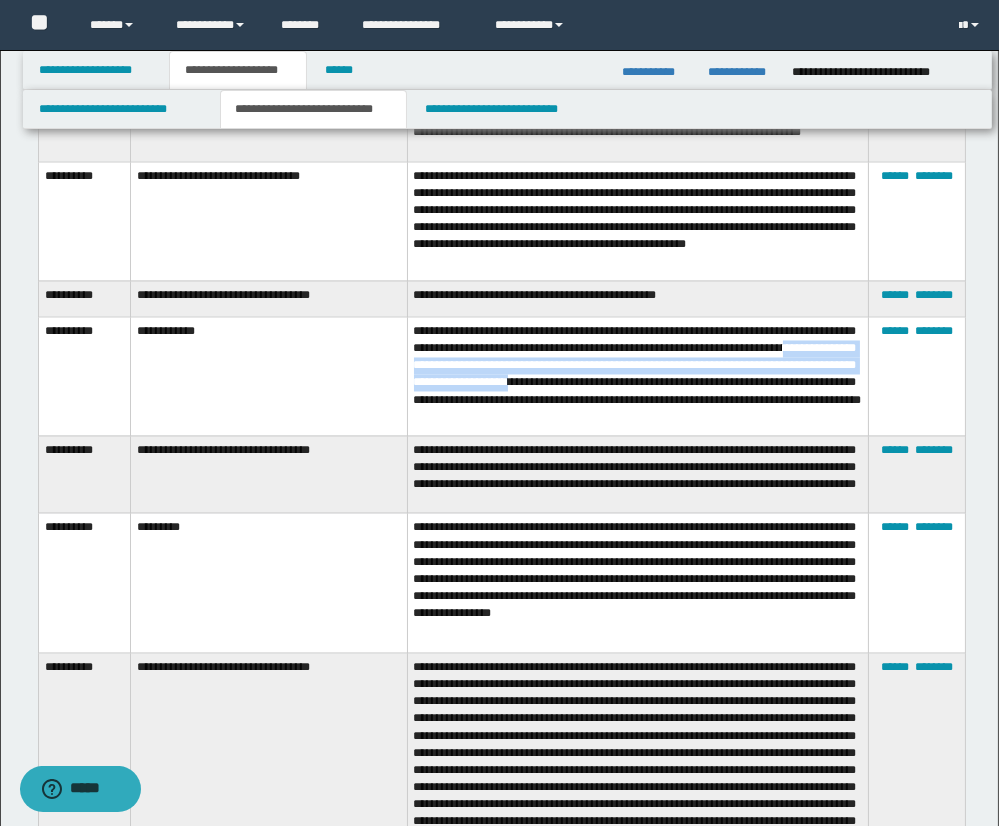 drag, startPoint x: 469, startPoint y: 339, endPoint x: 776, endPoint y: 358, distance: 307.58737 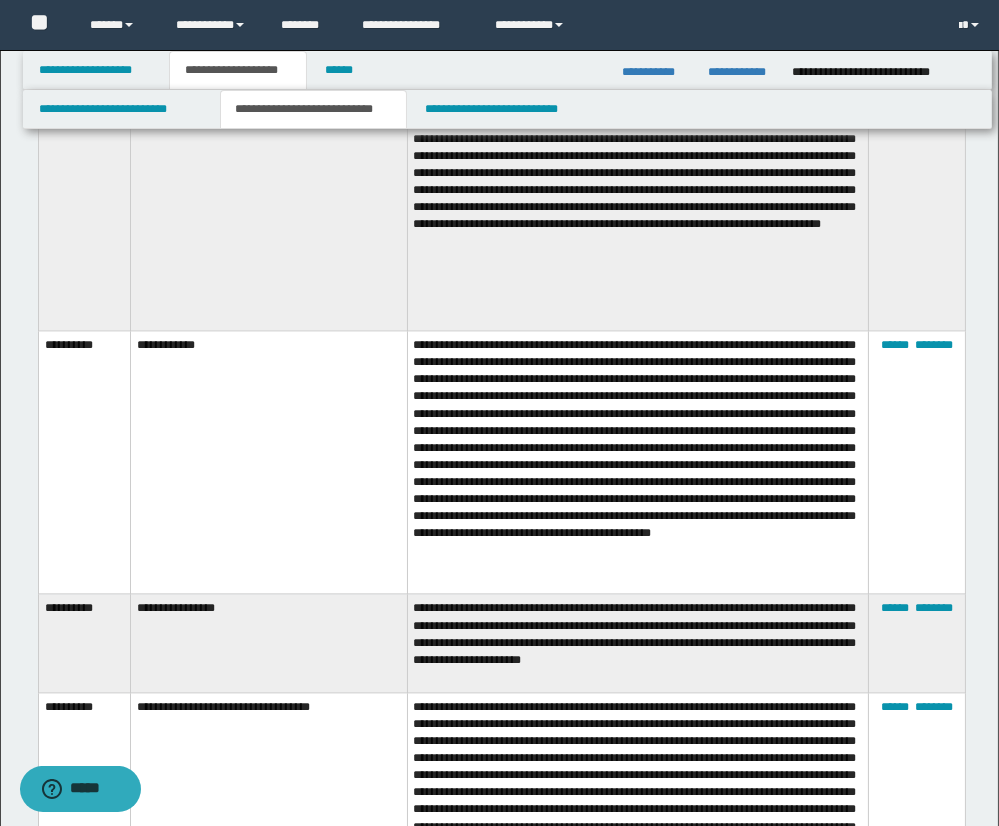 scroll, scrollTop: 6307, scrollLeft: 0, axis: vertical 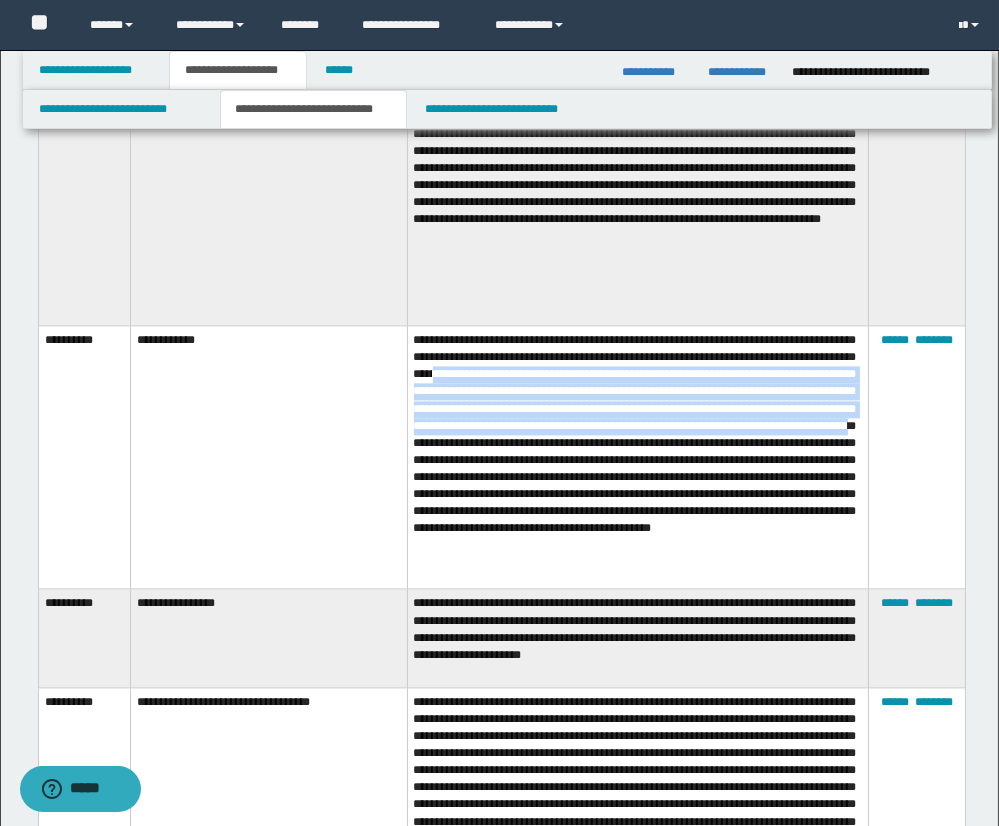 drag, startPoint x: 536, startPoint y: 373, endPoint x: 498, endPoint y: 458, distance: 93.10747 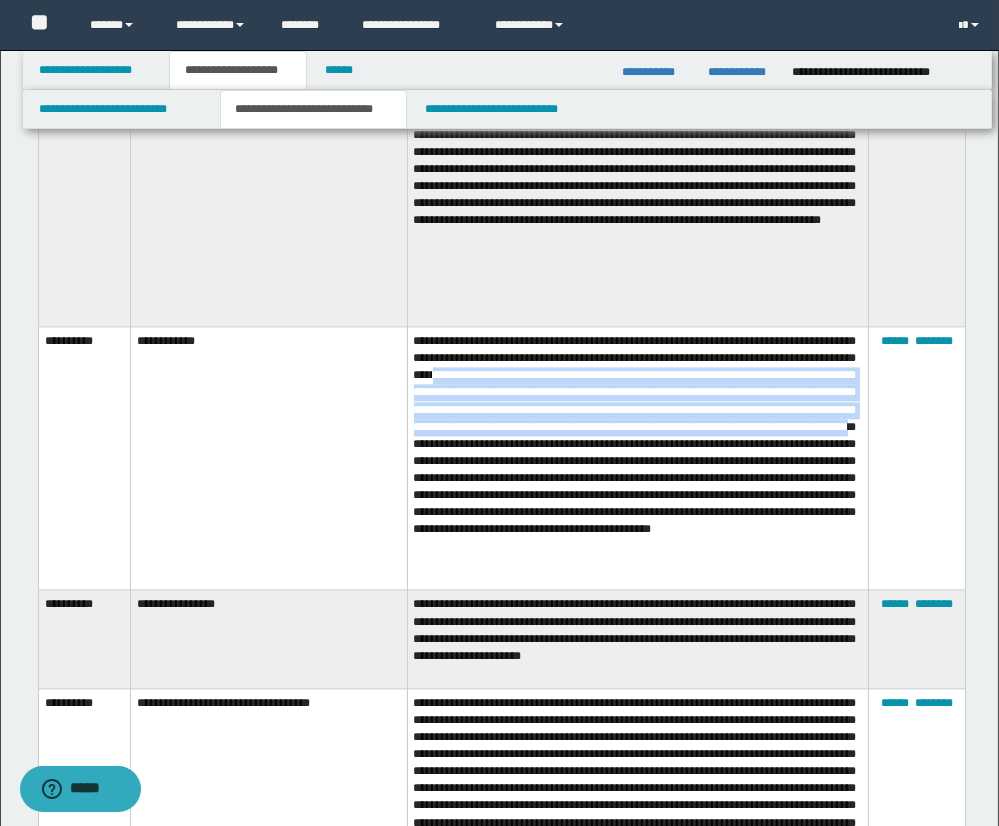 copy on "**********" 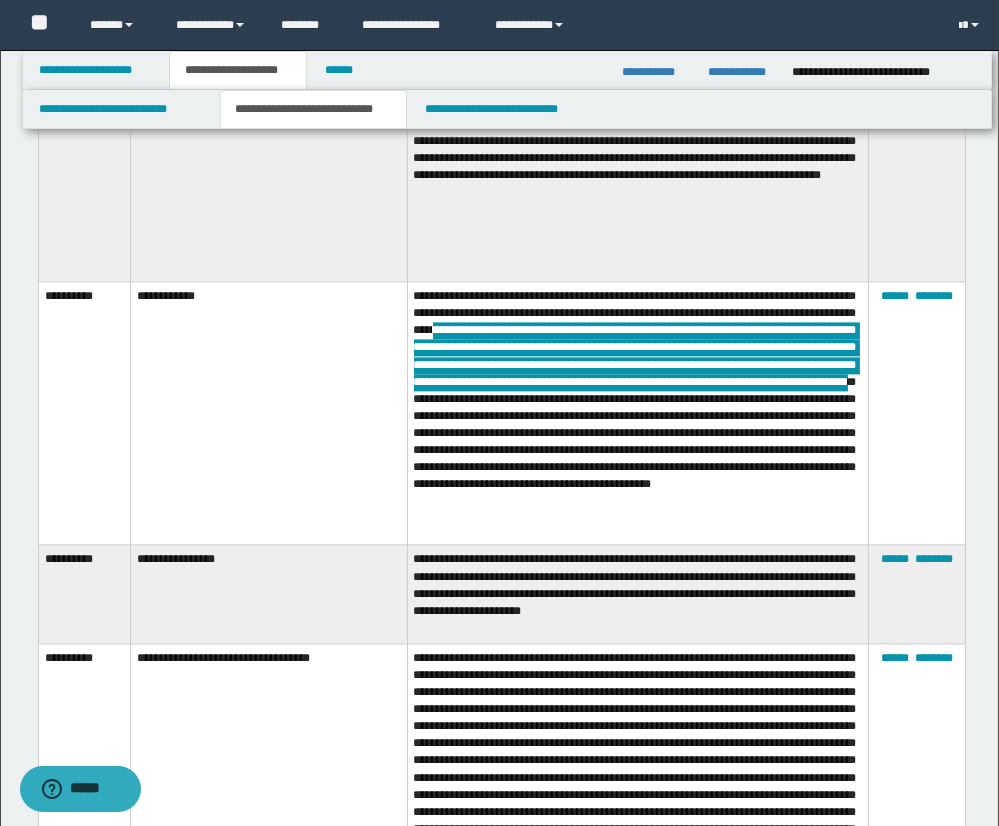 scroll, scrollTop: 6353, scrollLeft: 0, axis: vertical 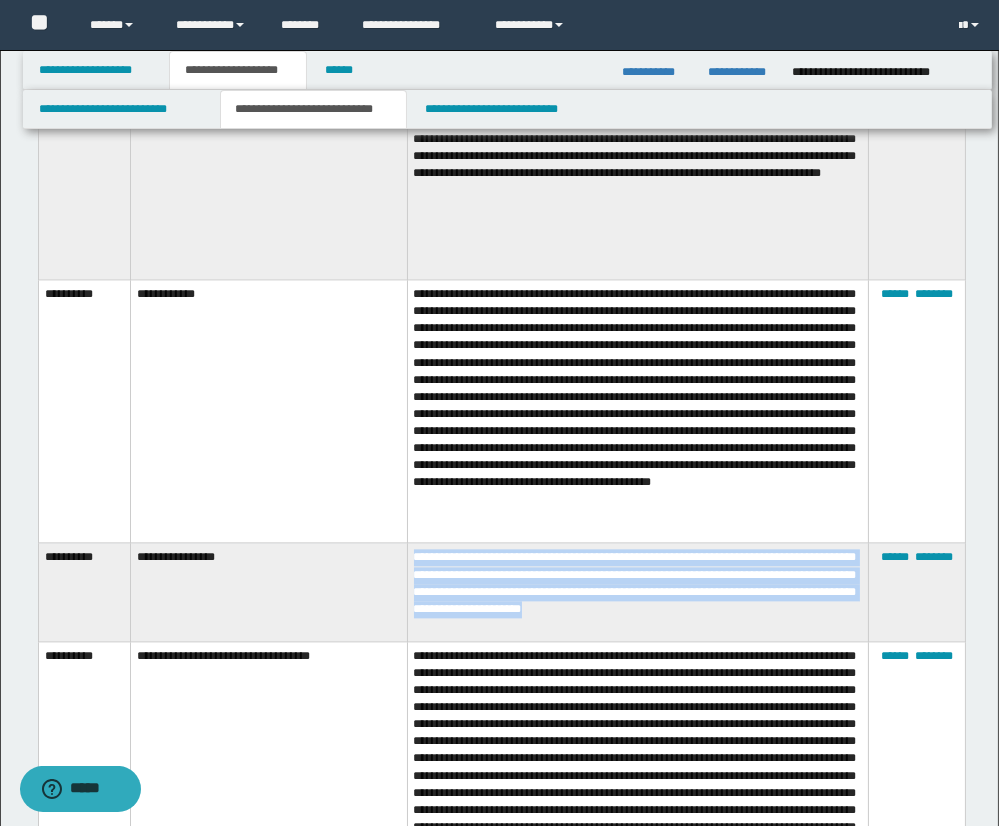 drag, startPoint x: 416, startPoint y: 548, endPoint x: 819, endPoint y: 594, distance: 405.61682 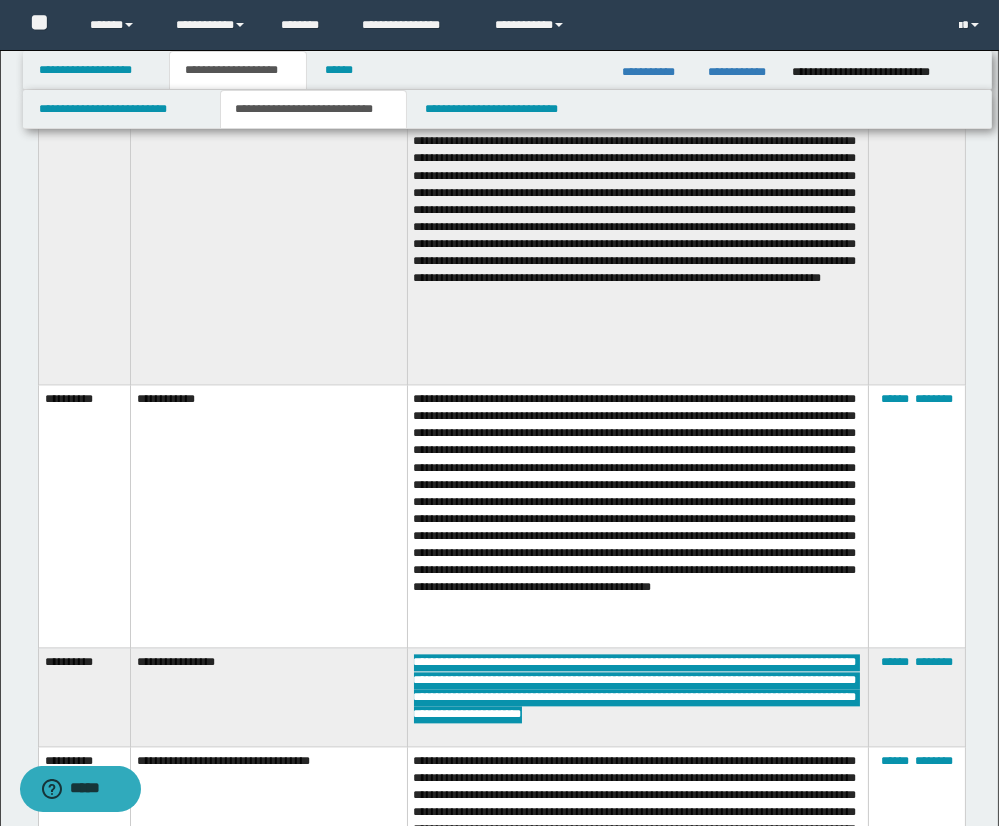 scroll, scrollTop: 6246, scrollLeft: 0, axis: vertical 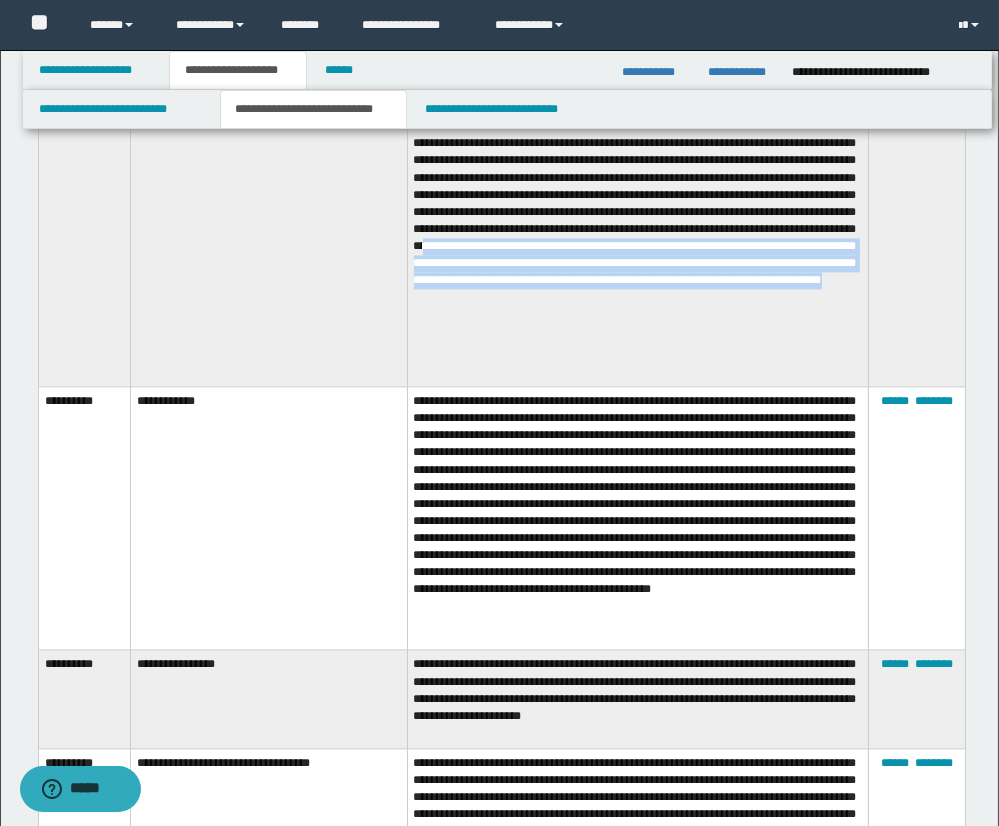 drag, startPoint x: 665, startPoint y: 301, endPoint x: 823, endPoint y: 367, distance: 171.23083 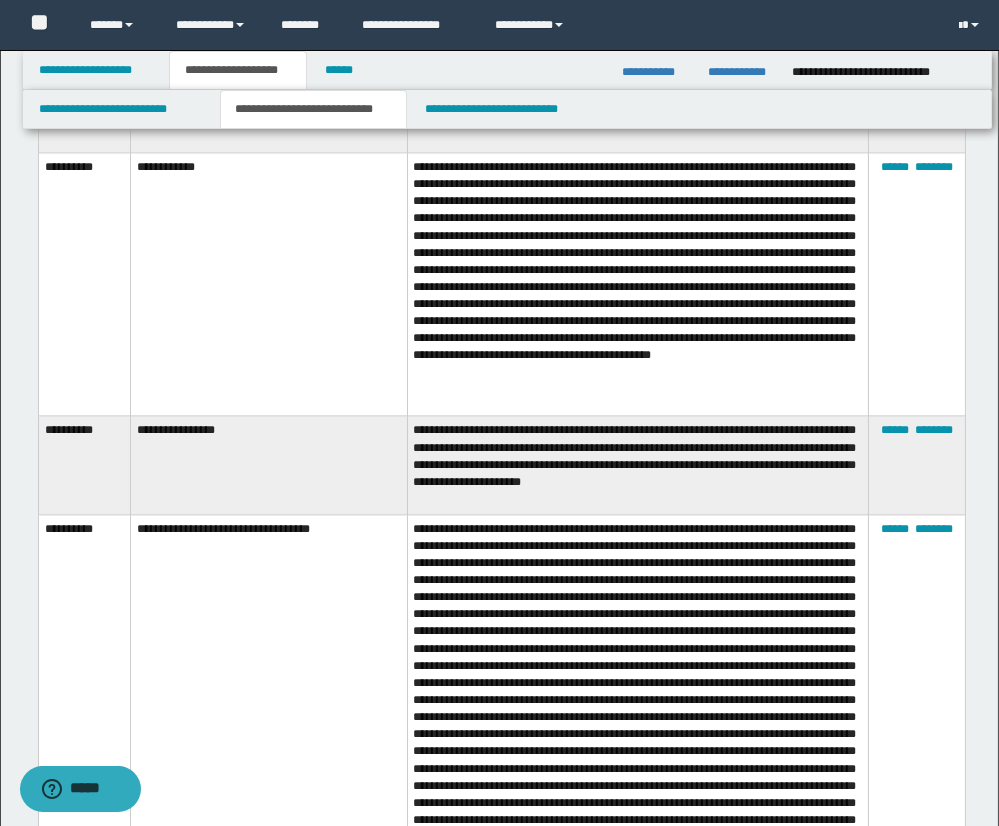 scroll, scrollTop: 6481, scrollLeft: 0, axis: vertical 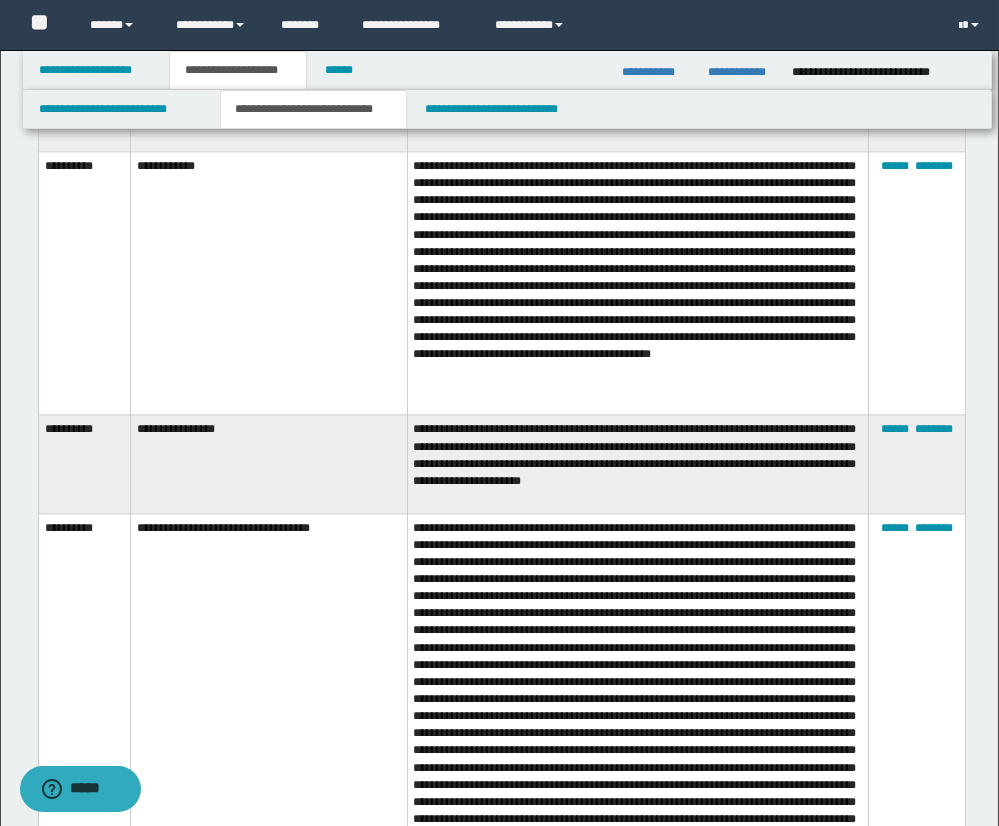 click at bounding box center [637, 282] 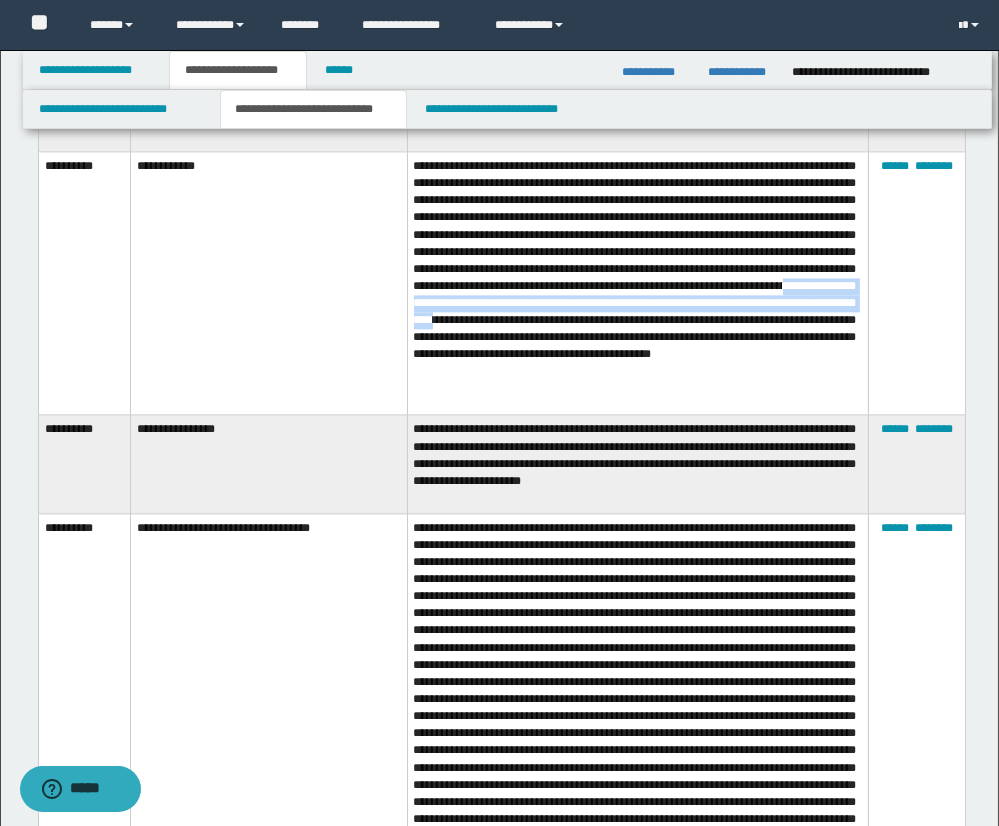 drag, startPoint x: 598, startPoint y: 320, endPoint x: 752, endPoint y: 332, distance: 154.46683 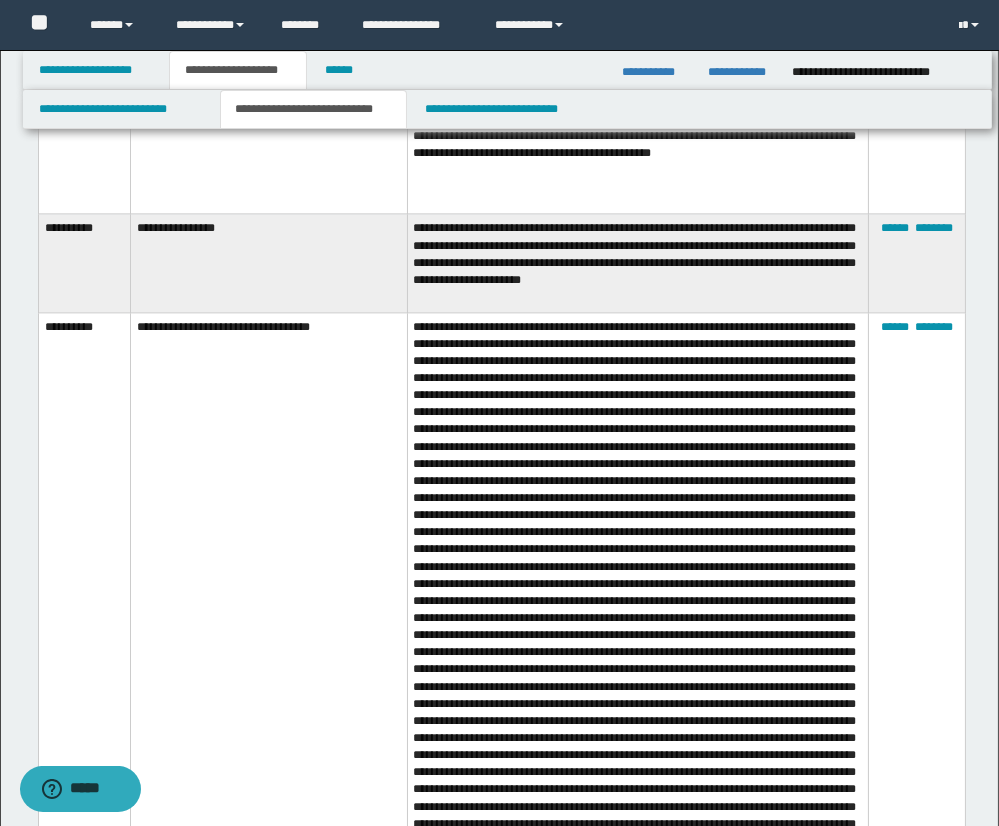 scroll, scrollTop: 6695, scrollLeft: 0, axis: vertical 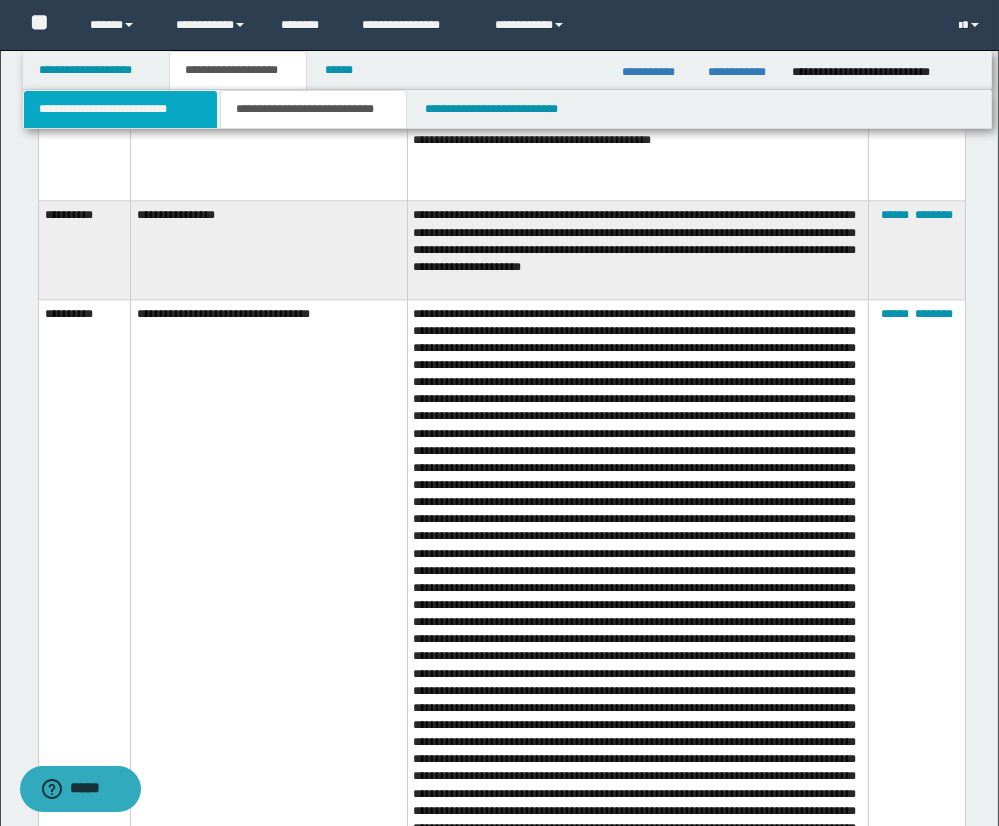 click on "**********" at bounding box center [120, 109] 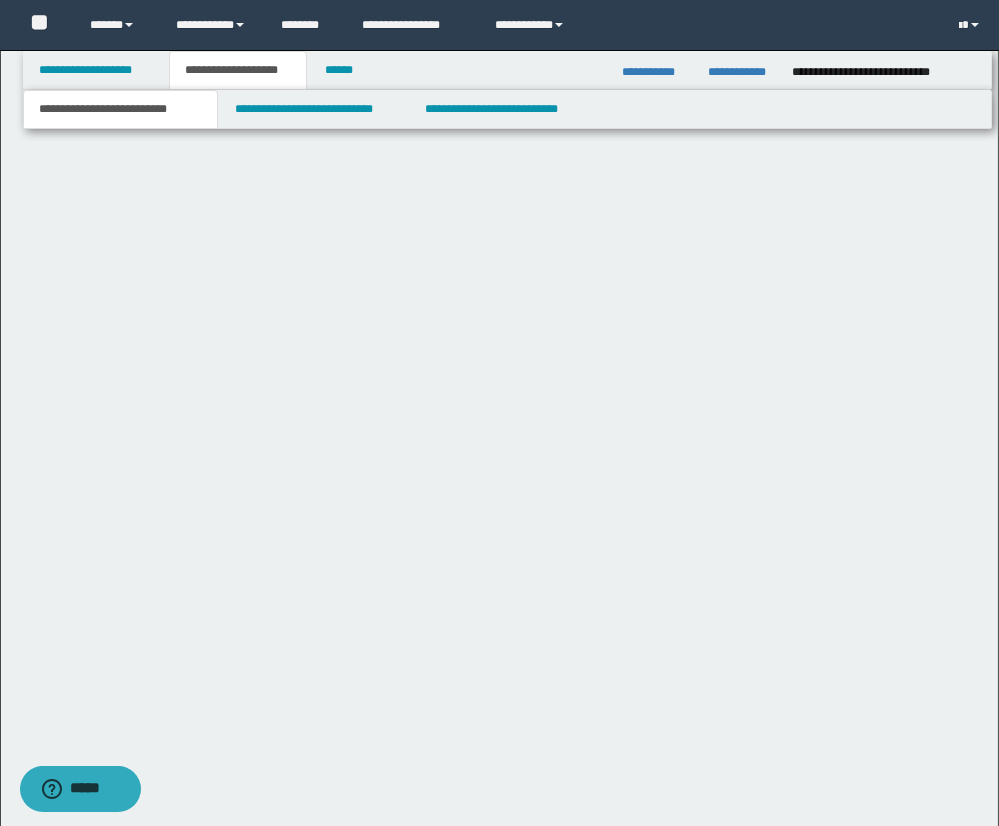 scroll, scrollTop: 1535, scrollLeft: 0, axis: vertical 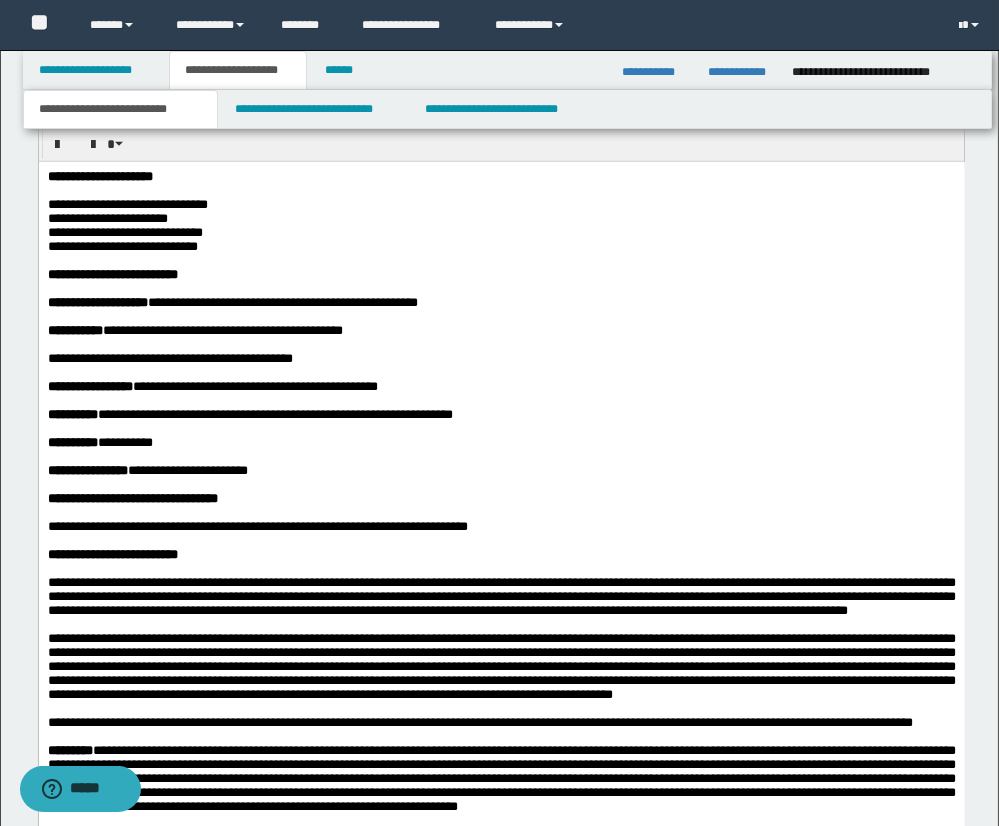 click on "**********" at bounding box center [501, 232] 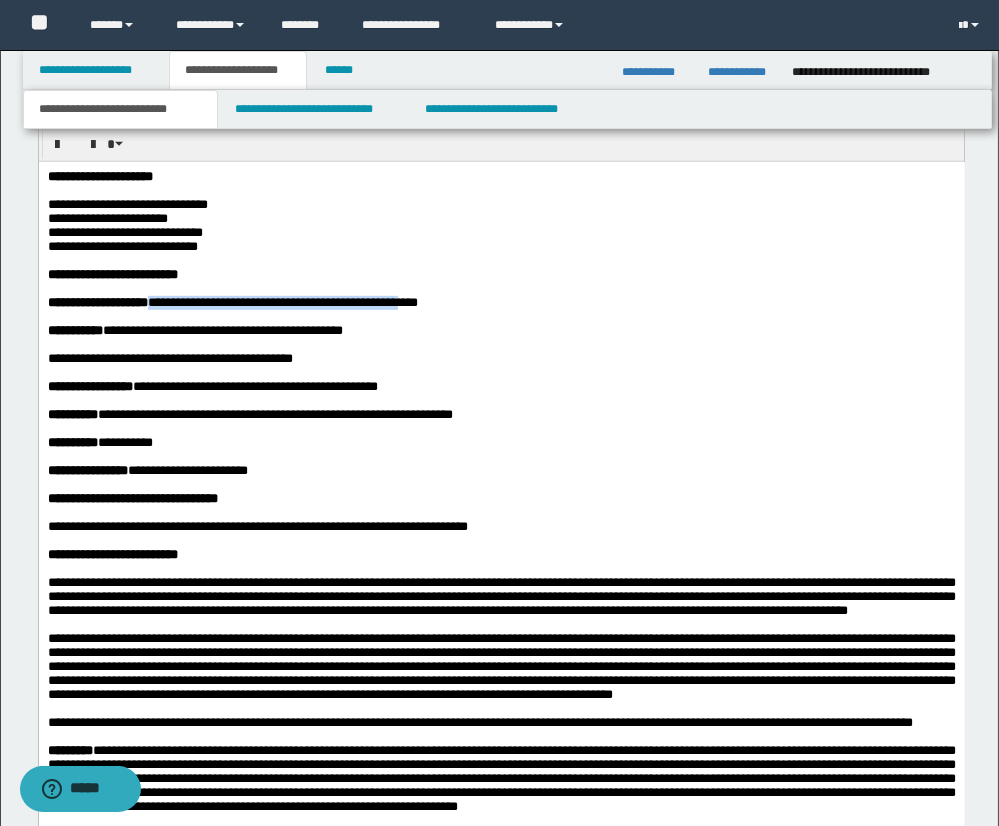 drag, startPoint x: 165, startPoint y: 308, endPoint x: 339, endPoint y: 327, distance: 175.03429 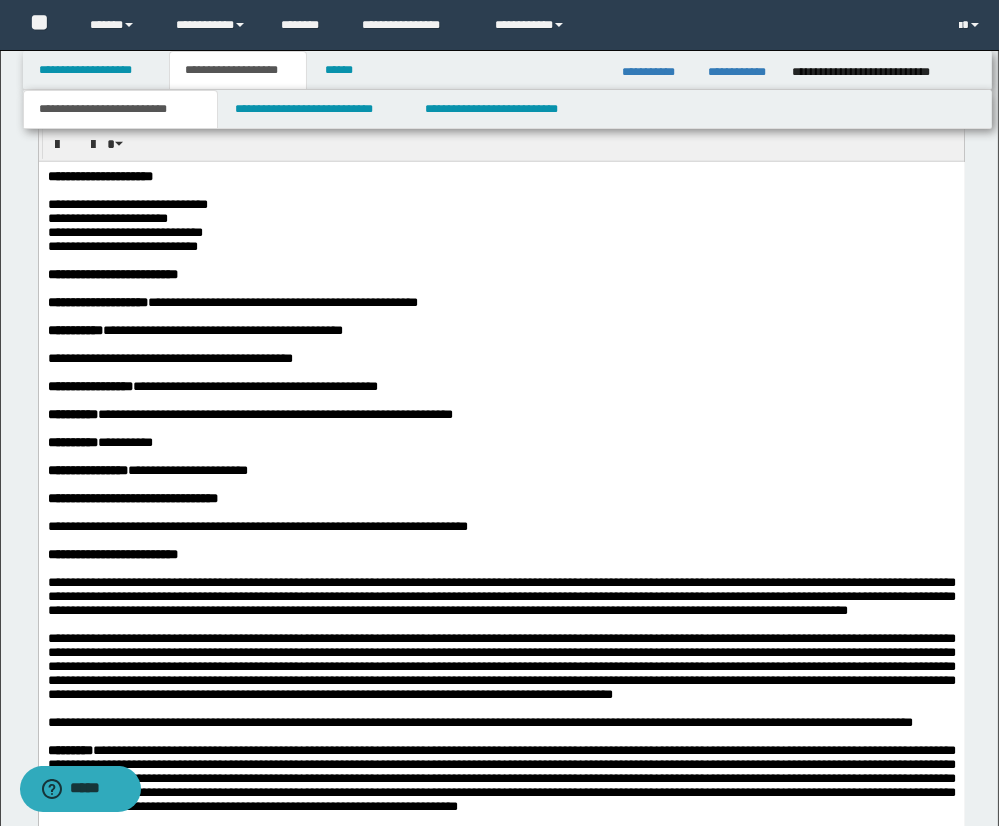 drag, startPoint x: 115, startPoint y: 342, endPoint x: 299, endPoint y: 346, distance: 184.04347 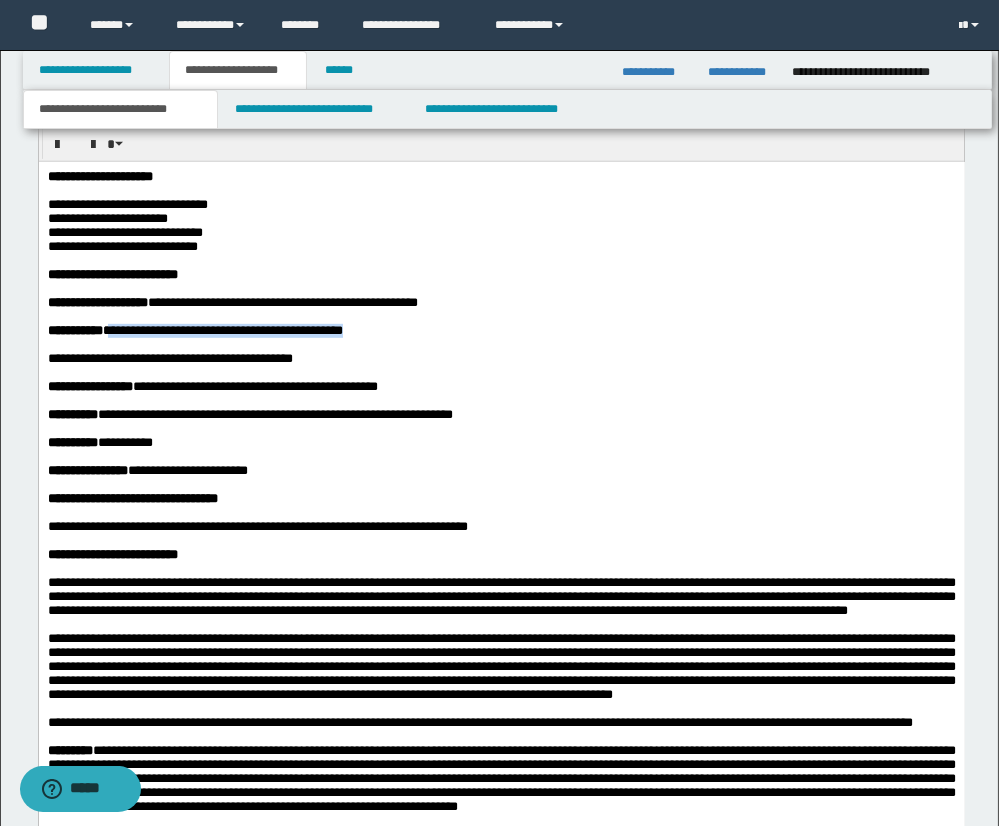 drag, startPoint x: 379, startPoint y: 346, endPoint x: 119, endPoint y: 340, distance: 260.0692 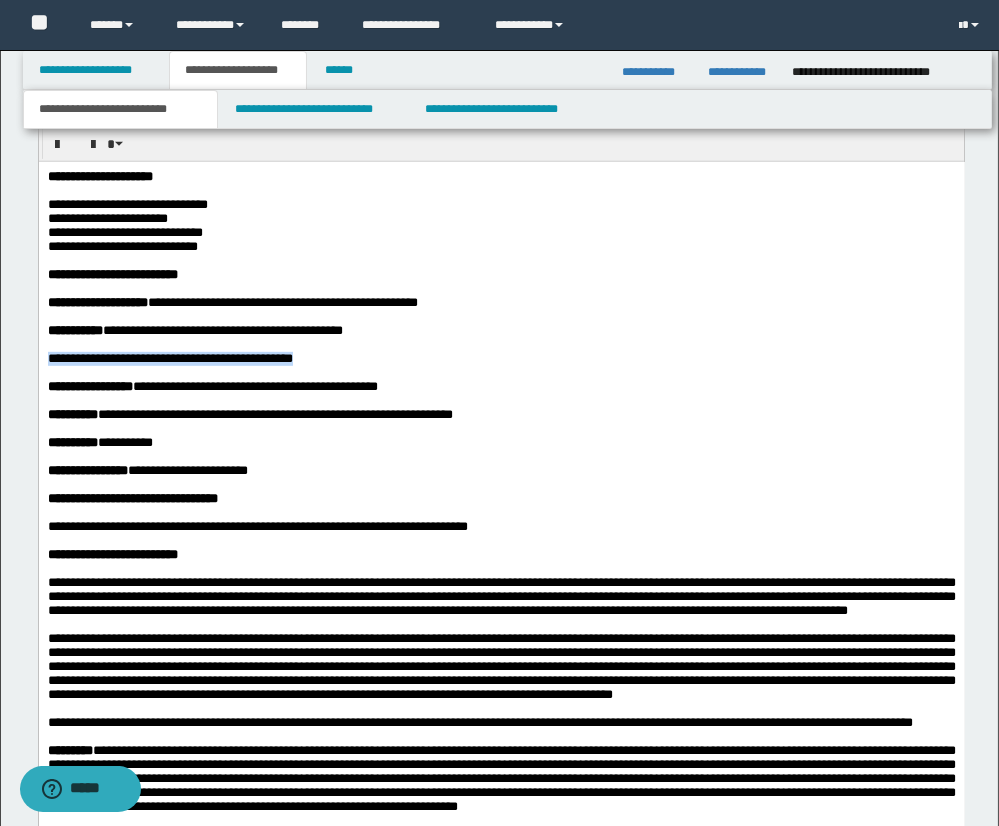 drag, startPoint x: 67, startPoint y: 371, endPoint x: 328, endPoint y: 368, distance: 261.01724 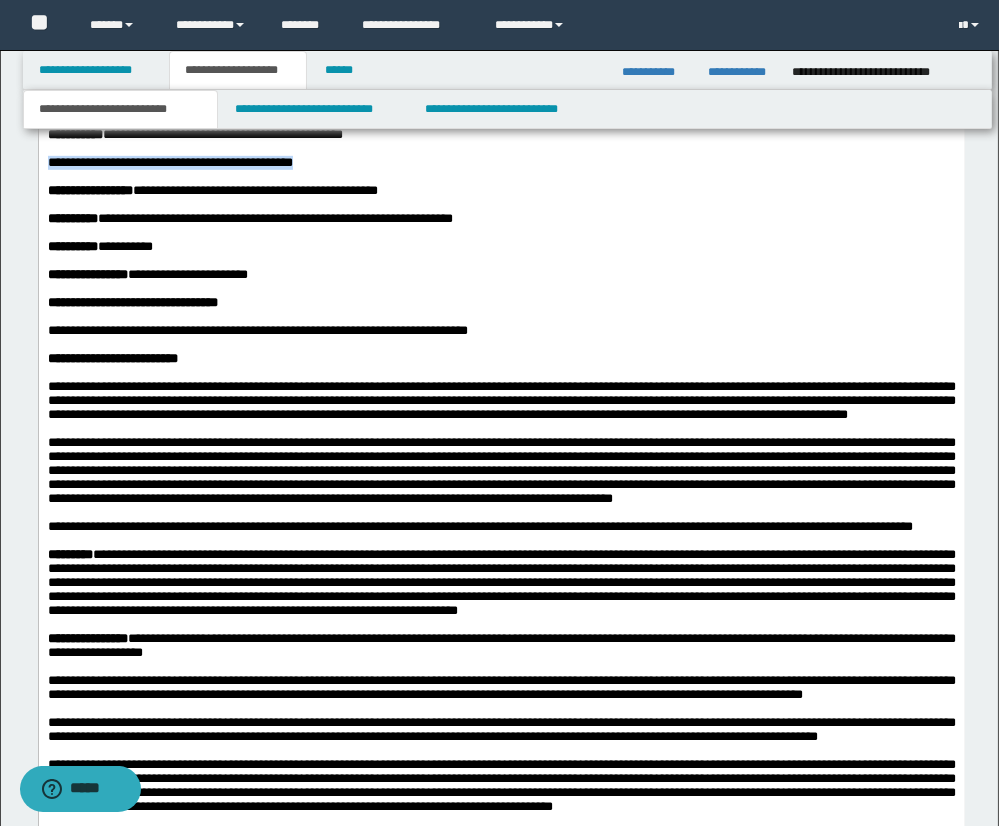 scroll, scrollTop: 1738, scrollLeft: 0, axis: vertical 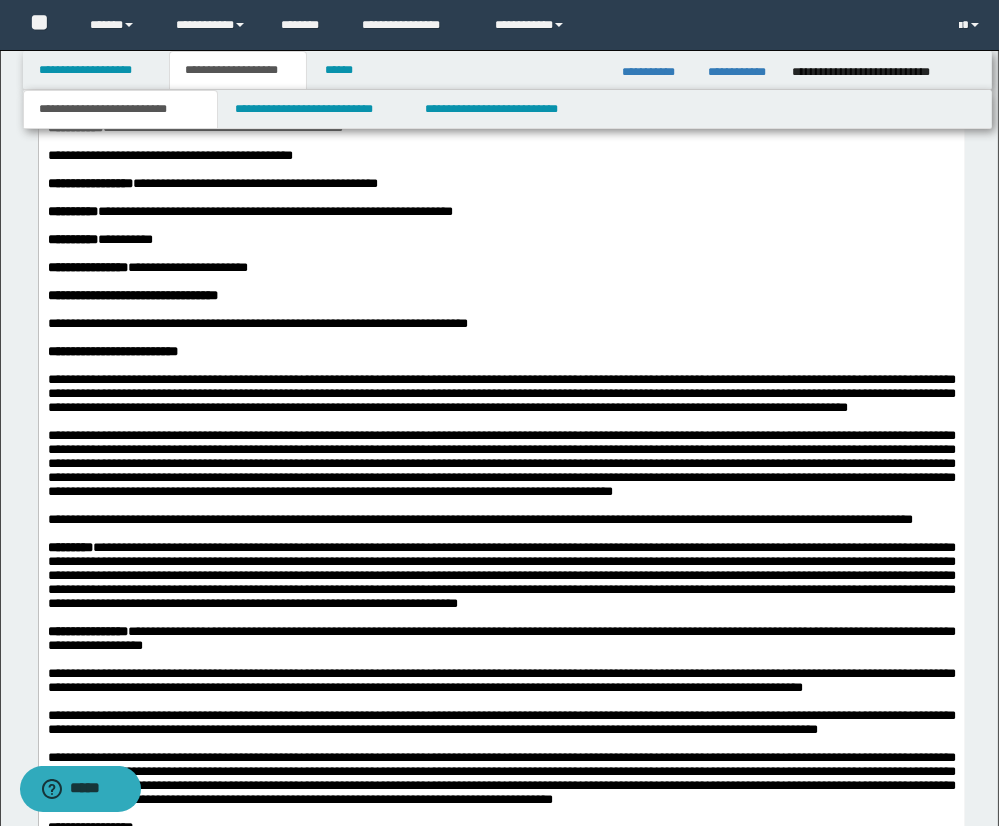 click on "**********" at bounding box center (501, 352) 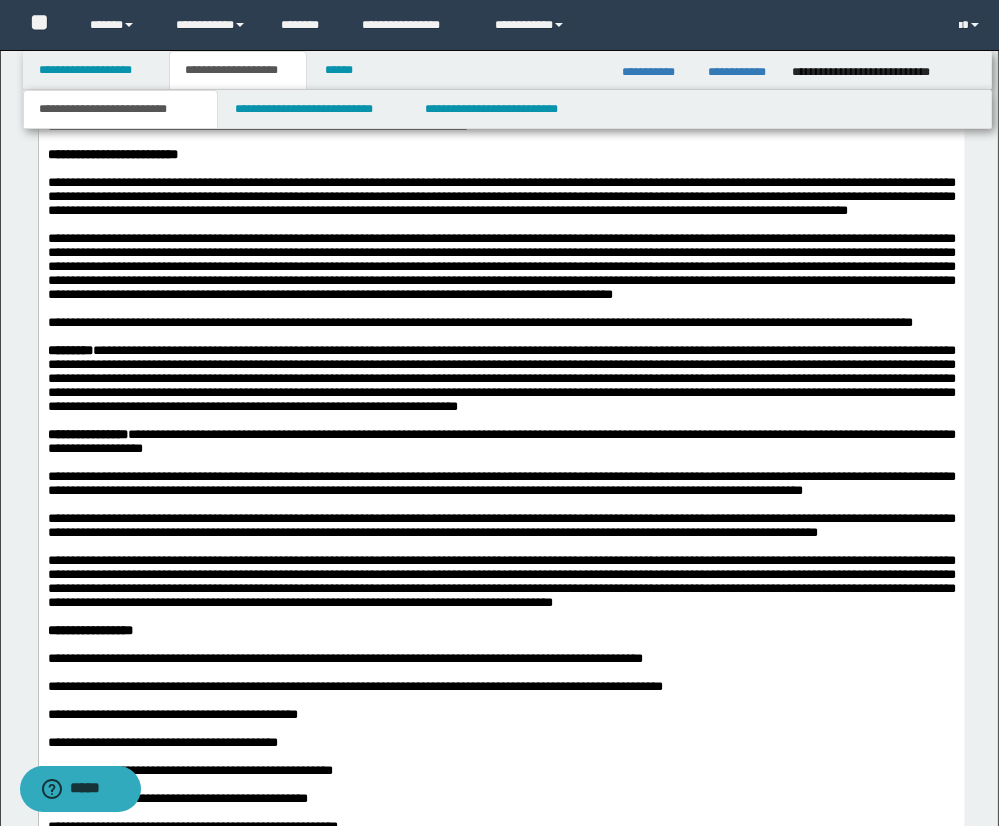 scroll, scrollTop: 1936, scrollLeft: 0, axis: vertical 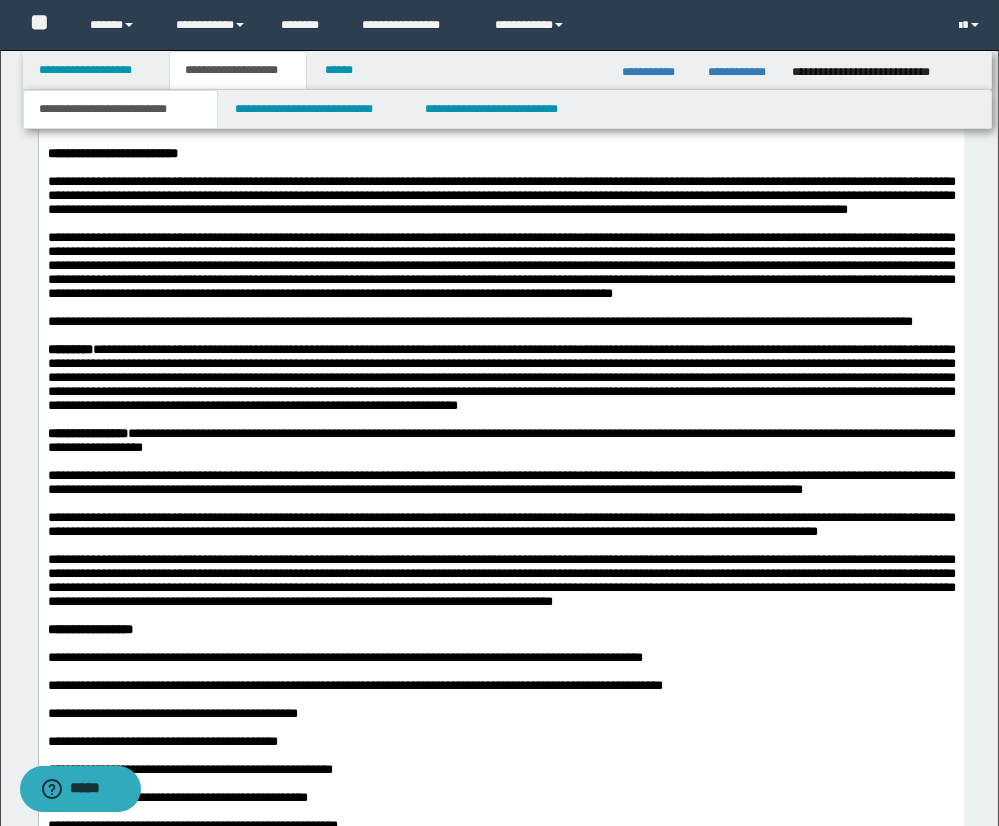 click on "**********" at bounding box center (501, 195) 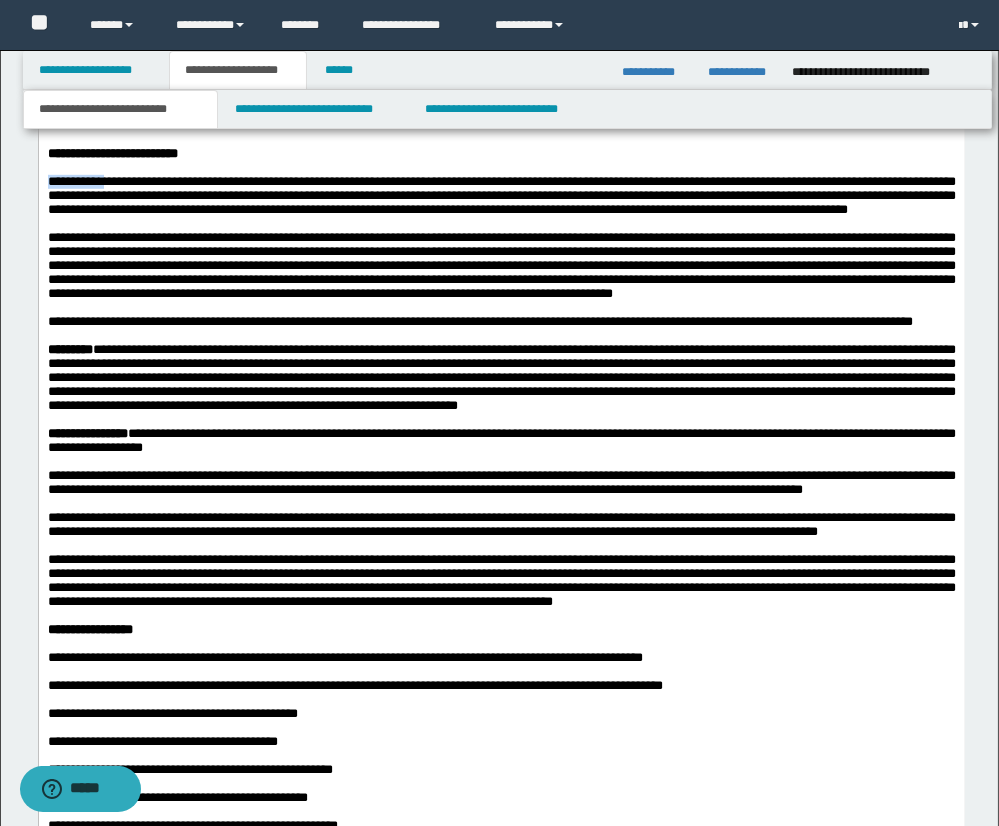 drag, startPoint x: 47, startPoint y: 204, endPoint x: 111, endPoint y: 204, distance: 64 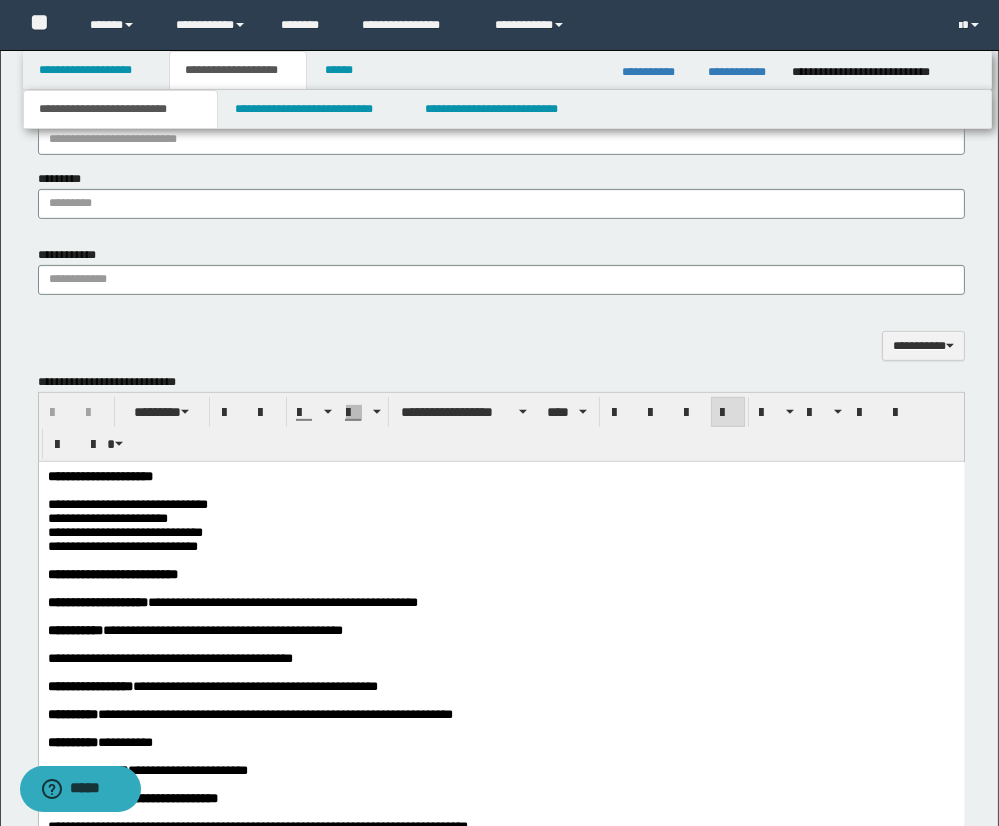 scroll, scrollTop: 1238, scrollLeft: 0, axis: vertical 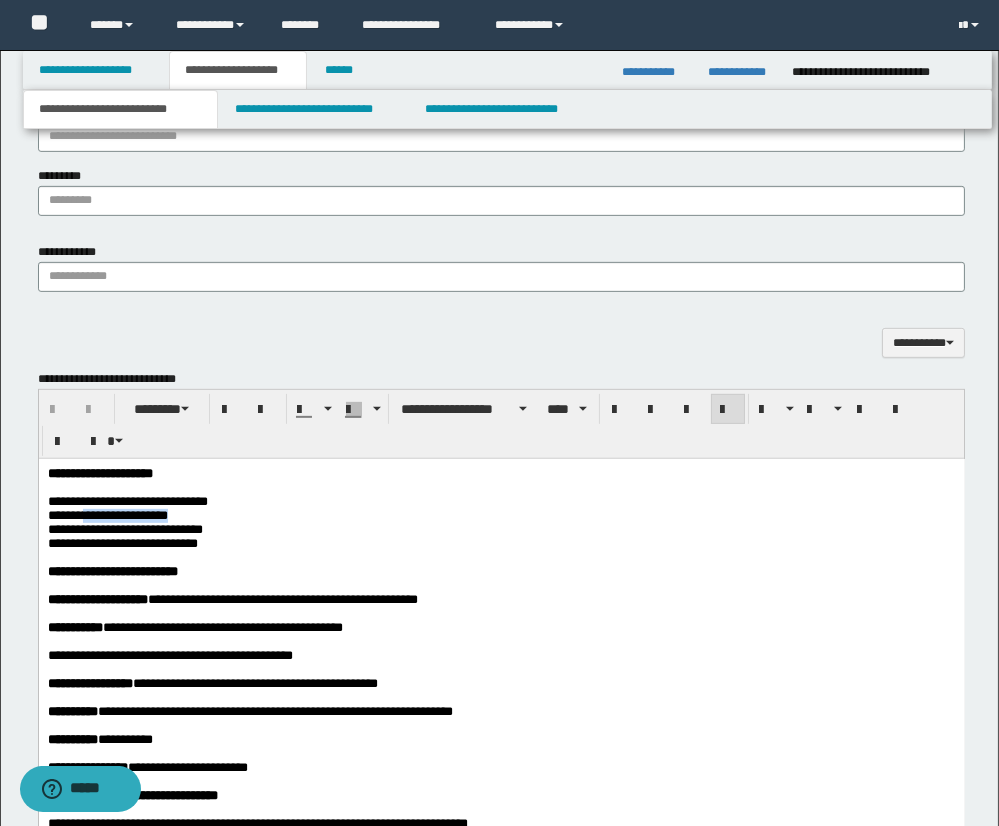 drag, startPoint x: 88, startPoint y: 521, endPoint x: 235, endPoint y: 518, distance: 147.03061 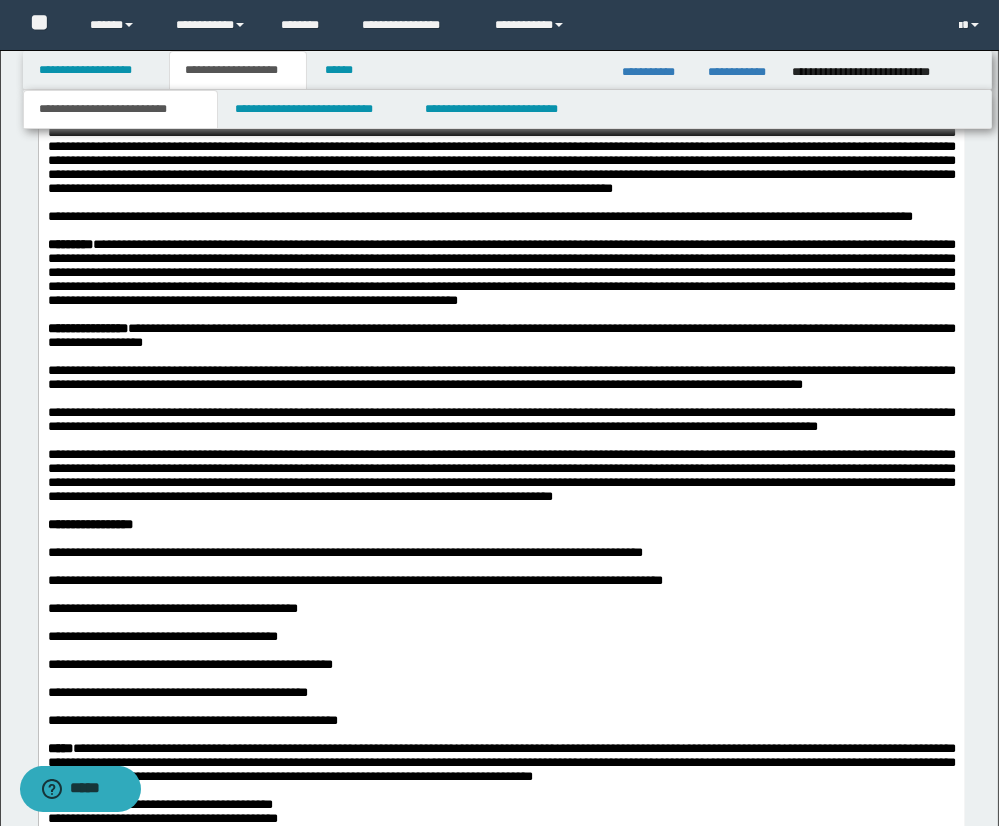 scroll, scrollTop: 2044, scrollLeft: 0, axis: vertical 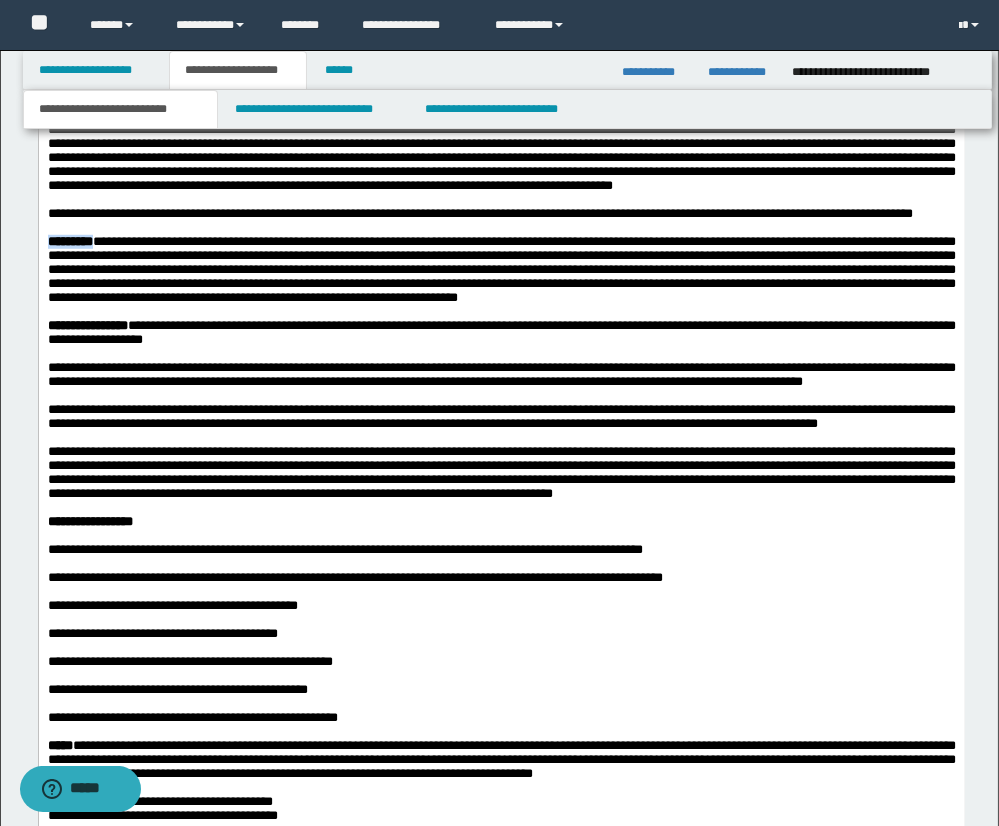 drag, startPoint x: 47, startPoint y: 316, endPoint x: 104, endPoint y: 314, distance: 57.035076 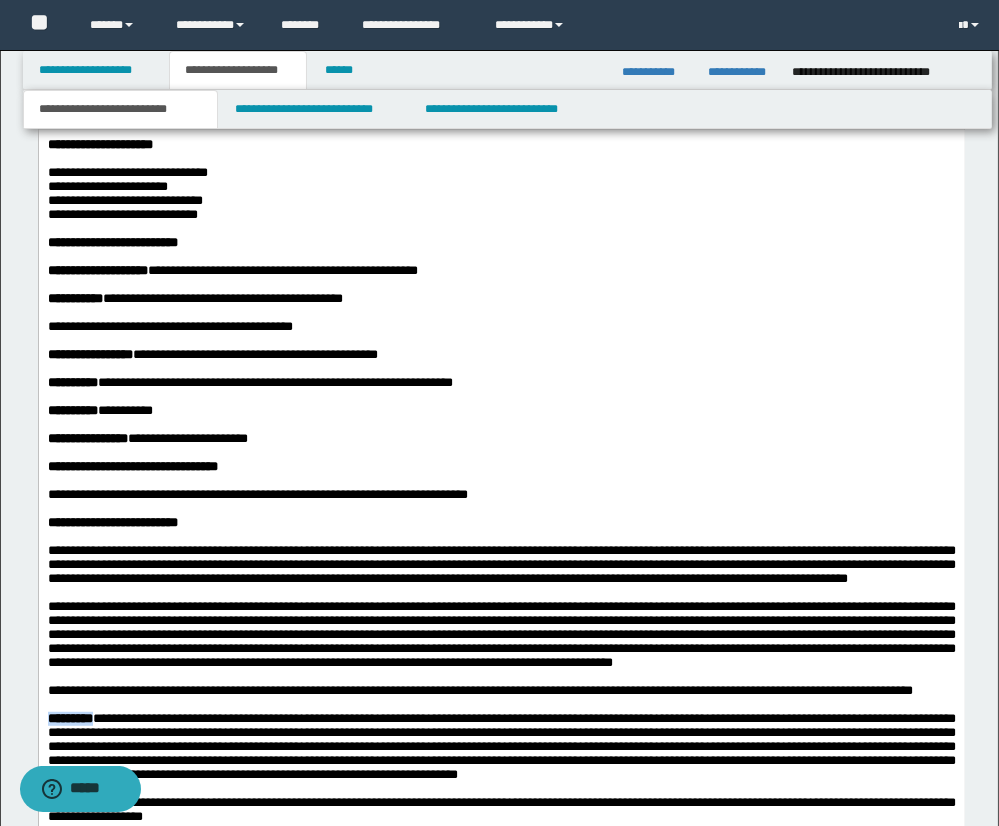scroll, scrollTop: 1587, scrollLeft: 0, axis: vertical 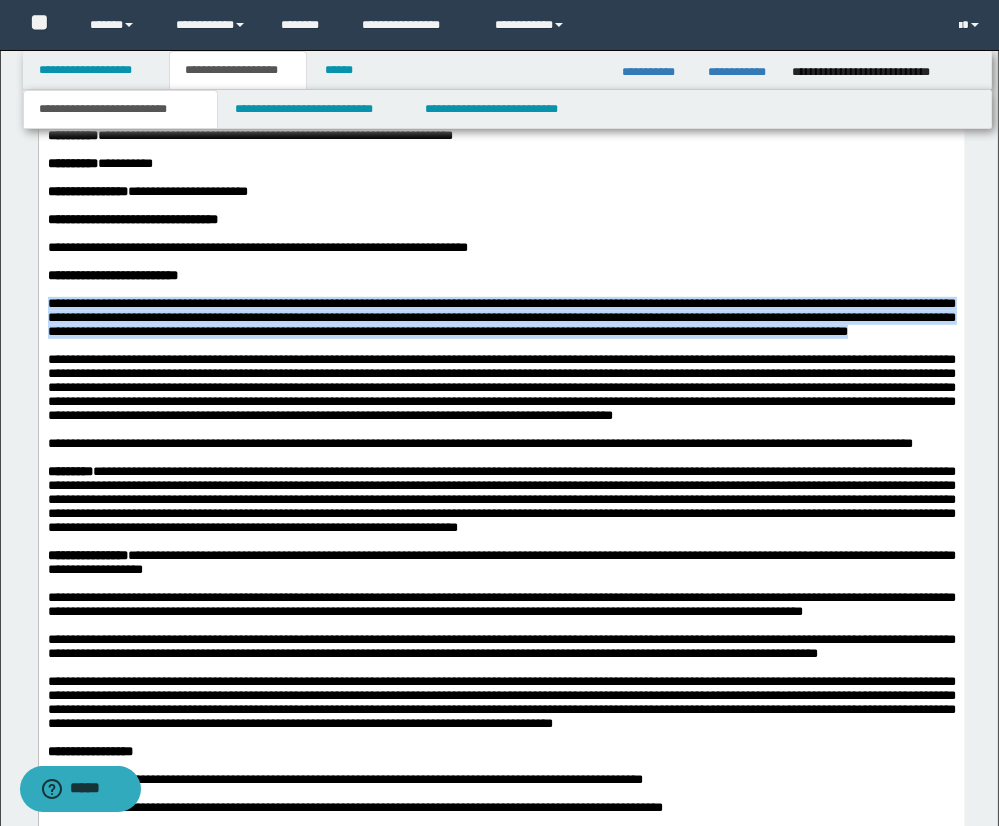 drag, startPoint x: 48, startPoint y: 332, endPoint x: 235, endPoint y: 380, distance: 193.06216 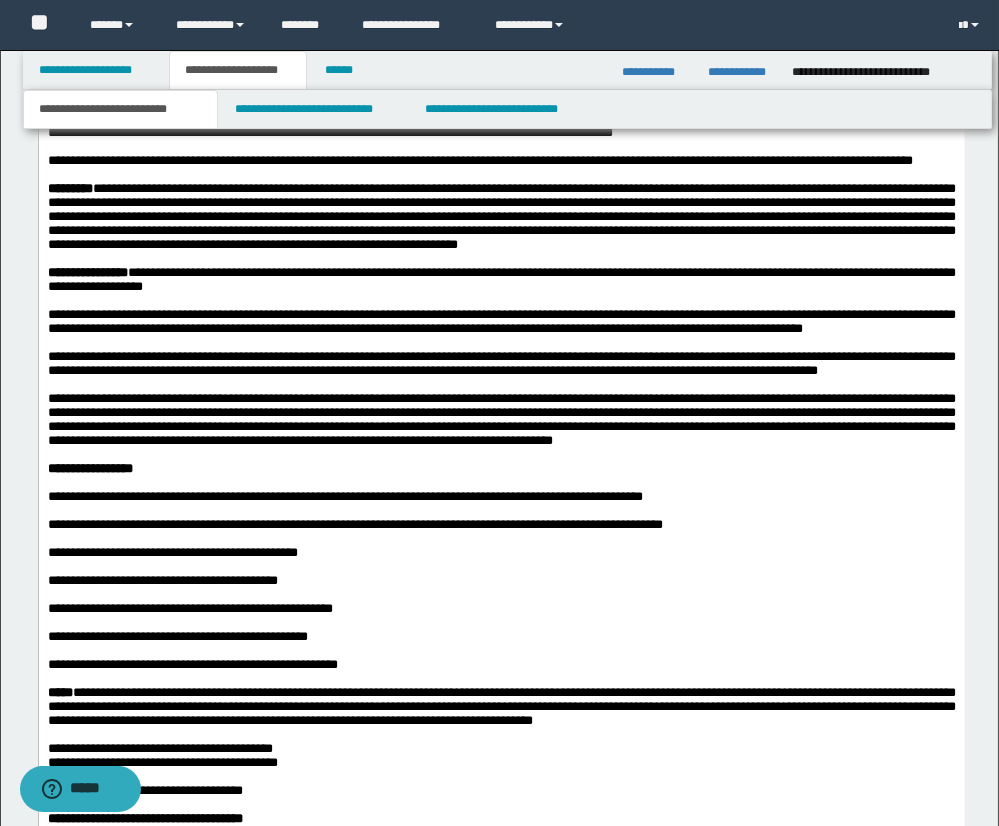 scroll, scrollTop: 2124, scrollLeft: 0, axis: vertical 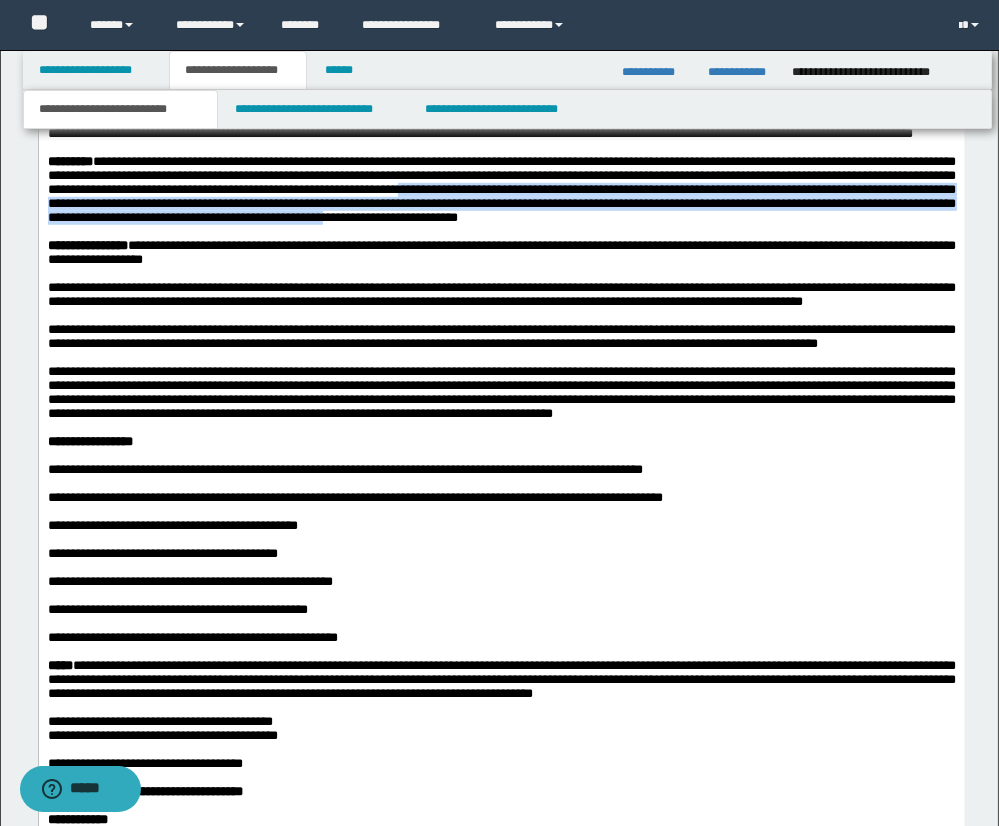 drag, startPoint x: 609, startPoint y: 268, endPoint x: 653, endPoint y: 280, distance: 45.607018 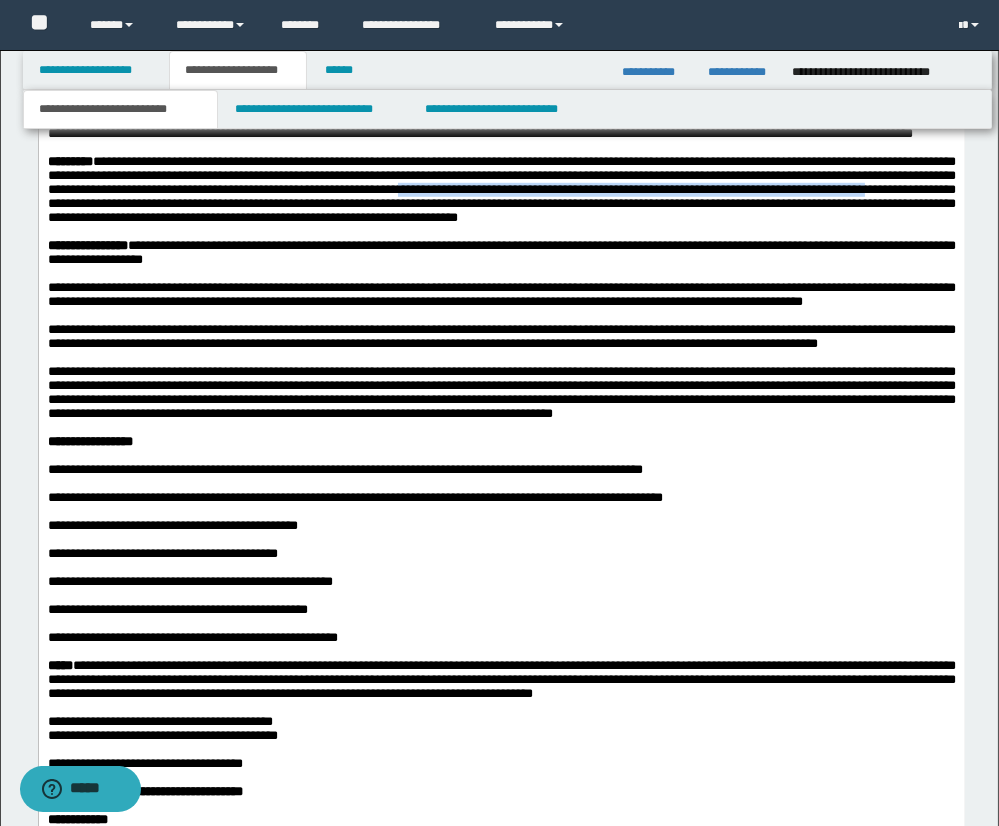 drag, startPoint x: 605, startPoint y: 262, endPoint x: 190, endPoint y: 278, distance: 415.30832 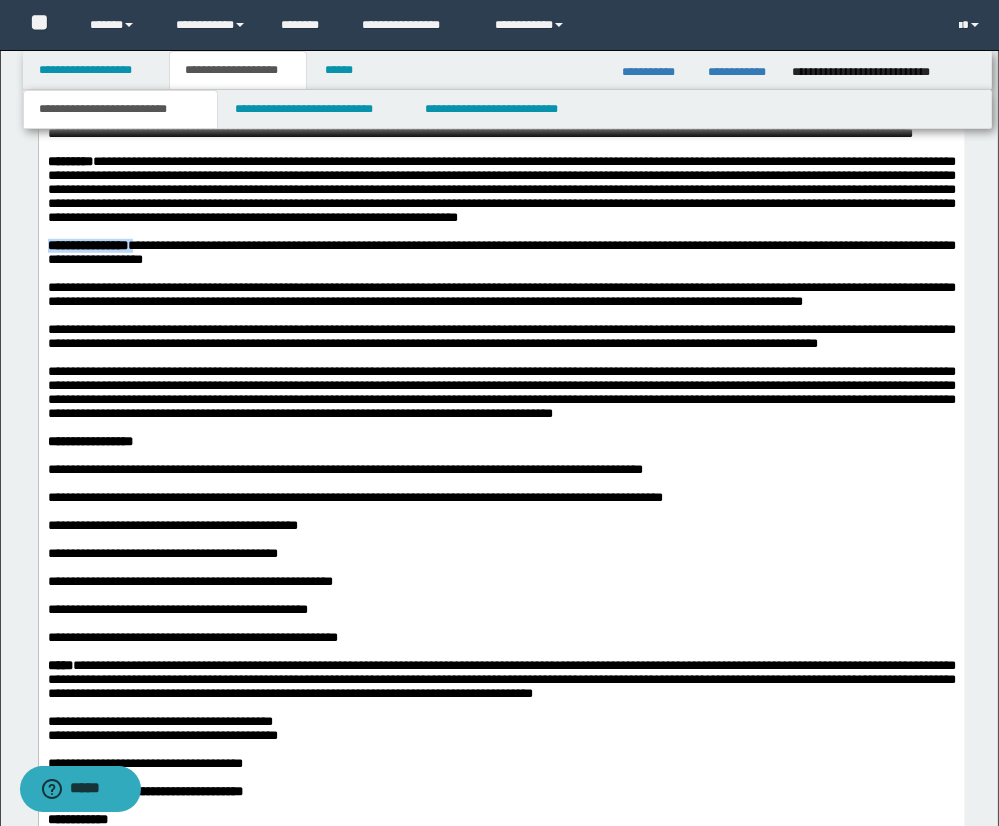 drag, startPoint x: 50, startPoint y: 327, endPoint x: 157, endPoint y: 329, distance: 107.01869 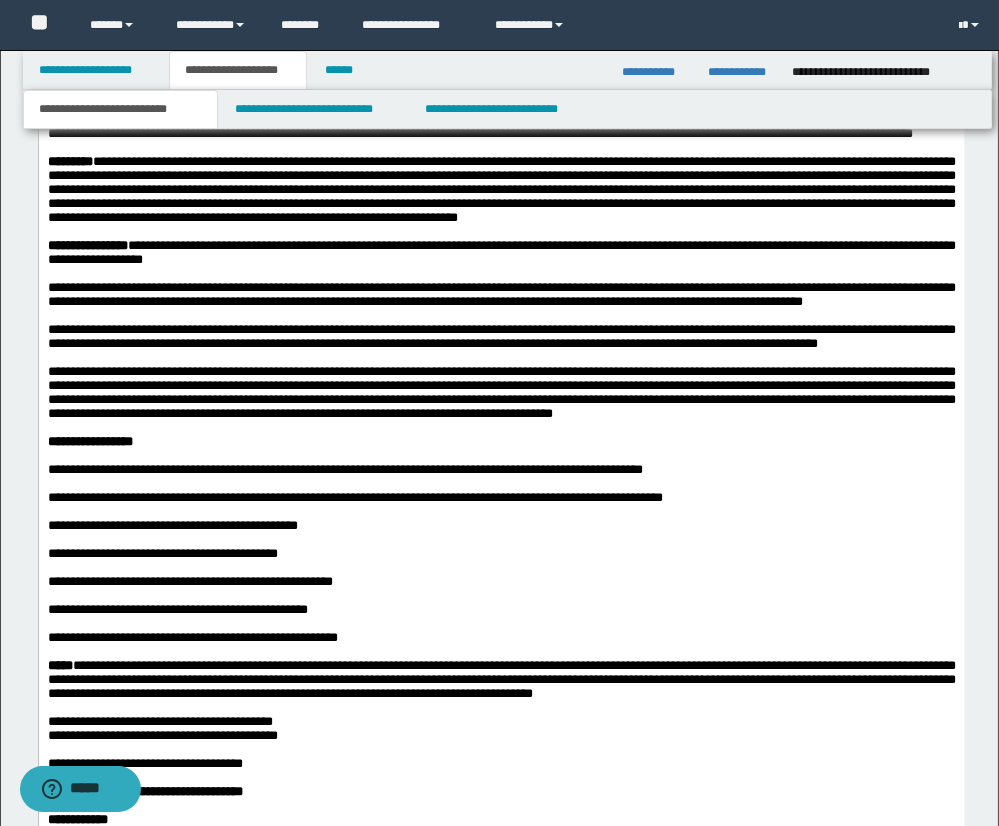 click at bounding box center [501, 274] 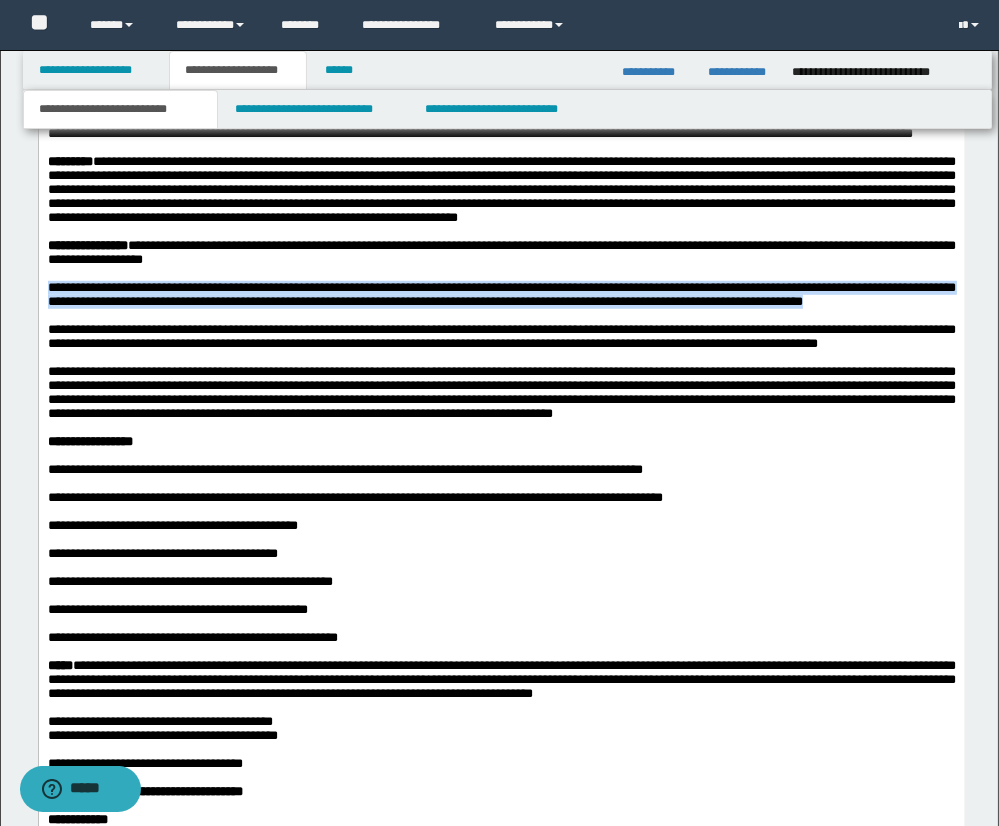drag, startPoint x: 47, startPoint y: 367, endPoint x: 928, endPoint y: 378, distance: 881.06866 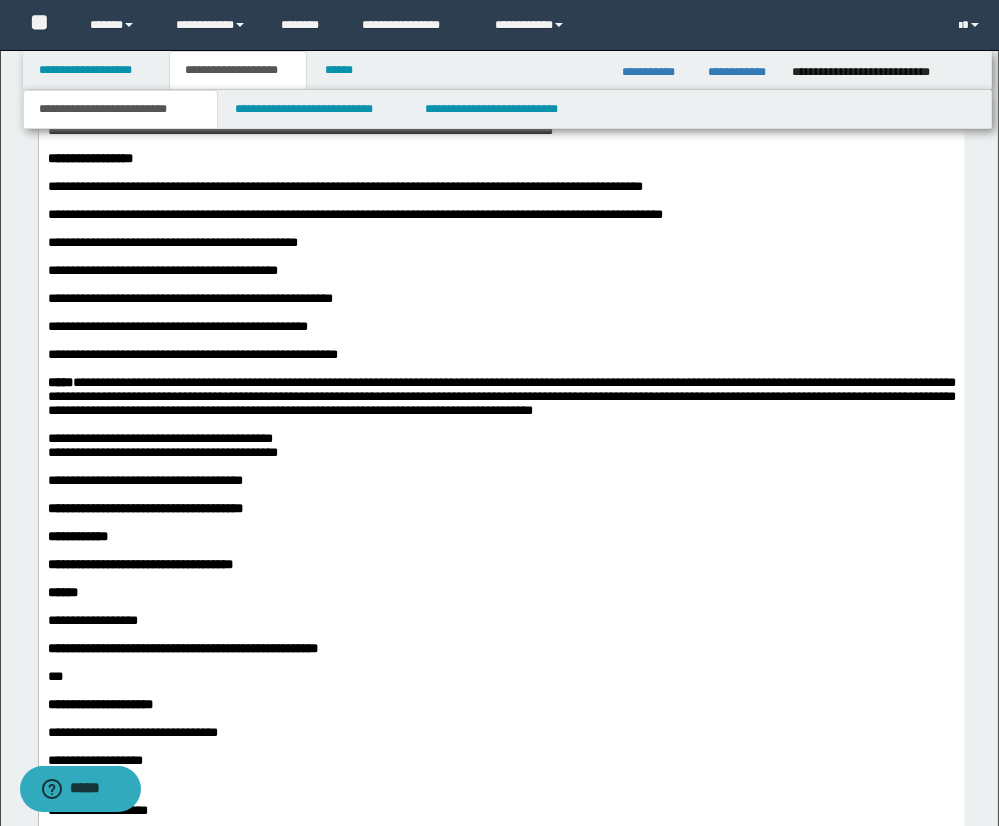 scroll, scrollTop: 2415, scrollLeft: 0, axis: vertical 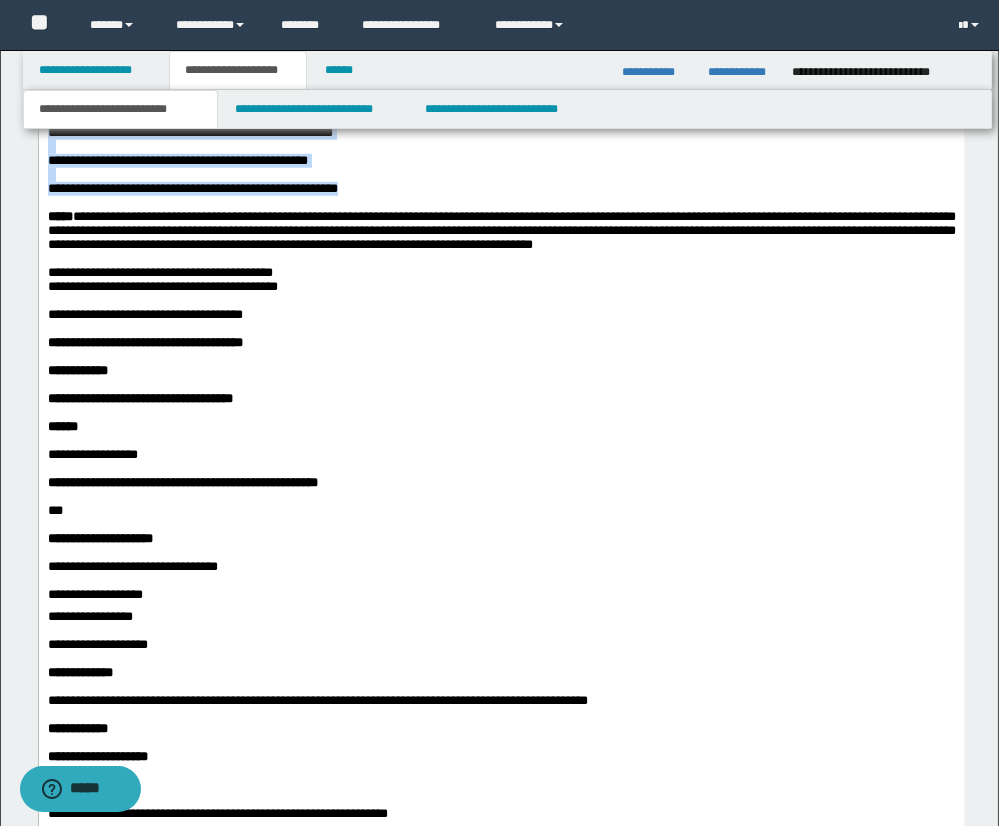 drag, startPoint x: 50, startPoint y: 208, endPoint x: 386, endPoint y: 294, distance: 346.83136 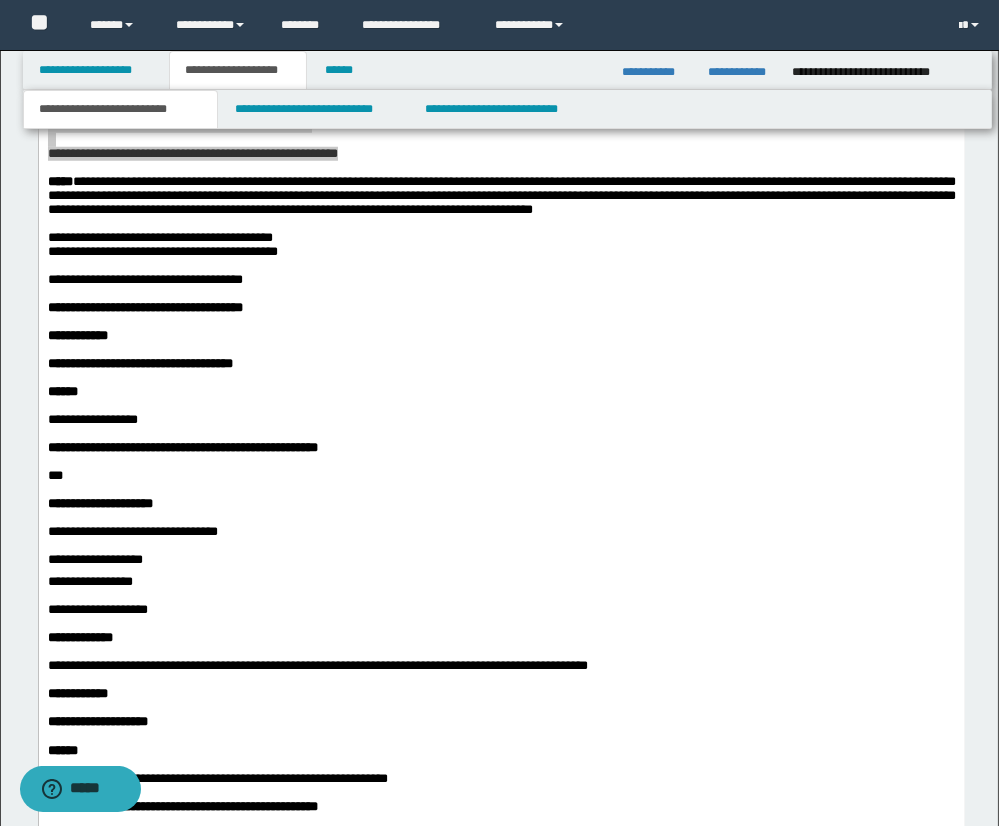 scroll, scrollTop: 2621, scrollLeft: 0, axis: vertical 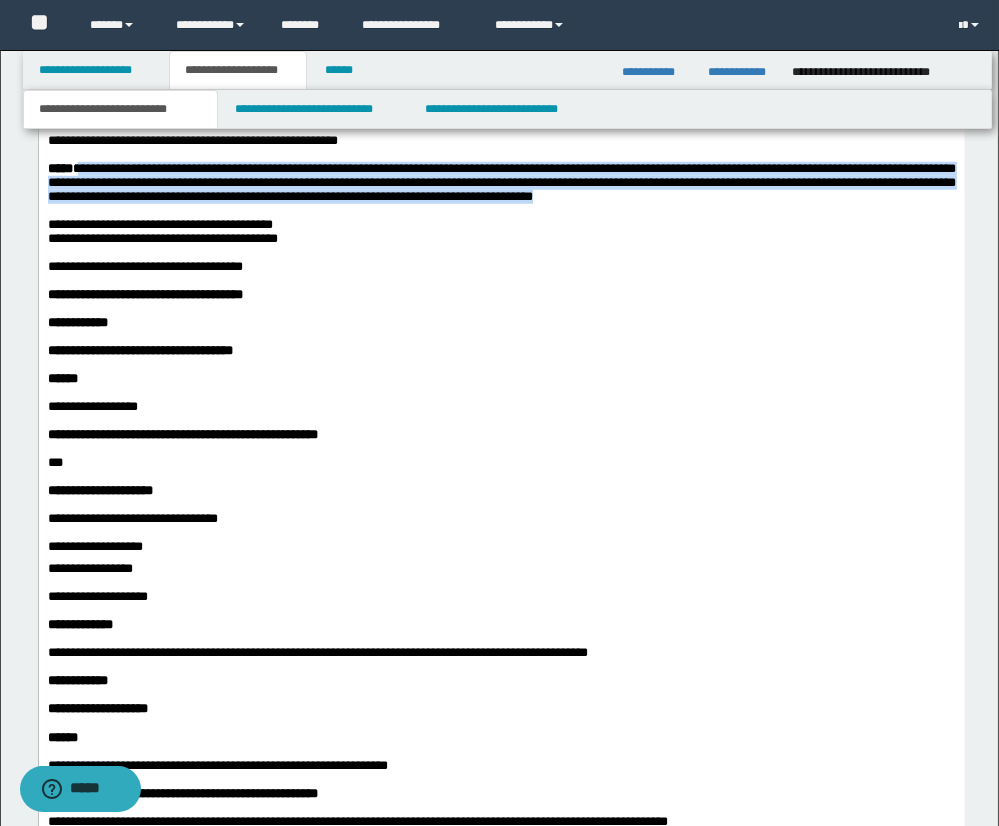 drag, startPoint x: 93, startPoint y: 279, endPoint x: 809, endPoint y: 302, distance: 716.3693 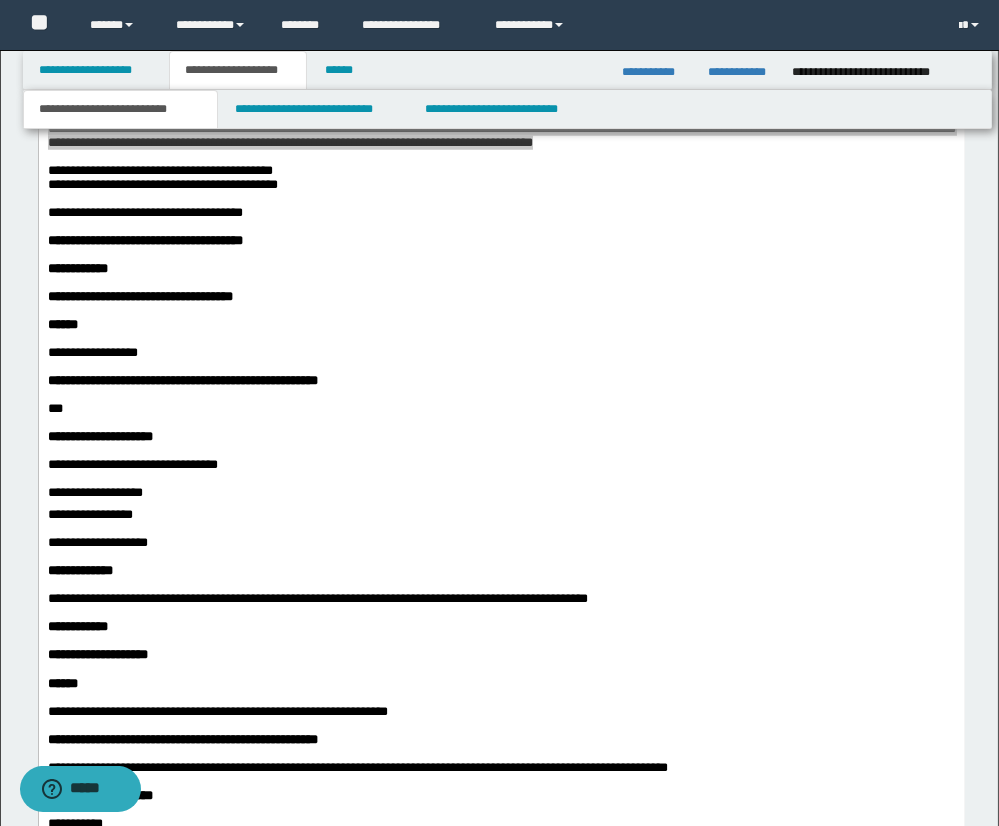 scroll, scrollTop: 2676, scrollLeft: 0, axis: vertical 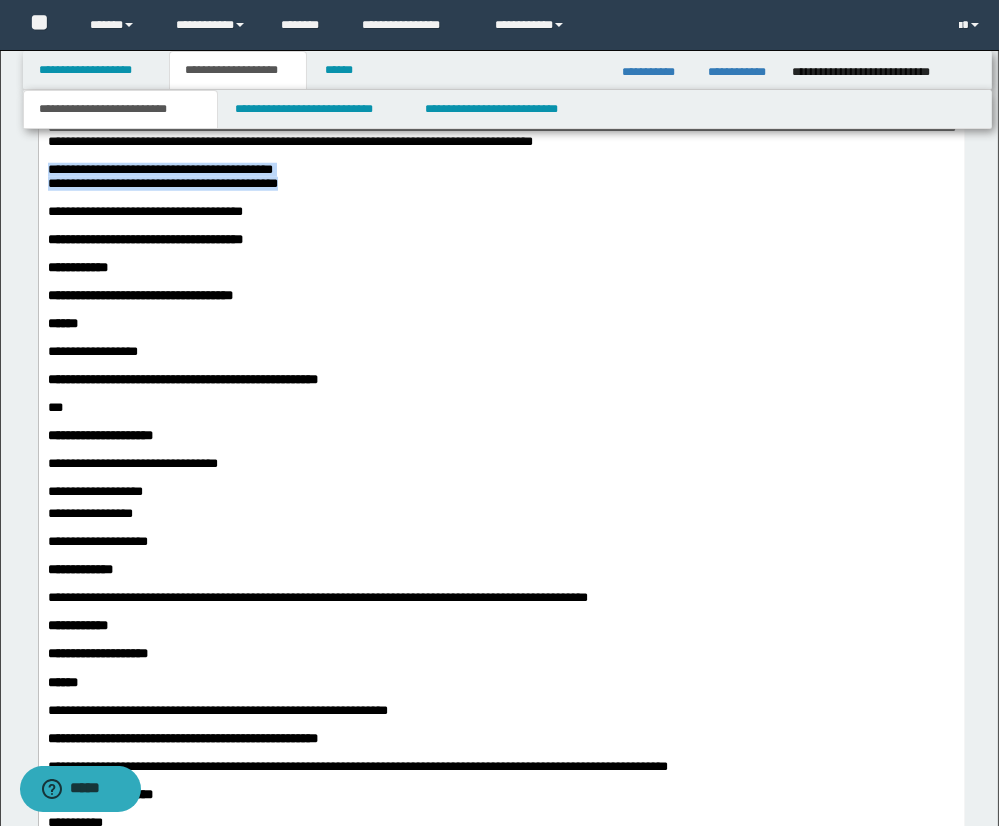 drag, startPoint x: 59, startPoint y: 286, endPoint x: 348, endPoint y: 303, distance: 289.49957 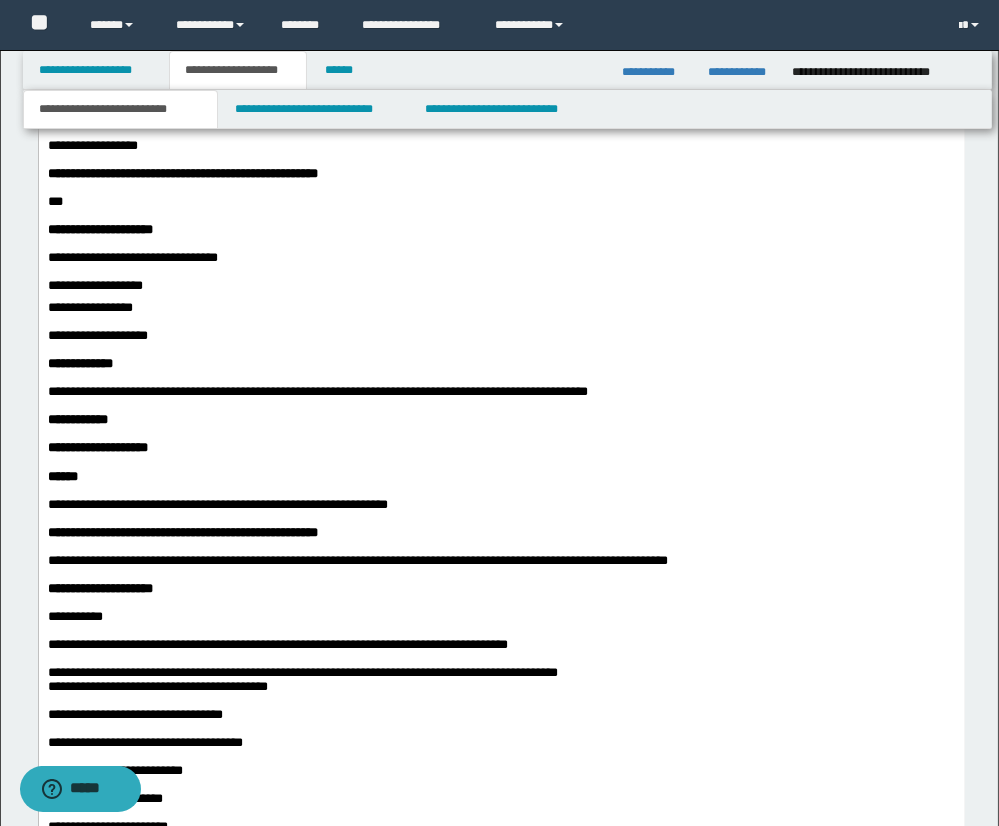 scroll, scrollTop: 2888, scrollLeft: 0, axis: vertical 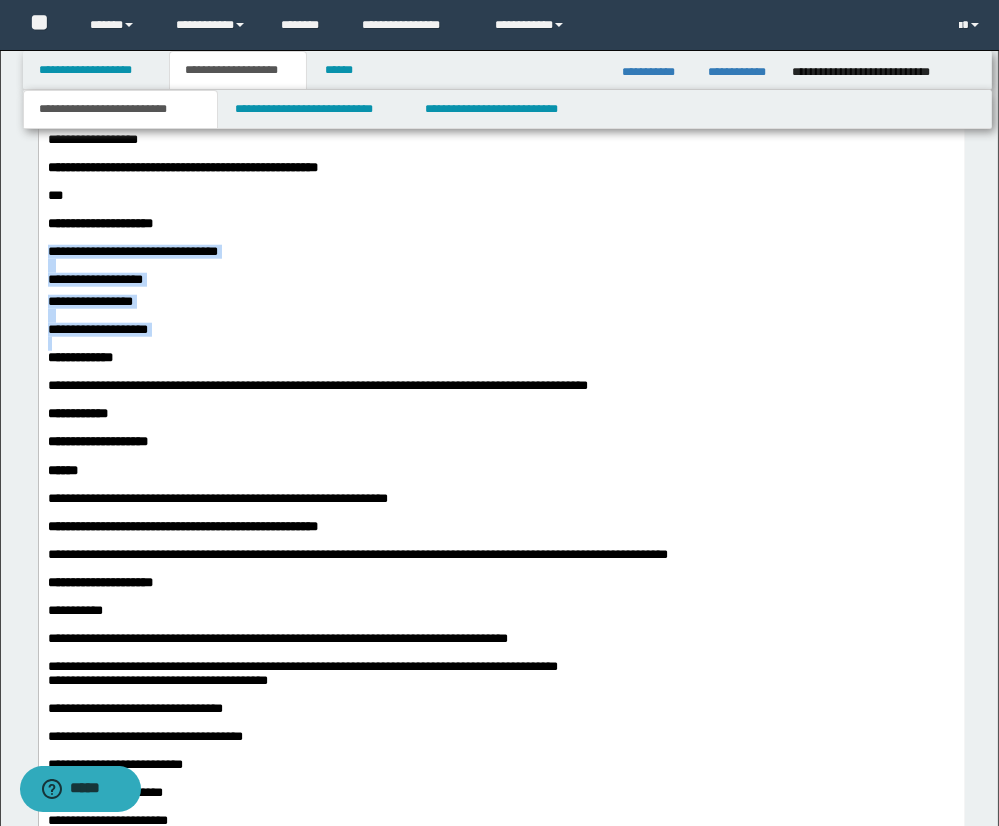 drag, startPoint x: 55, startPoint y: 387, endPoint x: 212, endPoint y: 482, distance: 183.50476 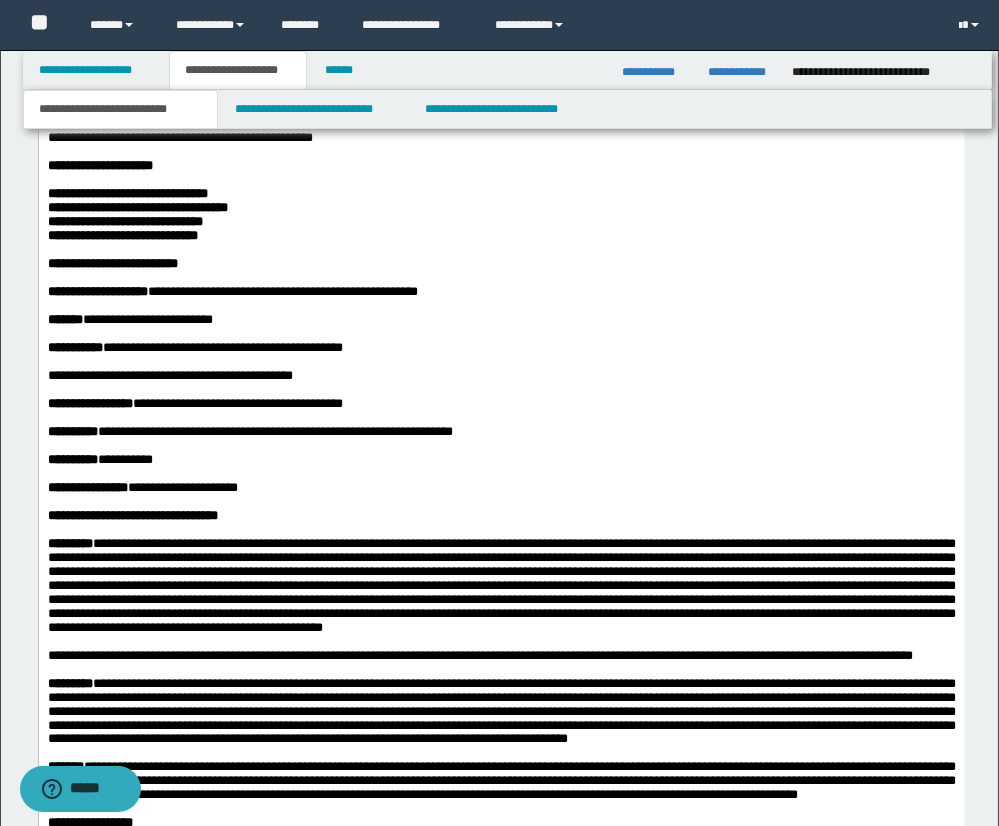scroll, scrollTop: 4765, scrollLeft: 0, axis: vertical 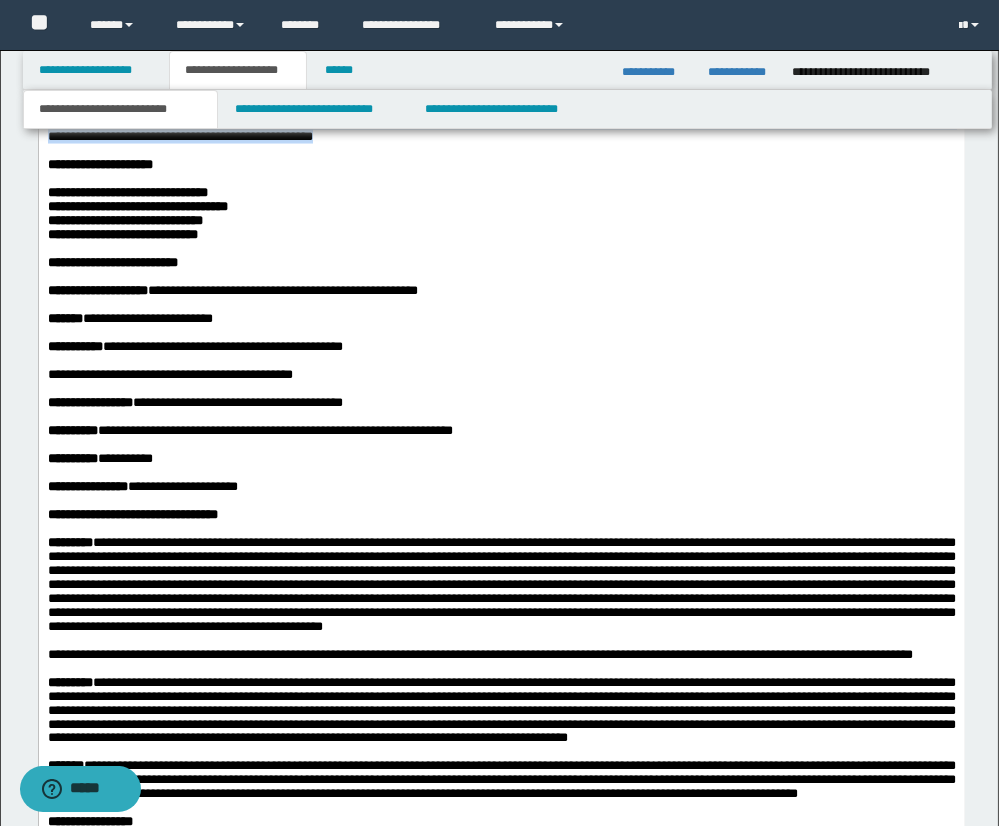 drag, startPoint x: 50, startPoint y: 392, endPoint x: 548, endPoint y: 416, distance: 498.57797 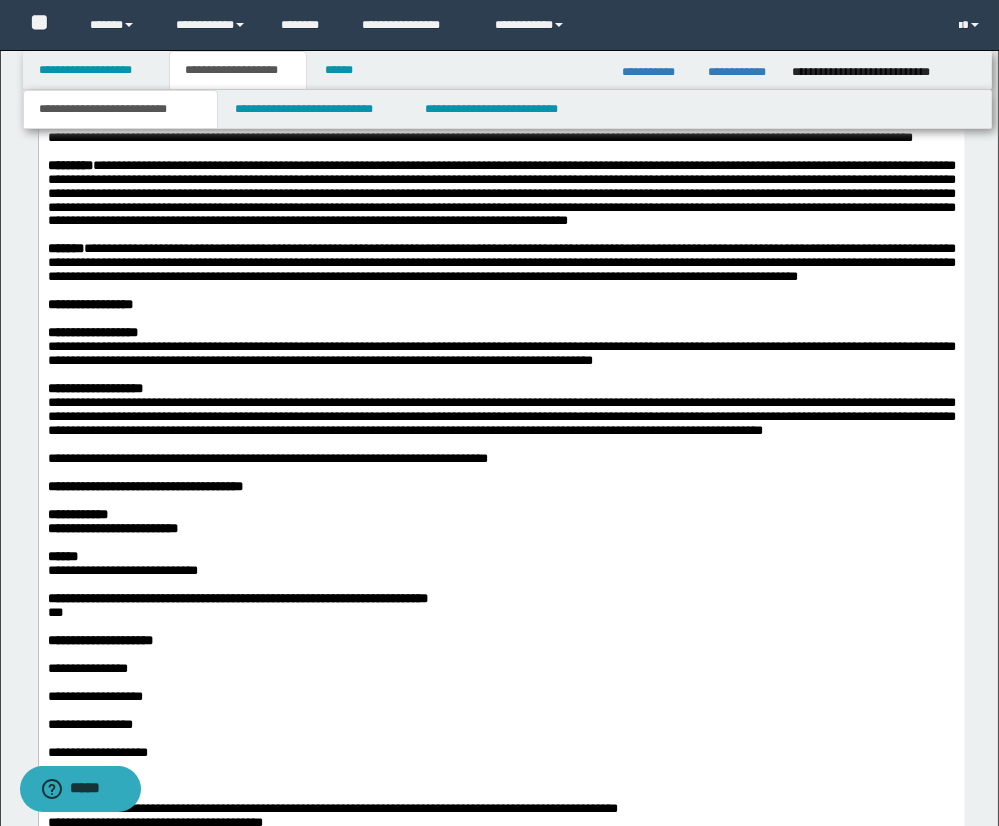 scroll, scrollTop: 5285, scrollLeft: 0, axis: vertical 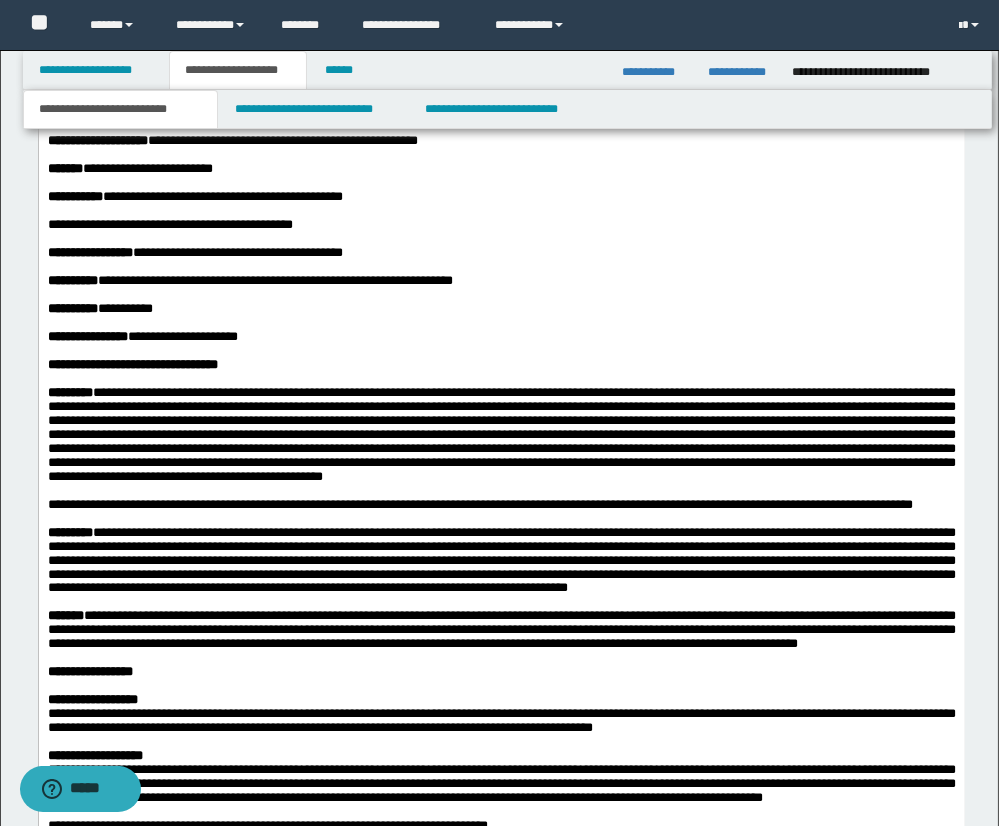 drag, startPoint x: 92, startPoint y: 347, endPoint x: 308, endPoint y: 342, distance: 216.05786 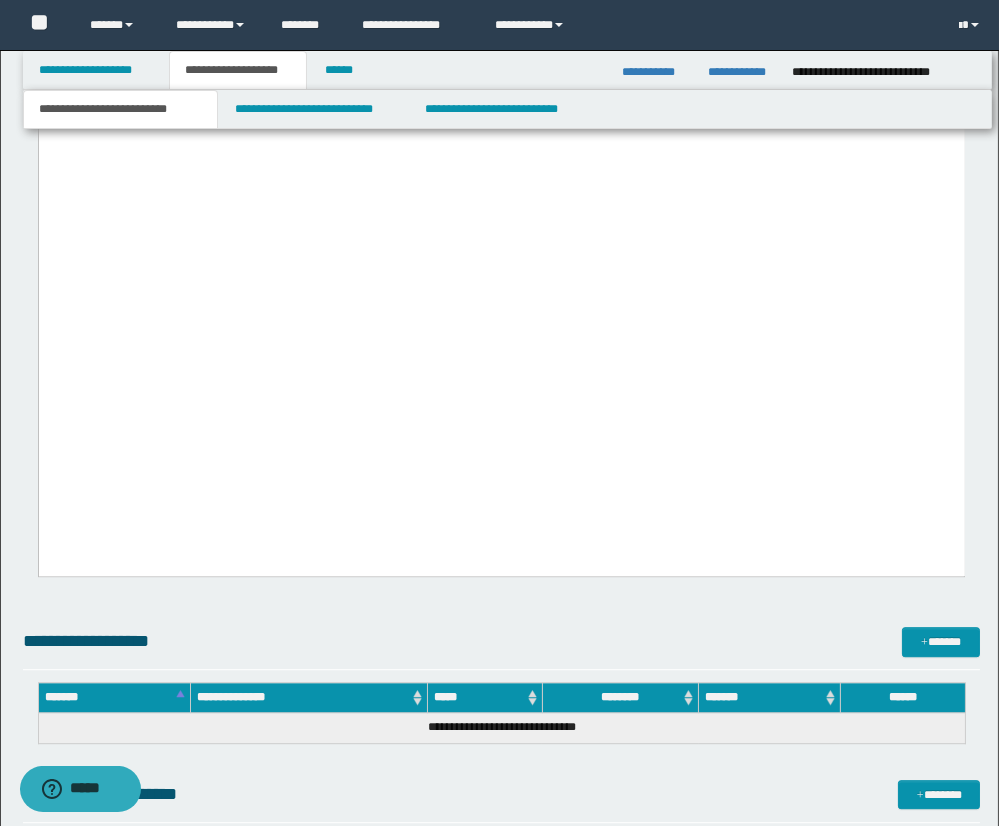 scroll, scrollTop: 8069, scrollLeft: 0, axis: vertical 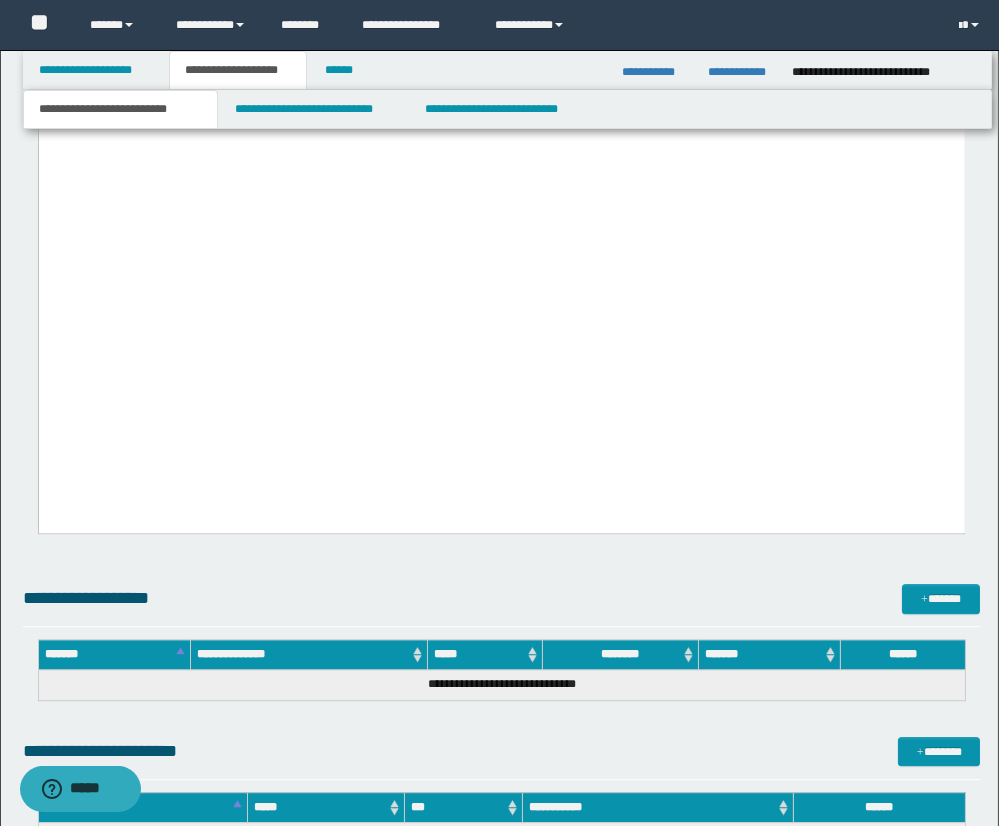 drag, startPoint x: 49, startPoint y: 177, endPoint x: 250, endPoint y: 213, distance: 204.19843 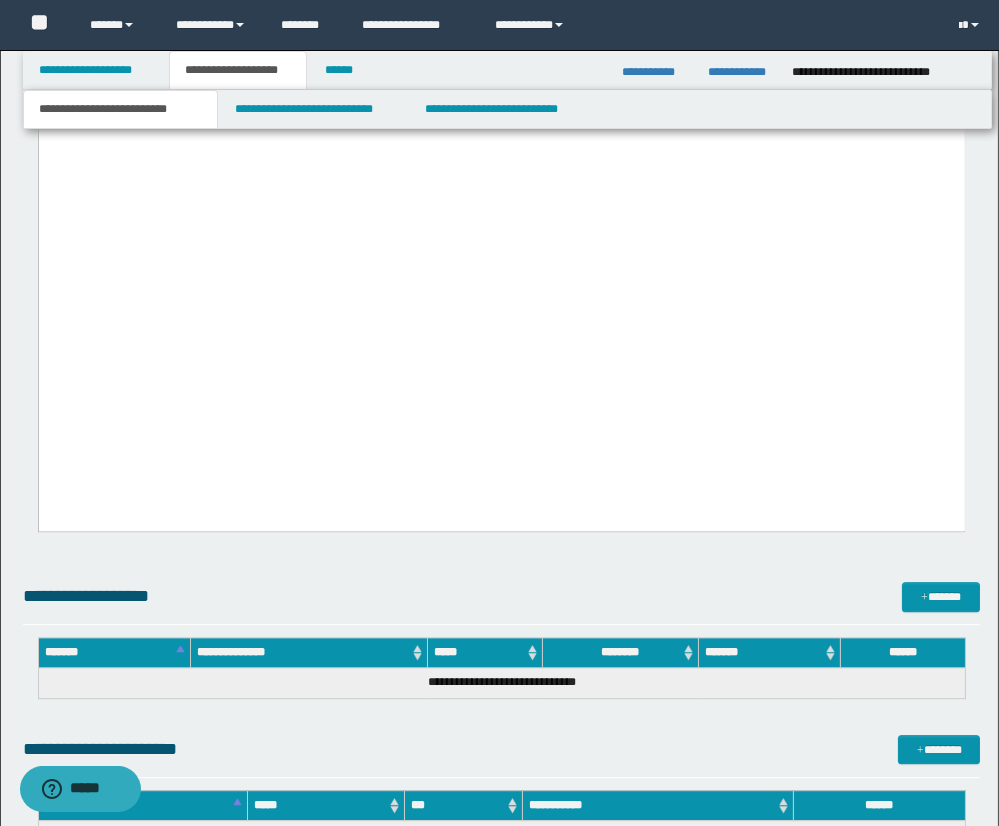 drag, startPoint x: 51, startPoint y: 329, endPoint x: 307, endPoint y: 349, distance: 256.78006 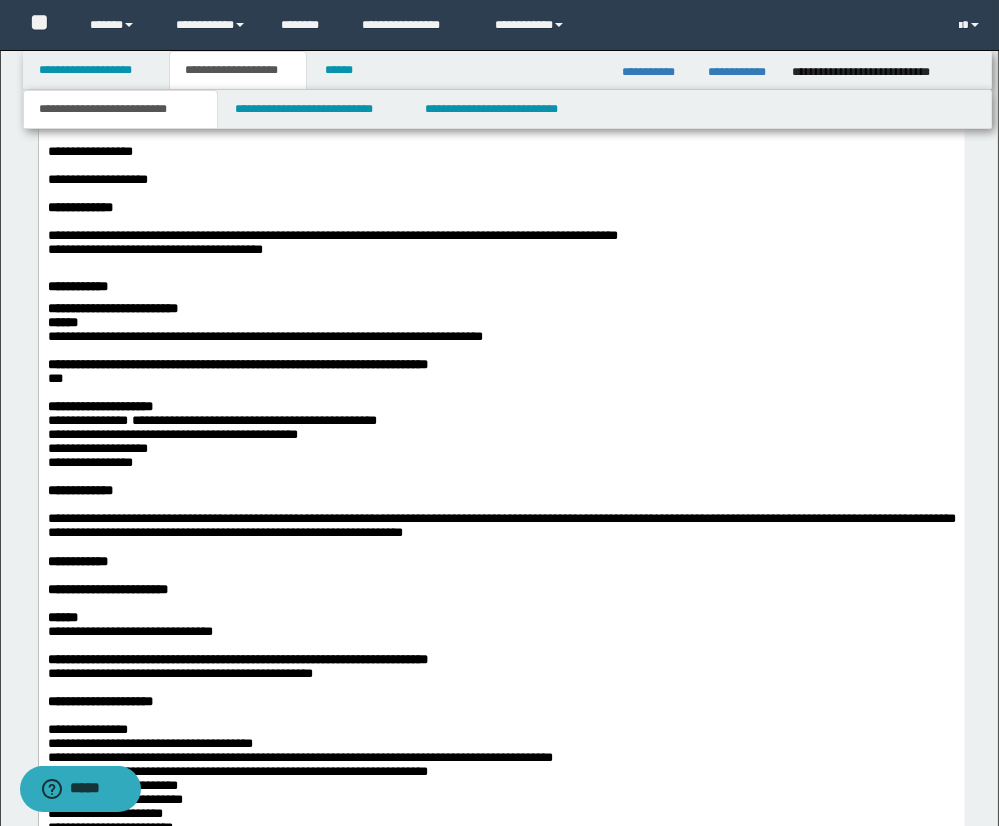 scroll, scrollTop: 5840, scrollLeft: 0, axis: vertical 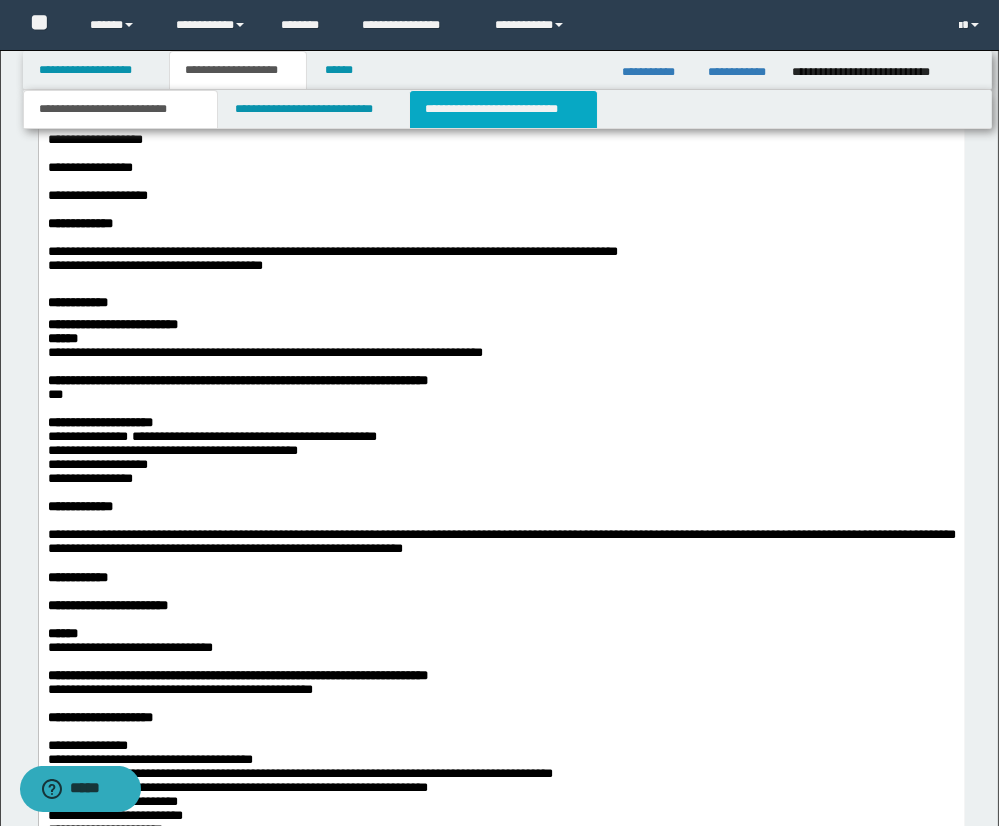 click on "**********" at bounding box center (503, 109) 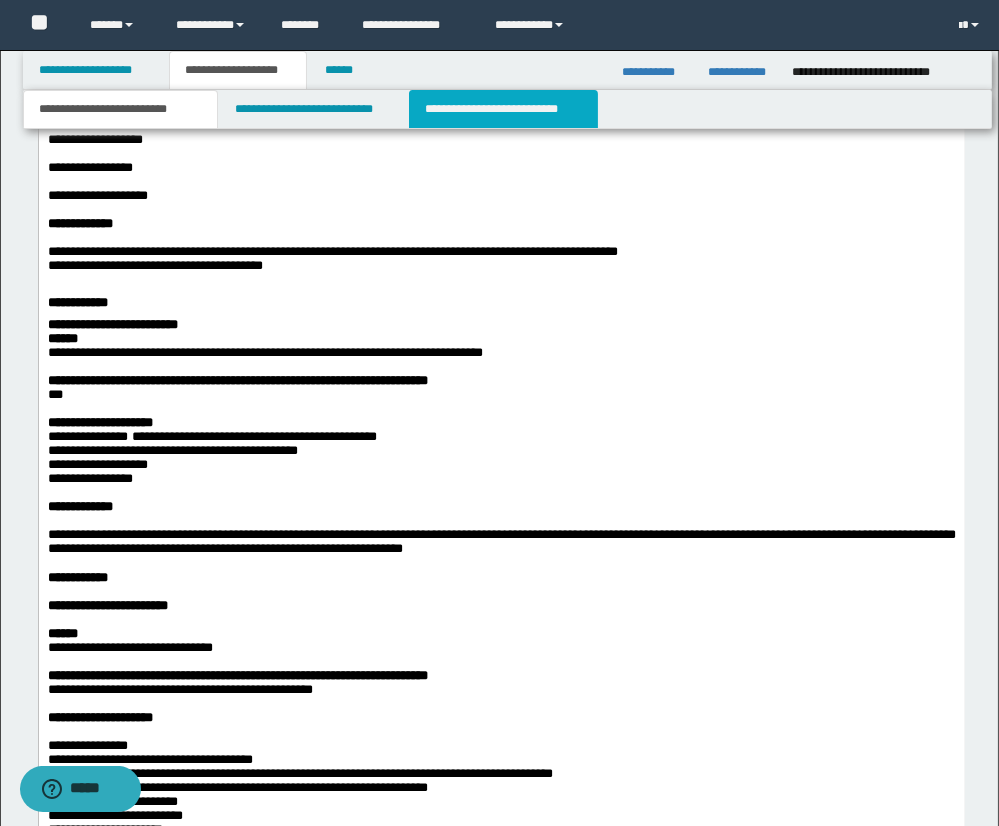 scroll, scrollTop: 0, scrollLeft: 0, axis: both 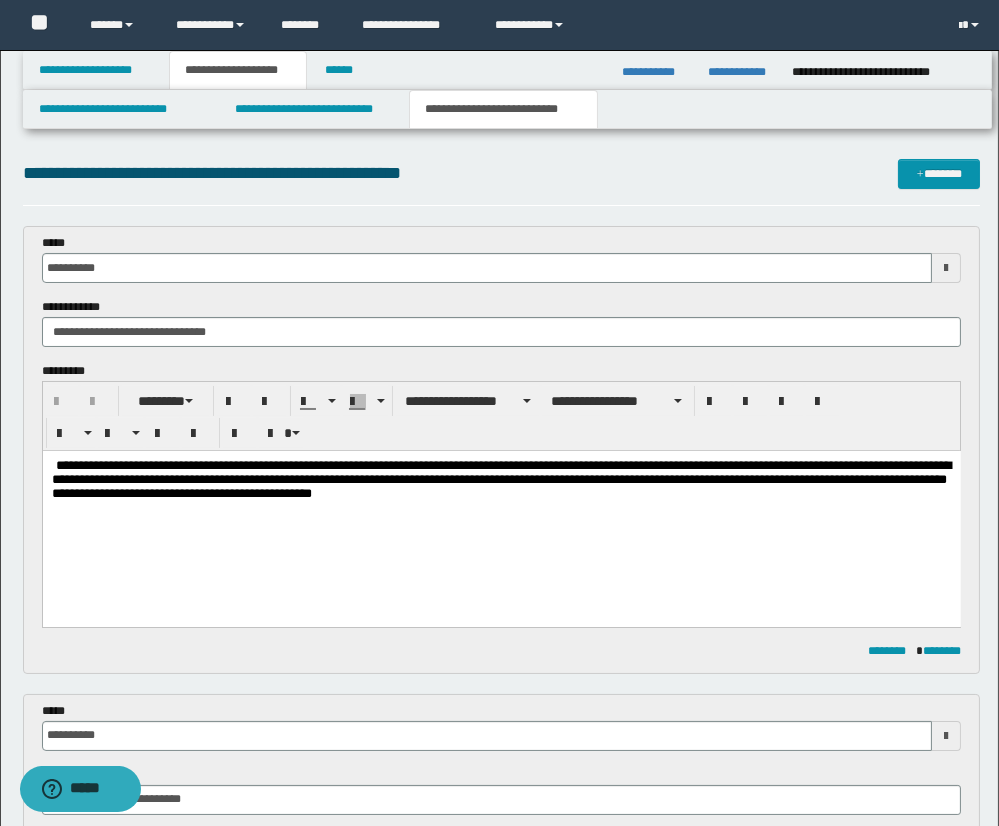 click on "**********" at bounding box center [501, 512] 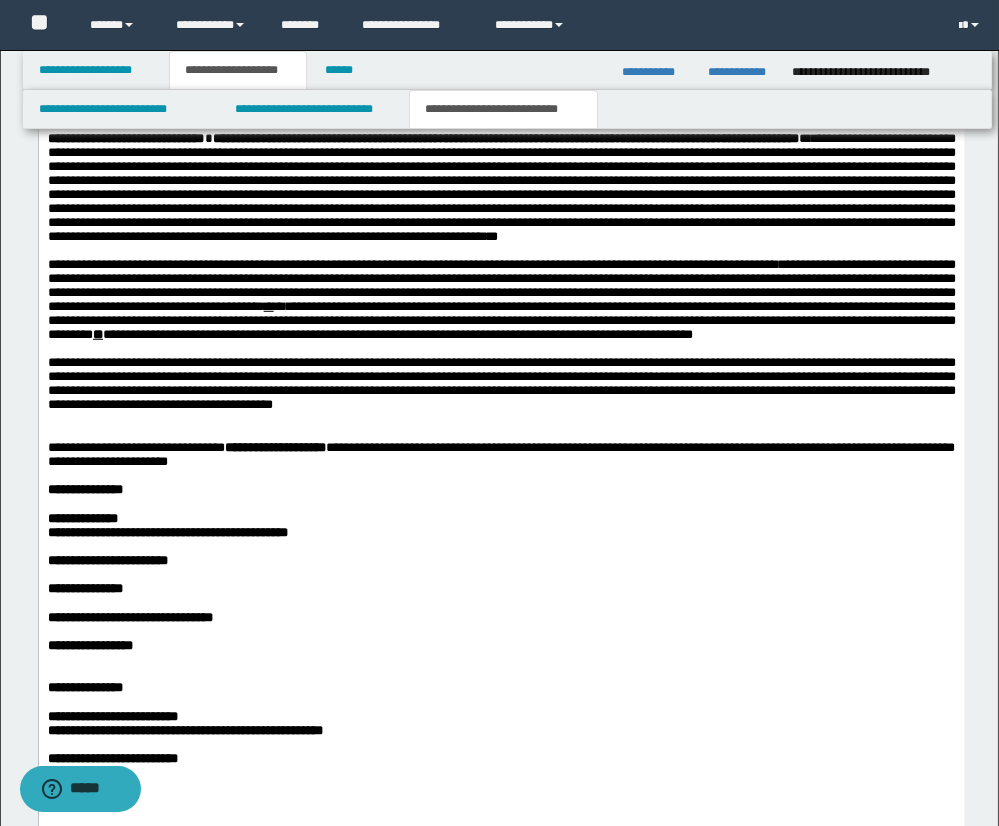 scroll, scrollTop: 2027, scrollLeft: 0, axis: vertical 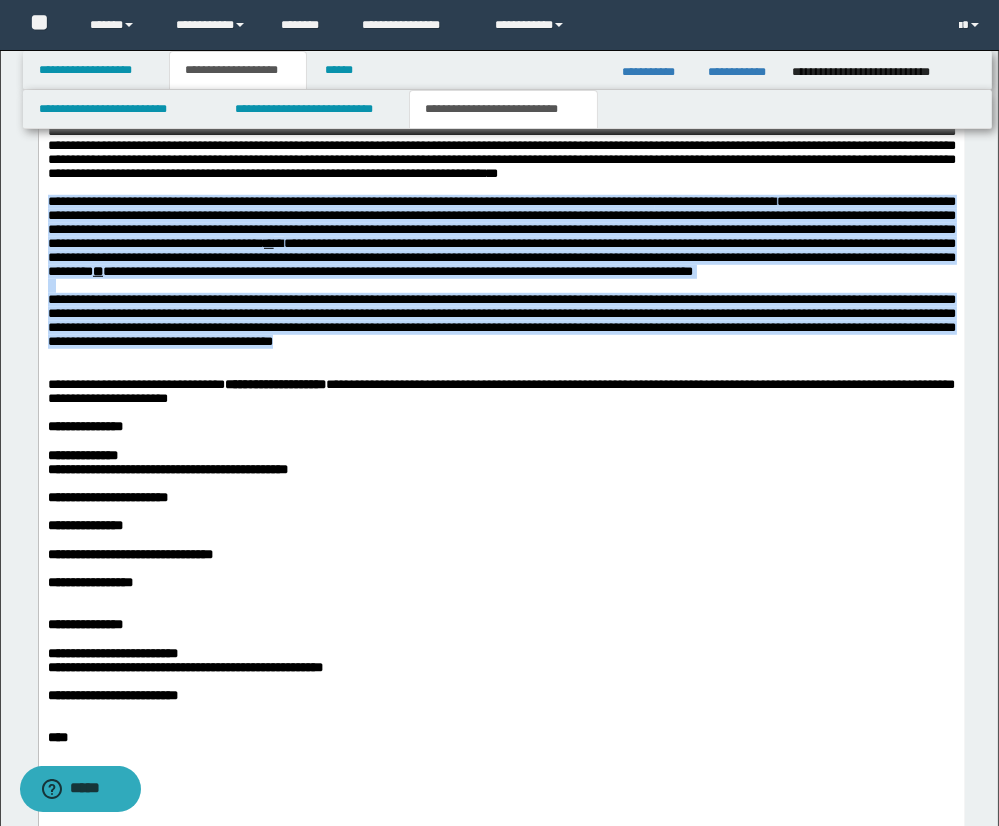 drag, startPoint x: 47, startPoint y: 290, endPoint x: 628, endPoint y: 452, distance: 603.1625 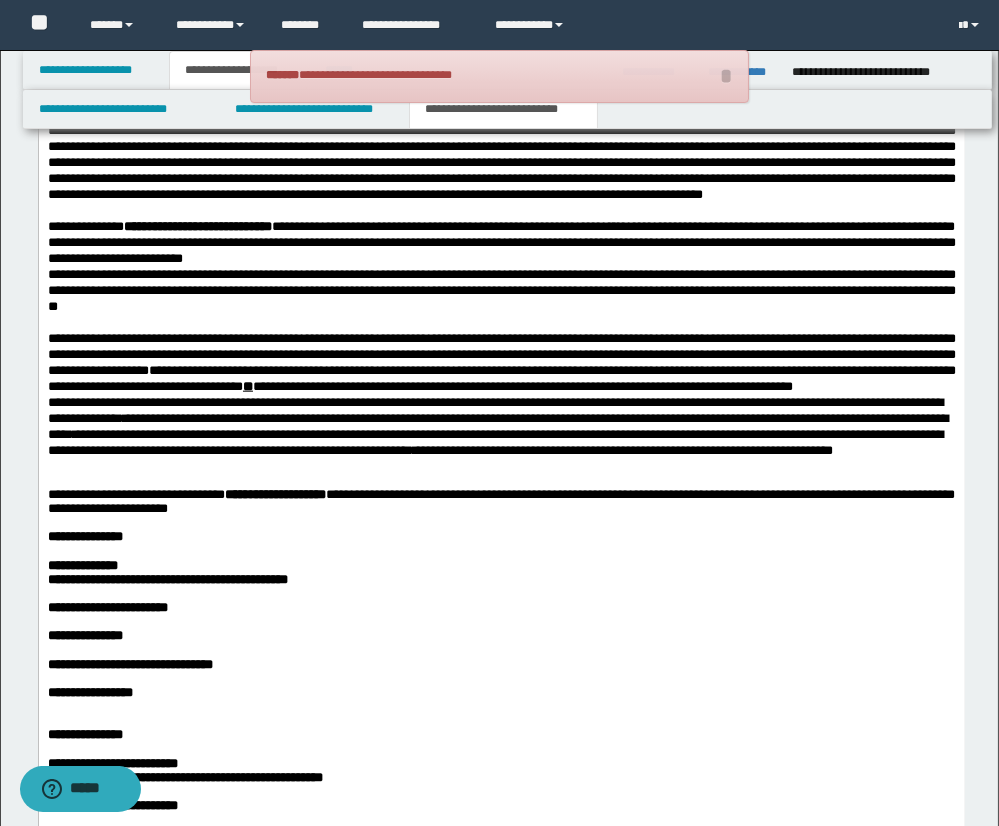 scroll, scrollTop: 3170, scrollLeft: 0, axis: vertical 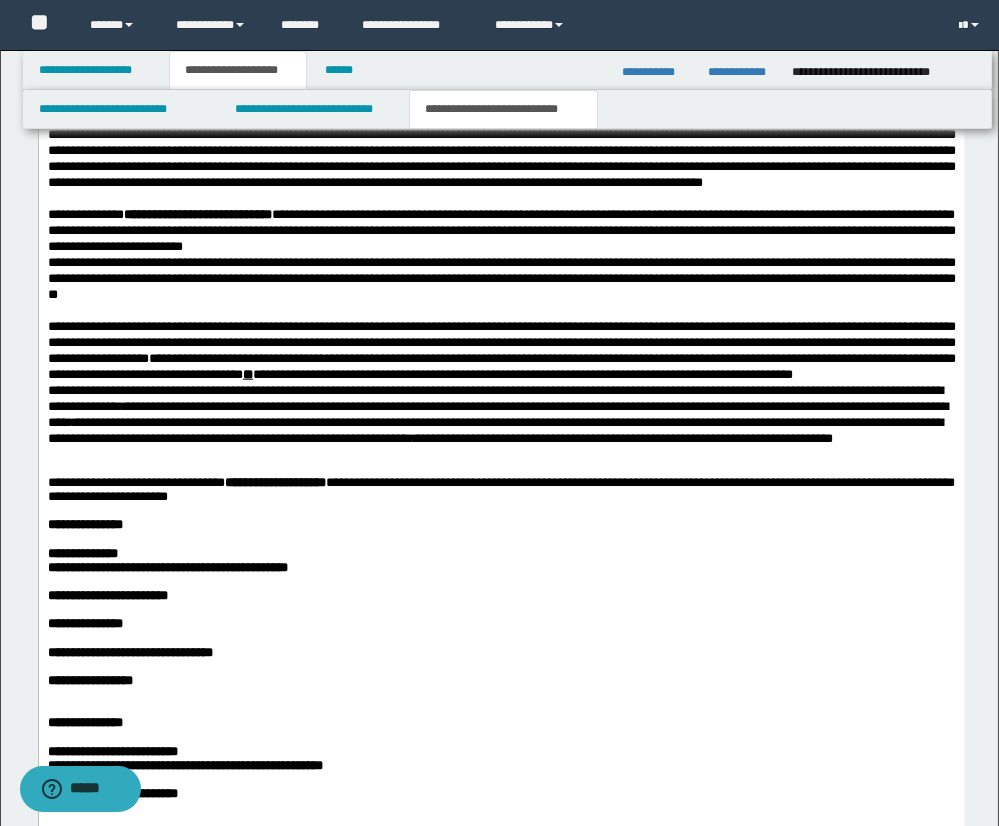 drag, startPoint x: 49, startPoint y: 226, endPoint x: 103, endPoint y: 225, distance: 54.00926 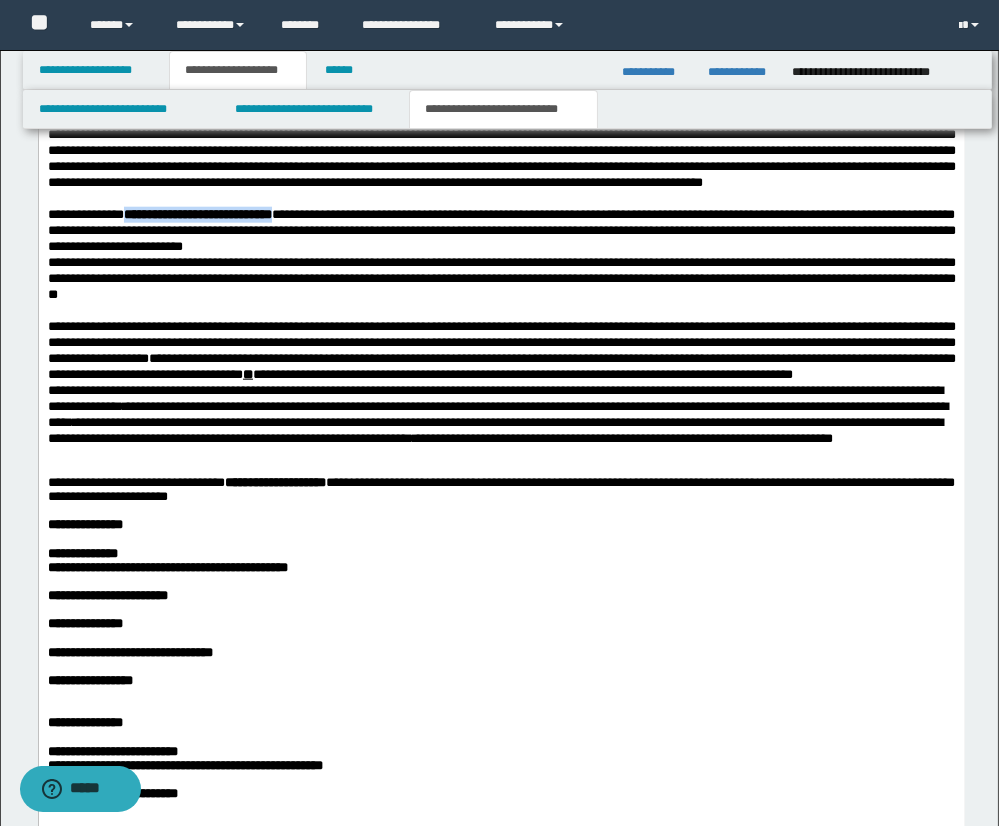 drag, startPoint x: 130, startPoint y: 365, endPoint x: 316, endPoint y: 361, distance: 186.043 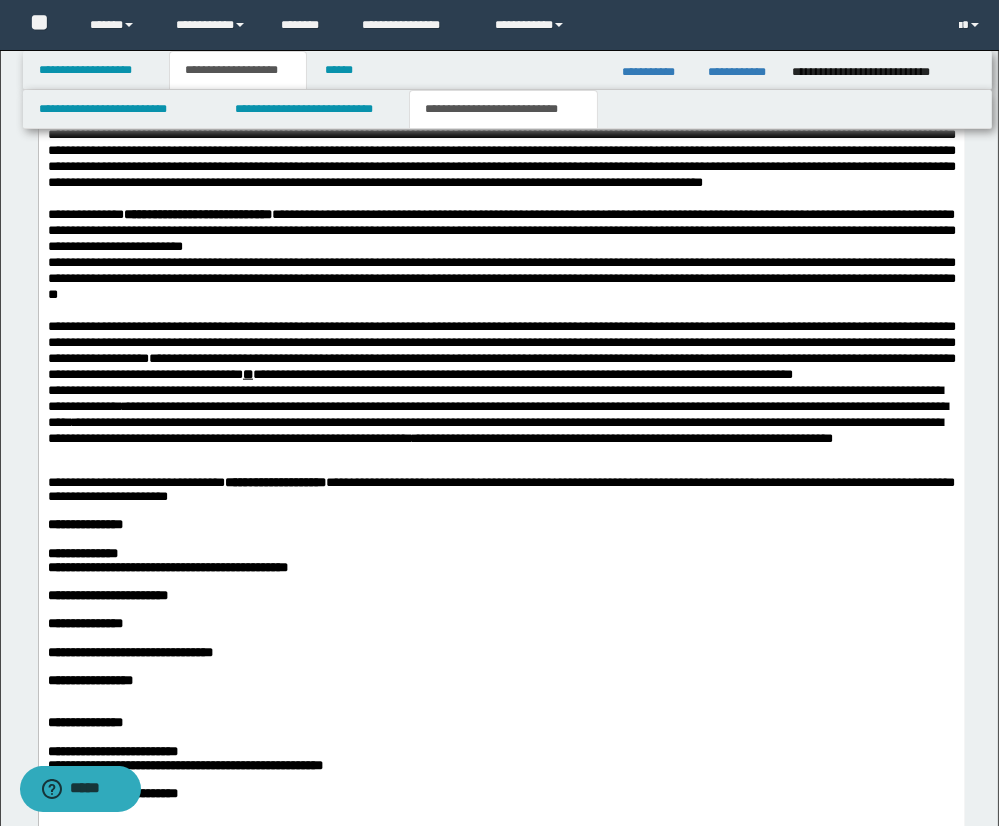 drag, startPoint x: 51, startPoint y: 242, endPoint x: 155, endPoint y: 241, distance: 104.00481 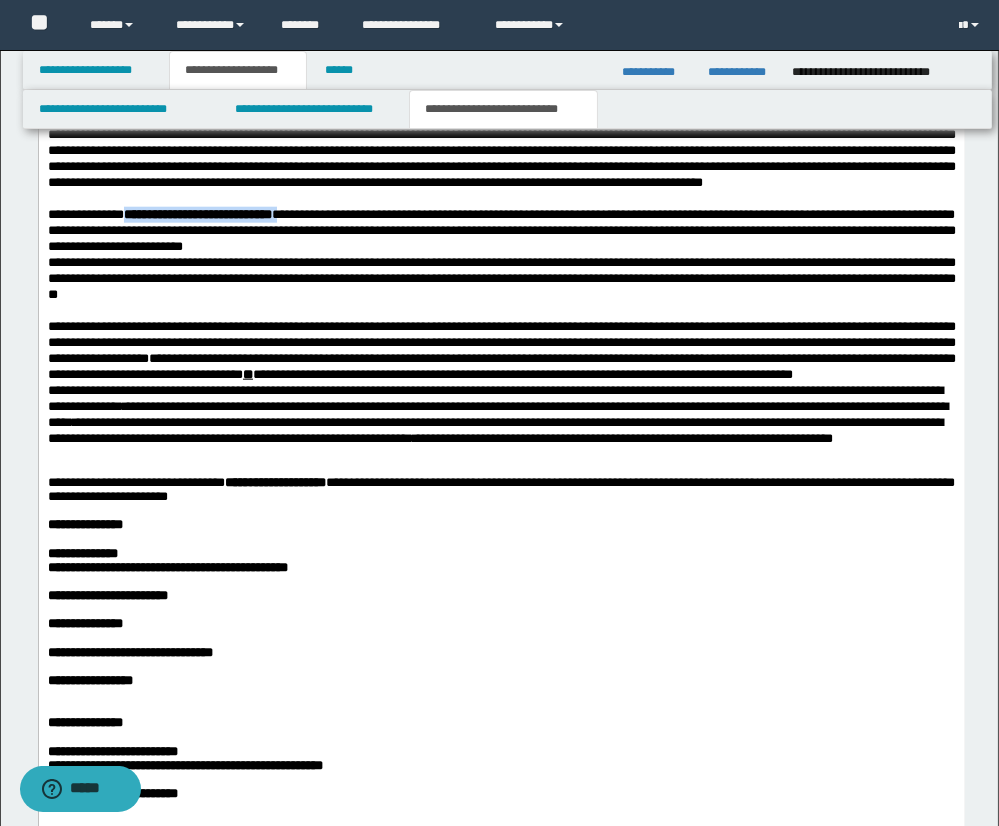 drag, startPoint x: 133, startPoint y: 364, endPoint x: 320, endPoint y: 369, distance: 187.06683 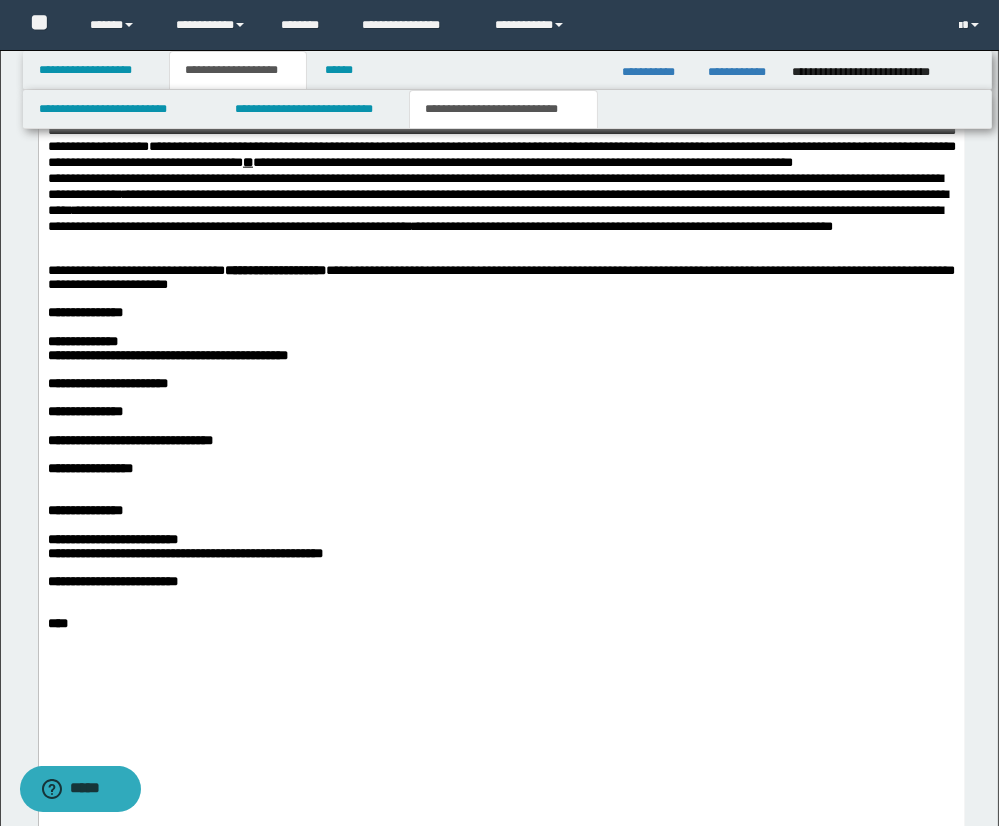 scroll, scrollTop: 3398, scrollLeft: 0, axis: vertical 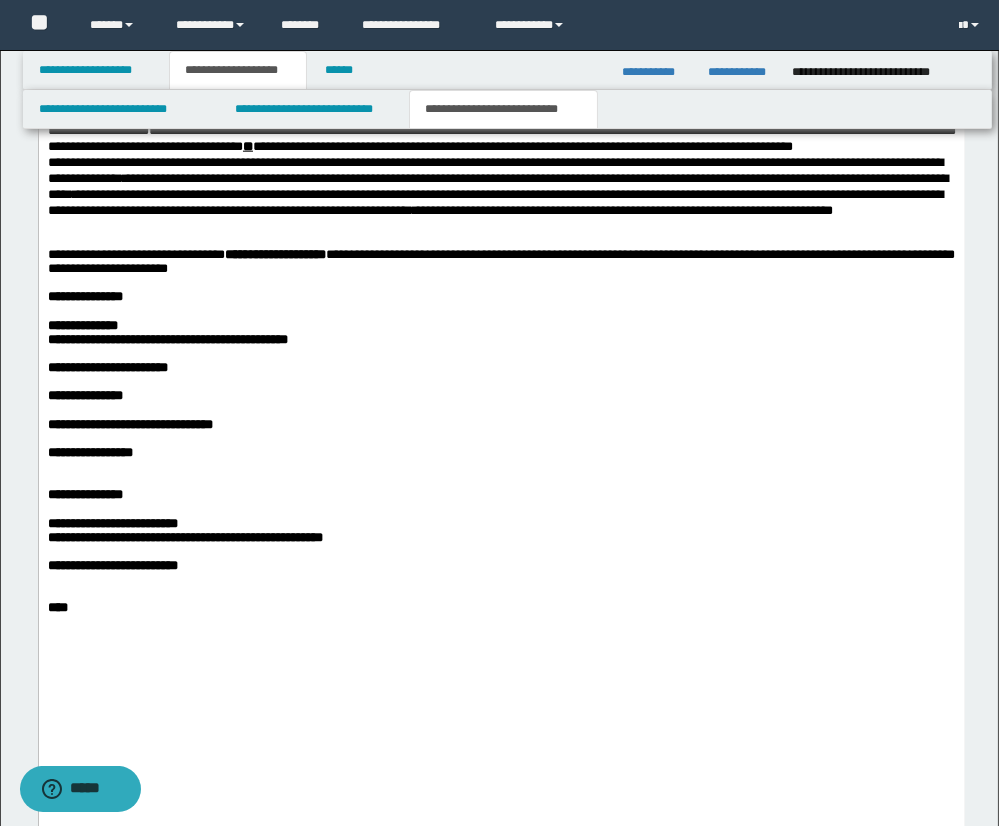 click on "**********" at bounding box center (501, 123) 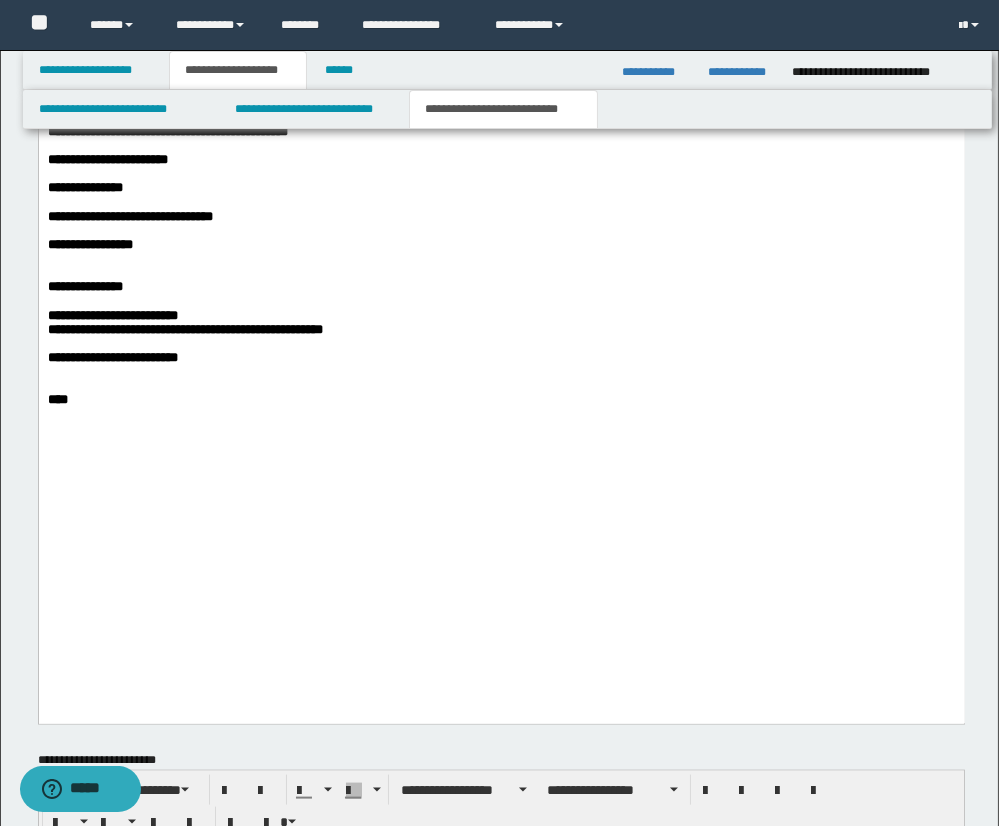 scroll, scrollTop: 3642, scrollLeft: 0, axis: vertical 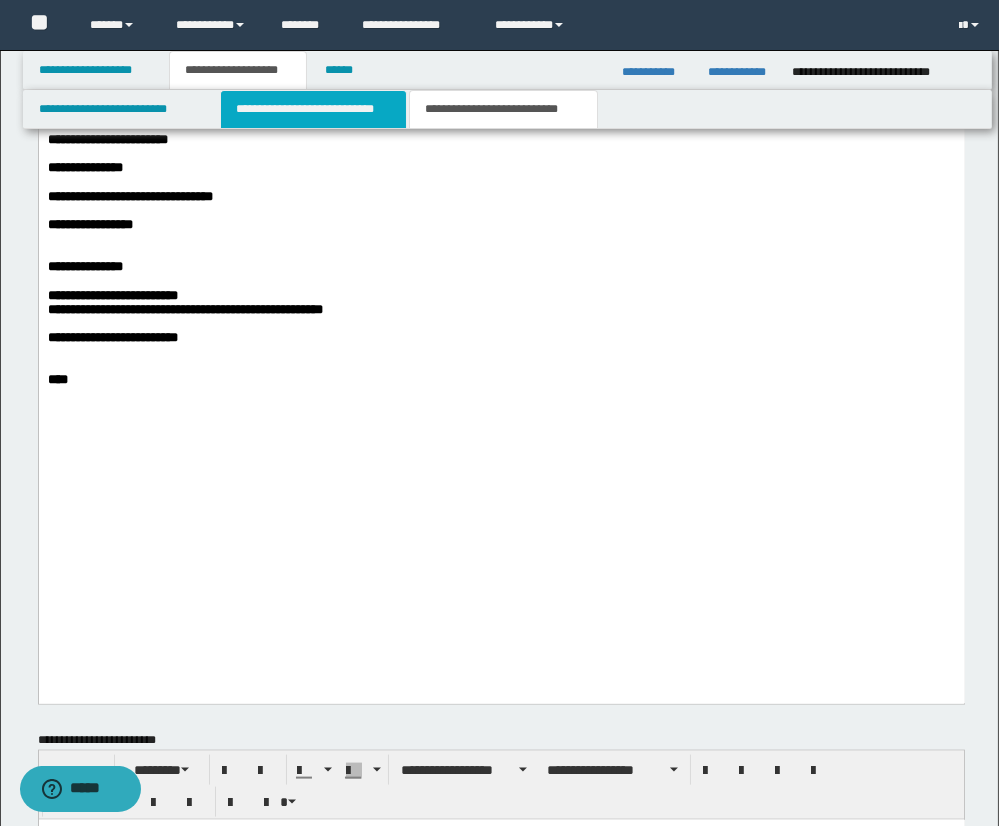 click on "**********" at bounding box center [313, 109] 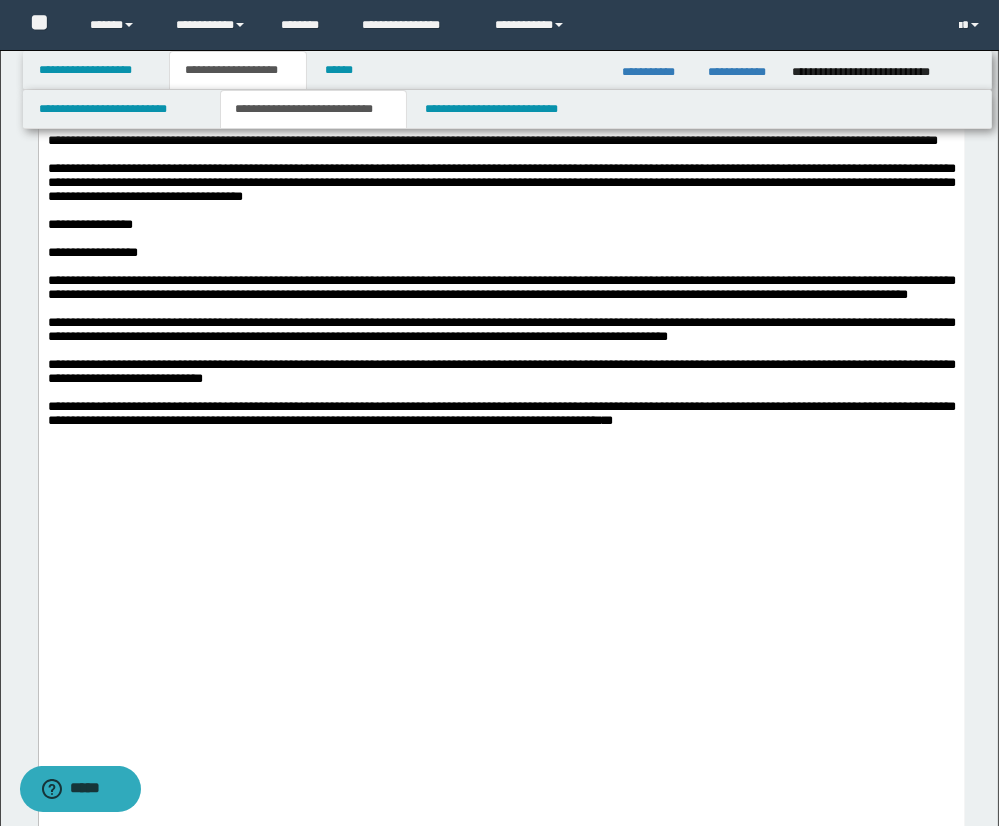 scroll, scrollTop: 2871, scrollLeft: 0, axis: vertical 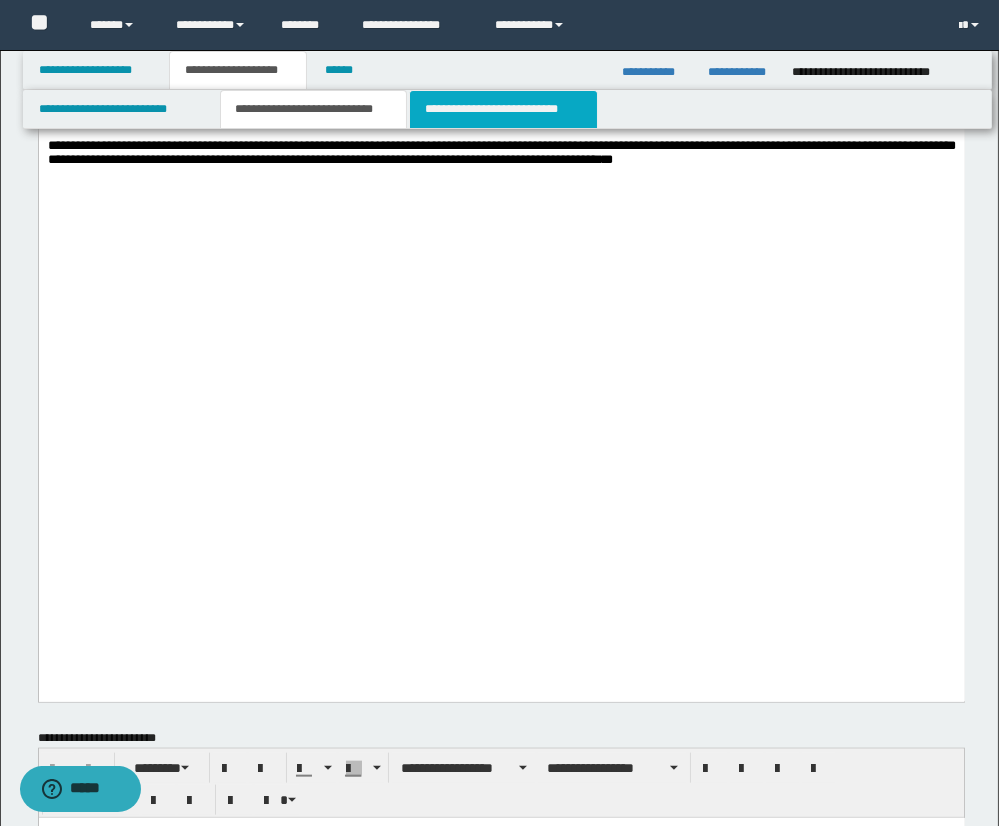 click on "**********" at bounding box center [503, 109] 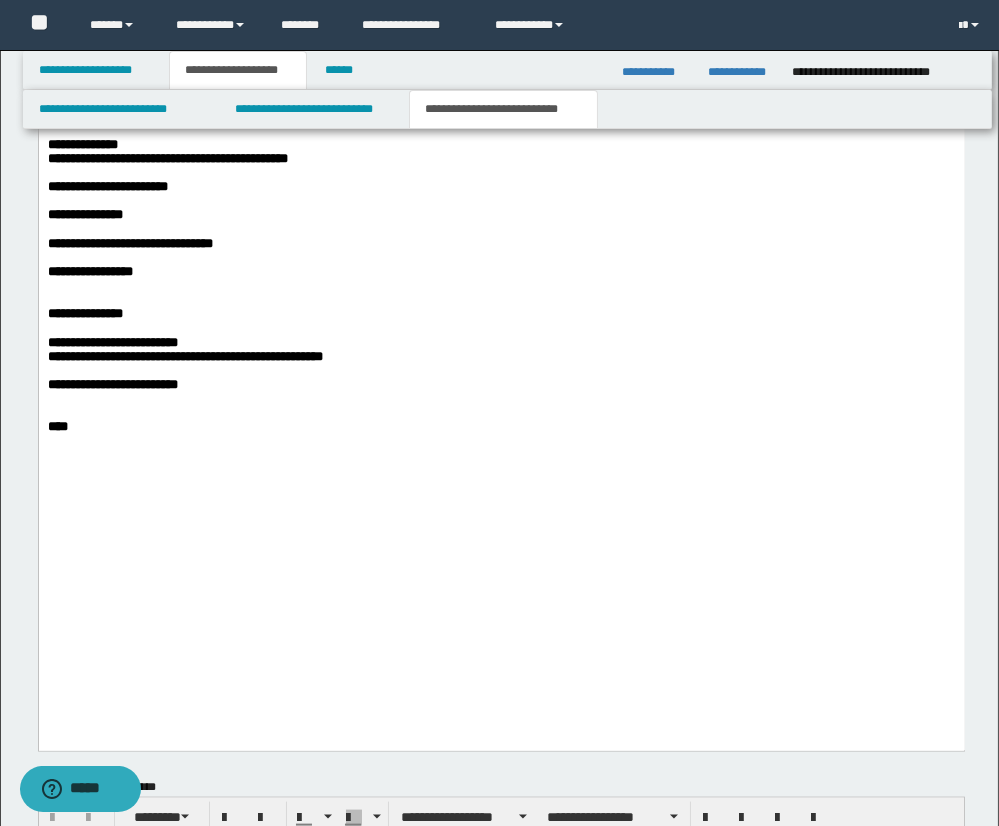 scroll, scrollTop: 3600, scrollLeft: 0, axis: vertical 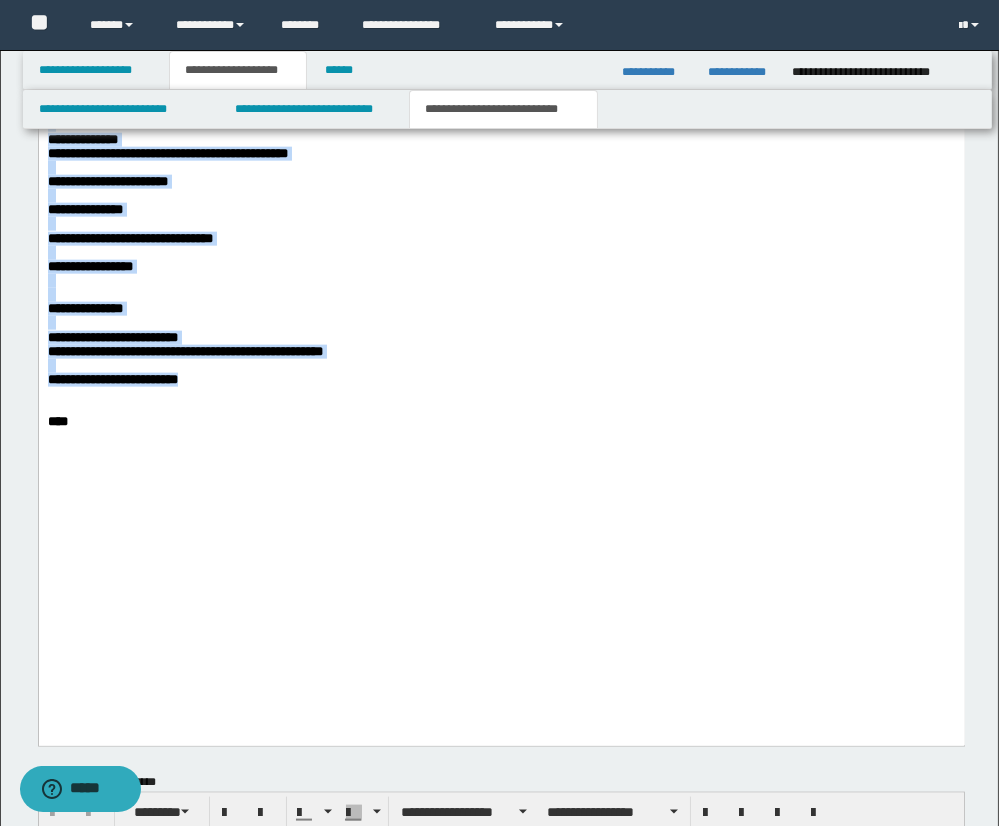 drag, startPoint x: 47, startPoint y: 298, endPoint x: 475, endPoint y: 600, distance: 523.82056 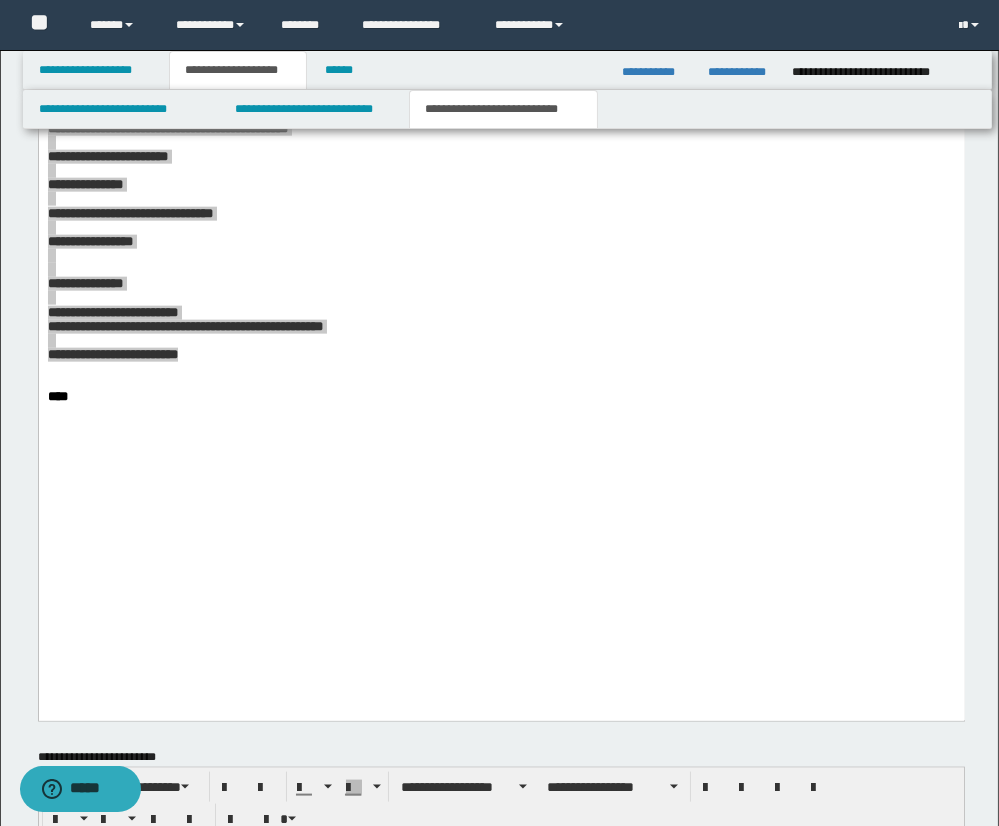 scroll, scrollTop: 3626, scrollLeft: 0, axis: vertical 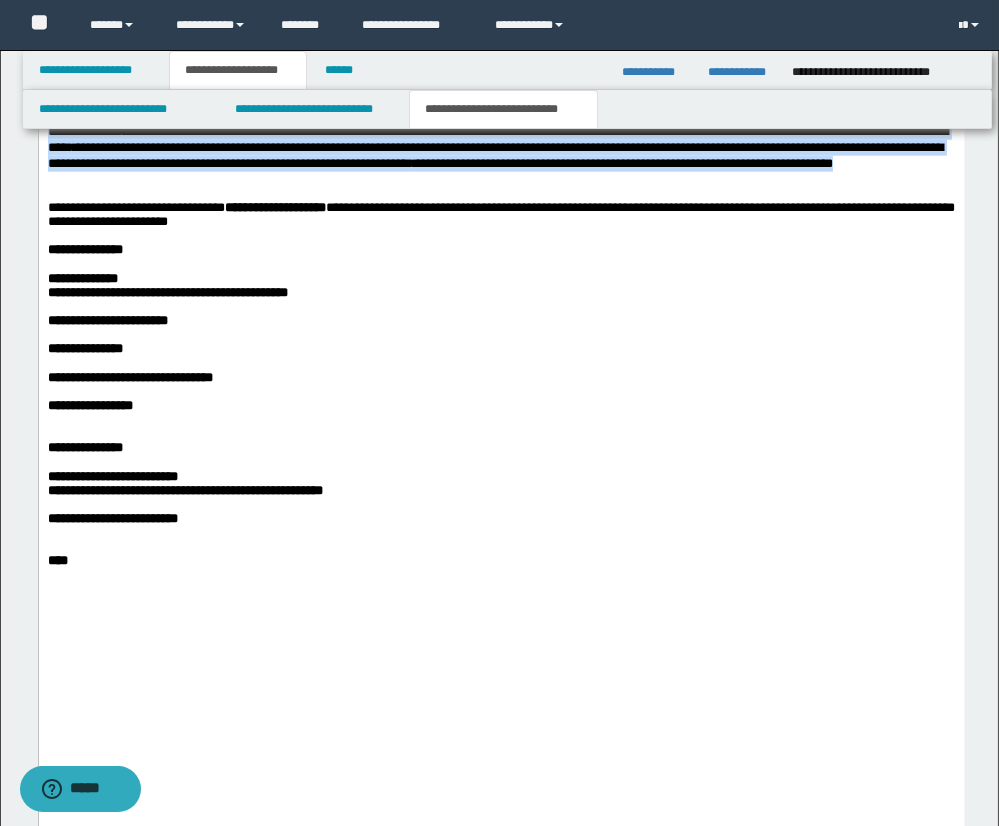 drag, startPoint x: 47, startPoint y: 281, endPoint x: 512, endPoint y: 344, distance: 469.24832 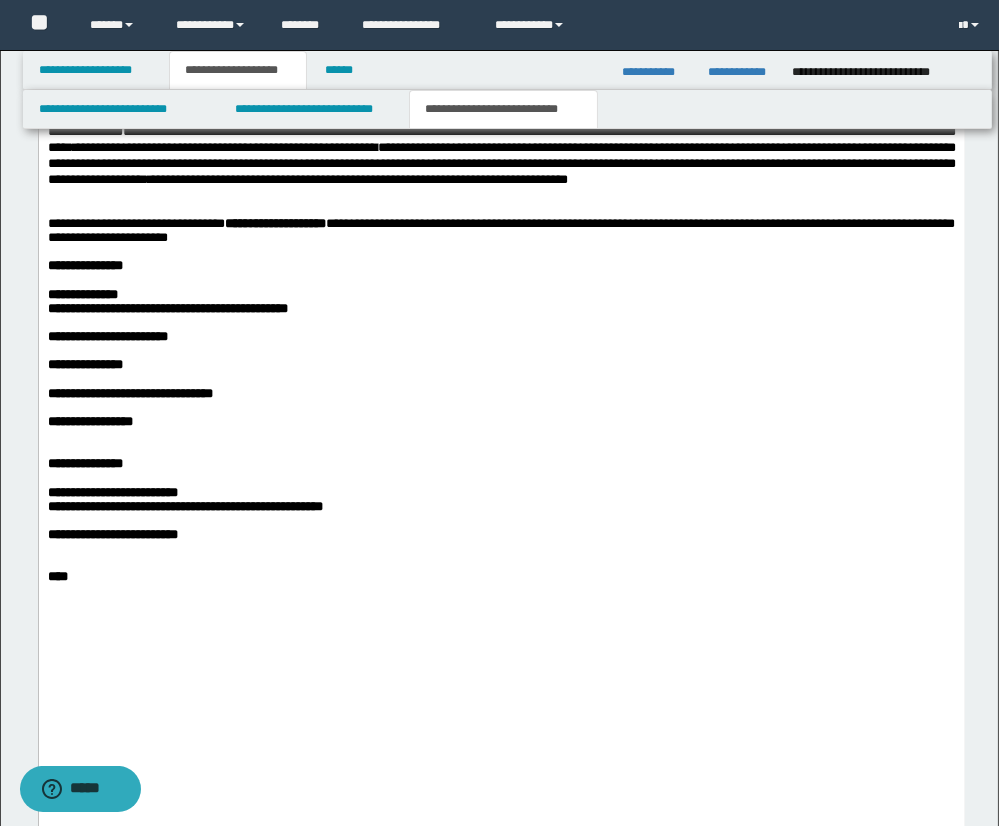 click on "**********" at bounding box center [274, 223] 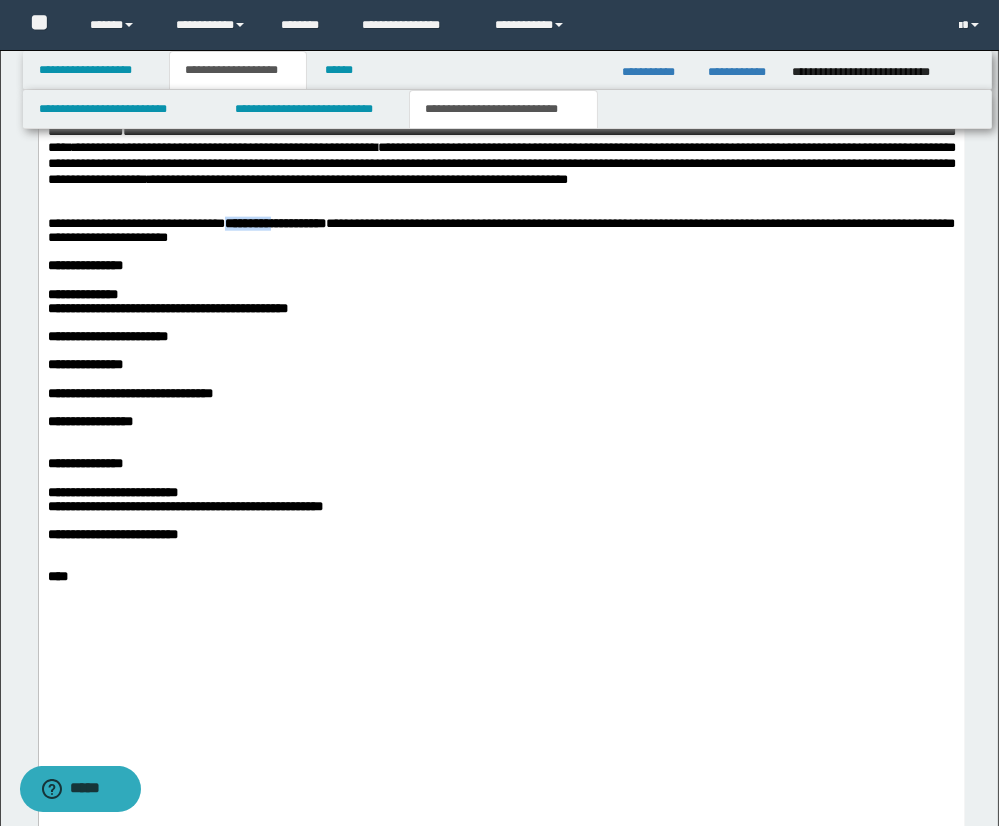 drag, startPoint x: 322, startPoint y: 392, endPoint x: 236, endPoint y: 393, distance: 86.00581 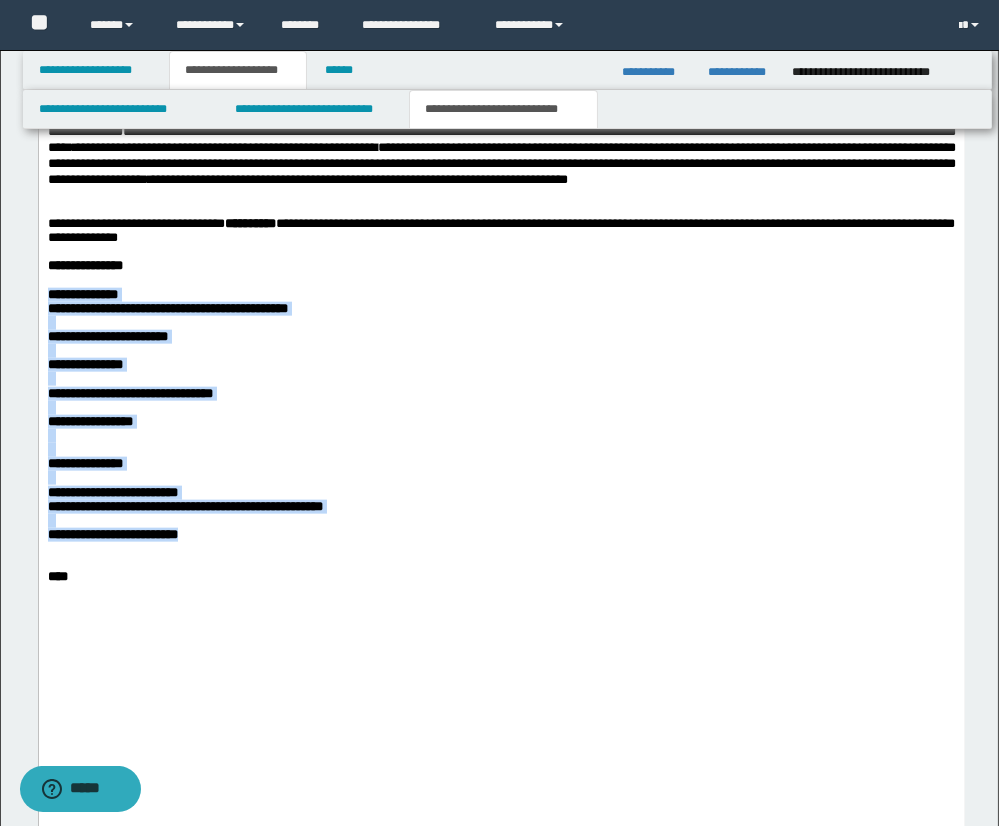 drag, startPoint x: 47, startPoint y: 467, endPoint x: 407, endPoint y: 724, distance: 442.32227 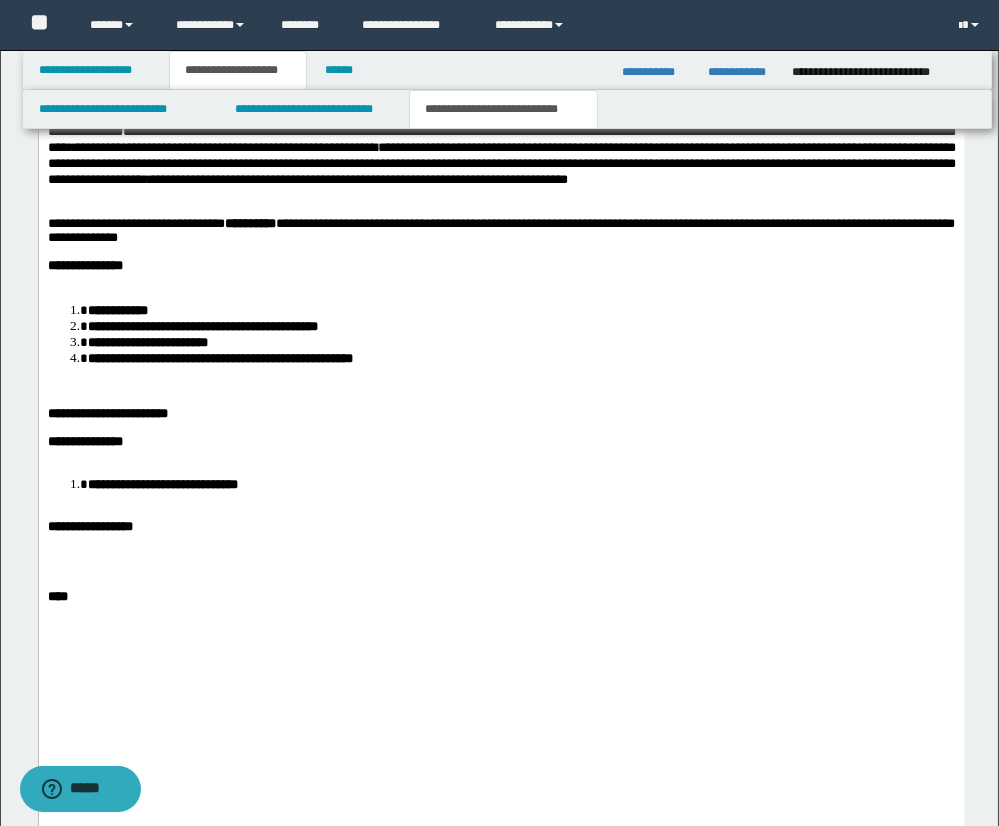 click at bounding box center (501, 280) 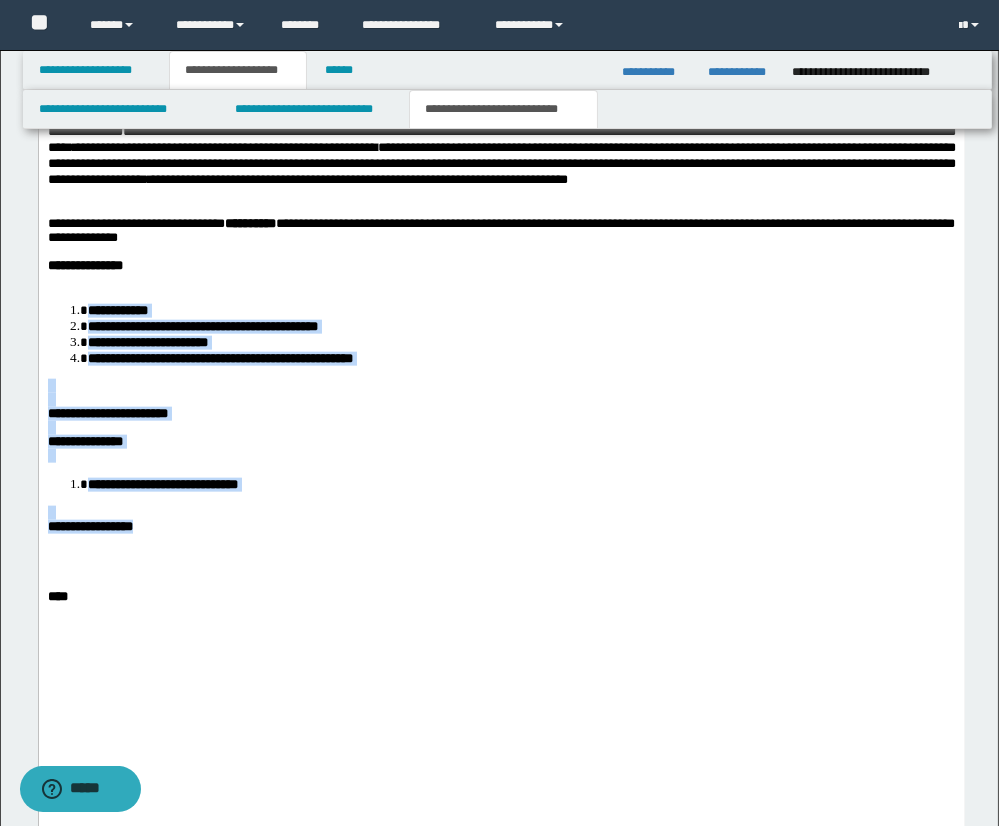 drag, startPoint x: 69, startPoint y: 476, endPoint x: 399, endPoint y: 705, distance: 401.67276 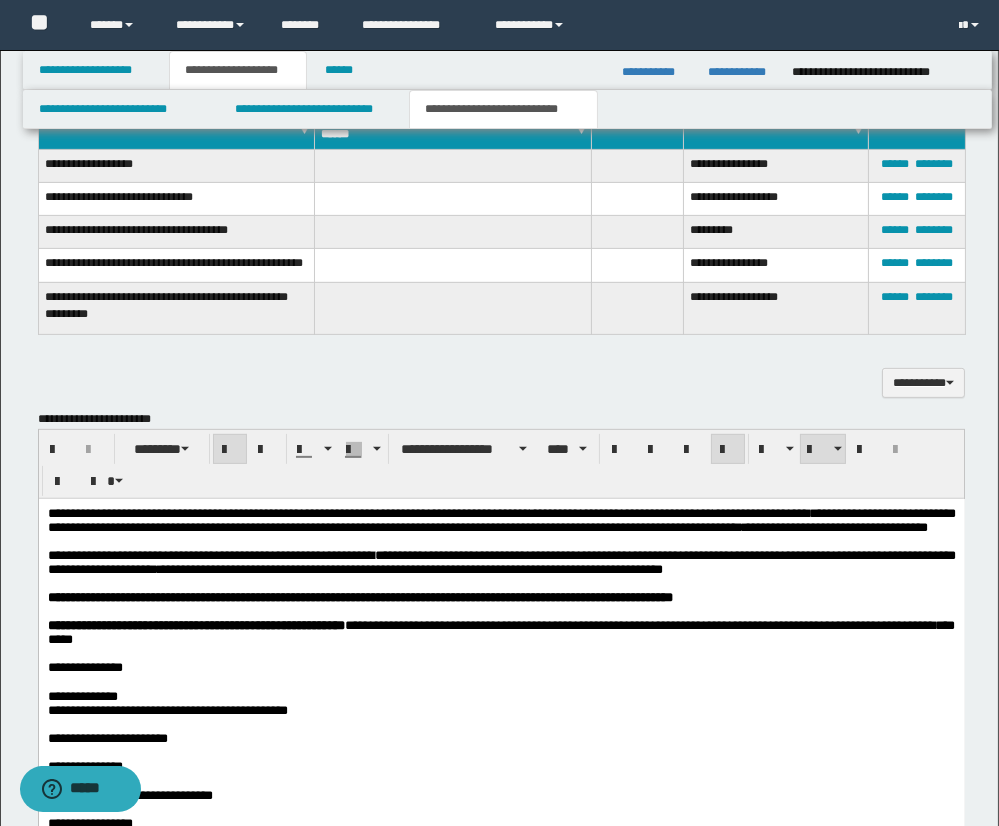 scroll, scrollTop: 1084, scrollLeft: 0, axis: vertical 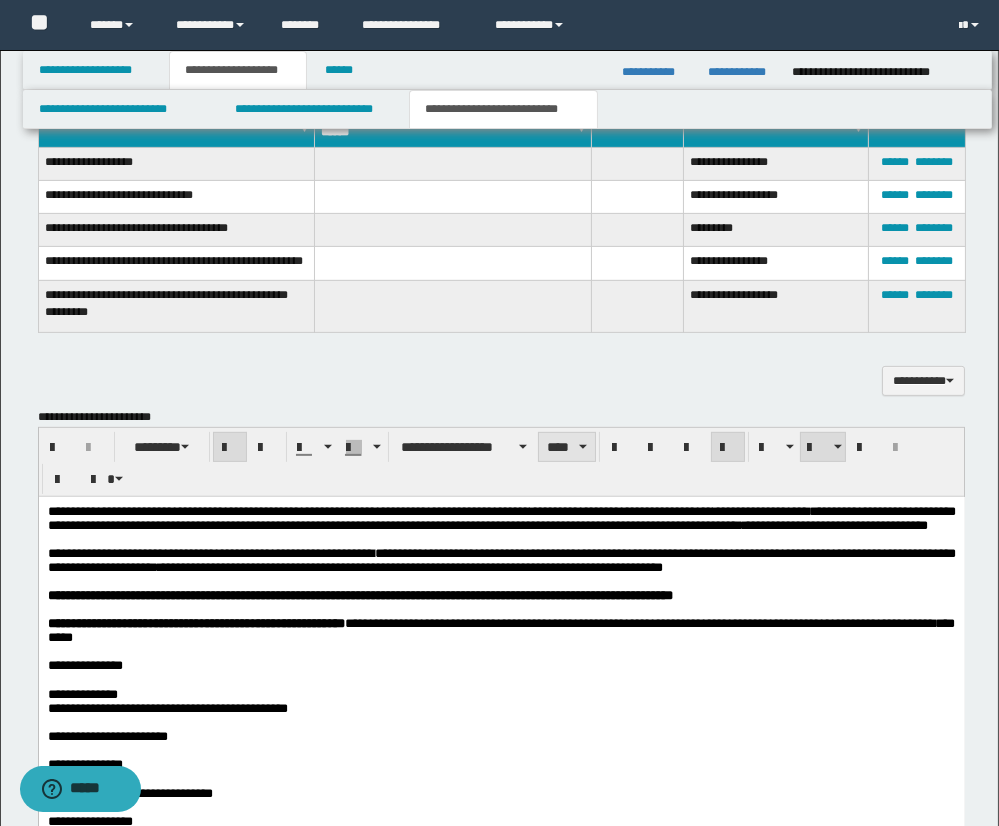 click on "****" at bounding box center [567, 447] 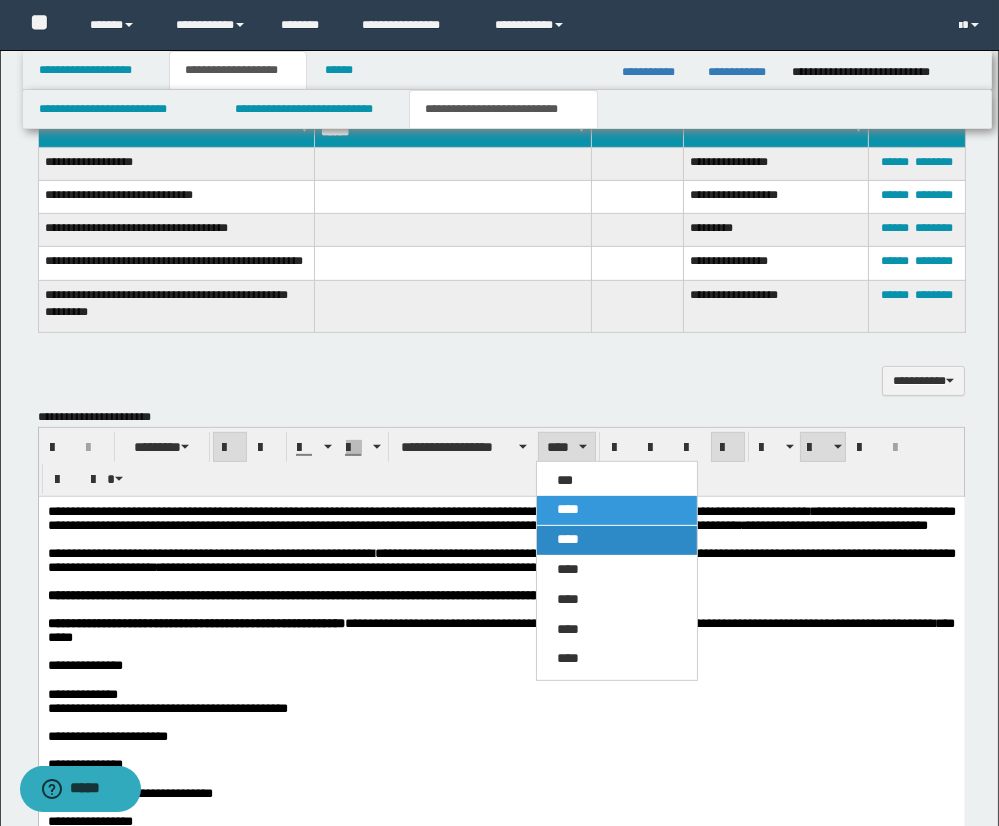 click on "****" at bounding box center (617, 540) 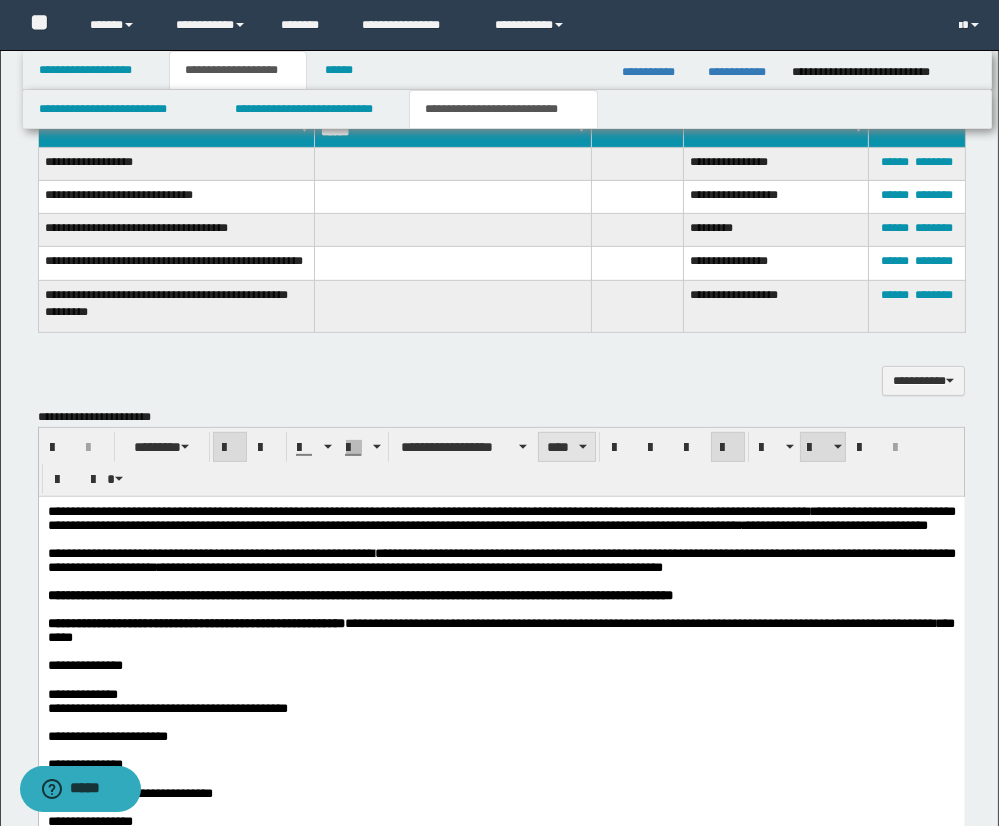 click at bounding box center (583, 447) 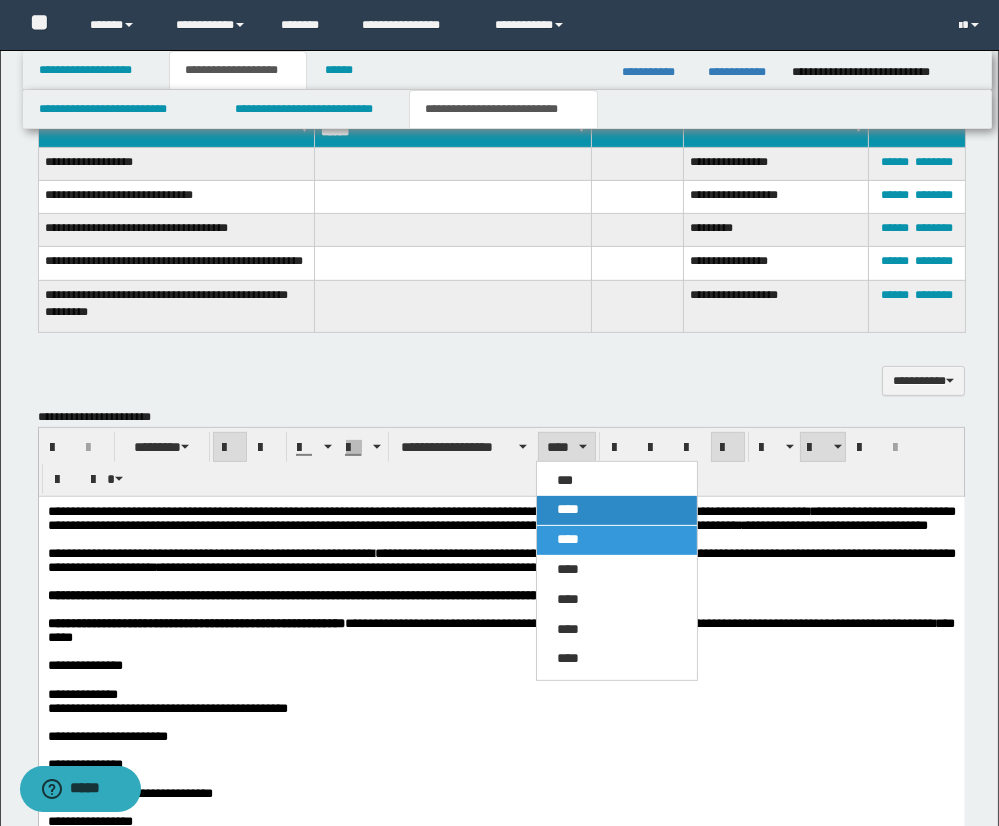 click on "****" at bounding box center (617, 510) 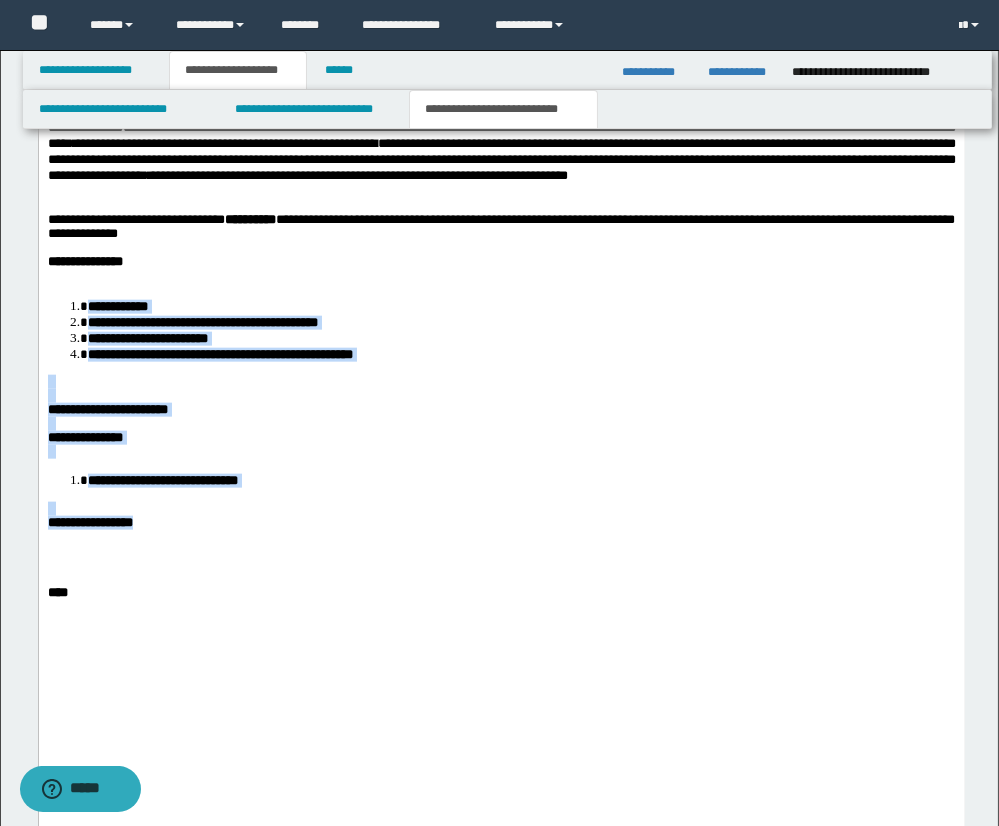 scroll, scrollTop: 3468, scrollLeft: 0, axis: vertical 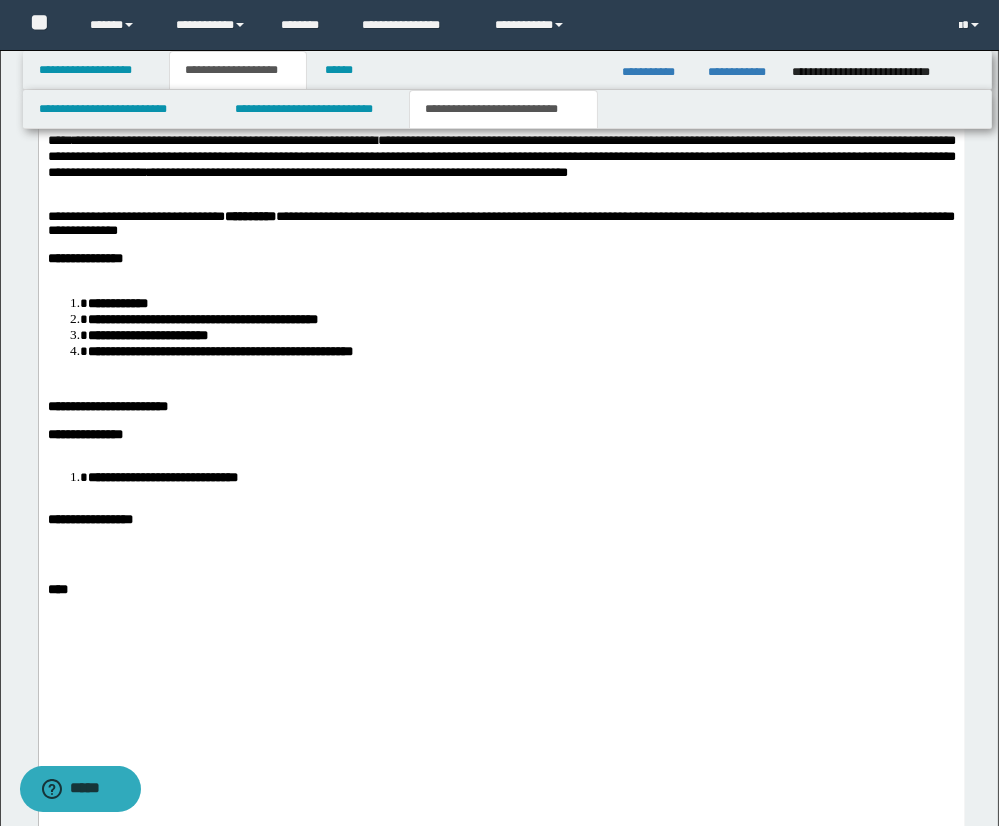click at bounding box center [501, 273] 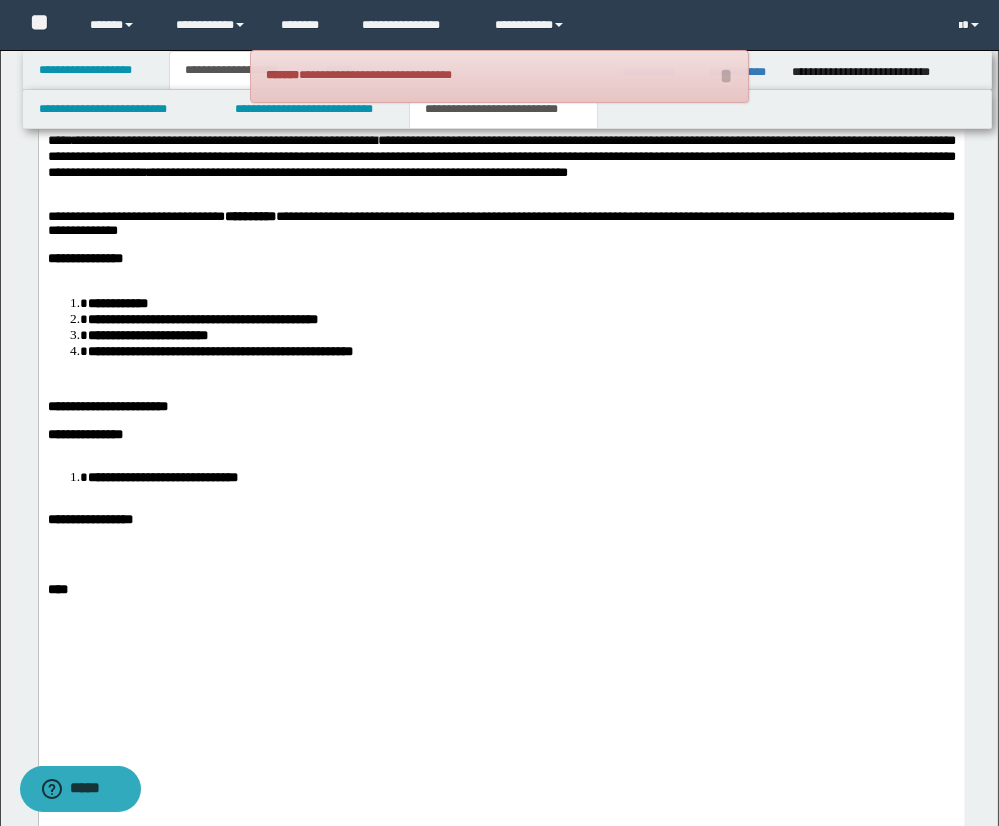 click at bounding box center [501, 393] 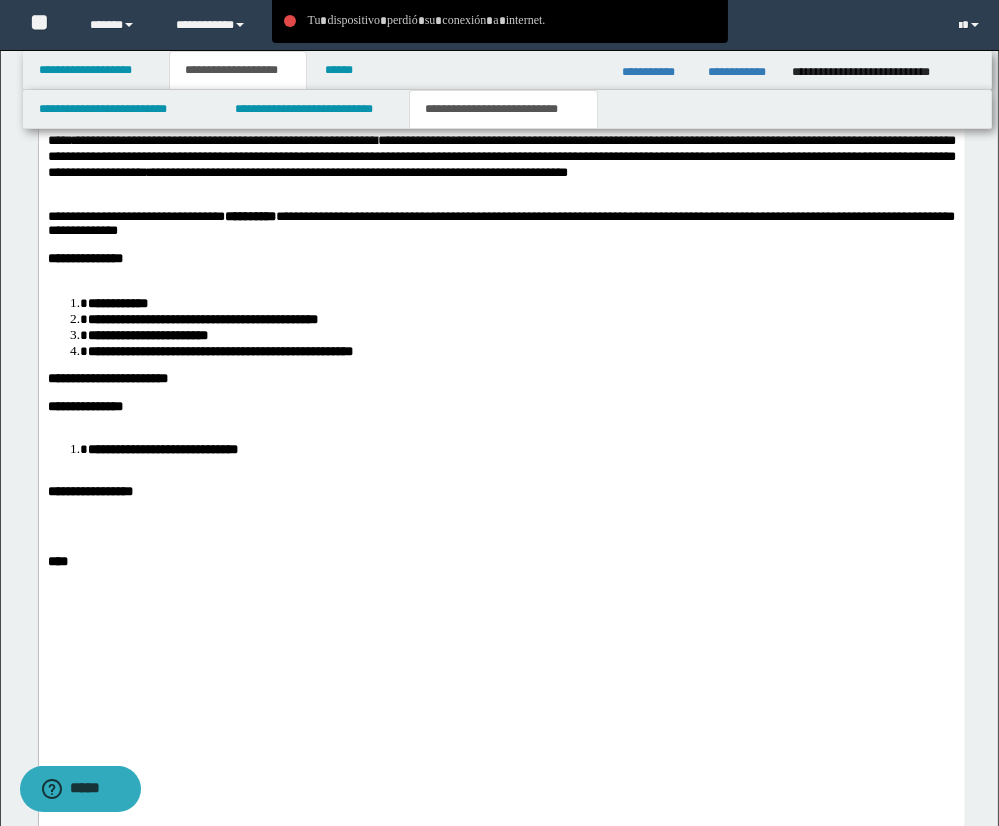 click on "**********" at bounding box center [84, 406] 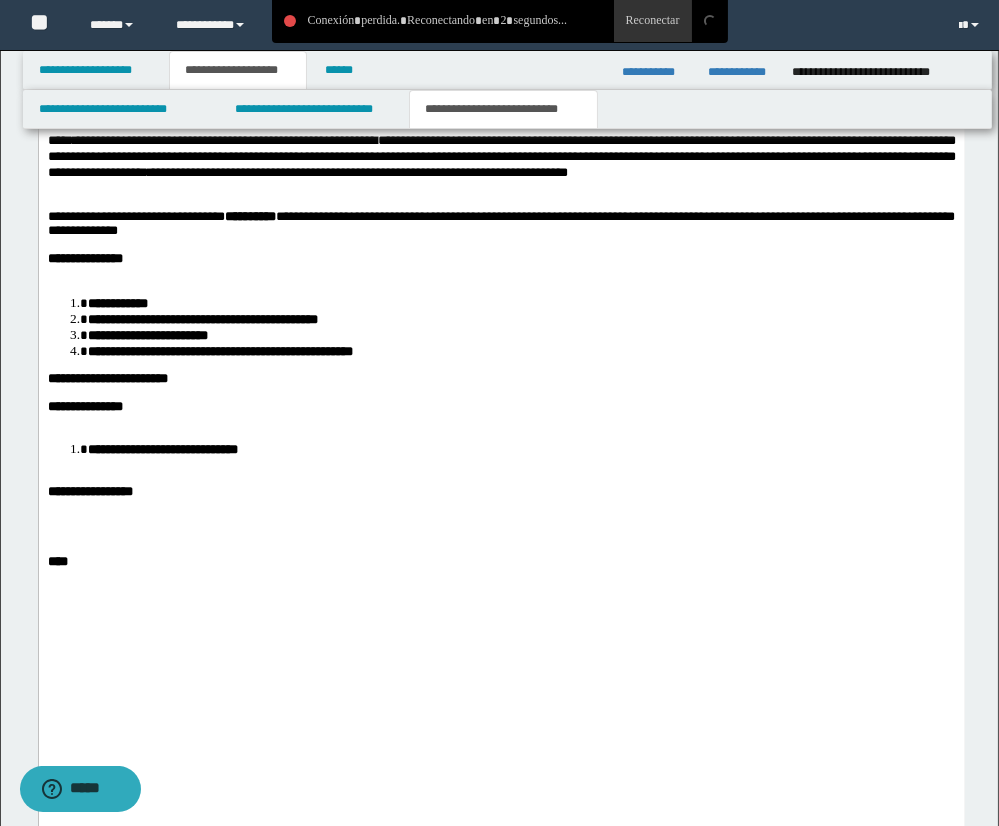 click on "**********" at bounding box center (84, 406) 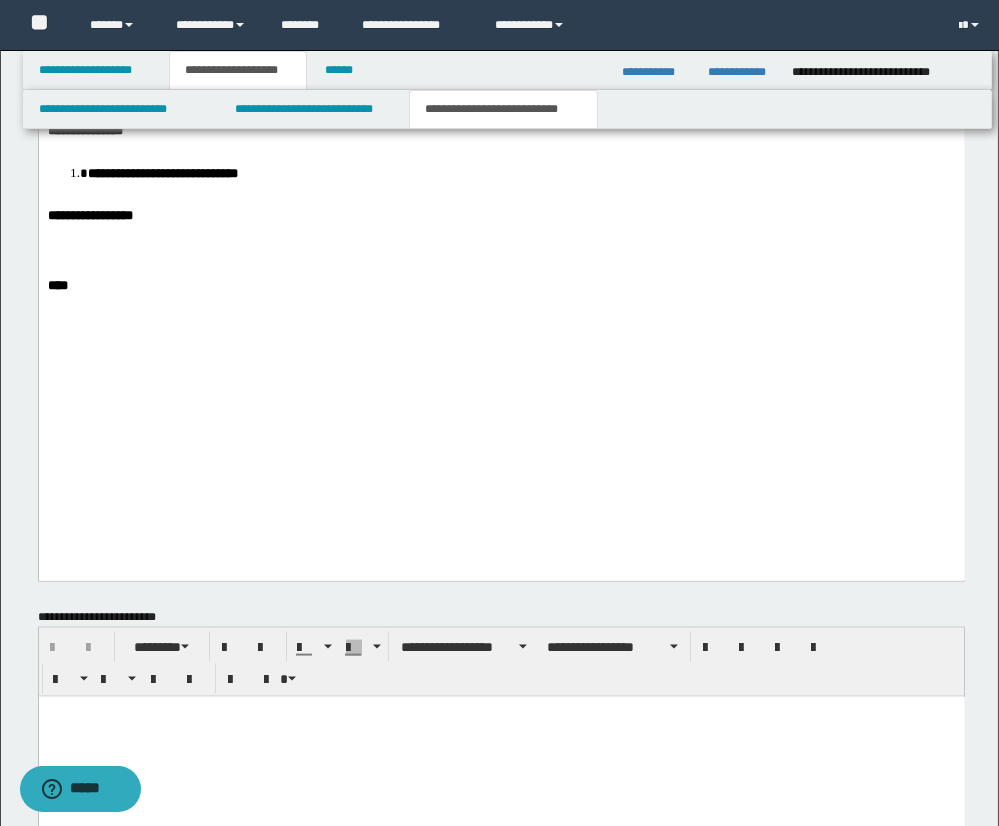 scroll, scrollTop: 3760, scrollLeft: 0, axis: vertical 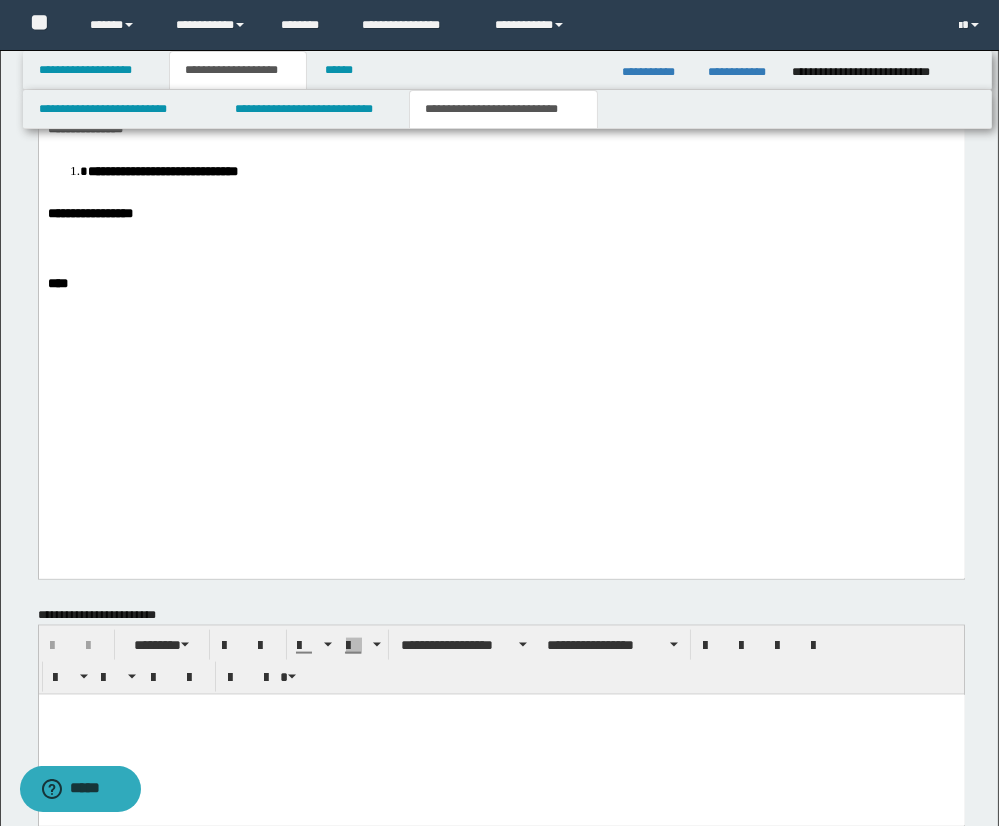 click on "**********" at bounding box center [89, 213] 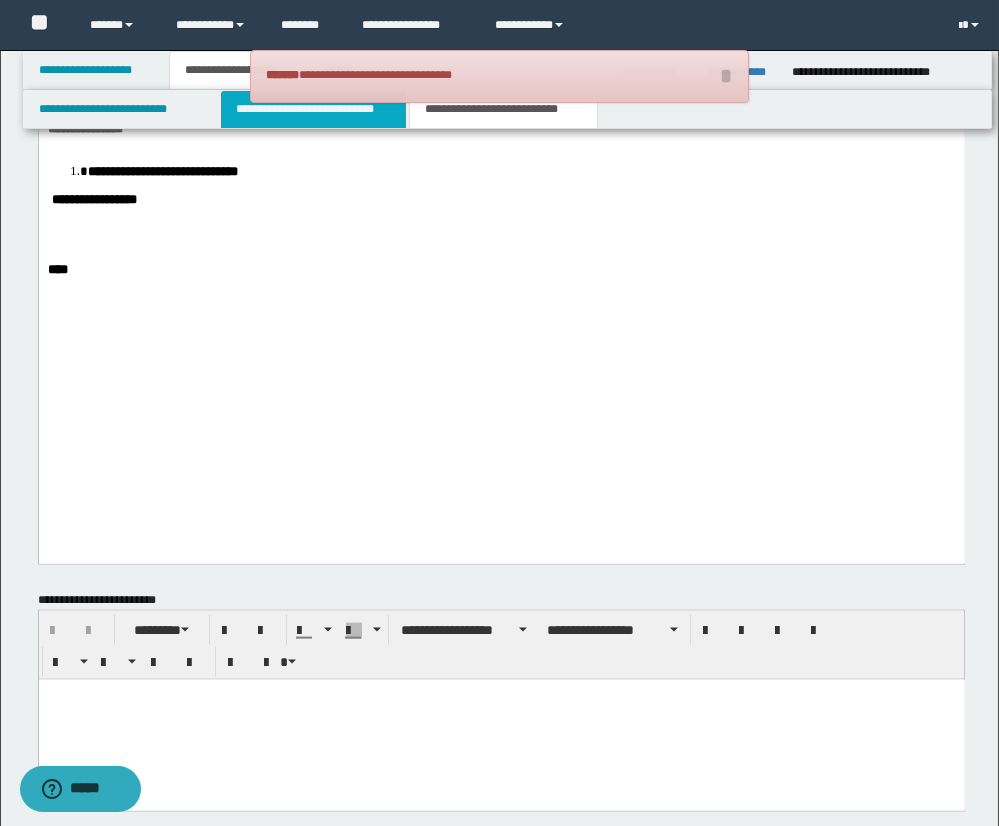 click on "**********" at bounding box center (313, 109) 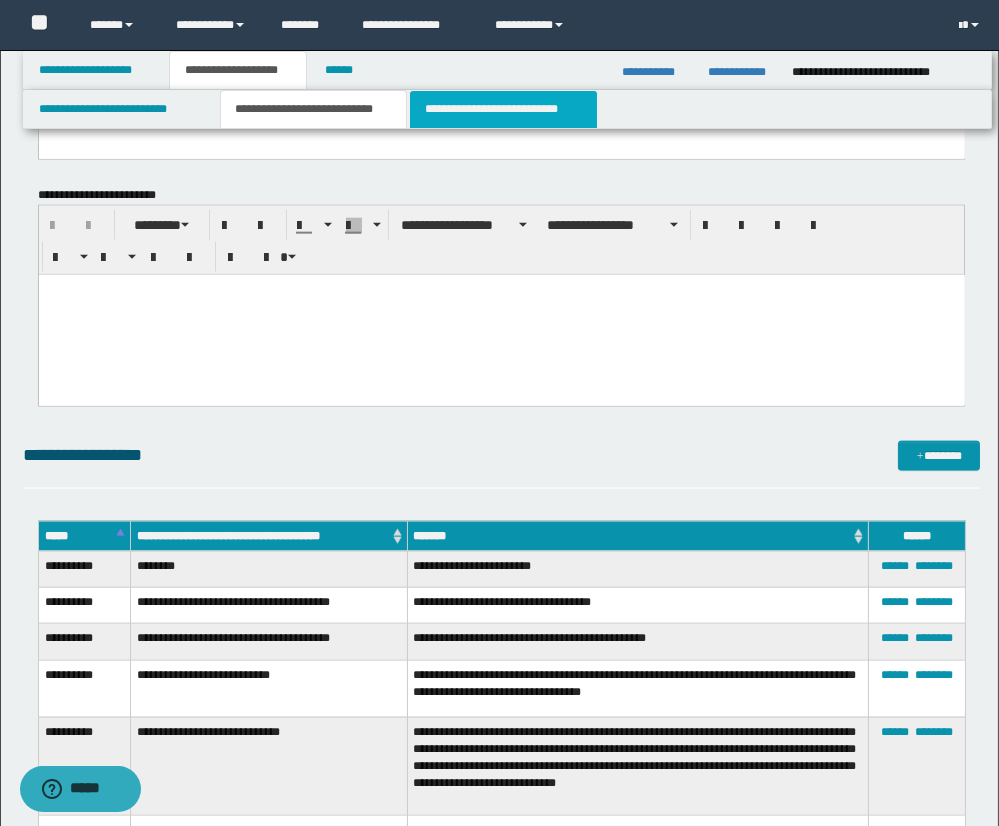click on "**********" at bounding box center [503, 109] 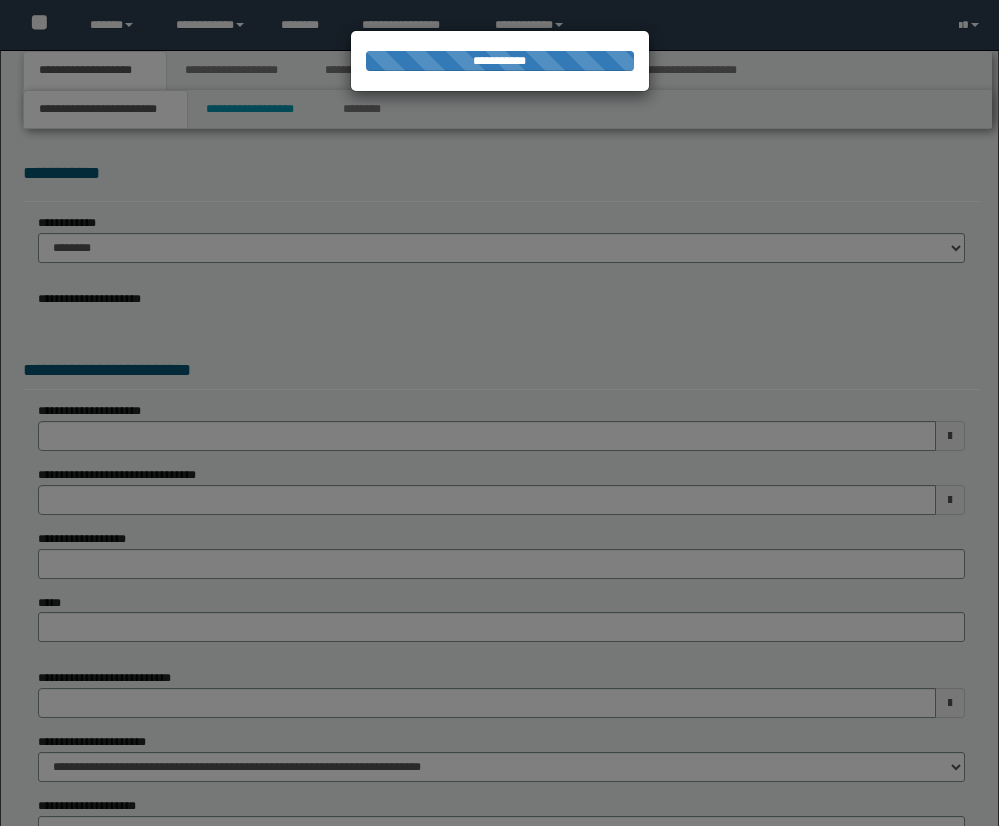 scroll, scrollTop: 0, scrollLeft: 0, axis: both 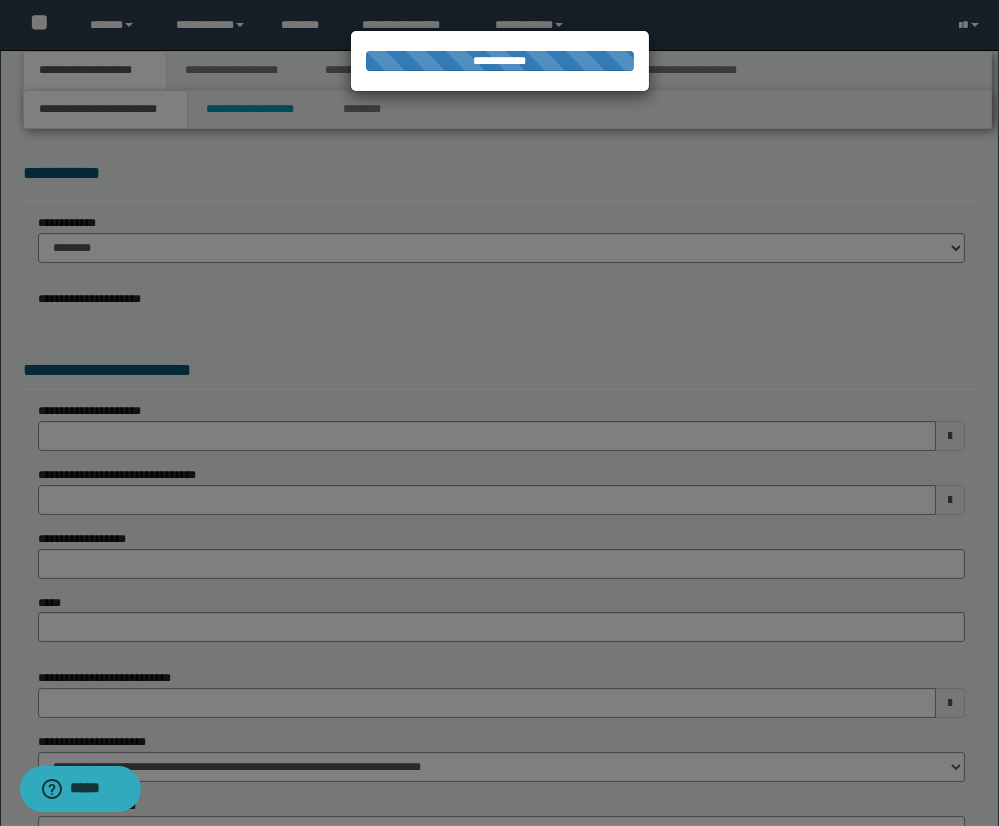 select on "*" 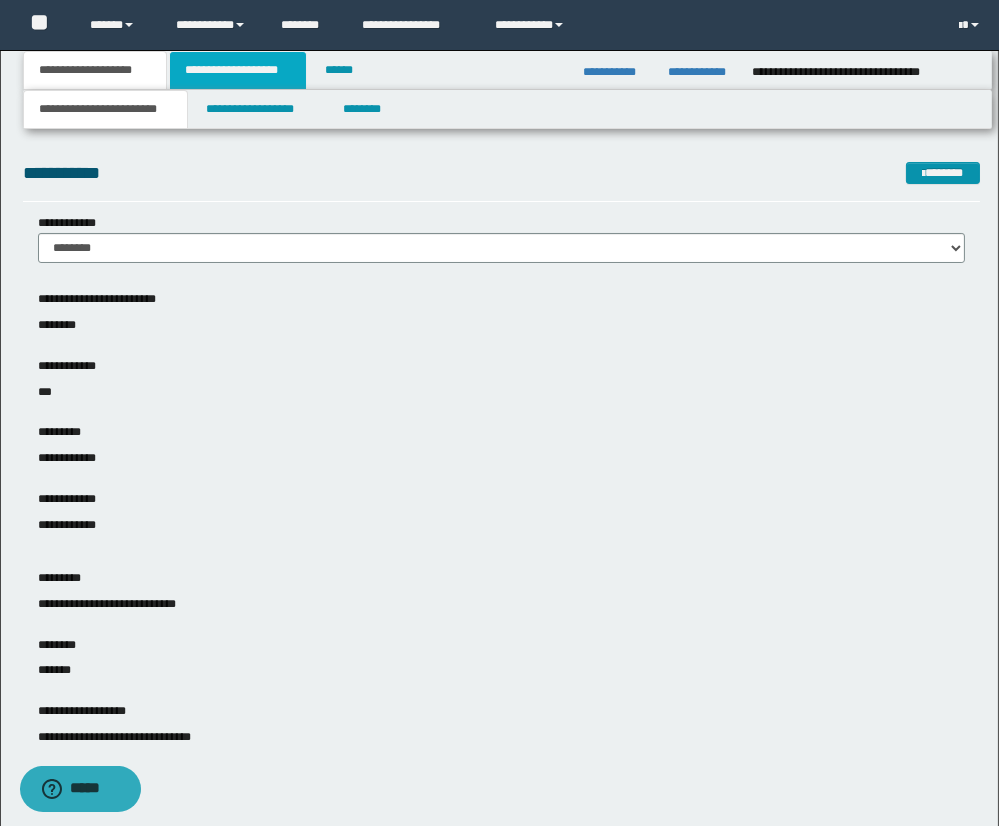 click on "**********" at bounding box center (238, 70) 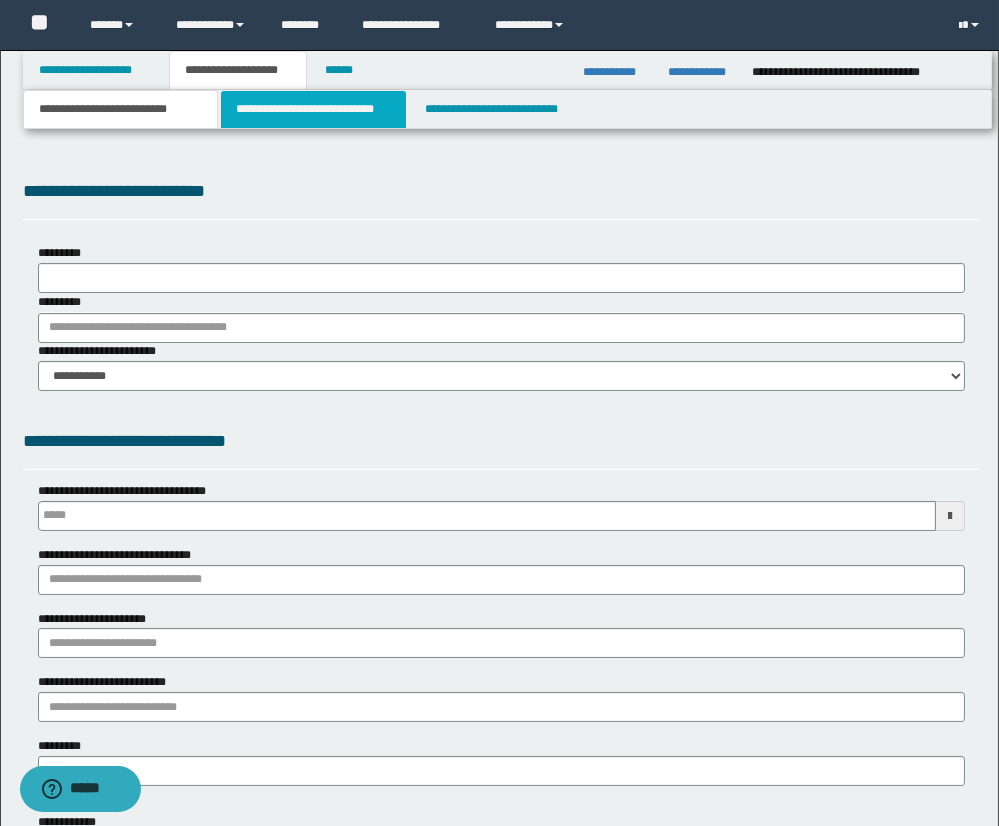 scroll, scrollTop: 0, scrollLeft: 0, axis: both 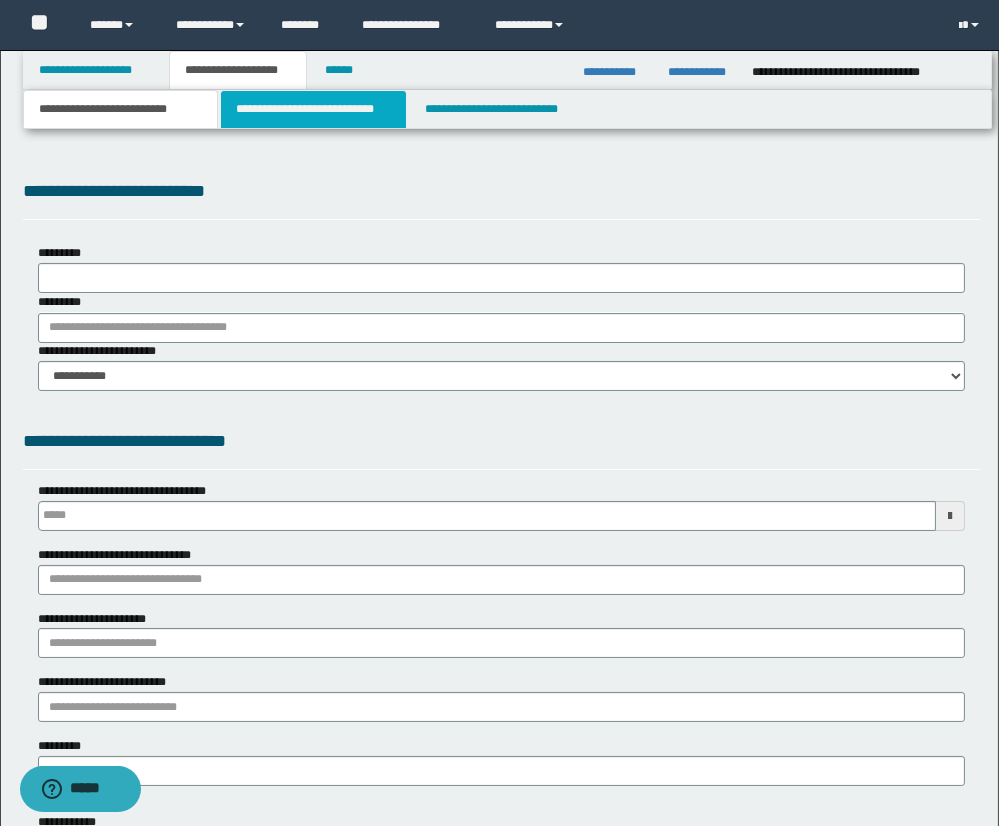 type on "**********" 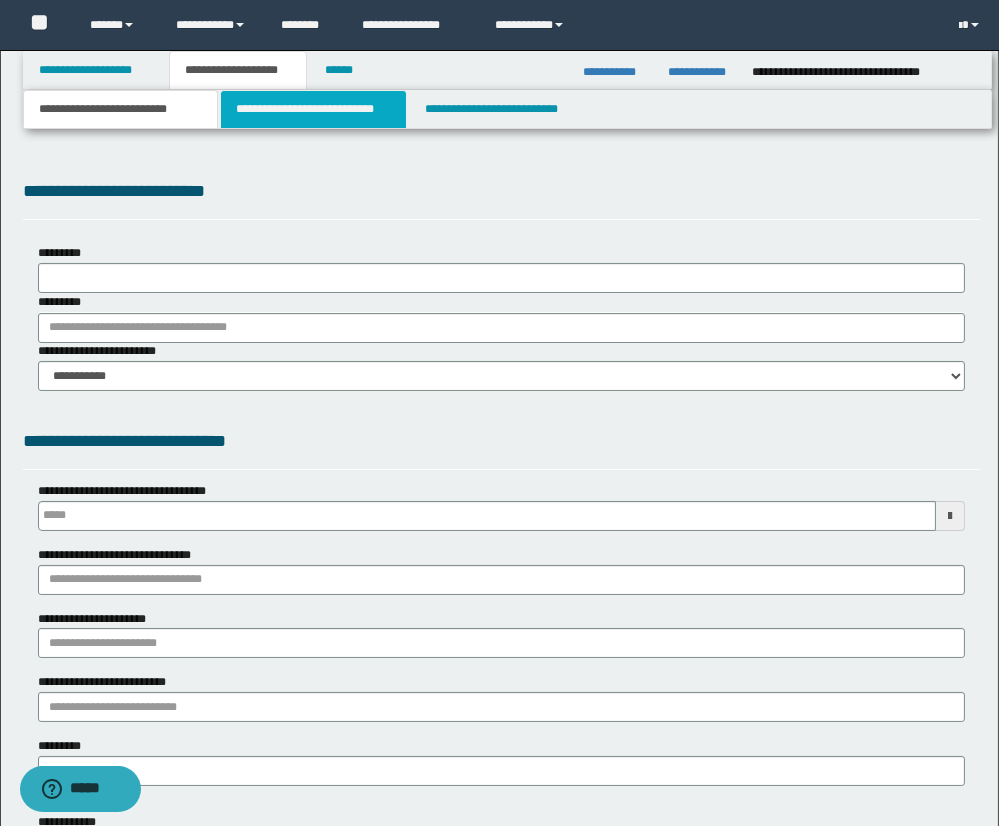 type on "**********" 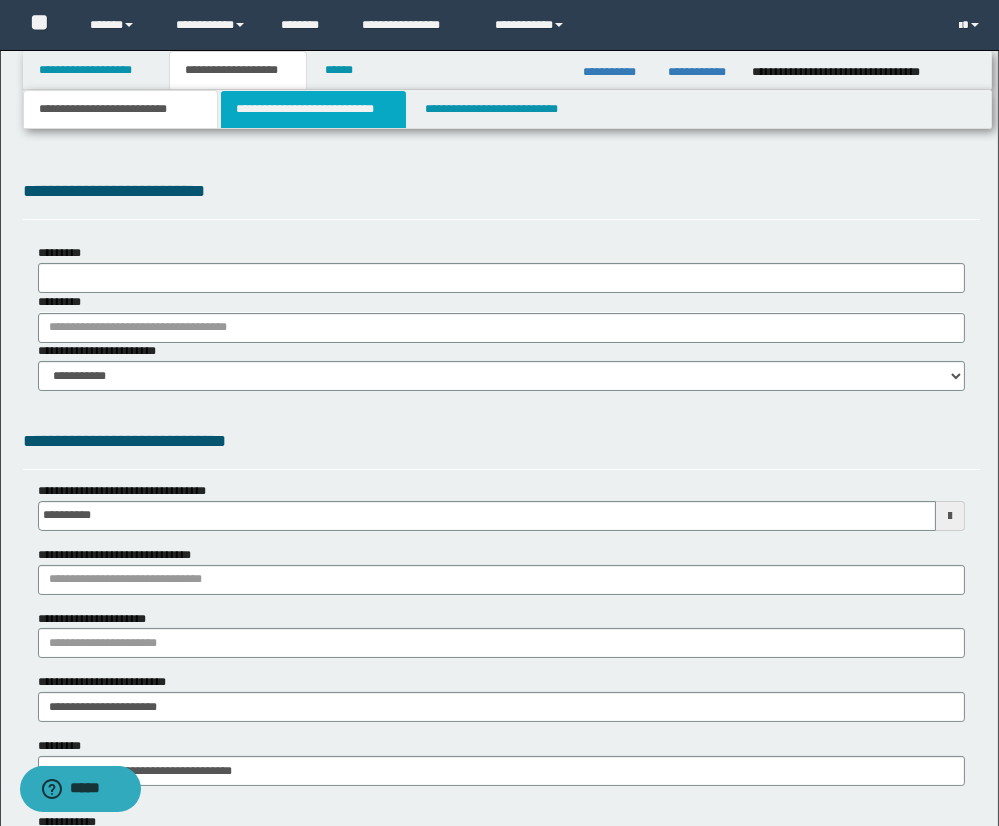 click on "**********" at bounding box center [313, 109] 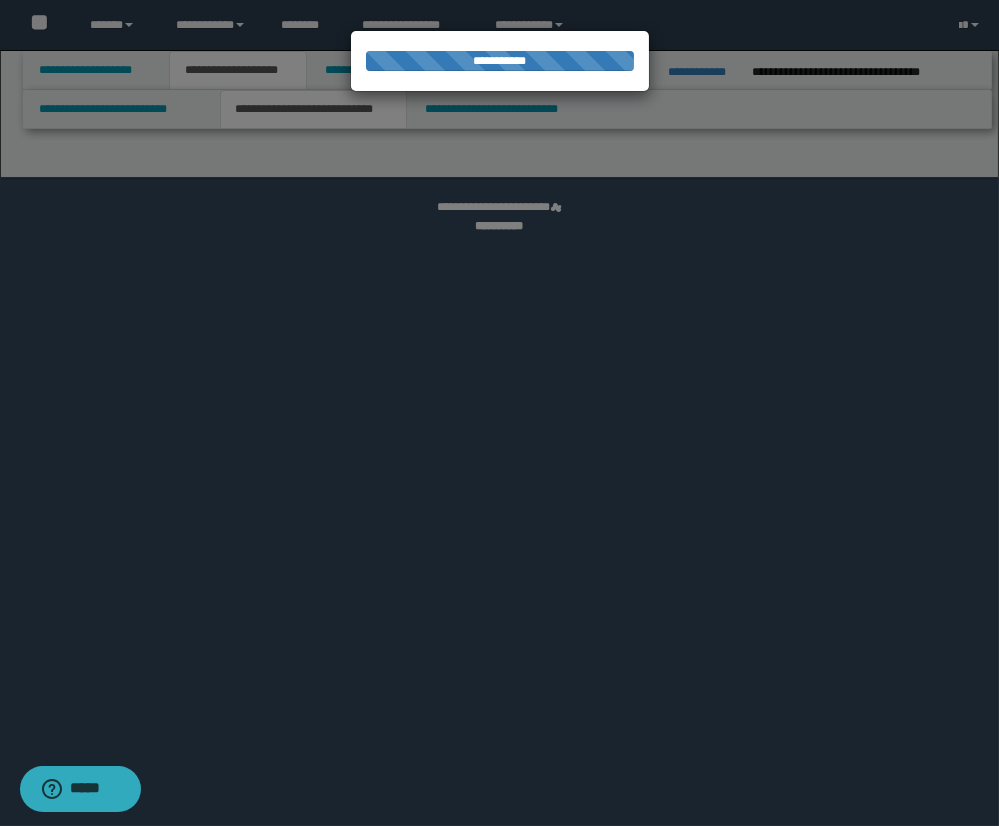 select on "*" 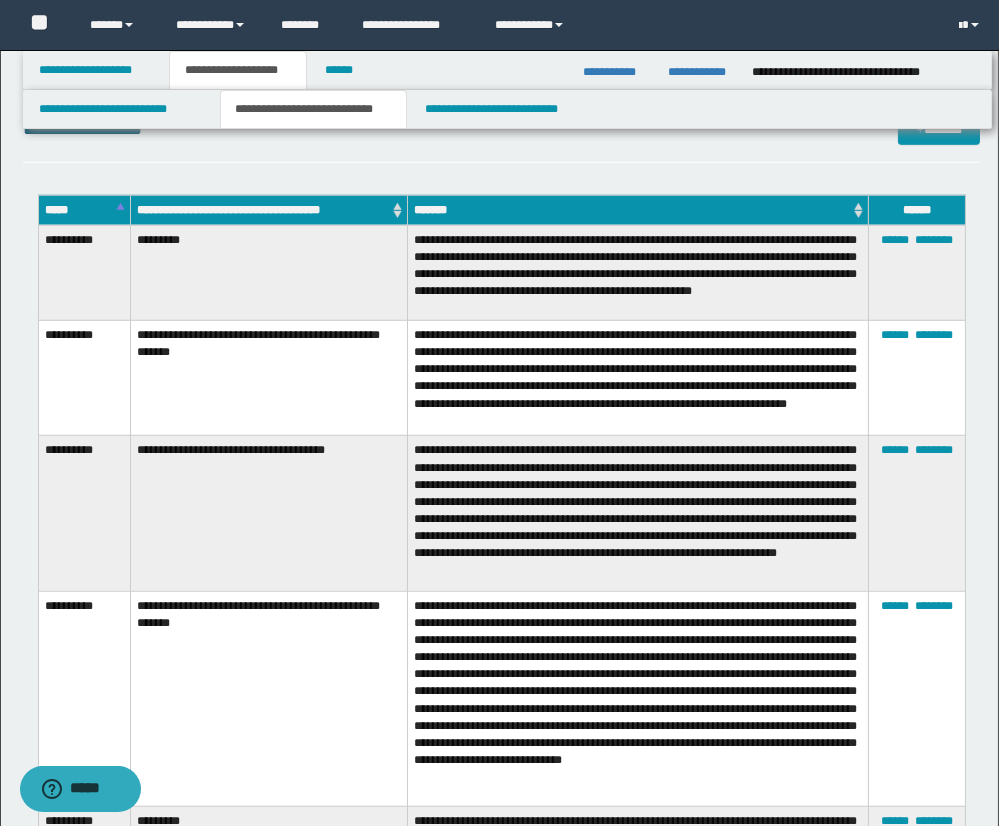 scroll, scrollTop: 2318, scrollLeft: 0, axis: vertical 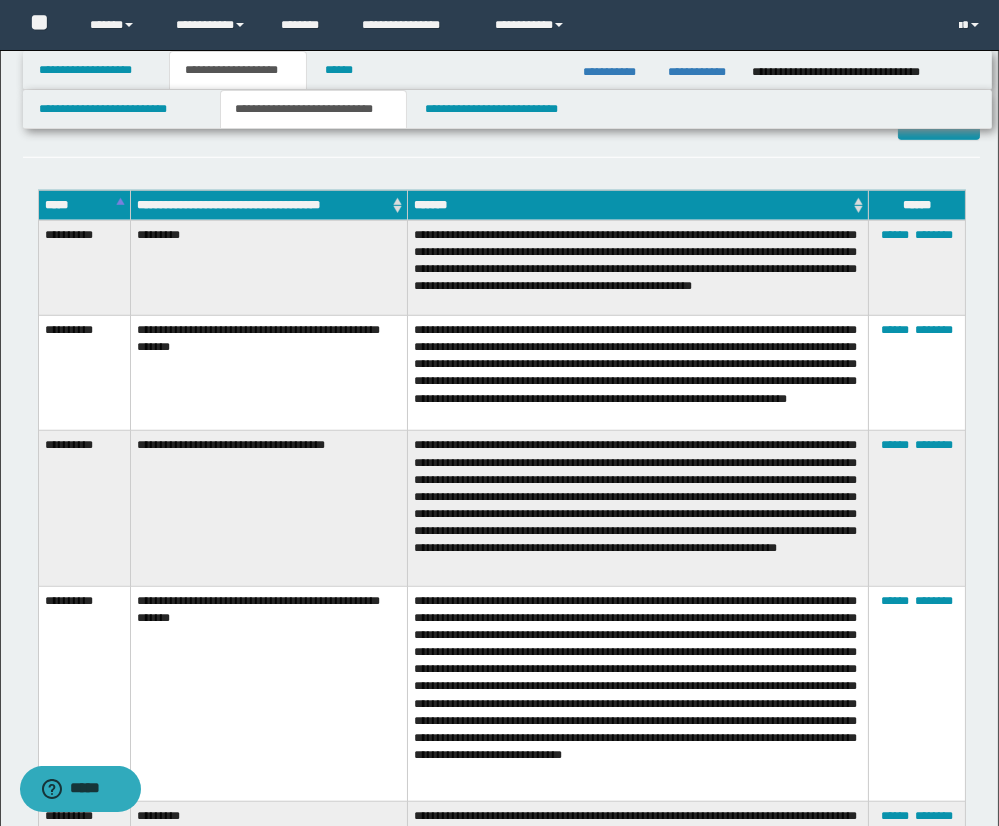 drag, startPoint x: 615, startPoint y: 405, endPoint x: 790, endPoint y: 406, distance: 175.00285 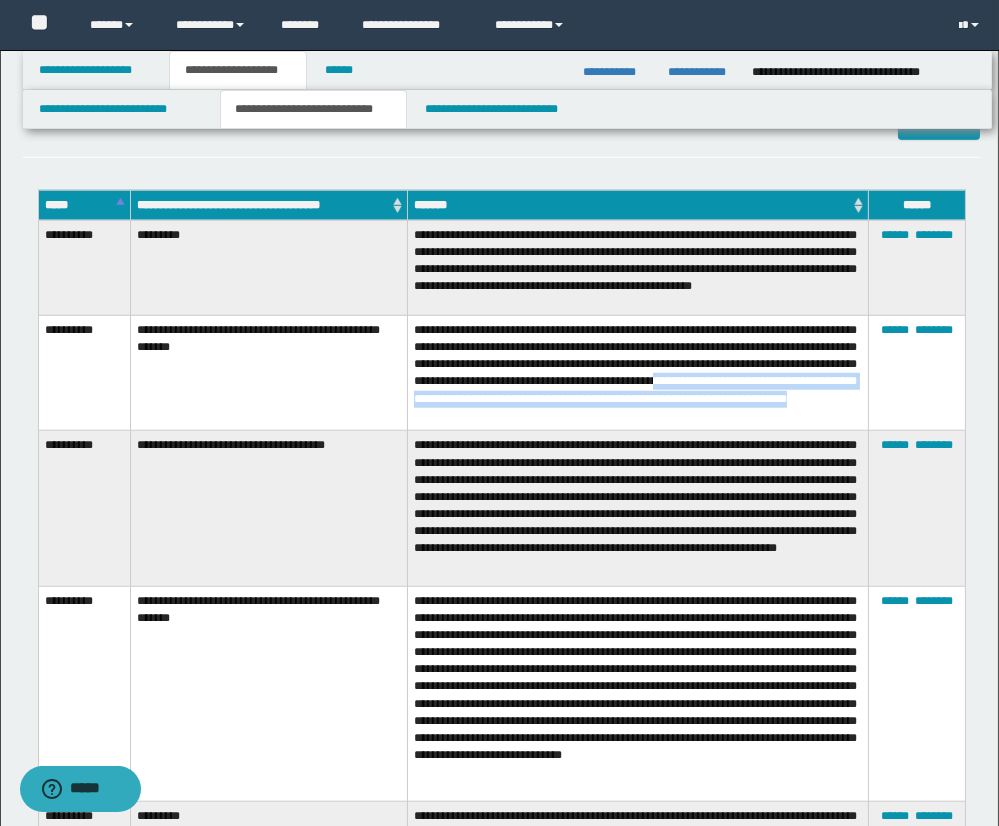 drag, startPoint x: 611, startPoint y: 402, endPoint x: 841, endPoint y: 417, distance: 230.48862 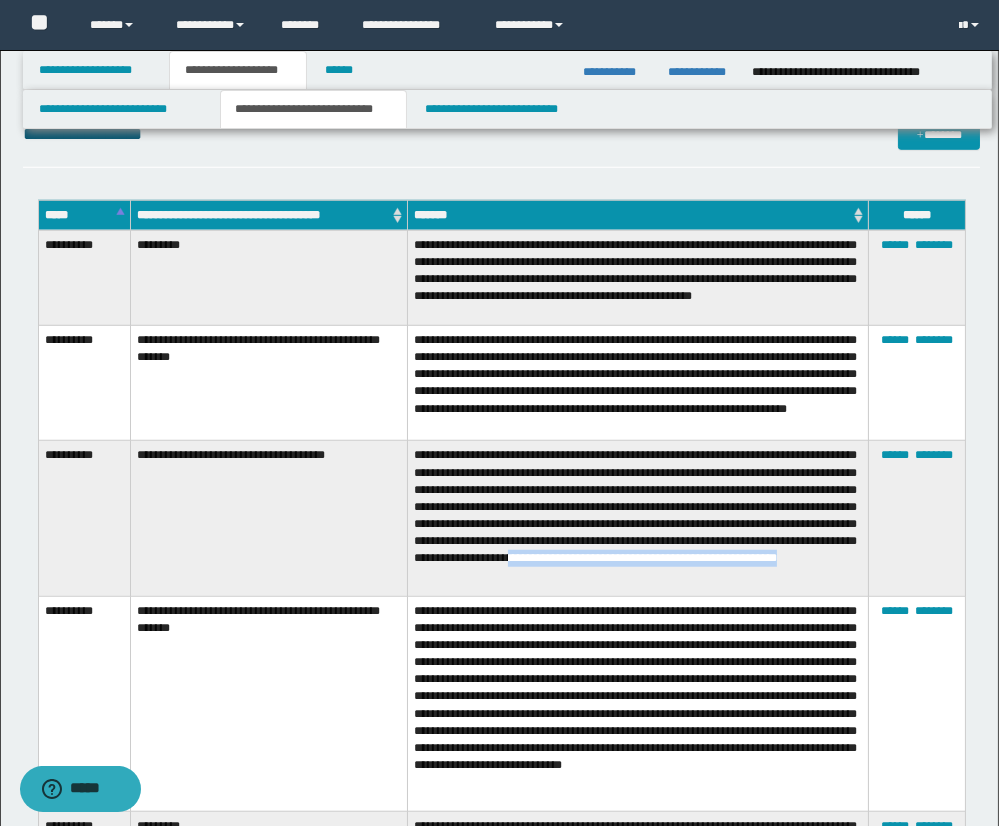 drag, startPoint x: 536, startPoint y: 581, endPoint x: 848, endPoint y: 579, distance: 312.0064 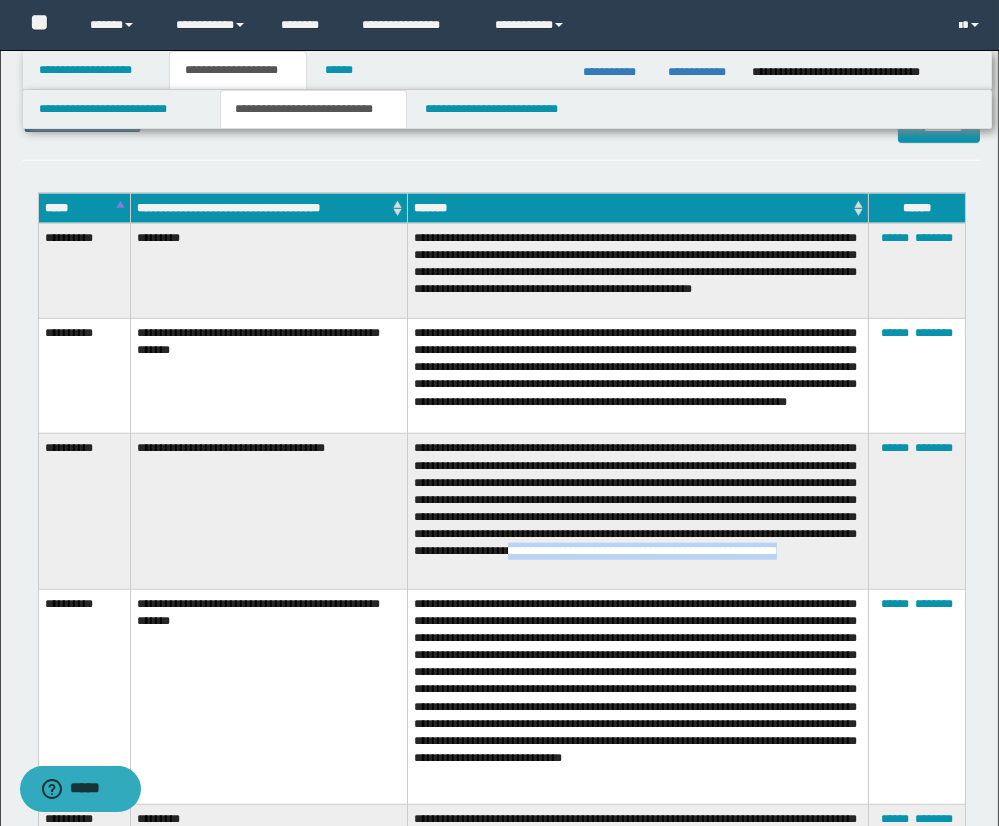 scroll, scrollTop: 2318, scrollLeft: 0, axis: vertical 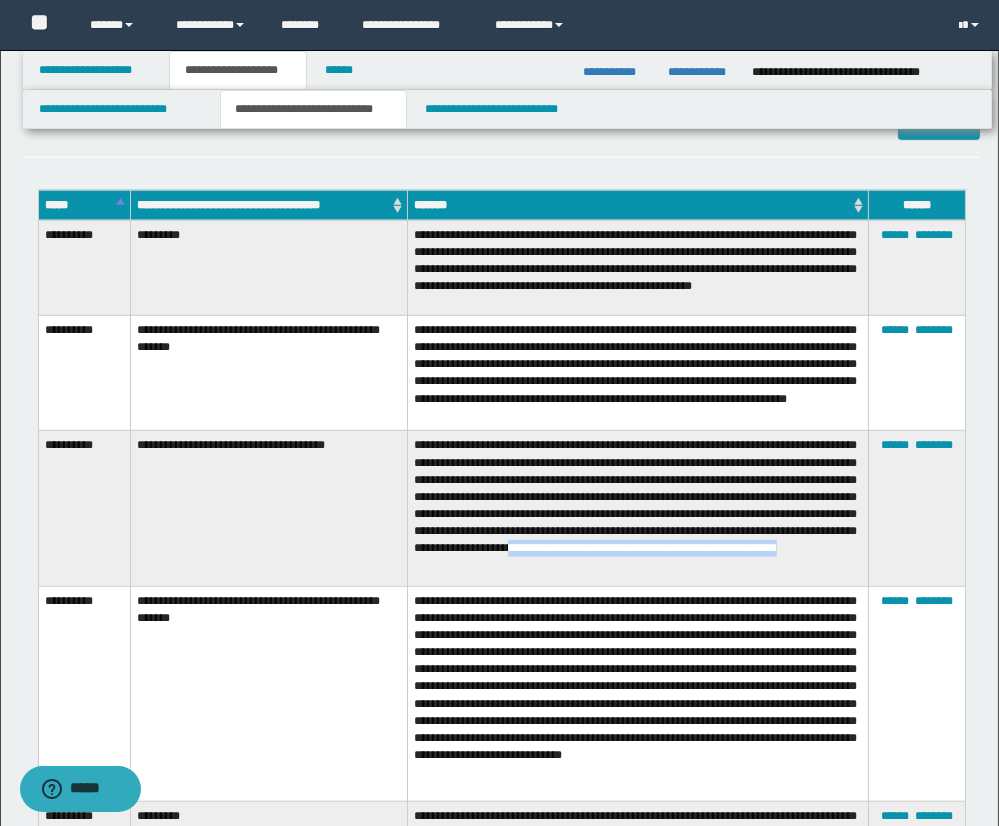 copy on "**********" 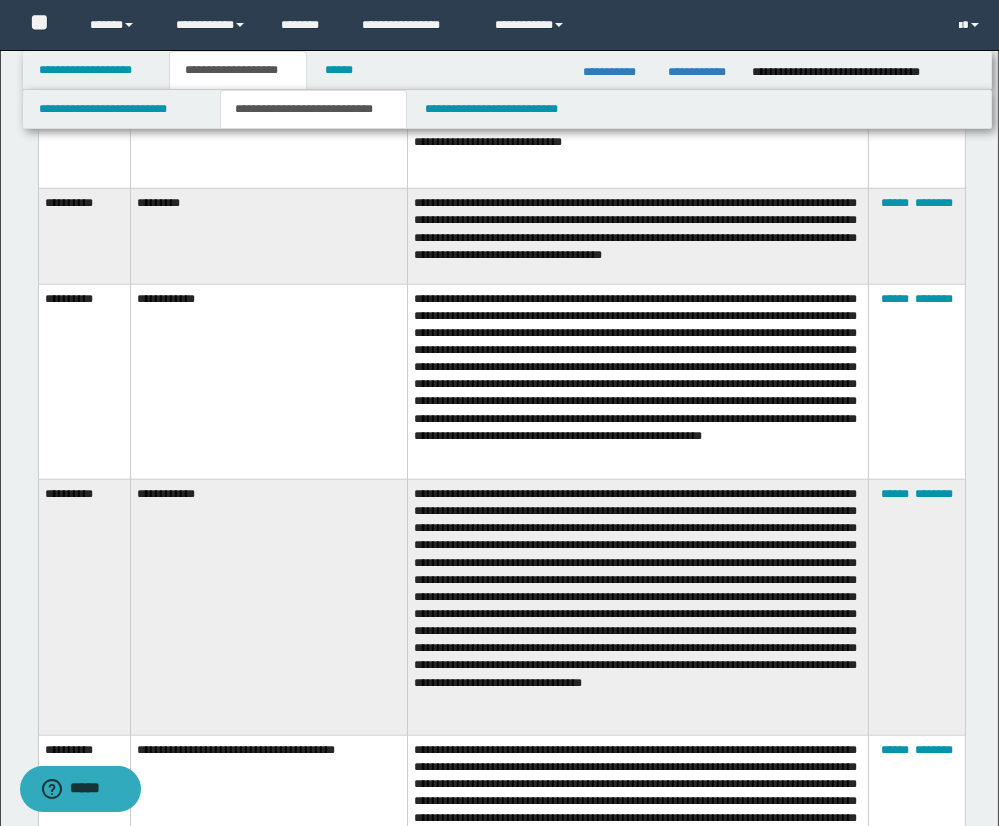 scroll, scrollTop: 2939, scrollLeft: 0, axis: vertical 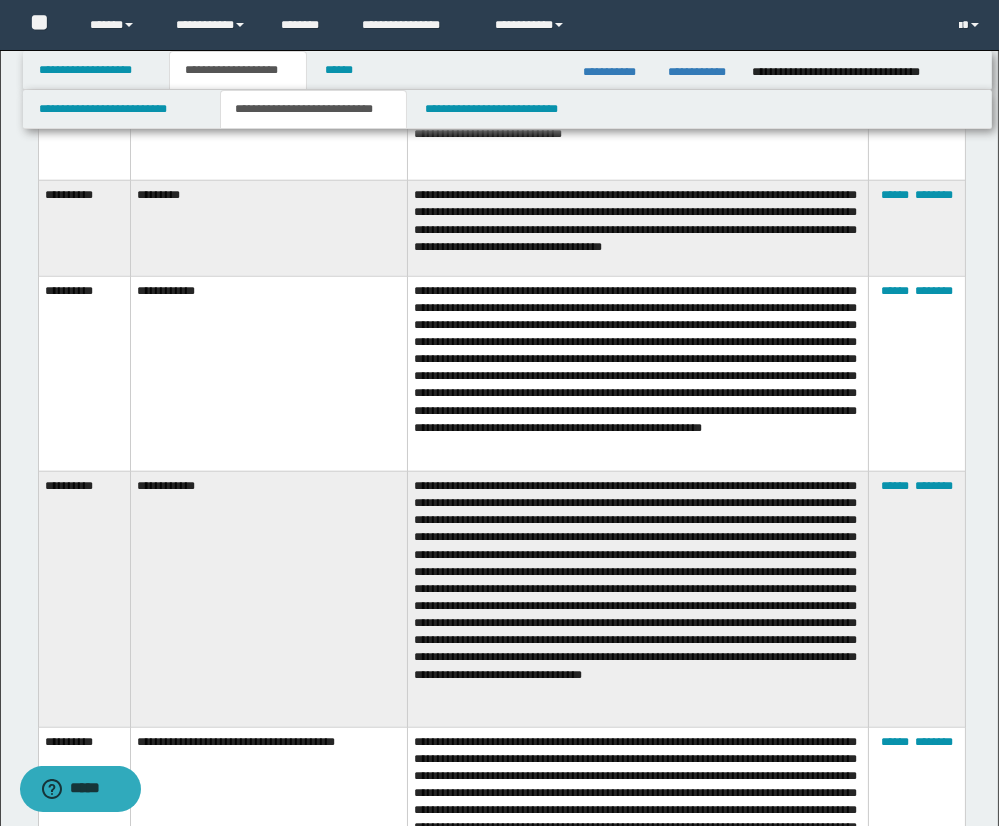 click on "**********" at bounding box center (638, 373) 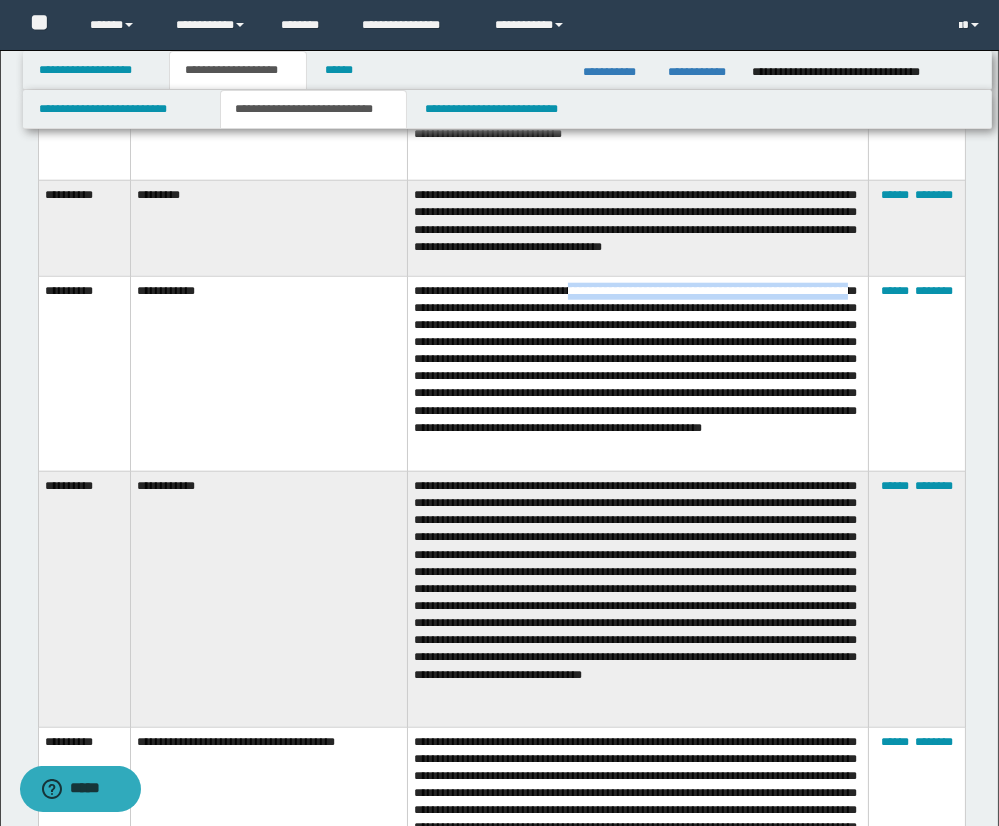 drag, startPoint x: 597, startPoint y: 298, endPoint x: 467, endPoint y: 314, distance: 130.98091 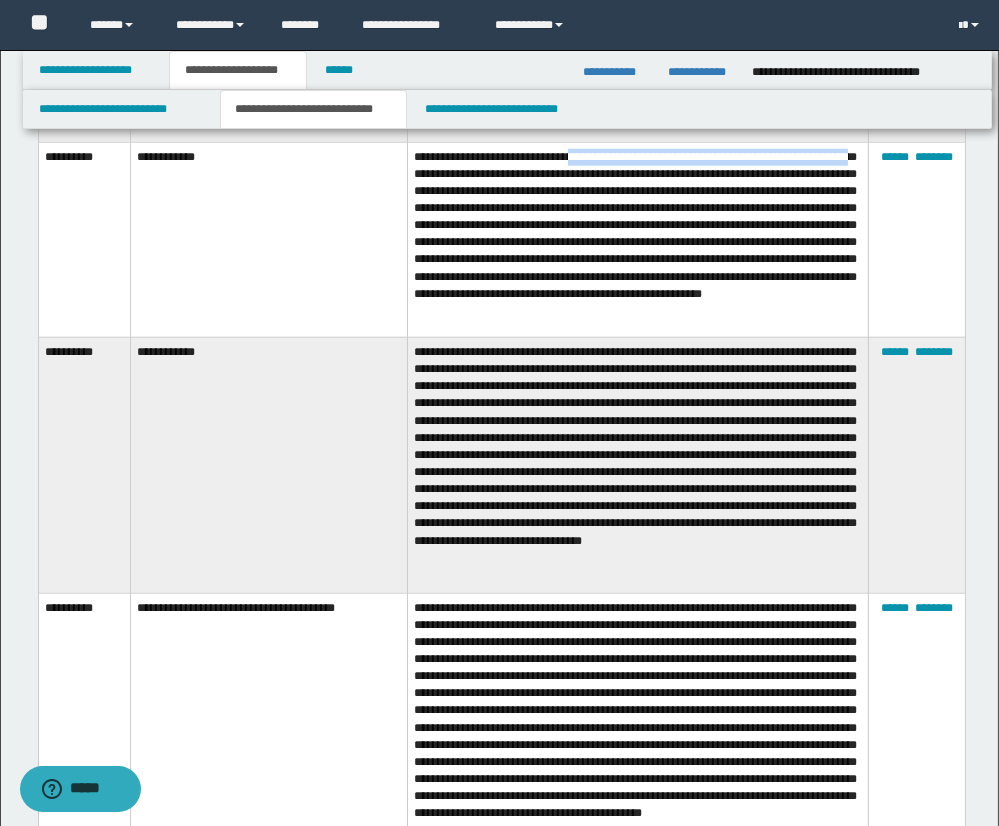 scroll, scrollTop: 3072, scrollLeft: 0, axis: vertical 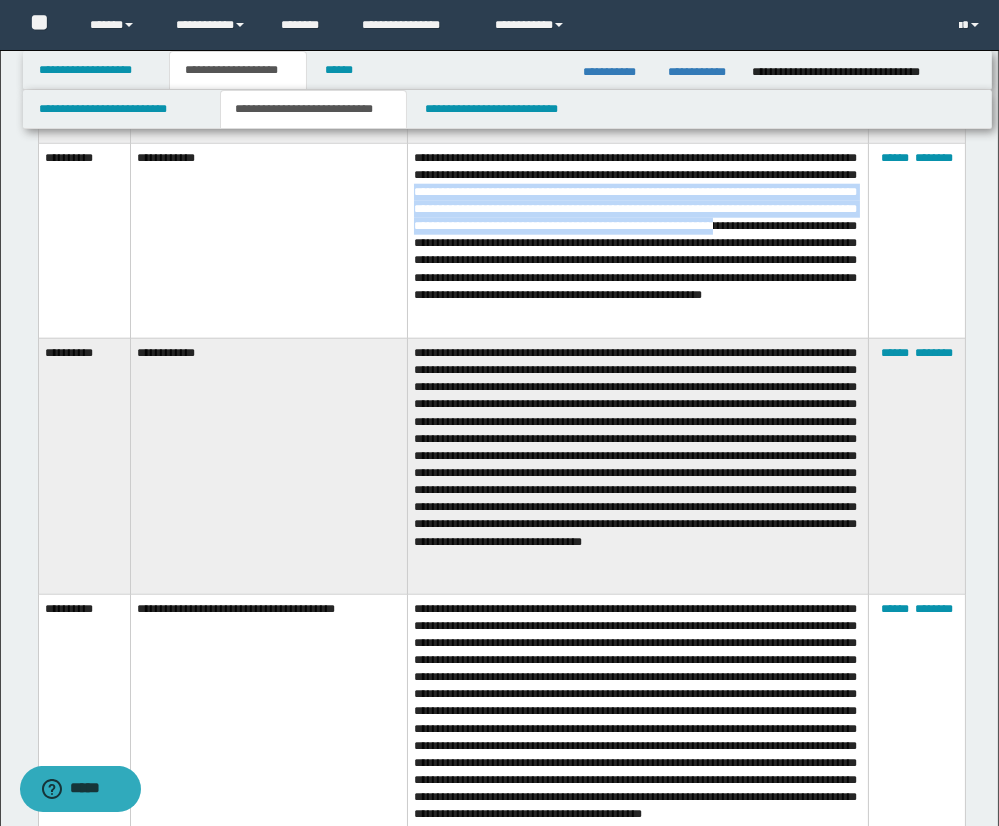 drag, startPoint x: 662, startPoint y: 197, endPoint x: 791, endPoint y: 247, distance: 138.351 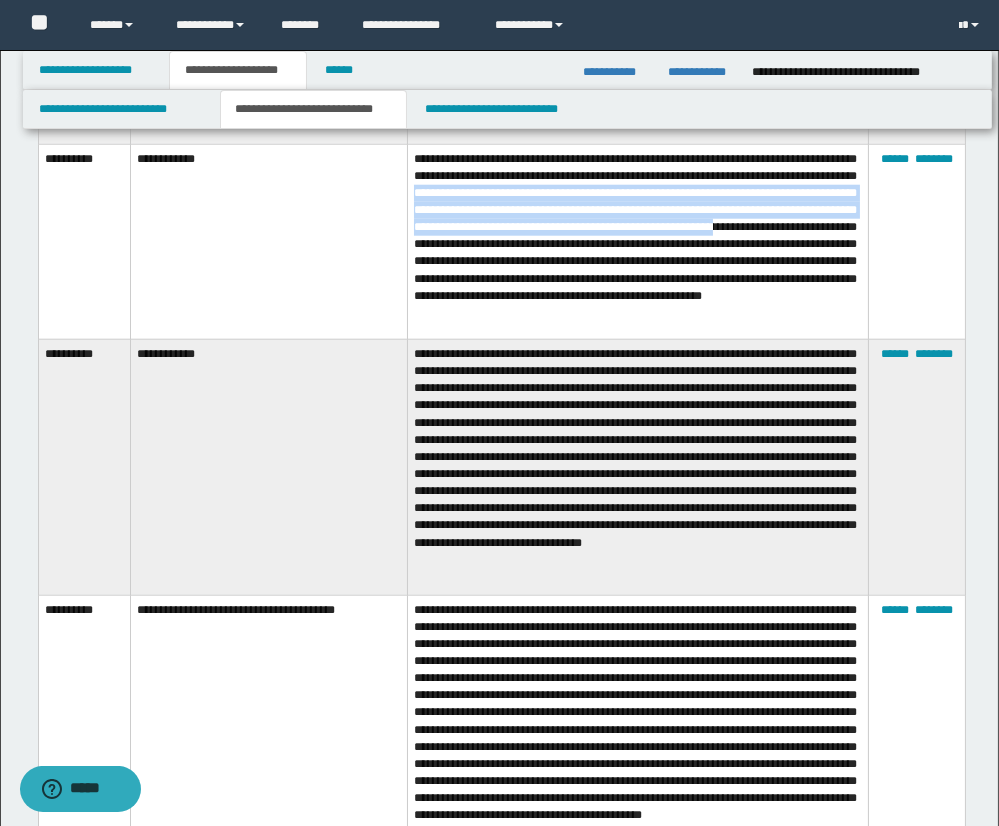copy on "**********" 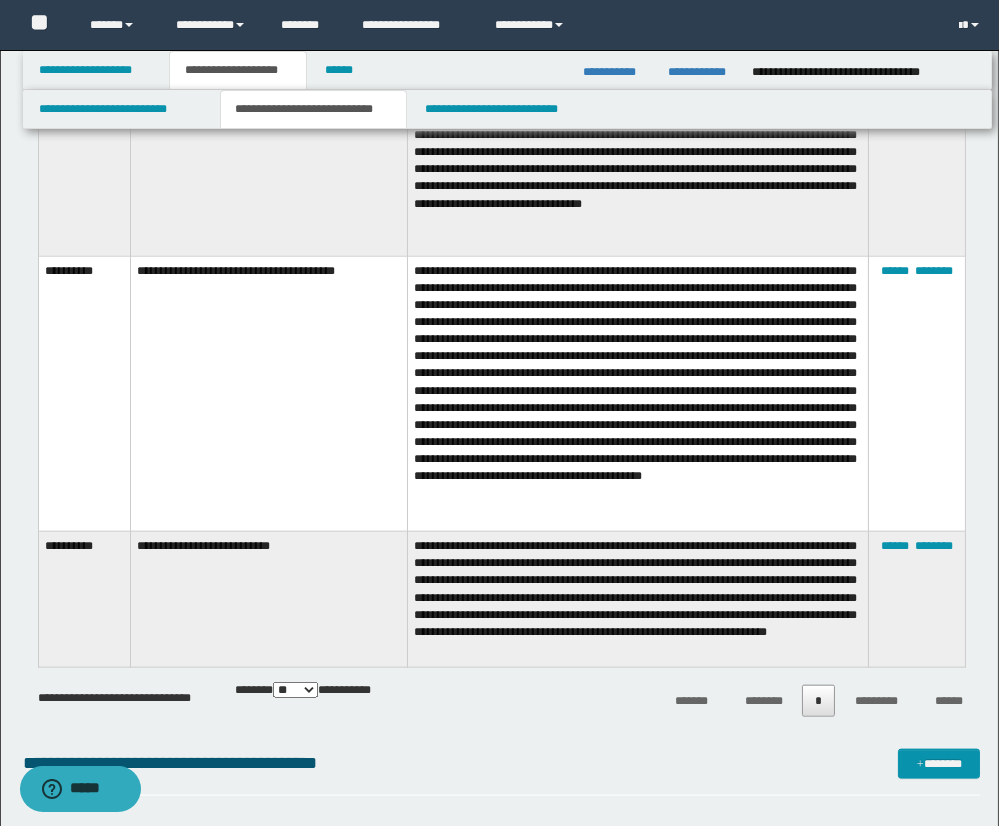scroll, scrollTop: 3411, scrollLeft: 0, axis: vertical 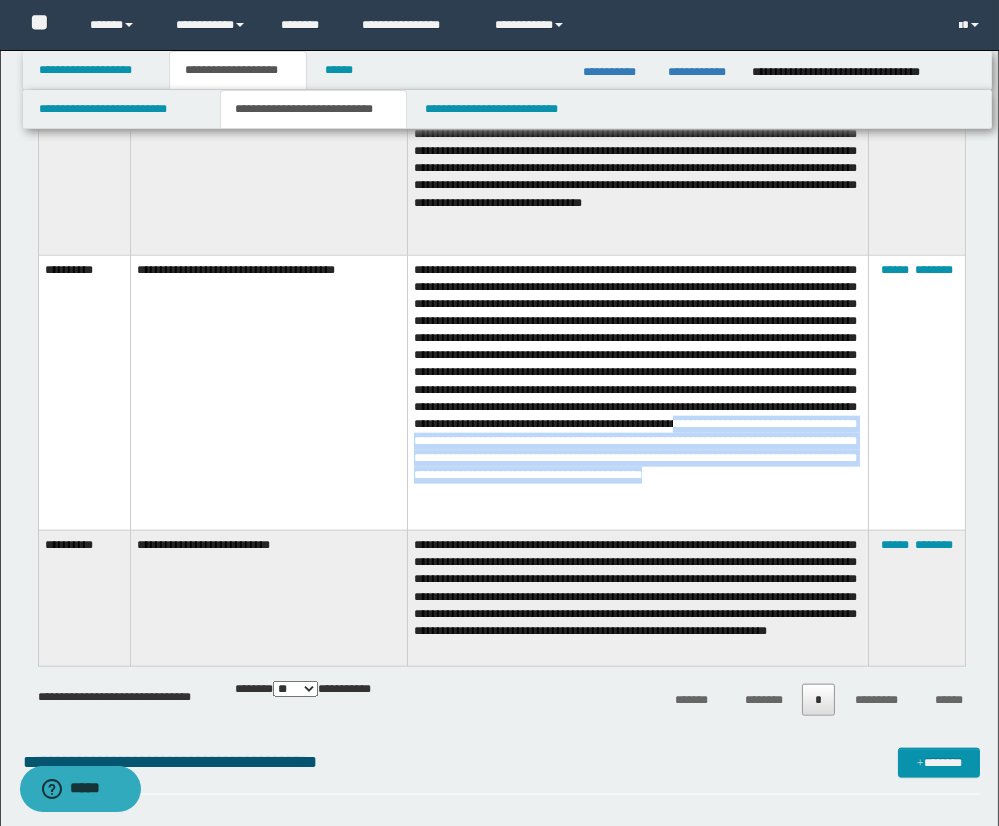 drag, startPoint x: 649, startPoint y: 467, endPoint x: 849, endPoint y: 518, distance: 206.4001 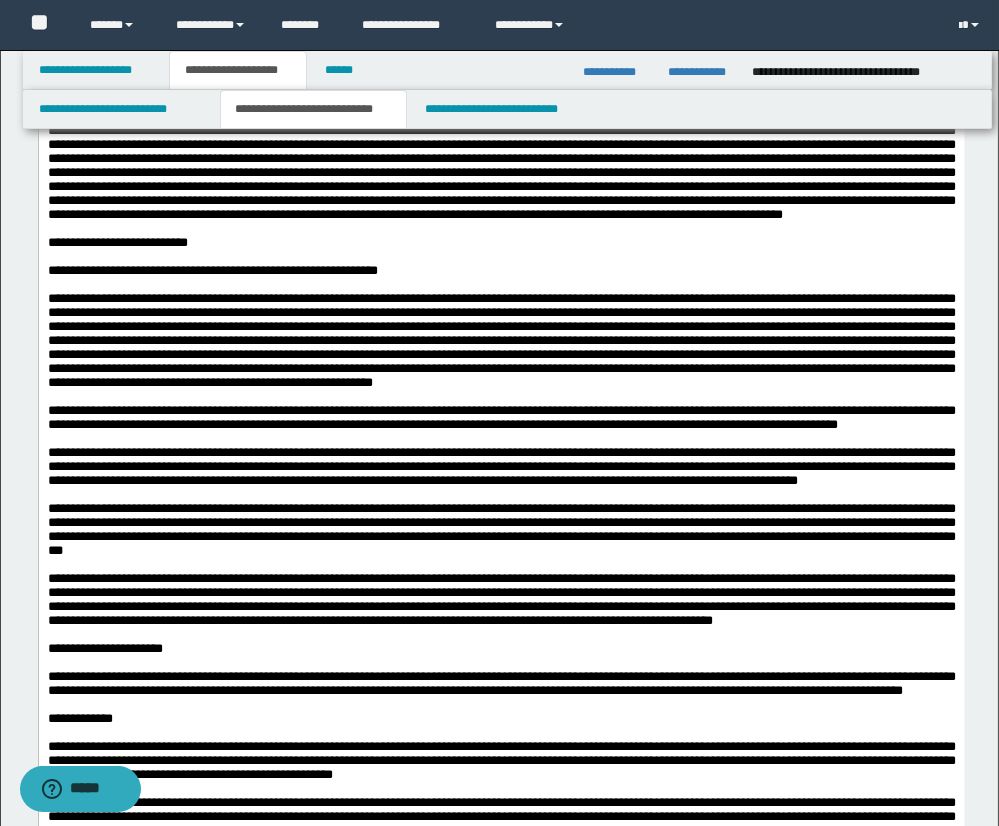 scroll, scrollTop: 979, scrollLeft: 0, axis: vertical 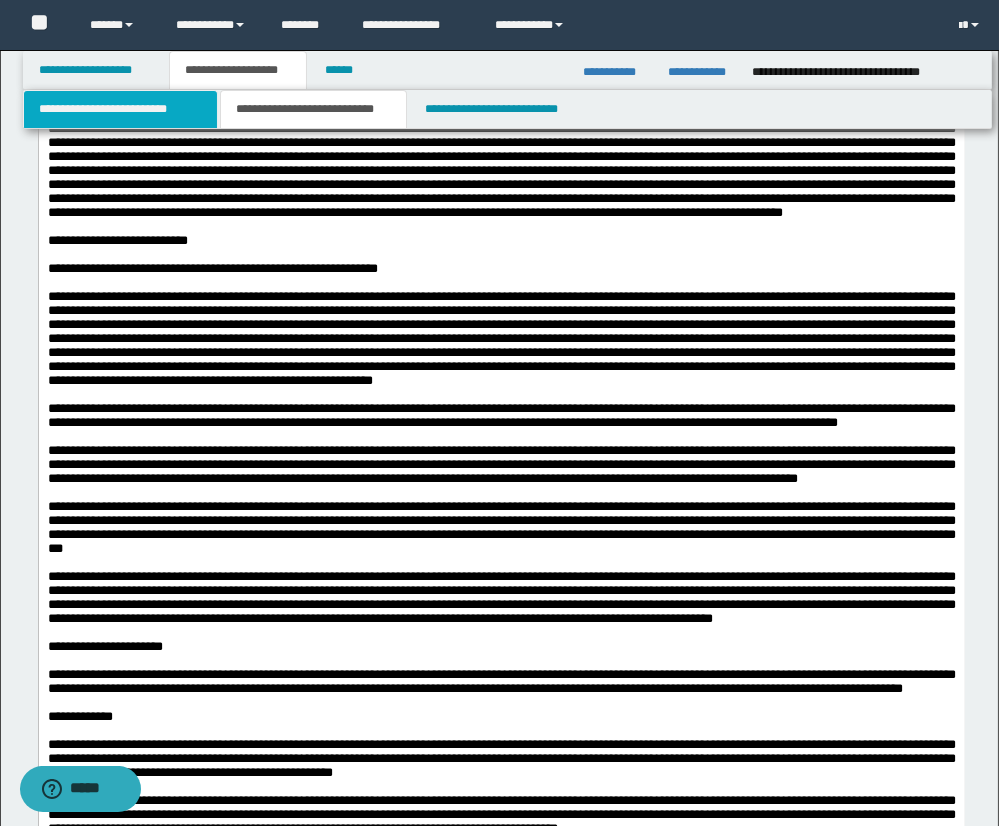 click on "**********" at bounding box center (120, 109) 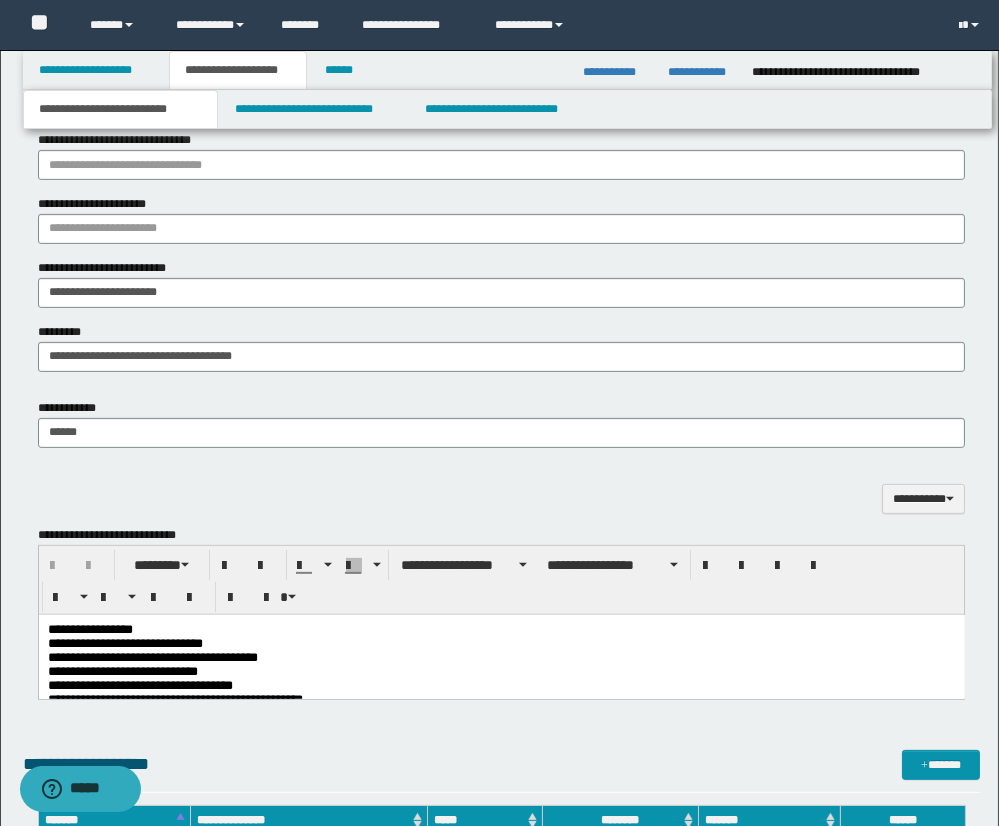 scroll, scrollTop: 1092, scrollLeft: 0, axis: vertical 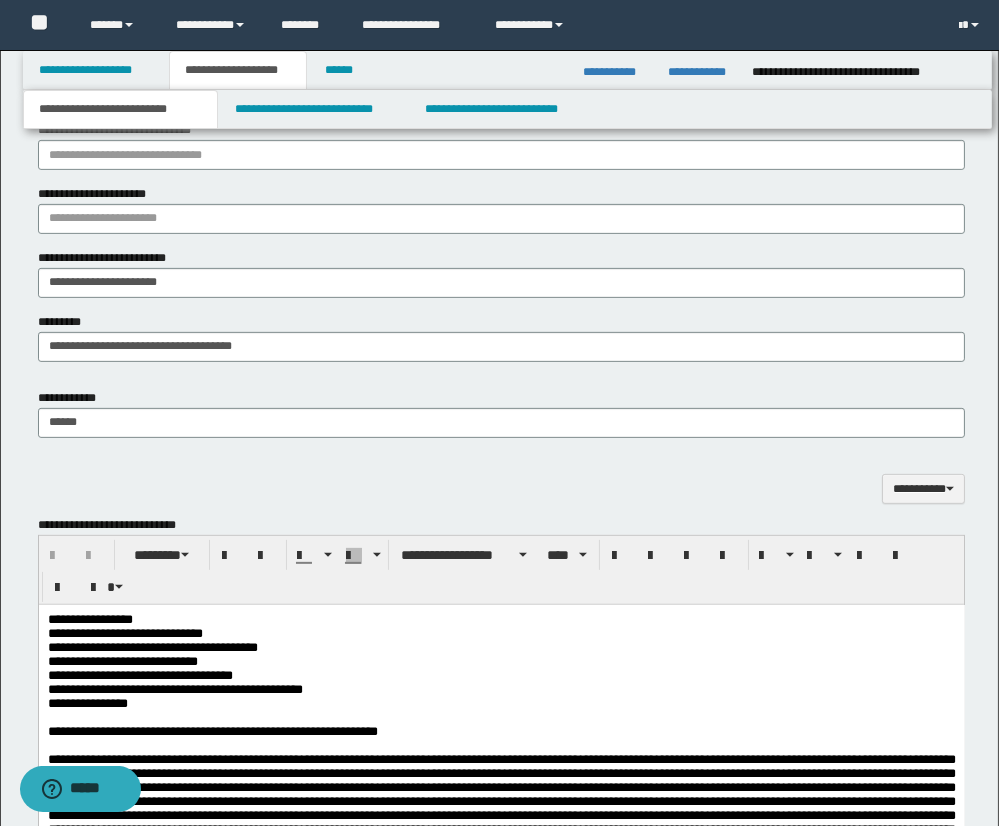 click on "**********" at bounding box center [501, 1061] 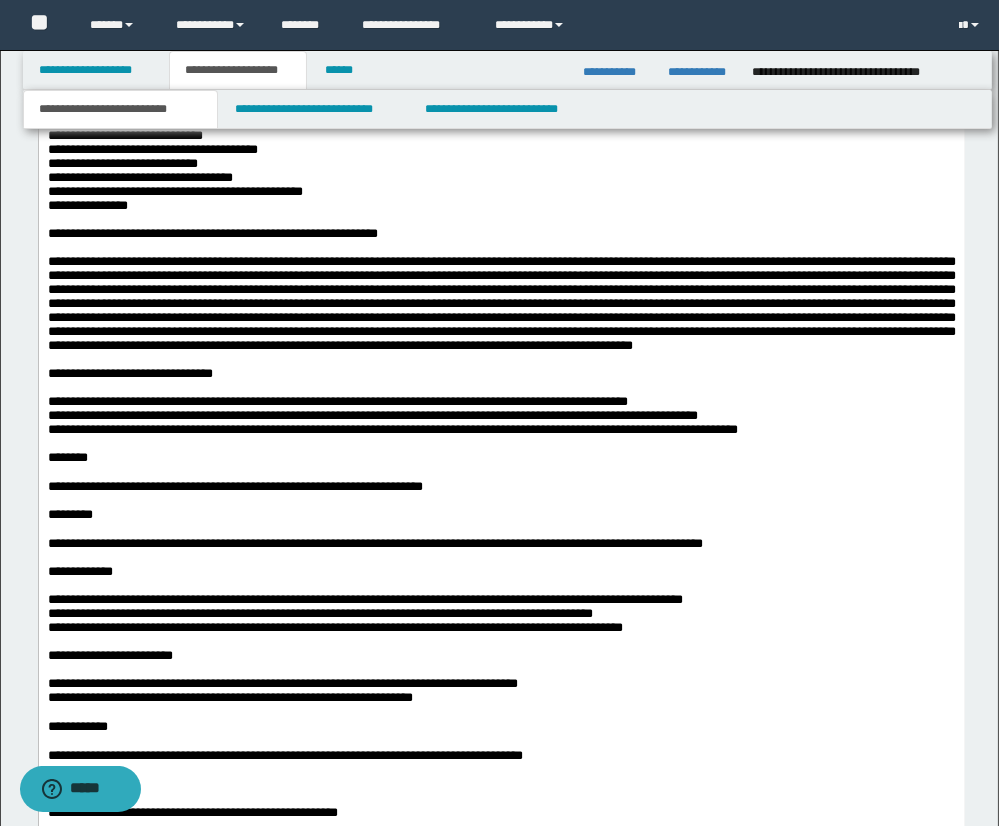 scroll, scrollTop: 1592, scrollLeft: 0, axis: vertical 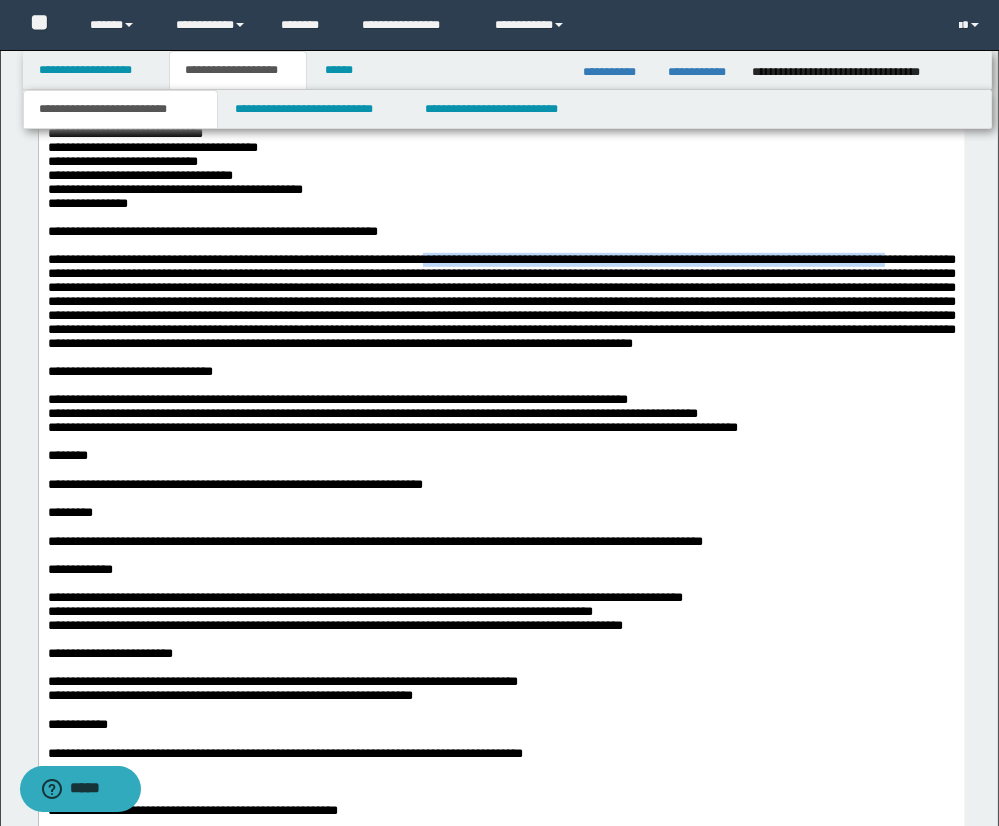 drag, startPoint x: 568, startPoint y: 271, endPoint x: 155, endPoint y: 287, distance: 413.3098 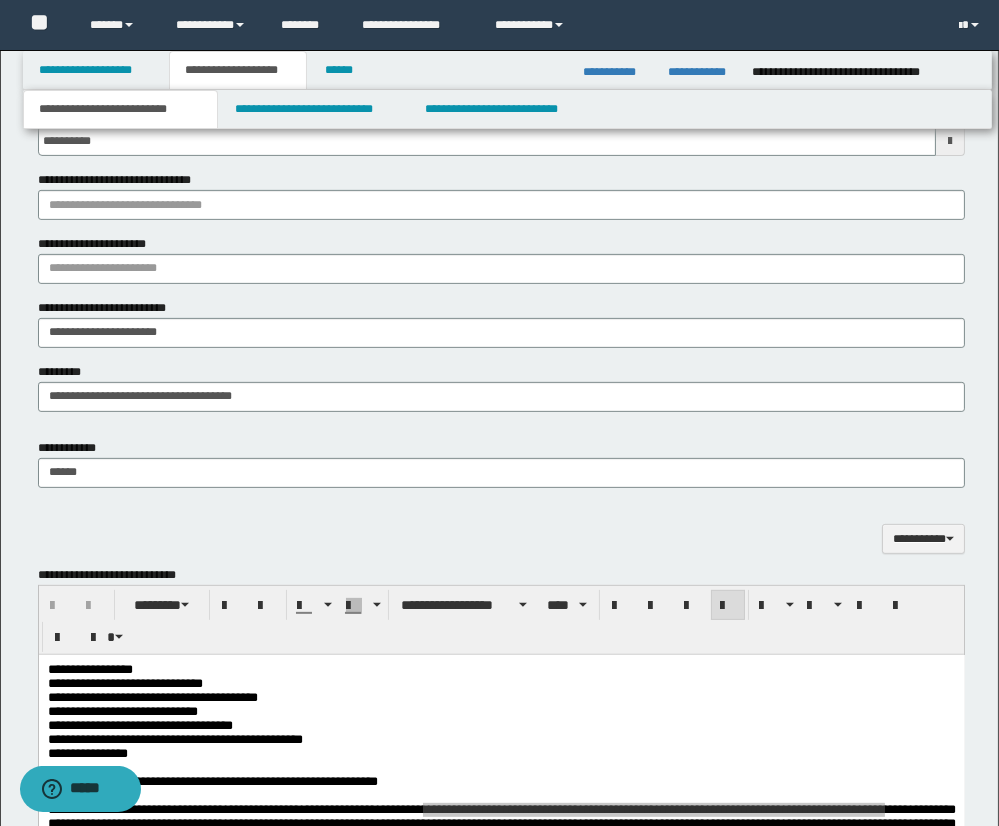 scroll, scrollTop: 1040, scrollLeft: 0, axis: vertical 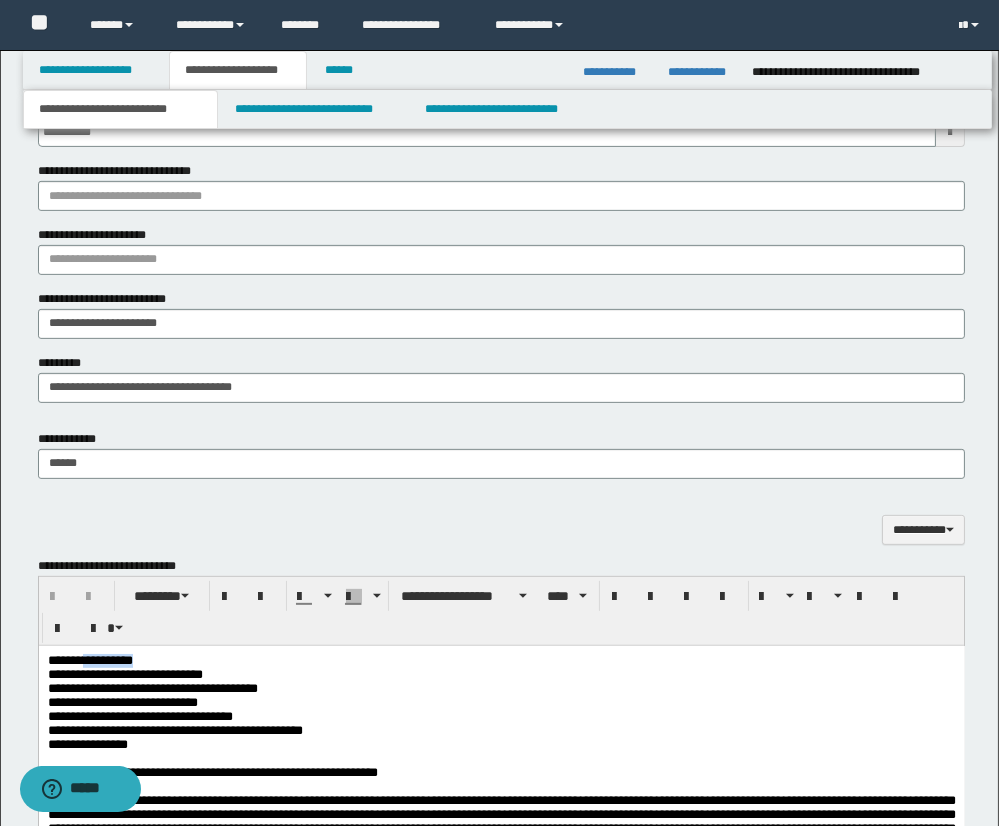 drag, startPoint x: 84, startPoint y: 662, endPoint x: 157, endPoint y: 657, distance: 73.171036 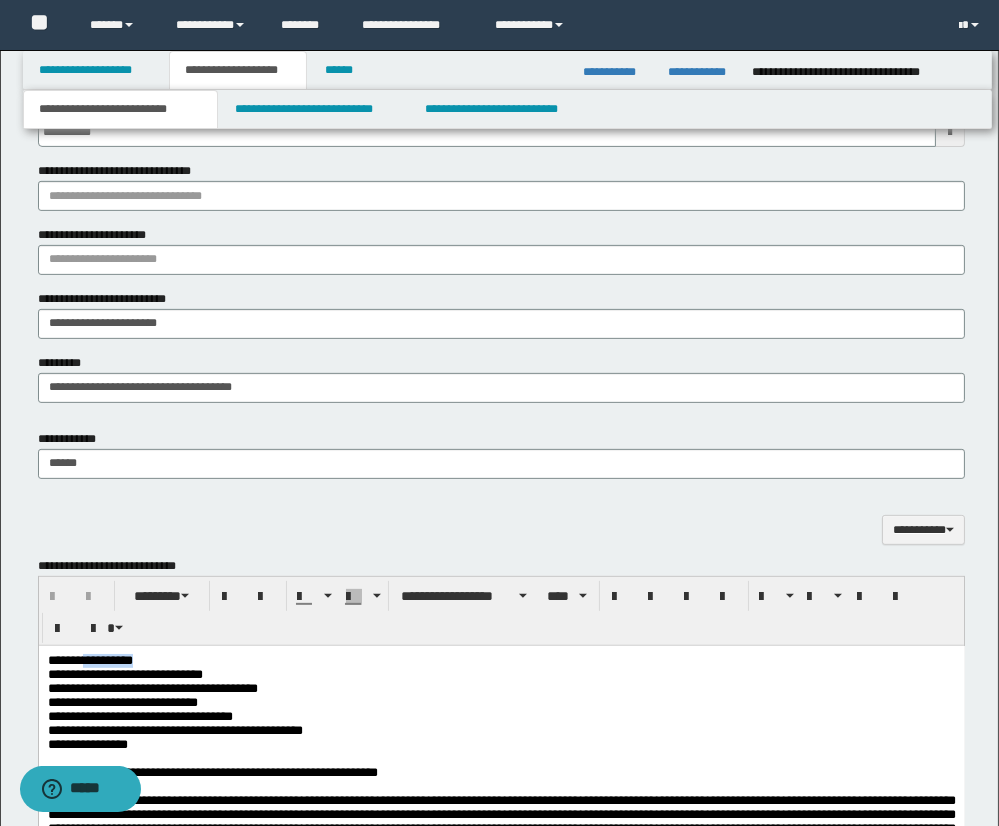 click on "**********" at bounding box center [501, 660] 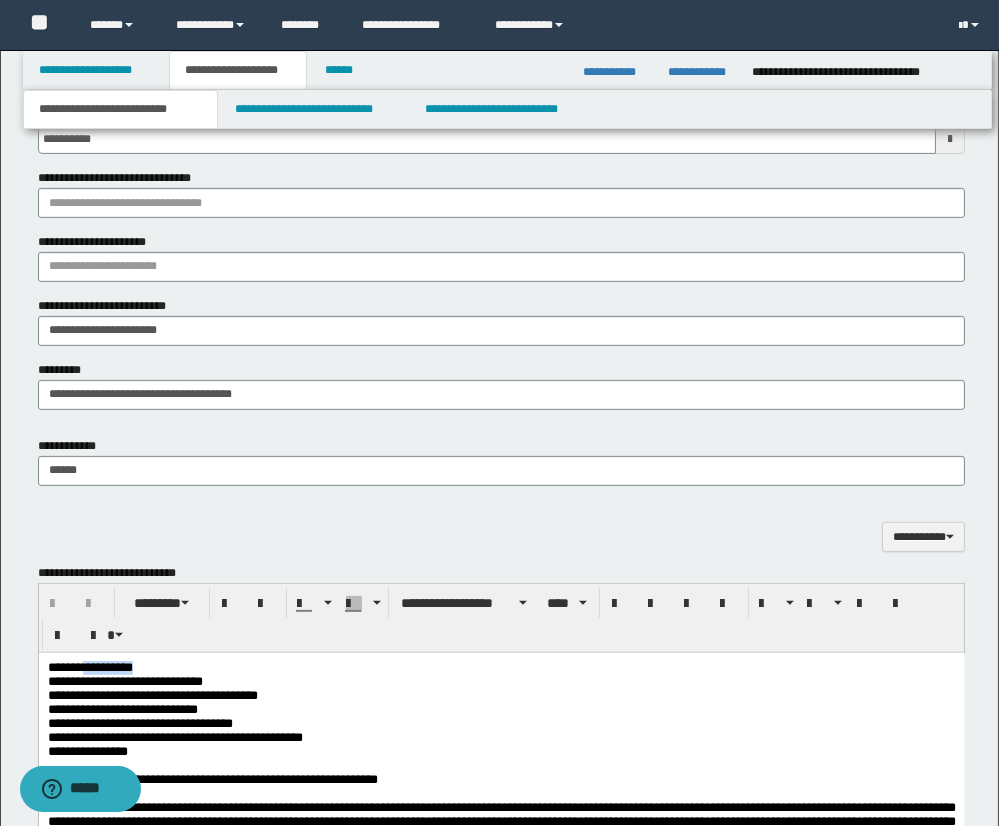 copy on "**********" 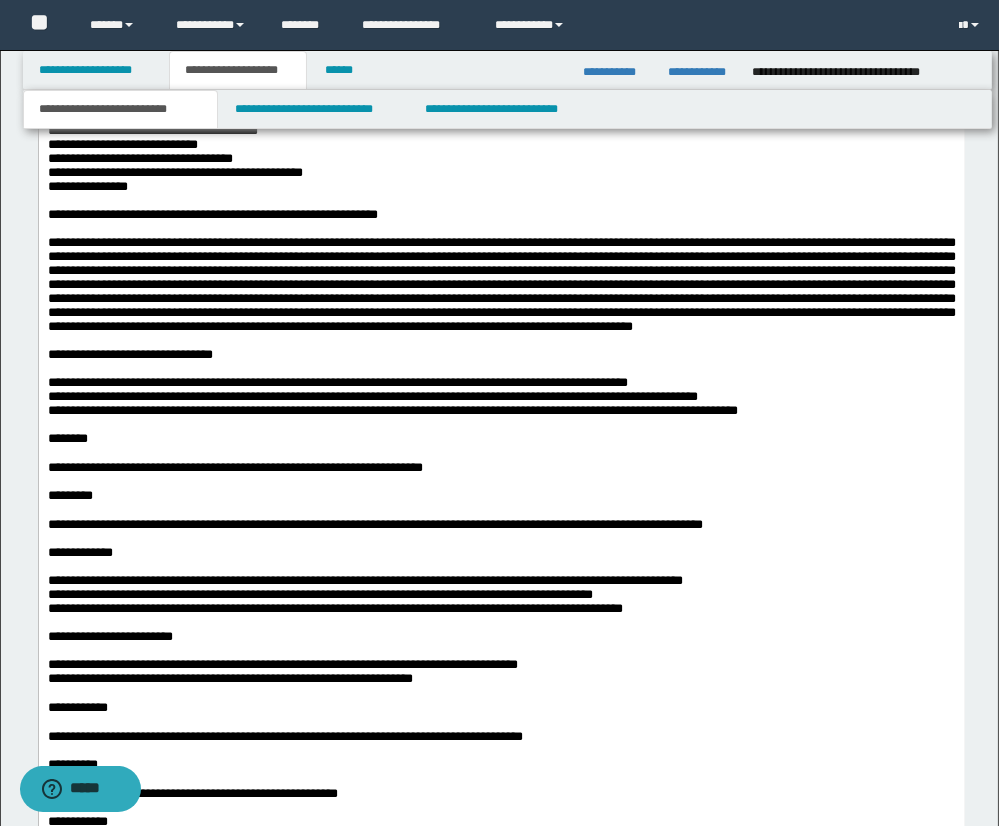 scroll, scrollTop: 1610, scrollLeft: 0, axis: vertical 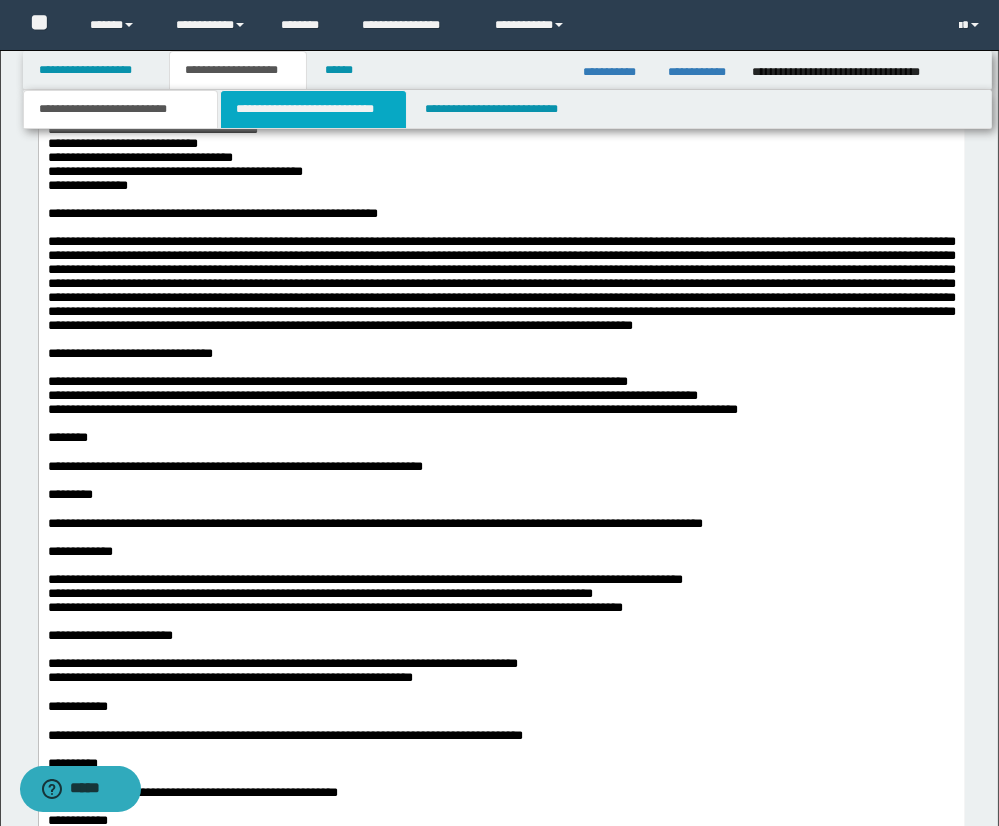 click on "**********" at bounding box center [313, 109] 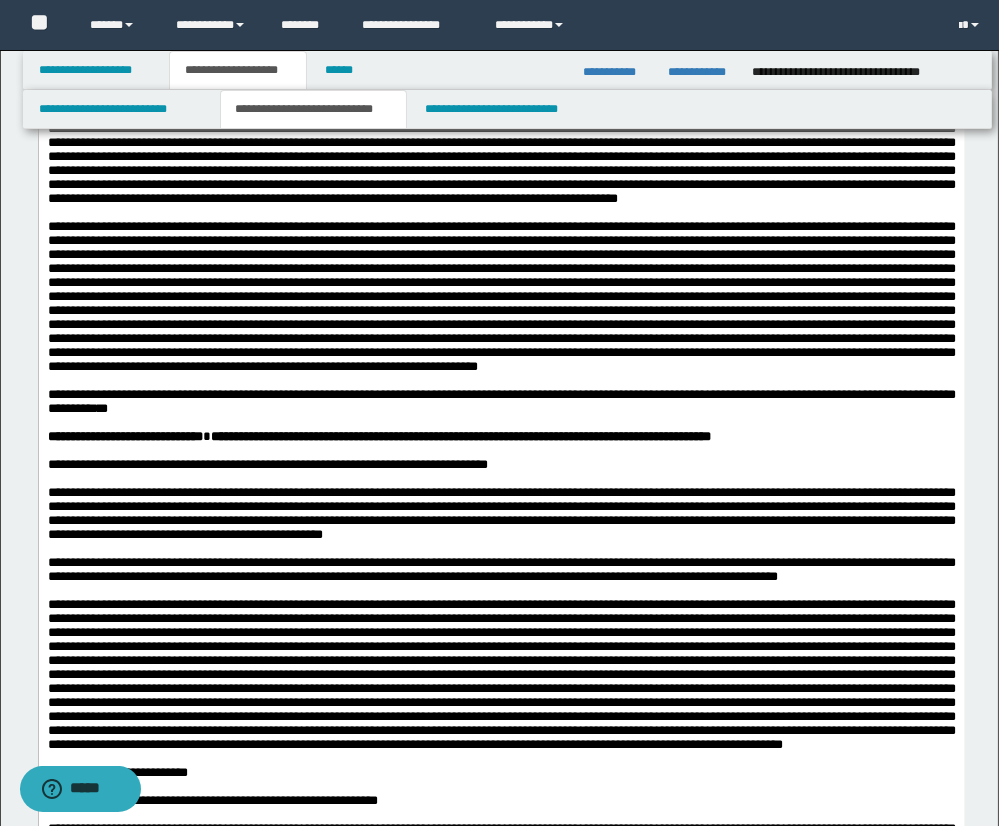 scroll, scrollTop: 457, scrollLeft: 0, axis: vertical 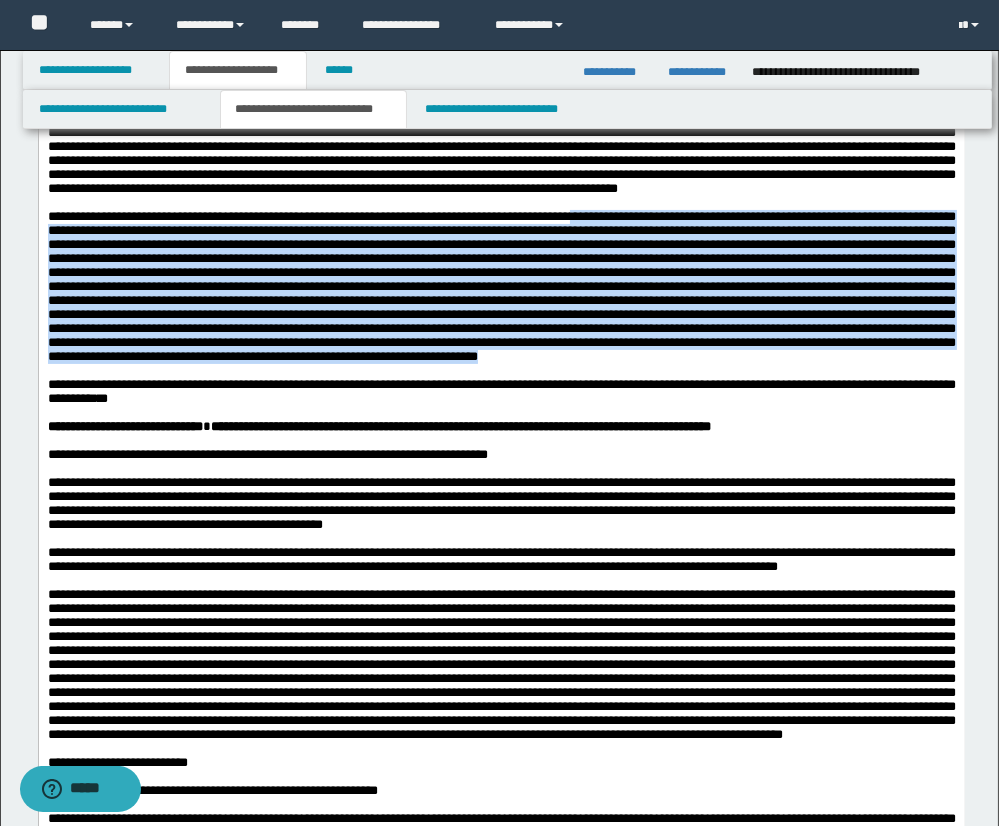 drag, startPoint x: 613, startPoint y: 255, endPoint x: 650, endPoint y: 413, distance: 162.27446 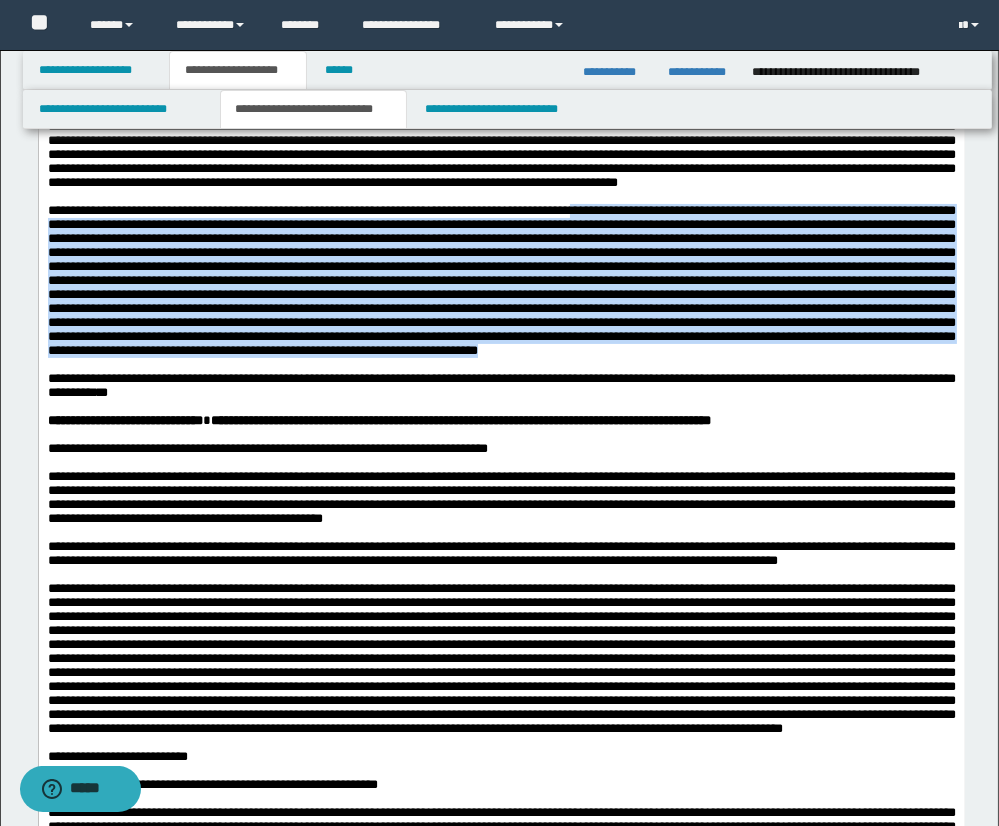copy on "**********" 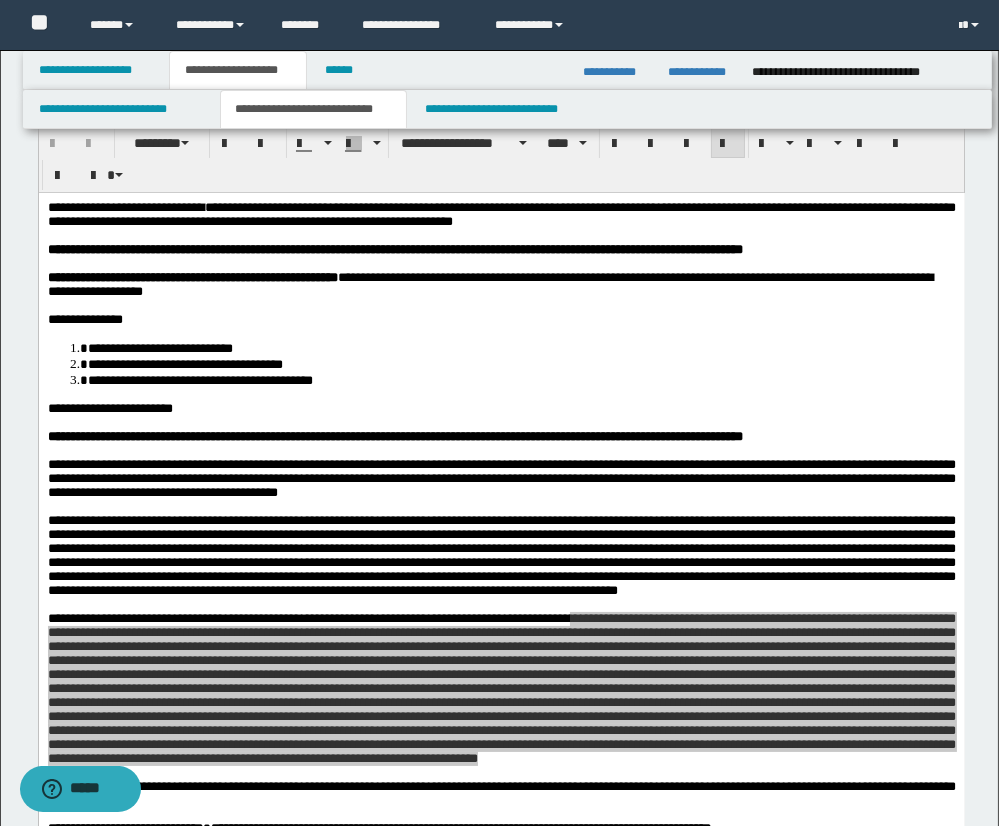 scroll, scrollTop: 43, scrollLeft: 0, axis: vertical 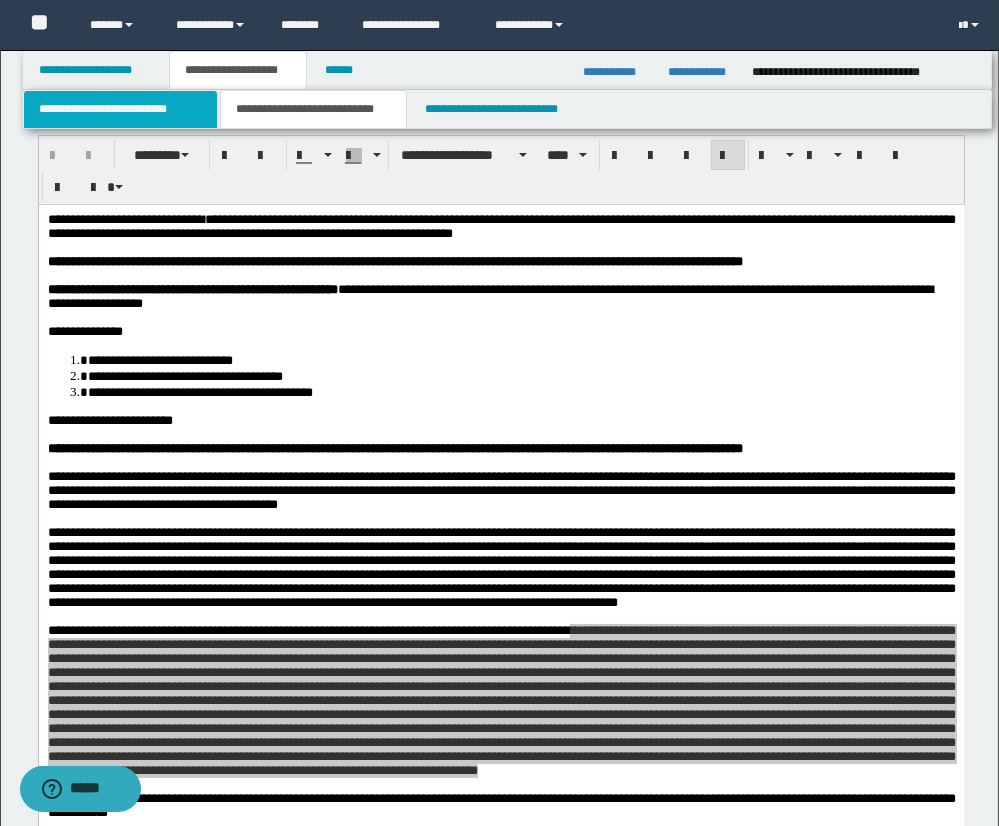 click on "**********" at bounding box center [120, 109] 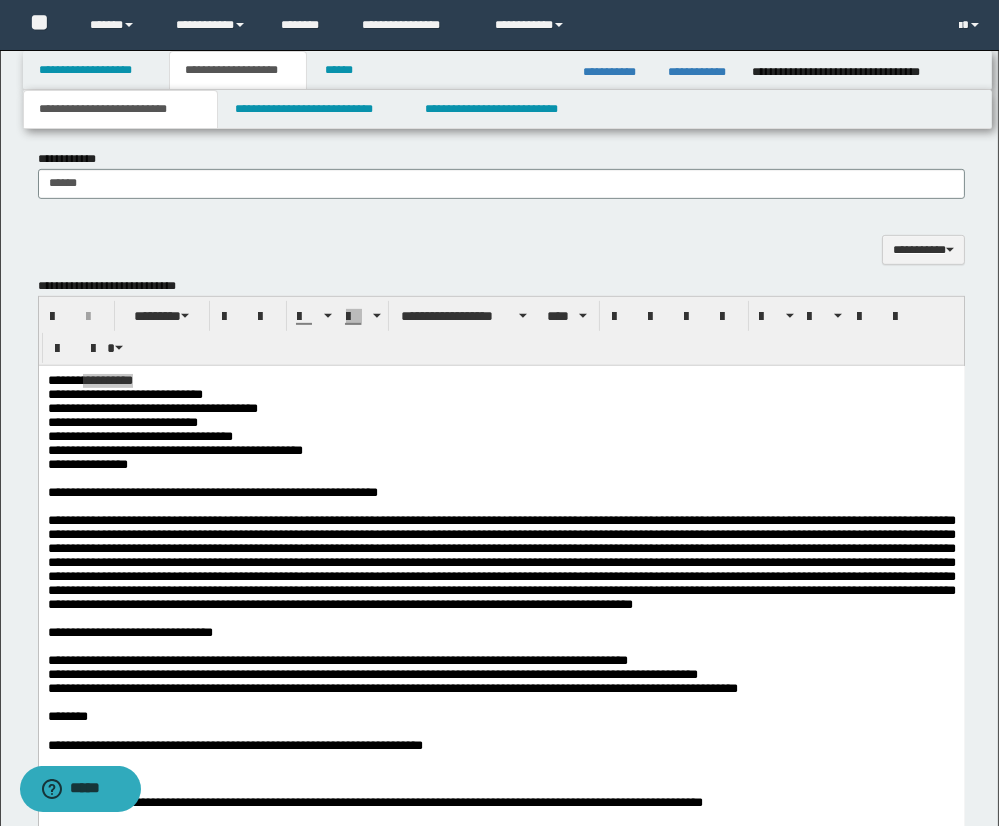 scroll, scrollTop: 1336, scrollLeft: 0, axis: vertical 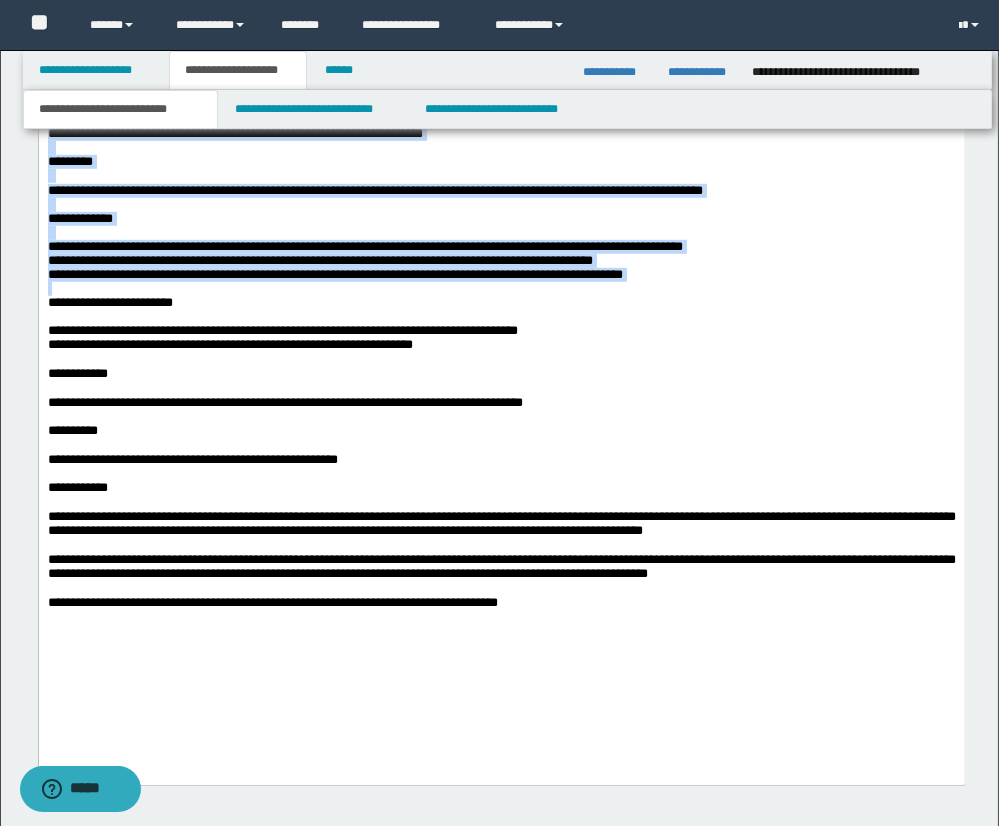 drag, startPoint x: 52, startPoint y: 293, endPoint x: 678, endPoint y: 344, distance: 628.07404 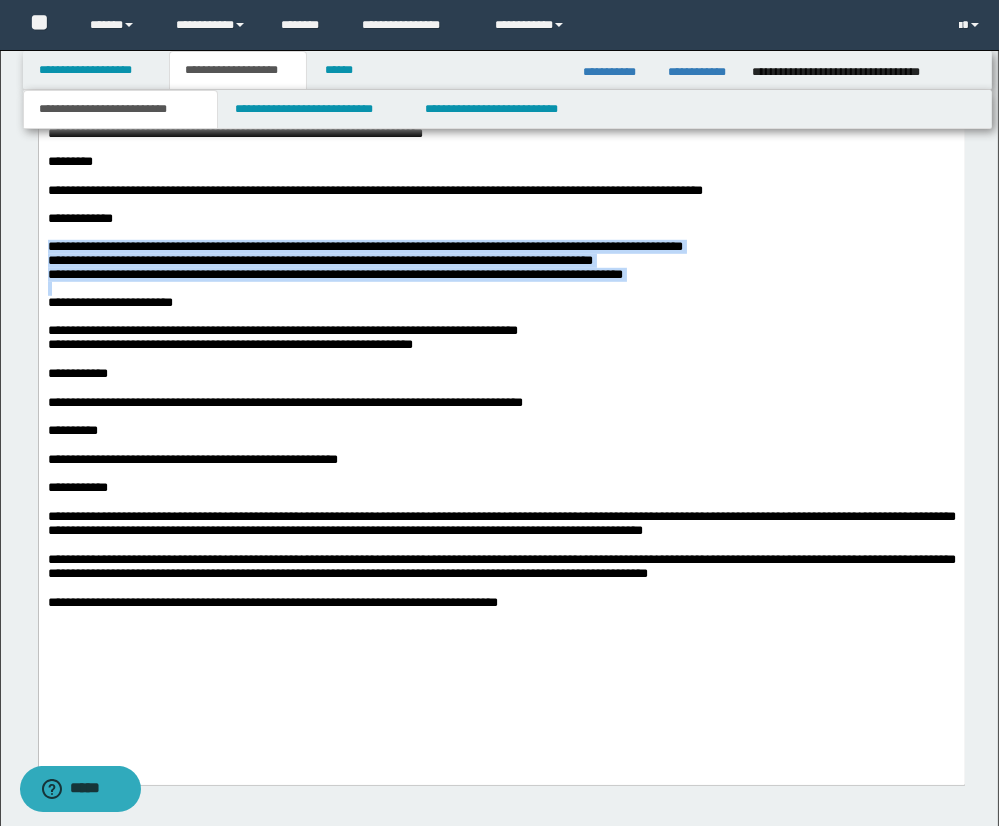 drag, startPoint x: 47, startPoint y: 296, endPoint x: 733, endPoint y: 341, distance: 687.47437 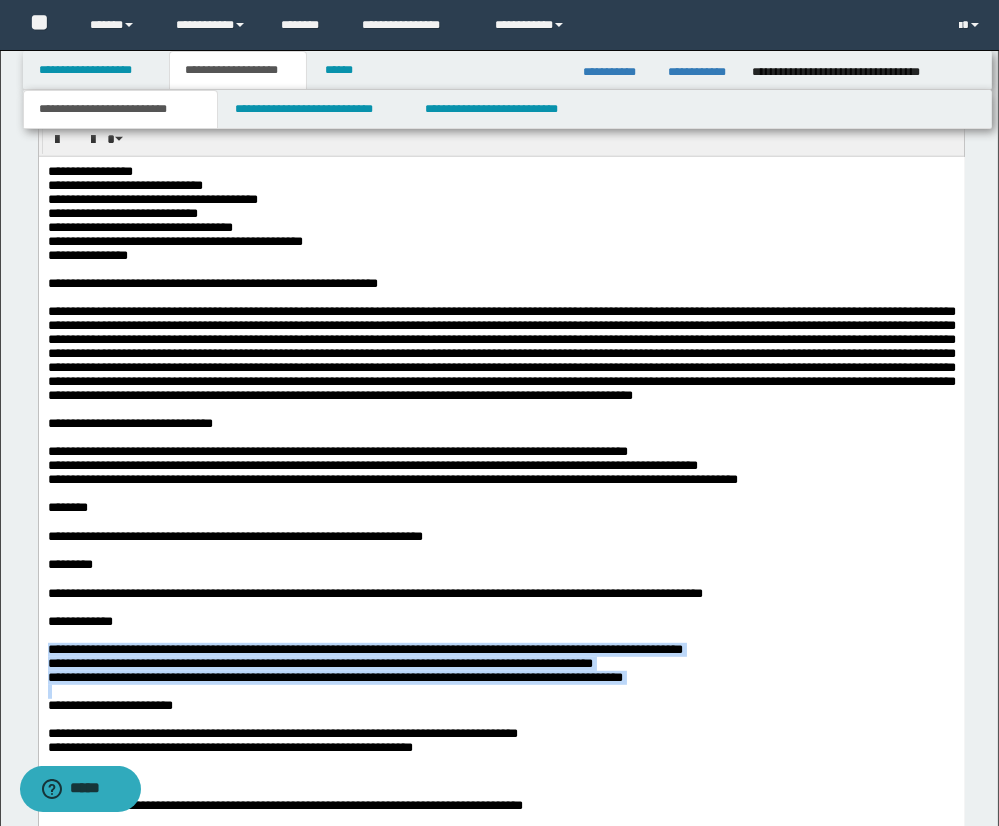 scroll, scrollTop: 1530, scrollLeft: 0, axis: vertical 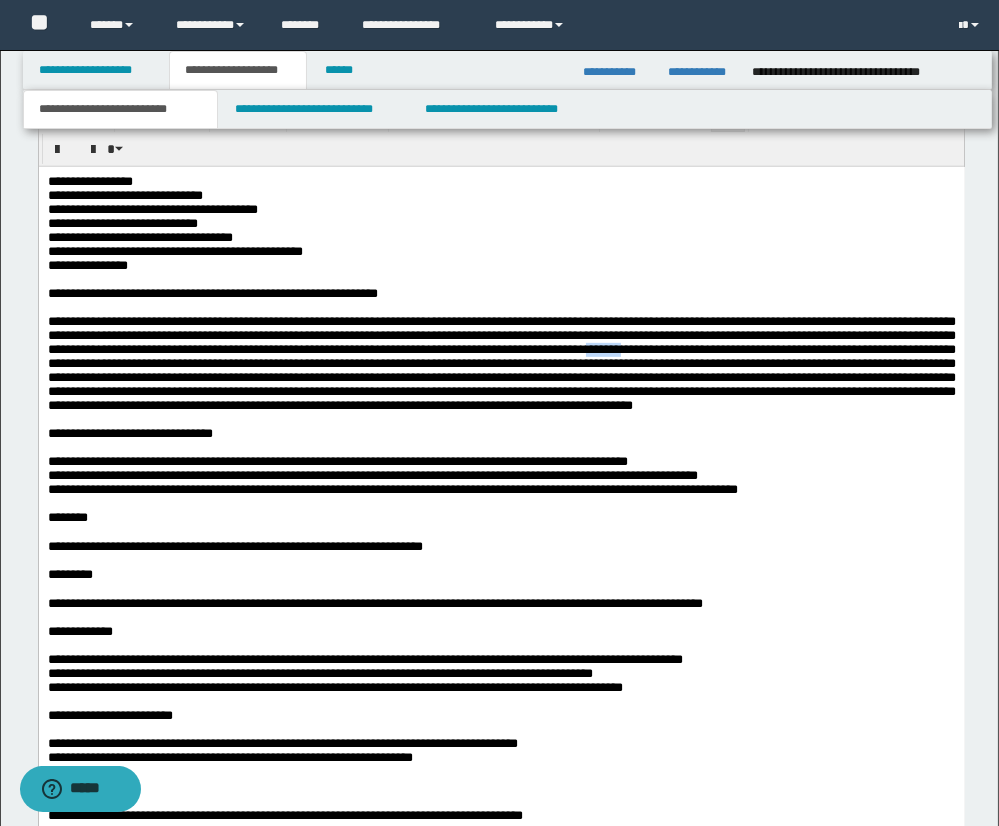 drag, startPoint x: 907, startPoint y: 363, endPoint x: 951, endPoint y: 361, distance: 44.04543 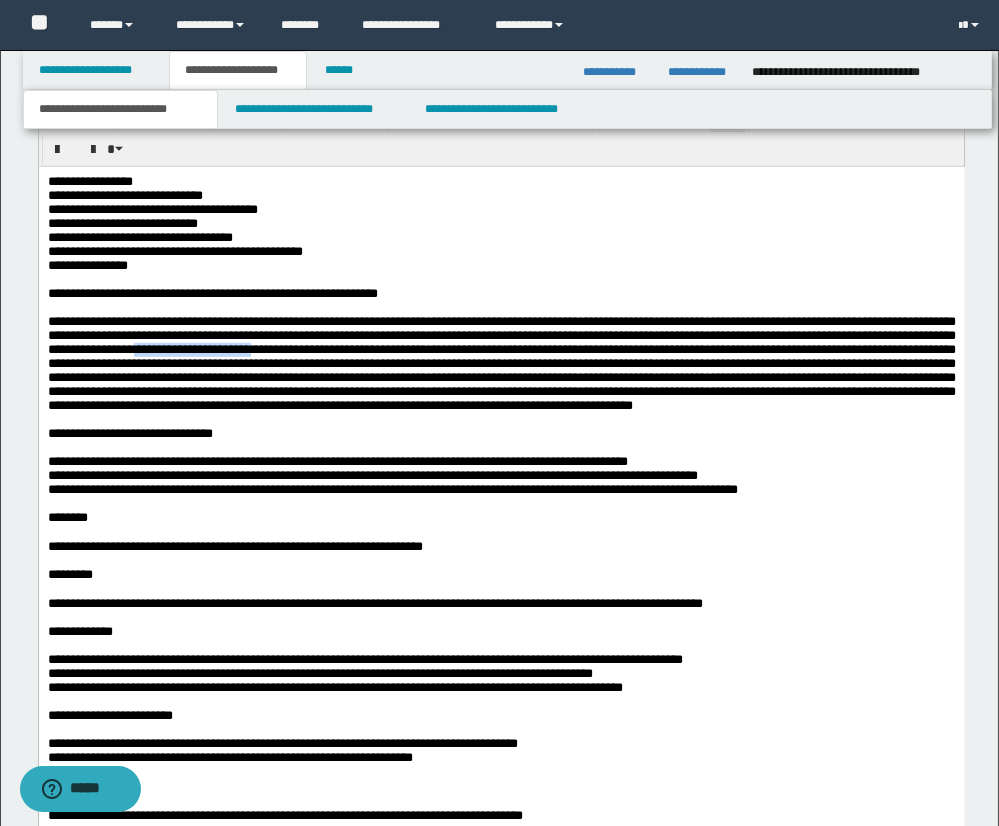 drag, startPoint x: 418, startPoint y: 363, endPoint x: 553, endPoint y: 364, distance: 135.00371 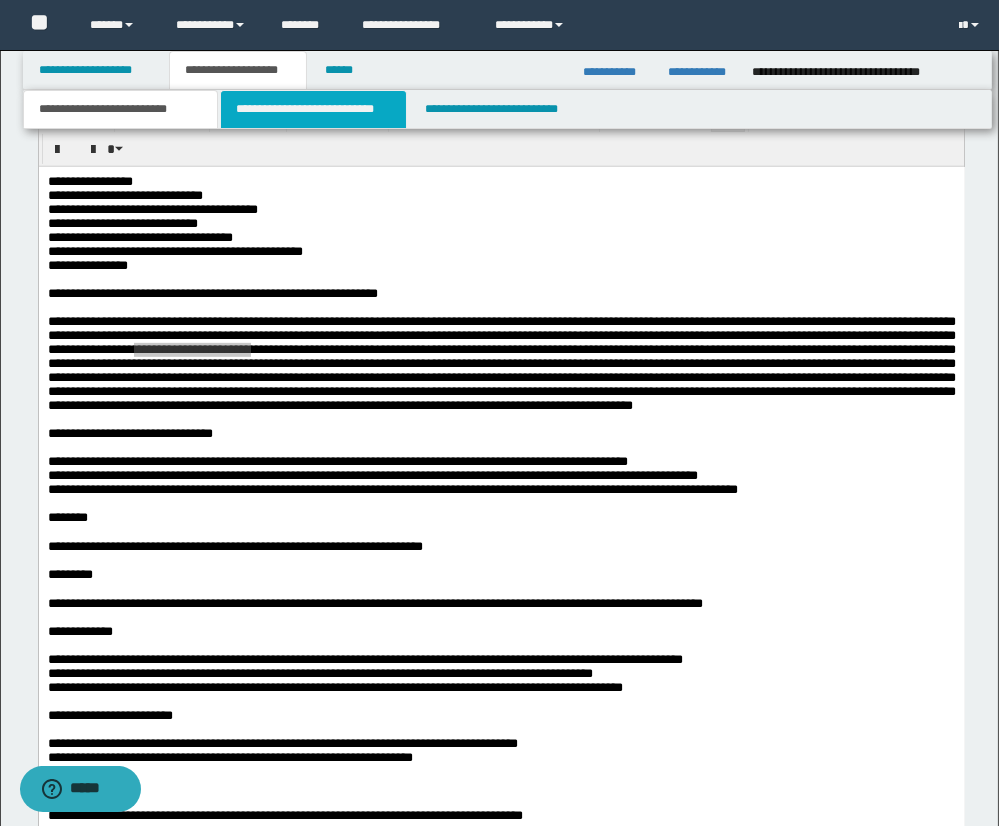 click on "**********" at bounding box center [313, 109] 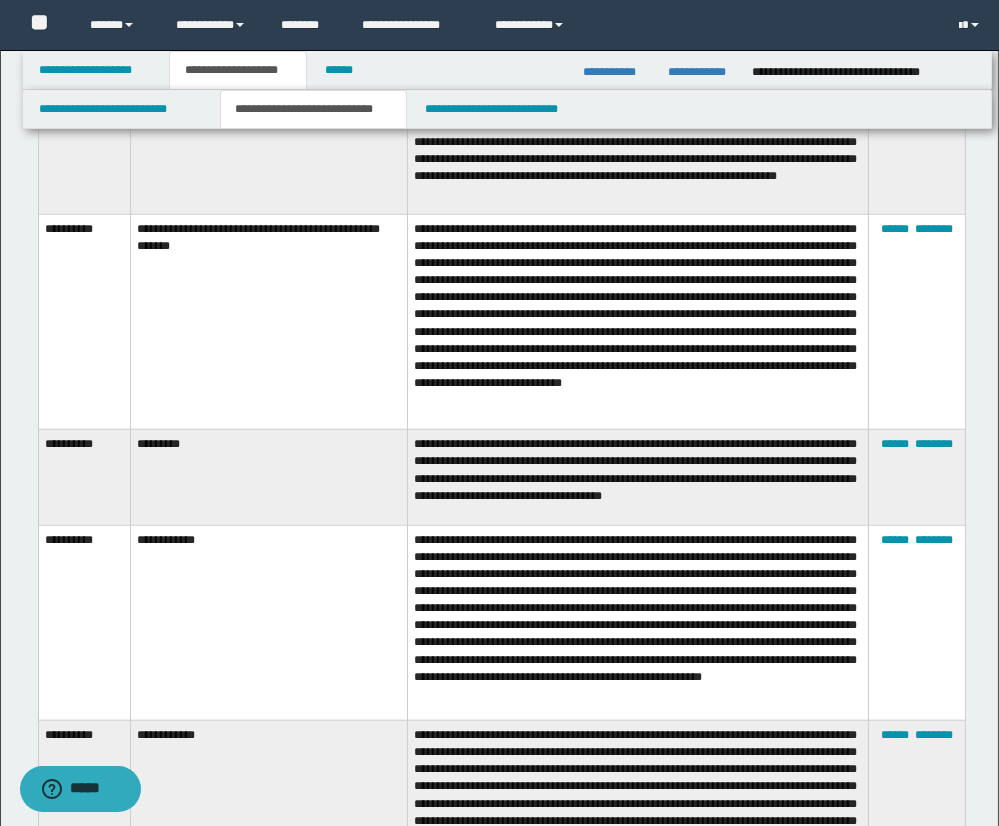 scroll, scrollTop: 2690, scrollLeft: 0, axis: vertical 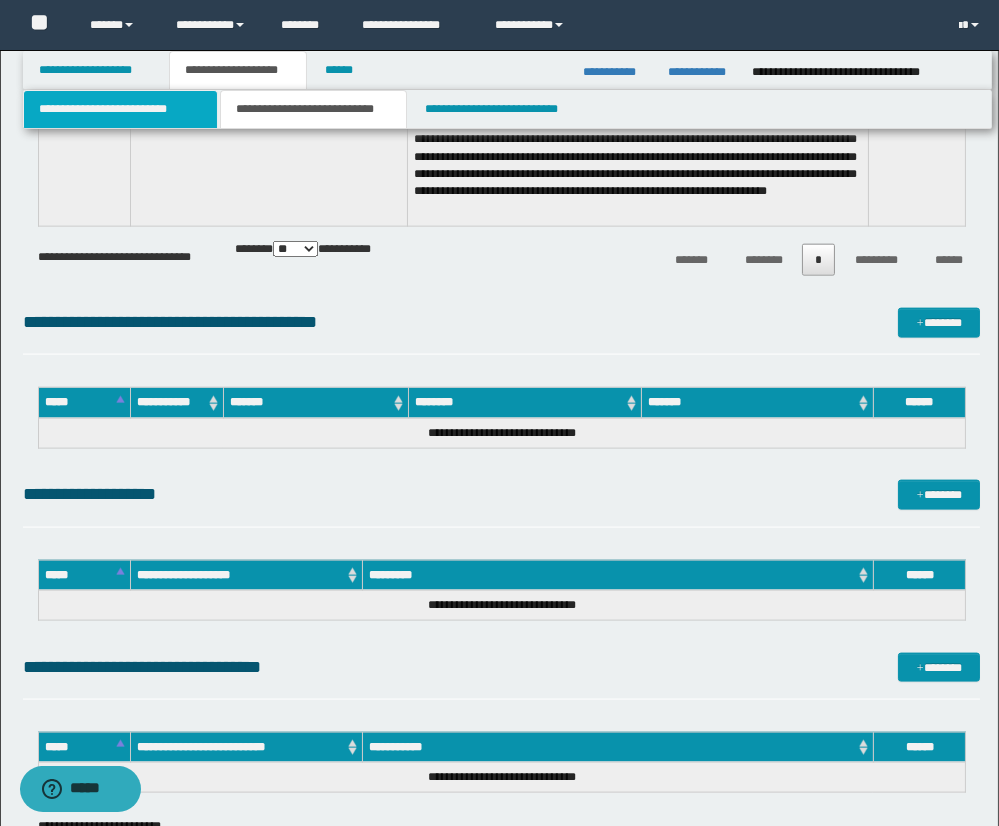 click on "**********" at bounding box center [120, 109] 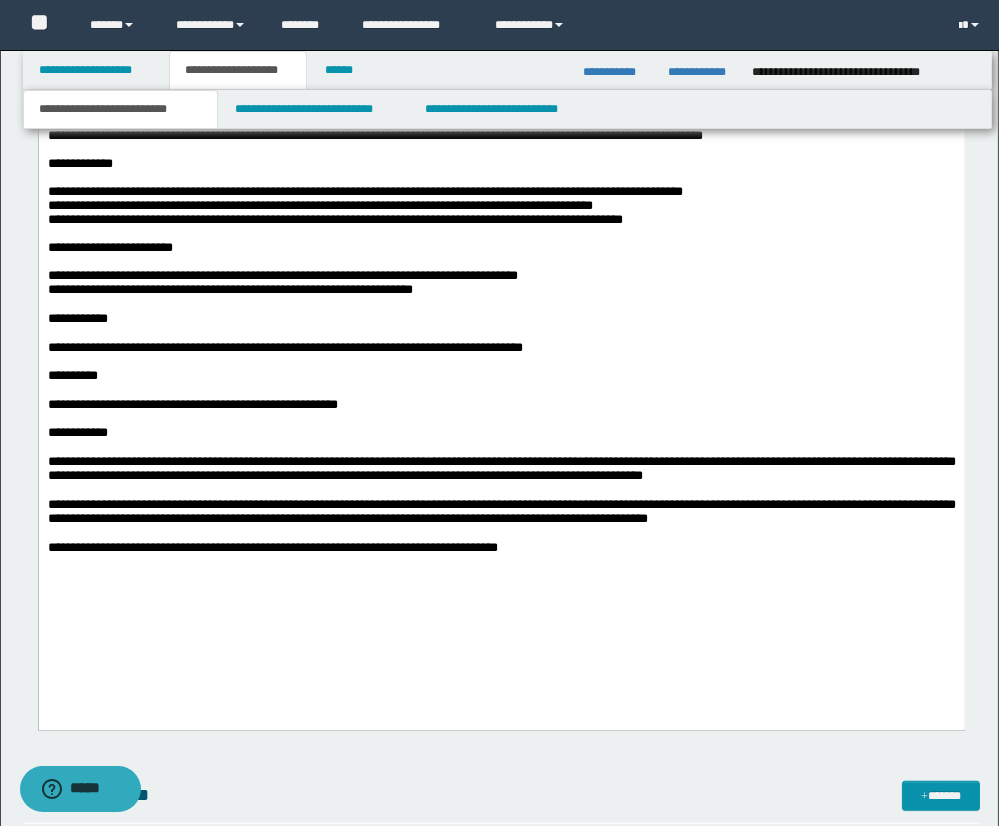 scroll, scrollTop: 1999, scrollLeft: 0, axis: vertical 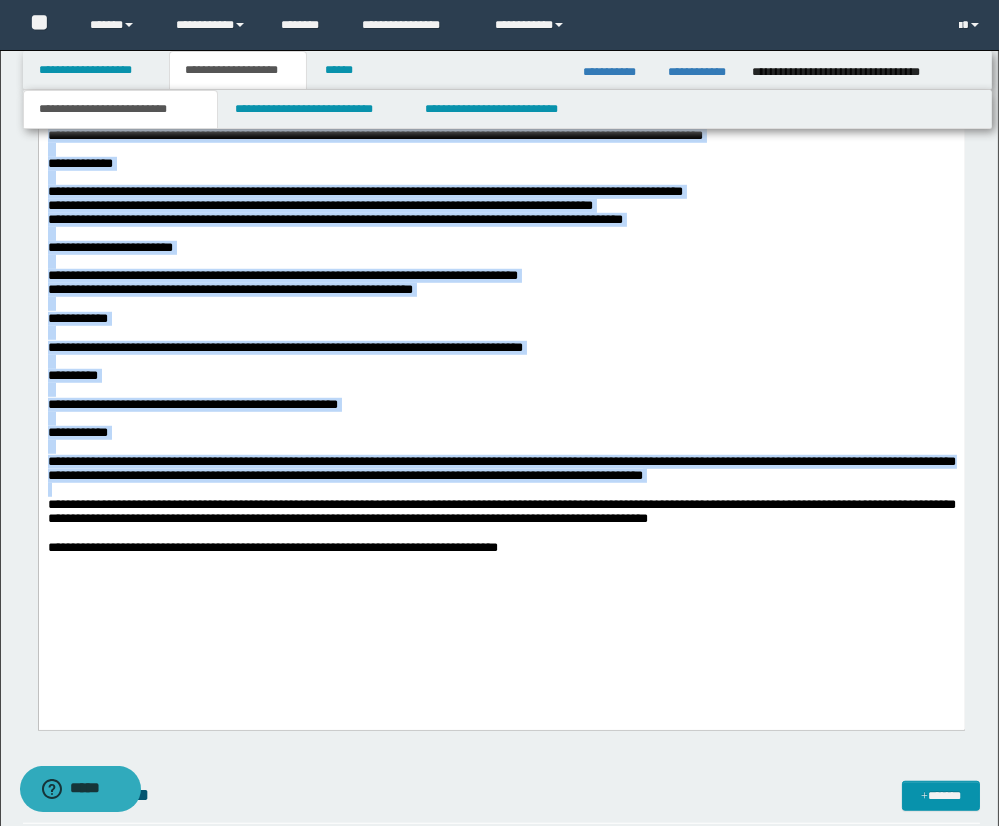 drag, startPoint x: 190, startPoint y: 524, endPoint x: 522, endPoint y: 548, distance: 332.86633 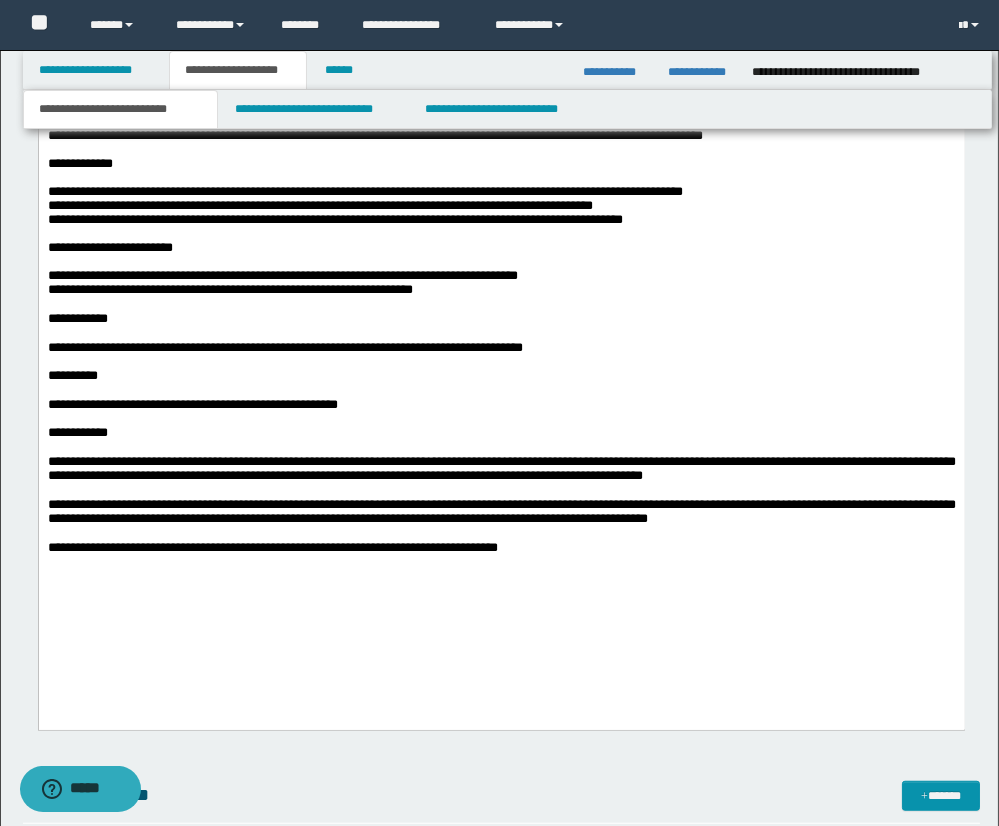 scroll, scrollTop: 1999, scrollLeft: 0, axis: vertical 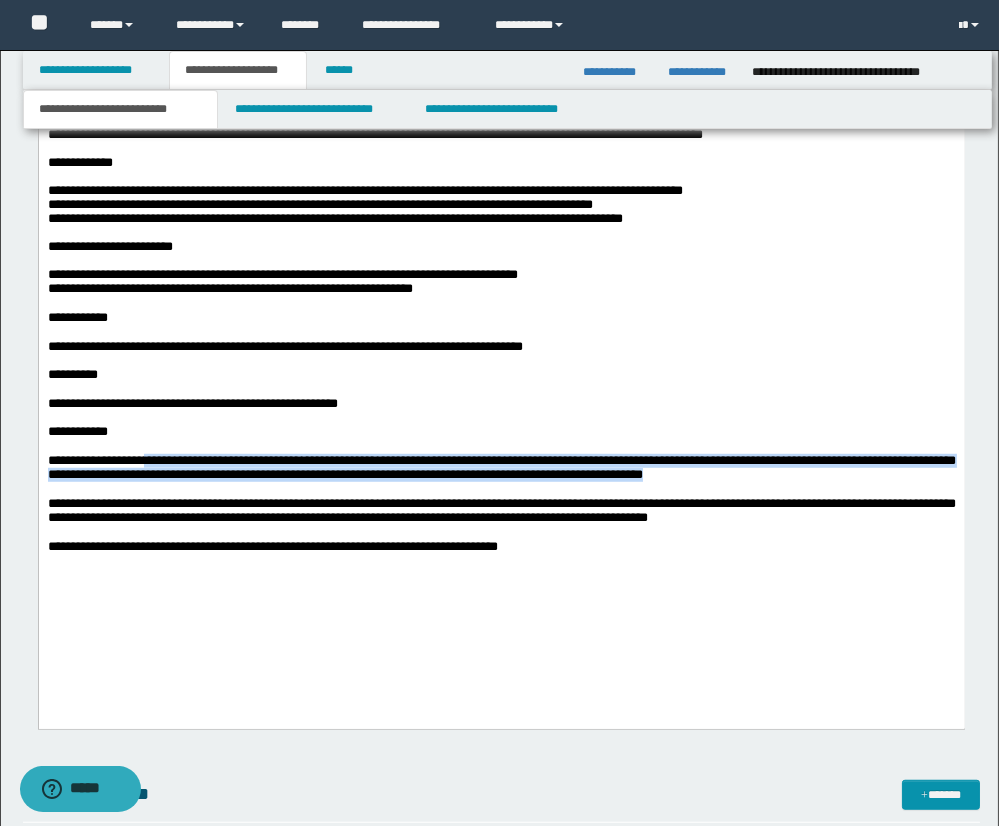 drag, startPoint x: 191, startPoint y: 524, endPoint x: 864, endPoint y: 539, distance: 673.1671 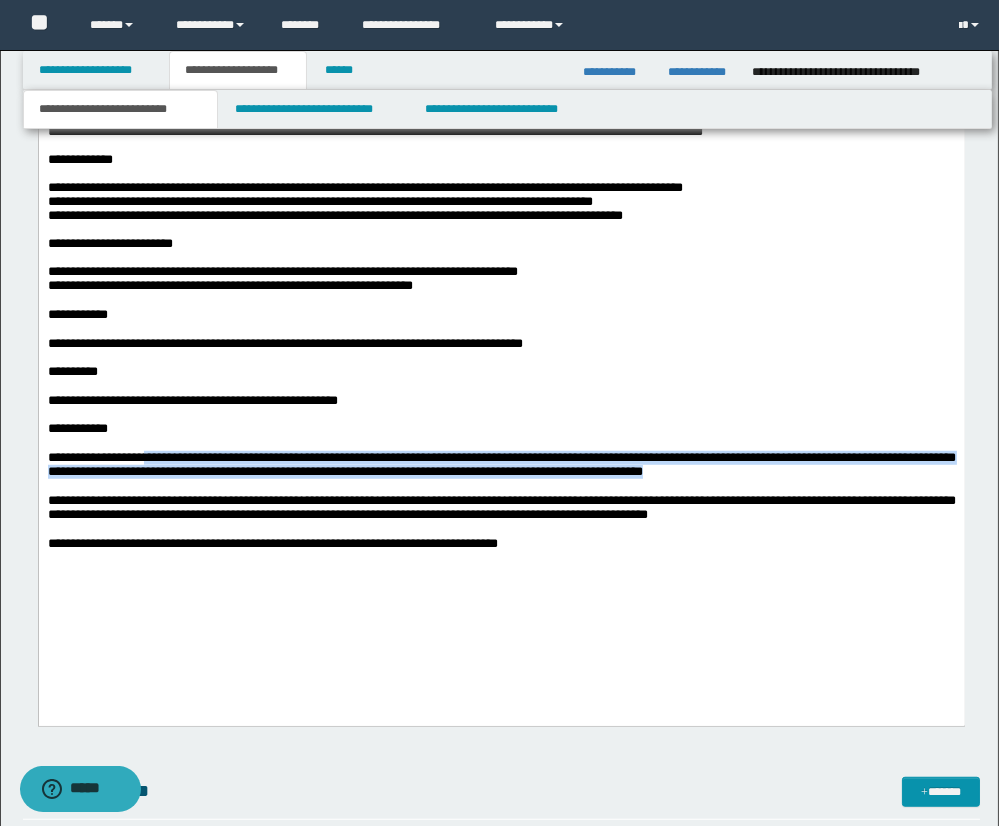 drag, startPoint x: 231, startPoint y: 520, endPoint x: 206, endPoint y: 524, distance: 25.317978 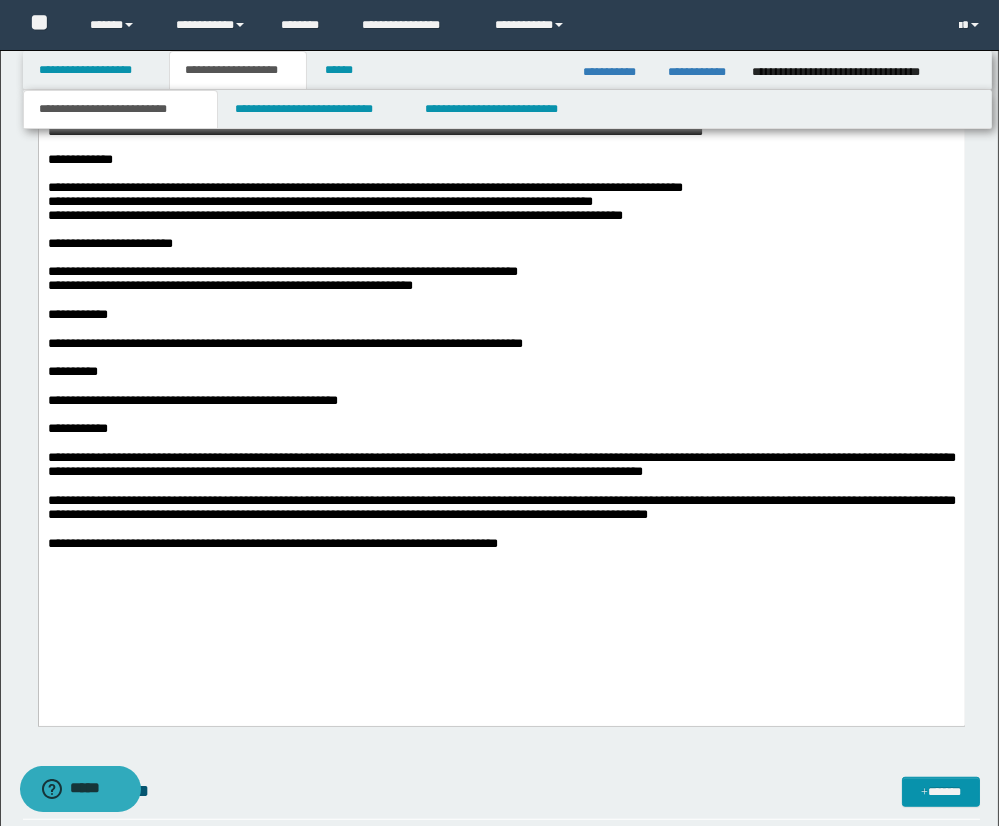scroll, scrollTop: 2000, scrollLeft: 0, axis: vertical 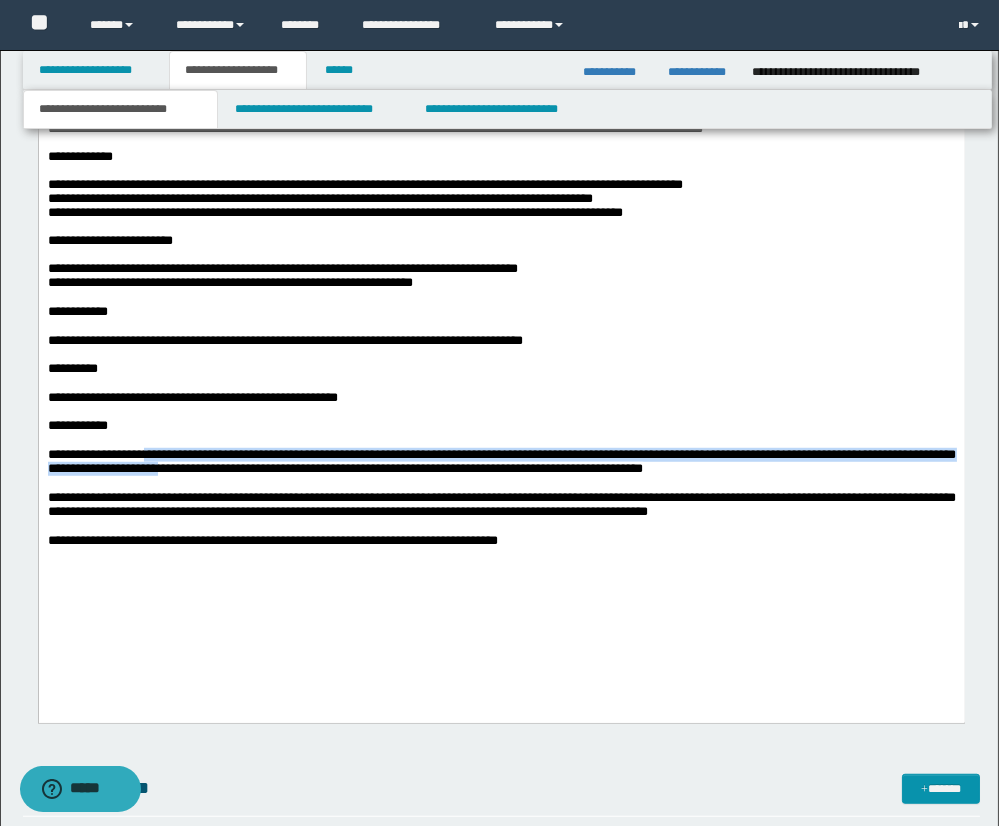 drag, startPoint x: 190, startPoint y: 518, endPoint x: 266, endPoint y: 533, distance: 77.46612 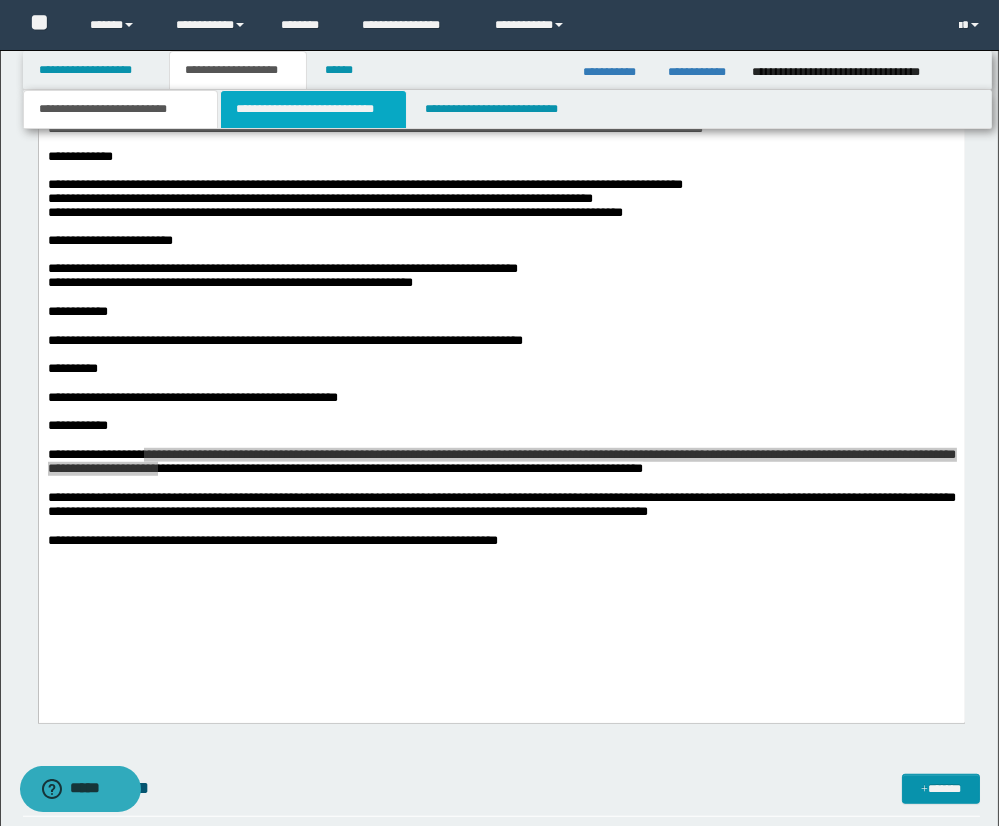 click on "**********" at bounding box center [313, 109] 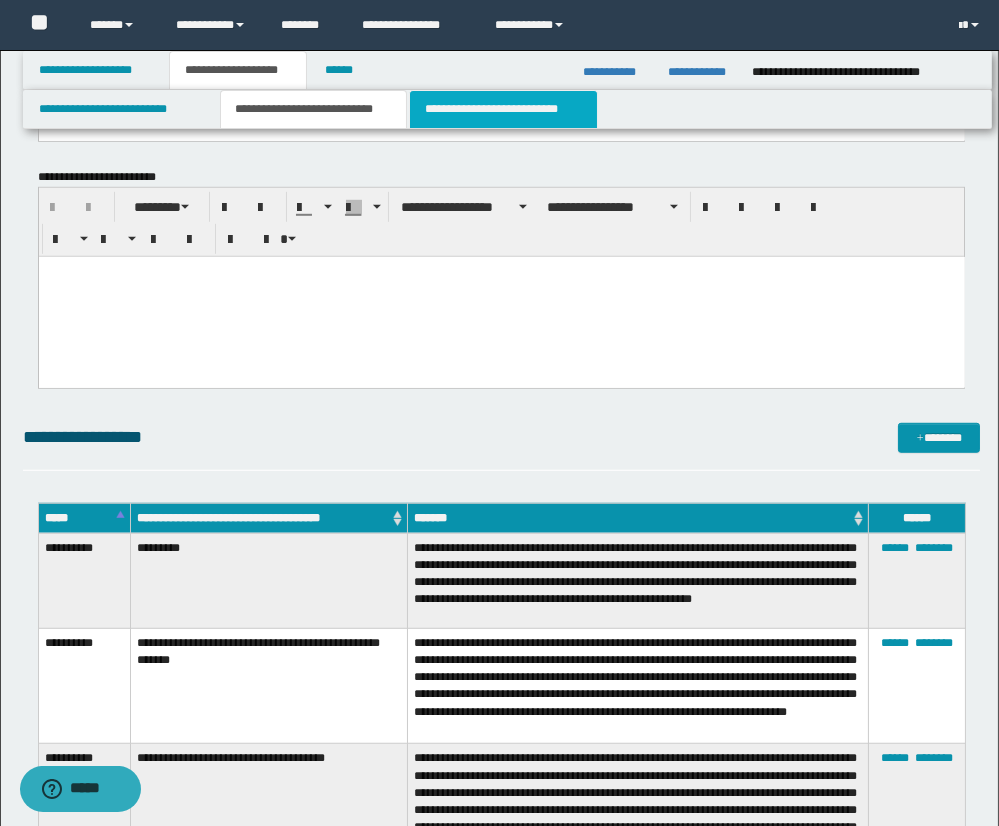 click on "**********" at bounding box center (503, 109) 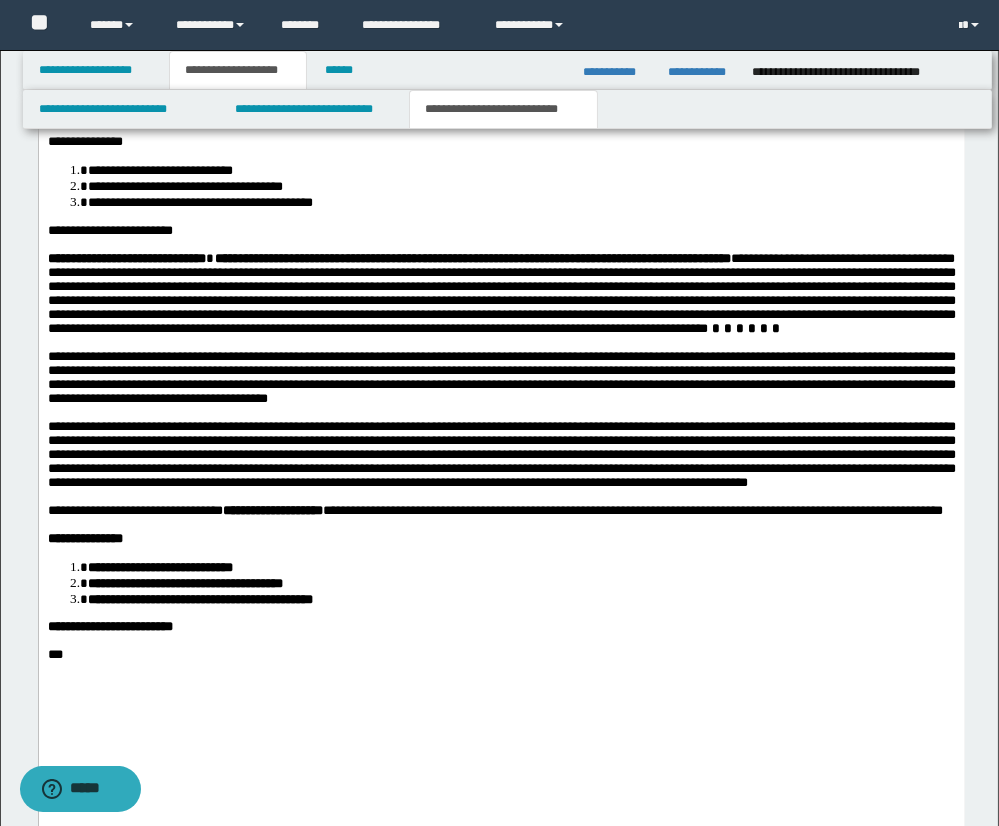 scroll, scrollTop: 1523, scrollLeft: 0, axis: vertical 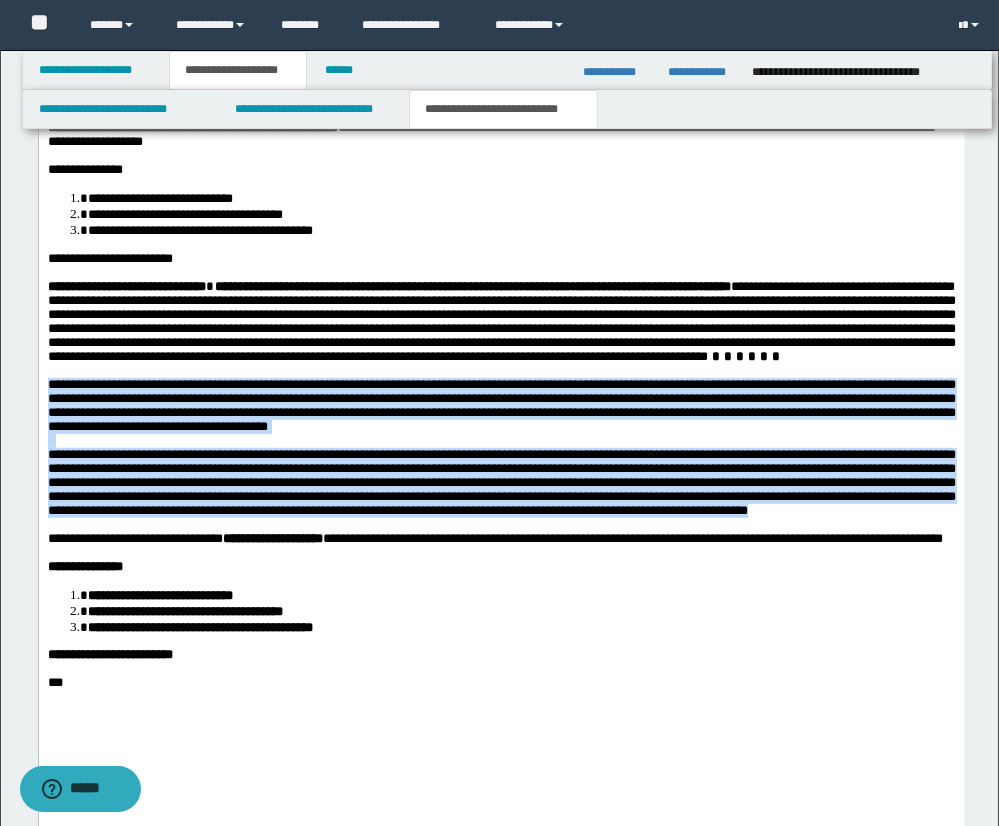 drag, startPoint x: 48, startPoint y: 411, endPoint x: 276, endPoint y: 568, distance: 276.82666 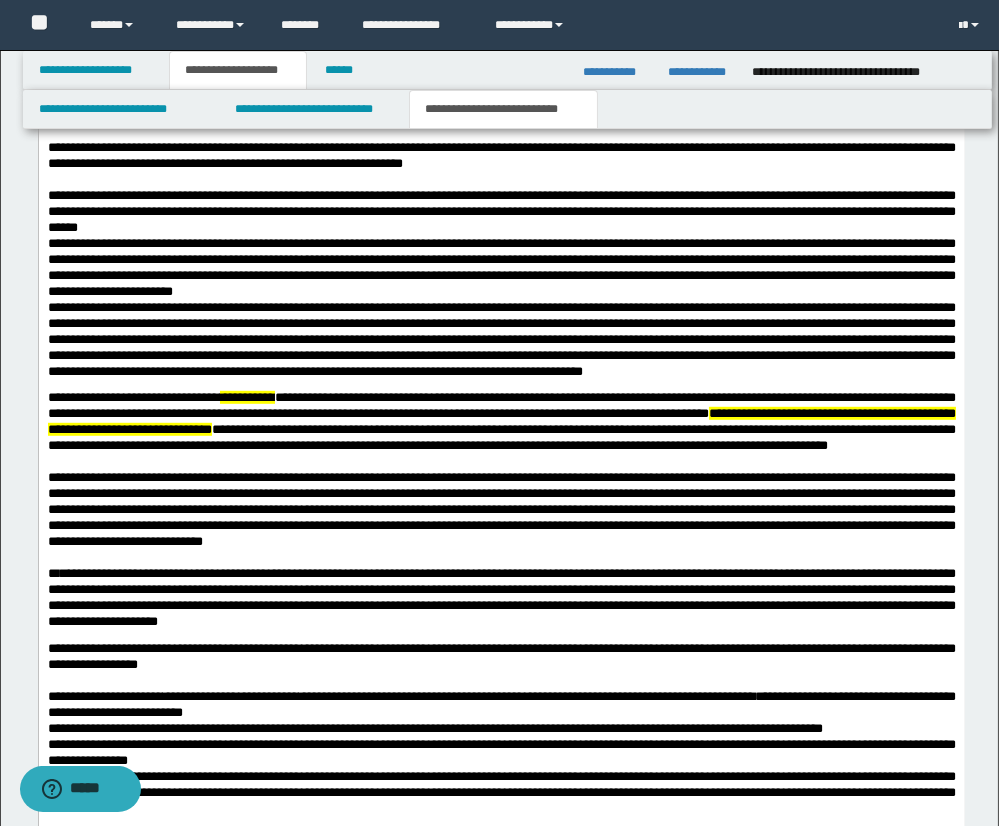 scroll, scrollTop: 1831, scrollLeft: 0, axis: vertical 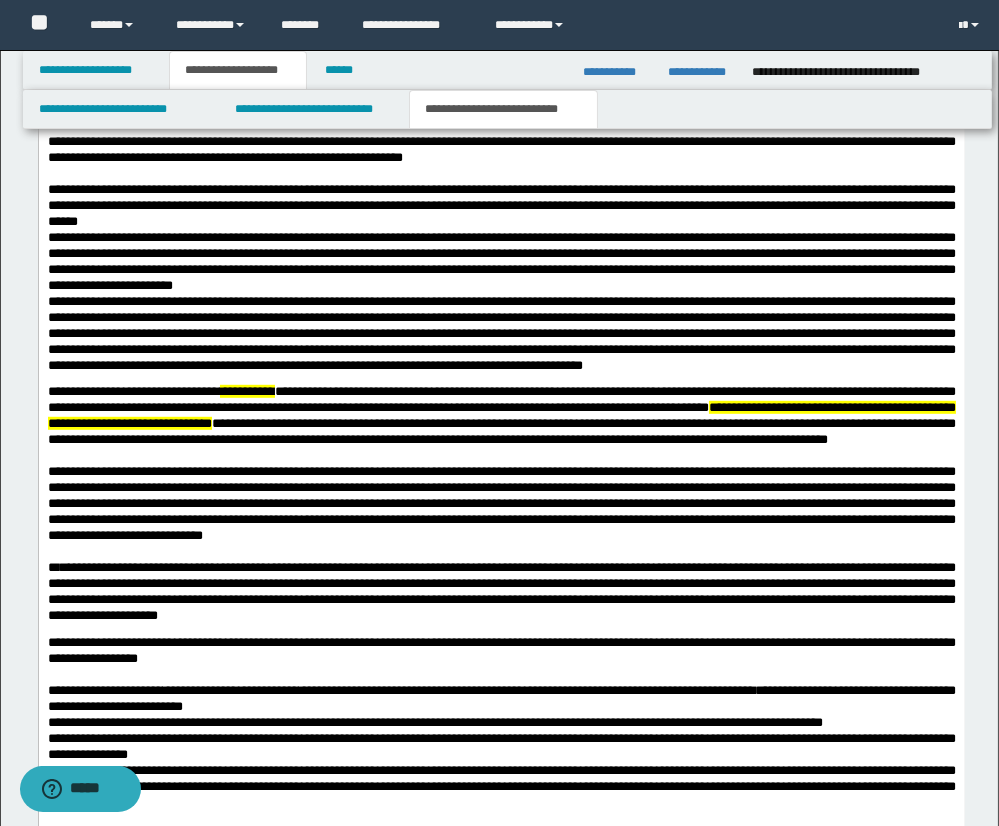 click on "**********" at bounding box center [246, 391] 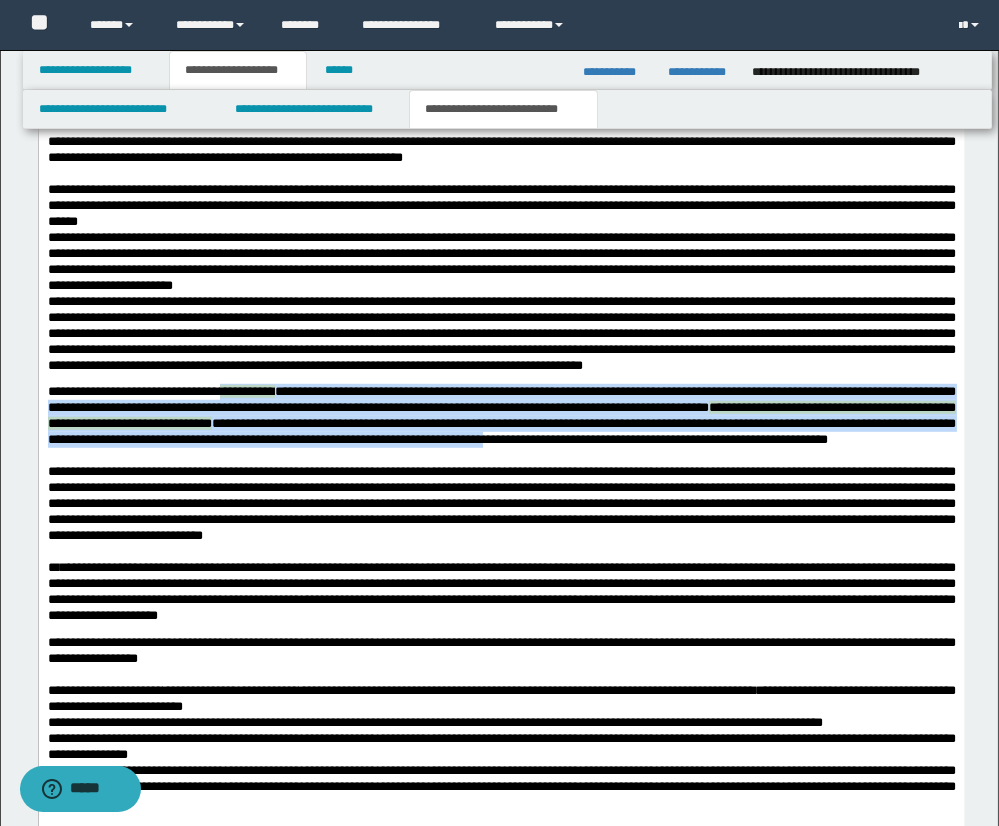 drag, startPoint x: 245, startPoint y: 435, endPoint x: 736, endPoint y: 443, distance: 491.06516 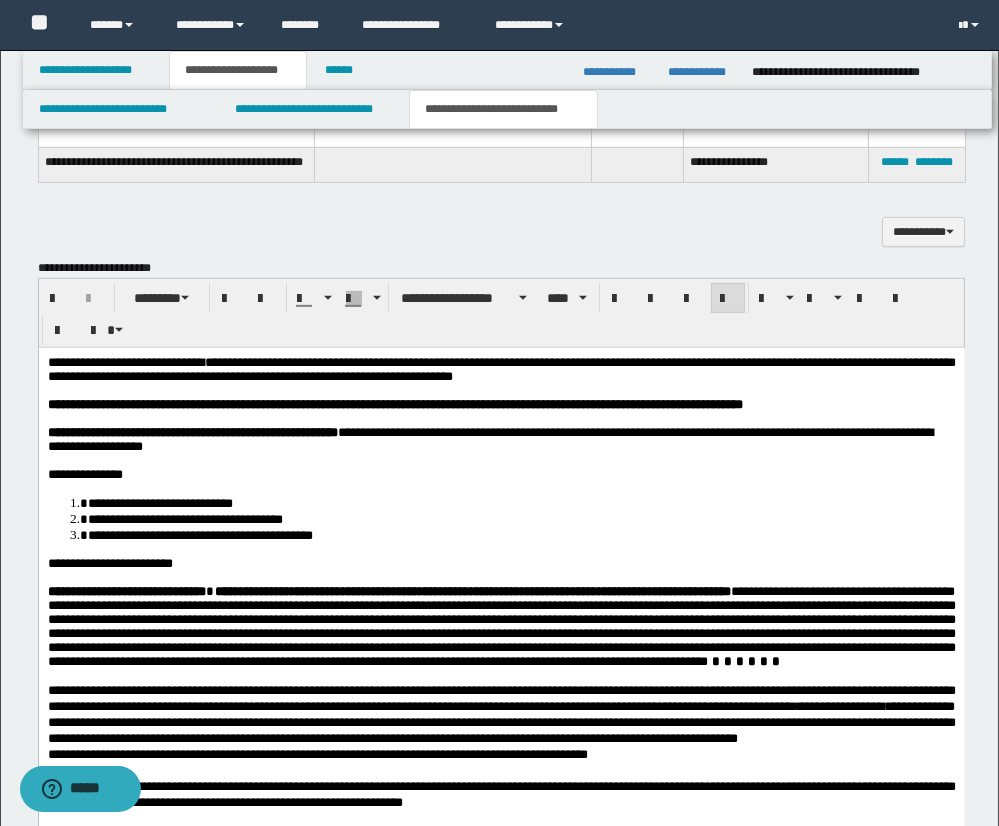 scroll, scrollTop: 1182, scrollLeft: 0, axis: vertical 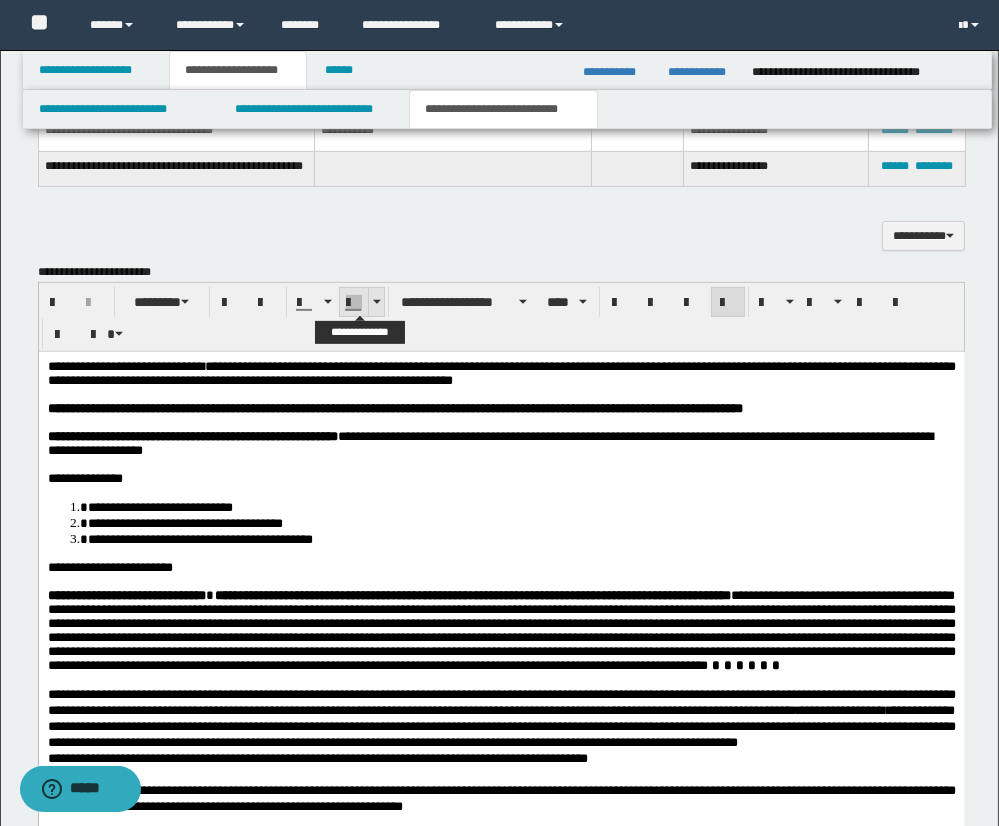 click at bounding box center [377, 302] 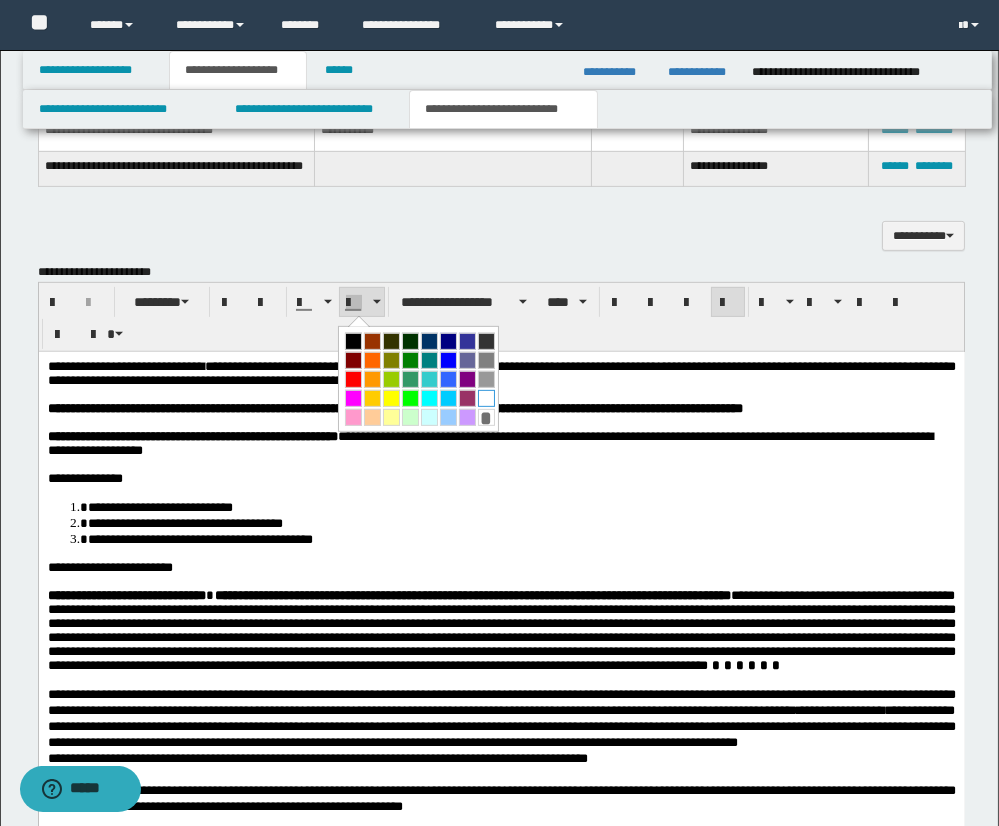 click at bounding box center (486, 398) 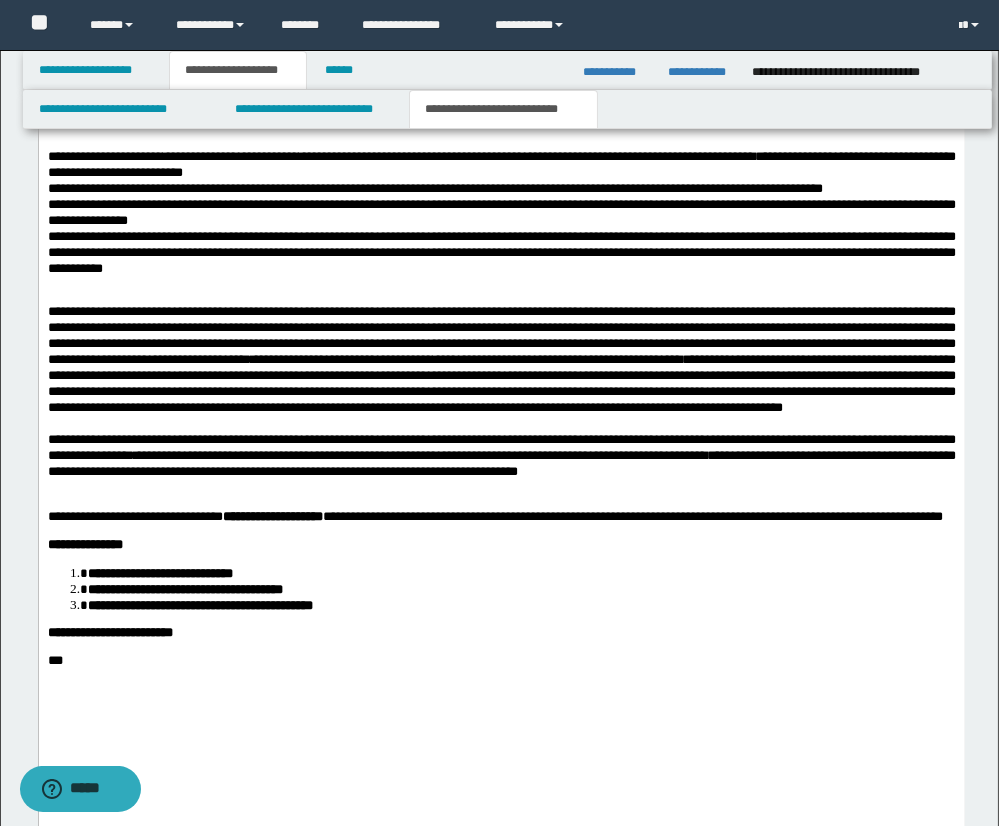 scroll, scrollTop: 2368, scrollLeft: 0, axis: vertical 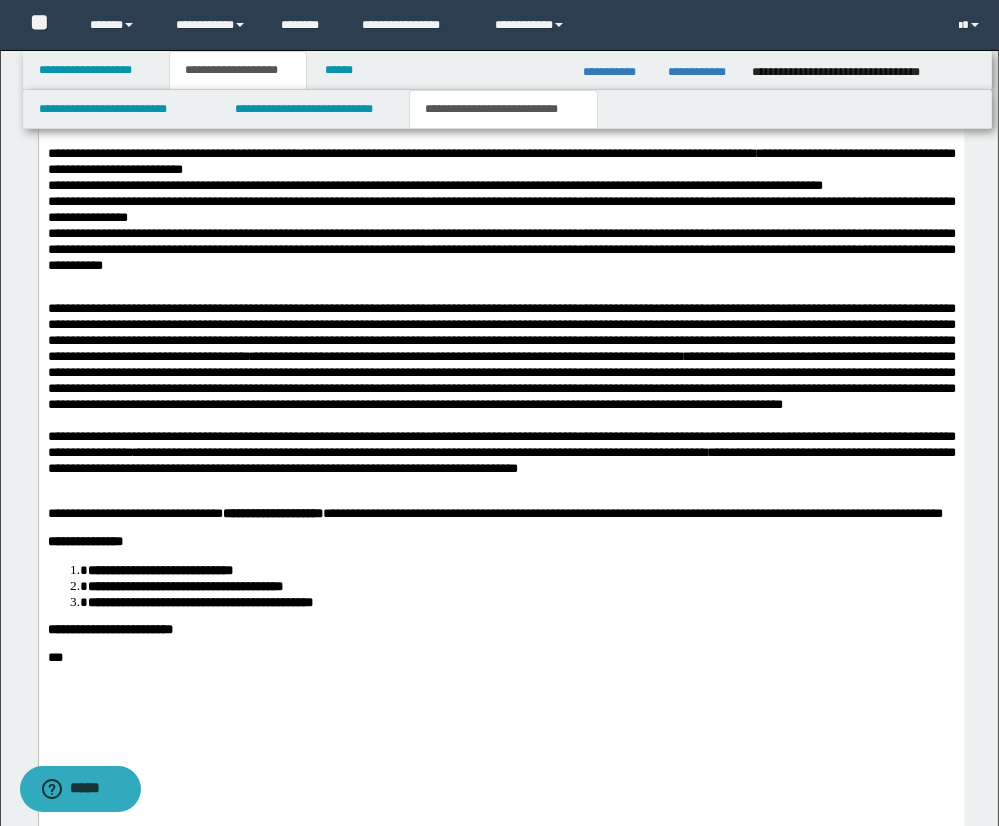 click on "**********" at bounding box center (501, -56) 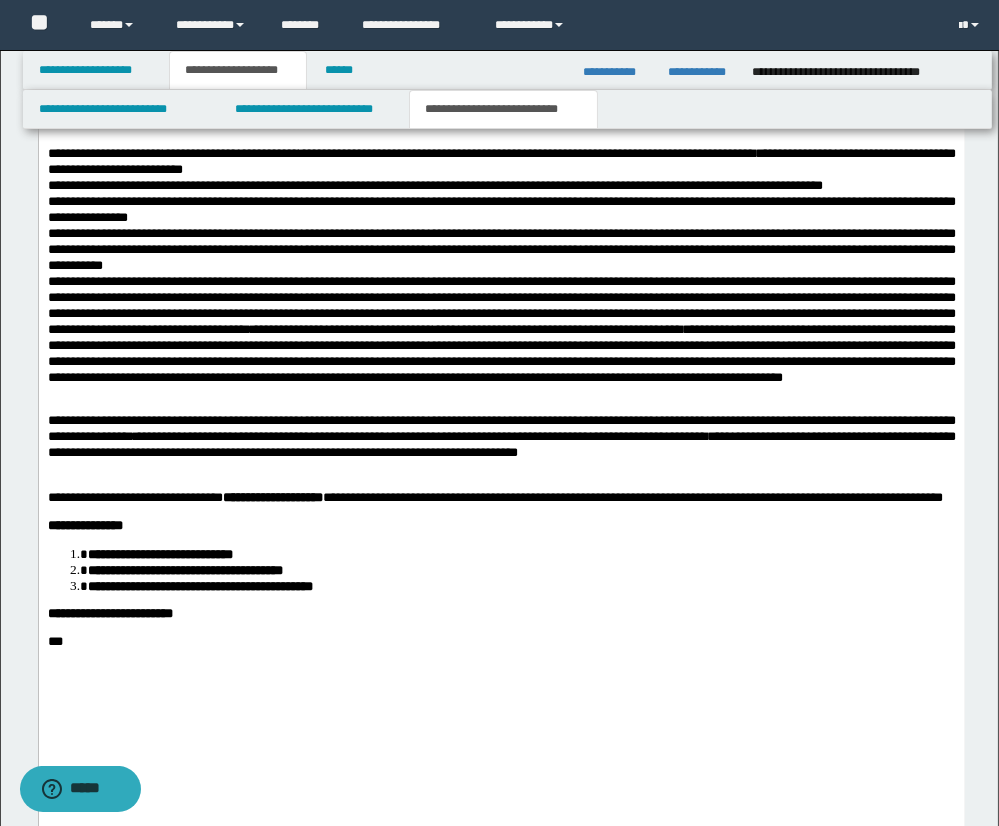 click on "**********" at bounding box center [501, 250] 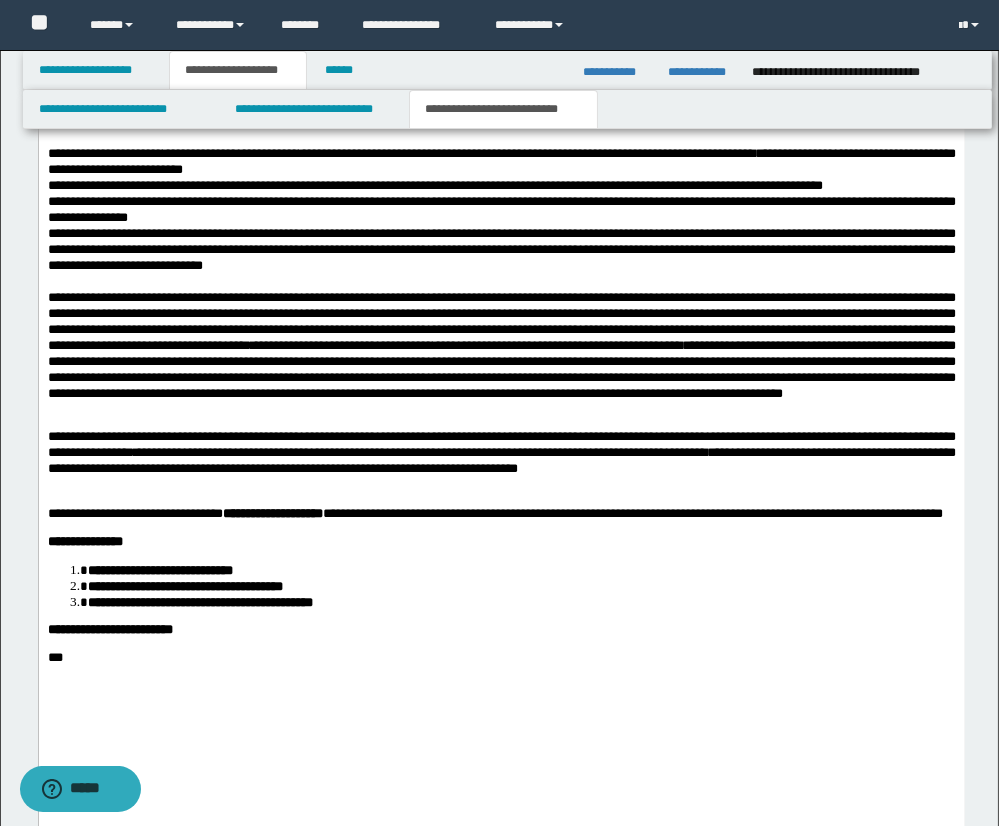 click at bounding box center (49, 420) 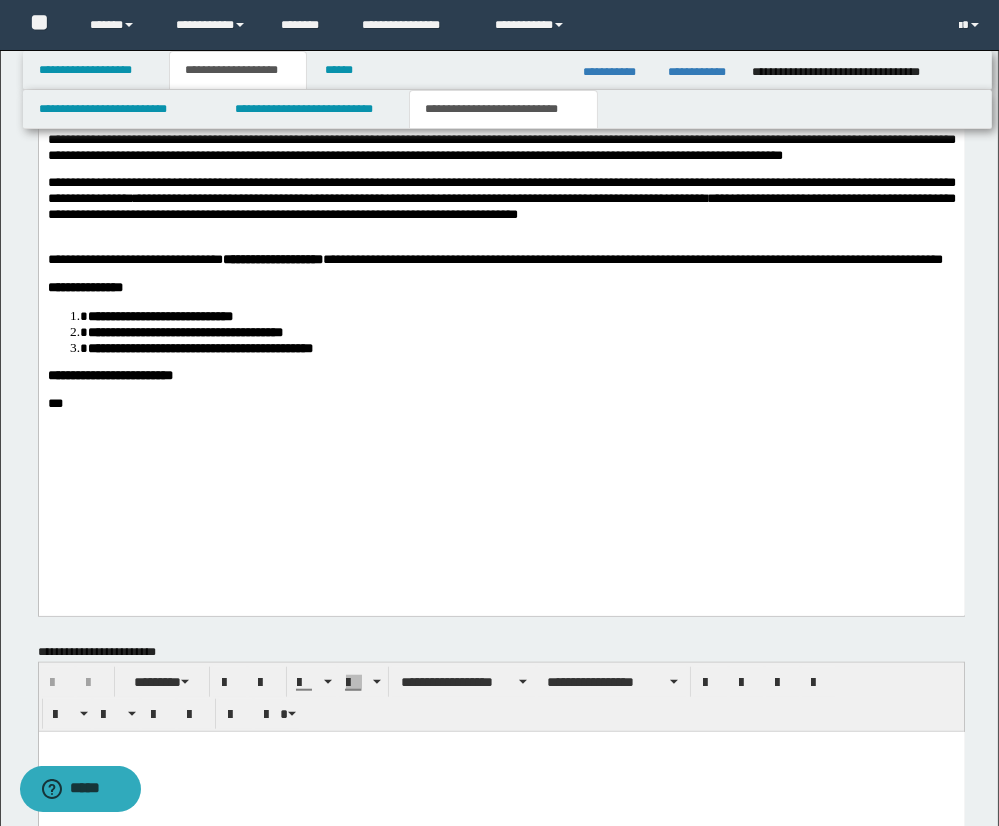 scroll, scrollTop: 2631, scrollLeft: 0, axis: vertical 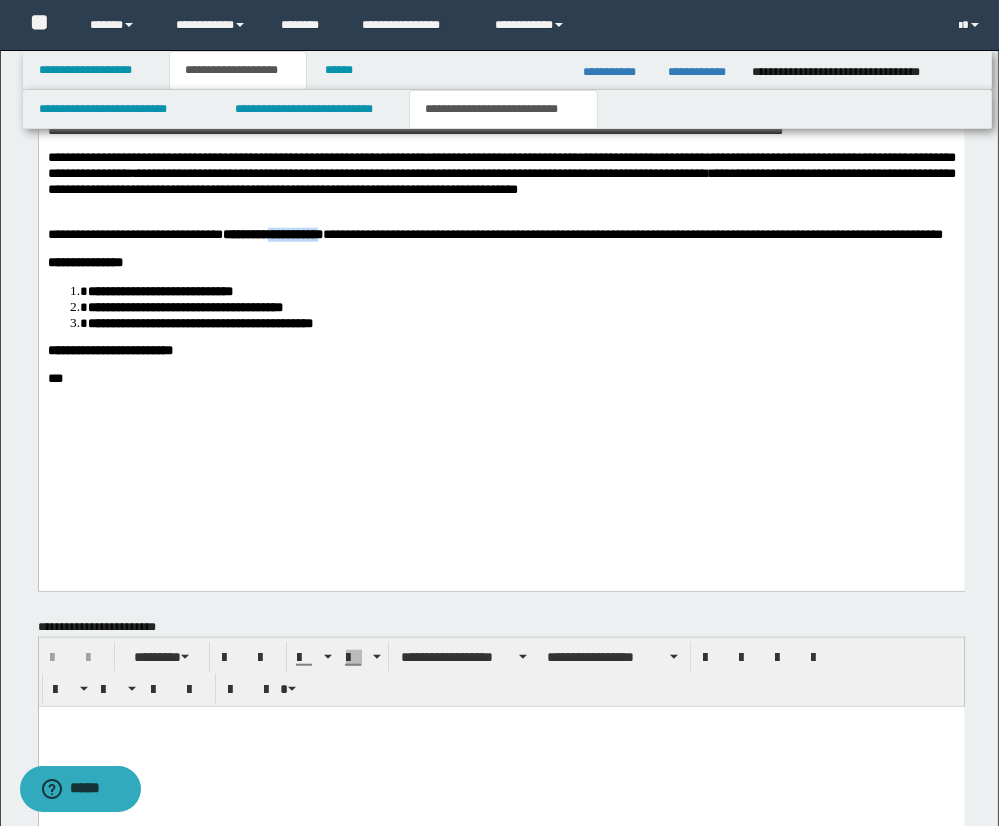 drag, startPoint x: 325, startPoint y: 314, endPoint x: 408, endPoint y: 308, distance: 83.21658 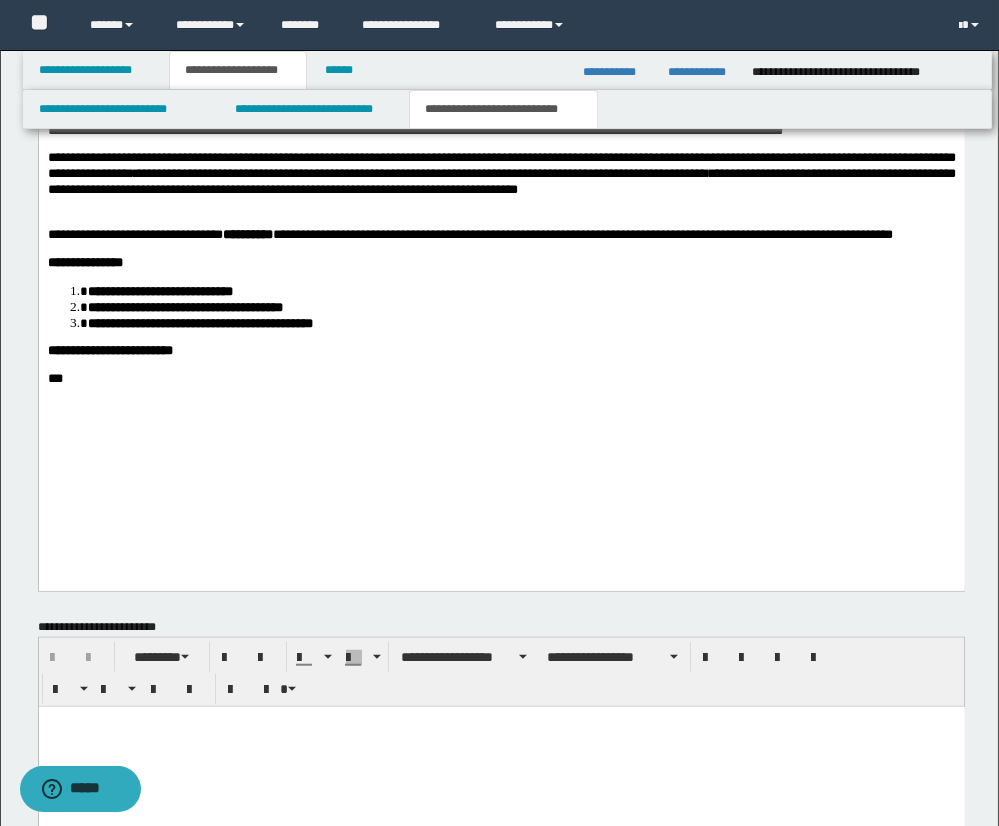 click on "**********" at bounding box center (159, 291) 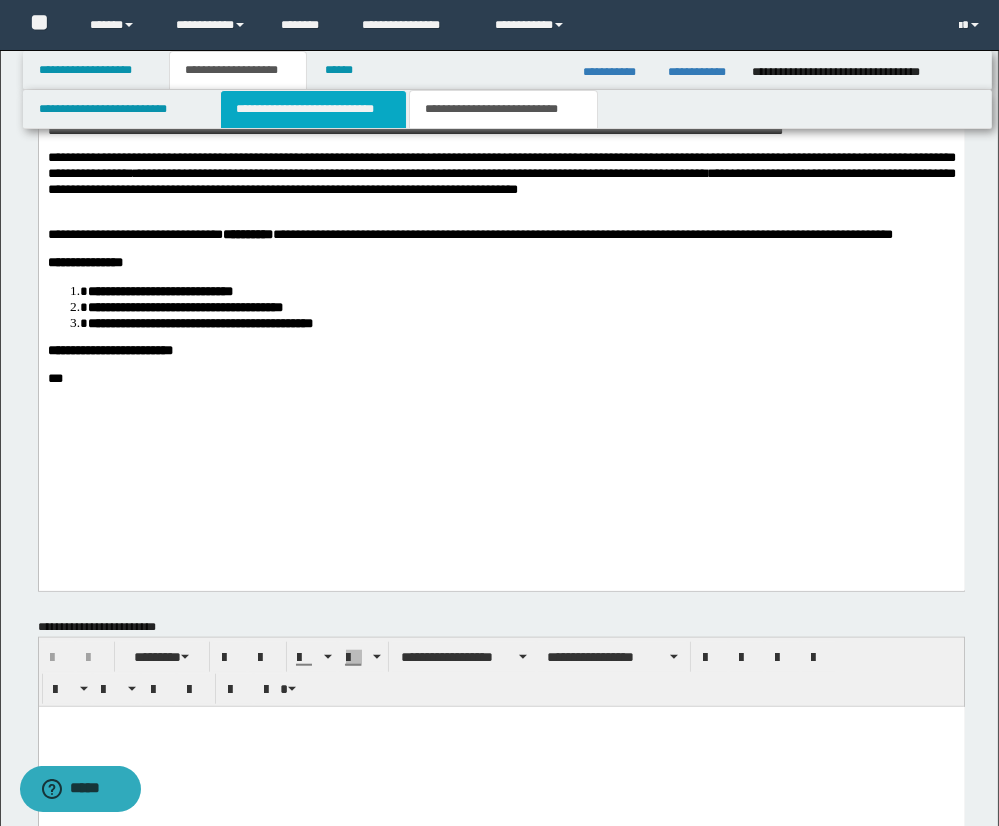 click on "**********" at bounding box center [313, 109] 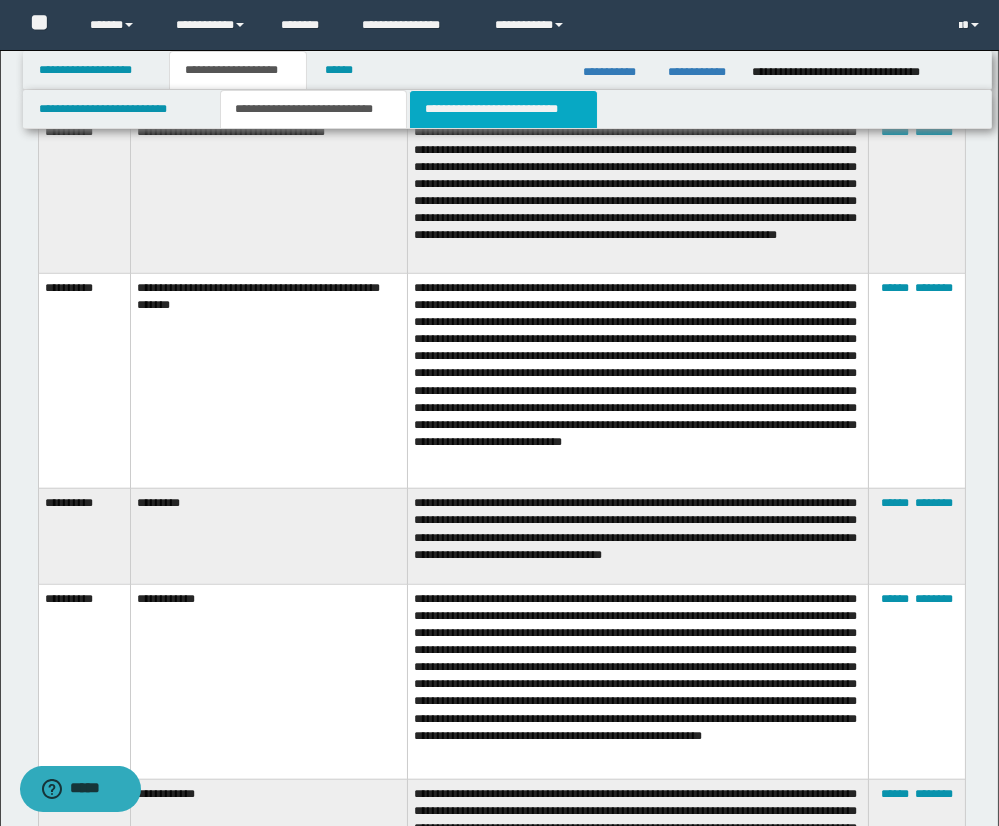 click on "**********" at bounding box center (503, 109) 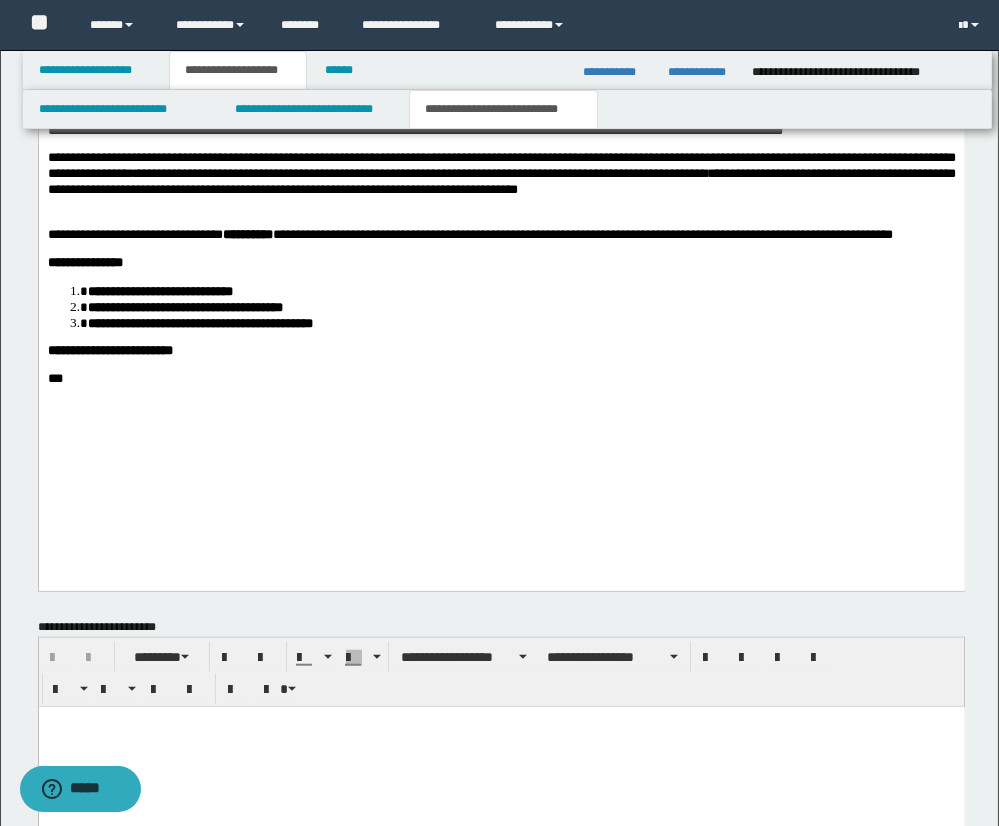 scroll, scrollTop: 2704, scrollLeft: 0, axis: vertical 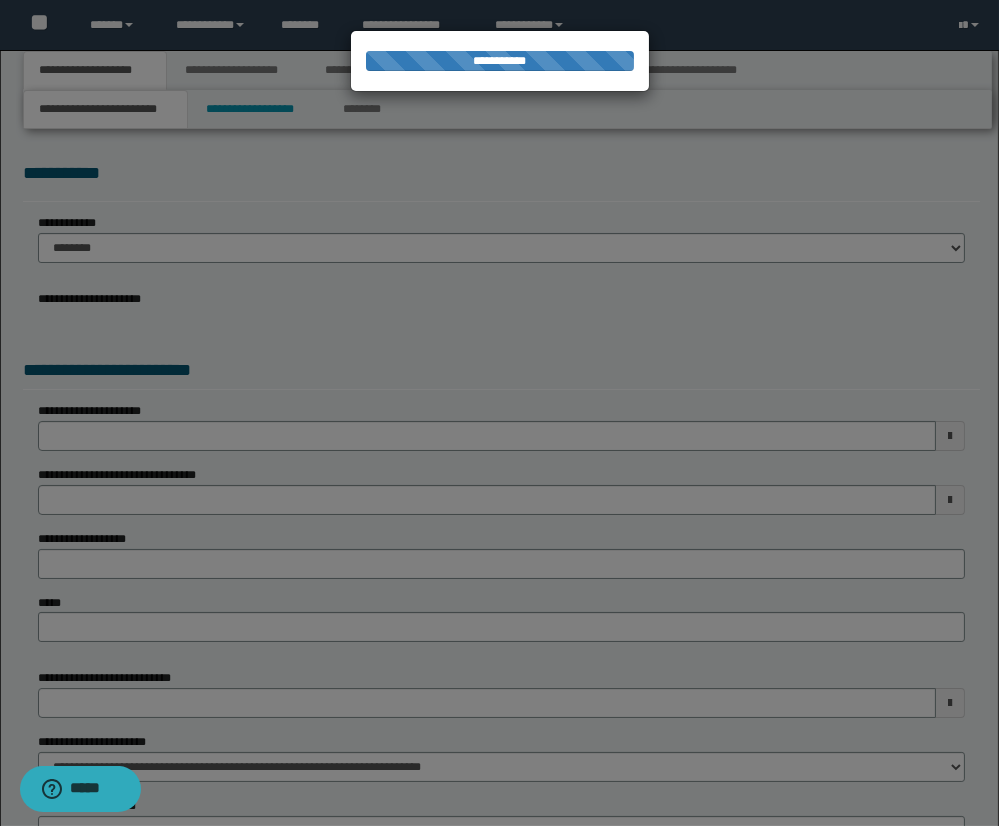 select on "*" 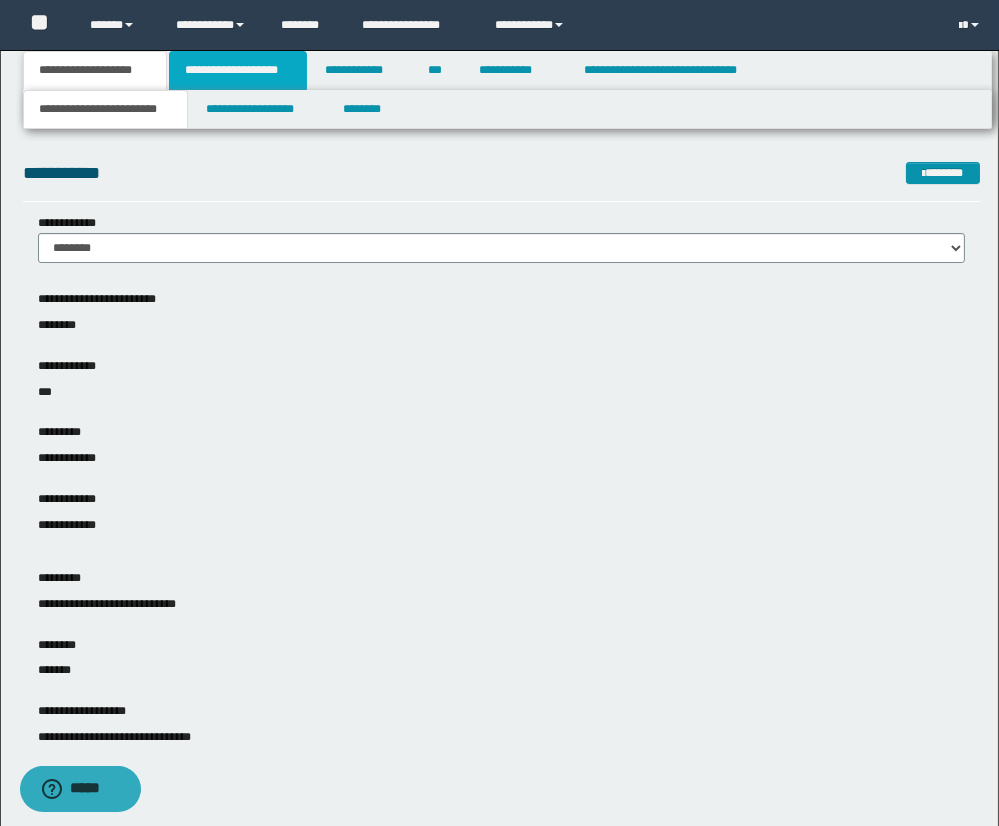 click on "**********" at bounding box center [238, 70] 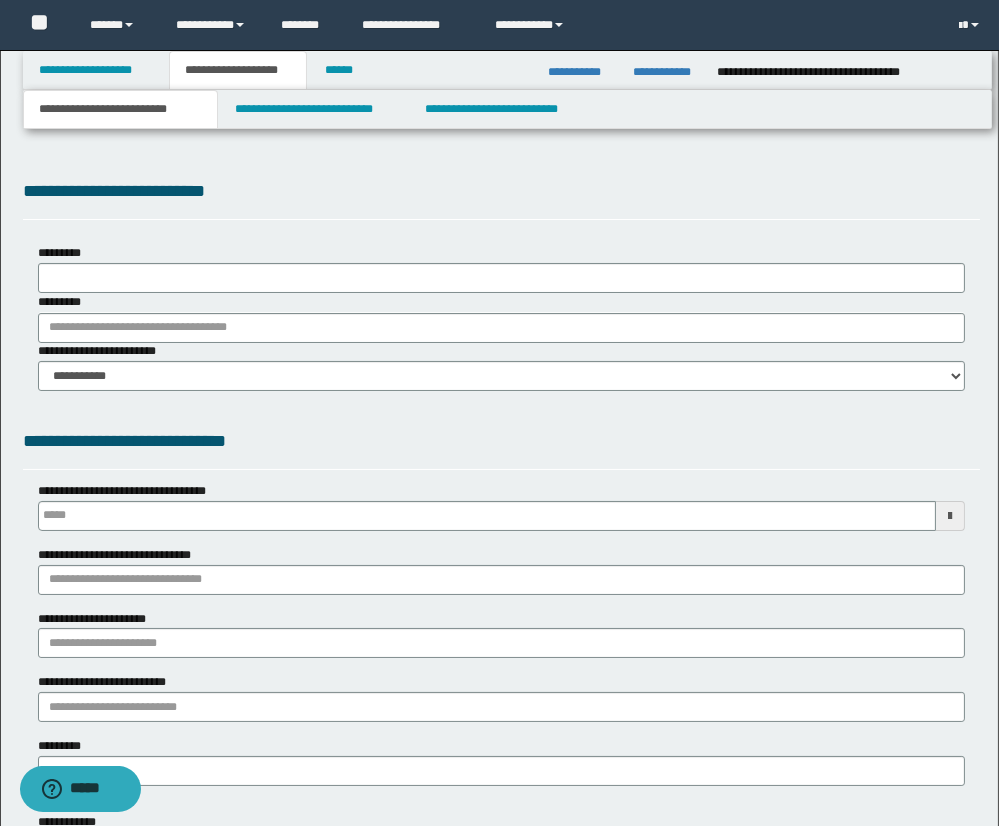 scroll, scrollTop: 0, scrollLeft: 0, axis: both 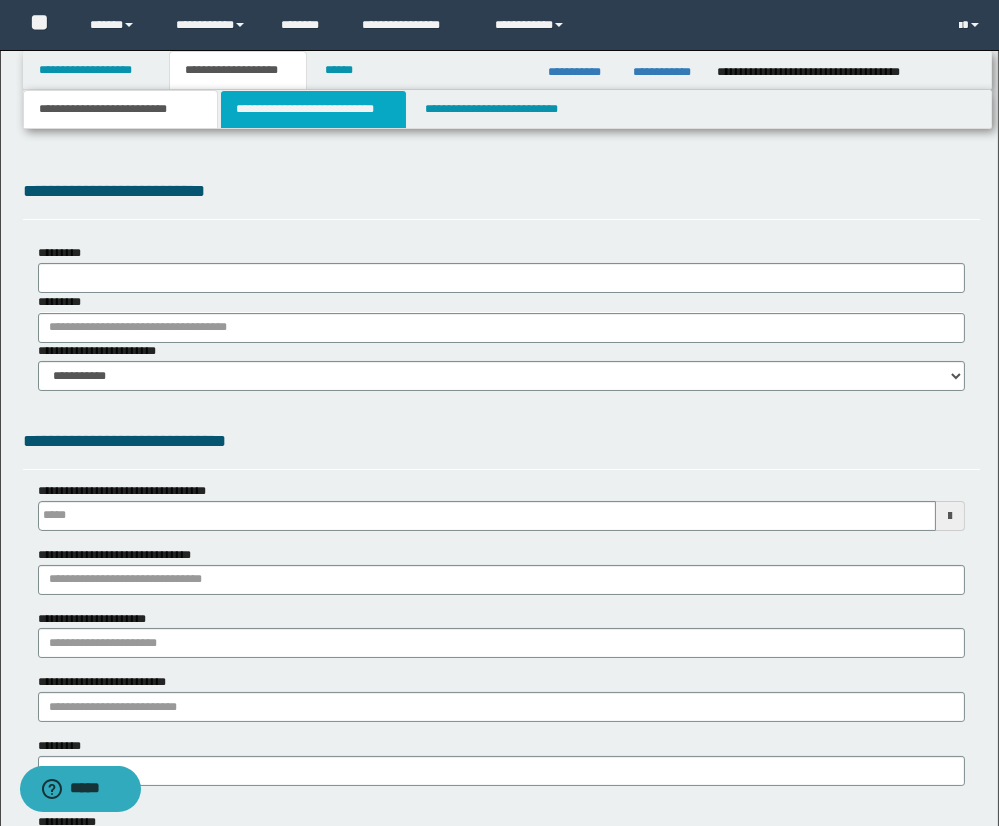 click on "**********" at bounding box center (313, 109) 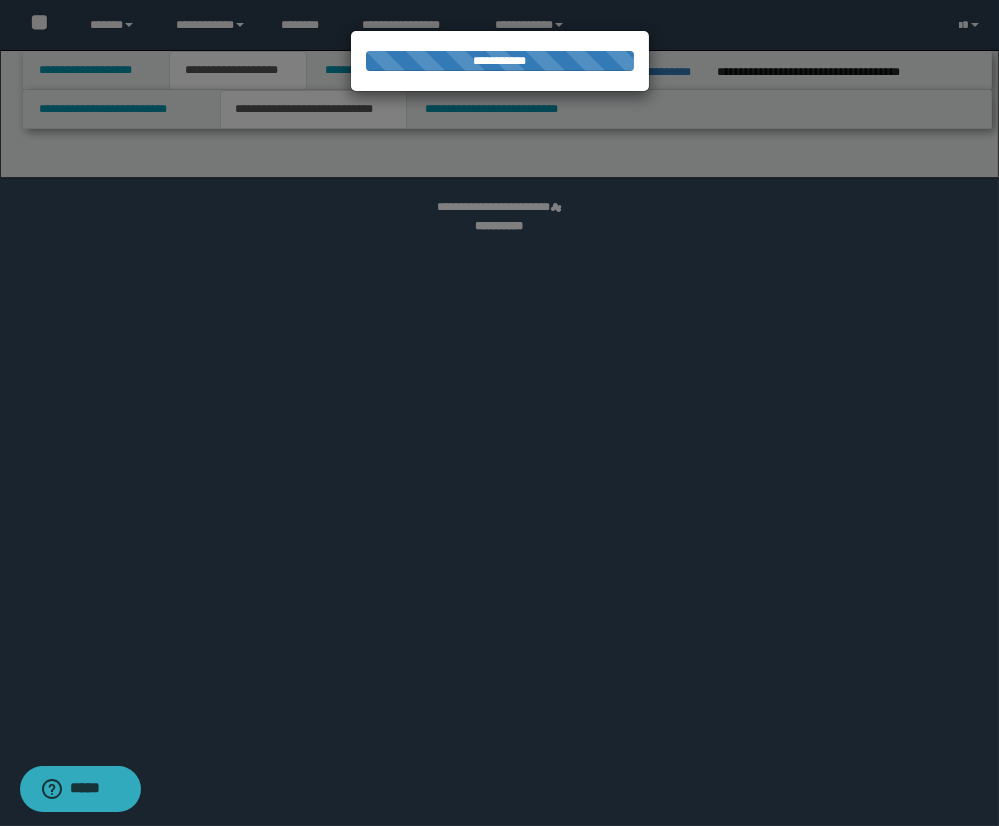 select on "*" 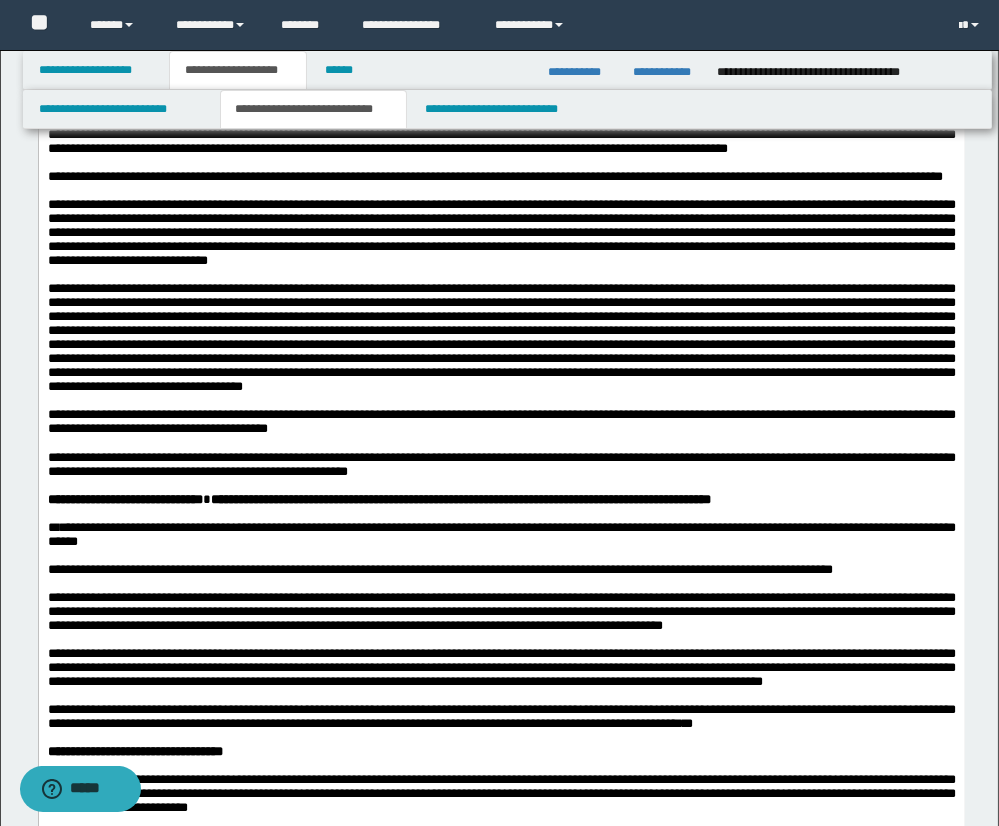 scroll, scrollTop: 457, scrollLeft: 0, axis: vertical 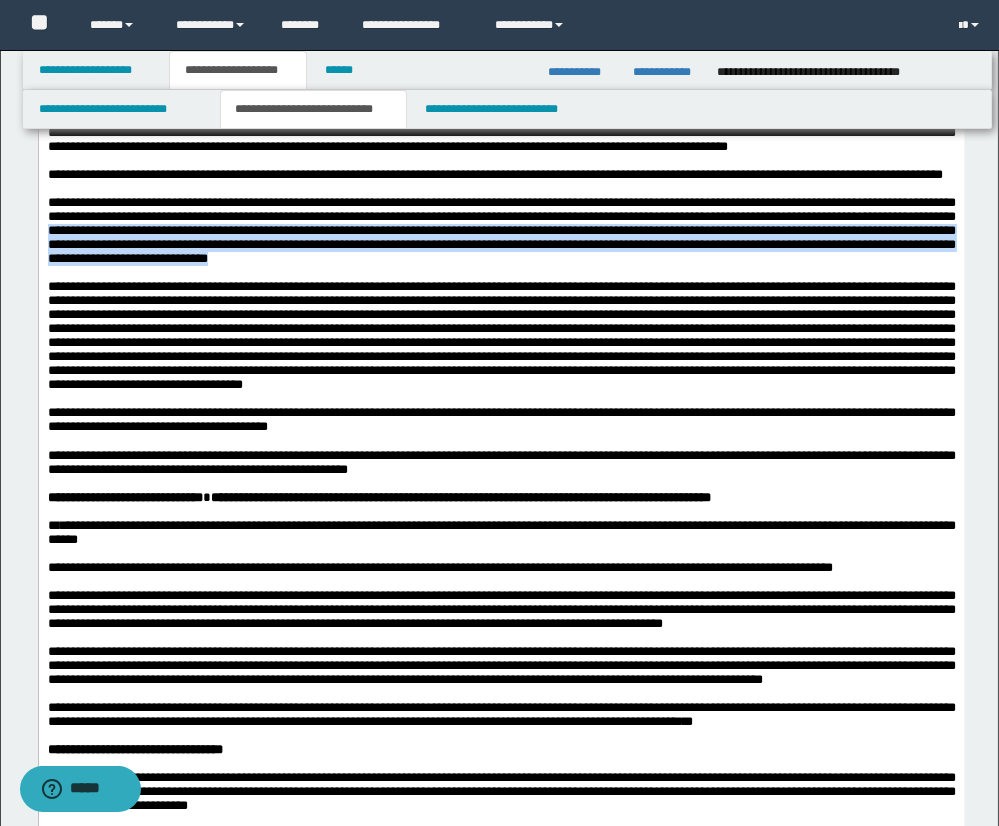drag, startPoint x: 177, startPoint y: 276, endPoint x: 508, endPoint y: 297, distance: 331.6655 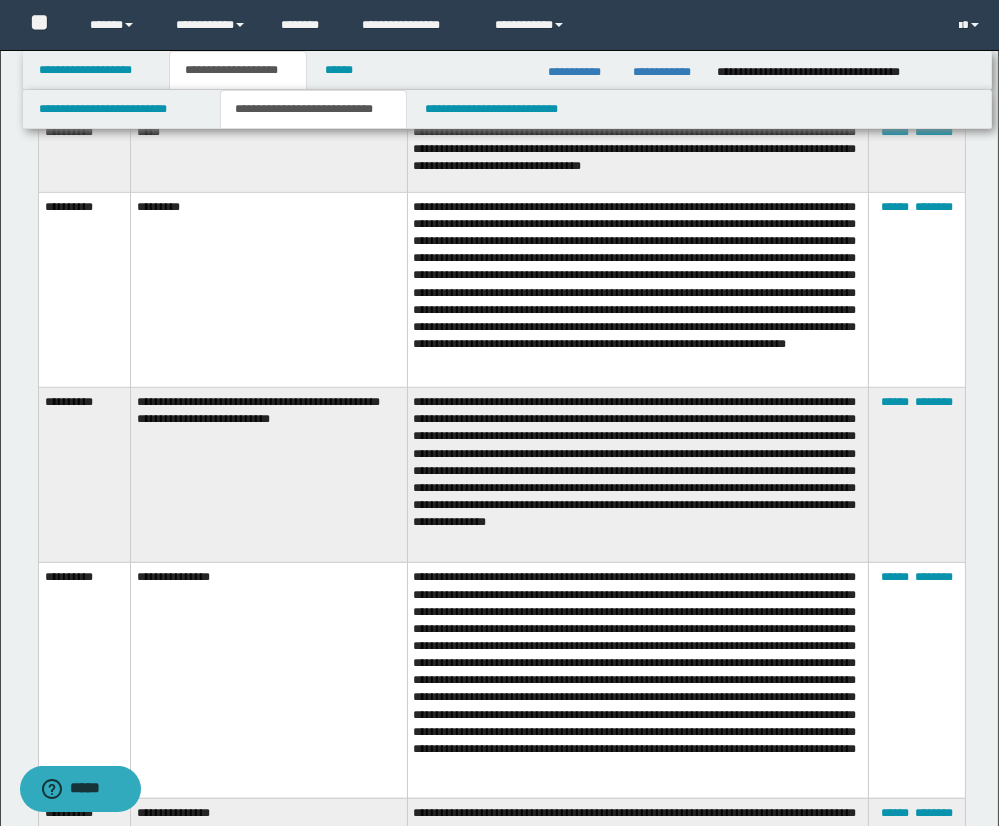 scroll, scrollTop: 1839, scrollLeft: 0, axis: vertical 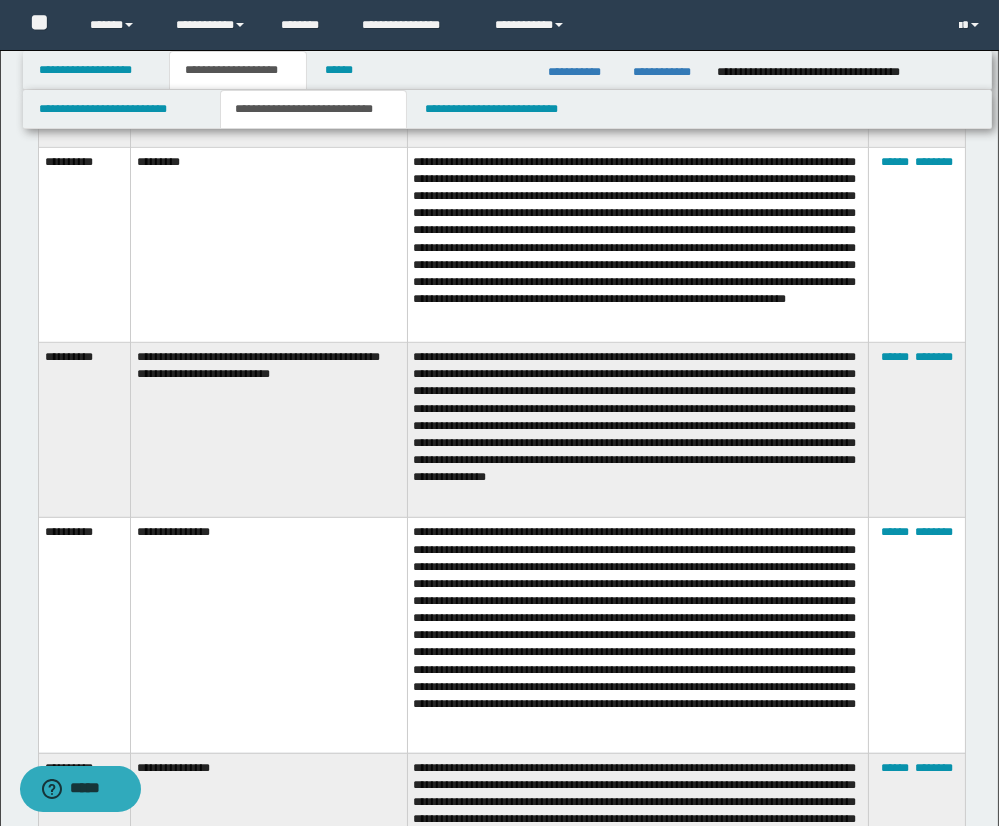click on "**********" at bounding box center (637, 430) 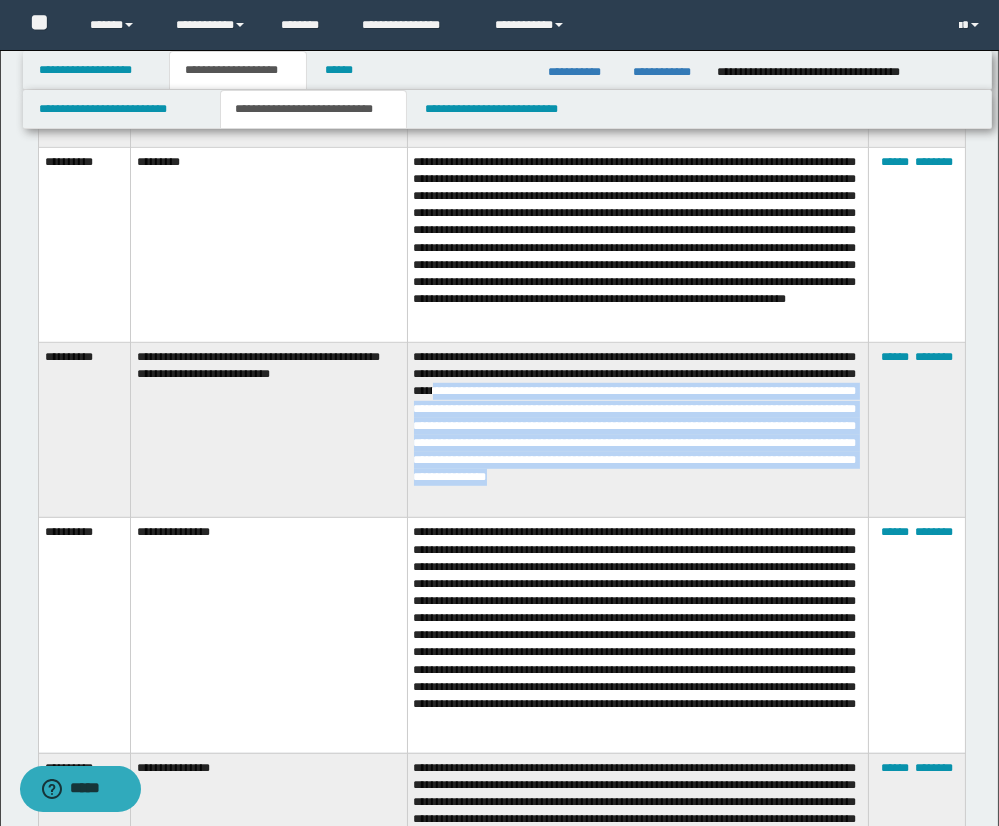 drag, startPoint x: 632, startPoint y: 388, endPoint x: 728, endPoint y: 486, distance: 137.186 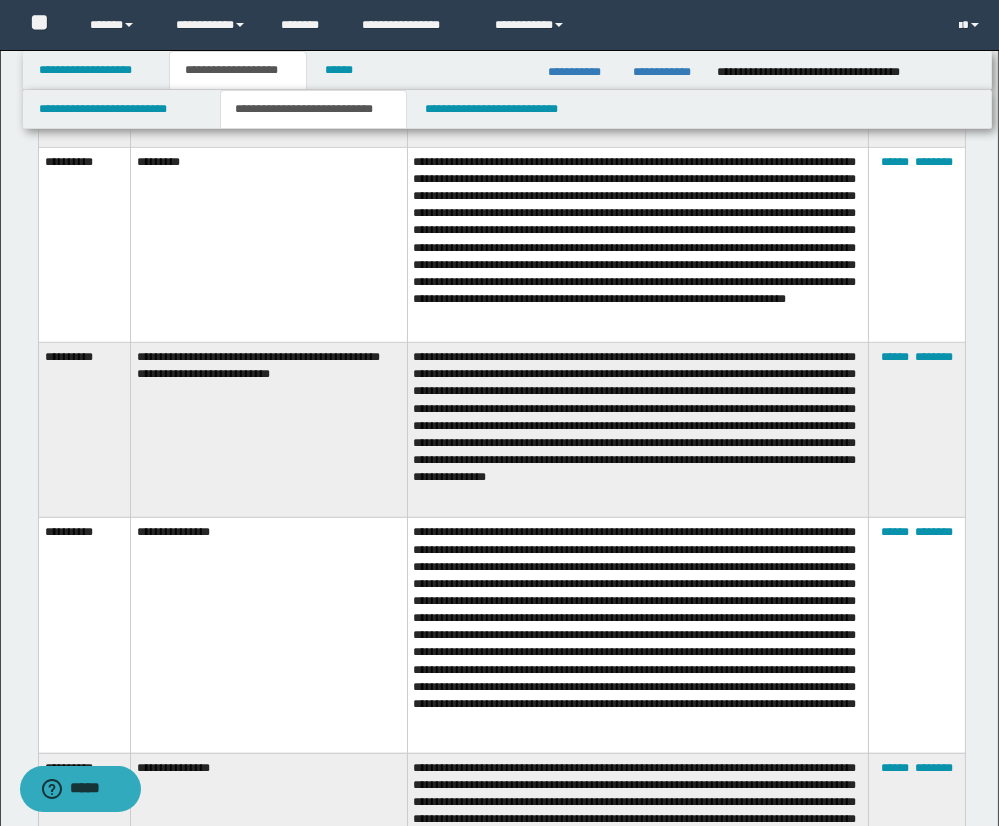 click on "**********" at bounding box center (637, 430) 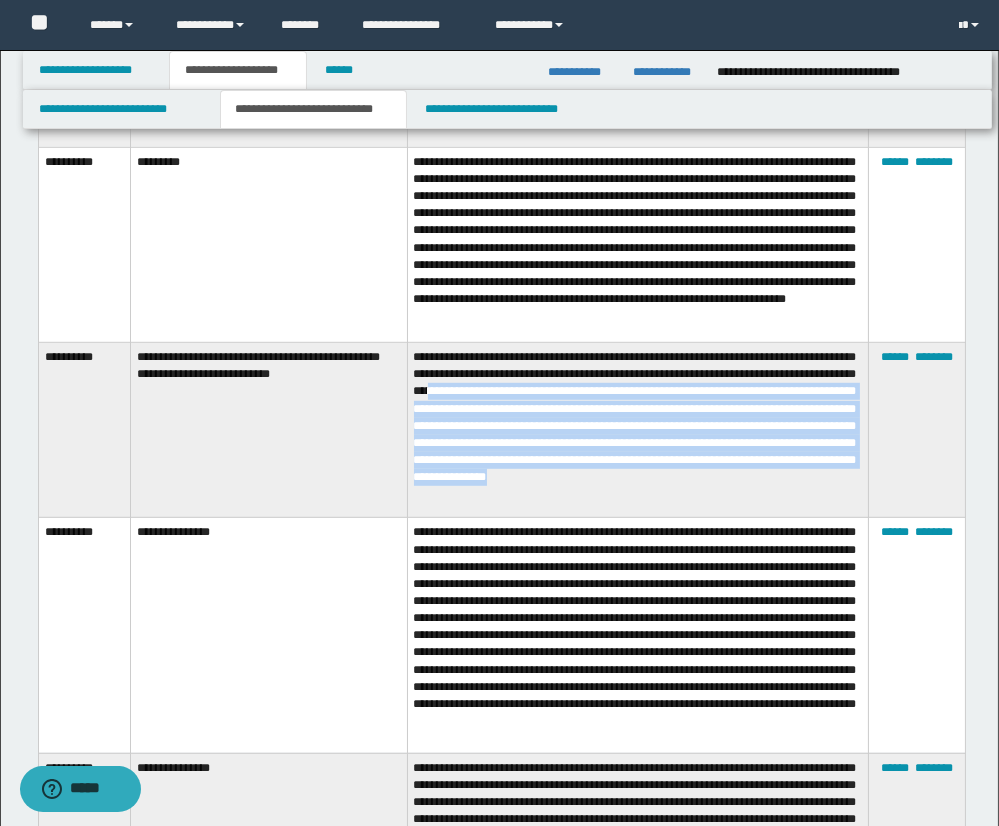 drag, startPoint x: 630, startPoint y: 389, endPoint x: 733, endPoint y: 489, distance: 143.55835 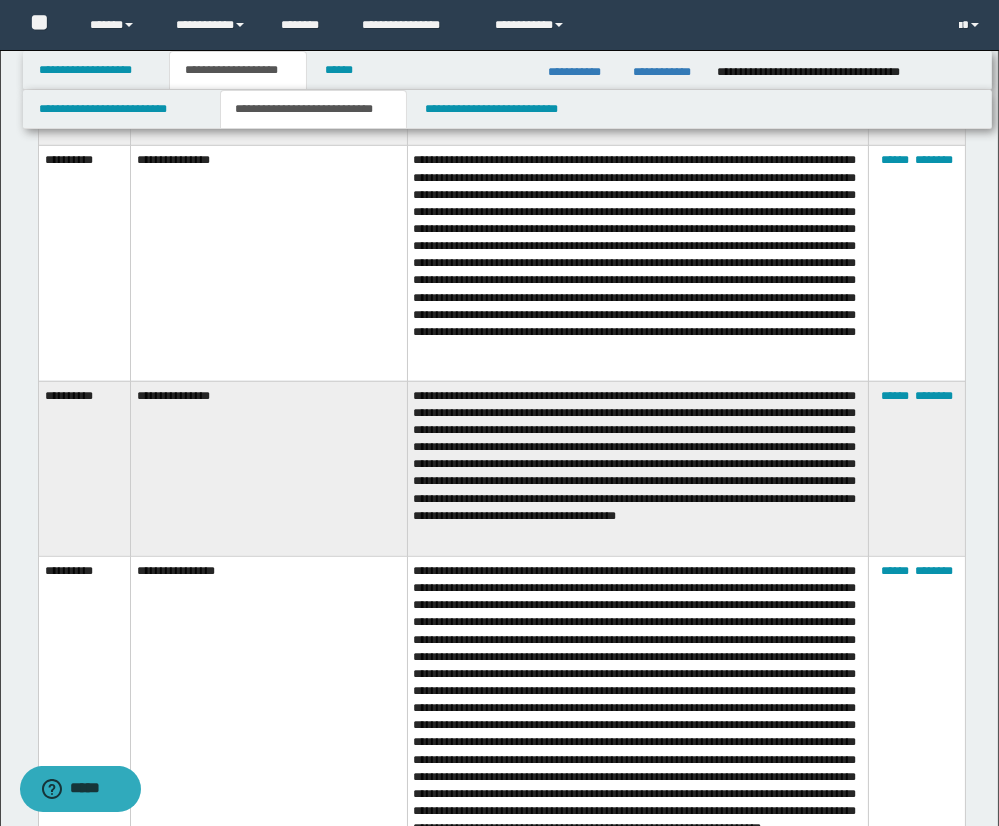 scroll, scrollTop: 2217, scrollLeft: 0, axis: vertical 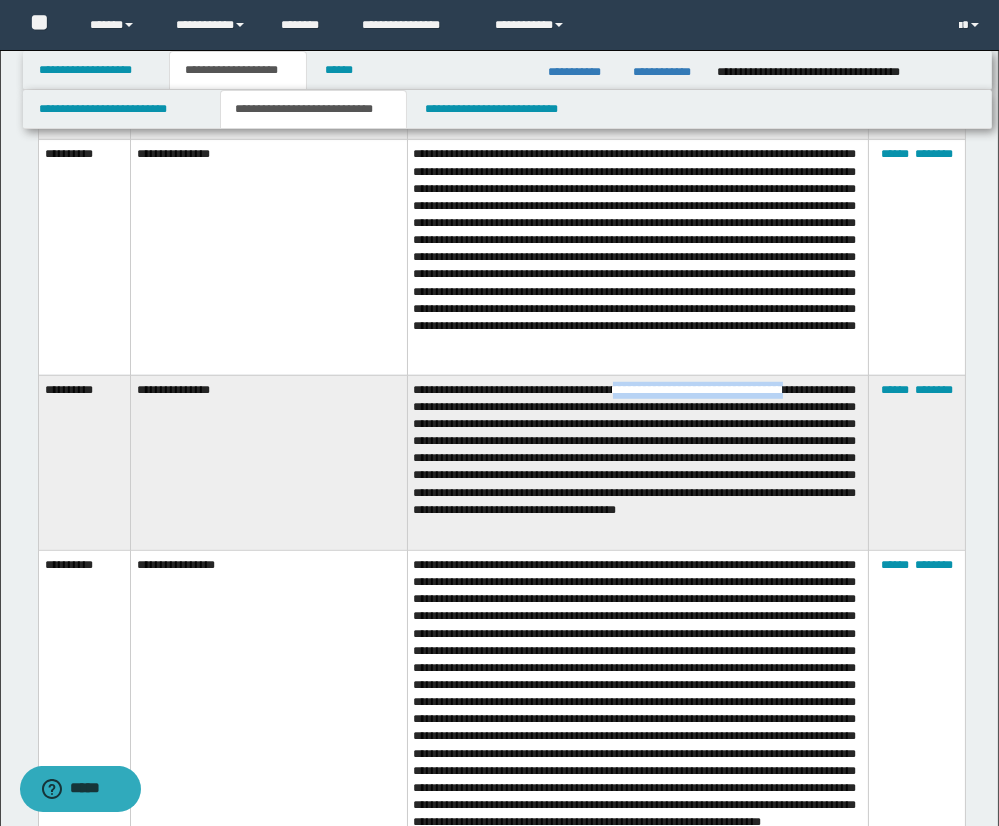 drag, startPoint x: 641, startPoint y: 394, endPoint x: 840, endPoint y: 393, distance: 199.00252 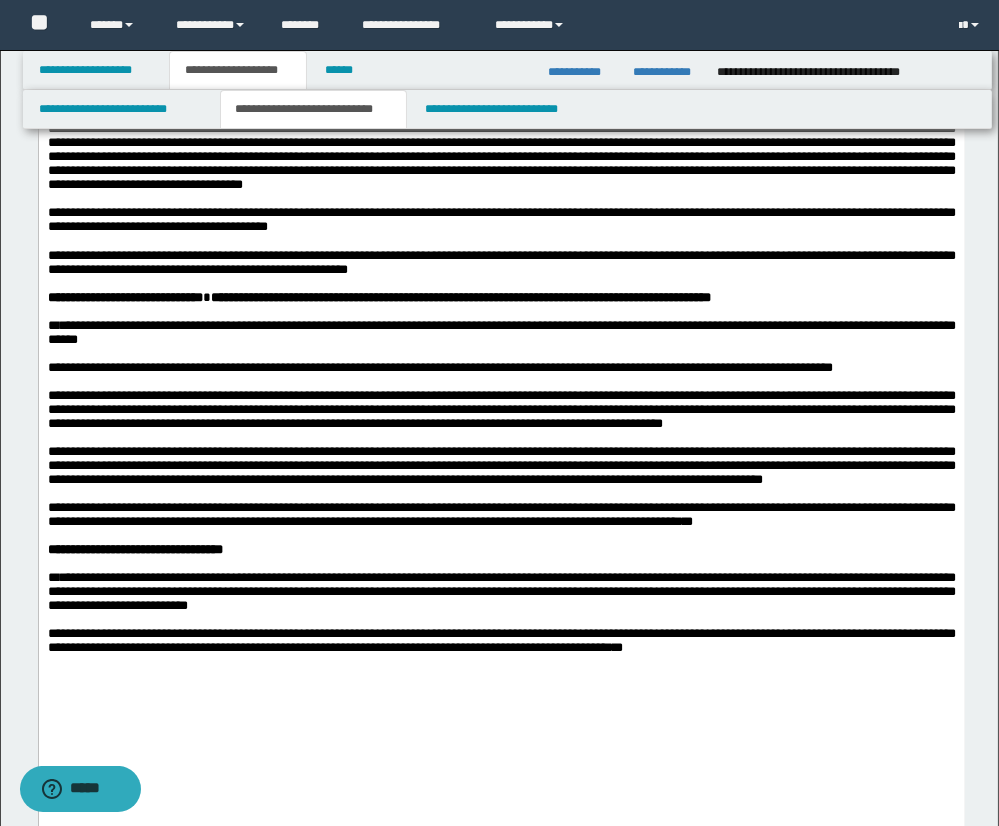 scroll, scrollTop: 652, scrollLeft: 0, axis: vertical 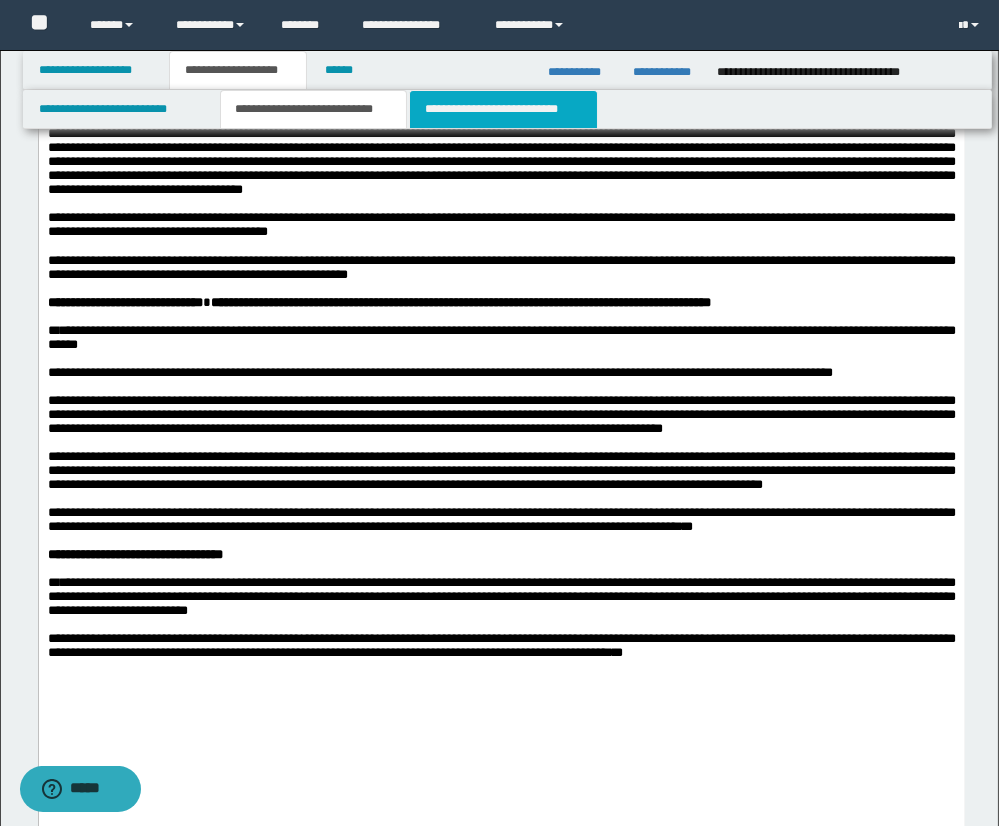 drag, startPoint x: 549, startPoint y: 94, endPoint x: 533, endPoint y: 123, distance: 33.12099 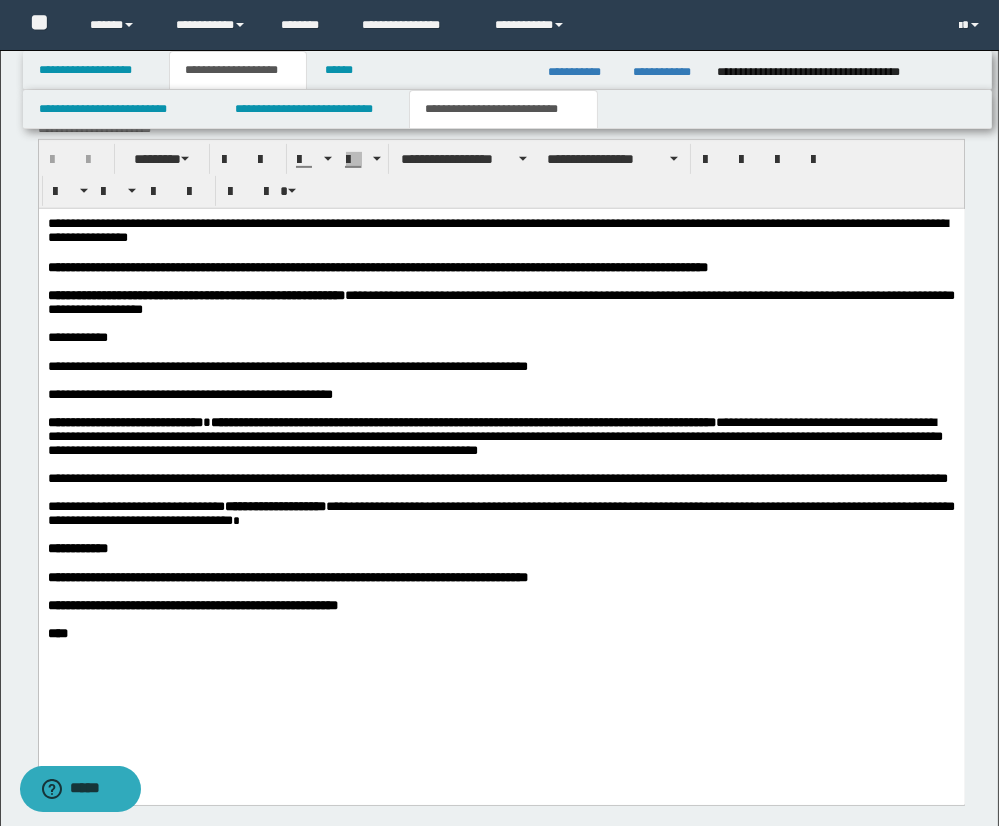 scroll, scrollTop: 1254, scrollLeft: 0, axis: vertical 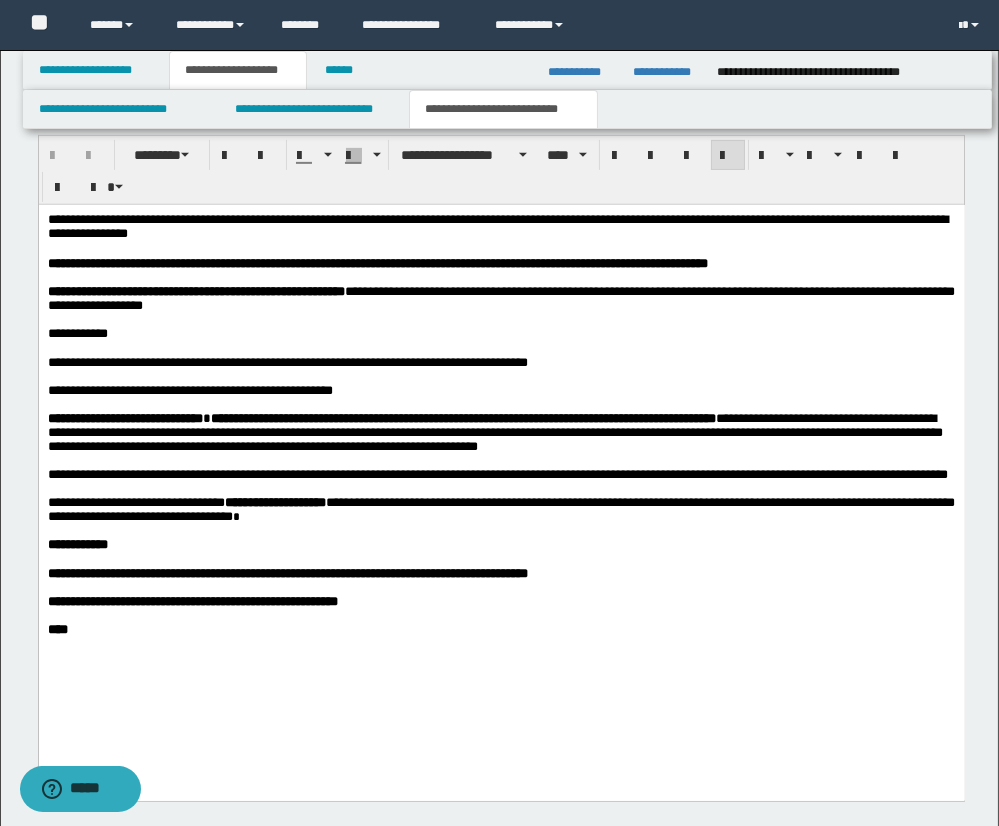 click at bounding box center (501, 488) 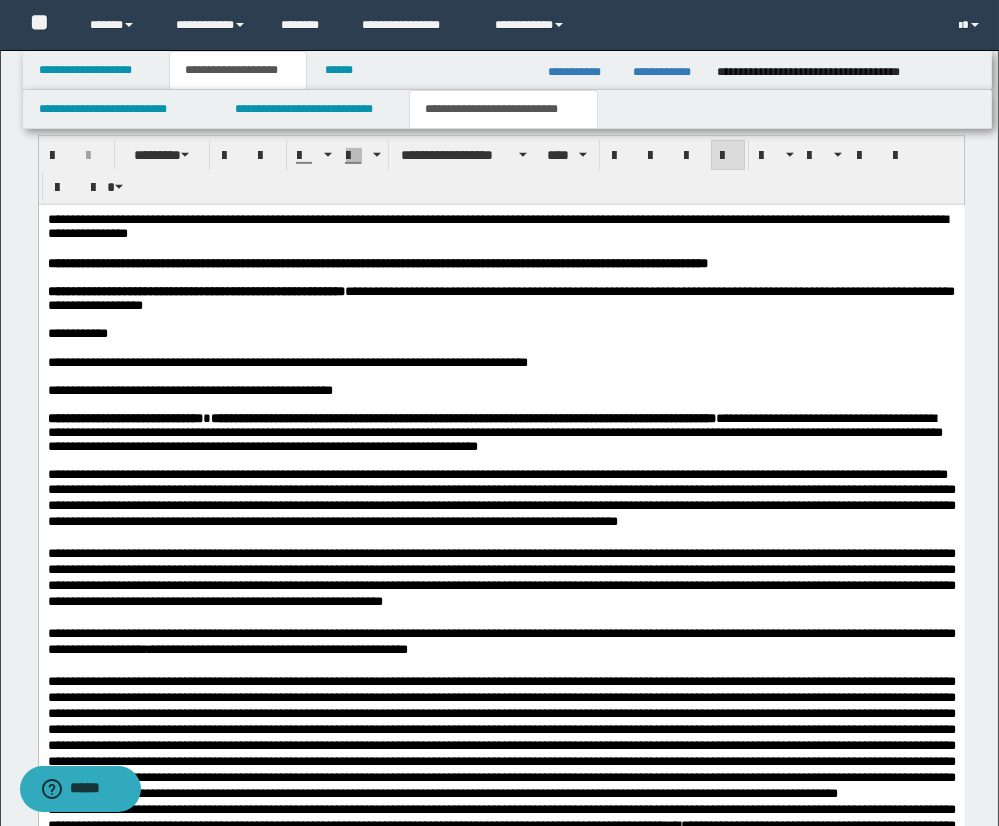 click on "**********" at bounding box center [501, 474] 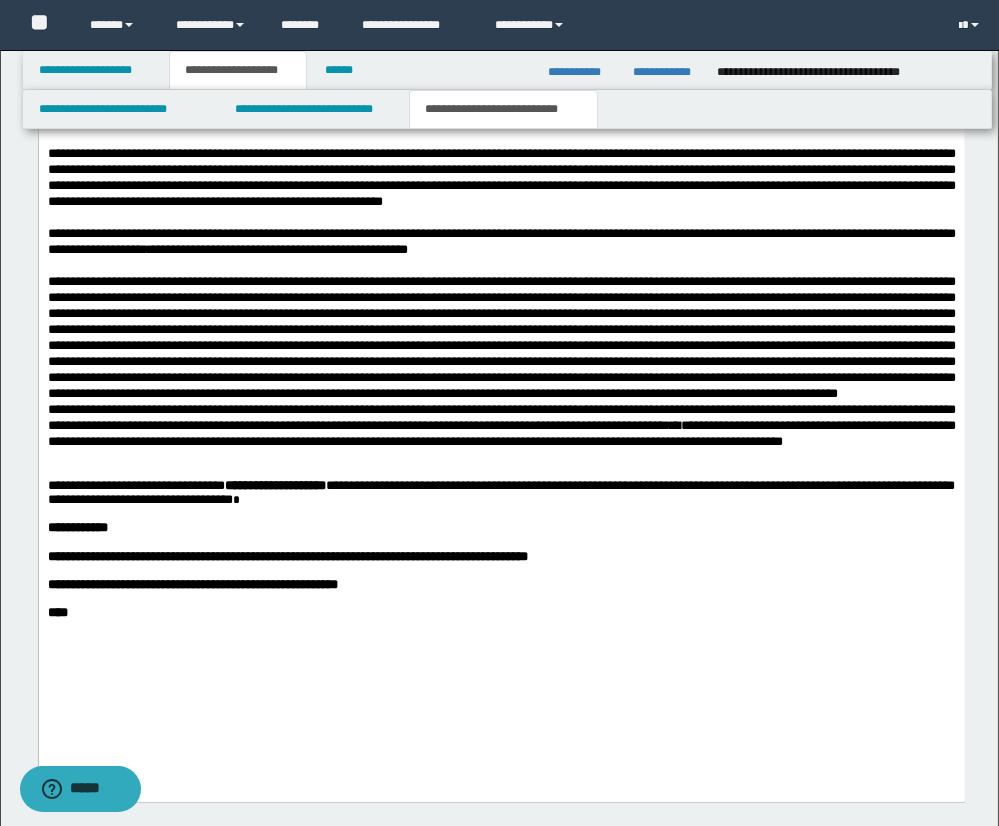 scroll, scrollTop: 1683, scrollLeft: 0, axis: vertical 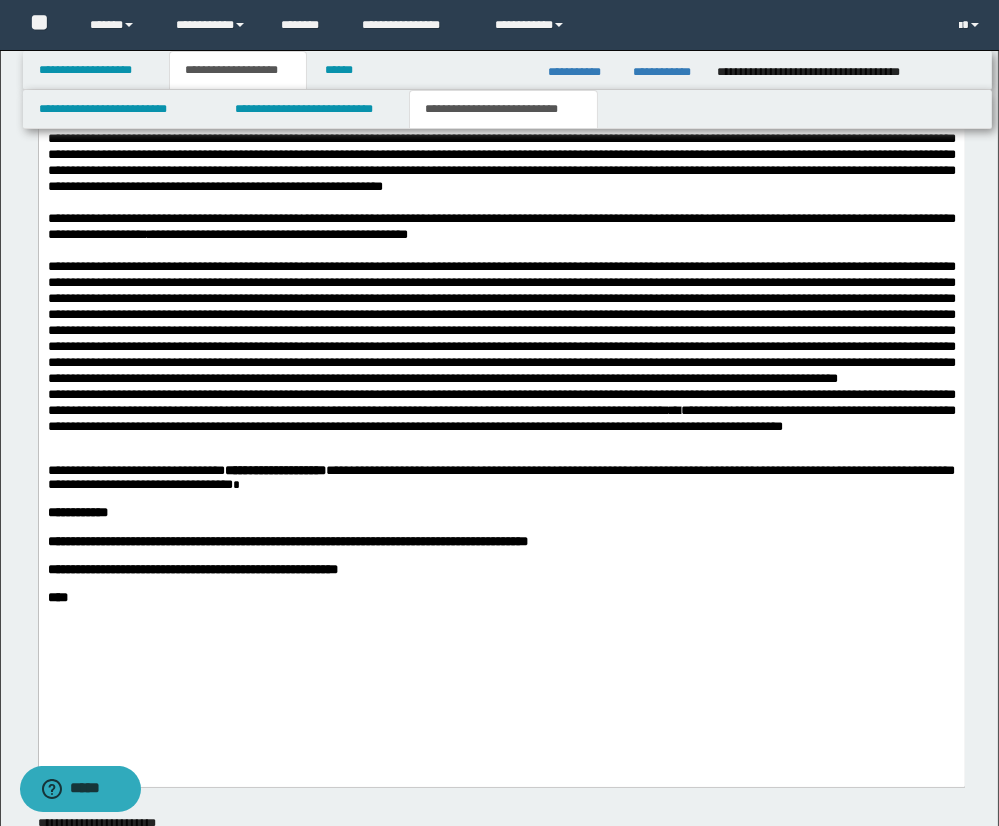 click at bounding box center [501, 442] 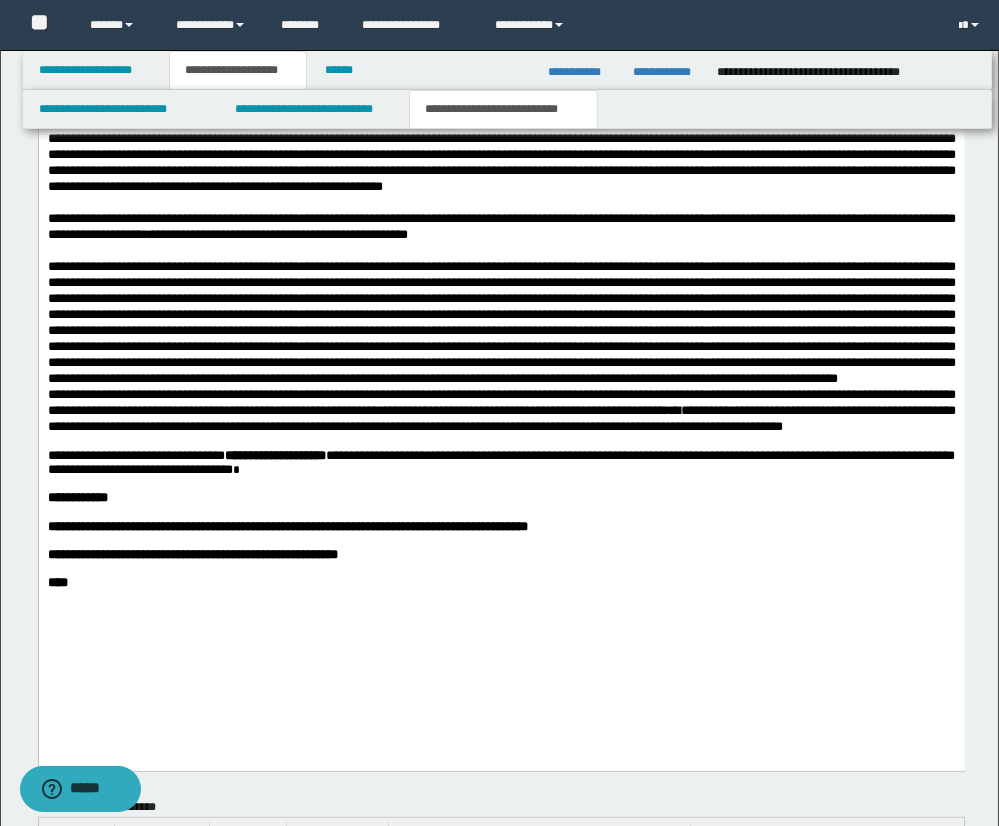 click on "**********" at bounding box center [274, 455] 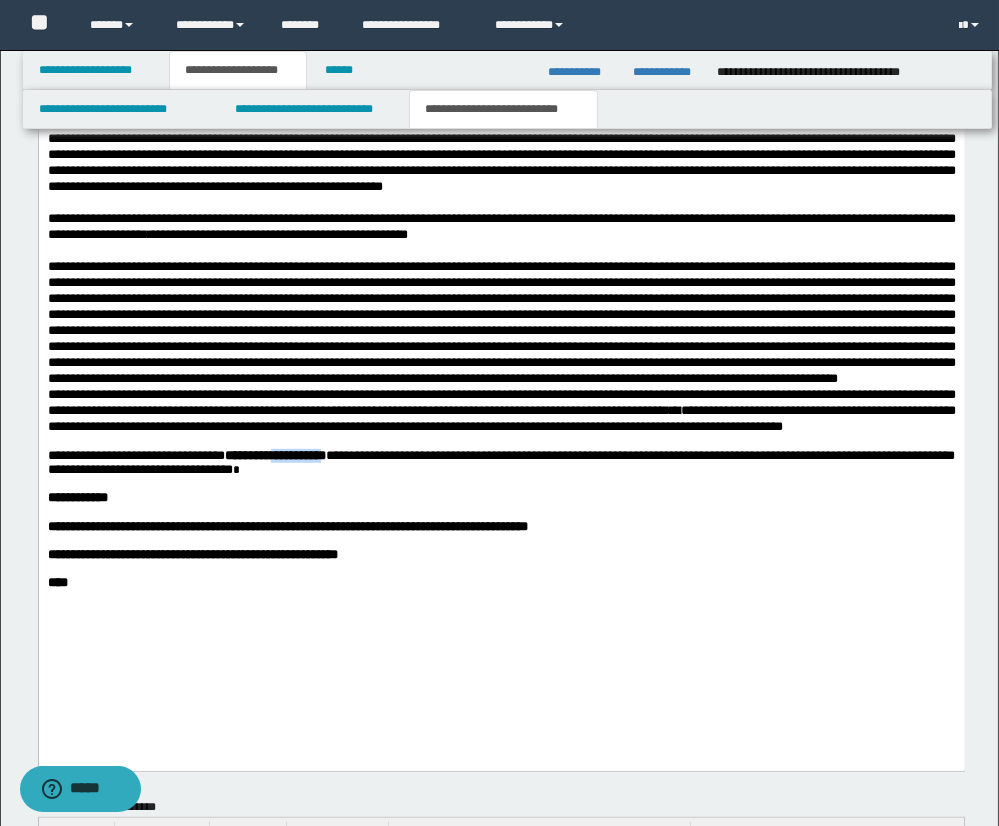 drag, startPoint x: 318, startPoint y: 501, endPoint x: 402, endPoint y: 504, distance: 84.05355 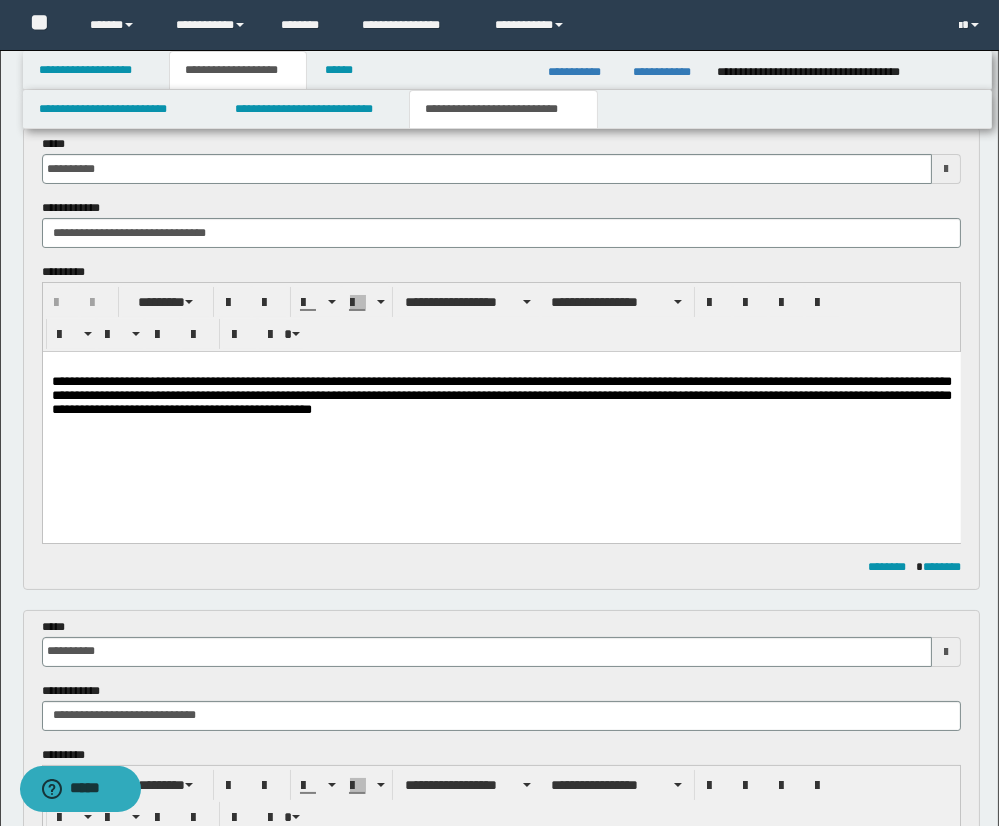 scroll, scrollTop: 0, scrollLeft: 0, axis: both 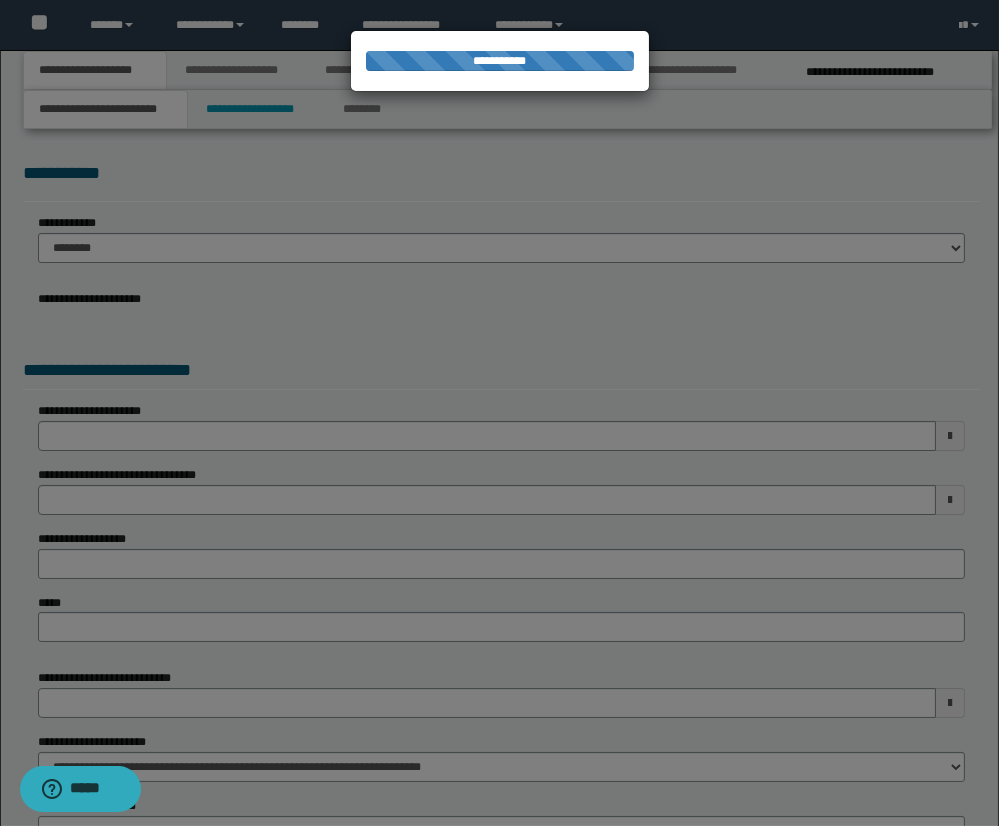 select on "*" 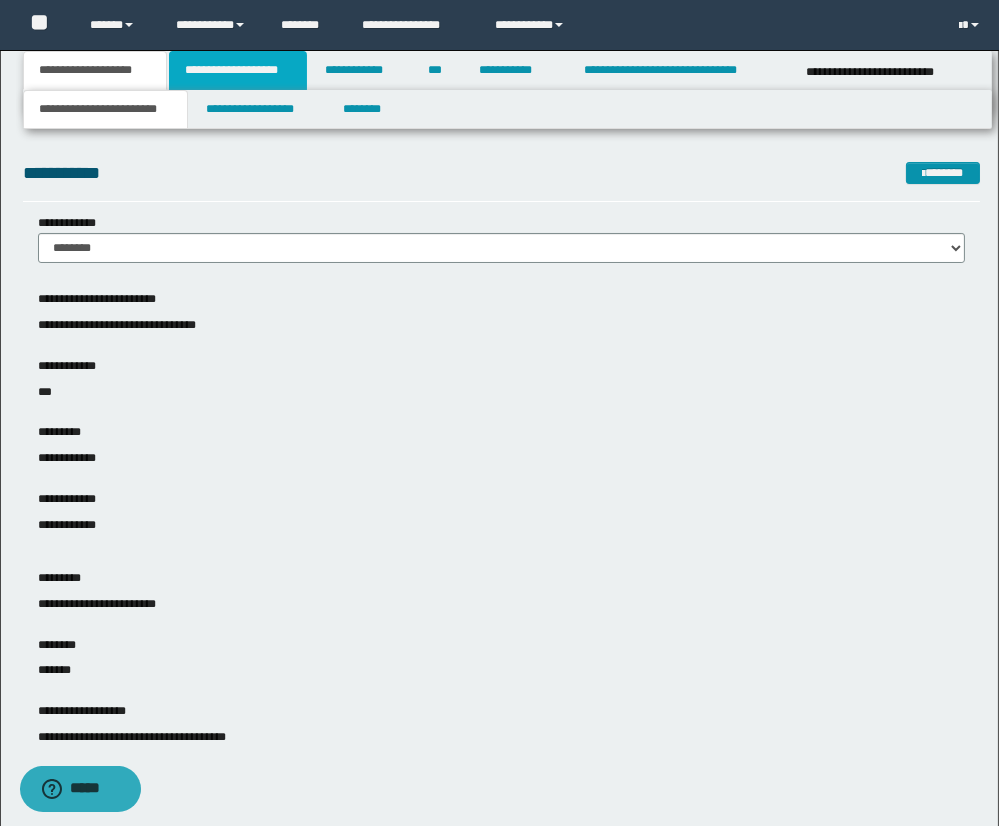 click on "**********" at bounding box center [238, 70] 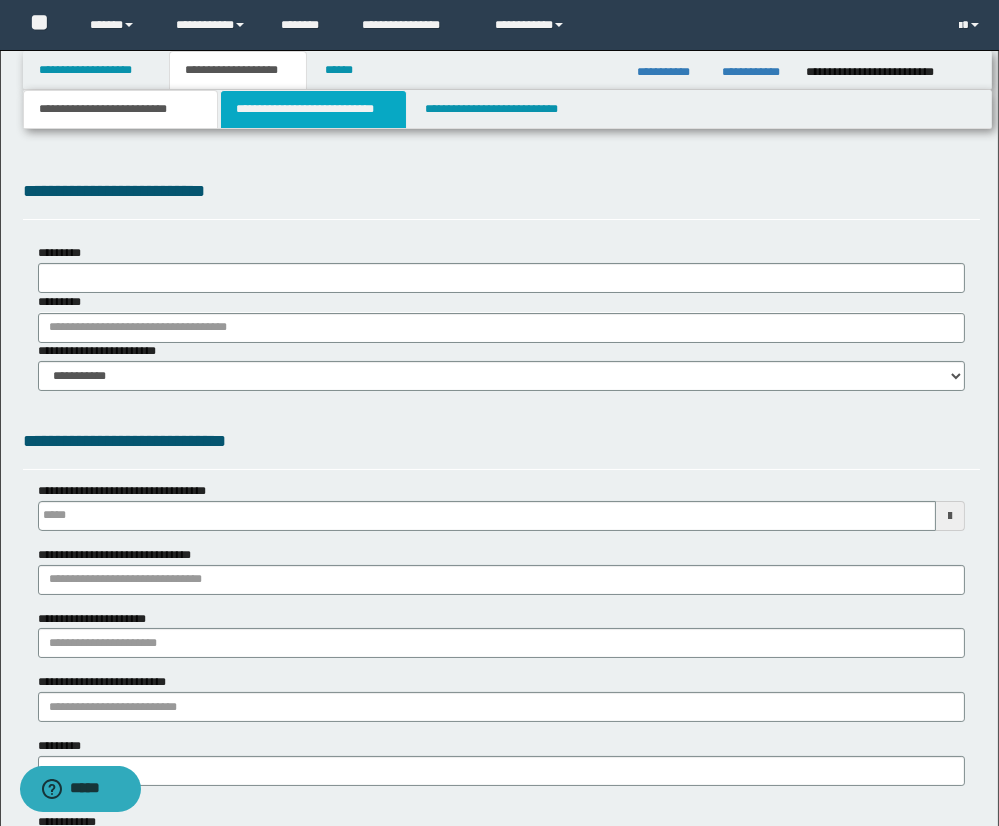 scroll, scrollTop: 0, scrollLeft: 0, axis: both 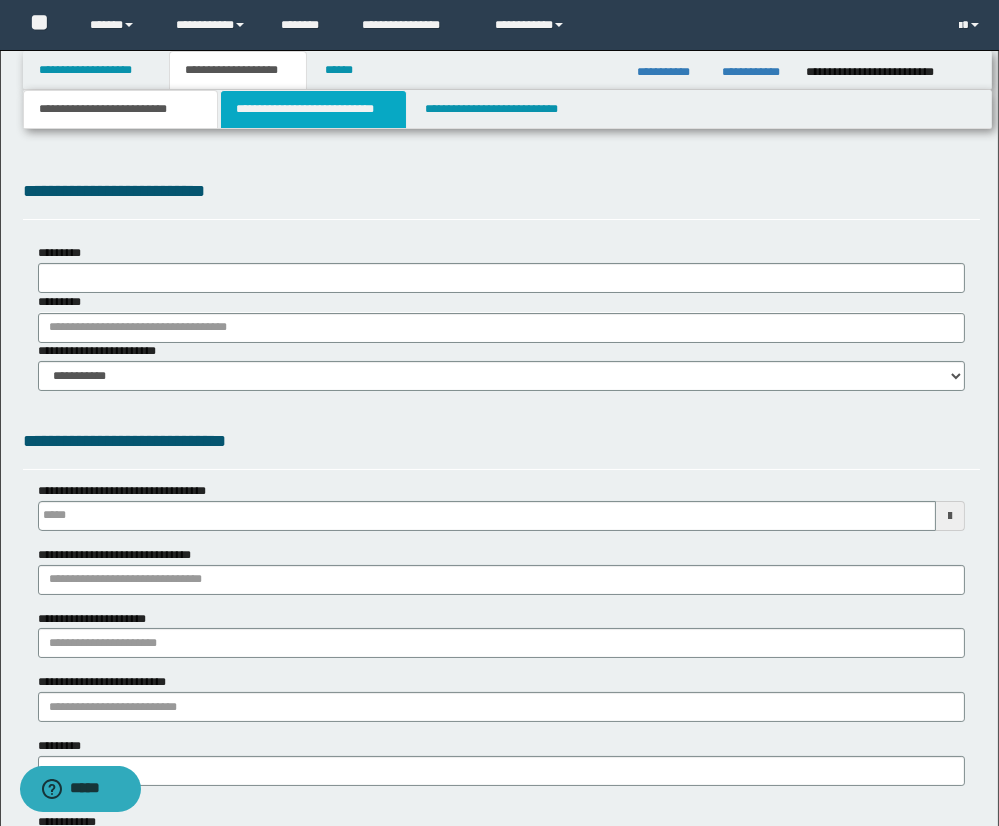 click on "**********" at bounding box center (313, 109) 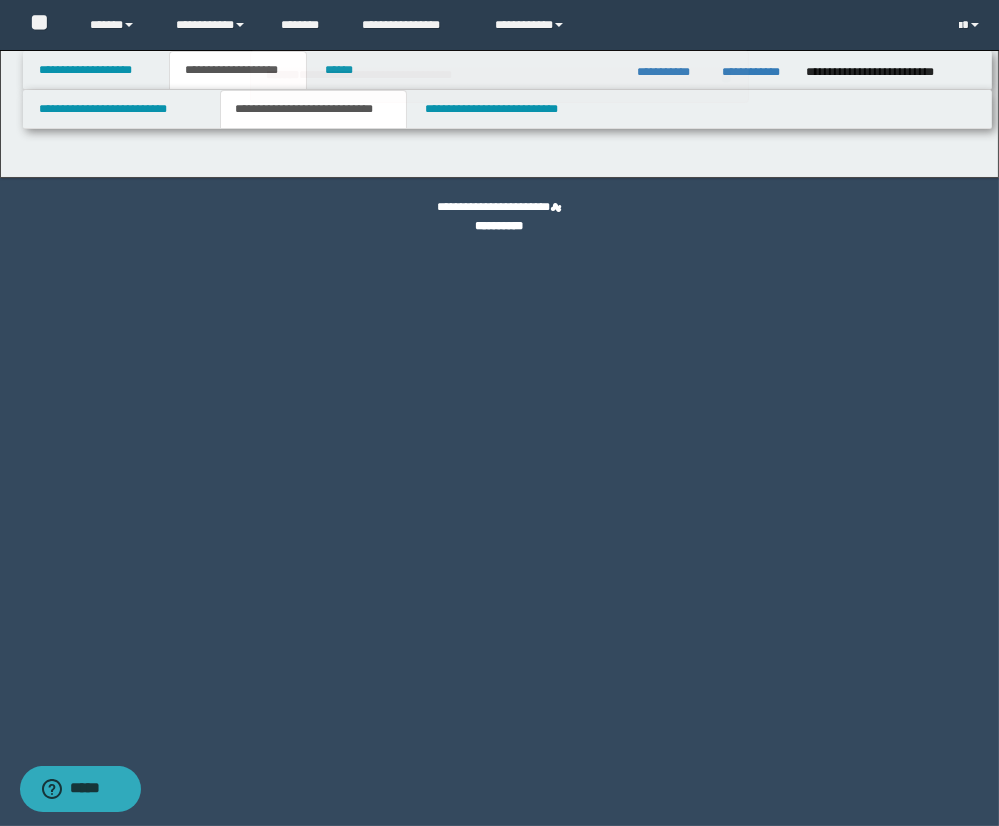 select on "*" 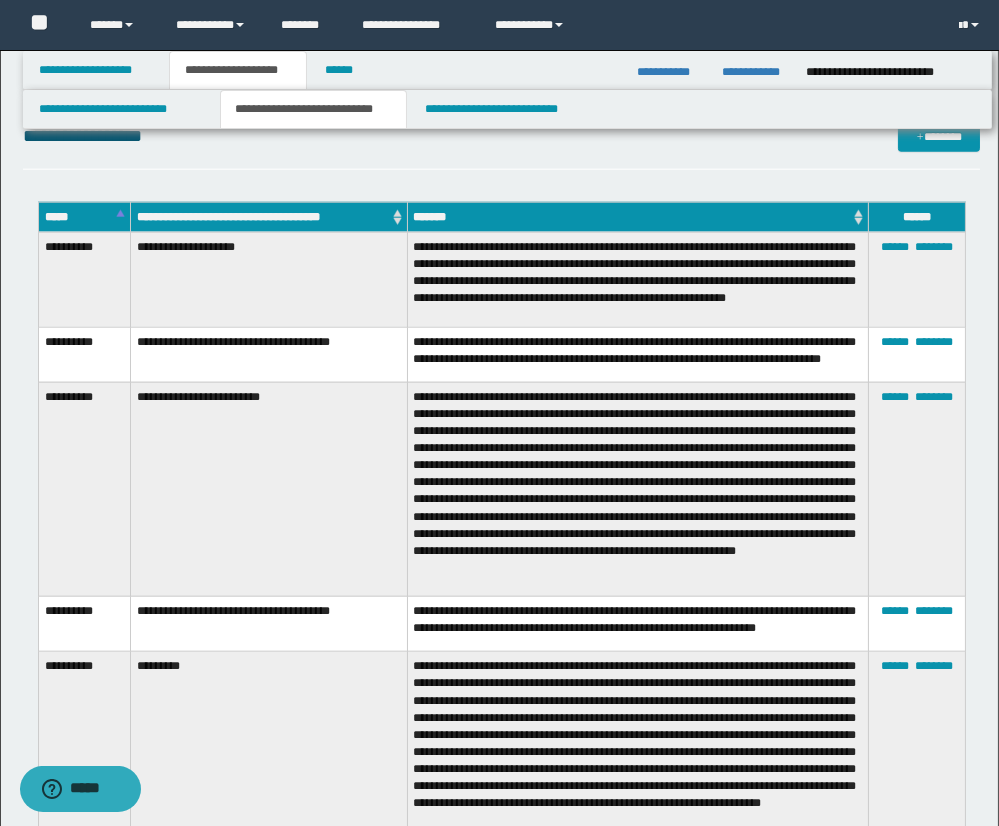 scroll, scrollTop: 3257, scrollLeft: 0, axis: vertical 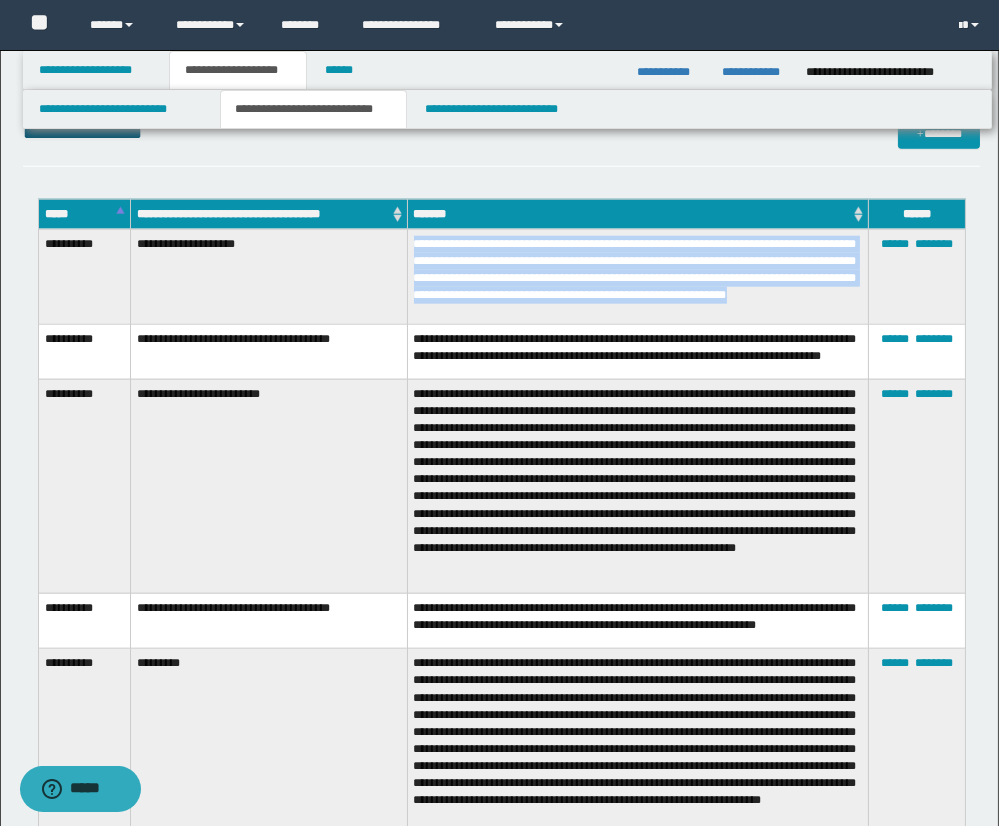 drag, startPoint x: 413, startPoint y: 244, endPoint x: 739, endPoint y: 309, distance: 332.4169 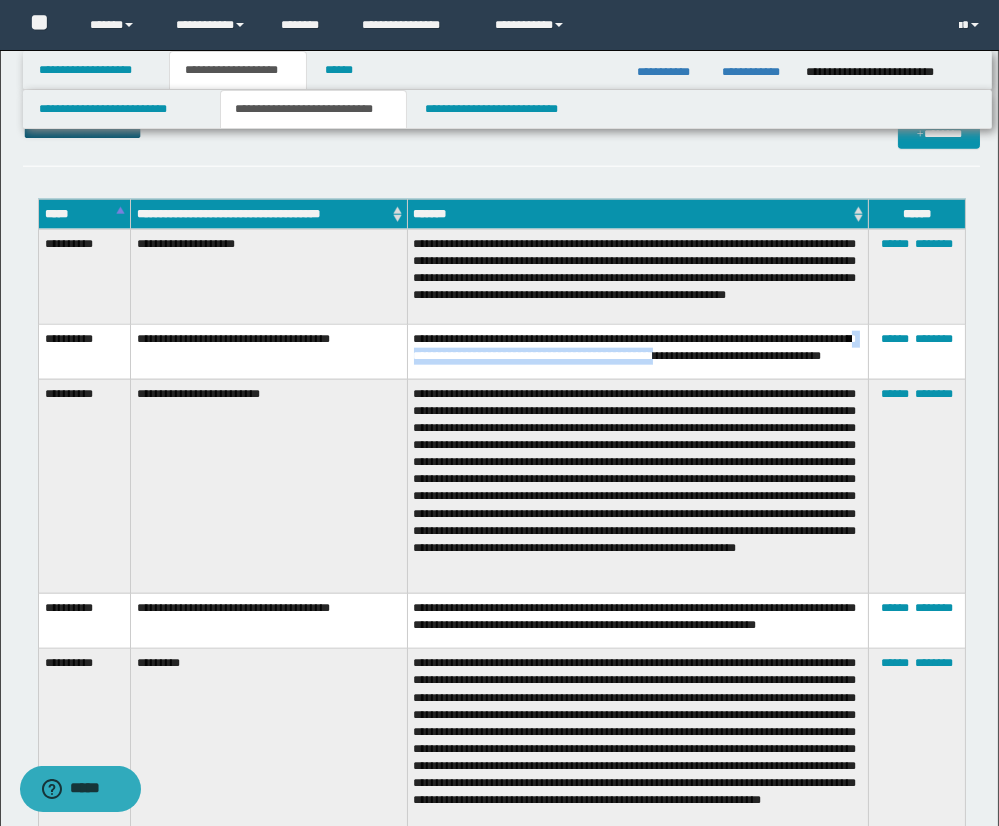 drag, startPoint x: 513, startPoint y: 360, endPoint x: 795, endPoint y: 361, distance: 282.00177 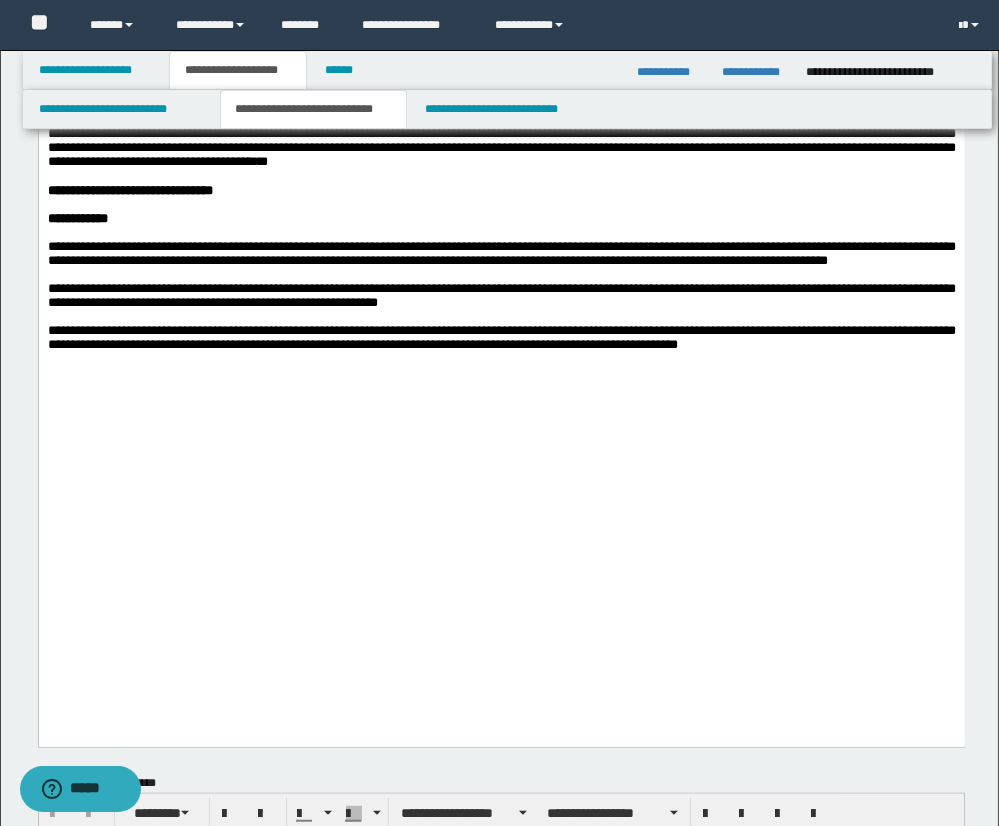 scroll, scrollTop: 2360, scrollLeft: 0, axis: vertical 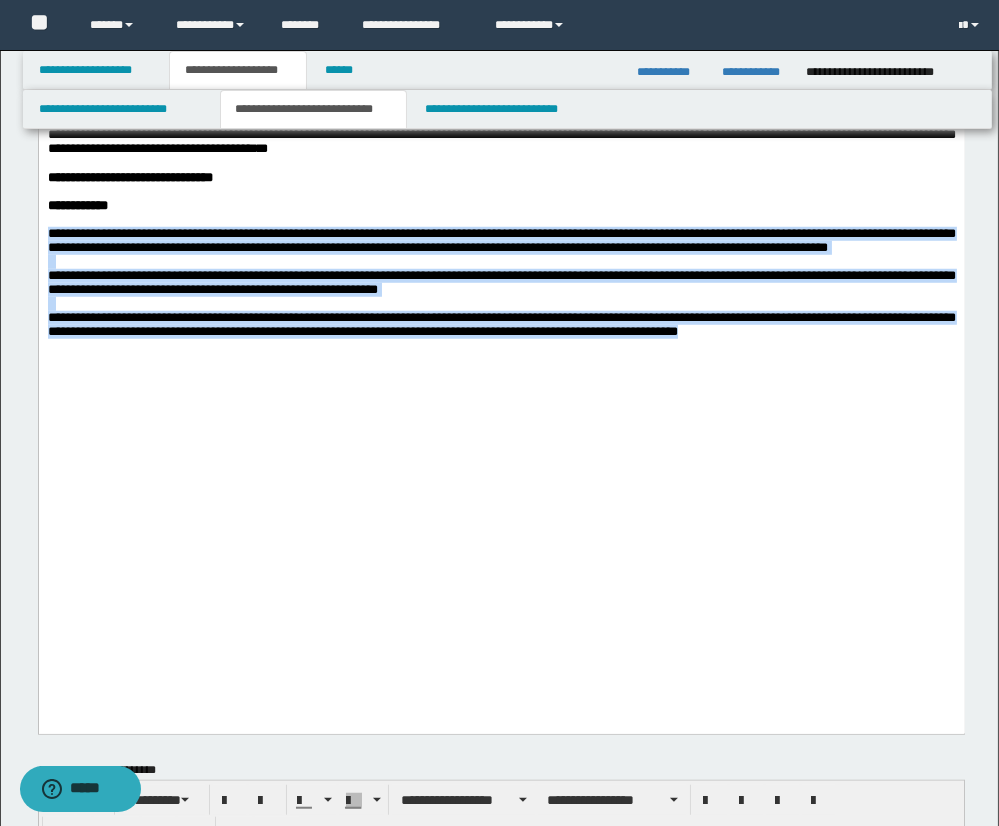 drag, startPoint x: 49, startPoint y: 501, endPoint x: 771, endPoint y: 645, distance: 736.2201 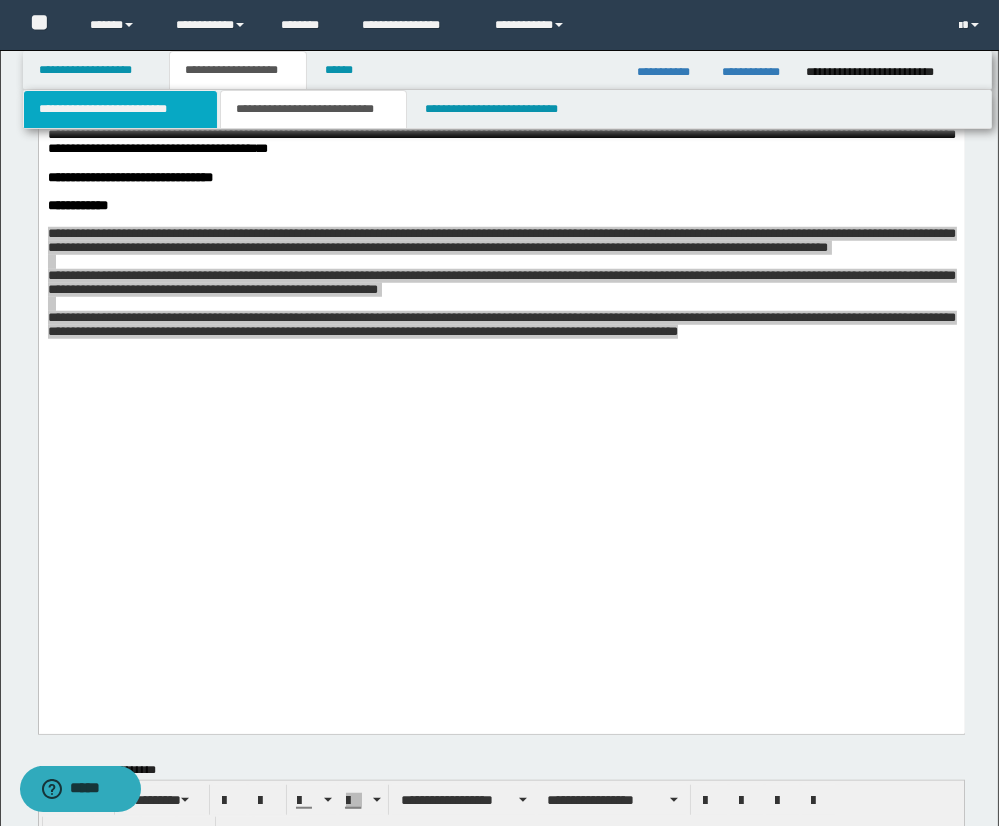 click on "**********" at bounding box center [120, 109] 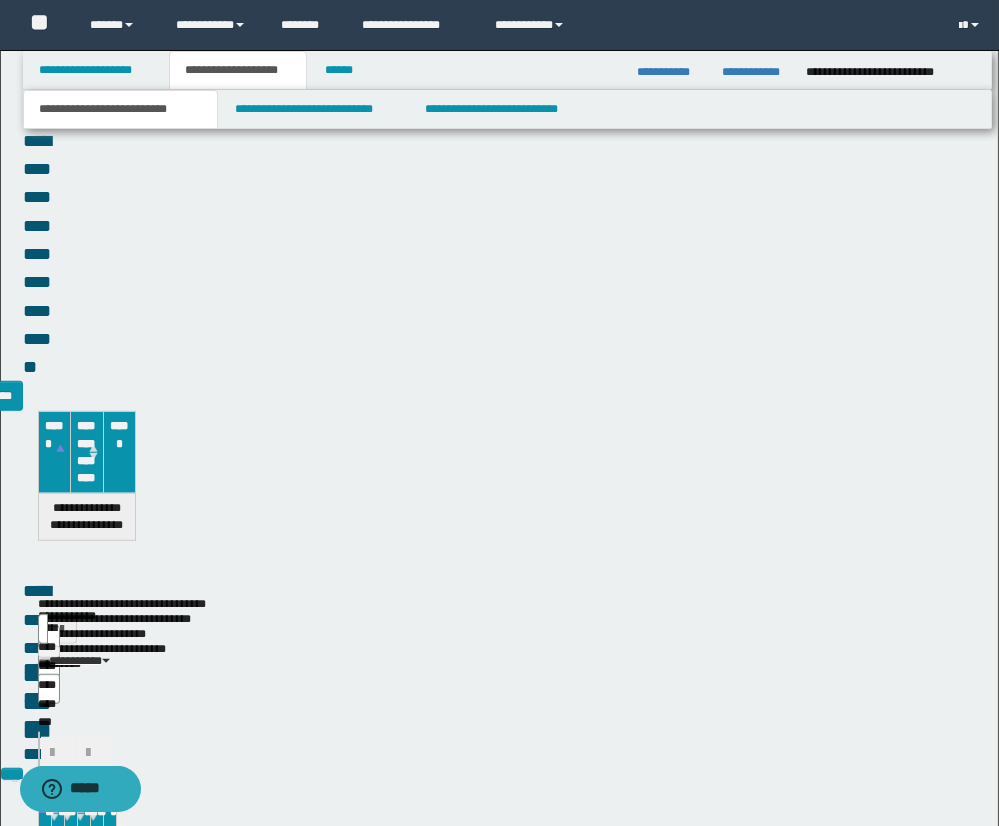 scroll, scrollTop: 1912, scrollLeft: 0, axis: vertical 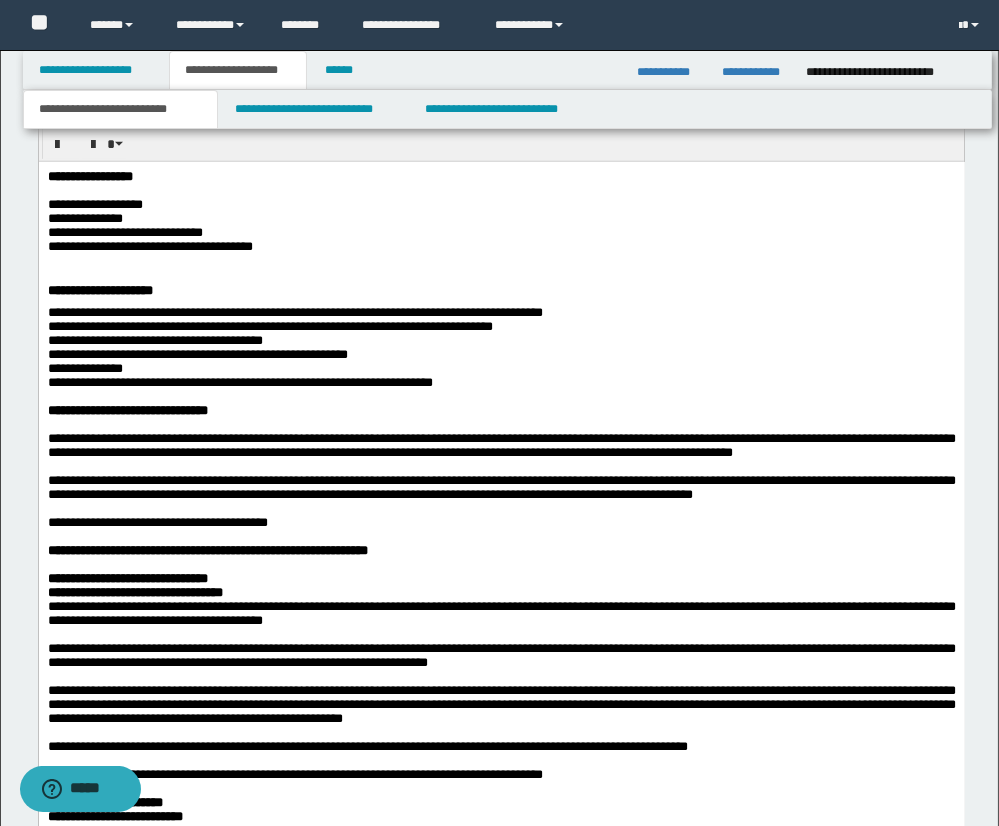 click on "**********" at bounding box center [501, 233] 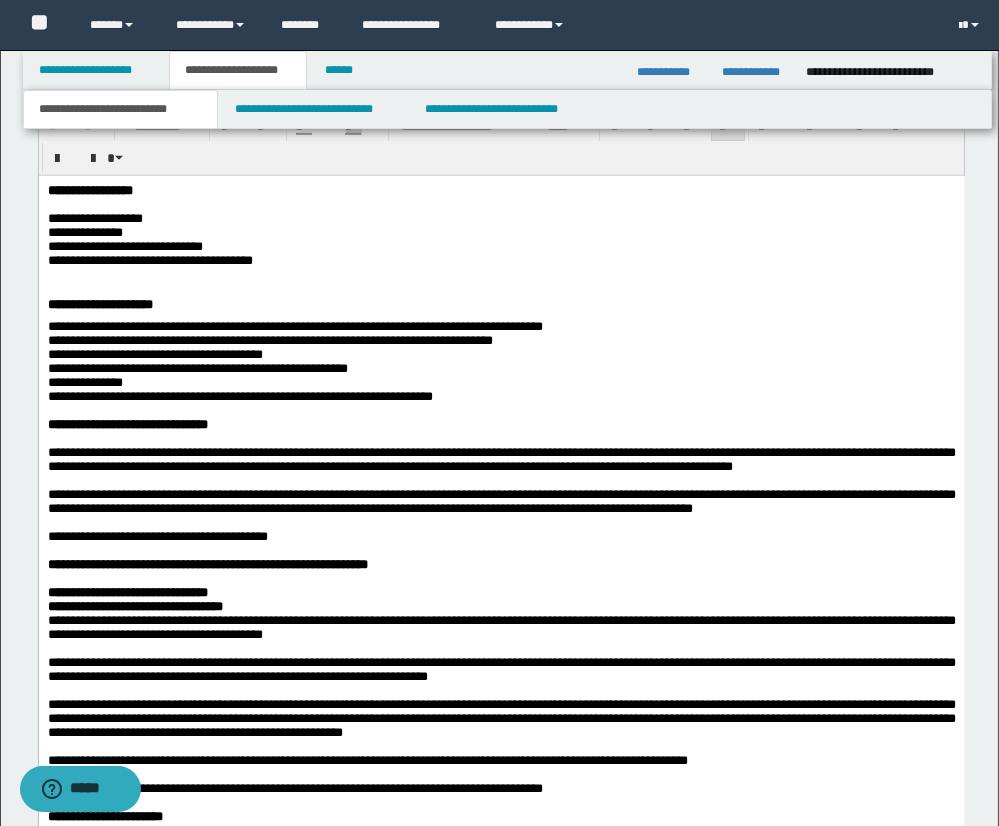 scroll, scrollTop: 1892, scrollLeft: 0, axis: vertical 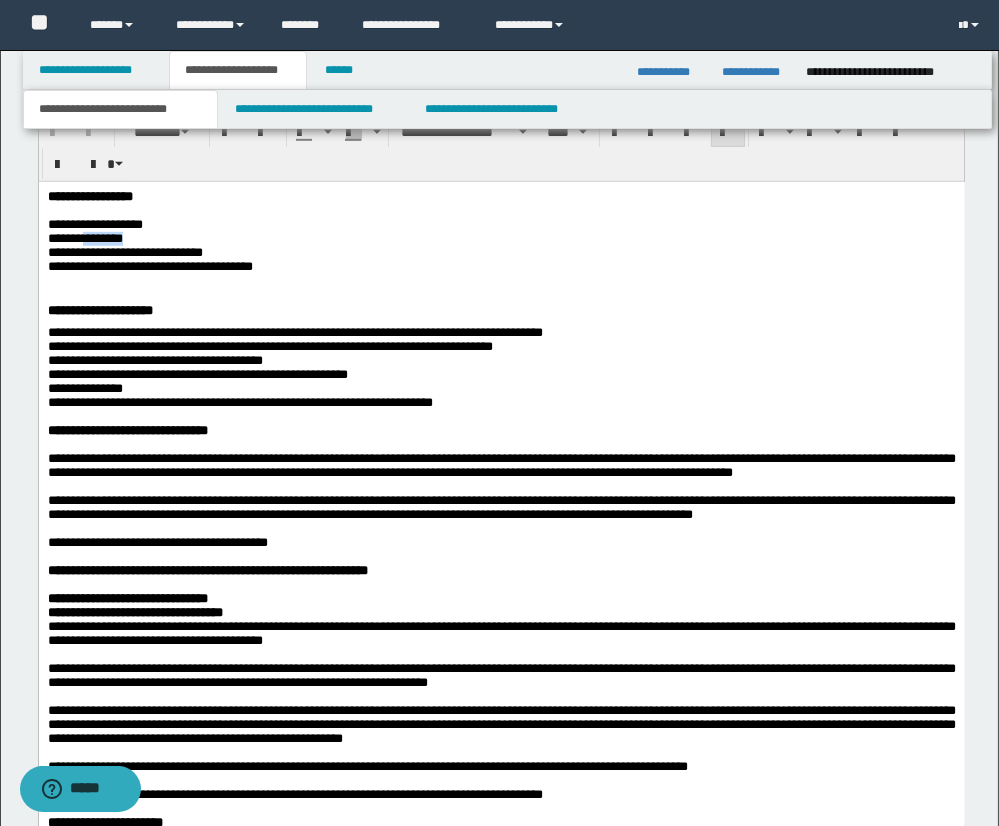 drag, startPoint x: 89, startPoint y: 246, endPoint x: 141, endPoint y: 244, distance: 52.03845 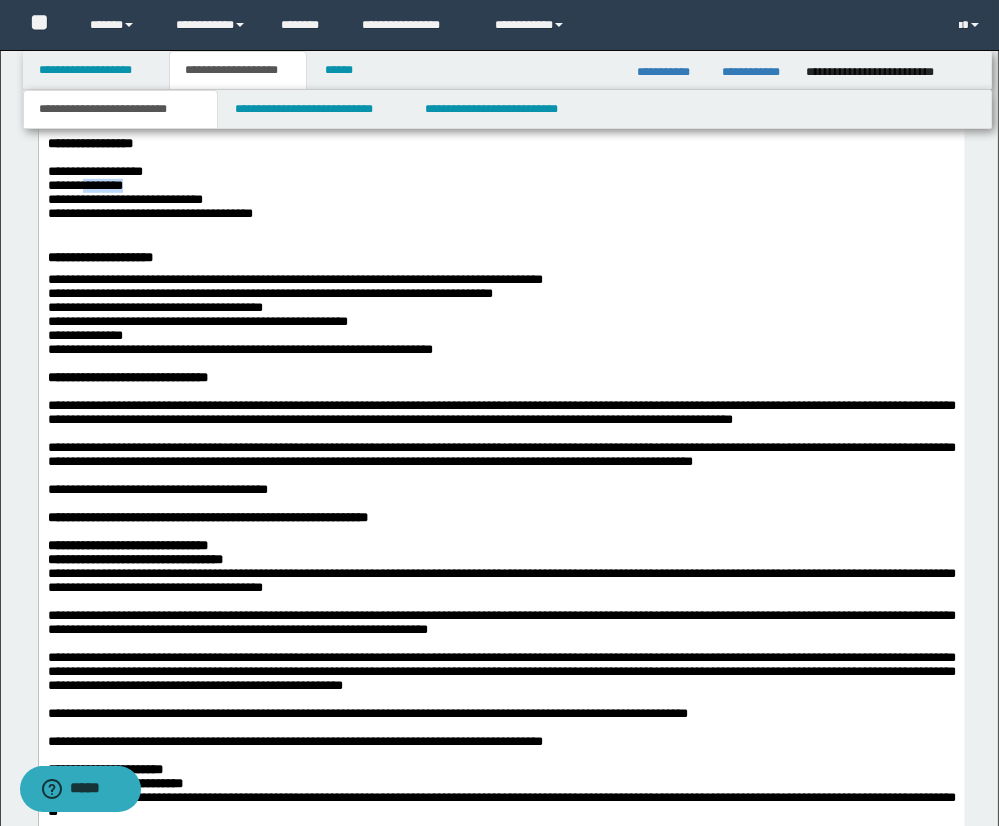scroll, scrollTop: 1951, scrollLeft: 0, axis: vertical 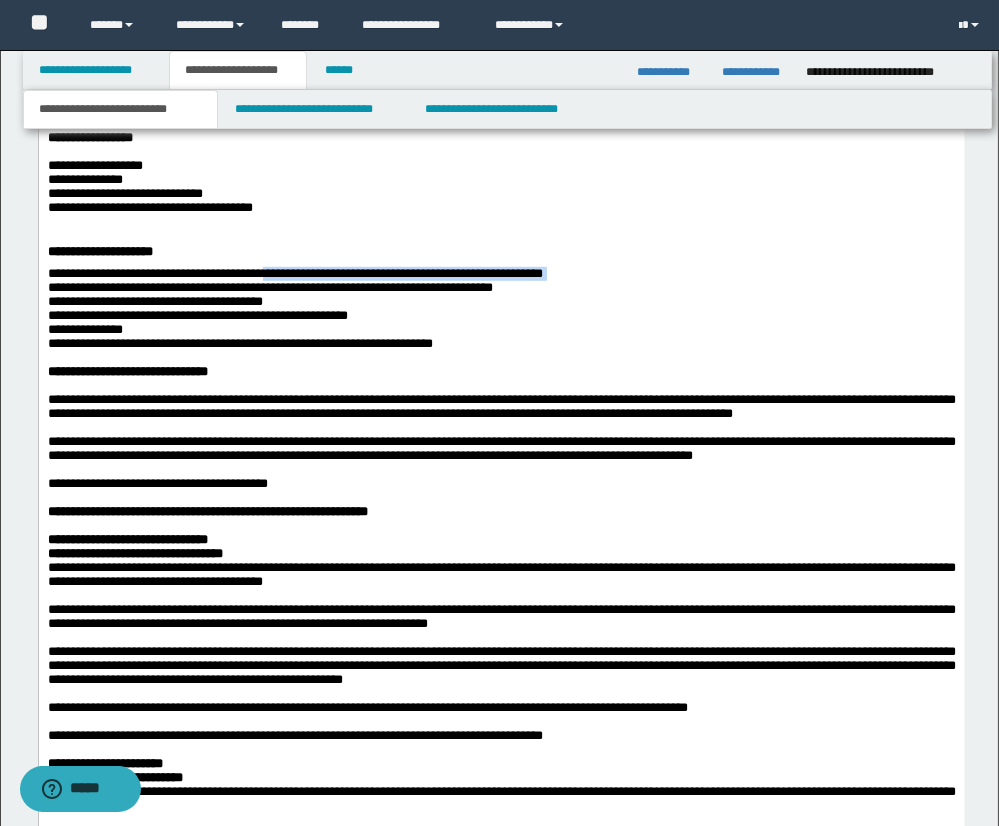 drag, startPoint x: 277, startPoint y: 282, endPoint x: 625, endPoint y: 275, distance: 348.0704 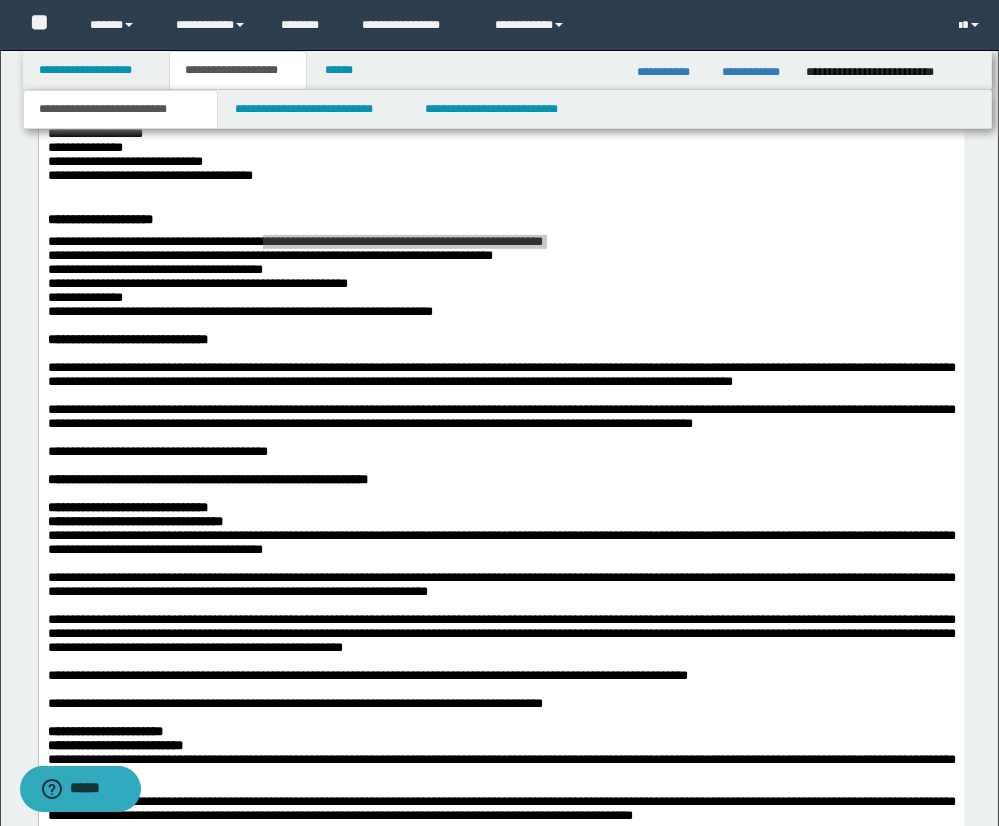 scroll, scrollTop: 1985, scrollLeft: 0, axis: vertical 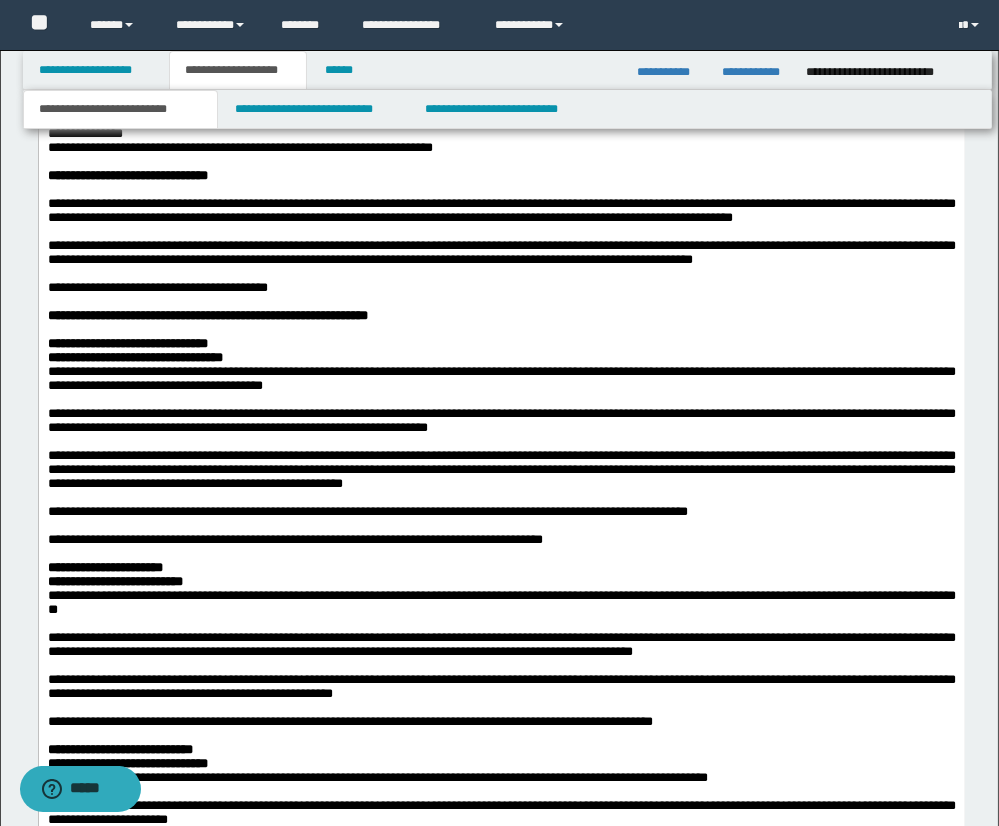 drag, startPoint x: 188, startPoint y: 378, endPoint x: 165, endPoint y: 376, distance: 23.086792 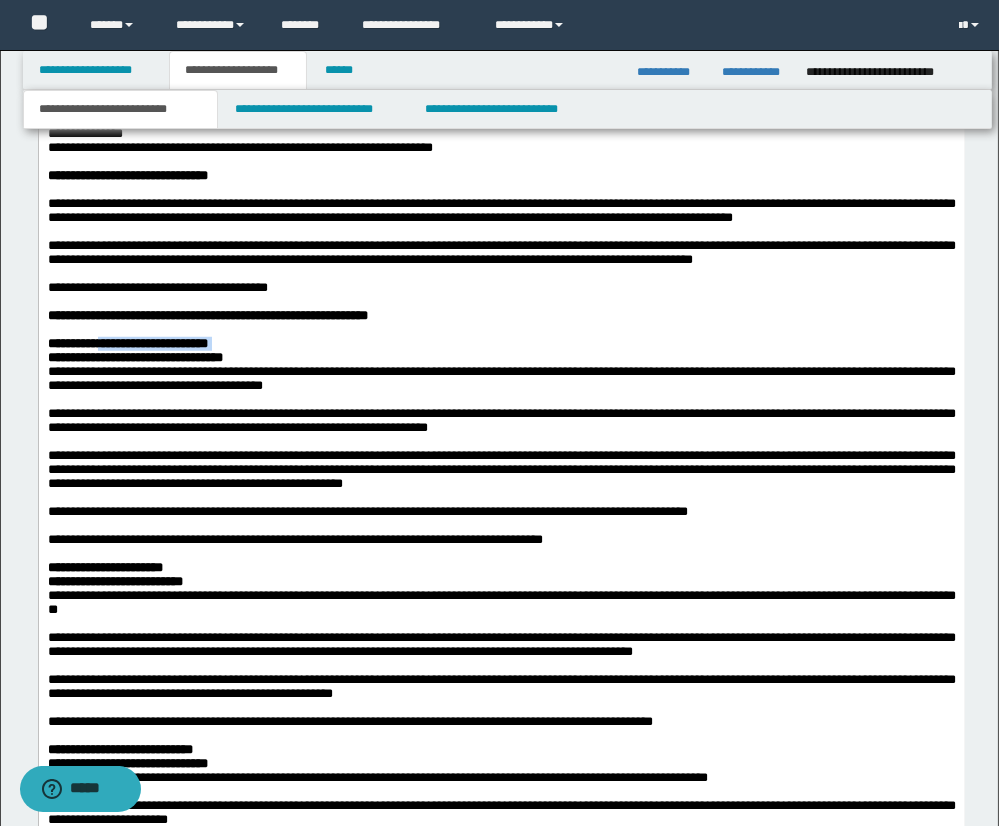drag, startPoint x: 127, startPoint y: 371, endPoint x: 269, endPoint y: 371, distance: 142 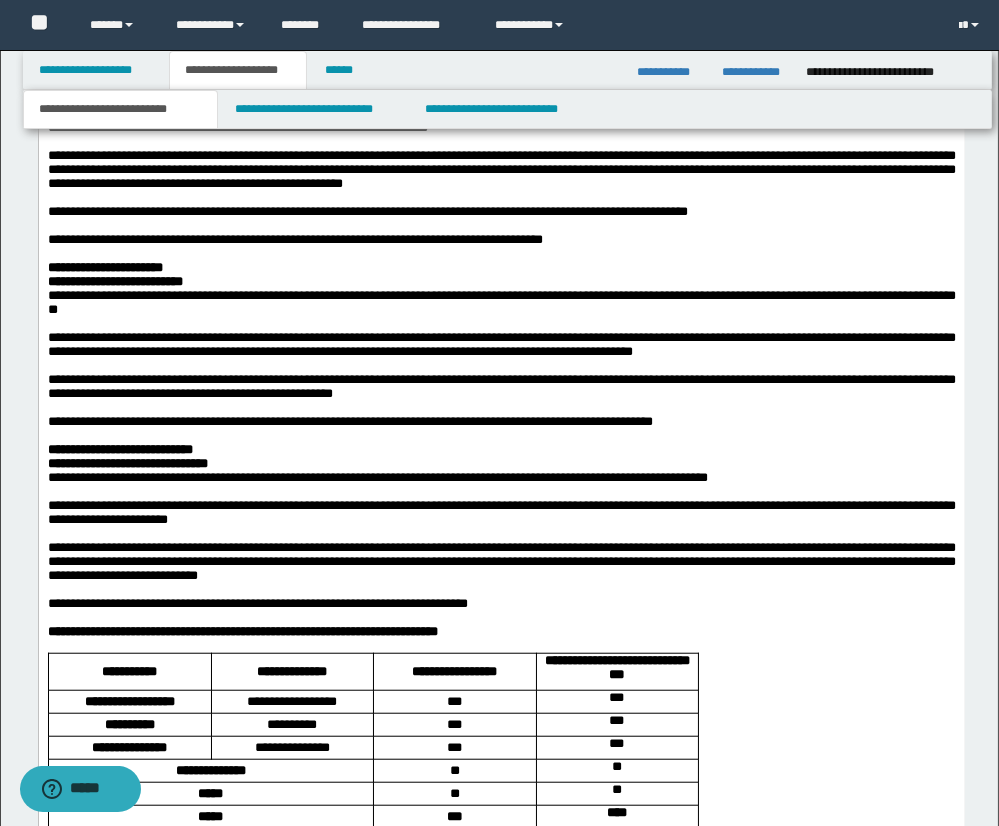 scroll, scrollTop: 2454, scrollLeft: 0, axis: vertical 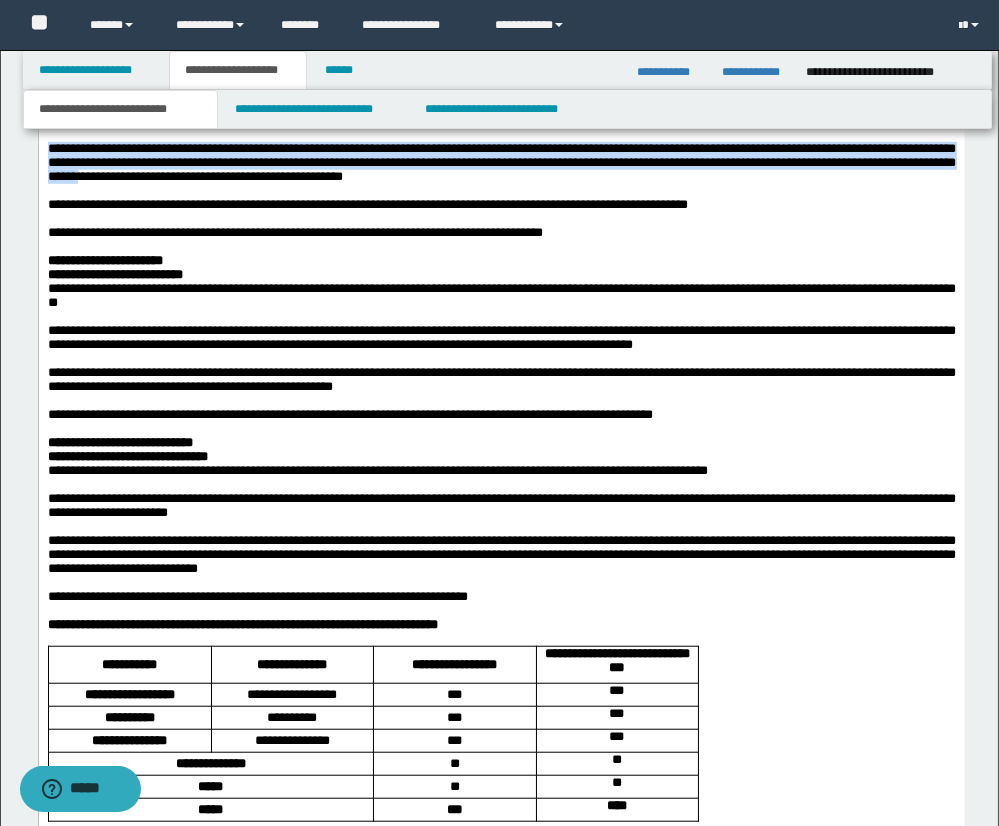drag, startPoint x: 49, startPoint y: 187, endPoint x: 238, endPoint y: 215, distance: 191.06282 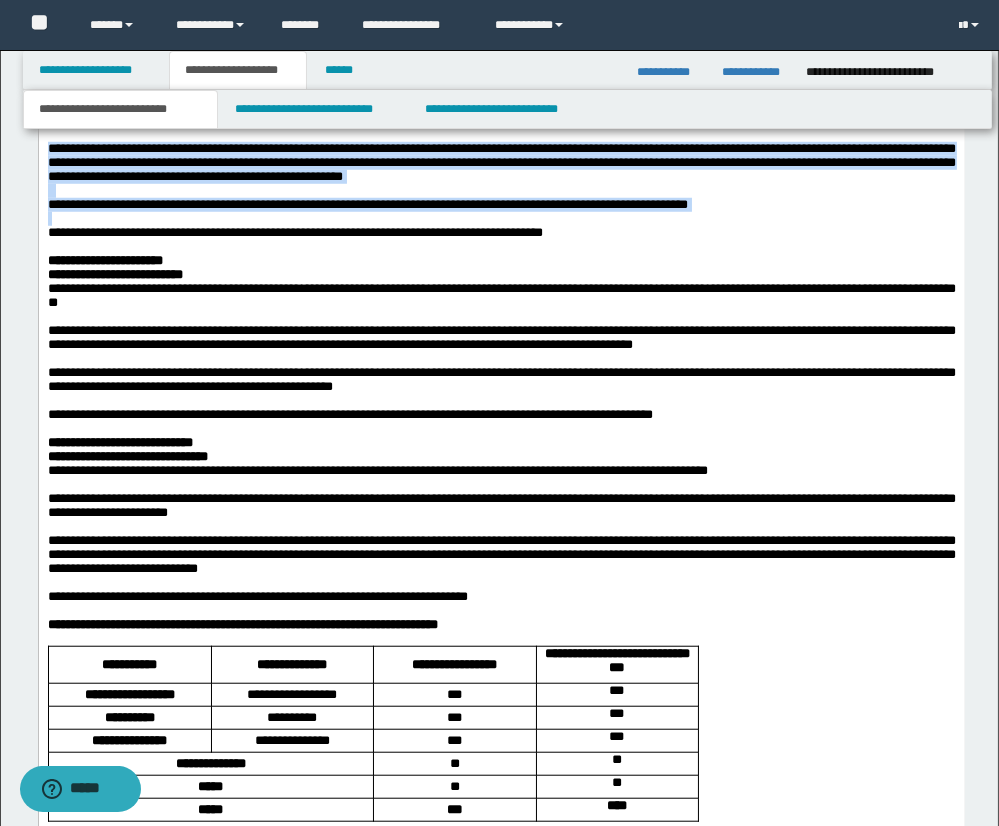 drag, startPoint x: 49, startPoint y: 186, endPoint x: 725, endPoint y: 252, distance: 679.21423 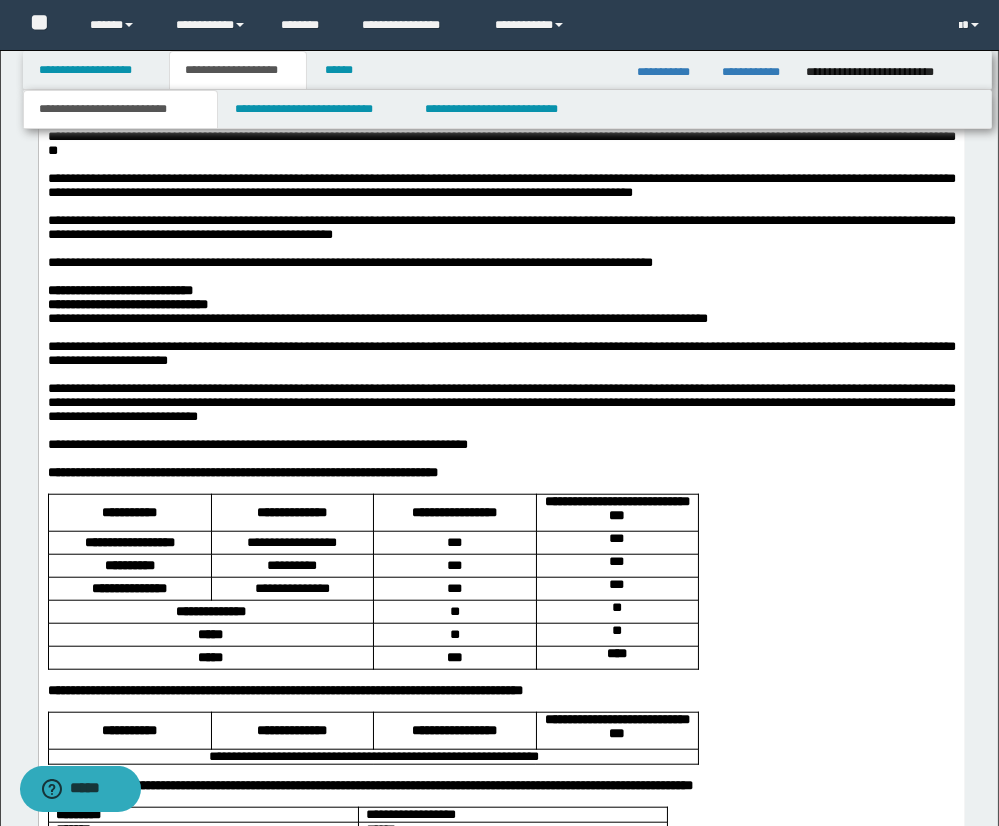 scroll, scrollTop: 2616, scrollLeft: 0, axis: vertical 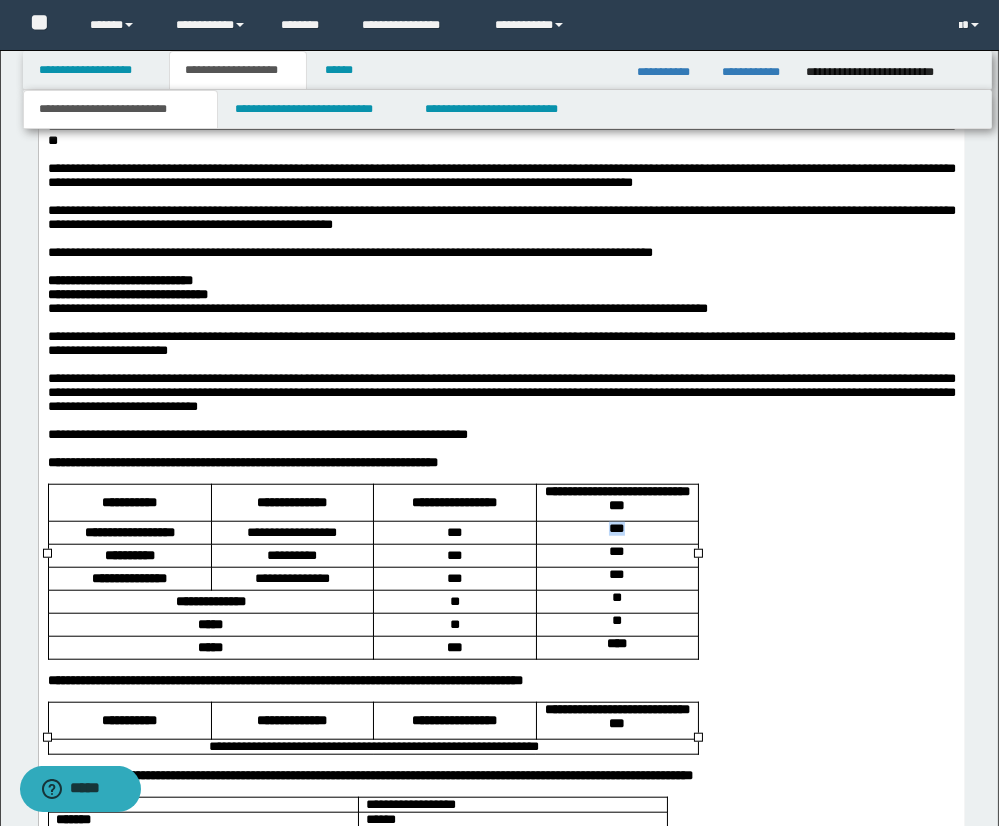 drag, startPoint x: 604, startPoint y: 603, endPoint x: 633, endPoint y: 602, distance: 29.017237 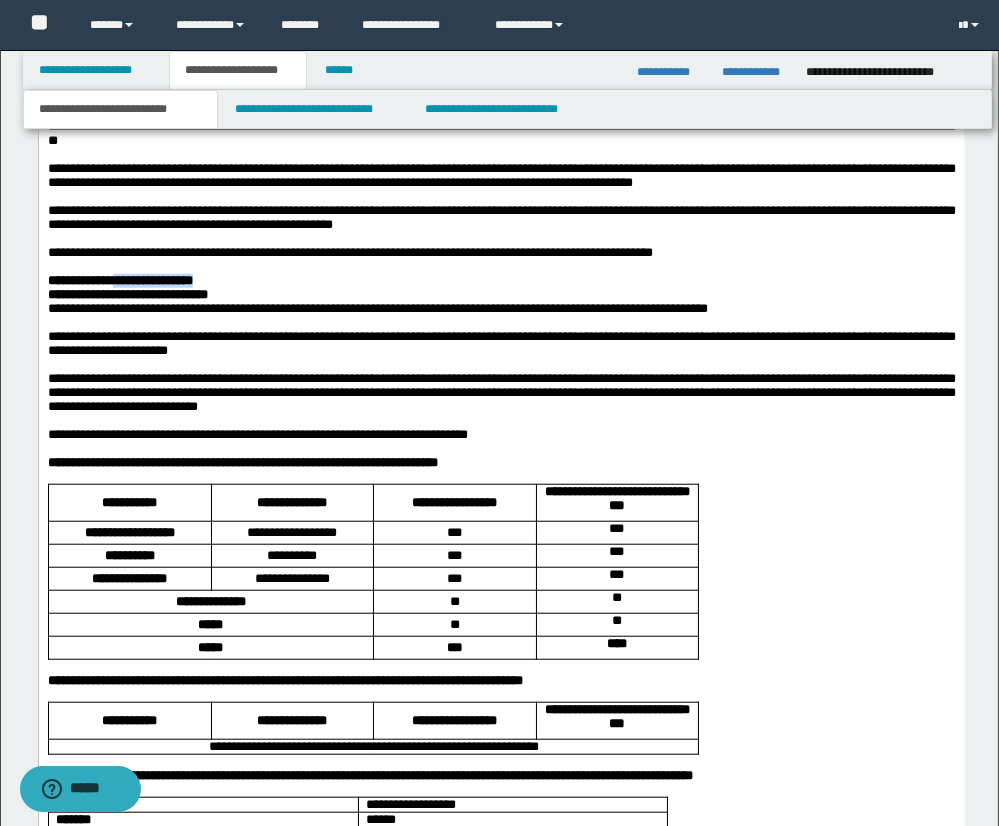 drag, startPoint x: 144, startPoint y: 336, endPoint x: 233, endPoint y: 335, distance: 89.005615 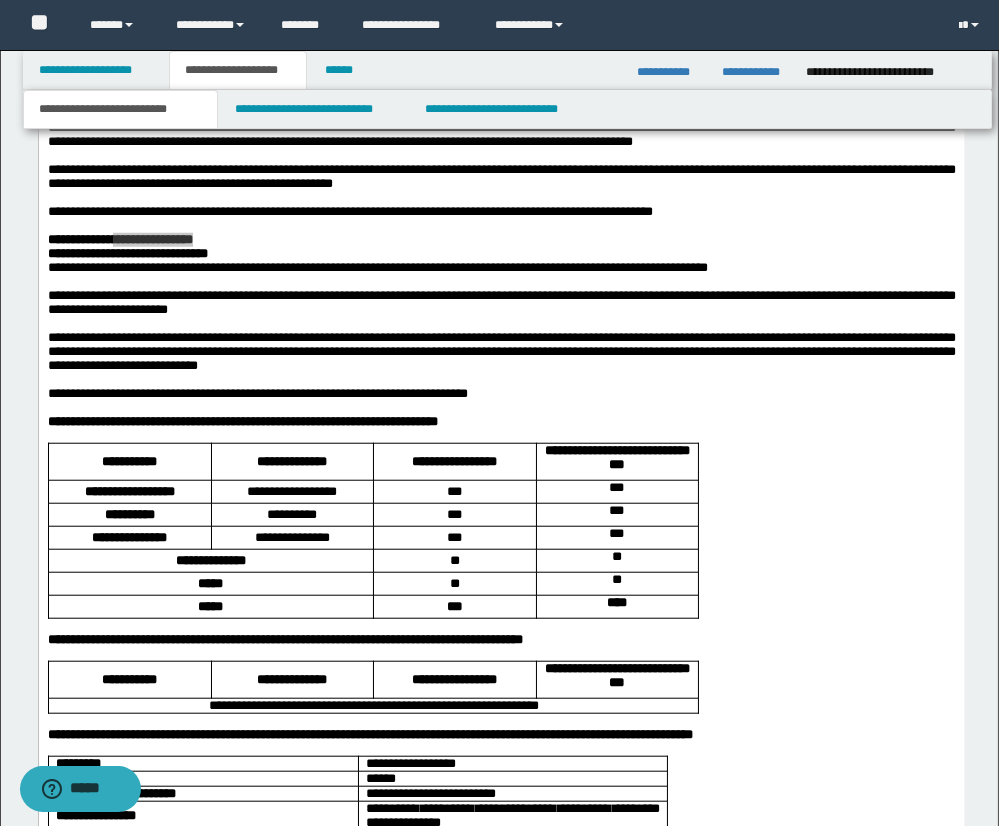 scroll, scrollTop: 2658, scrollLeft: 0, axis: vertical 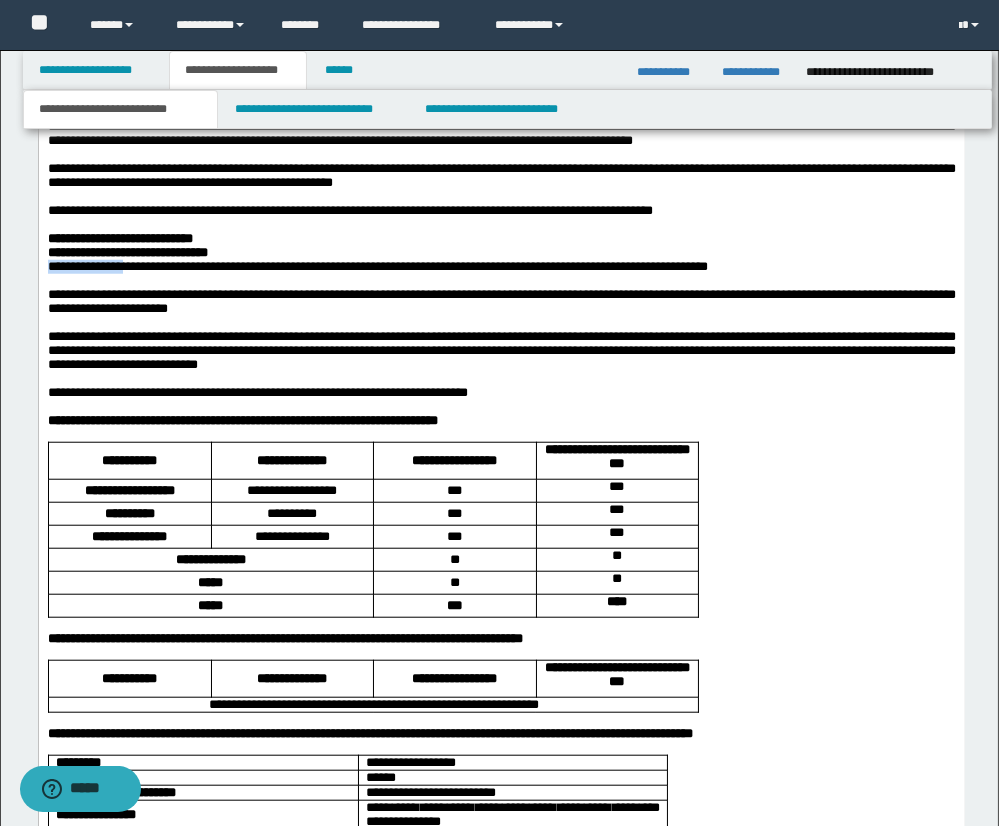drag, startPoint x: 50, startPoint y: 325, endPoint x: 135, endPoint y: 332, distance: 85.28775 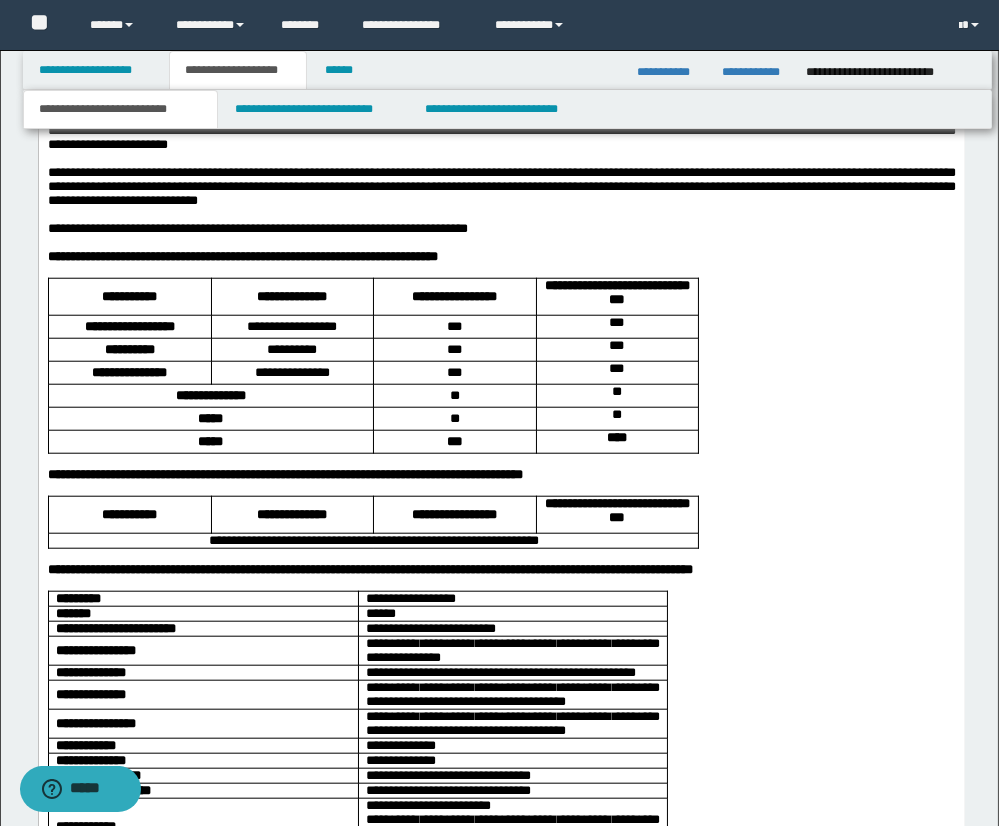 scroll, scrollTop: 2824, scrollLeft: 0, axis: vertical 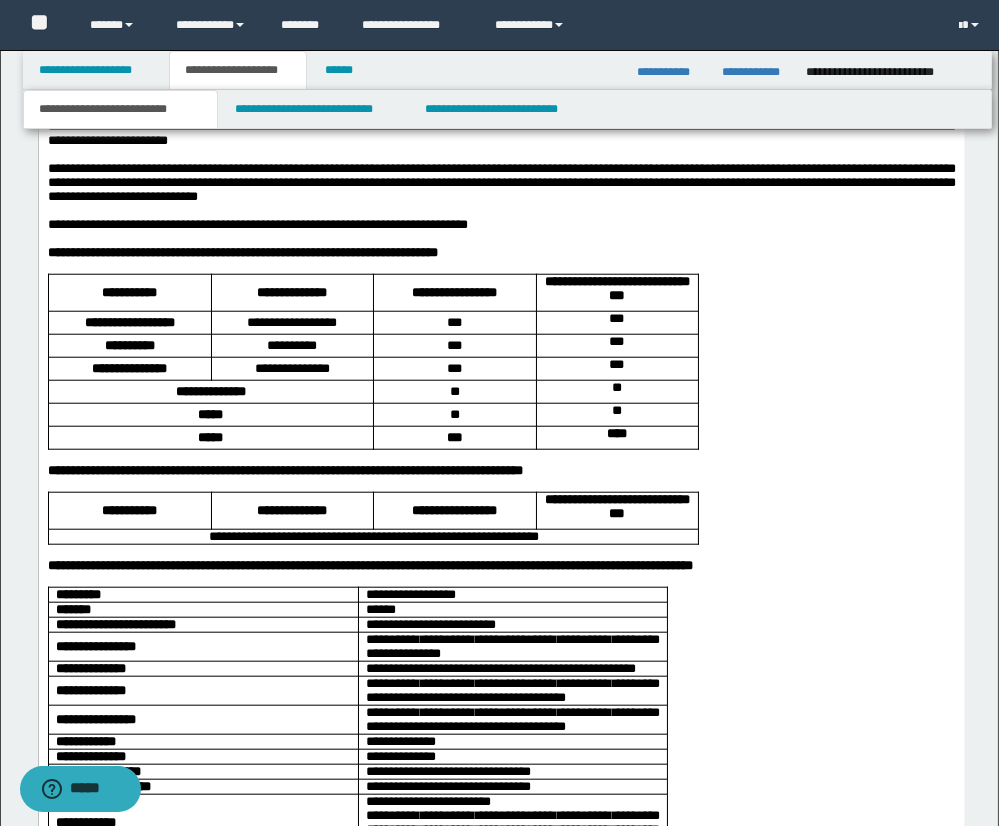 drag, startPoint x: 74, startPoint y: 230, endPoint x: 166, endPoint y: 232, distance: 92.021736 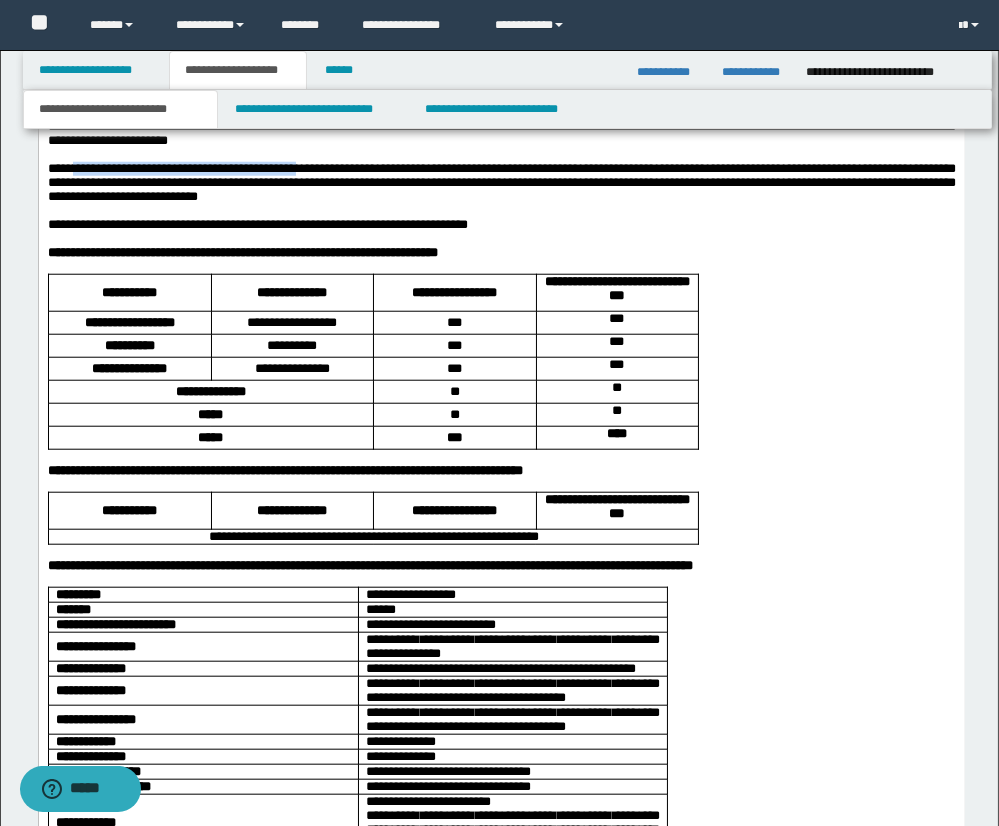 drag, startPoint x: 73, startPoint y: 234, endPoint x: 307, endPoint y: 235, distance: 234.00214 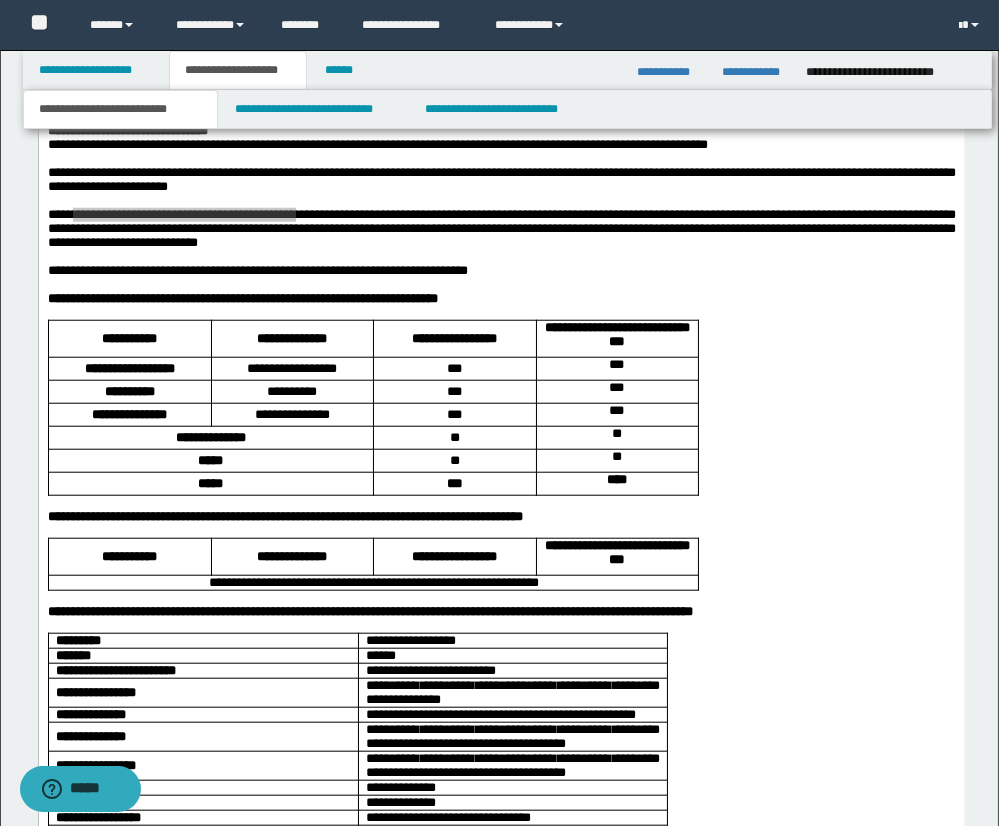 scroll, scrollTop: 2781, scrollLeft: 0, axis: vertical 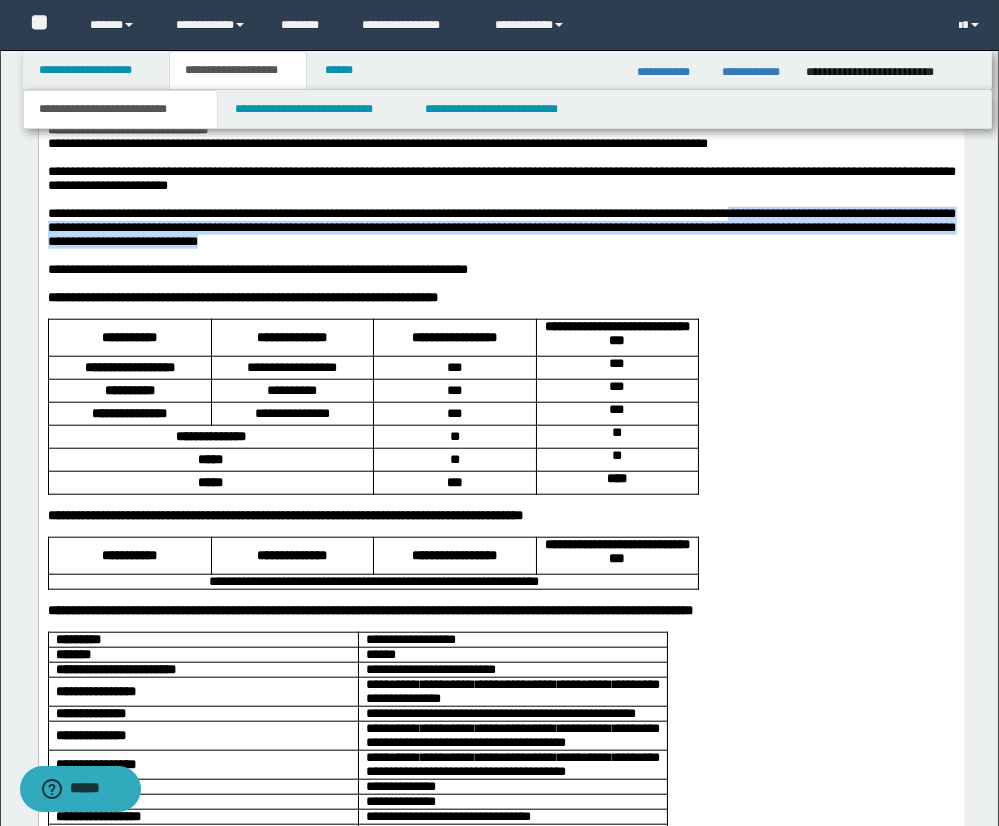drag, startPoint x: 778, startPoint y: 279, endPoint x: 841, endPoint y: 302, distance: 67.06713 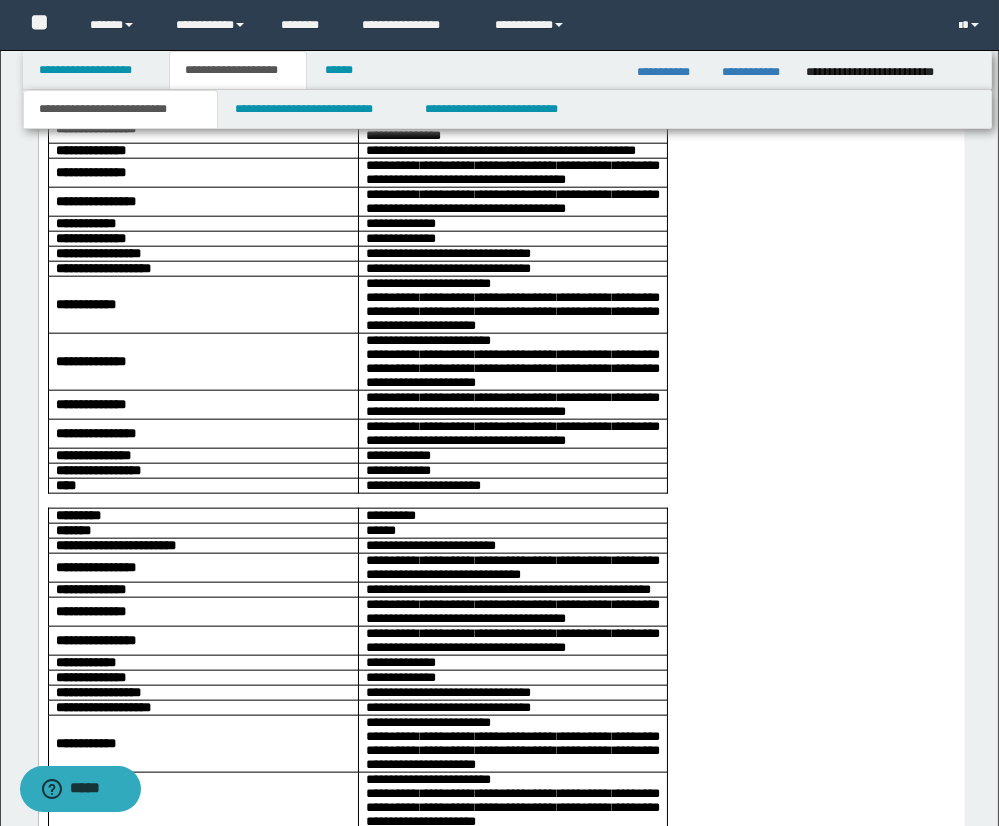 scroll, scrollTop: 3350, scrollLeft: 0, axis: vertical 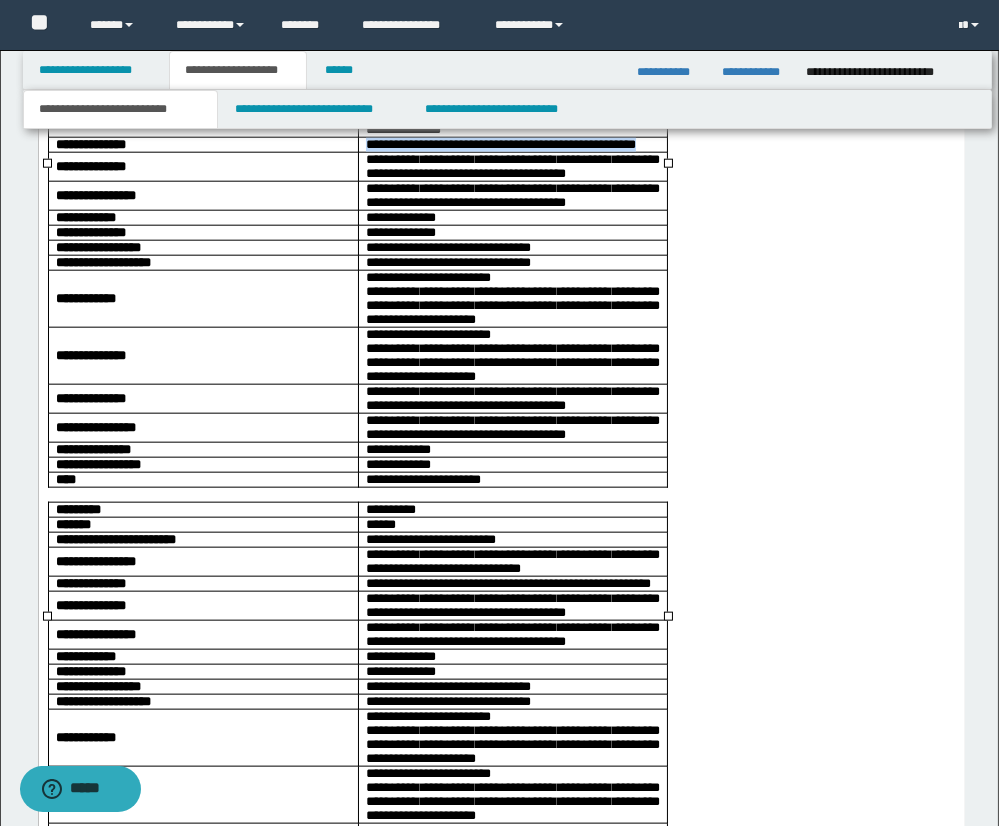 drag, startPoint x: 367, startPoint y: 252, endPoint x: 651, endPoint y: 257, distance: 284.044 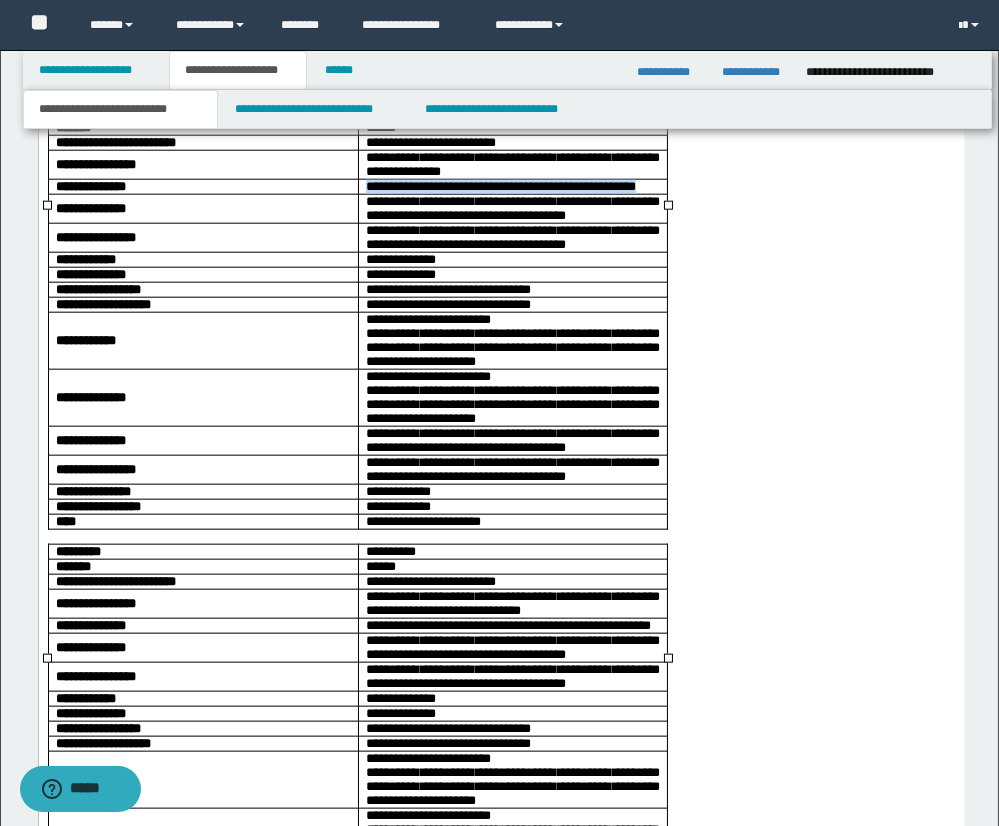 scroll, scrollTop: 3307, scrollLeft: 0, axis: vertical 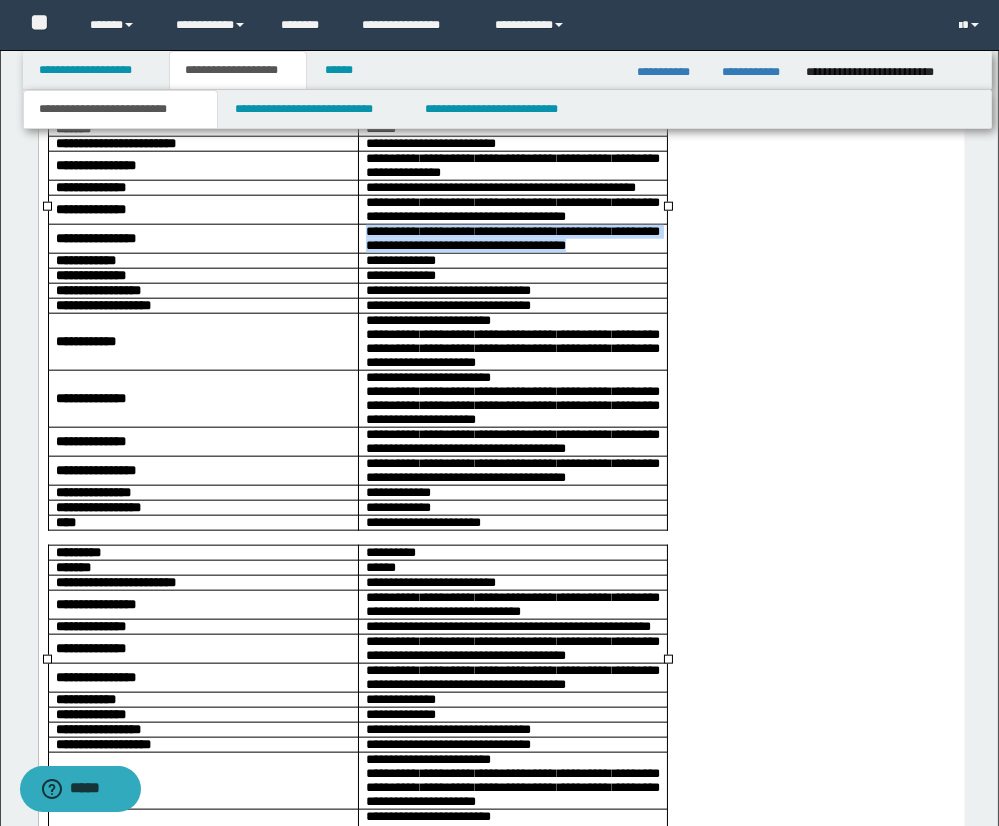 drag, startPoint x: 366, startPoint y: 341, endPoint x: 599, endPoint y: 355, distance: 233.42023 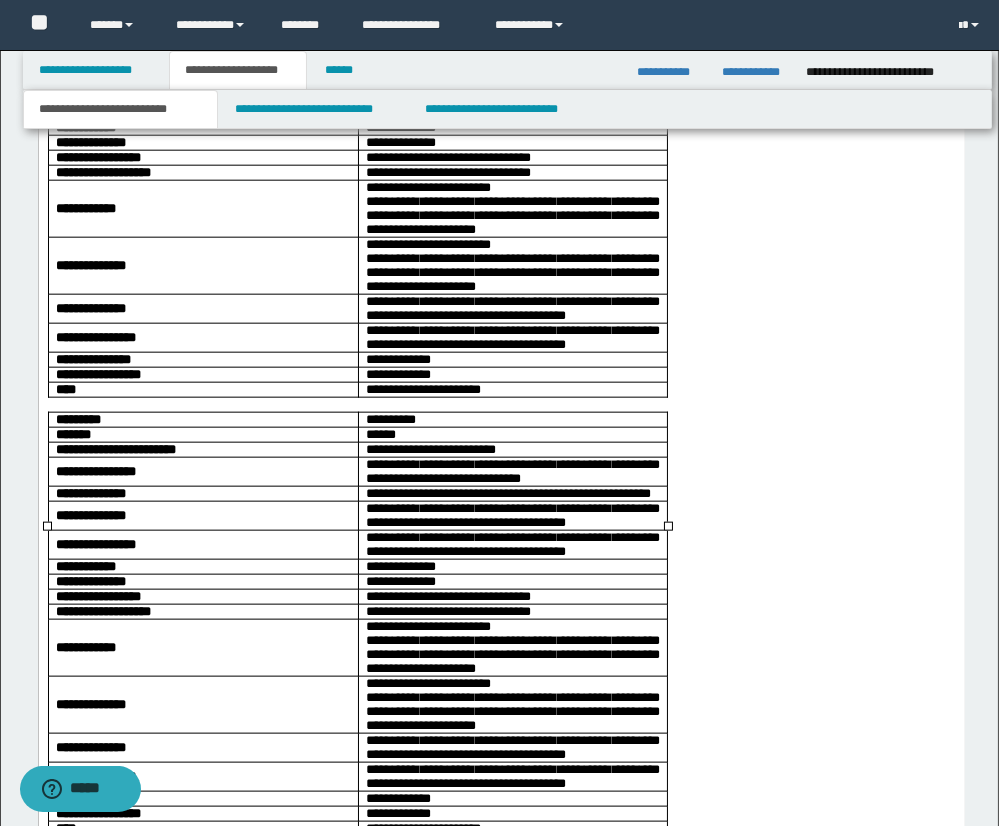 scroll, scrollTop: 3442, scrollLeft: 0, axis: vertical 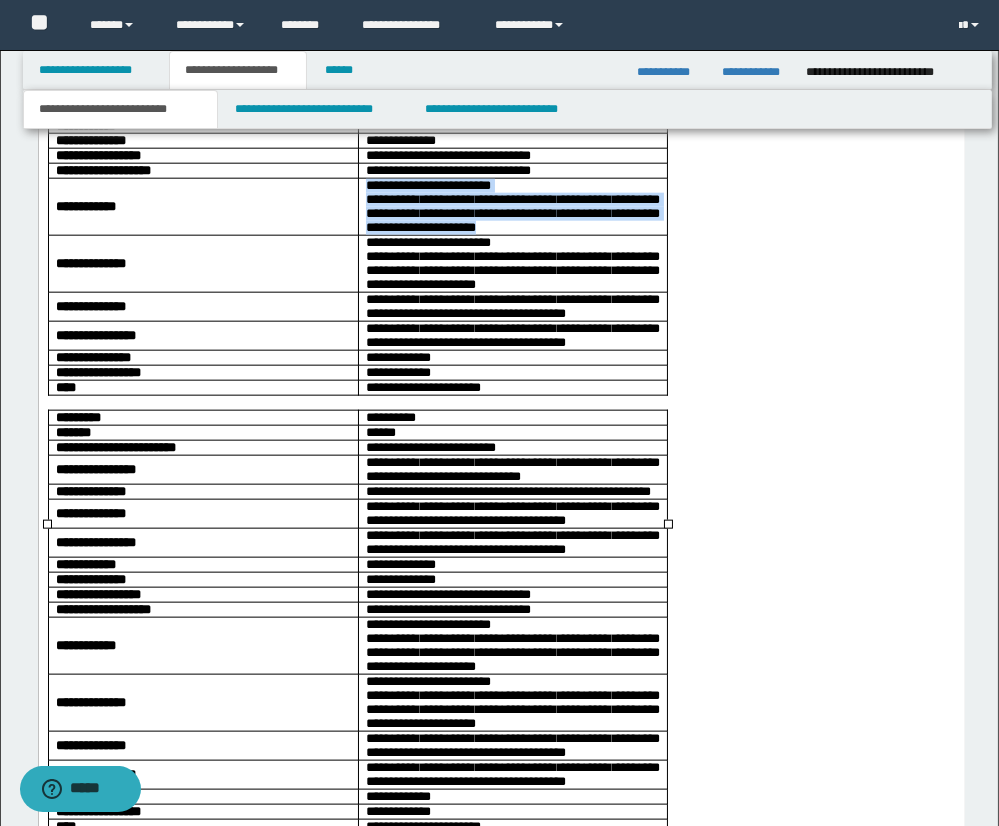 drag, startPoint x: 366, startPoint y: 301, endPoint x: 545, endPoint y: 344, distance: 184.09236 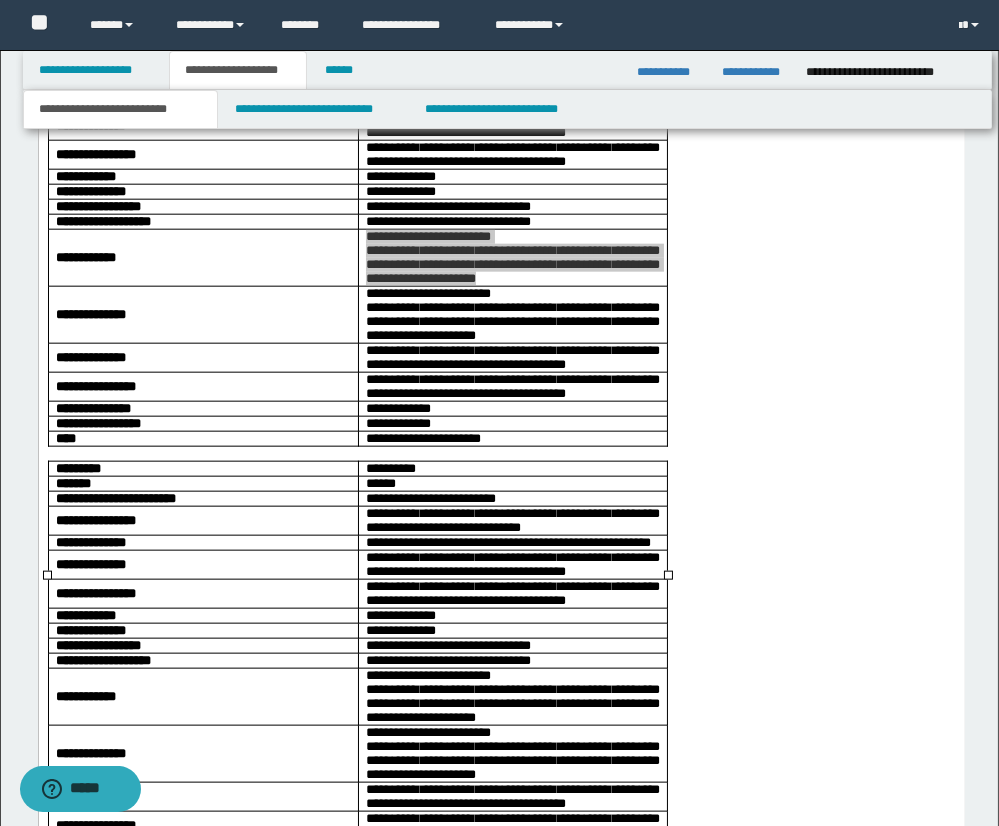 scroll, scrollTop: 3396, scrollLeft: 0, axis: vertical 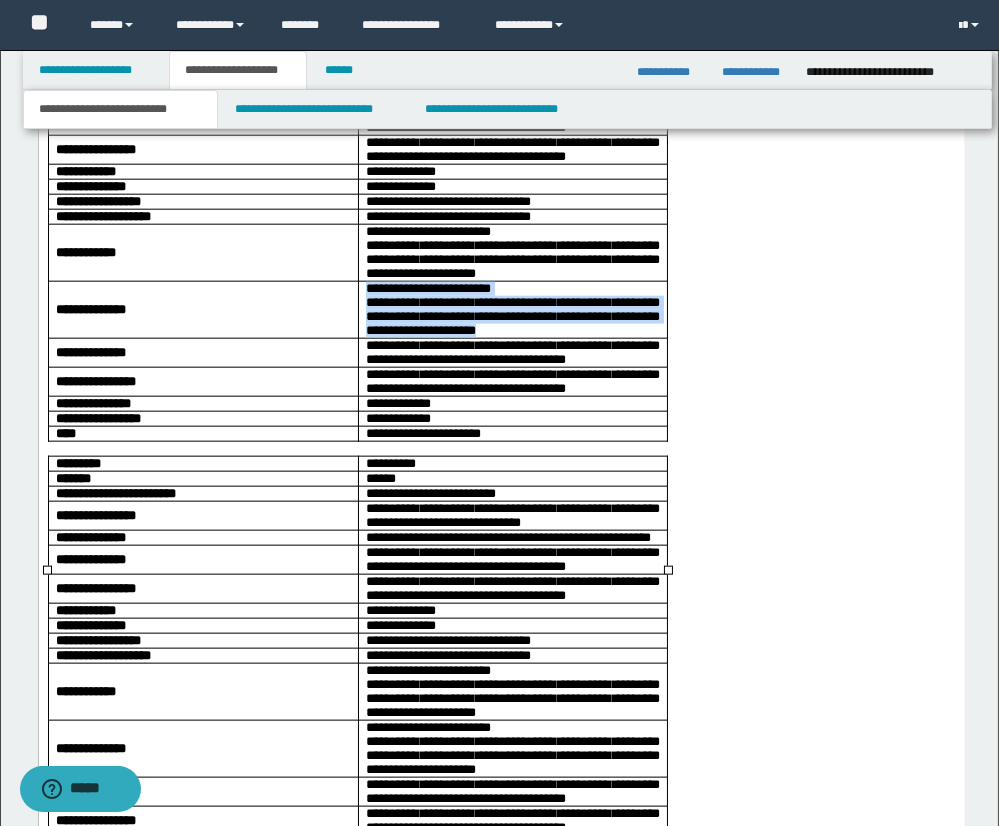 drag, startPoint x: 366, startPoint y: 408, endPoint x: 553, endPoint y: 447, distance: 191.02356 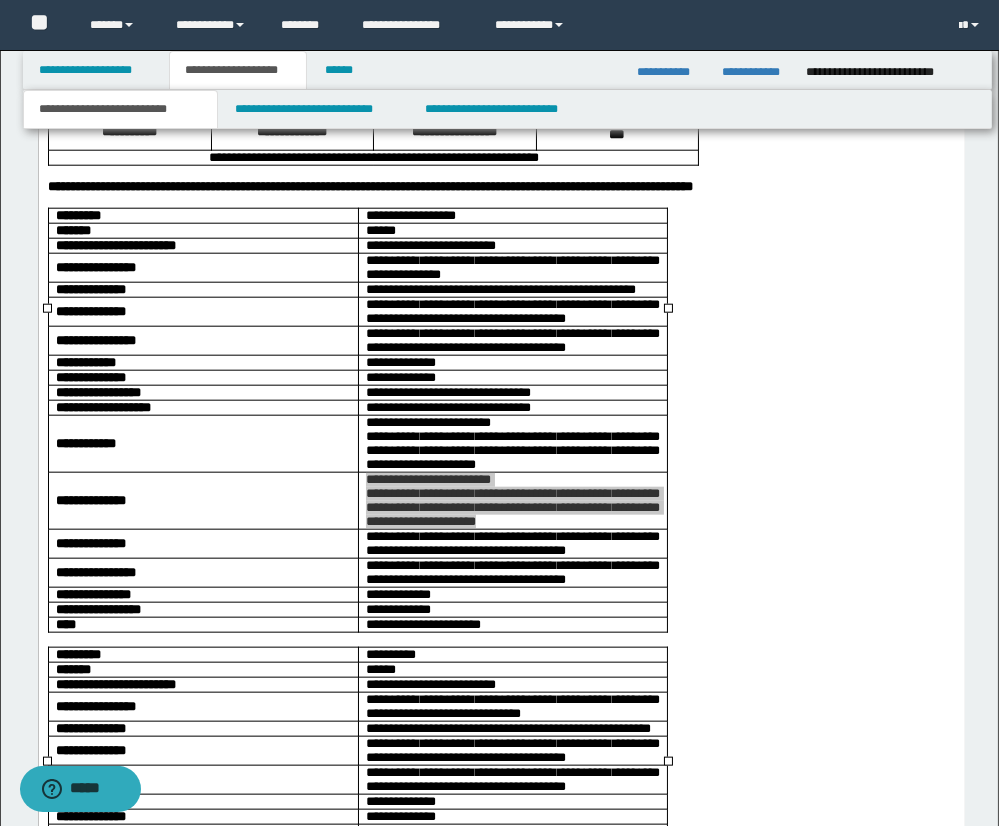 scroll, scrollTop: 3214, scrollLeft: 0, axis: vertical 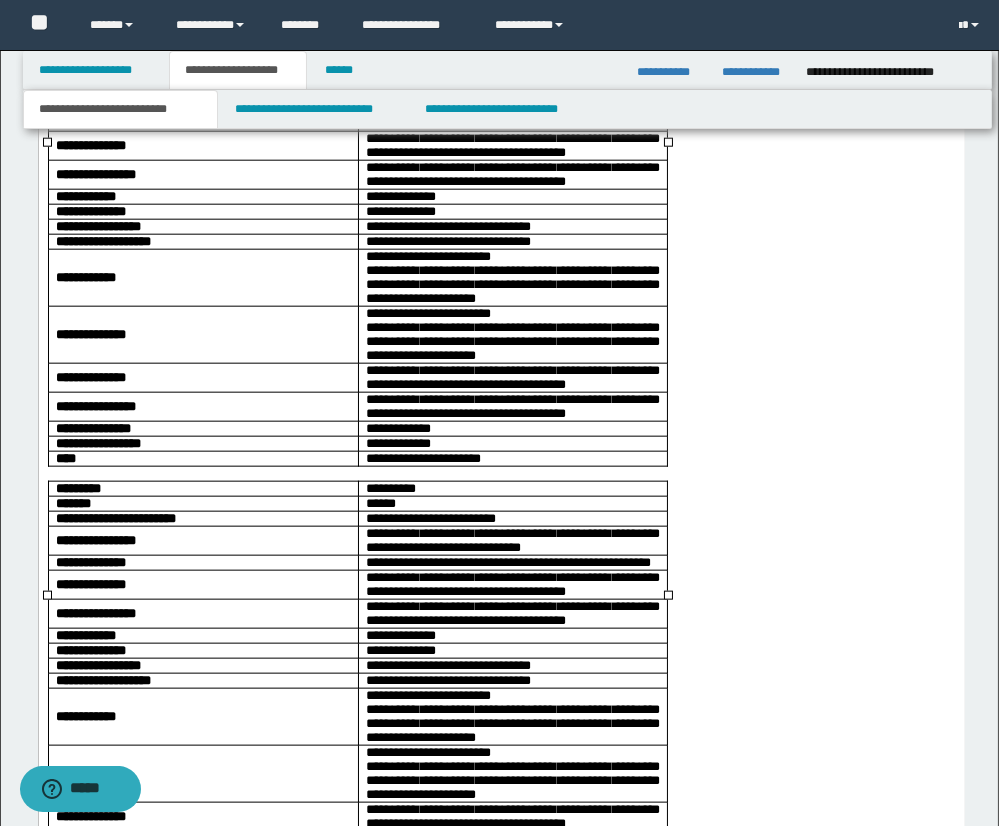 click on "**********" at bounding box center (95, 175) 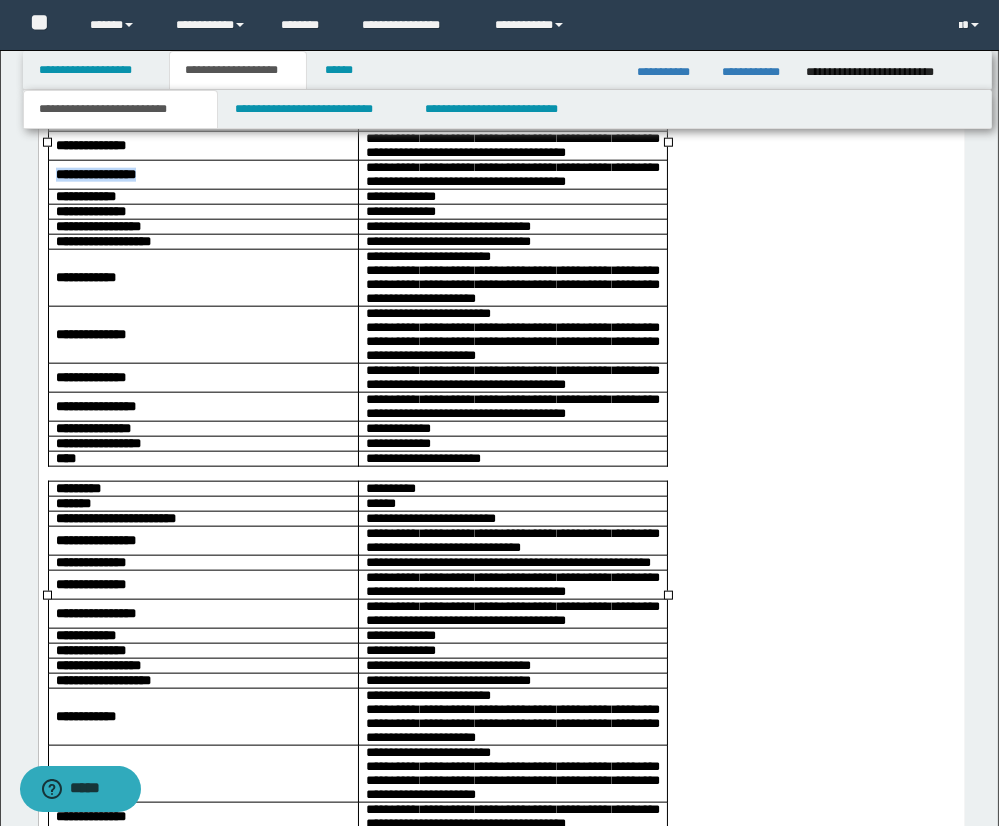 drag, startPoint x: 170, startPoint y: 280, endPoint x: 57, endPoint y: 282, distance: 113.0177 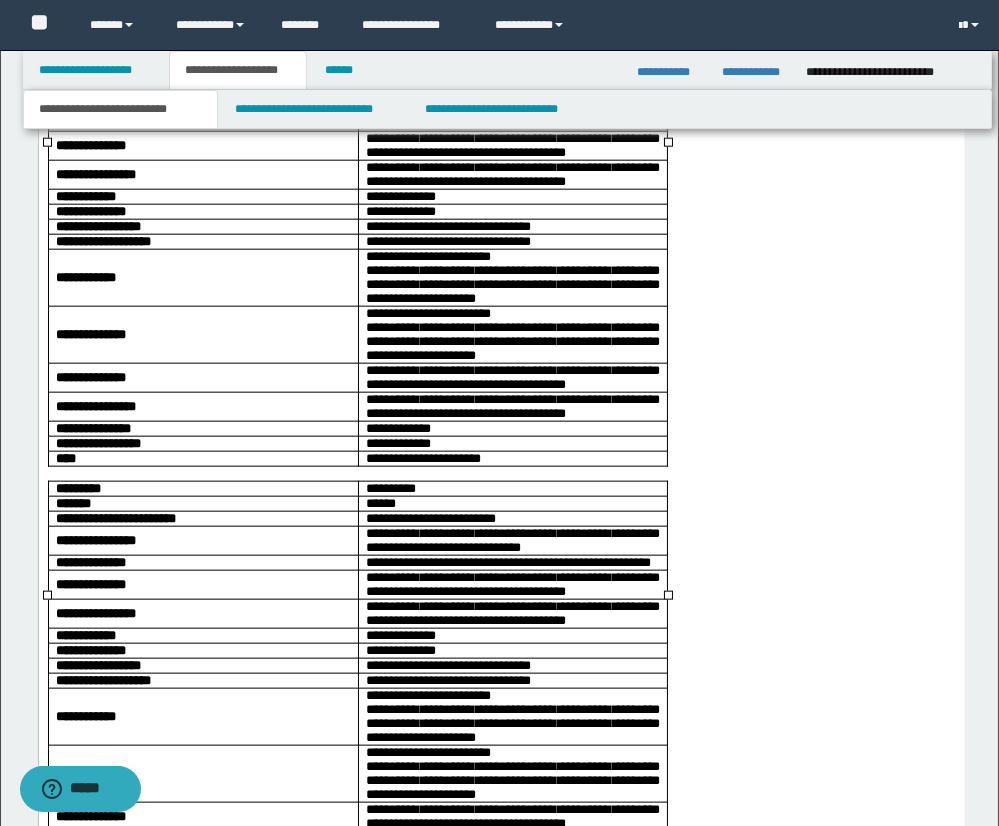 drag, startPoint x: 368, startPoint y: 279, endPoint x: 534, endPoint y: 289, distance: 166.30093 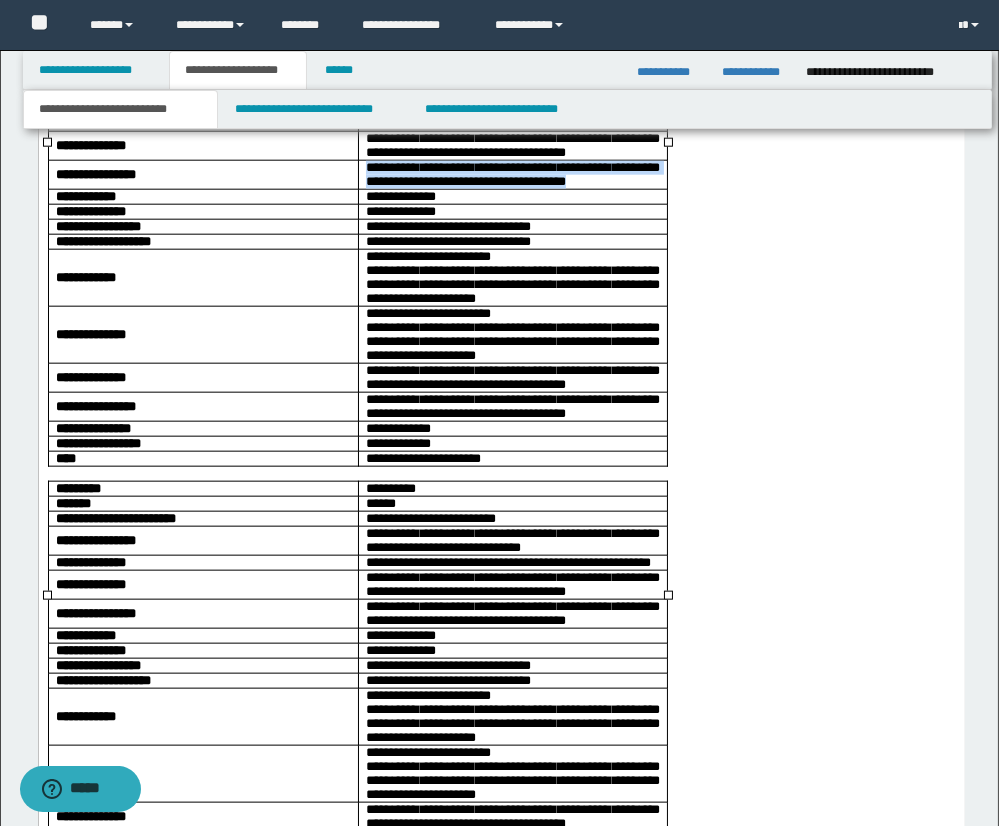 drag, startPoint x: 613, startPoint y: 290, endPoint x: 365, endPoint y: 275, distance: 248.45322 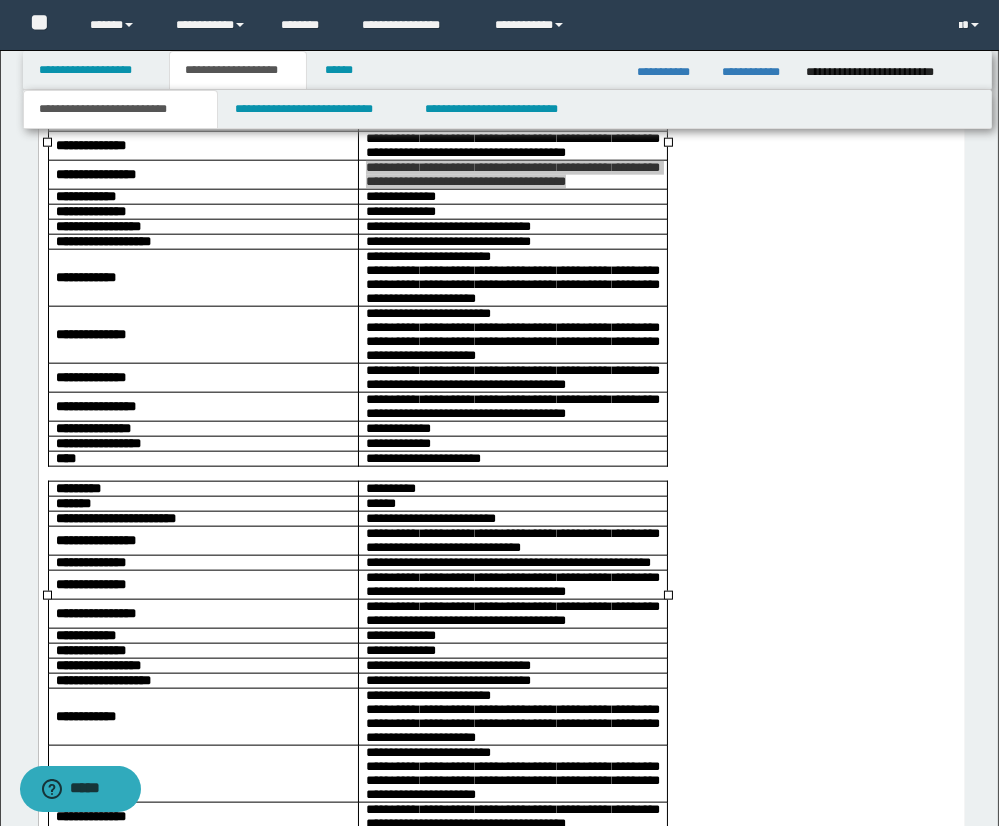 scroll, scrollTop: 3372, scrollLeft: 0, axis: vertical 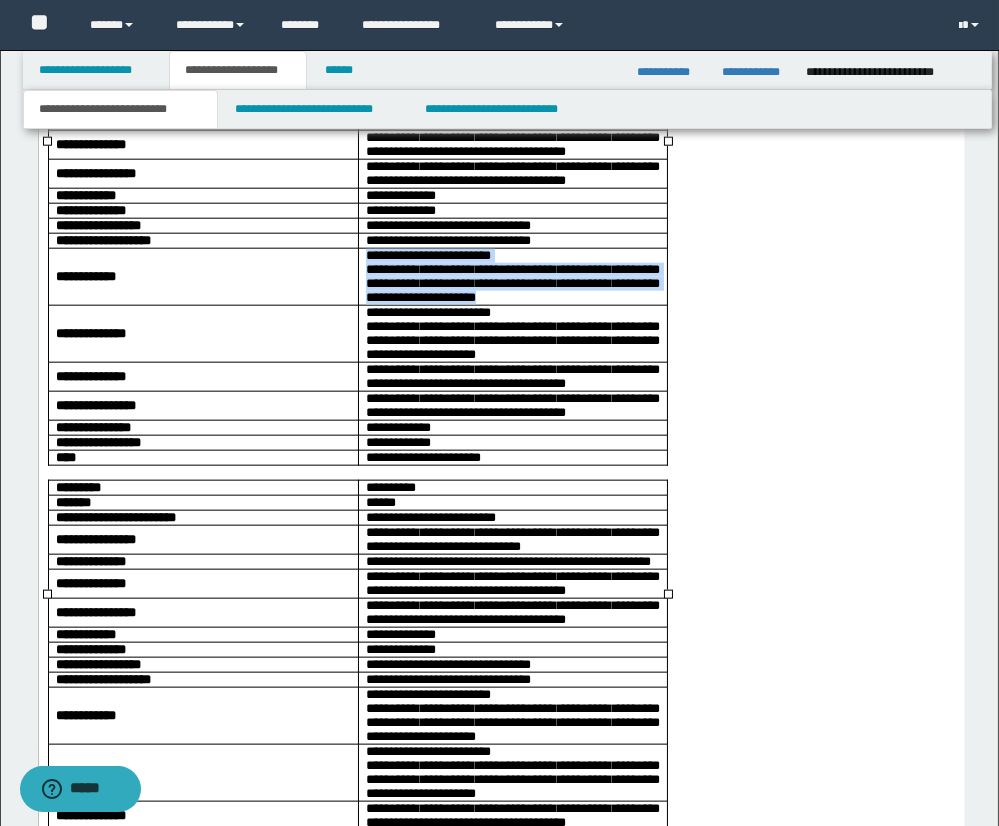 drag, startPoint x: 366, startPoint y: 374, endPoint x: 532, endPoint y: 412, distance: 170.29387 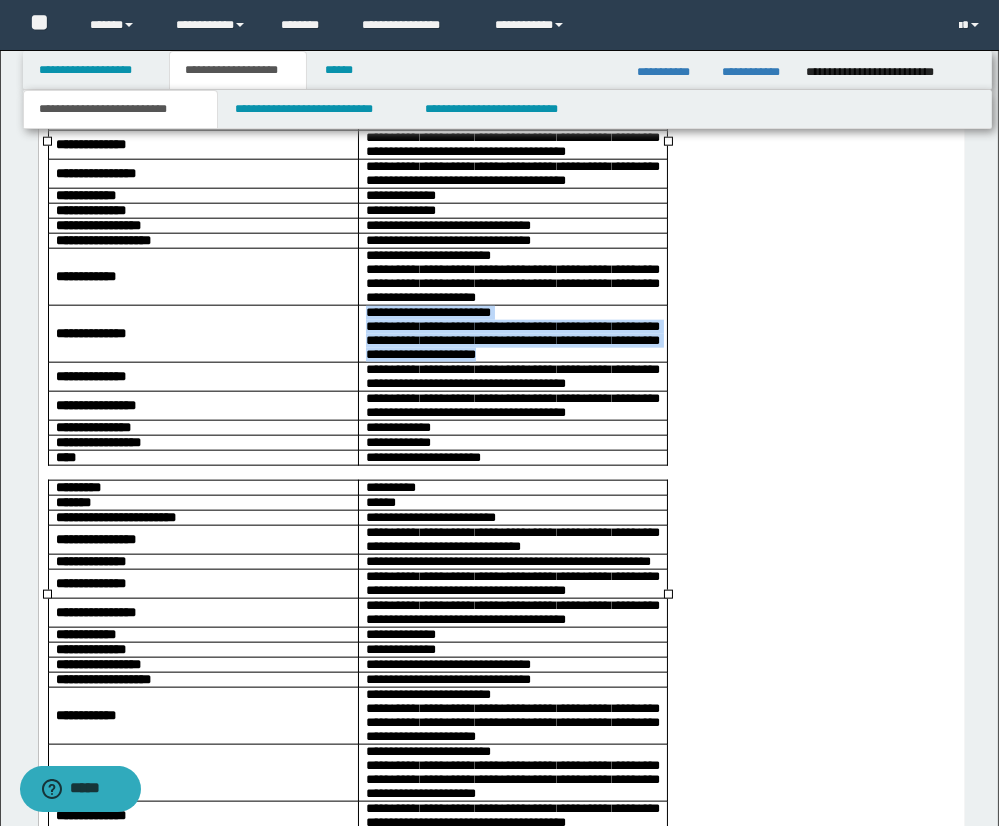 drag, startPoint x: 364, startPoint y: 434, endPoint x: 534, endPoint y: 471, distance: 173.97989 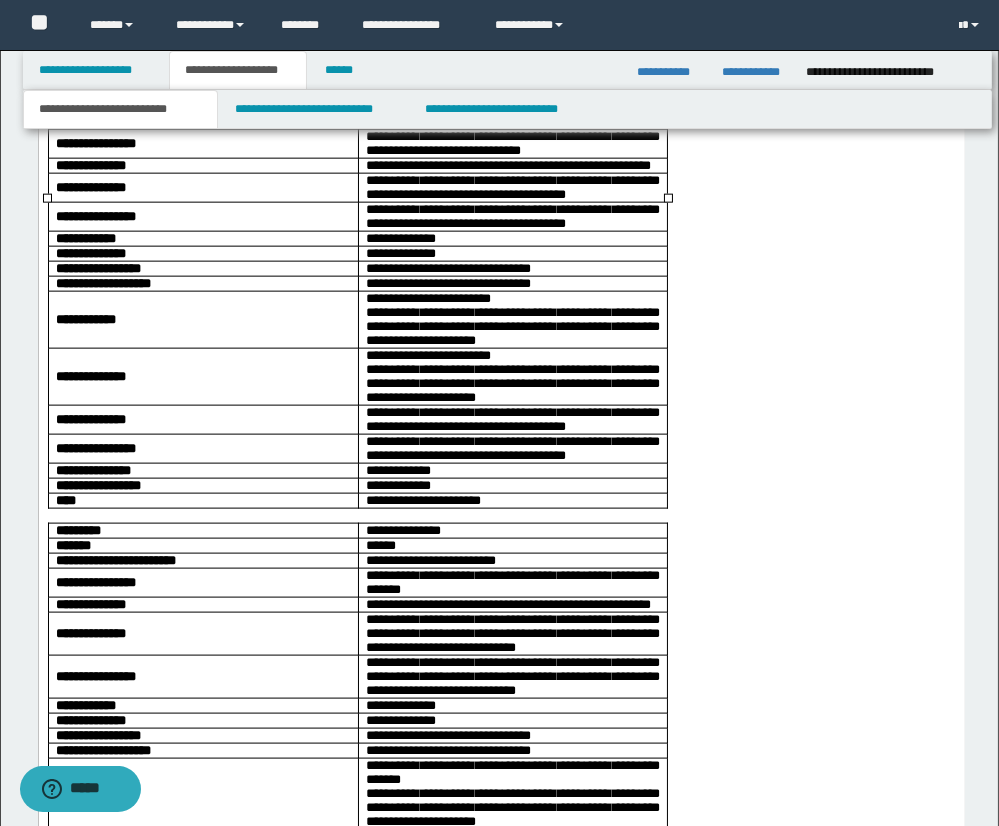 scroll, scrollTop: 3772, scrollLeft: 0, axis: vertical 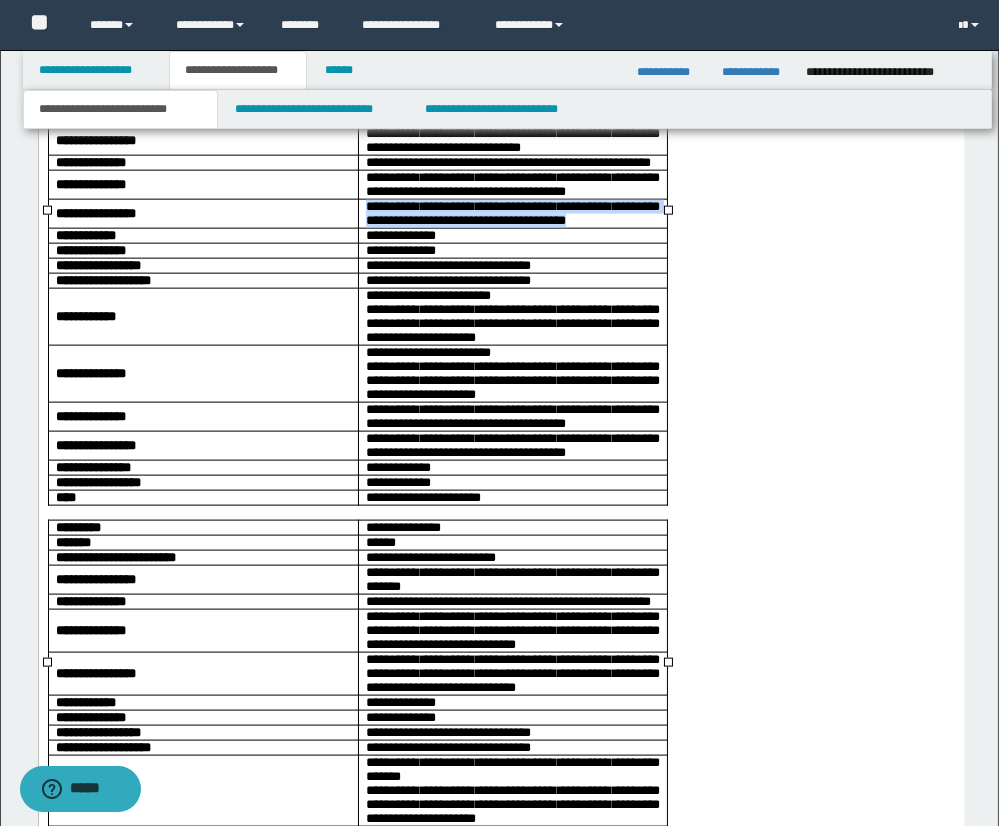 drag, startPoint x: 371, startPoint y: 345, endPoint x: 603, endPoint y: 354, distance: 232.1745 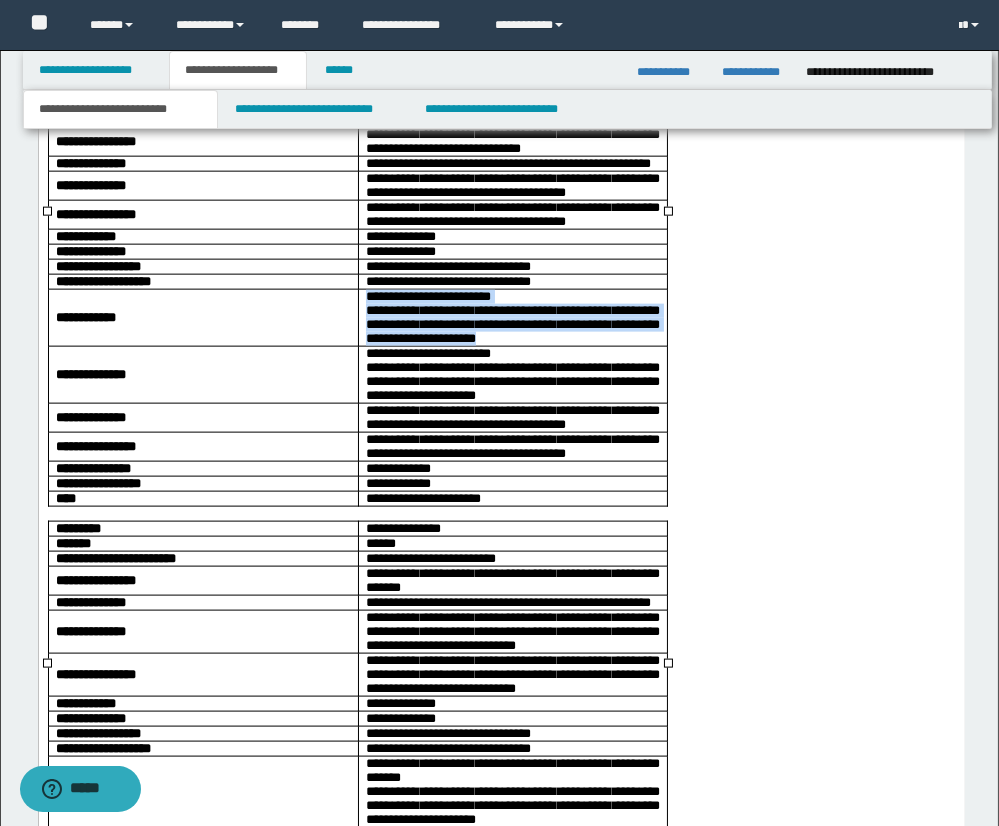 drag, startPoint x: 365, startPoint y: 439, endPoint x: 536, endPoint y: 482, distance: 176.32356 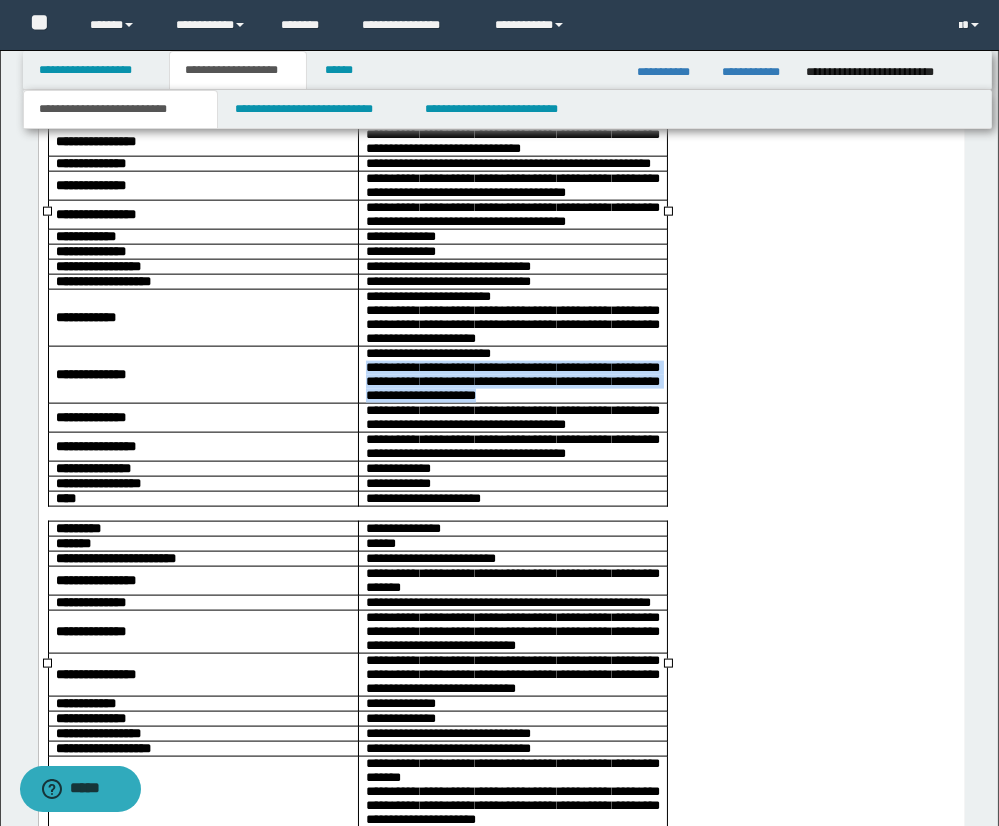 drag, startPoint x: 368, startPoint y: 509, endPoint x: 430, endPoint y: 521, distance: 63.15061 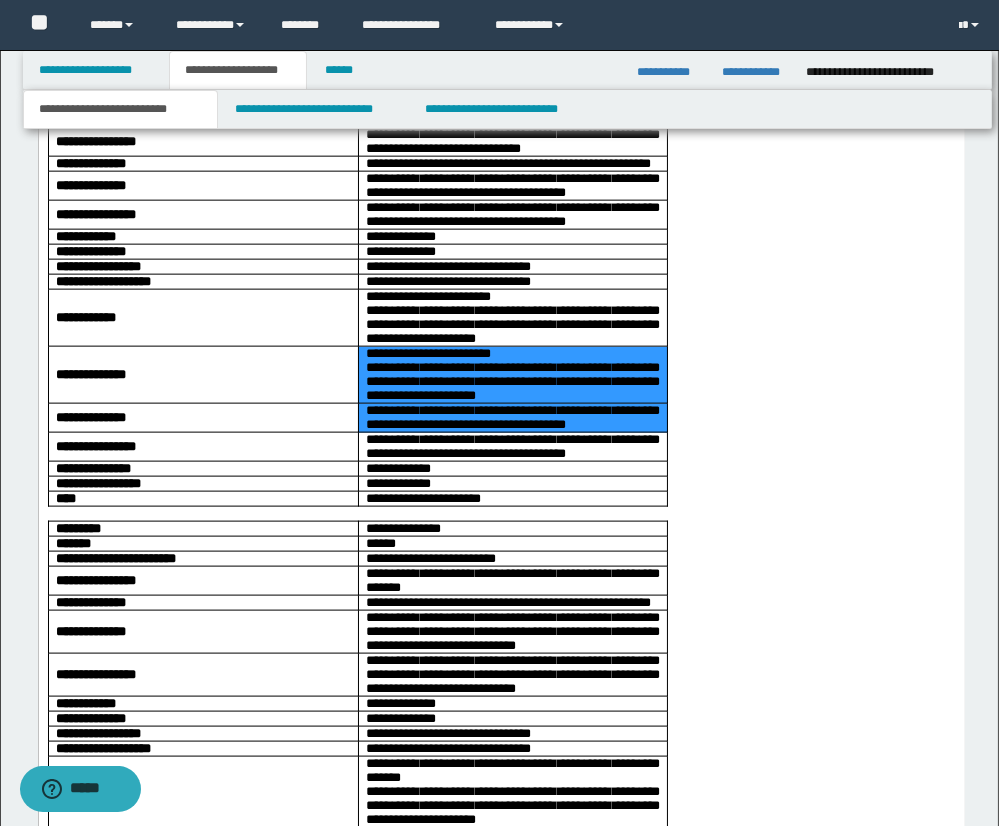 drag, startPoint x: 366, startPoint y: 501, endPoint x: 554, endPoint y: 544, distance: 192.85487 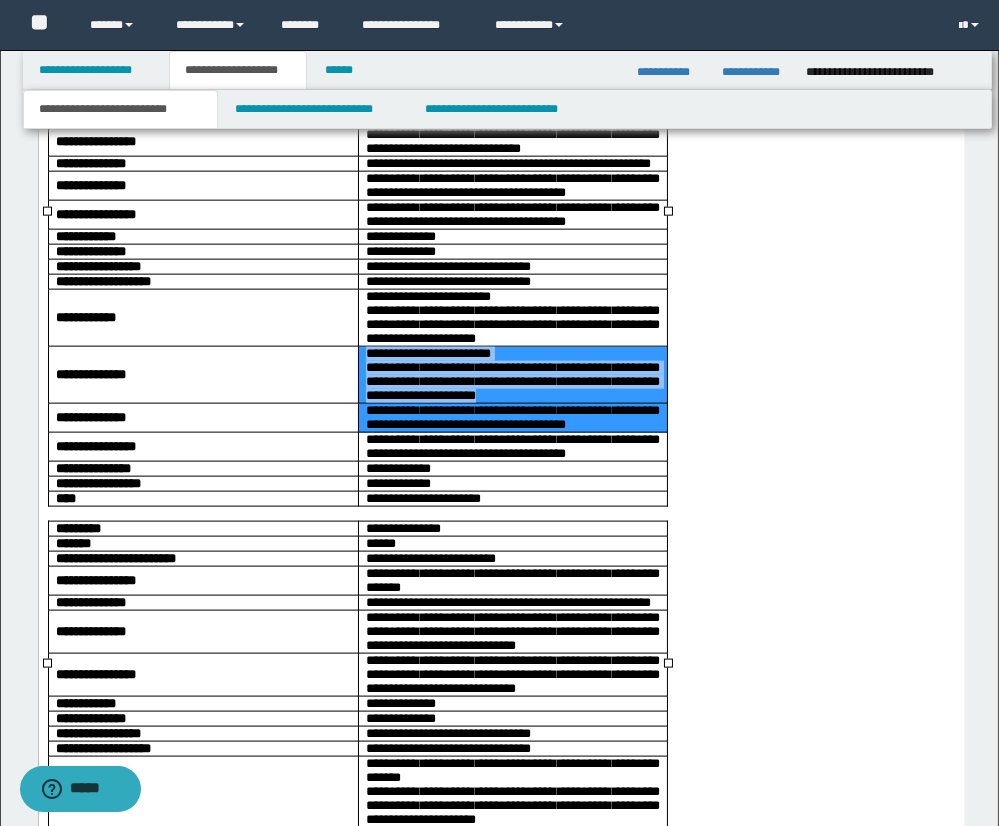 click on "**********" at bounding box center (512, 383) 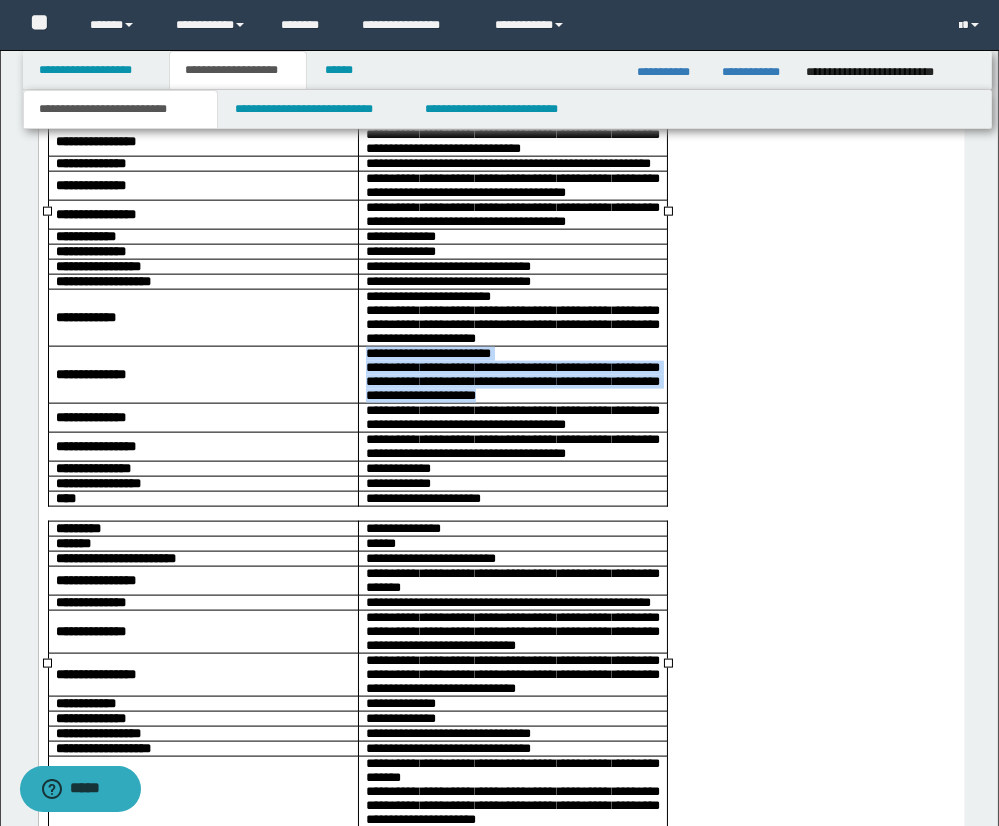 drag, startPoint x: 523, startPoint y: 541, endPoint x: 368, endPoint y: 508, distance: 158.47397 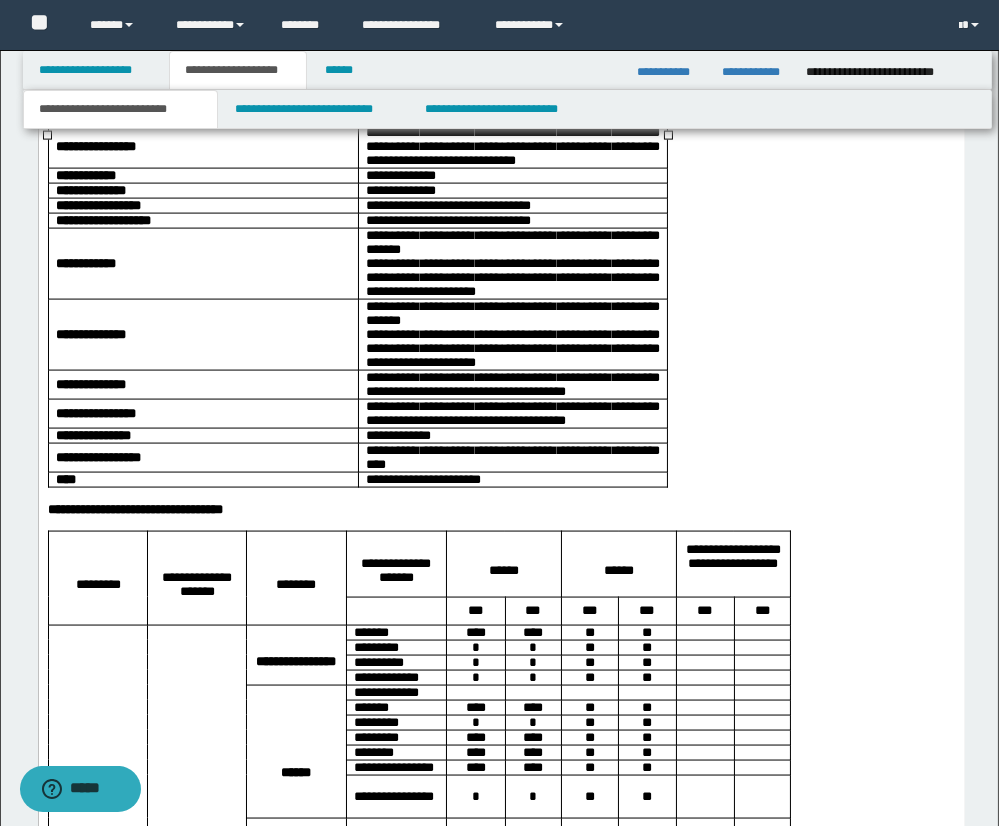 scroll, scrollTop: 4299, scrollLeft: 0, axis: vertical 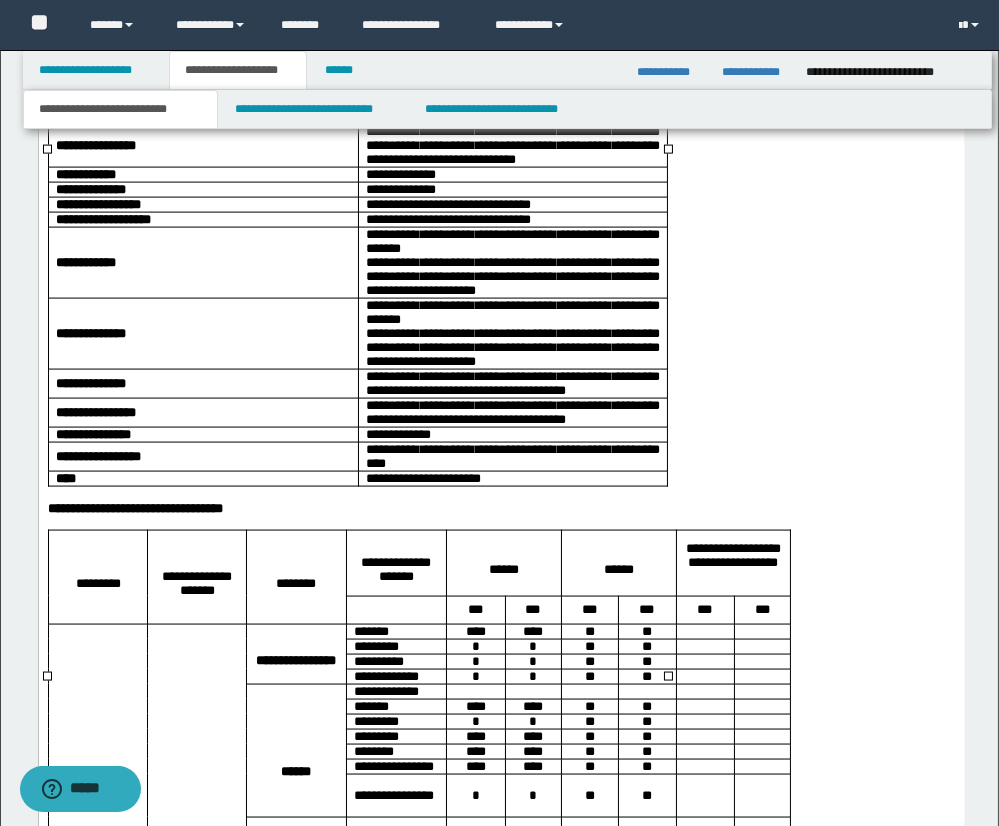 drag, startPoint x: 366, startPoint y: 160, endPoint x: 451, endPoint y: 160, distance: 85 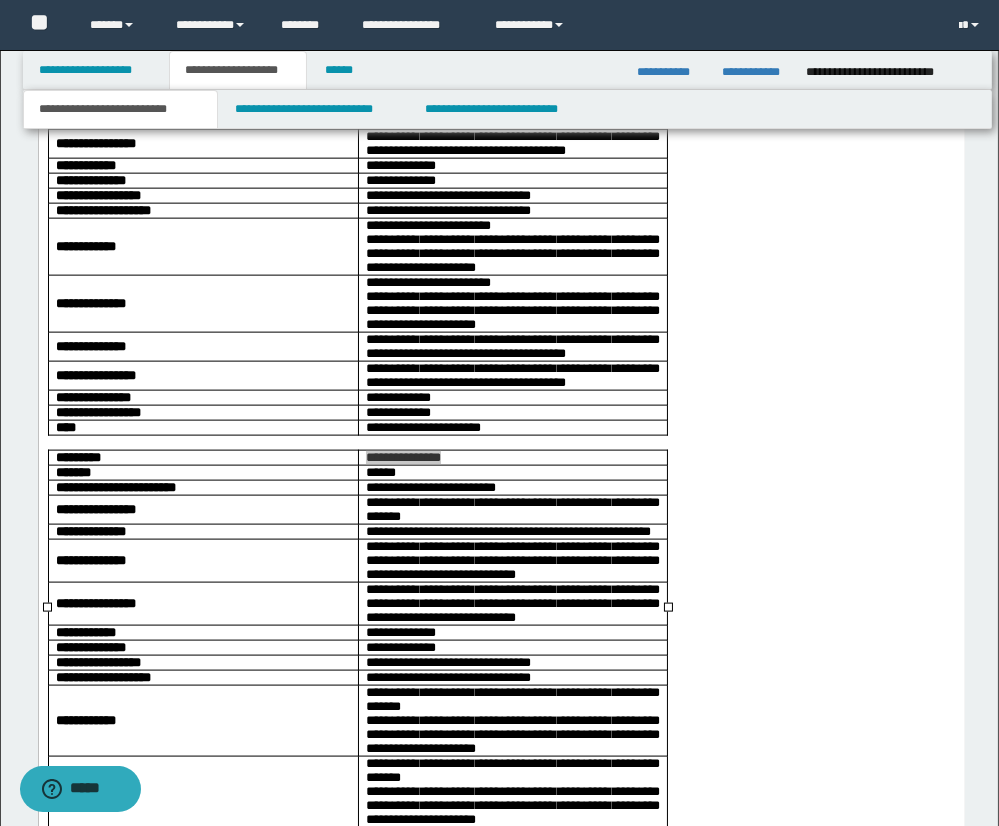 scroll, scrollTop: 3846, scrollLeft: 0, axis: vertical 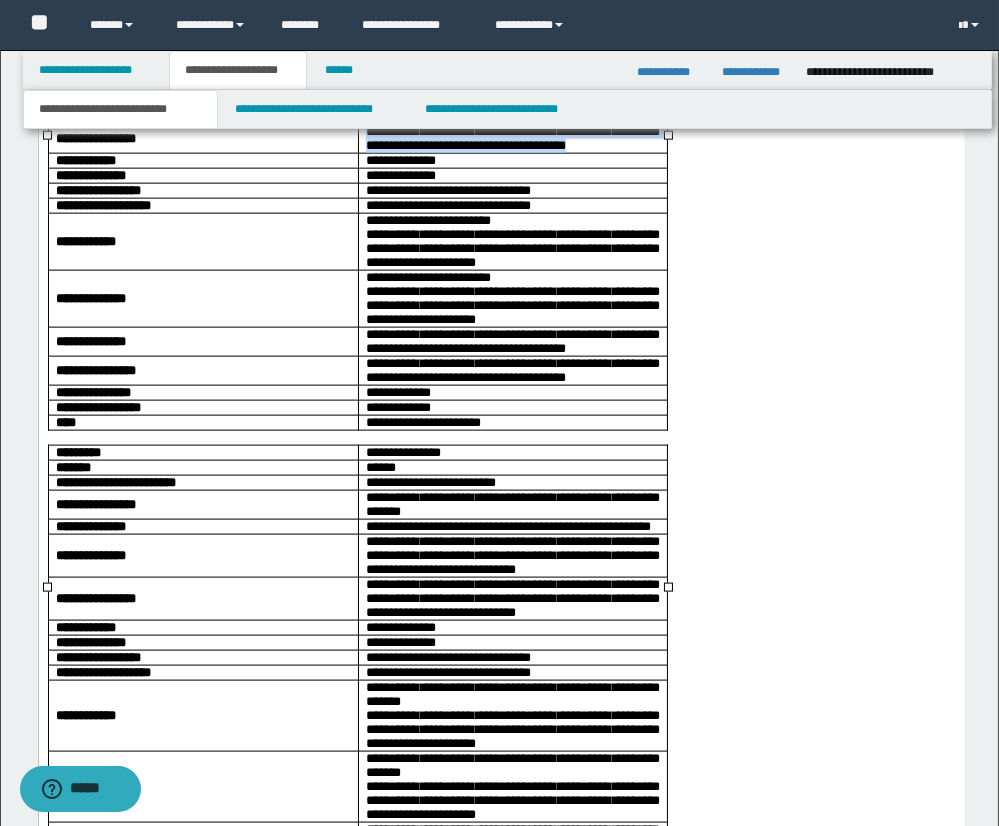 drag, startPoint x: 366, startPoint y: 272, endPoint x: 601, endPoint y: 283, distance: 235.25731 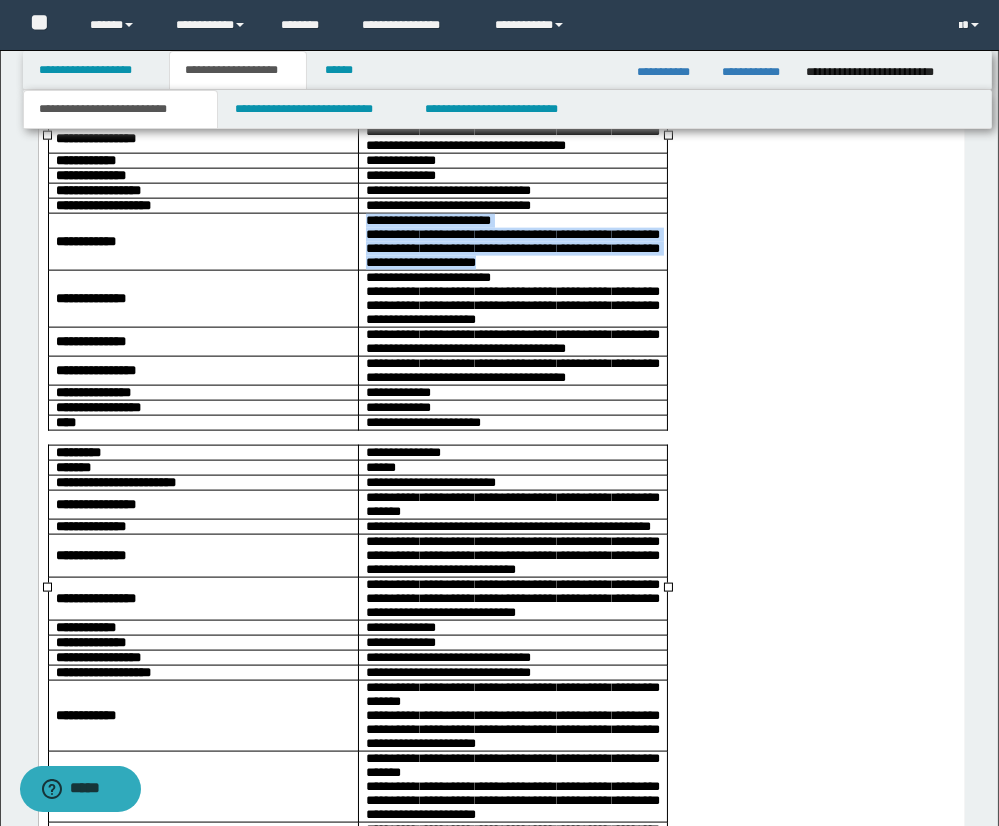 drag, startPoint x: 382, startPoint y: 368, endPoint x: 538, endPoint y: 404, distance: 160.09998 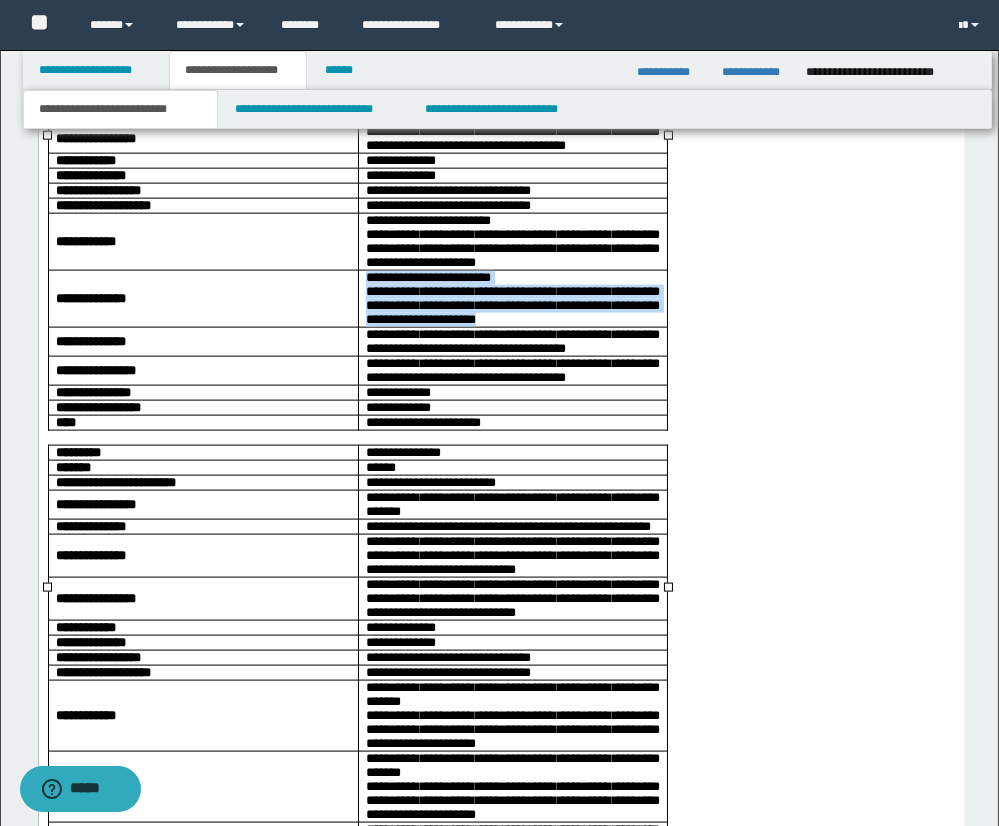 drag, startPoint x: 368, startPoint y: 431, endPoint x: 527, endPoint y: 465, distance: 162.59459 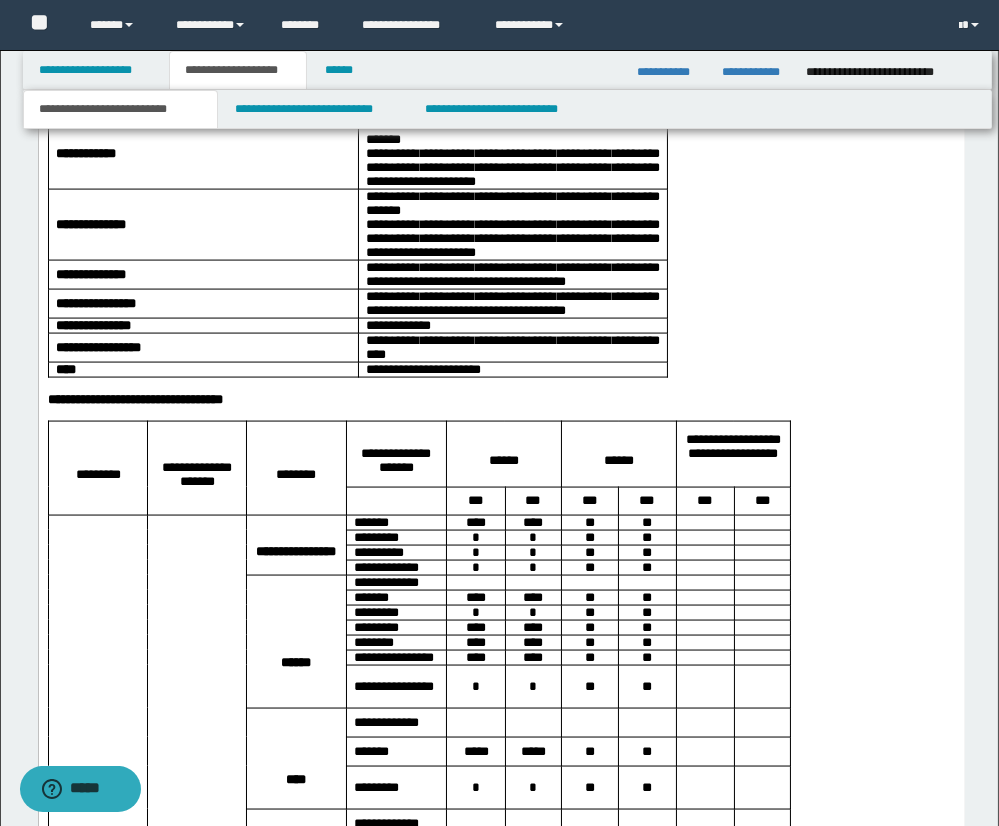 scroll, scrollTop: 4409, scrollLeft: 0, axis: vertical 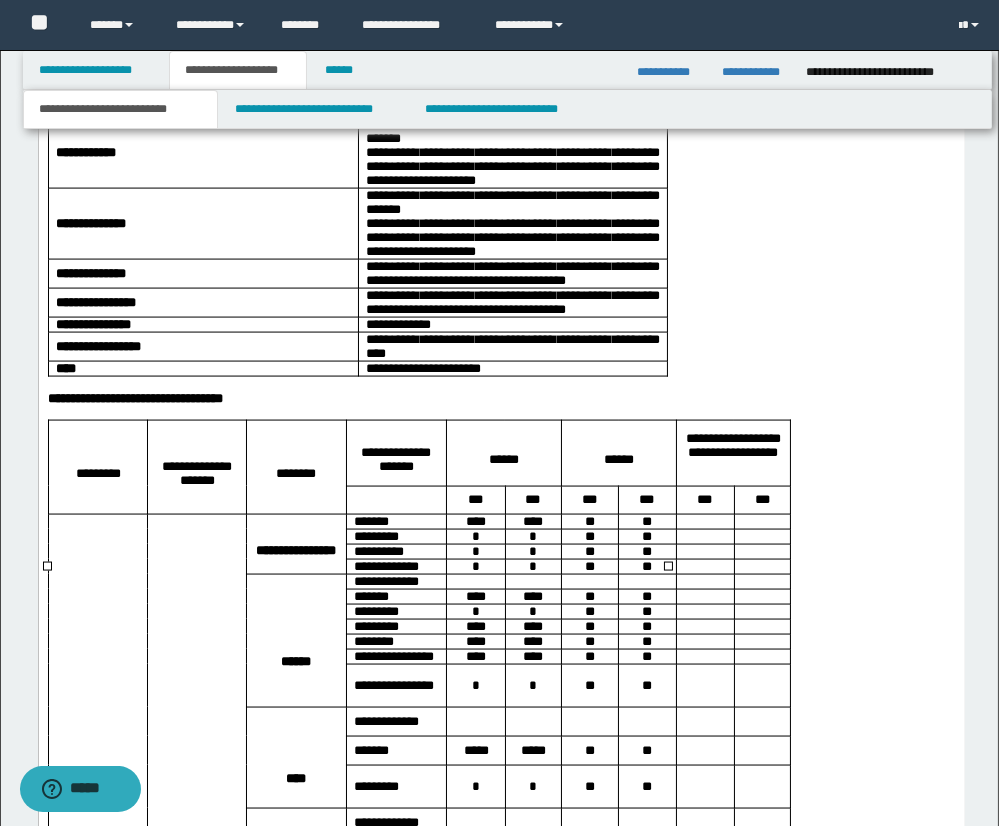 drag, startPoint x: 371, startPoint y: 194, endPoint x: 560, endPoint y: 214, distance: 190.05525 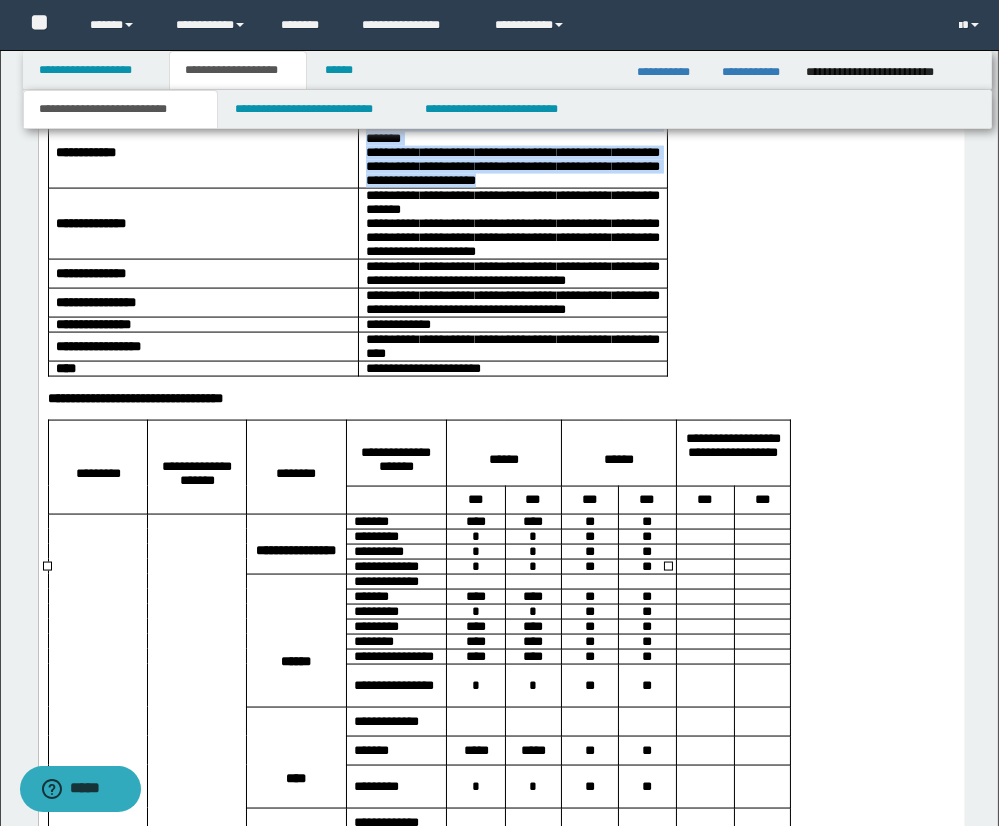 drag, startPoint x: 364, startPoint y: 296, endPoint x: 547, endPoint y: 356, distance: 192.58505 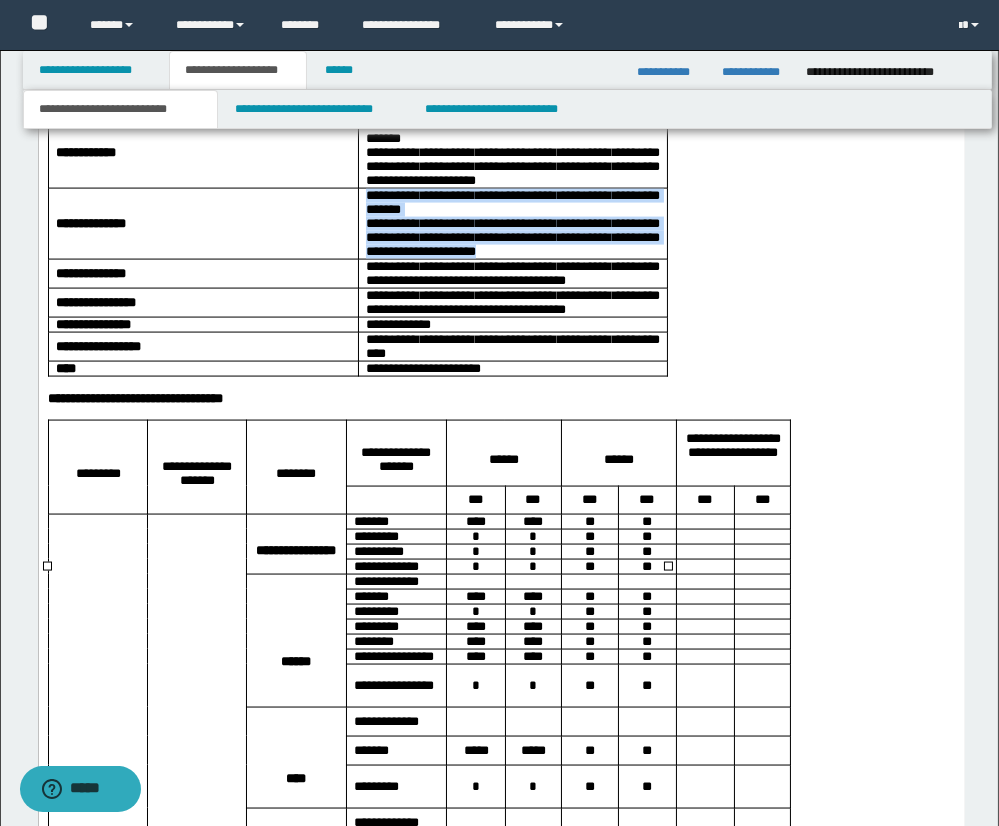 drag, startPoint x: 365, startPoint y: 372, endPoint x: 580, endPoint y: 430, distance: 222.68588 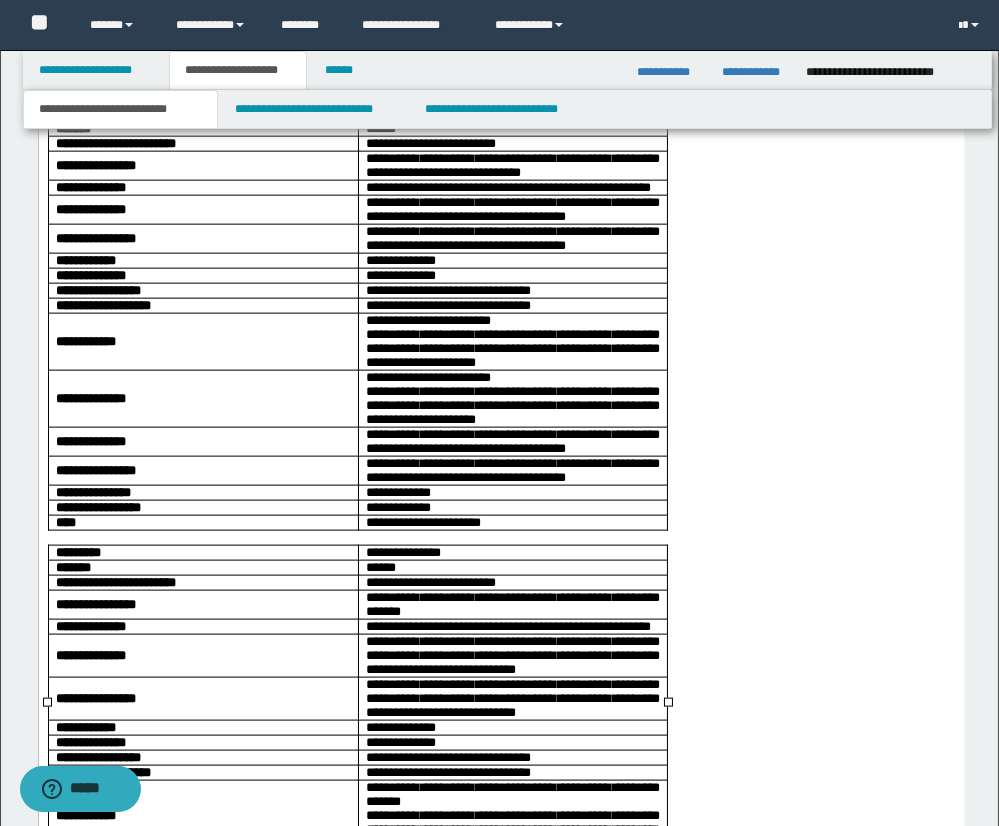 scroll, scrollTop: 3748, scrollLeft: 0, axis: vertical 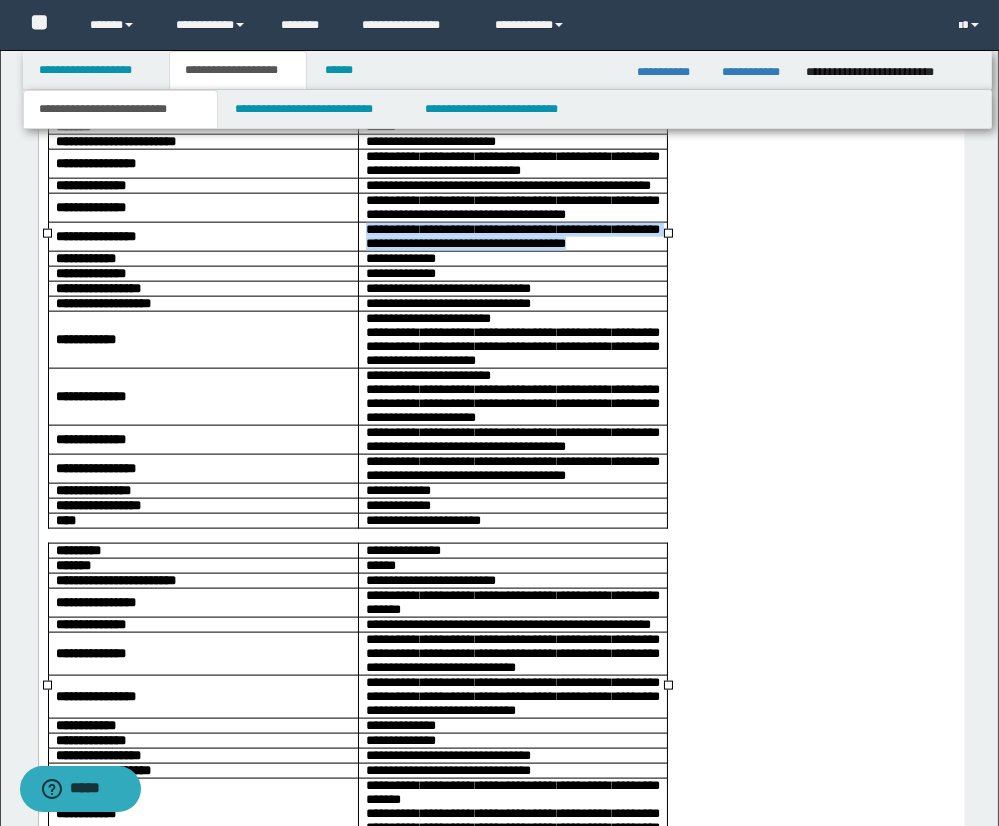 drag, startPoint x: 367, startPoint y: 374, endPoint x: 602, endPoint y: 378, distance: 235.03404 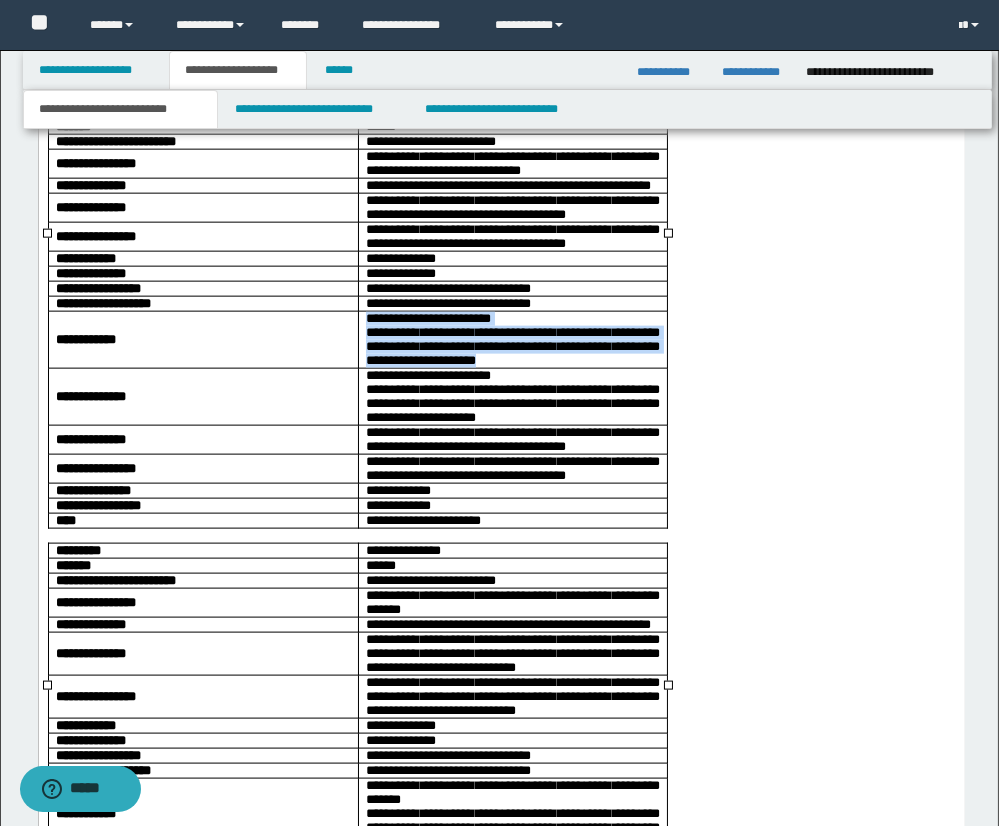 drag, startPoint x: 368, startPoint y: 465, endPoint x: 532, endPoint y: 500, distance: 167.69318 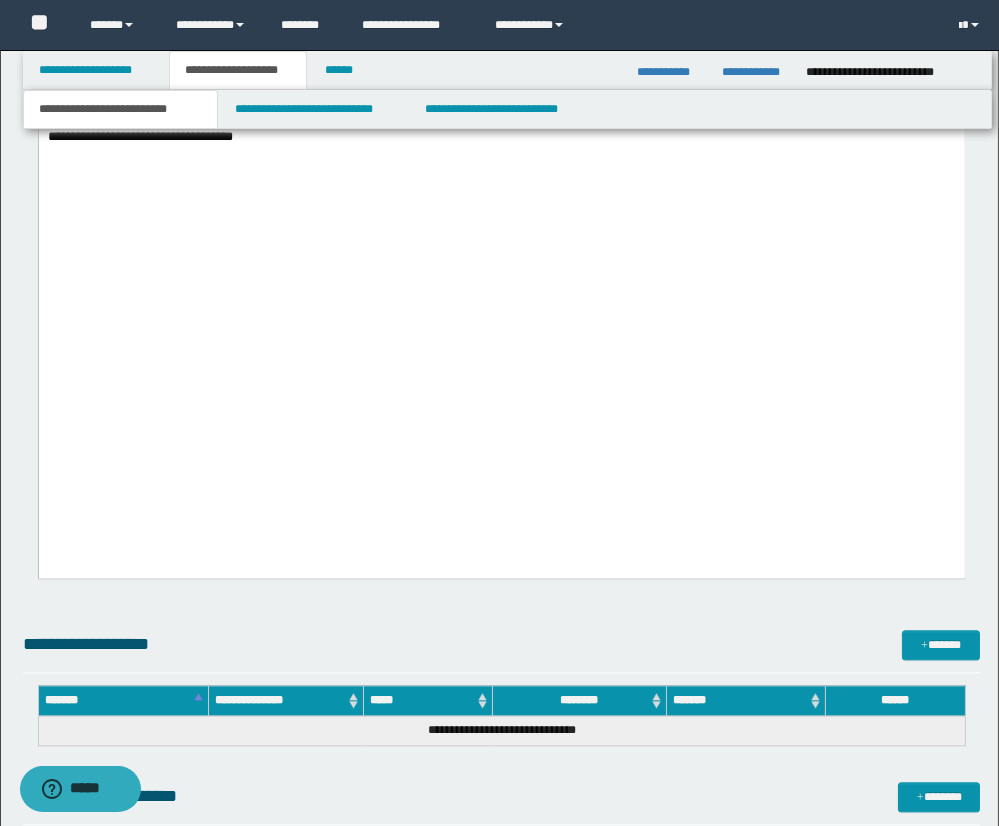 scroll, scrollTop: 6594, scrollLeft: 0, axis: vertical 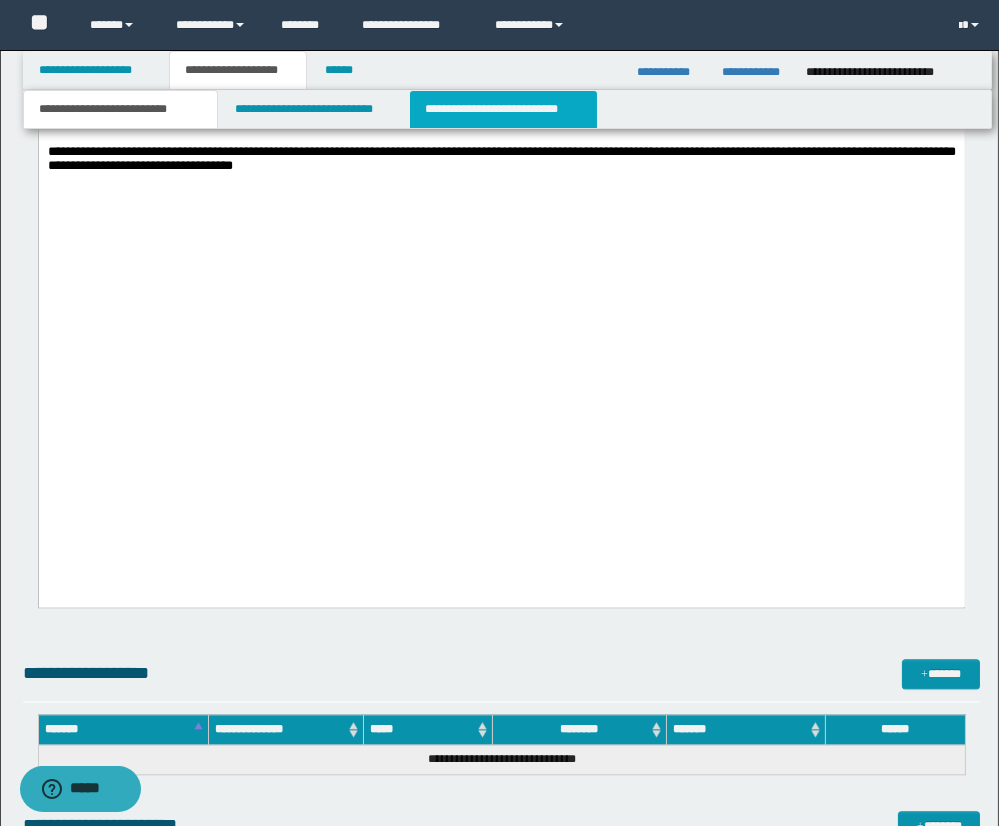 click on "**********" at bounding box center [503, 109] 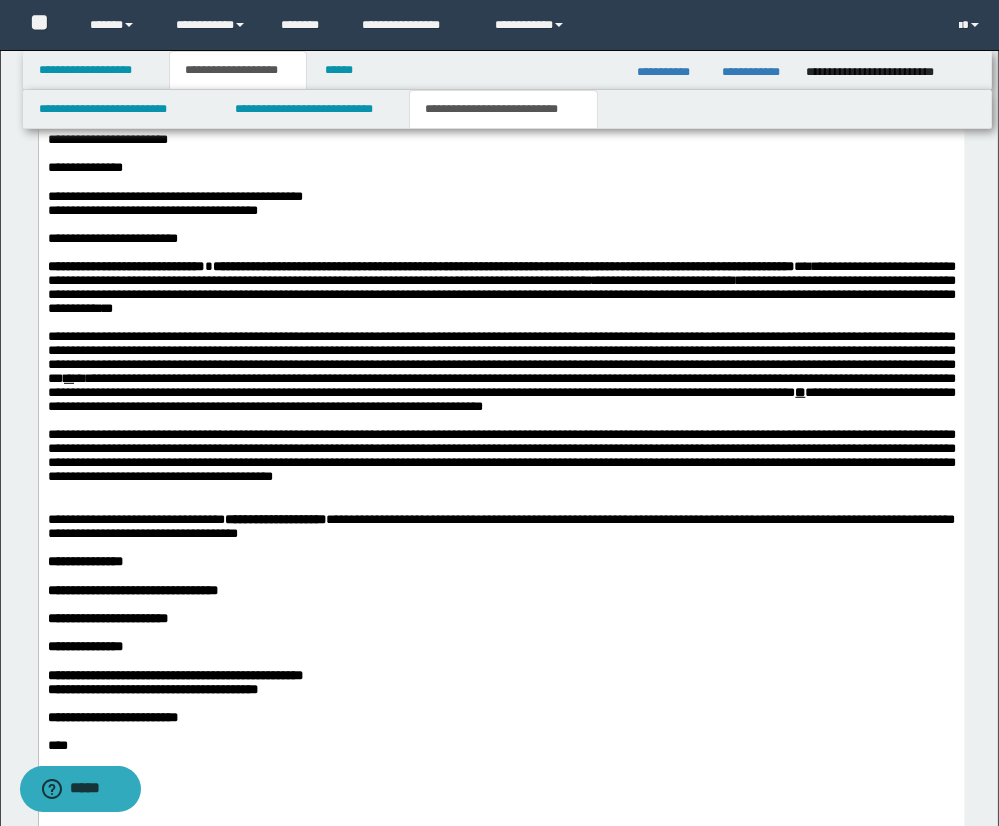 scroll, scrollTop: 1731, scrollLeft: 0, axis: vertical 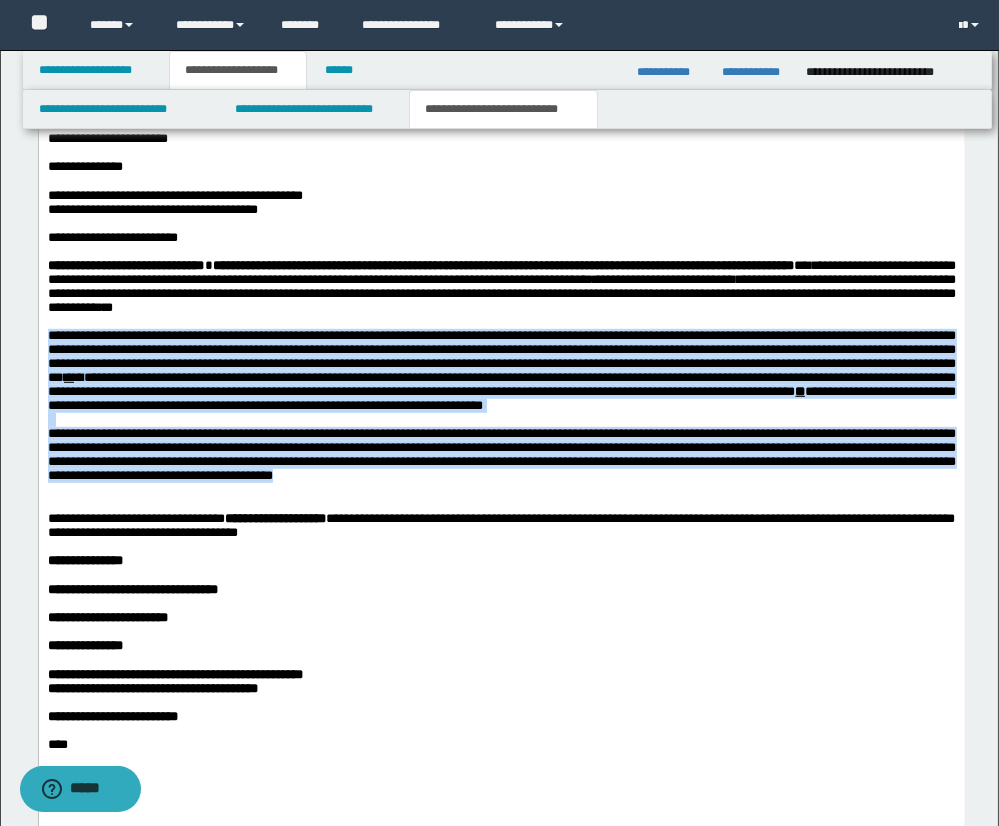 drag, startPoint x: 56, startPoint y: 391, endPoint x: 612, endPoint y: 540, distance: 575.6188 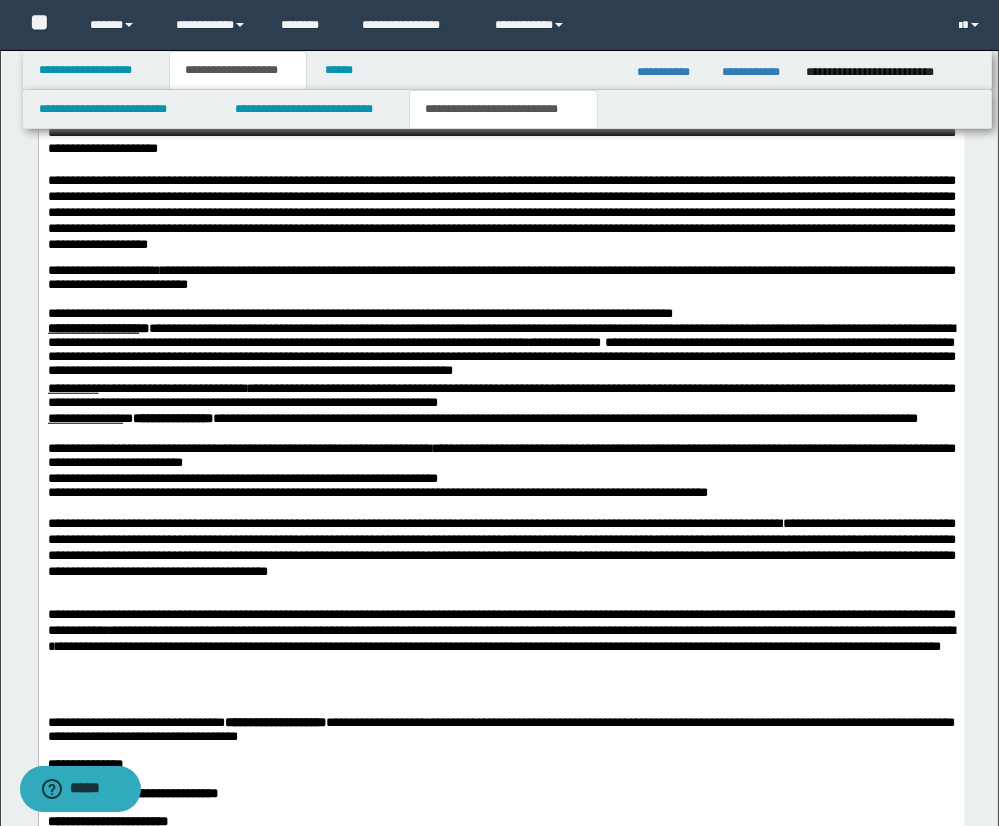 scroll, scrollTop: 2488, scrollLeft: 0, axis: vertical 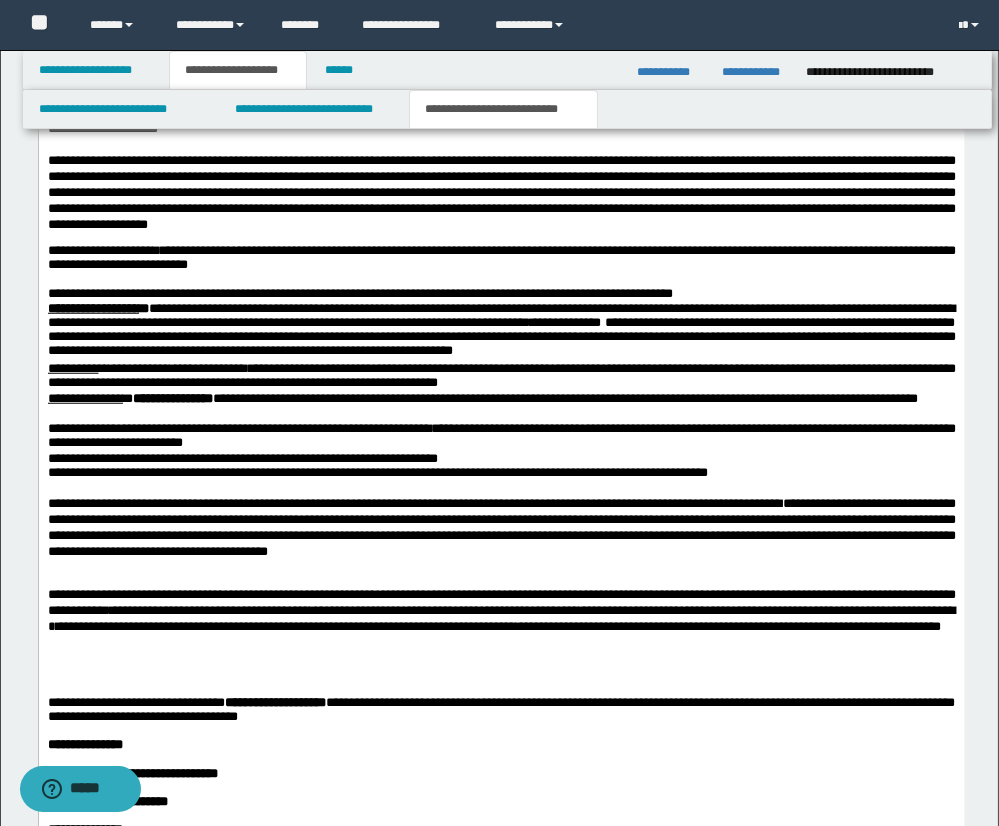 click on "**********" at bounding box center (92, 308) 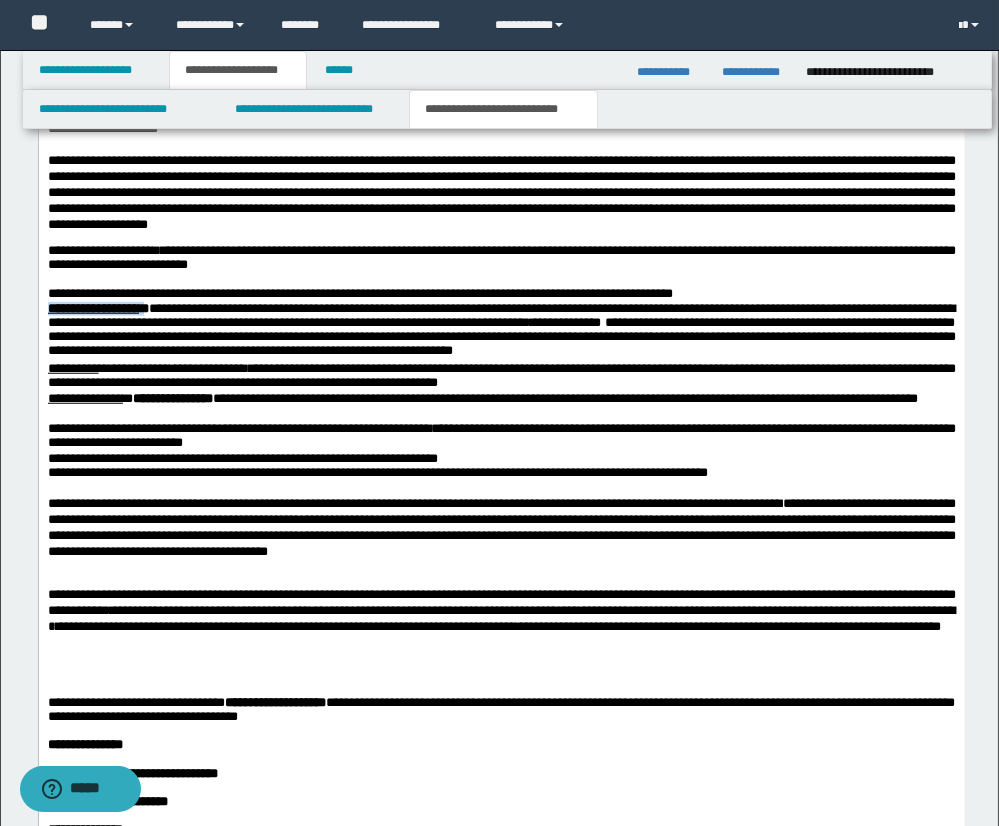 drag, startPoint x: 47, startPoint y: 378, endPoint x: 166, endPoint y: 382, distance: 119.06721 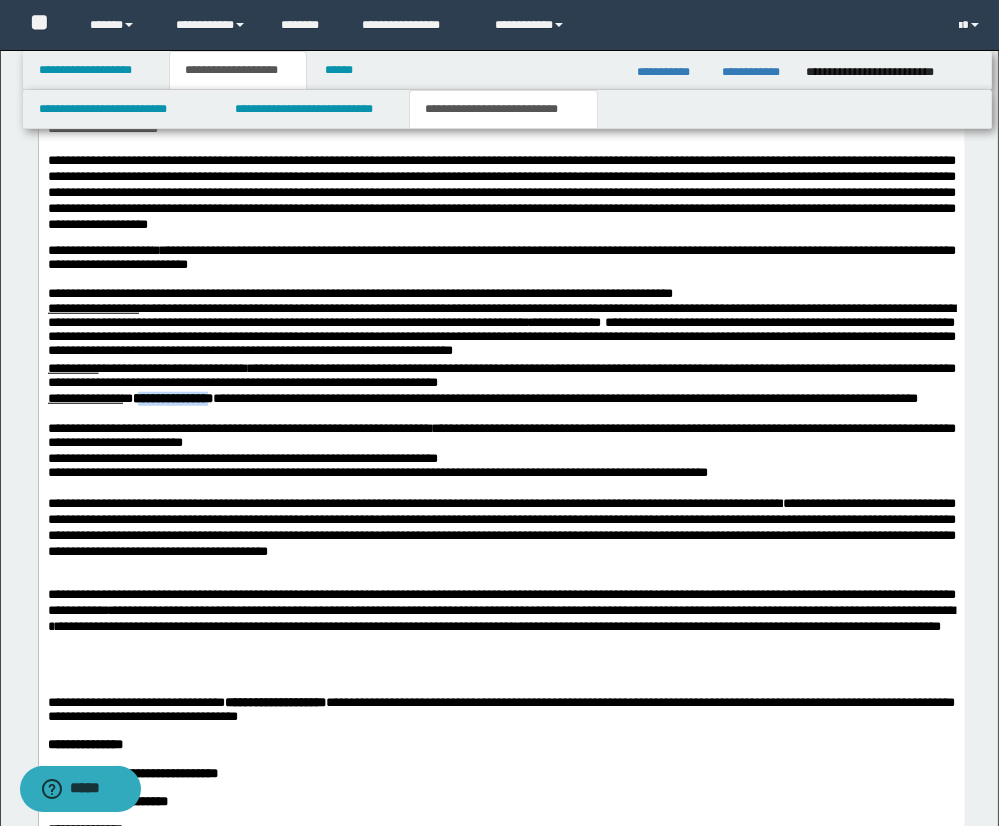 drag, startPoint x: 148, startPoint y: 469, endPoint x: 197, endPoint y: 473, distance: 49.162994 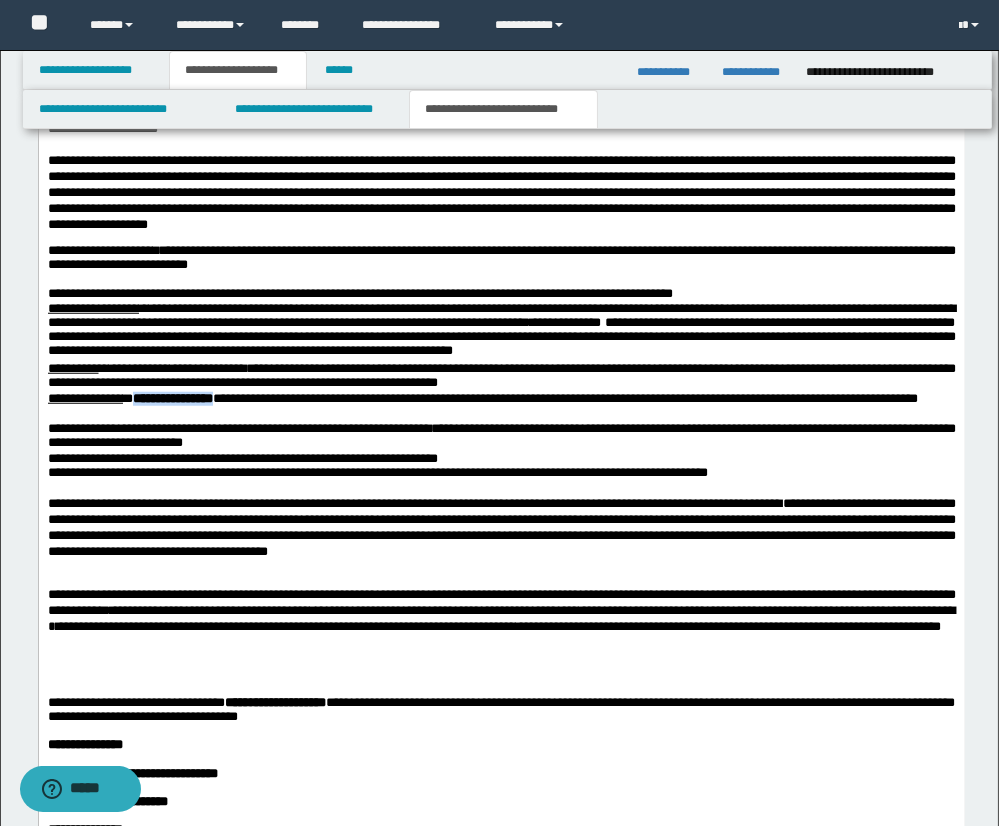 drag, startPoint x: 143, startPoint y: 469, endPoint x: 247, endPoint y: 472, distance: 104.04326 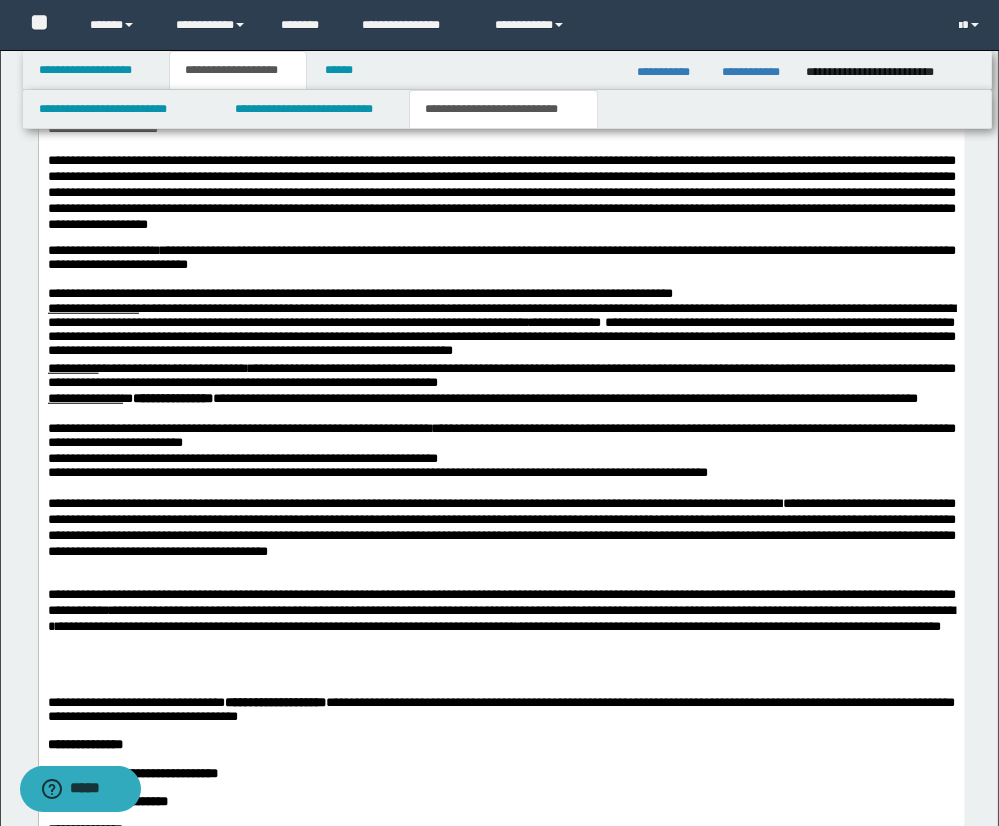 click on "**********" at bounding box center (82, 428) 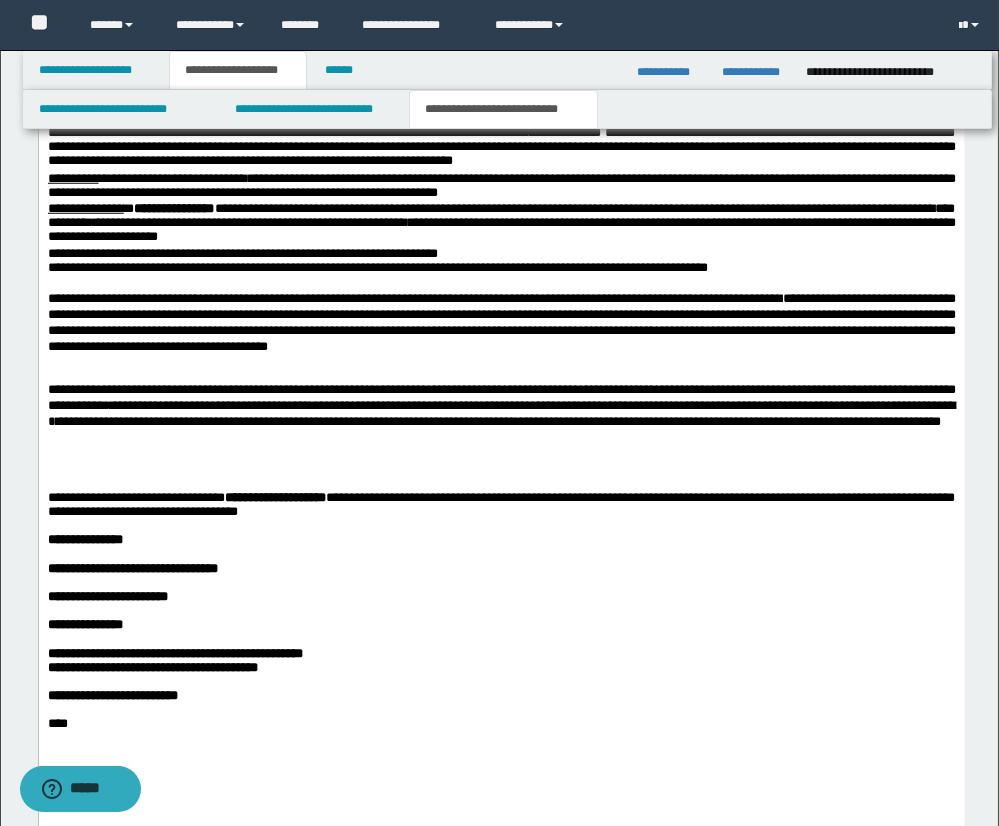scroll, scrollTop: 2683, scrollLeft: 0, axis: vertical 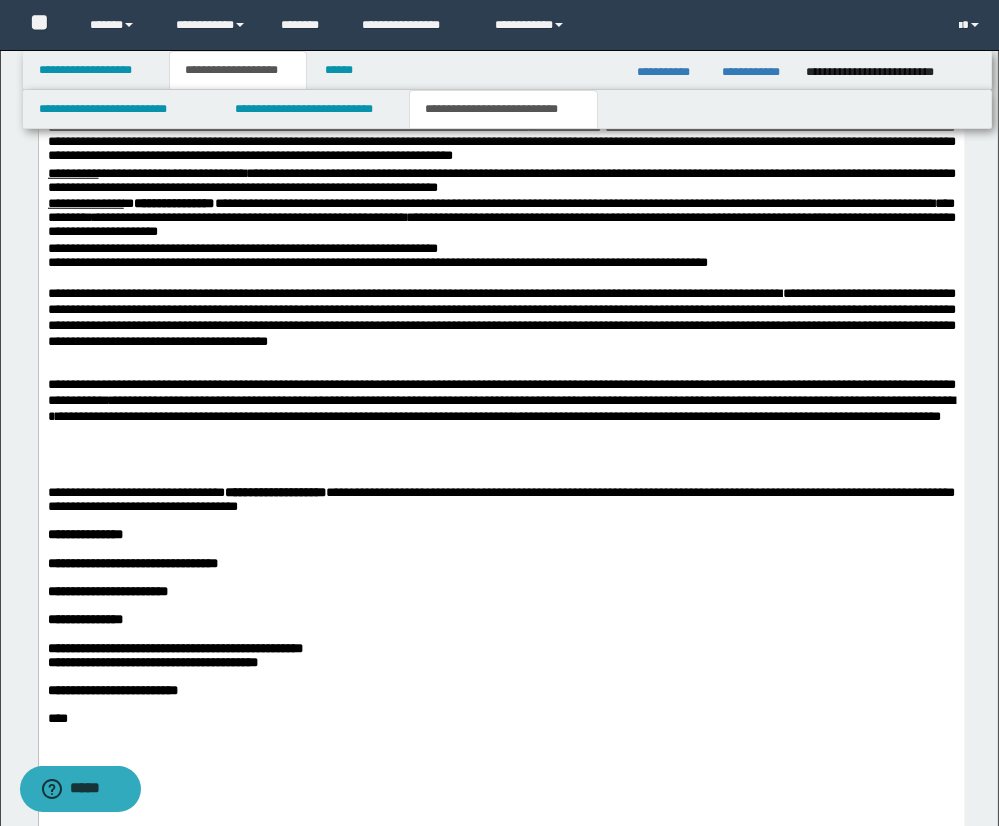 click at bounding box center [501, 369] 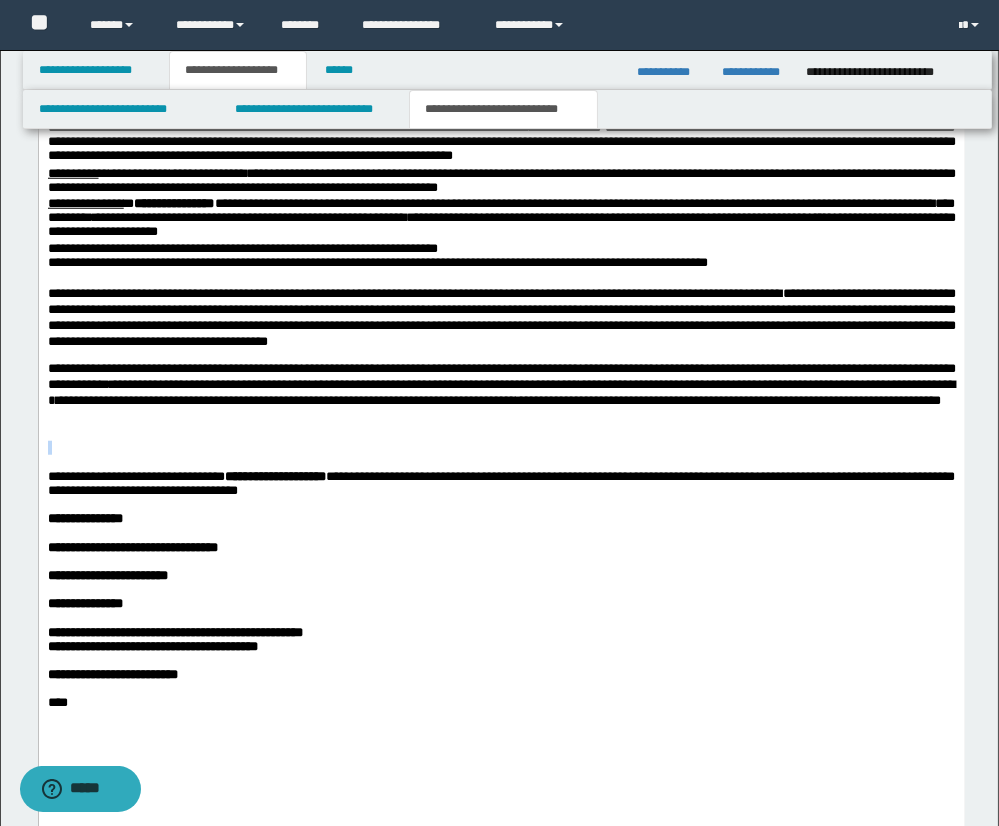 drag, startPoint x: 59, startPoint y: 523, endPoint x: 57, endPoint y: 541, distance: 18.110771 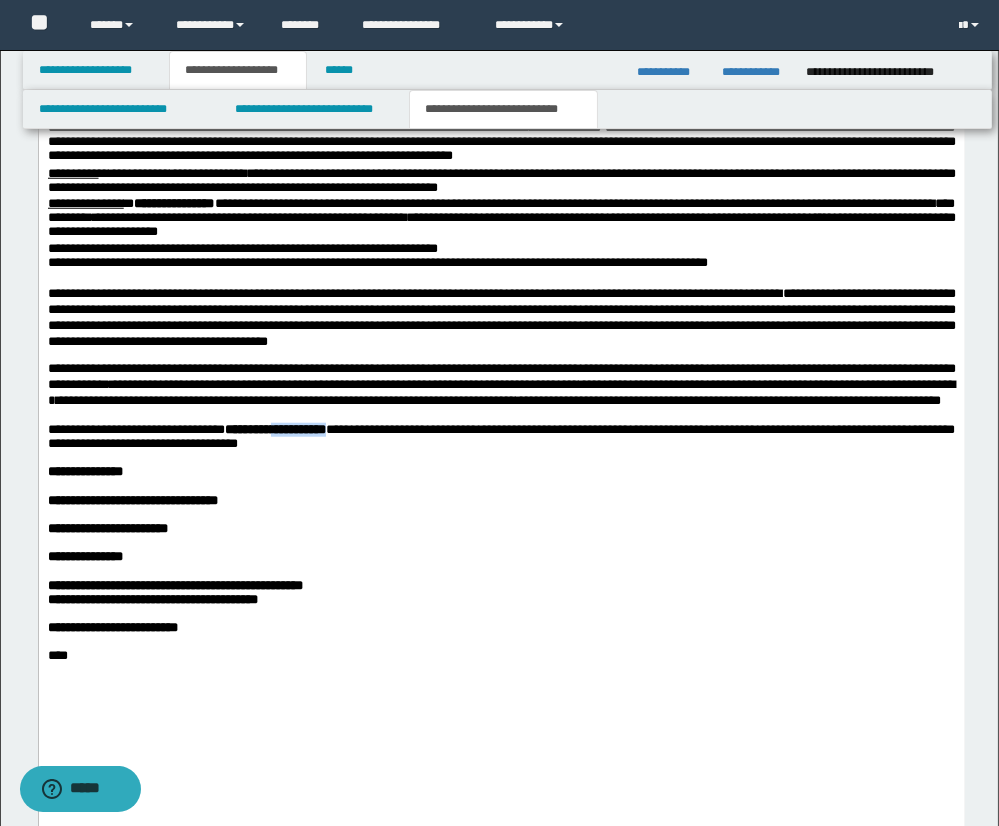 drag, startPoint x: 327, startPoint y: 517, endPoint x: 409, endPoint y: 519, distance: 82.02438 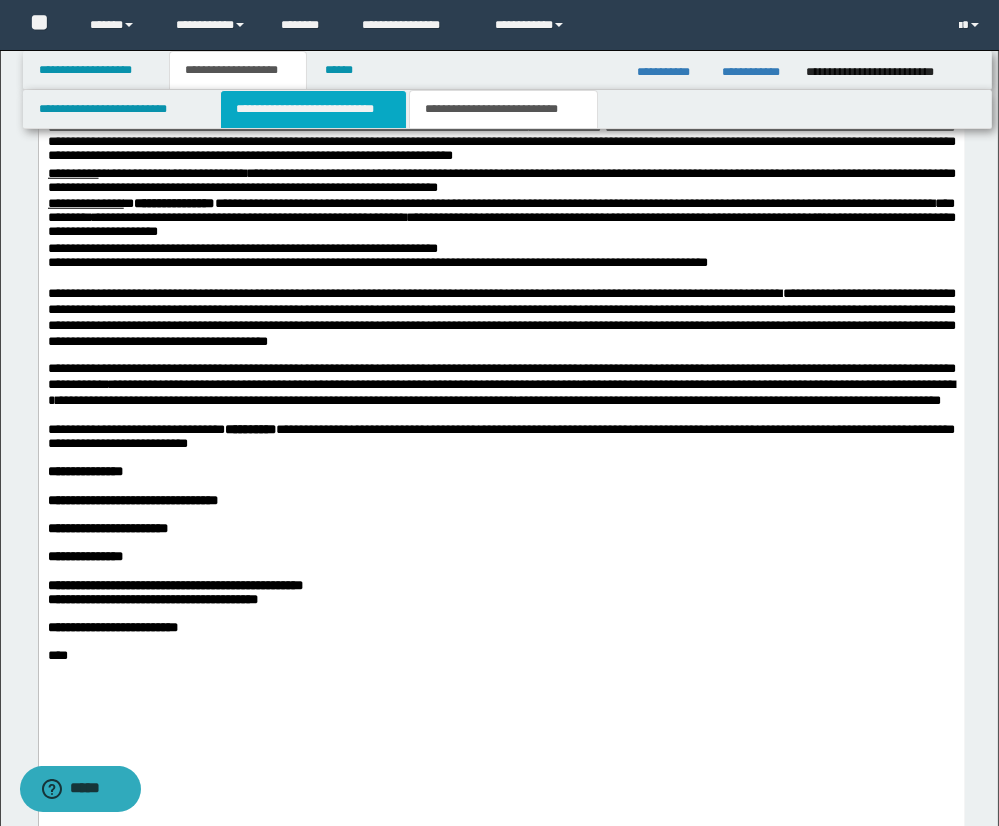 drag, startPoint x: 362, startPoint y: 98, endPoint x: 386, endPoint y: 108, distance: 26 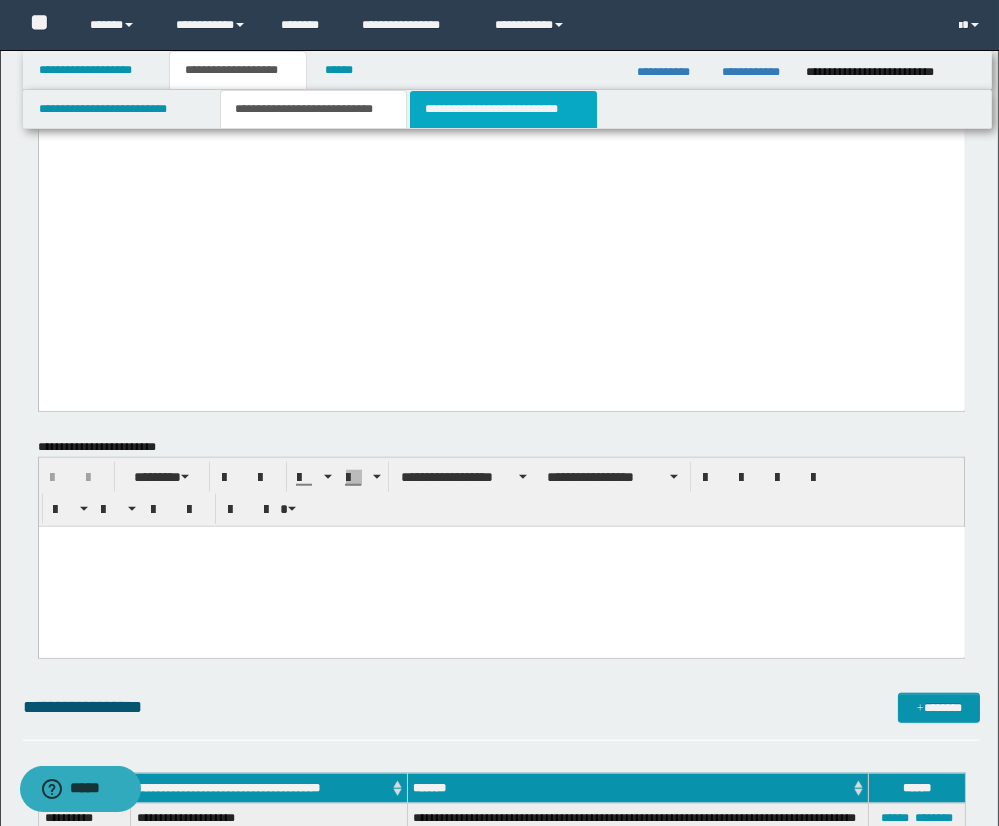 click on "**********" at bounding box center (503, 109) 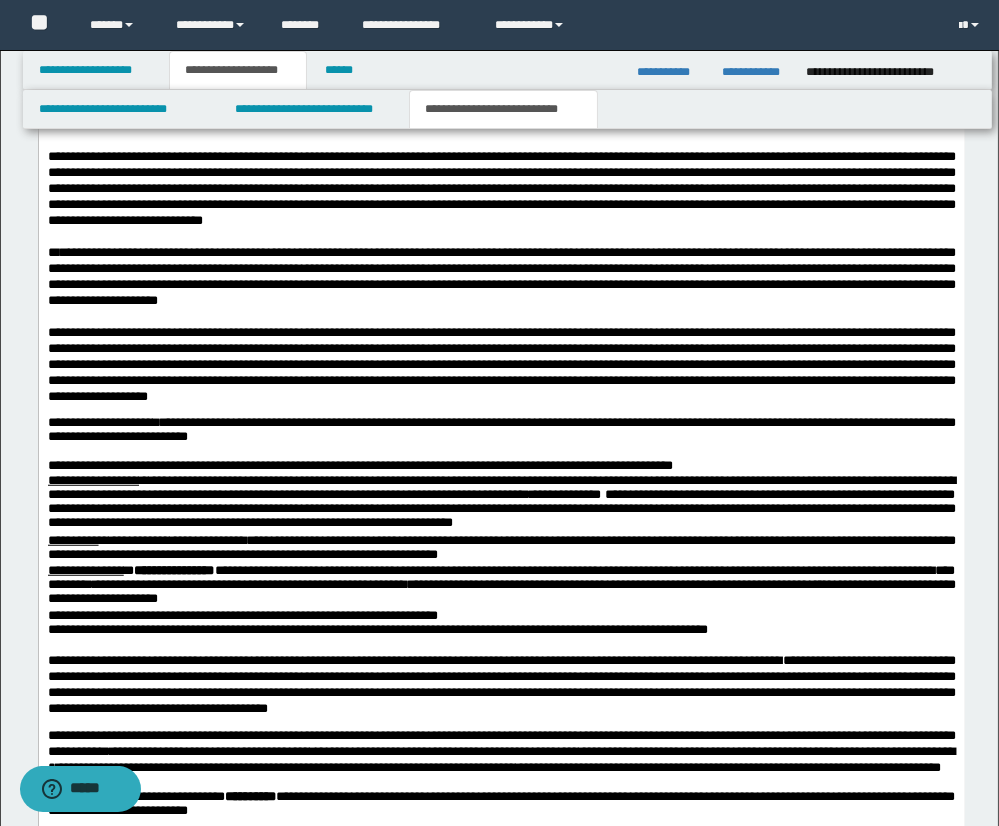 scroll, scrollTop: 2311, scrollLeft: 0, axis: vertical 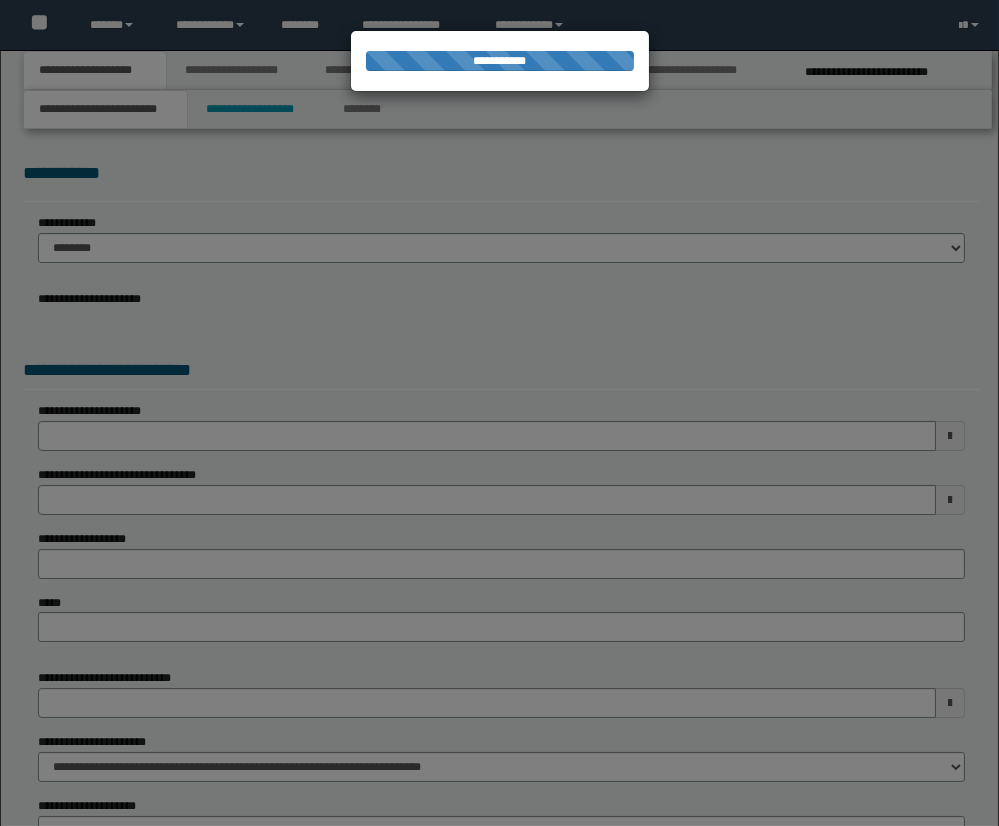 select on "*" 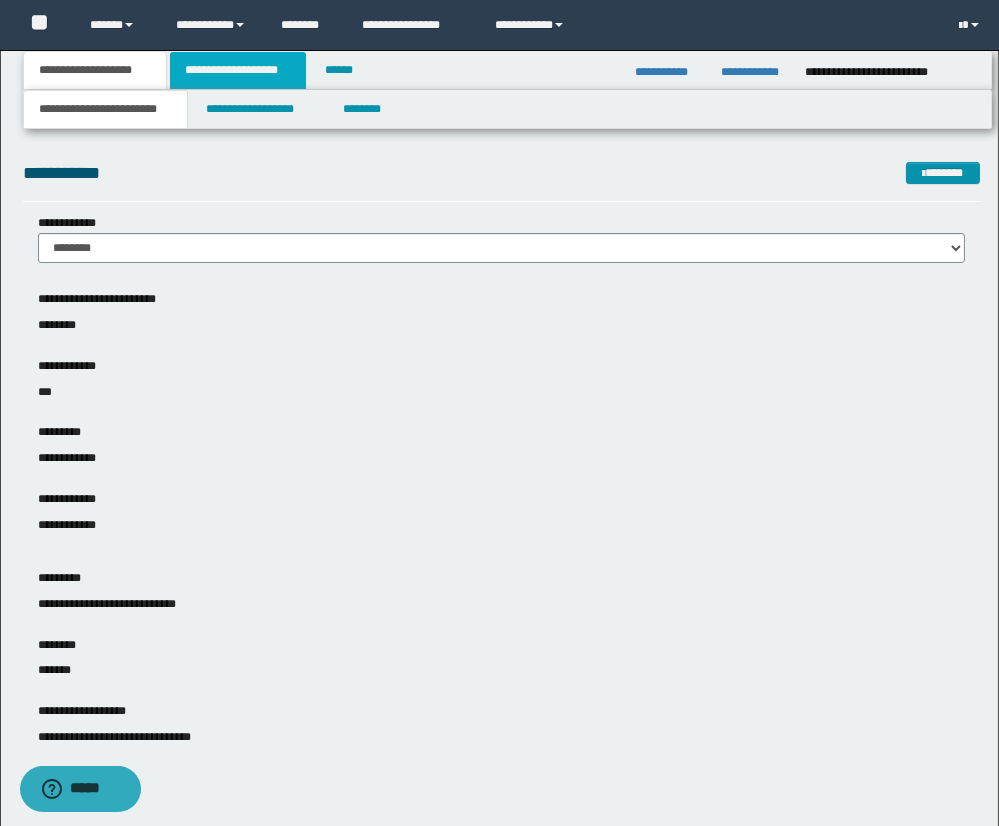 click on "**********" at bounding box center [238, 70] 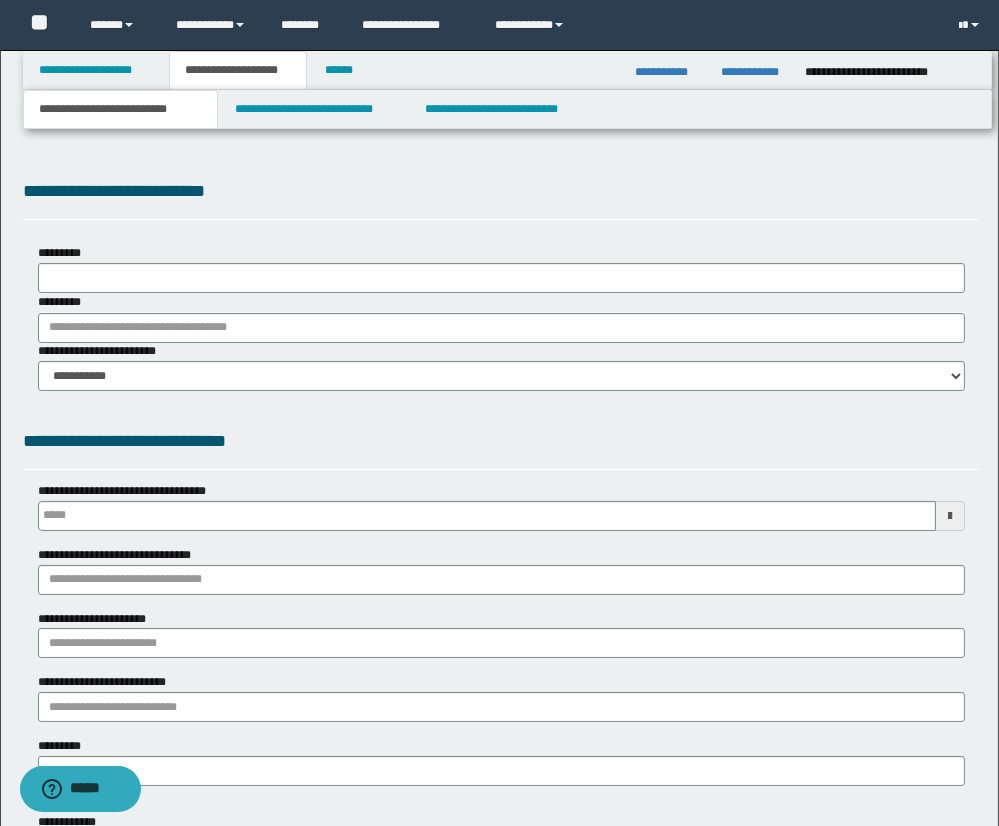 scroll, scrollTop: 0, scrollLeft: 0, axis: both 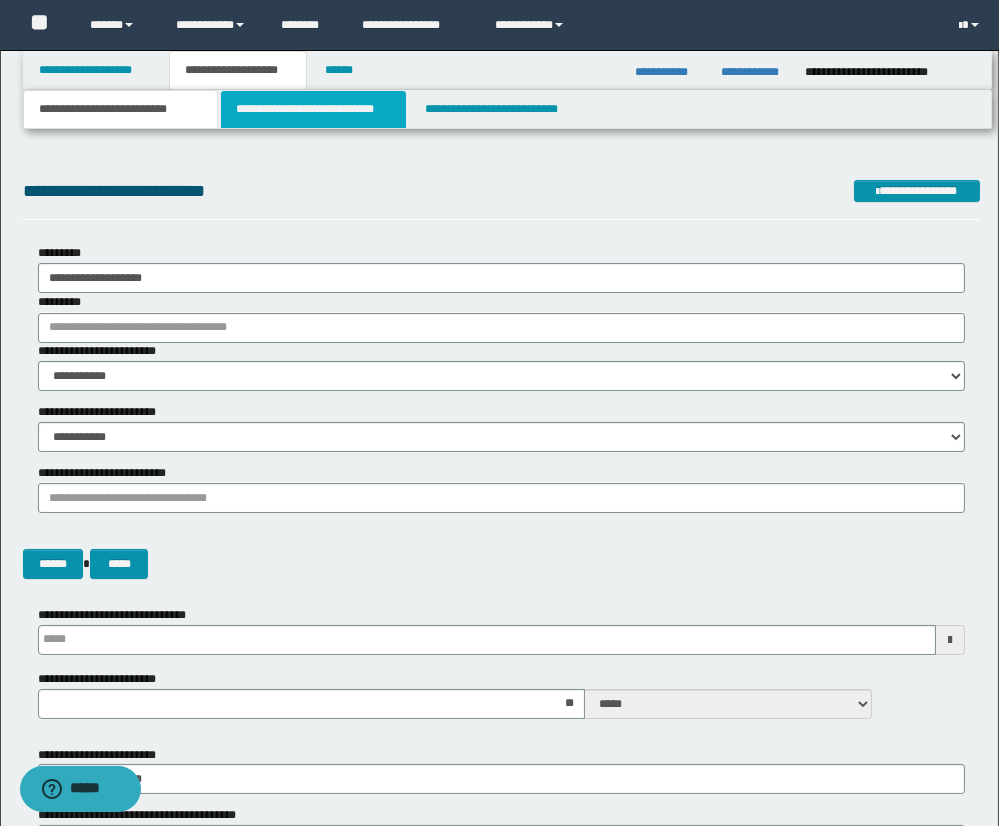 click on "**********" at bounding box center (313, 109) 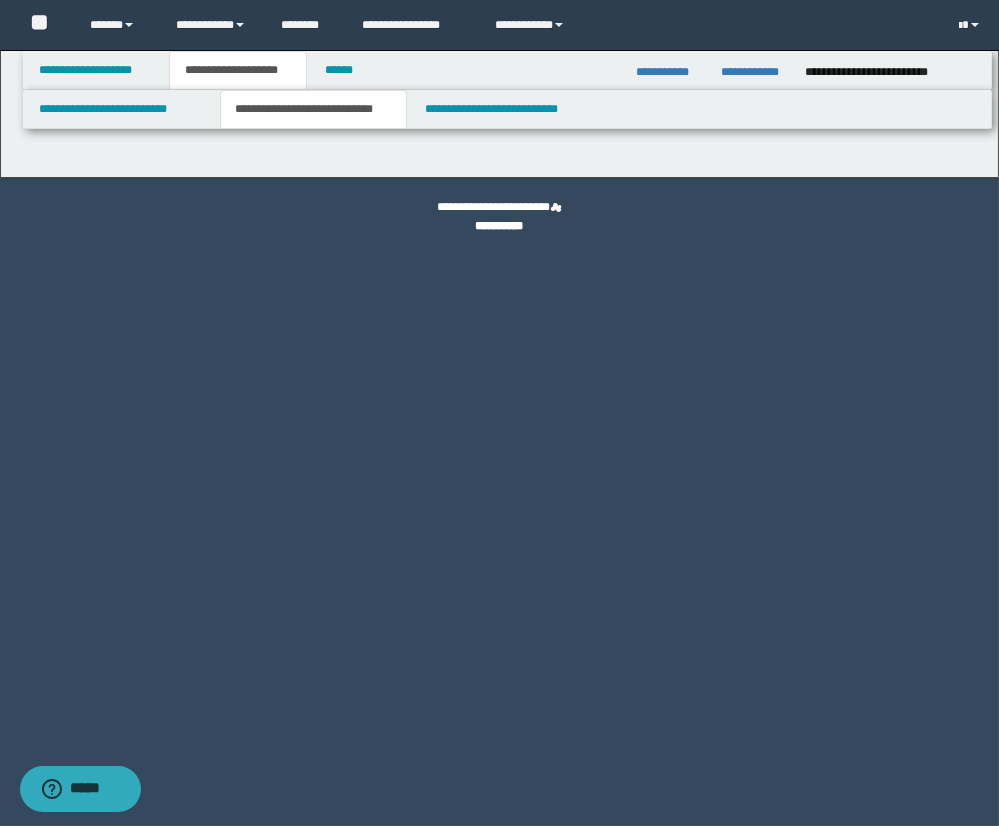 select on "*" 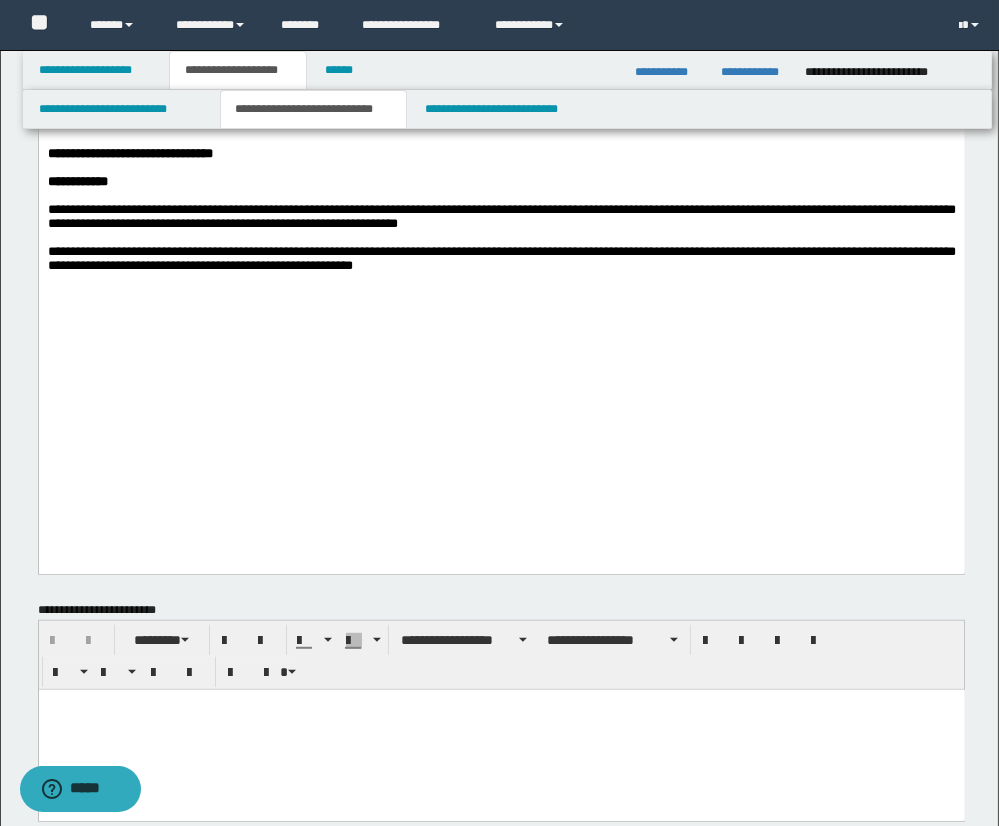 scroll, scrollTop: 1737, scrollLeft: 0, axis: vertical 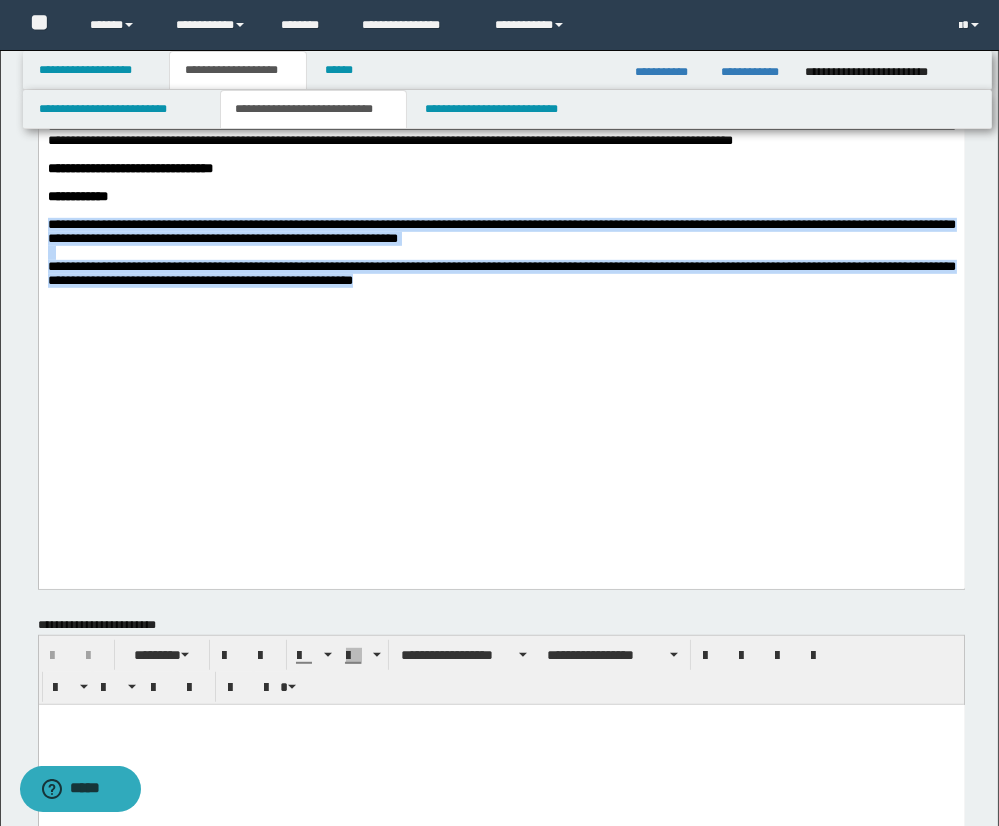 drag, startPoint x: 48, startPoint y: 413, endPoint x: 492, endPoint y: 503, distance: 453.0298 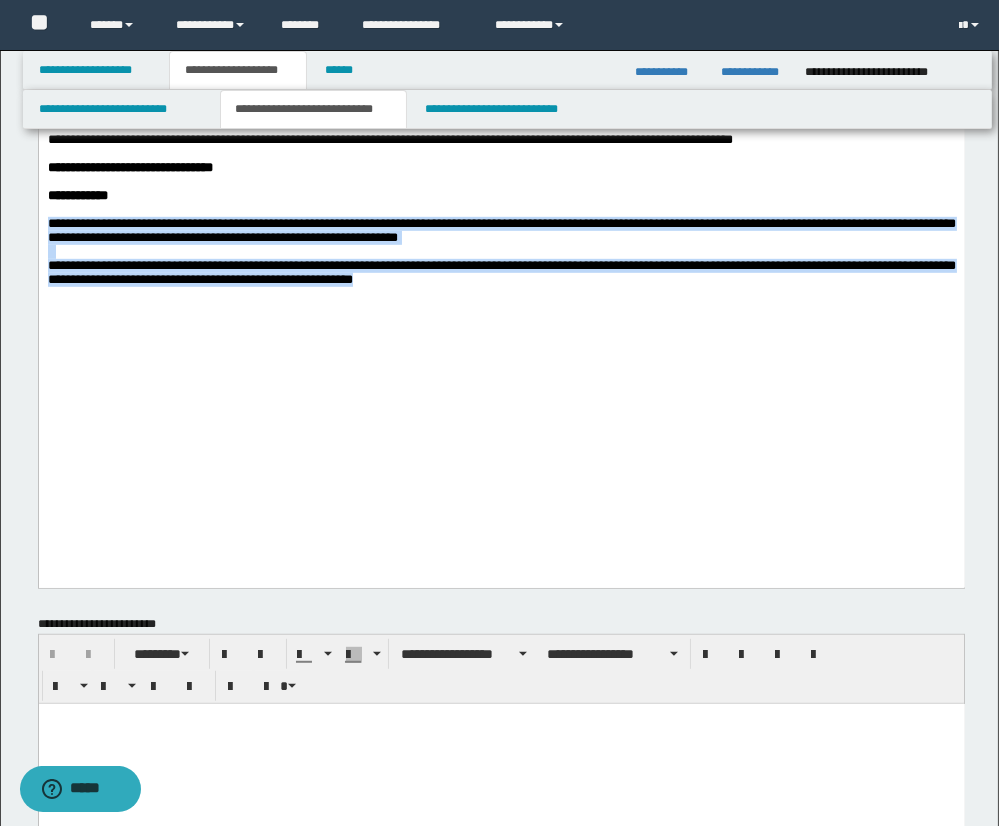 scroll, scrollTop: 1741, scrollLeft: 0, axis: vertical 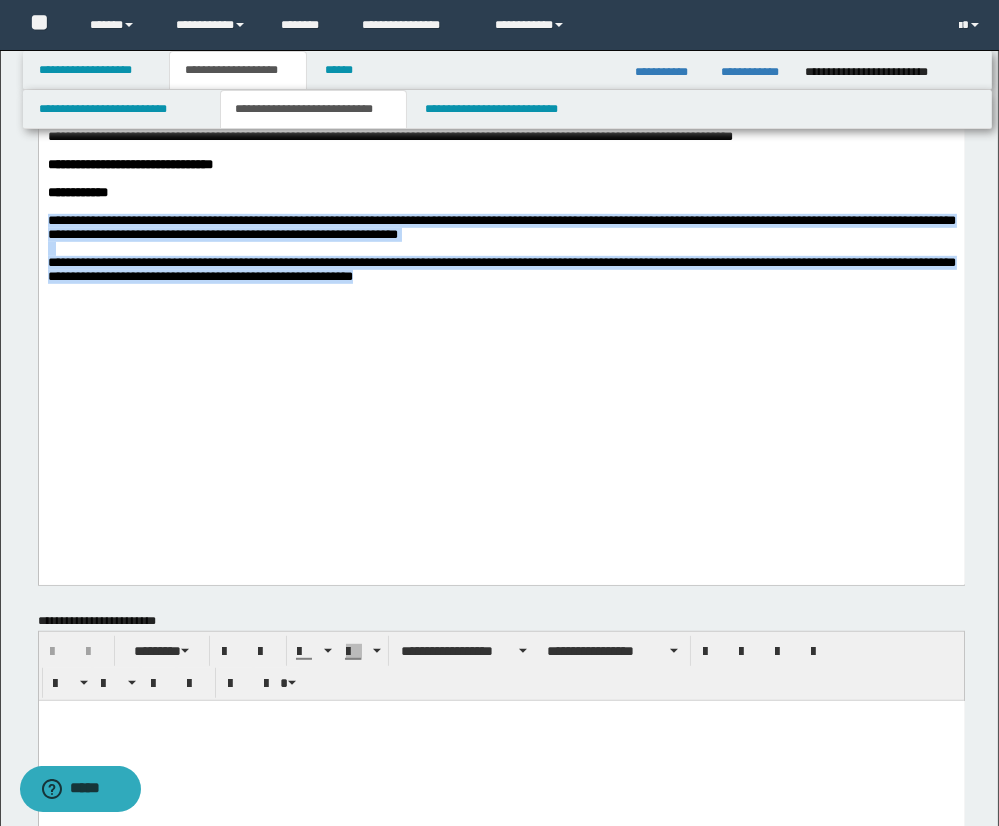 copy on "**********" 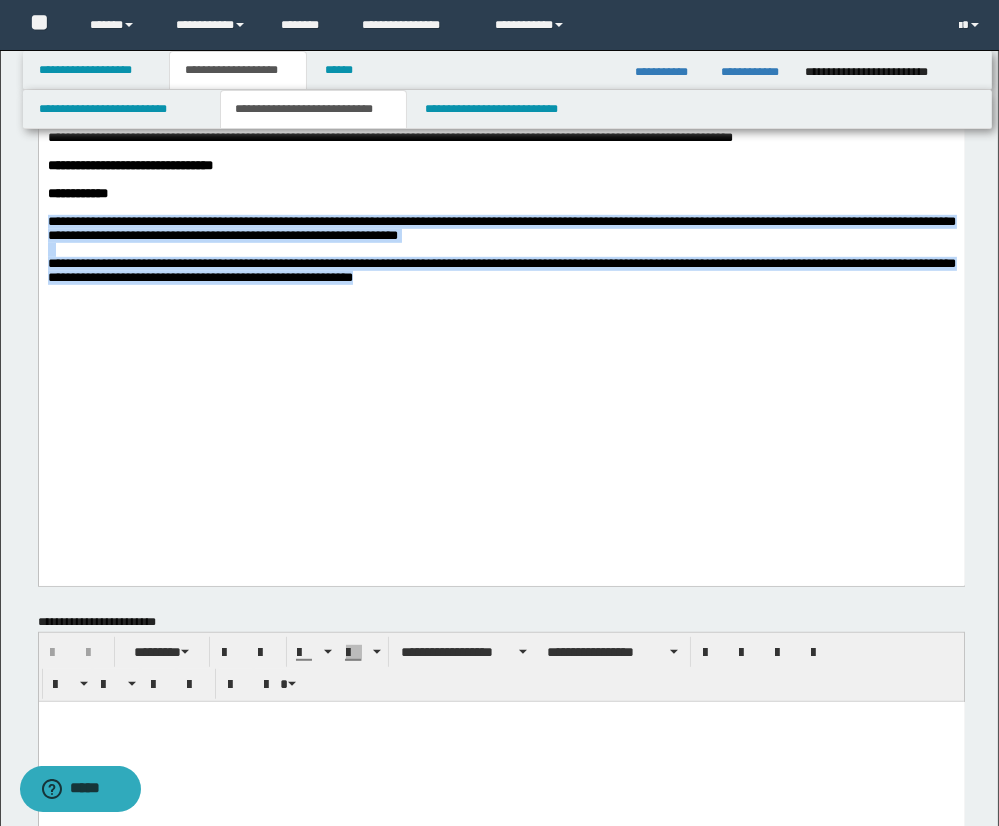 scroll, scrollTop: 1740, scrollLeft: 0, axis: vertical 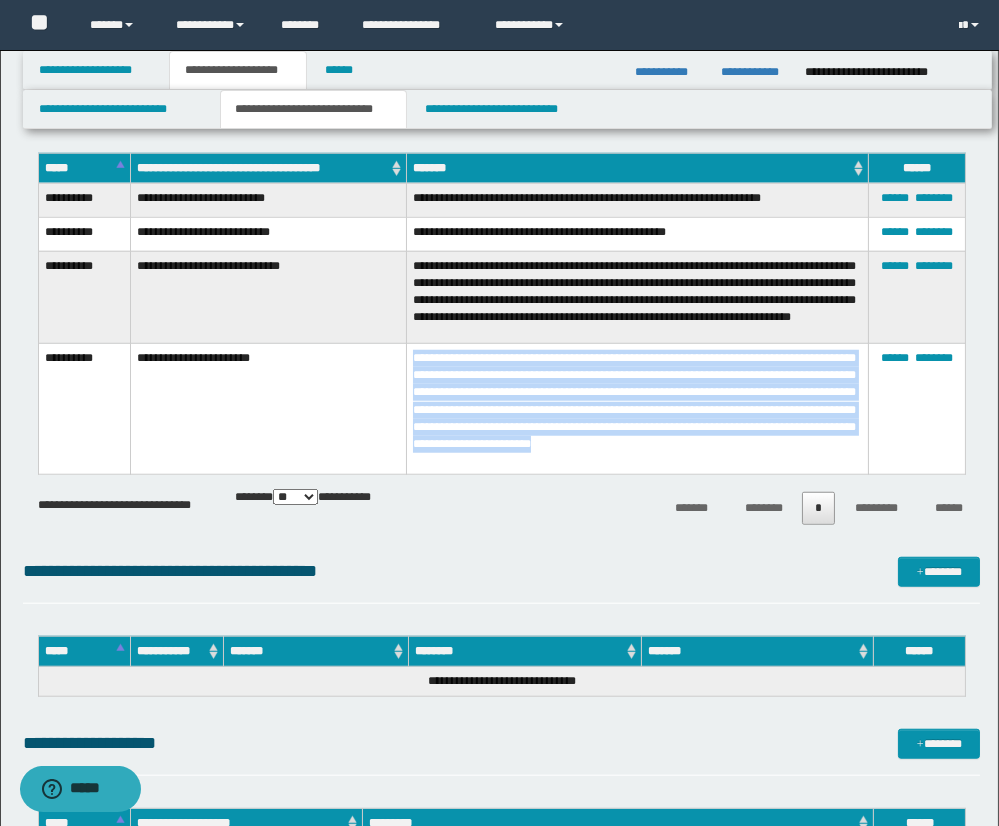 drag, startPoint x: 413, startPoint y: 357, endPoint x: 621, endPoint y: 454, distance: 229.506 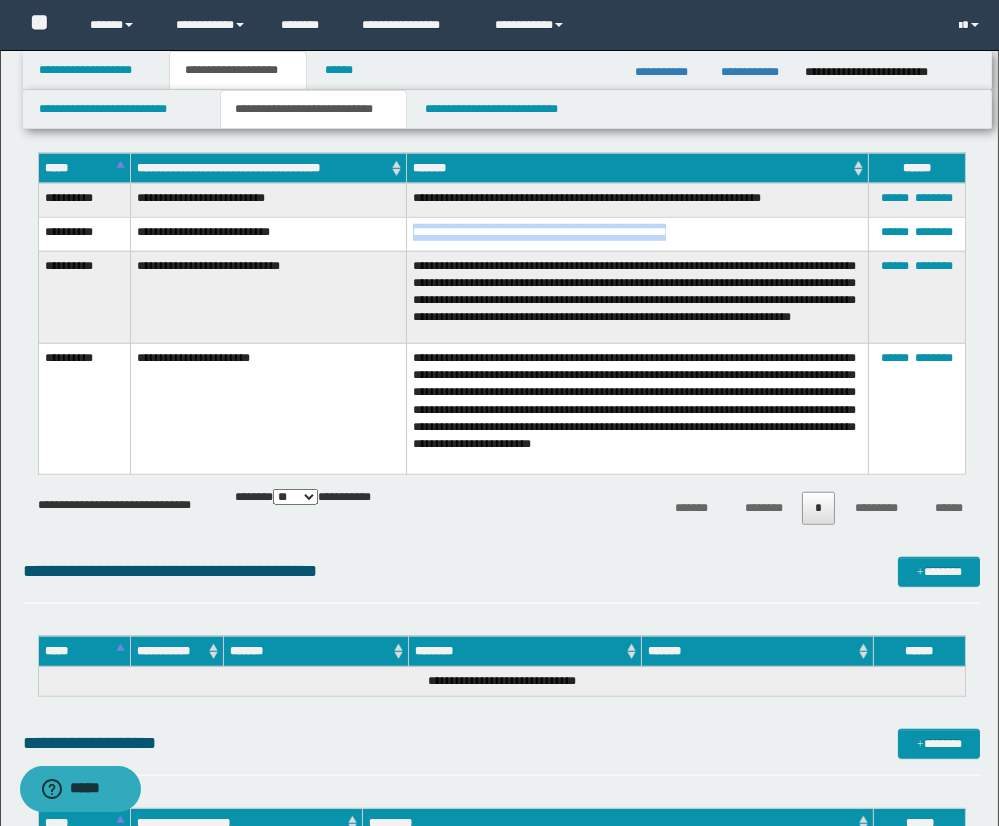 drag, startPoint x: 414, startPoint y: 225, endPoint x: 736, endPoint y: 223, distance: 322.00623 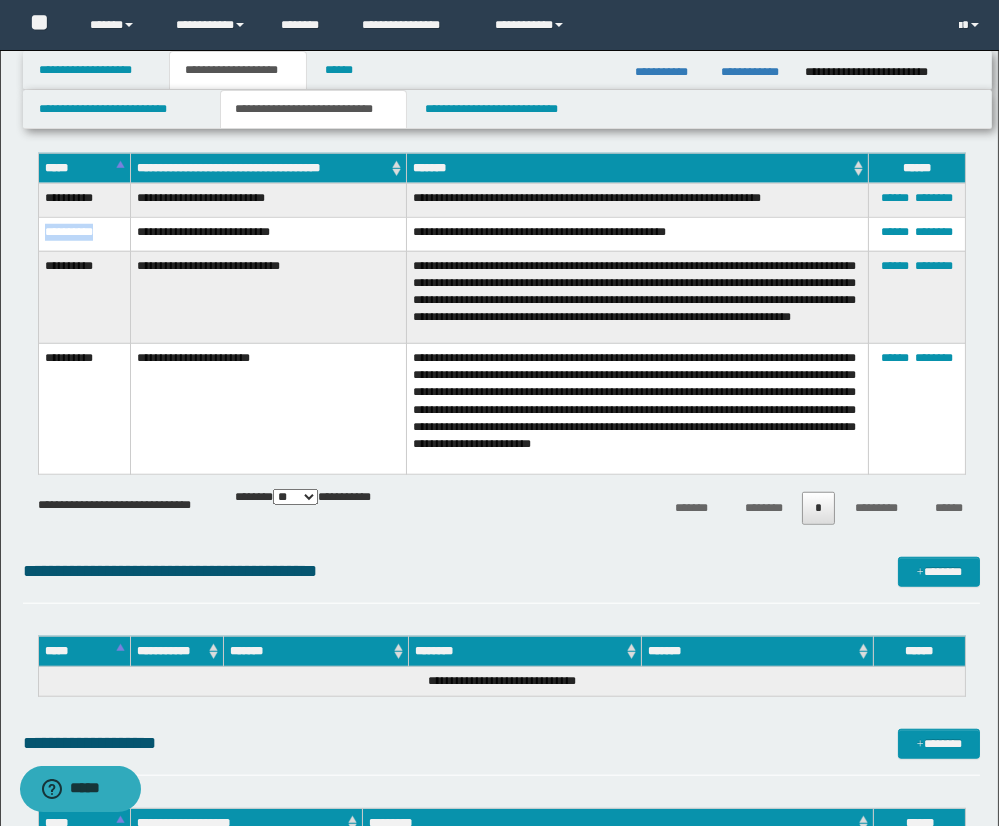 drag, startPoint x: 48, startPoint y: 227, endPoint x: 114, endPoint y: 226, distance: 66.007576 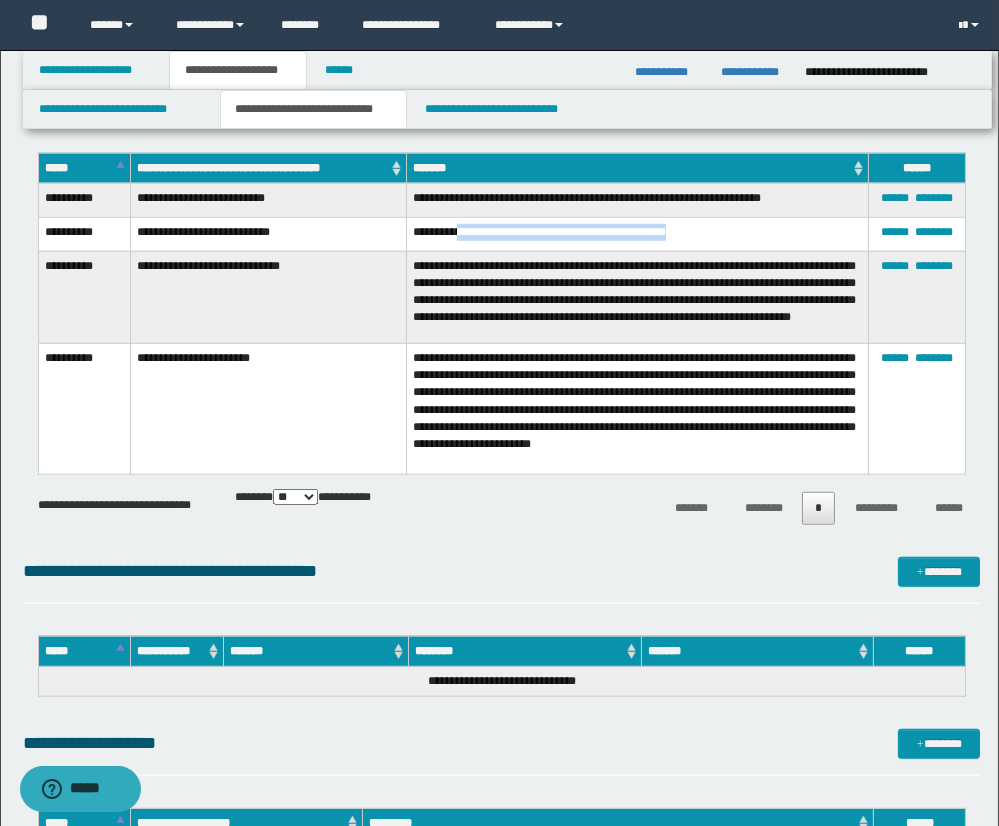 drag, startPoint x: 465, startPoint y: 227, endPoint x: 725, endPoint y: 225, distance: 260.0077 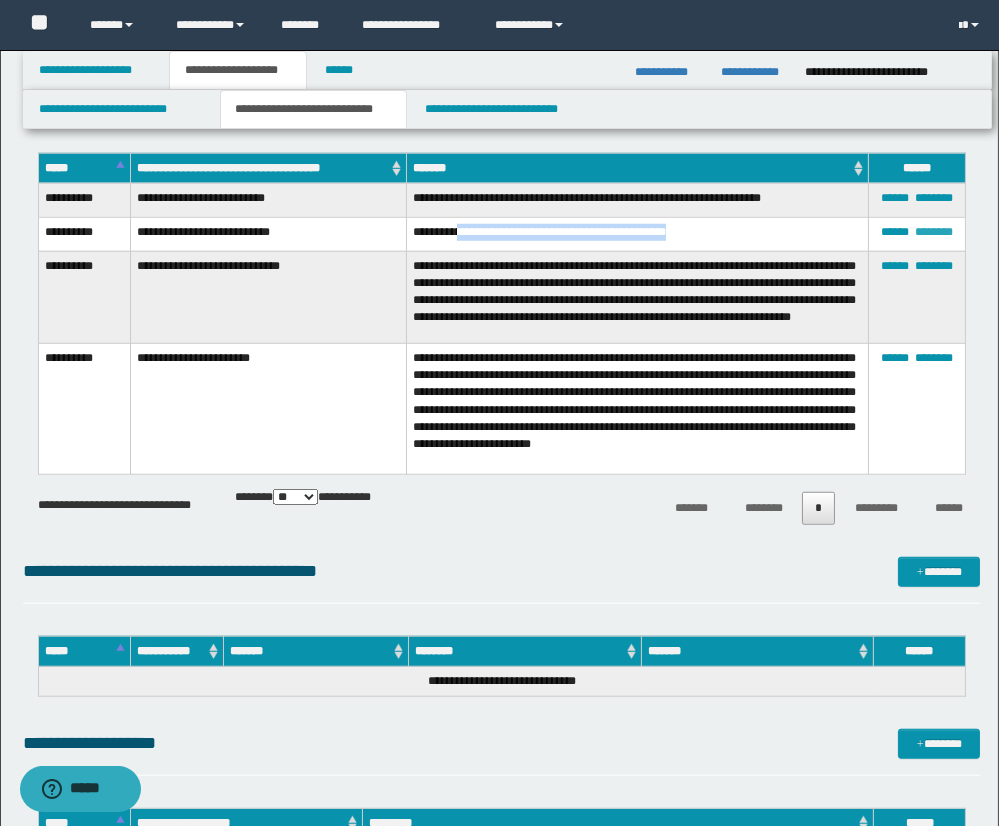 copy on "**********" 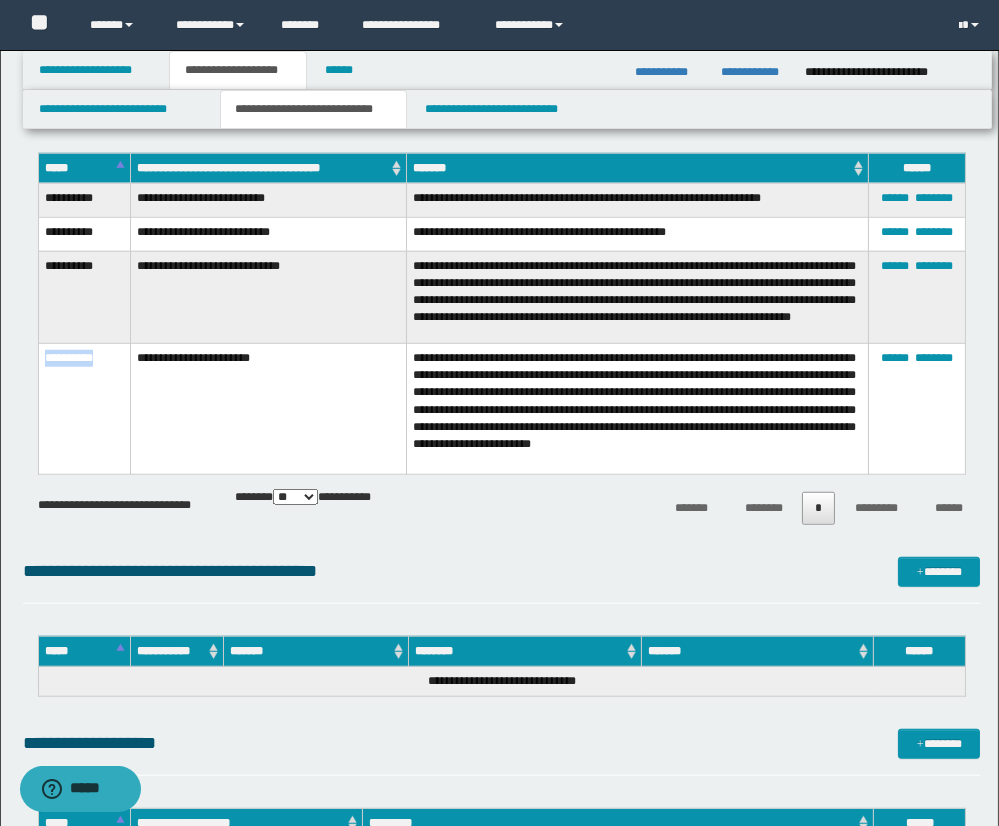 drag, startPoint x: 44, startPoint y: 360, endPoint x: 112, endPoint y: 360, distance: 68 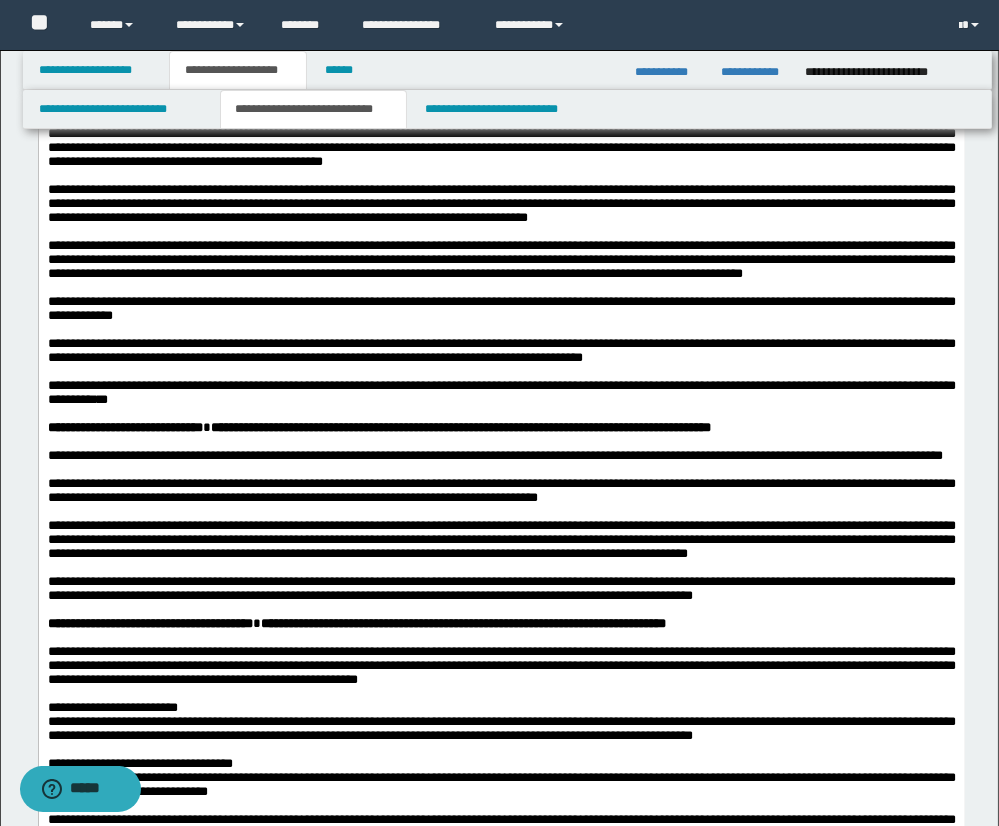 scroll, scrollTop: 486, scrollLeft: 0, axis: vertical 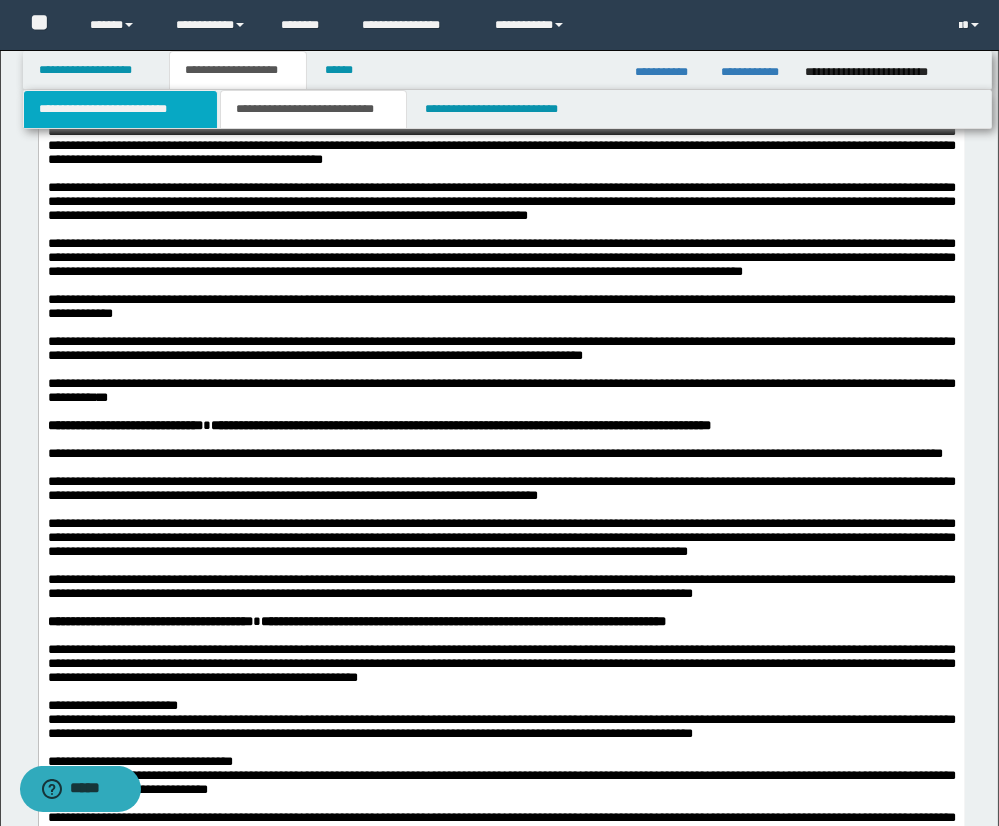 click on "**********" at bounding box center [120, 109] 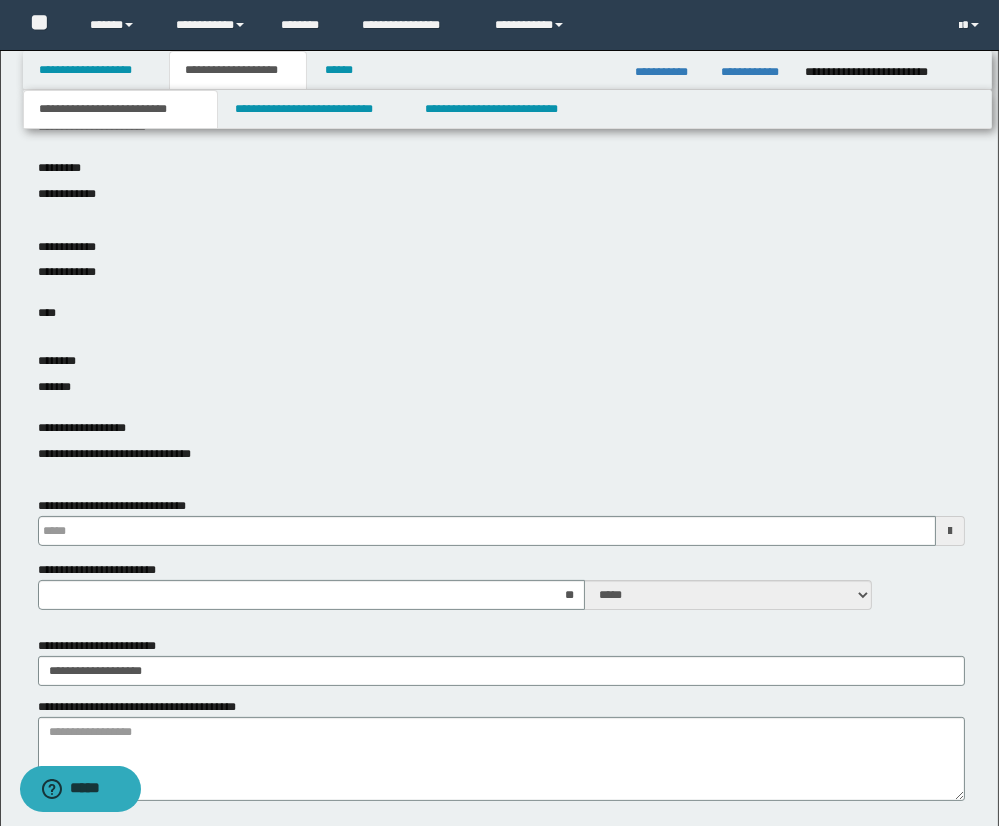 click on "**********" at bounding box center (502, 445) 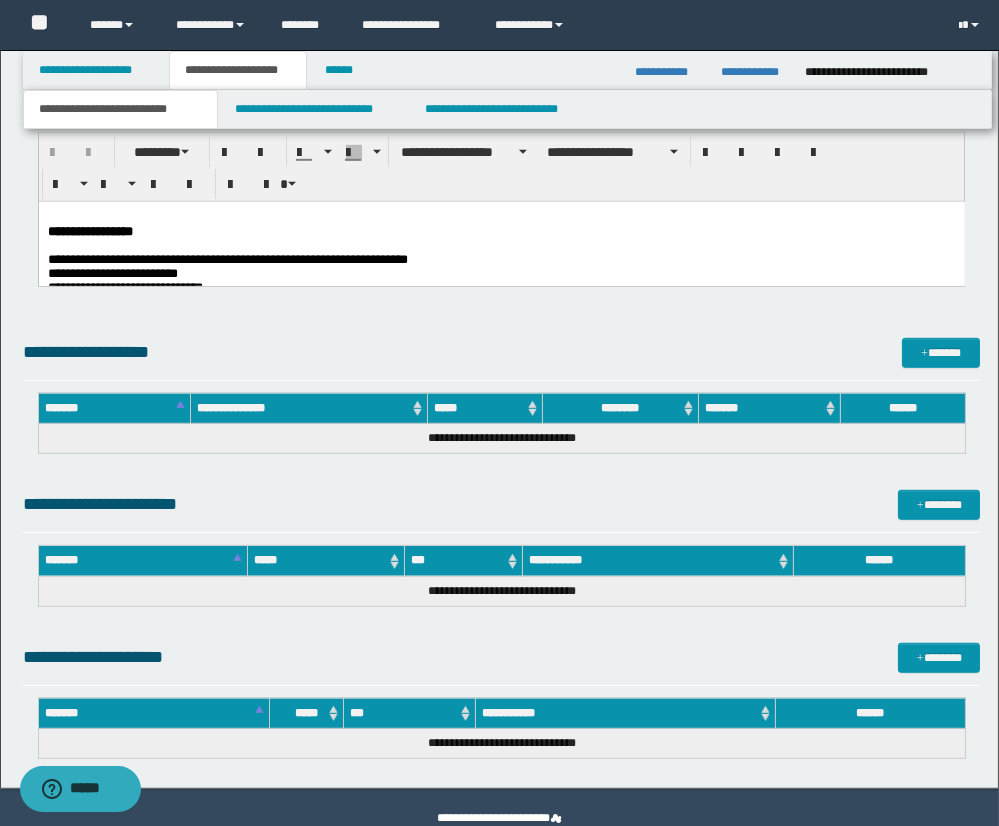 click on "**********" at bounding box center (501, 232) 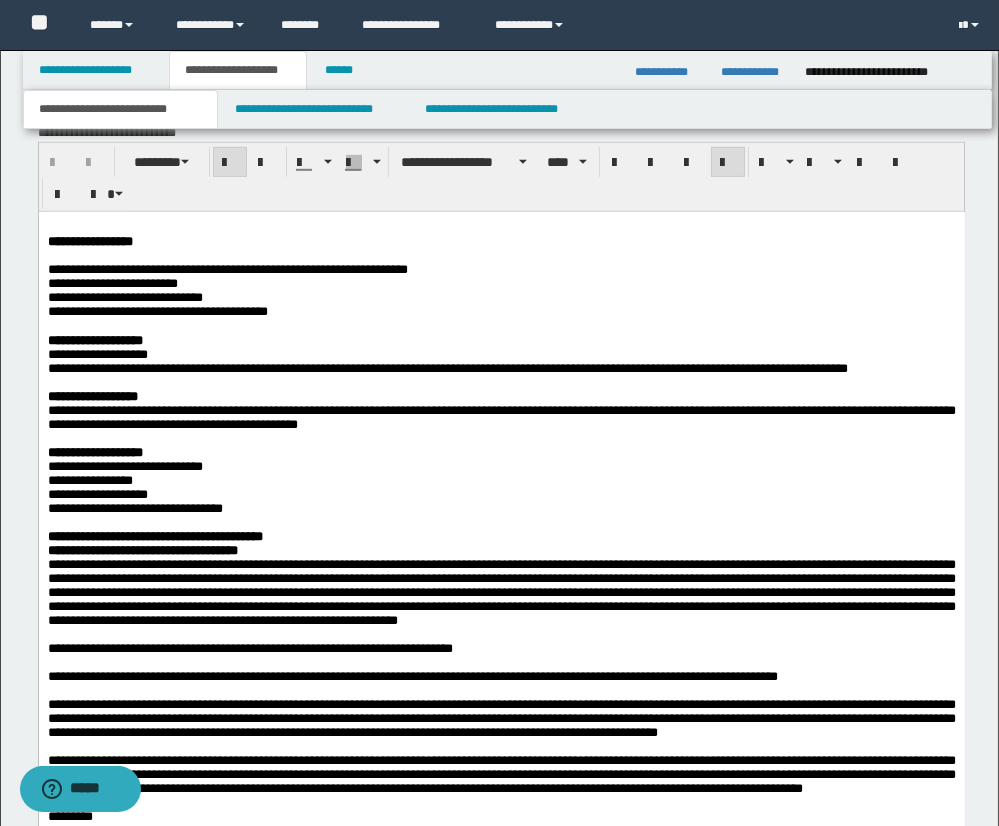 scroll, scrollTop: 1864, scrollLeft: 0, axis: vertical 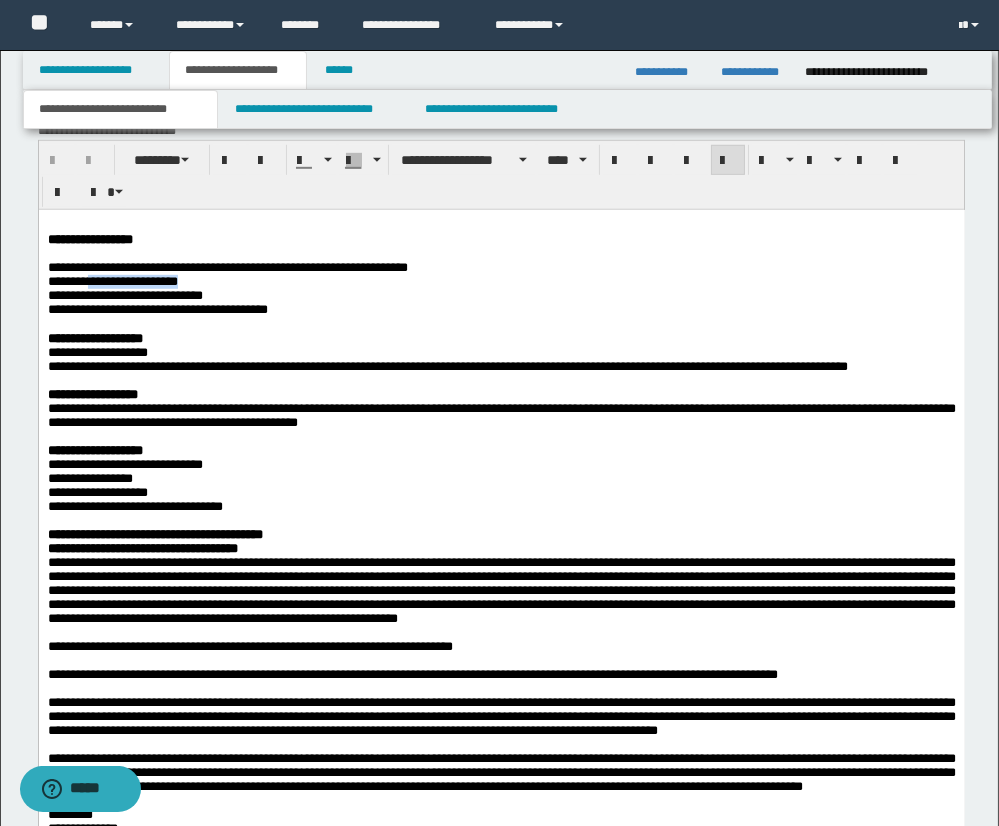 drag, startPoint x: 93, startPoint y: 284, endPoint x: 190, endPoint y: 282, distance: 97.020615 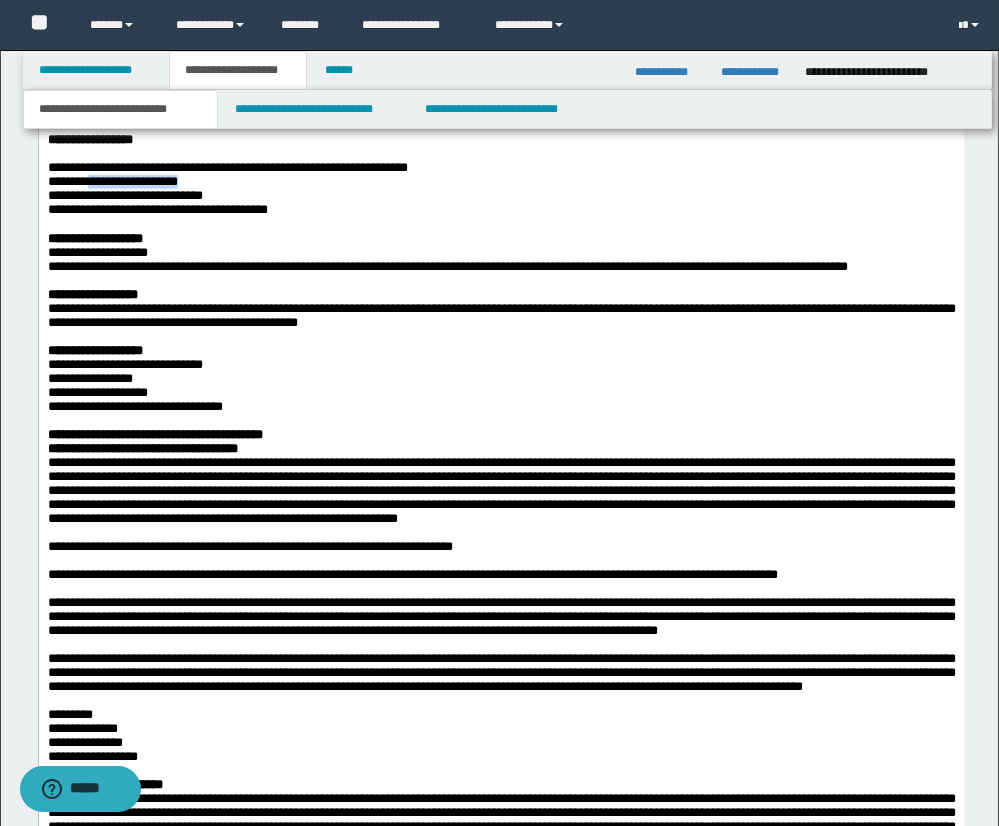 scroll, scrollTop: 1965, scrollLeft: 0, axis: vertical 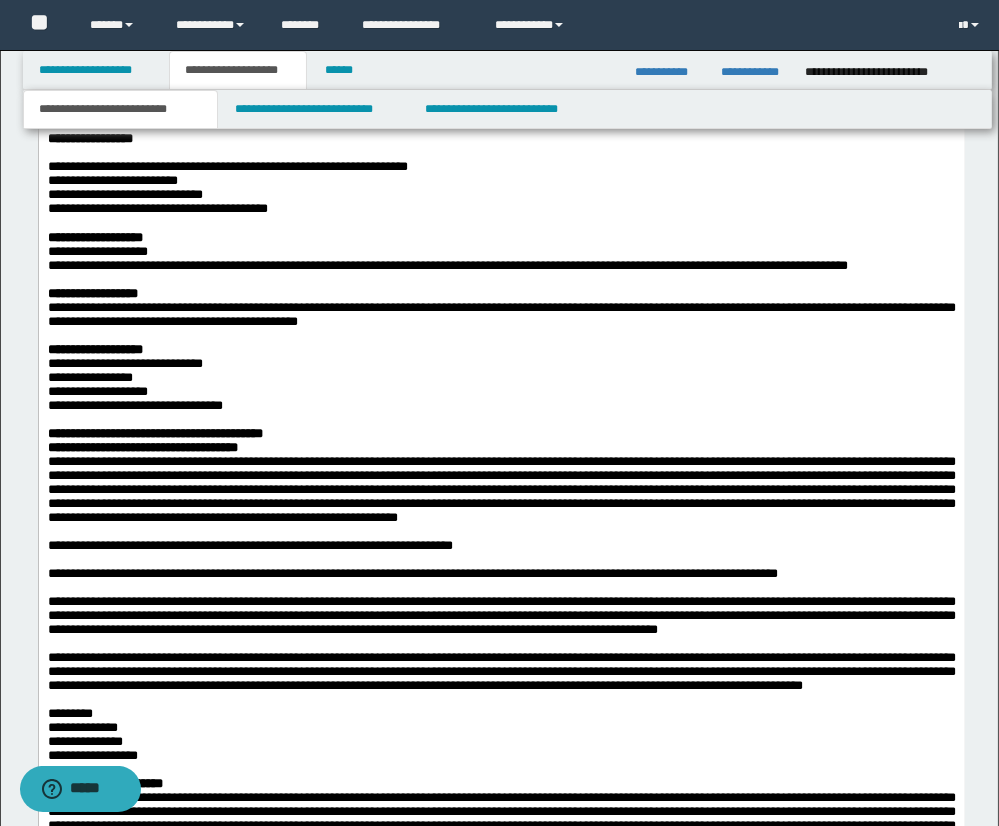 click on "**********" at bounding box center [89, 377] 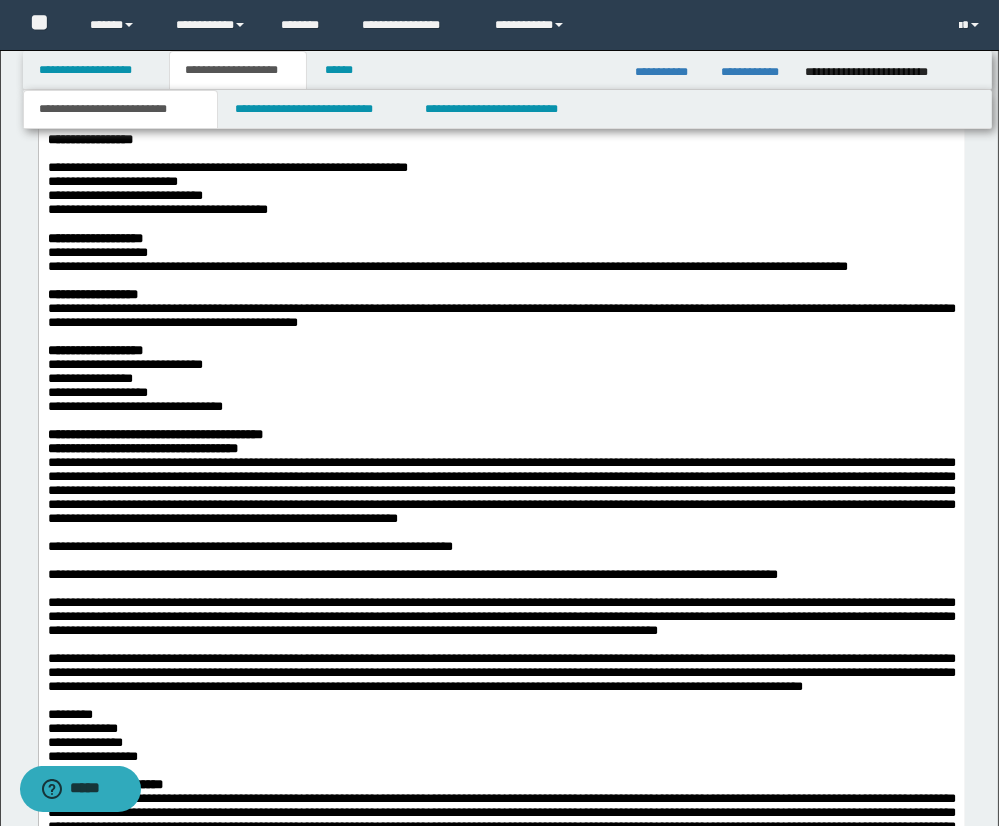 scroll, scrollTop: 1962, scrollLeft: 0, axis: vertical 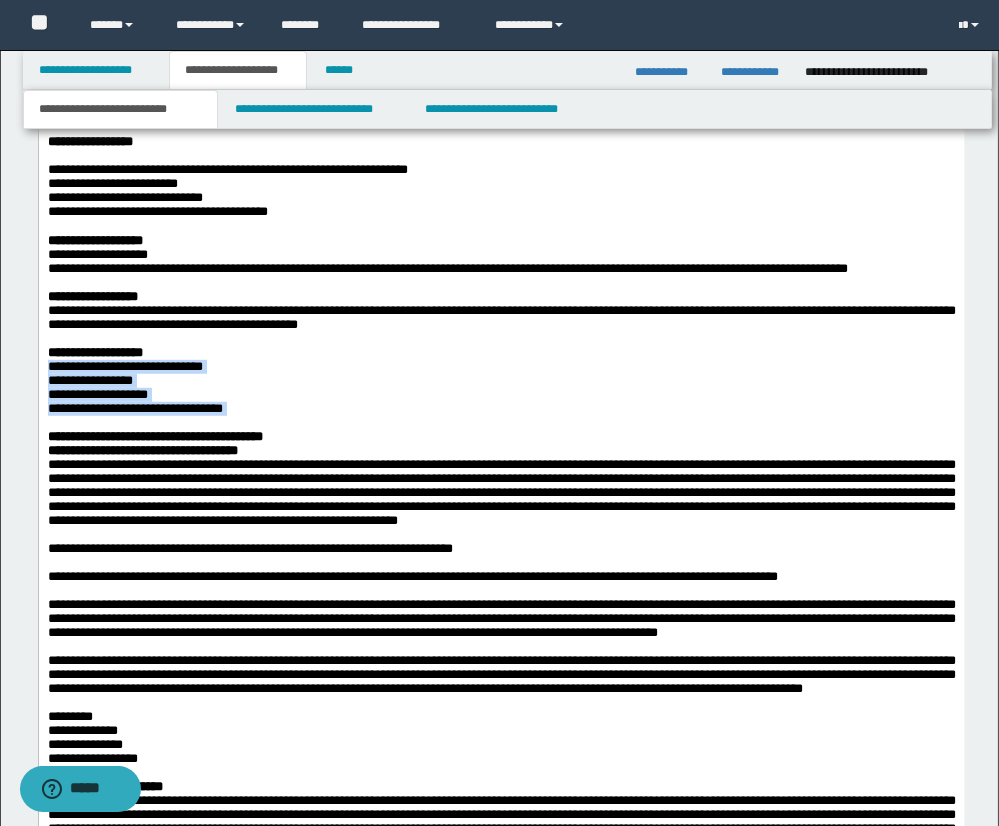 drag, startPoint x: 49, startPoint y: 380, endPoint x: 264, endPoint y: 430, distance: 220.7374 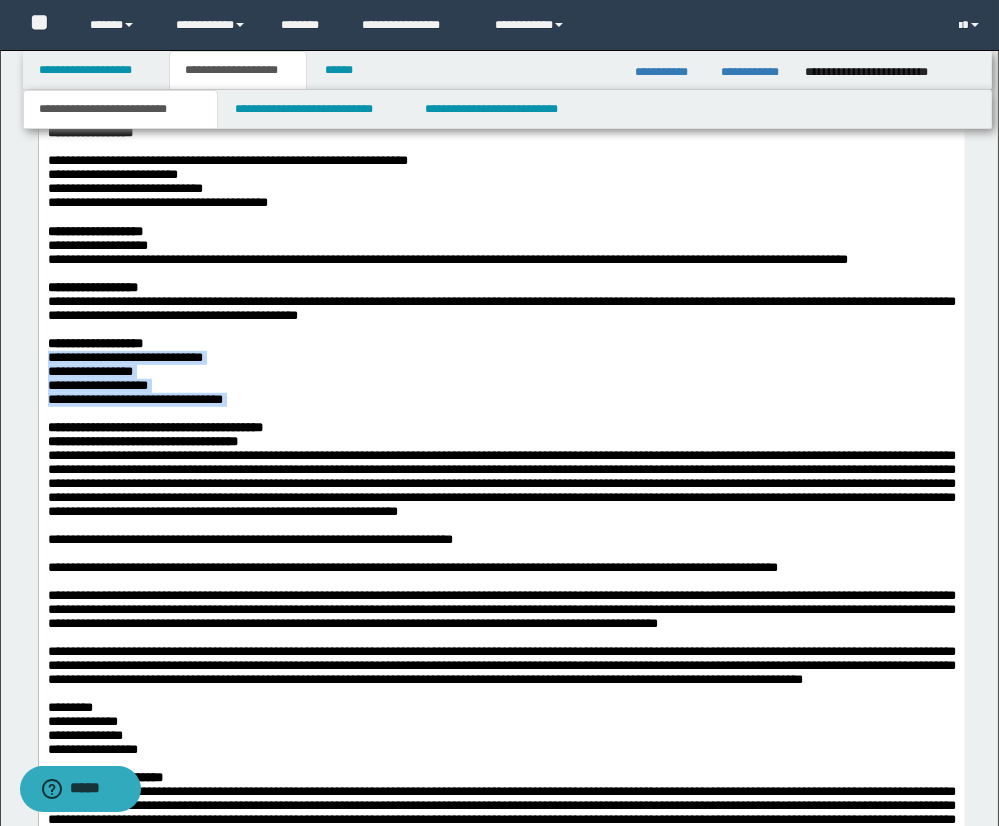 copy on "**********" 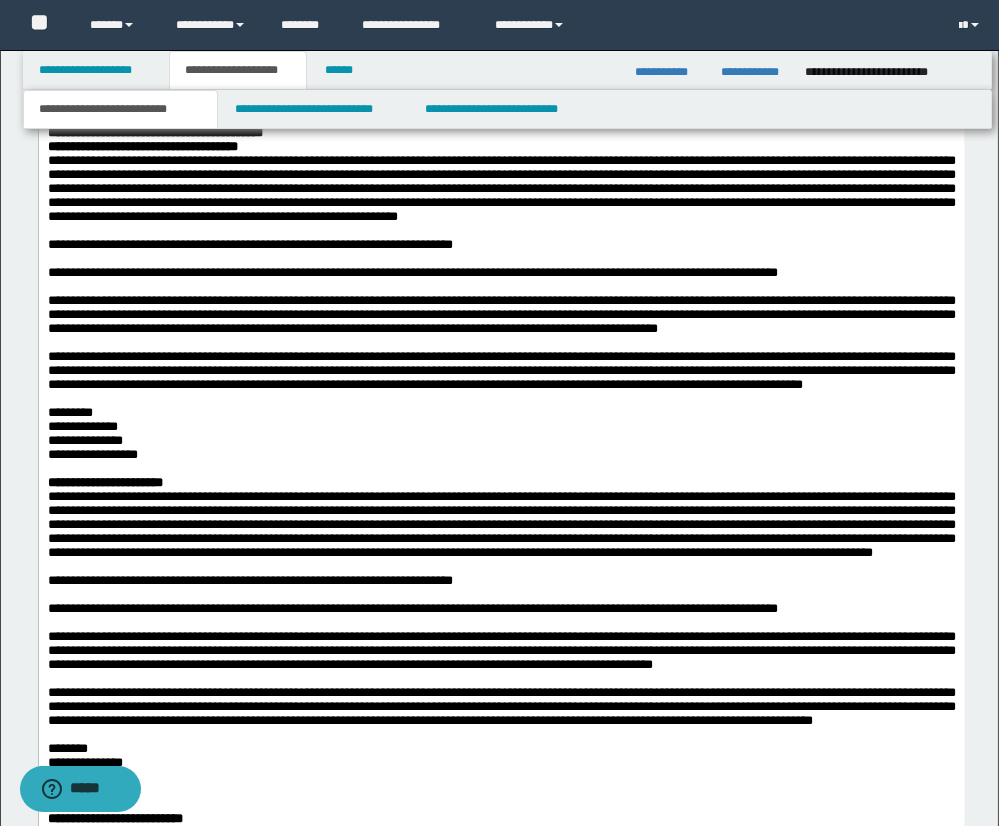 scroll, scrollTop: 2279, scrollLeft: 0, axis: vertical 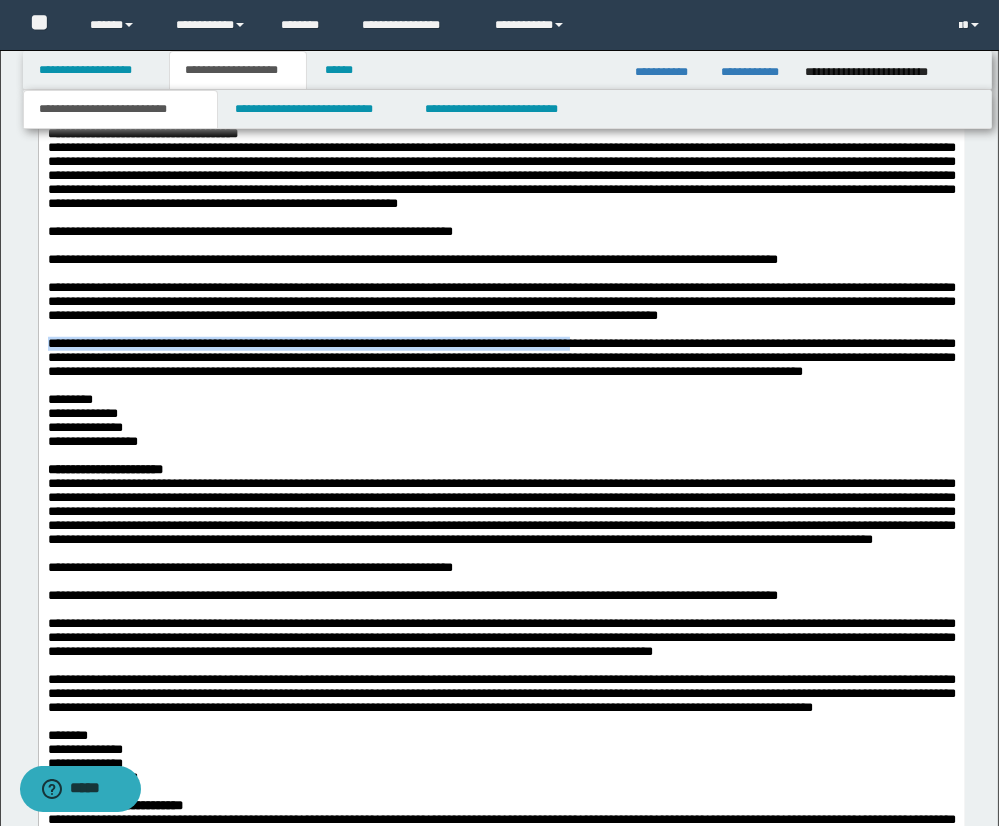 drag, startPoint x: 50, startPoint y: 383, endPoint x: 647, endPoint y: 378, distance: 597.02094 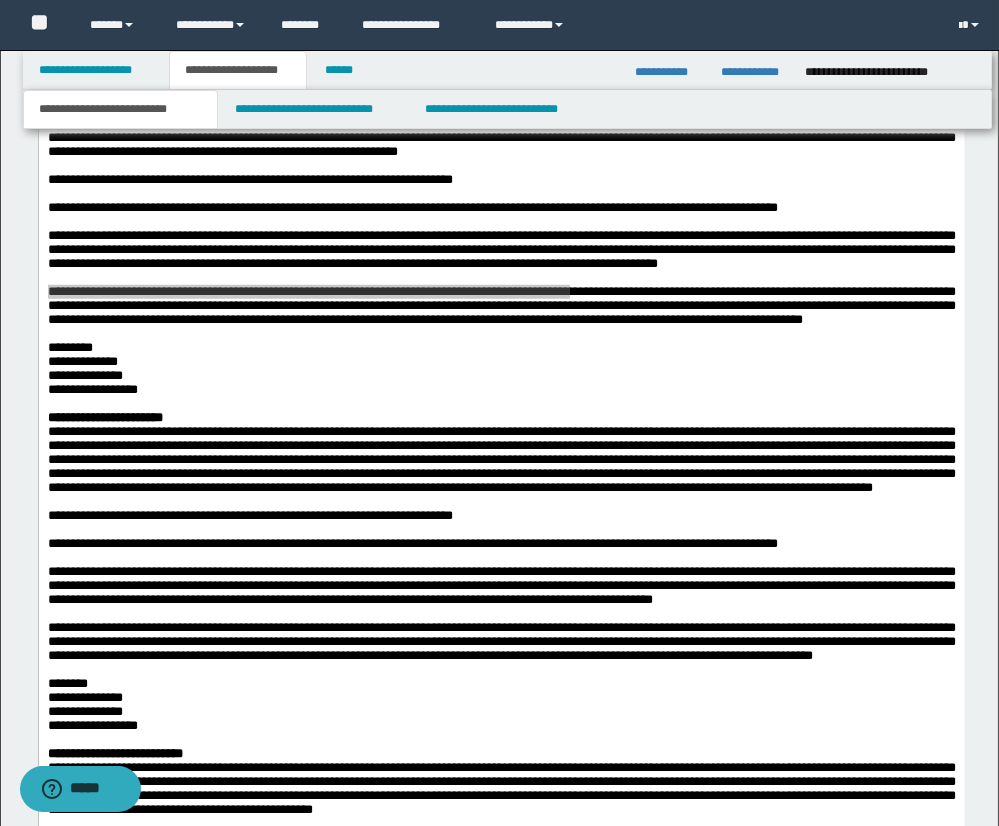 scroll, scrollTop: 2336, scrollLeft: 0, axis: vertical 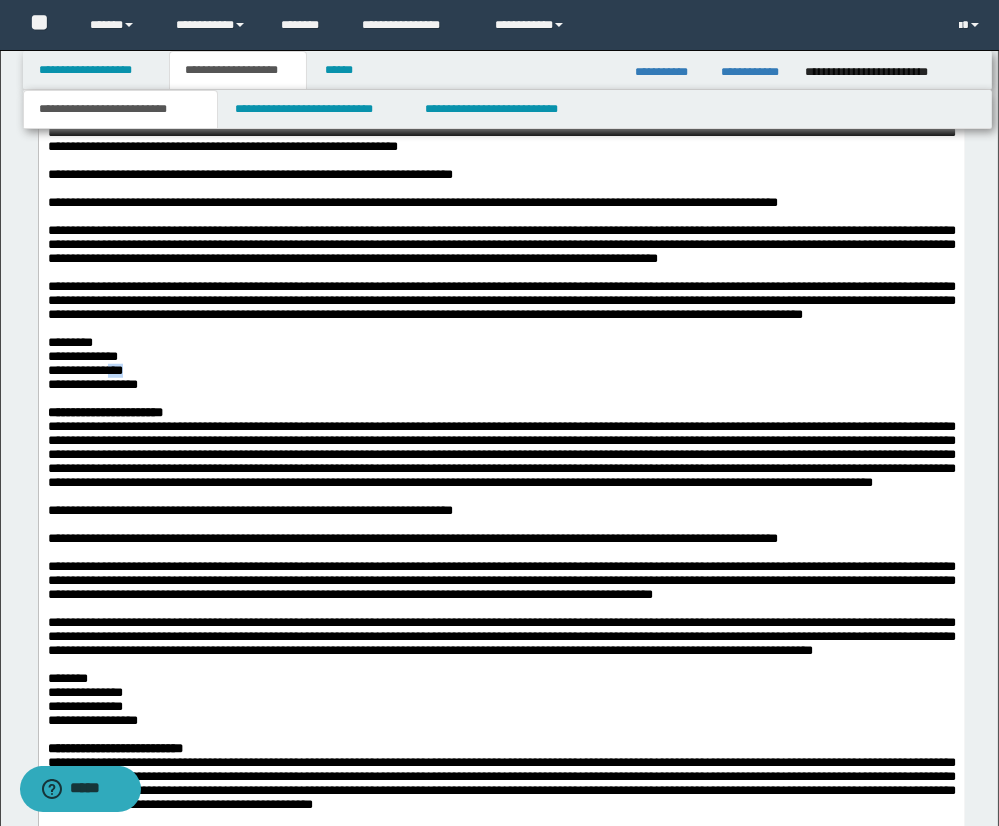 drag, startPoint x: 139, startPoint y: 429, endPoint x: 193, endPoint y: 428, distance: 54.00926 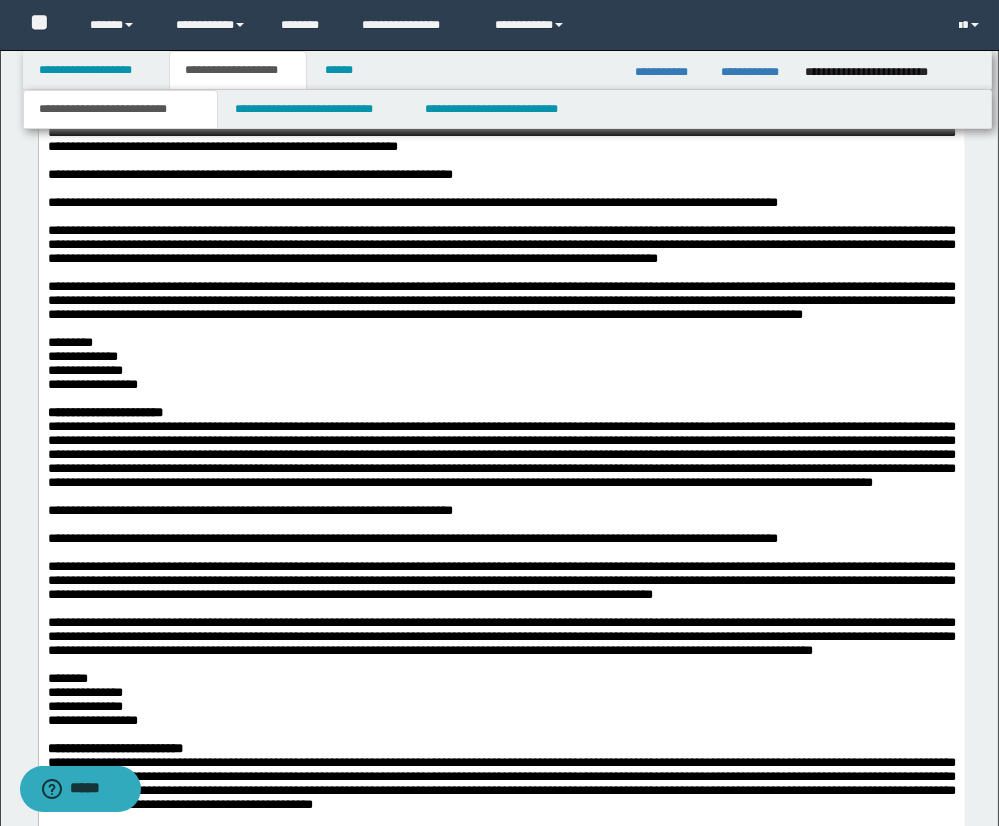 click on "**********" at bounding box center [501, 358] 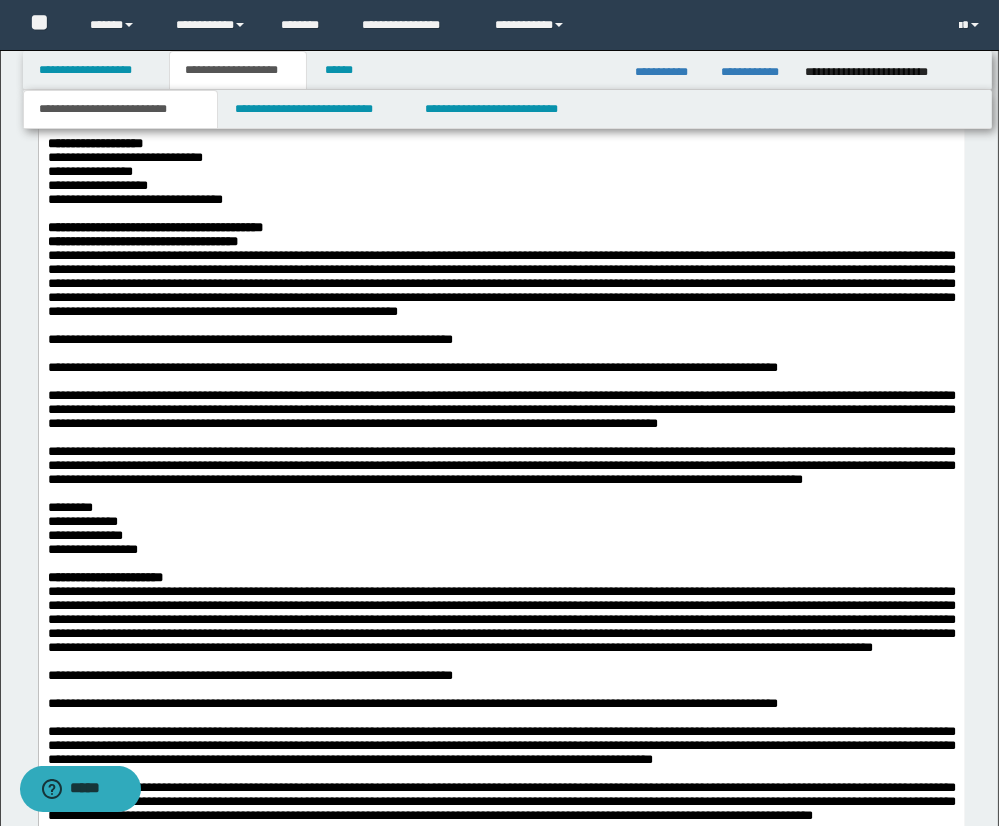 scroll, scrollTop: 2175, scrollLeft: 0, axis: vertical 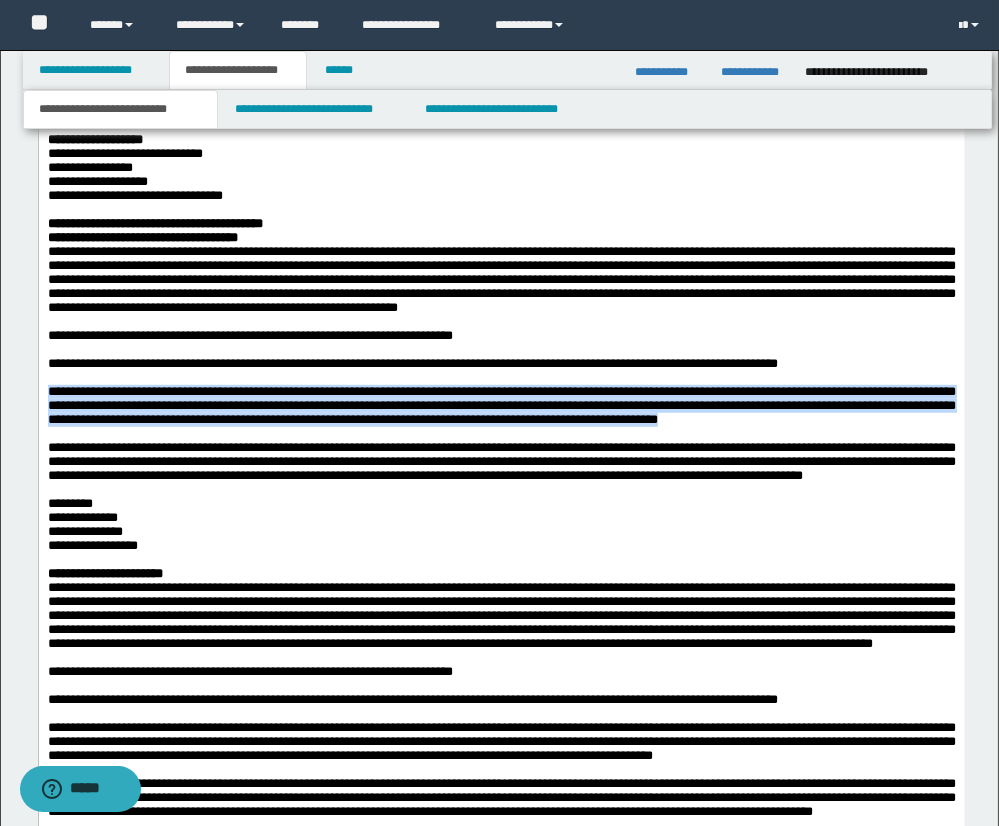 drag, startPoint x: 50, startPoint y: 429, endPoint x: 950, endPoint y: 462, distance: 900.6048 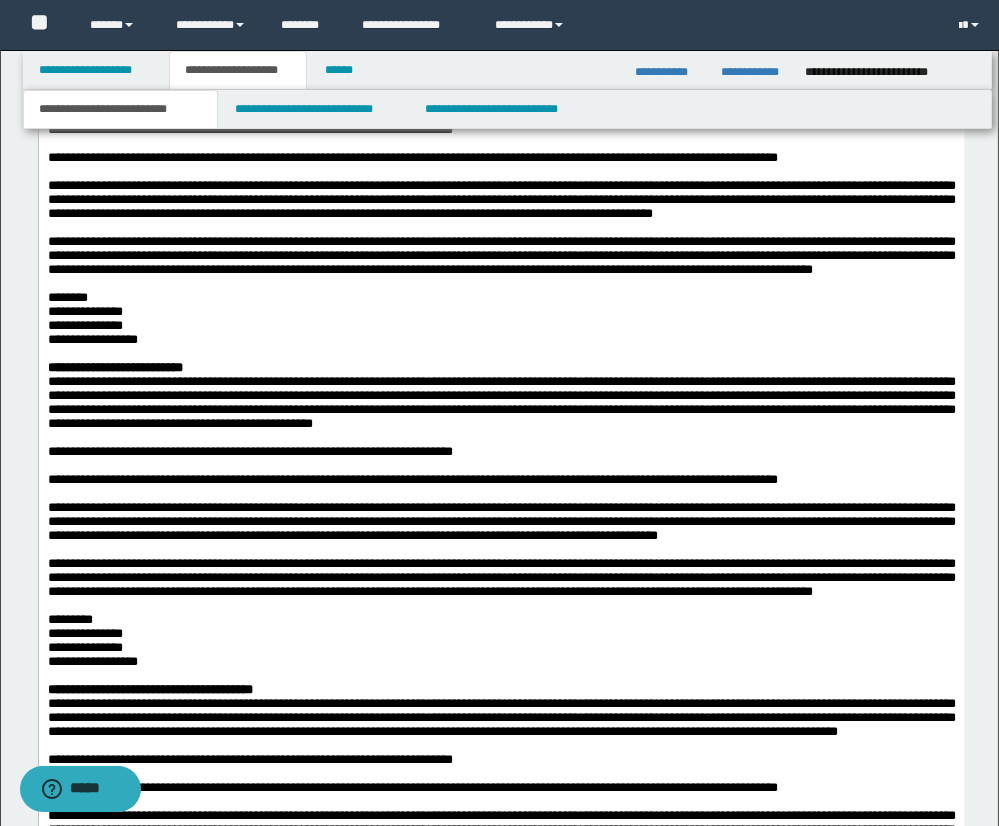 scroll, scrollTop: 2740, scrollLeft: 0, axis: vertical 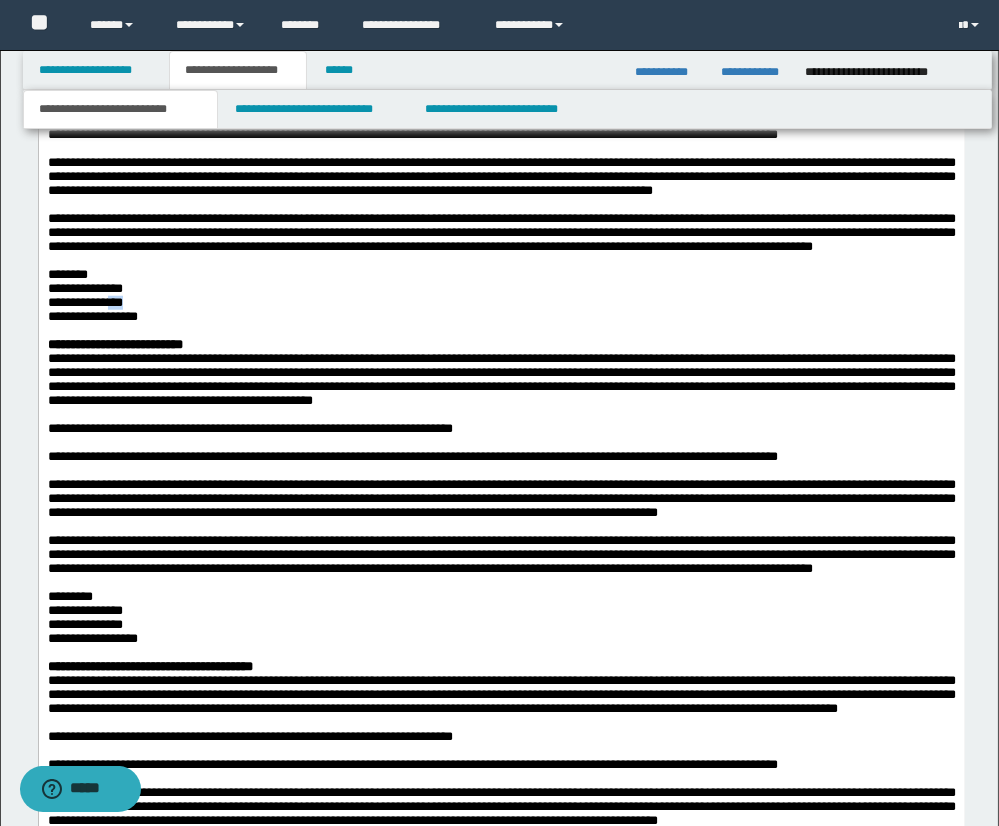 drag, startPoint x: 137, startPoint y: 413, endPoint x: 175, endPoint y: 412, distance: 38.013157 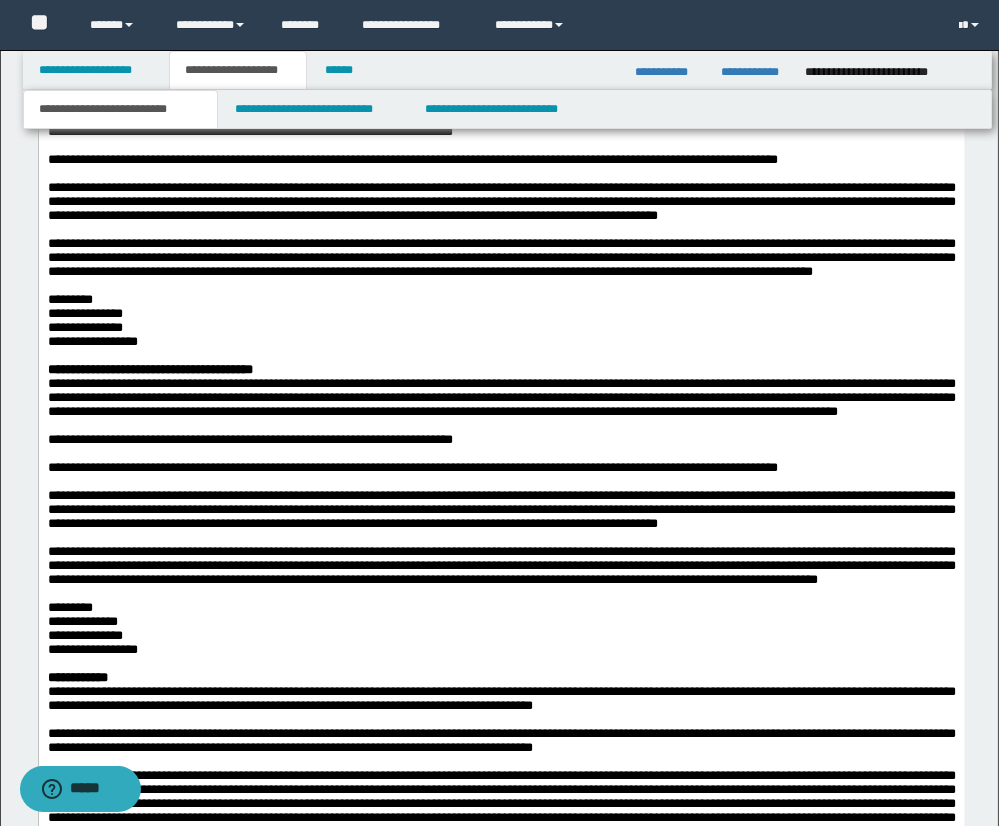 scroll, scrollTop: 3038, scrollLeft: 0, axis: vertical 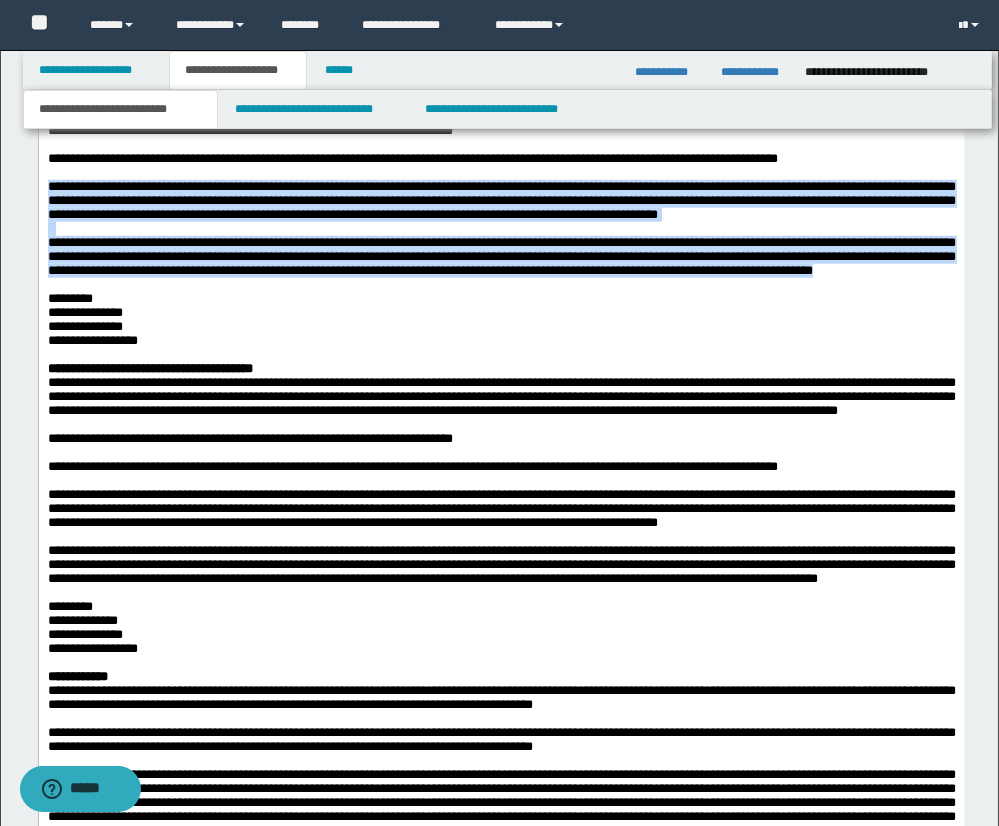 drag, startPoint x: 50, startPoint y: 316, endPoint x: 201, endPoint y: 414, distance: 180.01389 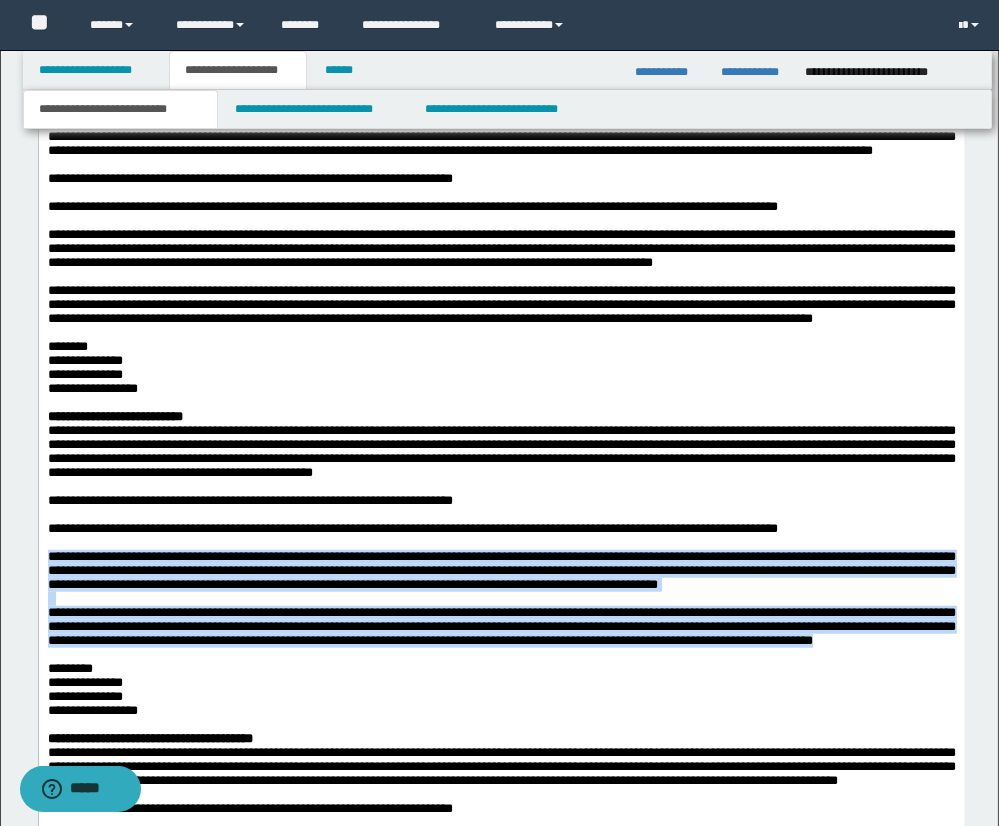 scroll, scrollTop: 2683, scrollLeft: 0, axis: vertical 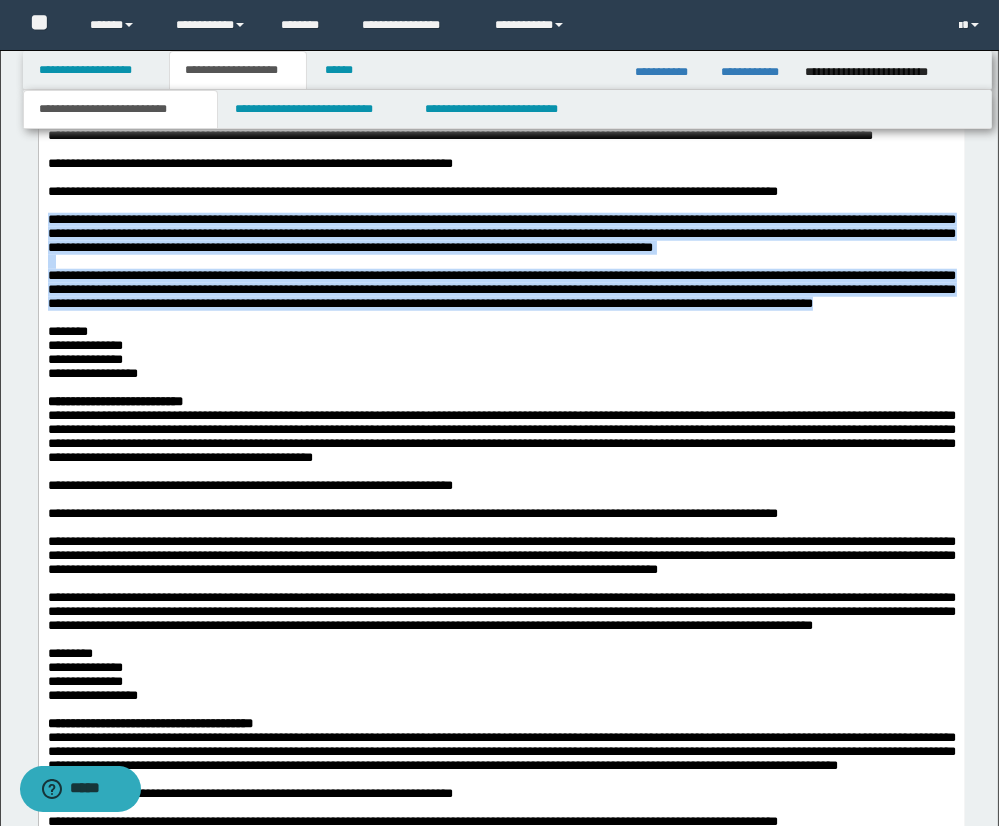 drag, startPoint x: 47, startPoint y: 305, endPoint x: 235, endPoint y: 410, distance: 215.33463 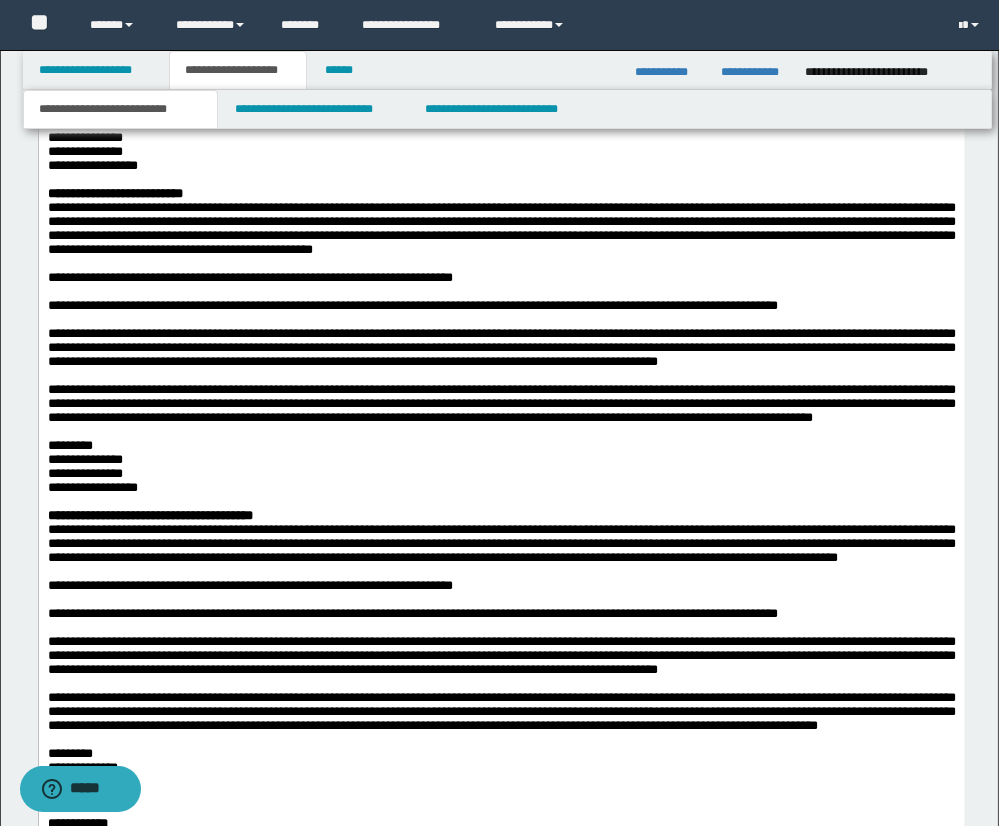 scroll, scrollTop: 2895, scrollLeft: 0, axis: vertical 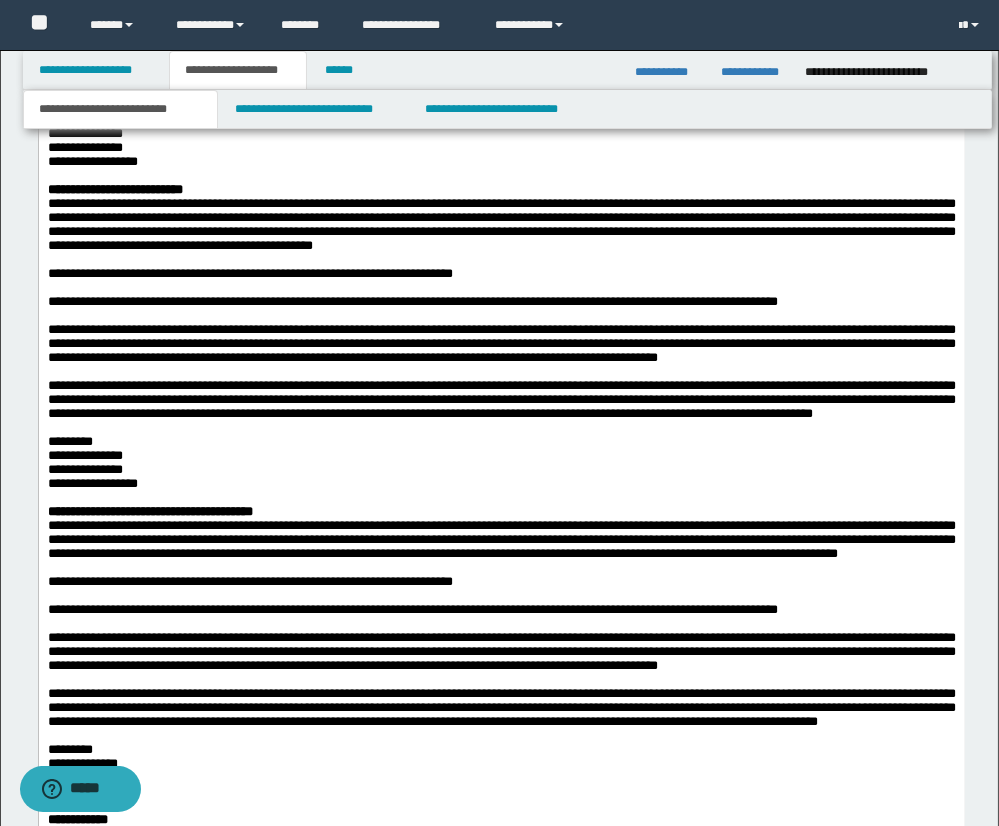 drag, startPoint x: 49, startPoint y: 454, endPoint x: 325, endPoint y: 434, distance: 276.7237 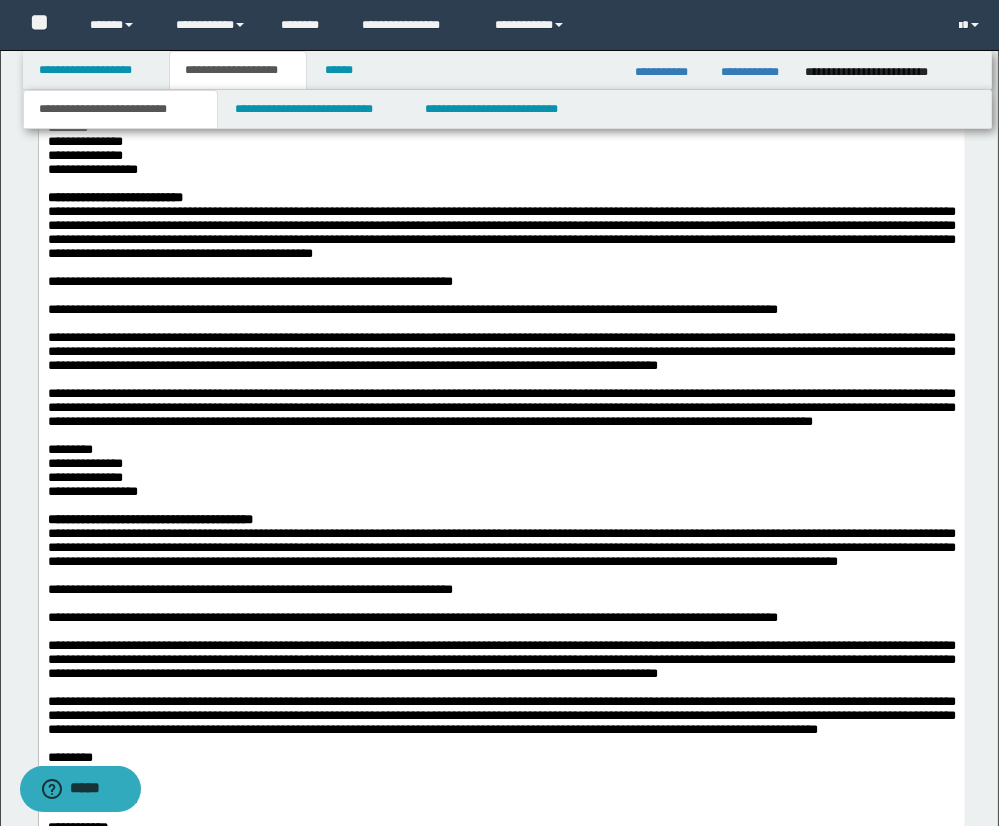 scroll, scrollTop: 2885, scrollLeft: 0, axis: vertical 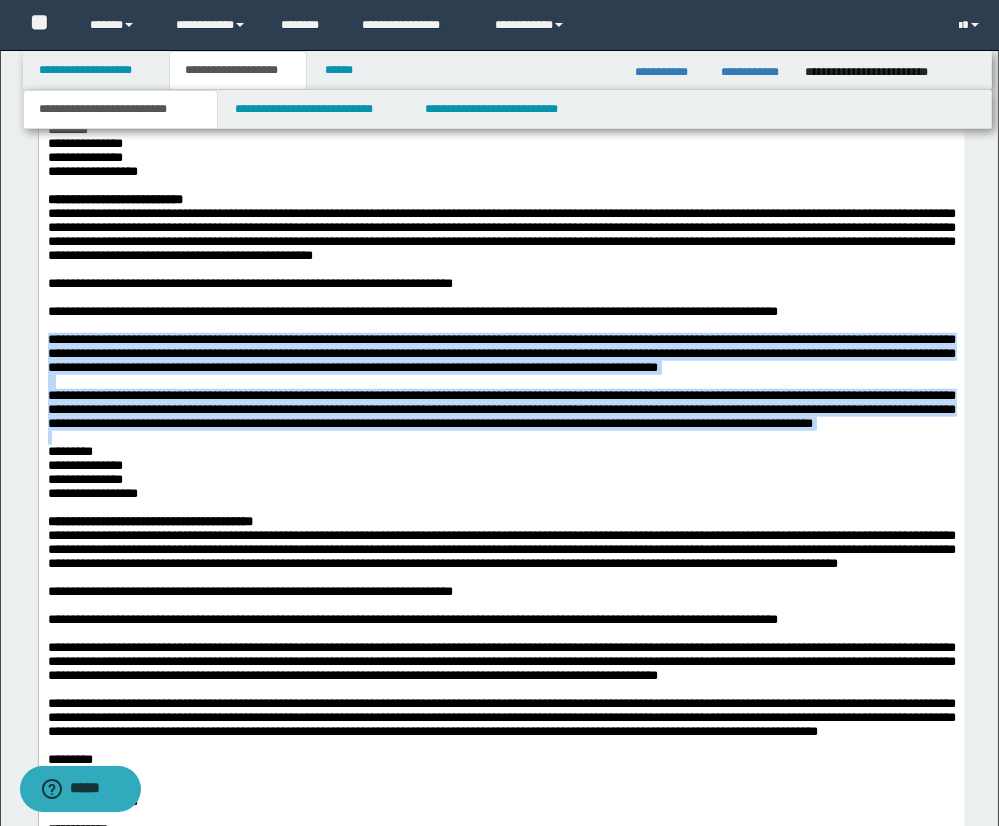 drag, startPoint x: 51, startPoint y: 470, endPoint x: 464, endPoint y: 580, distance: 427.39795 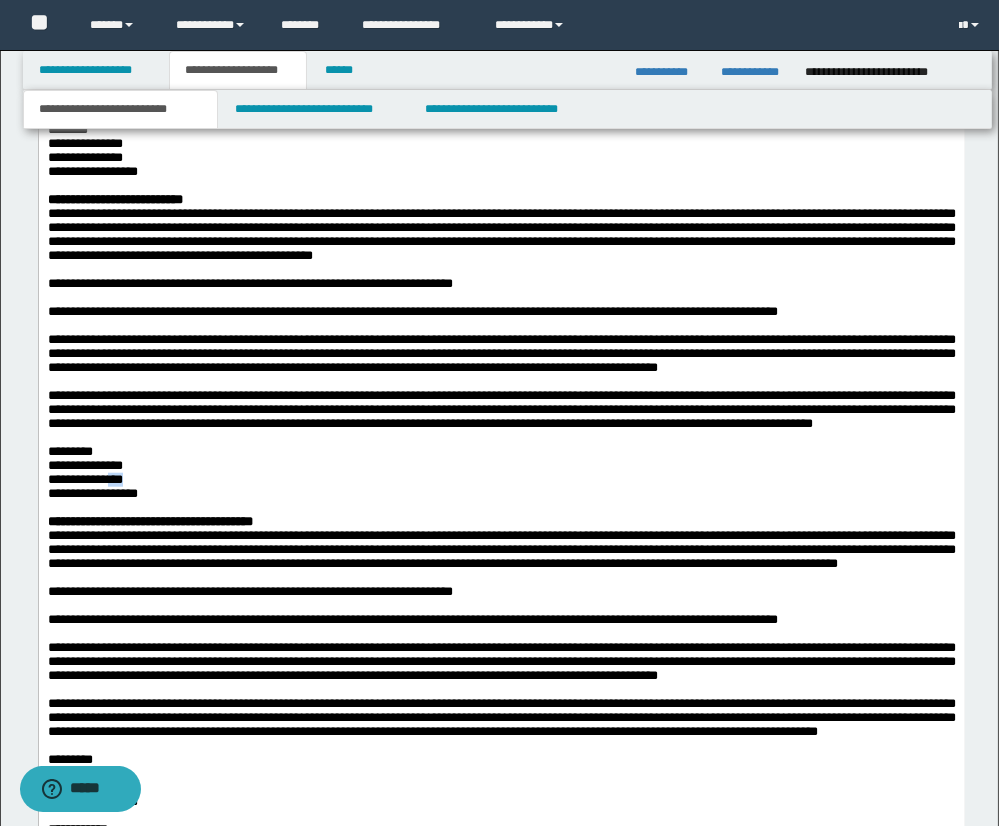 drag, startPoint x: 138, startPoint y: 632, endPoint x: 172, endPoint y: 630, distance: 34.058773 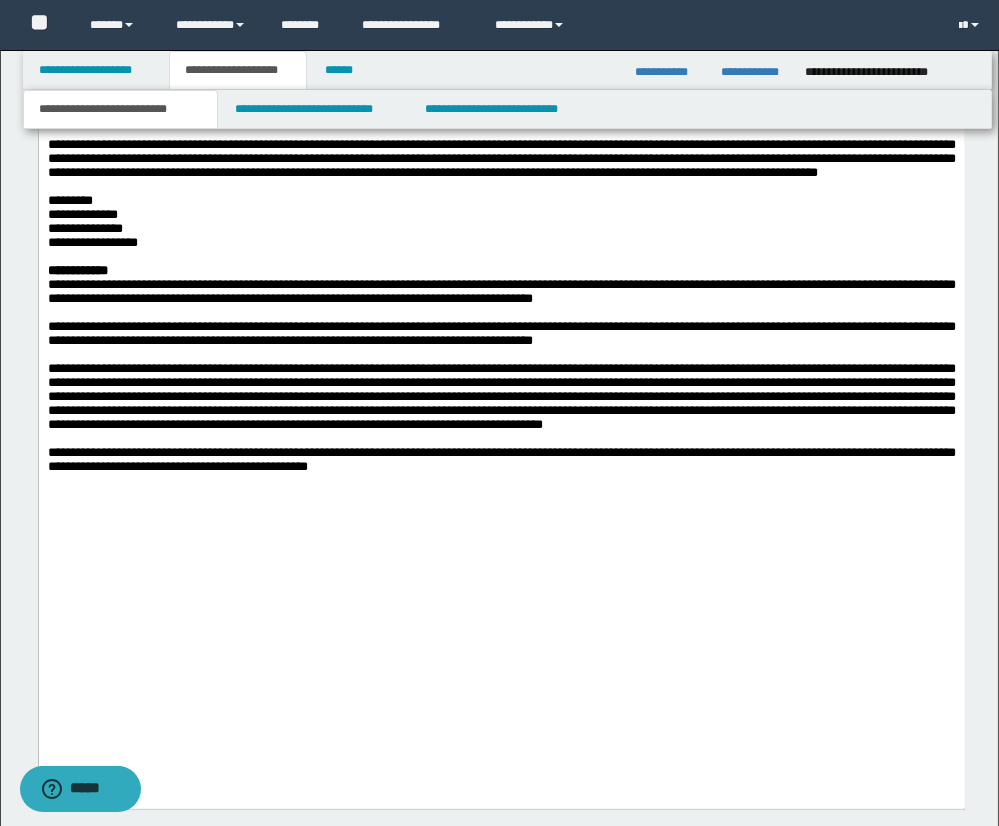 scroll, scrollTop: 3445, scrollLeft: 0, axis: vertical 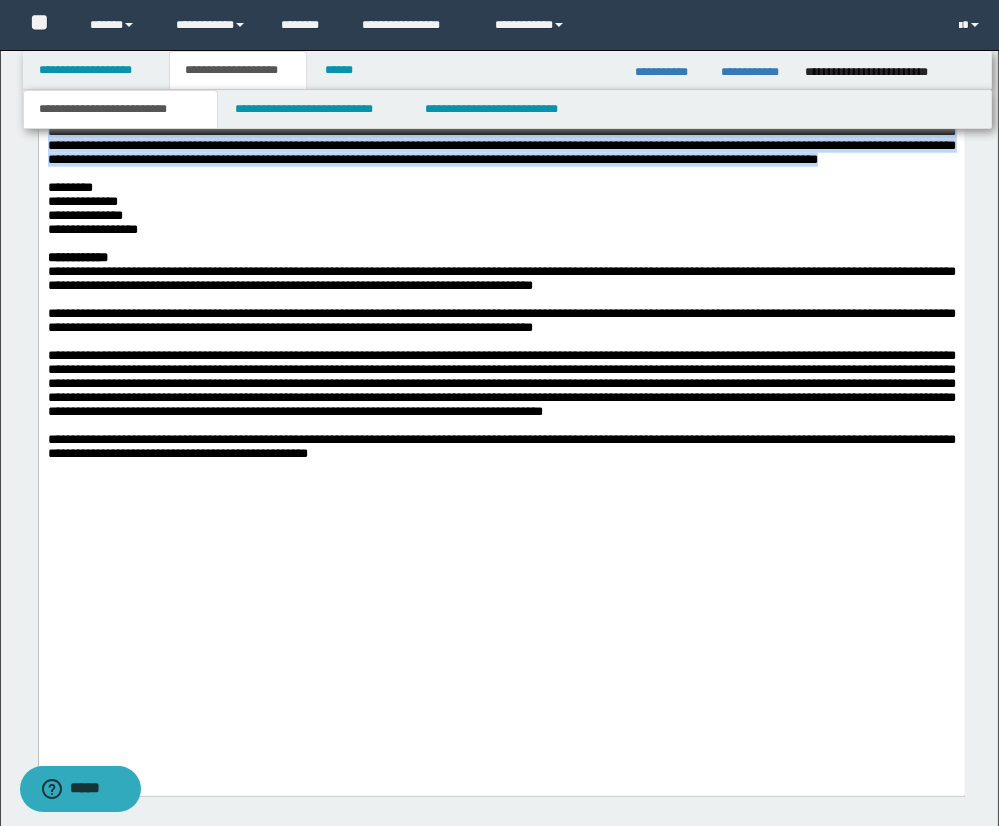 drag, startPoint x: 48, startPoint y: 256, endPoint x: 209, endPoint y: 356, distance: 189.52837 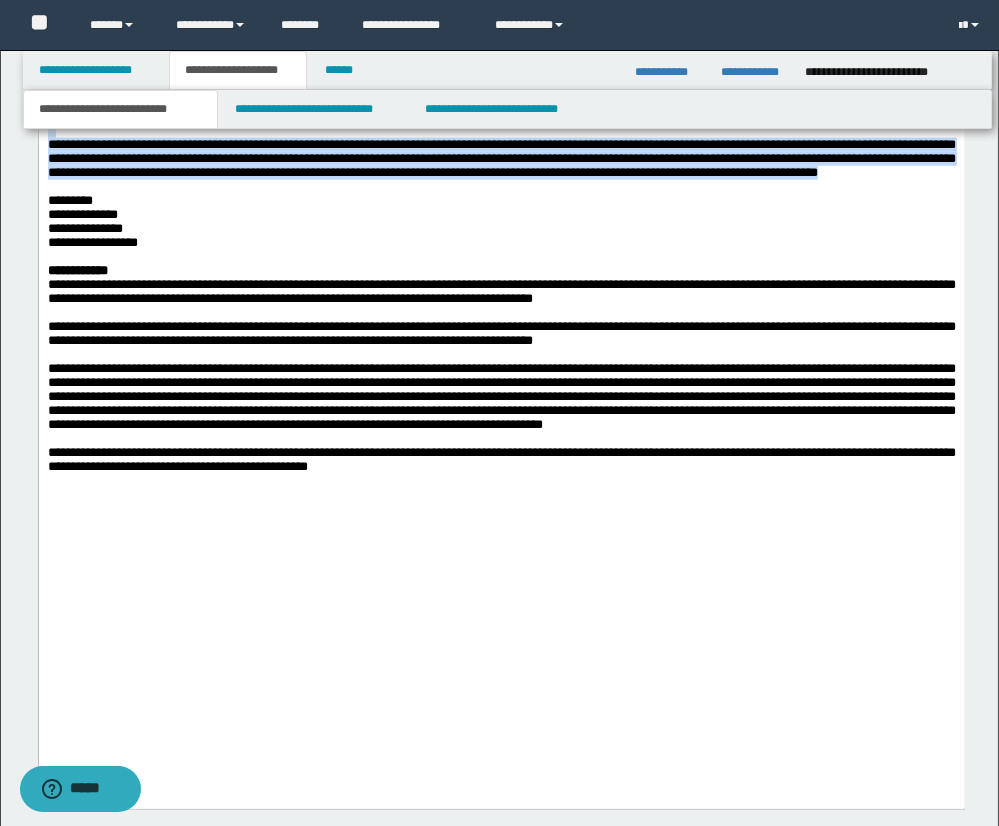 scroll, scrollTop: 3443, scrollLeft: 0, axis: vertical 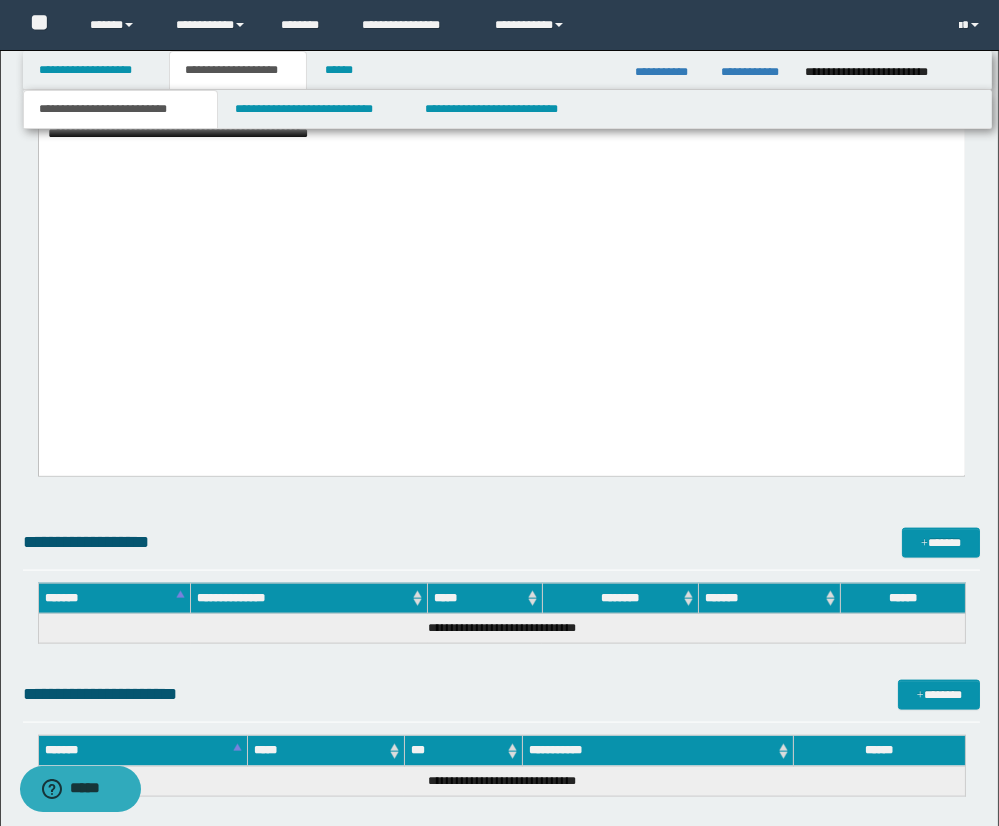drag, startPoint x: 602, startPoint y: 217, endPoint x: 629, endPoint y: 222, distance: 27.45906 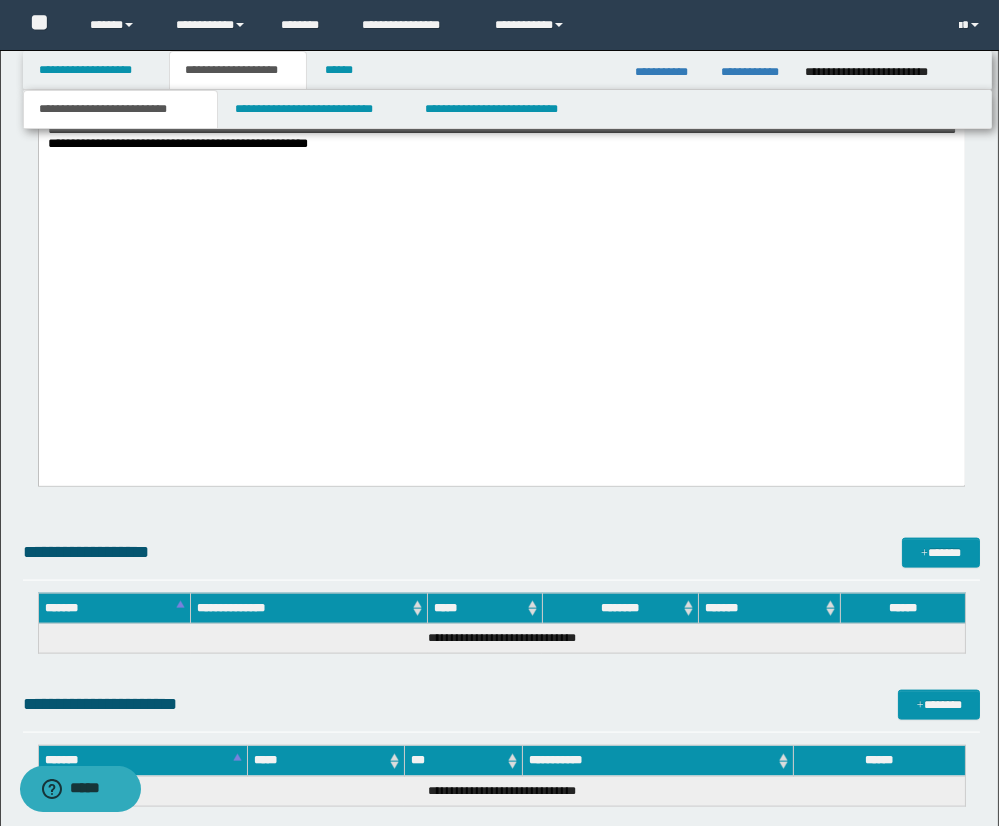 scroll, scrollTop: 3765, scrollLeft: 0, axis: vertical 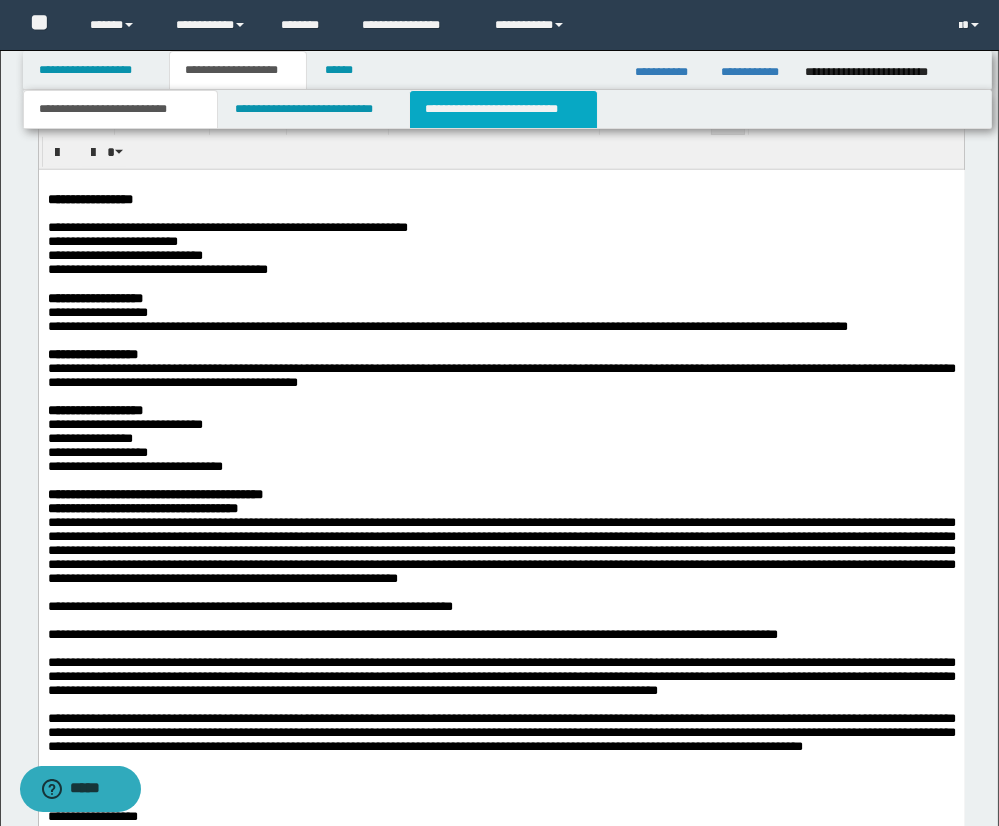 click on "**********" at bounding box center (503, 109) 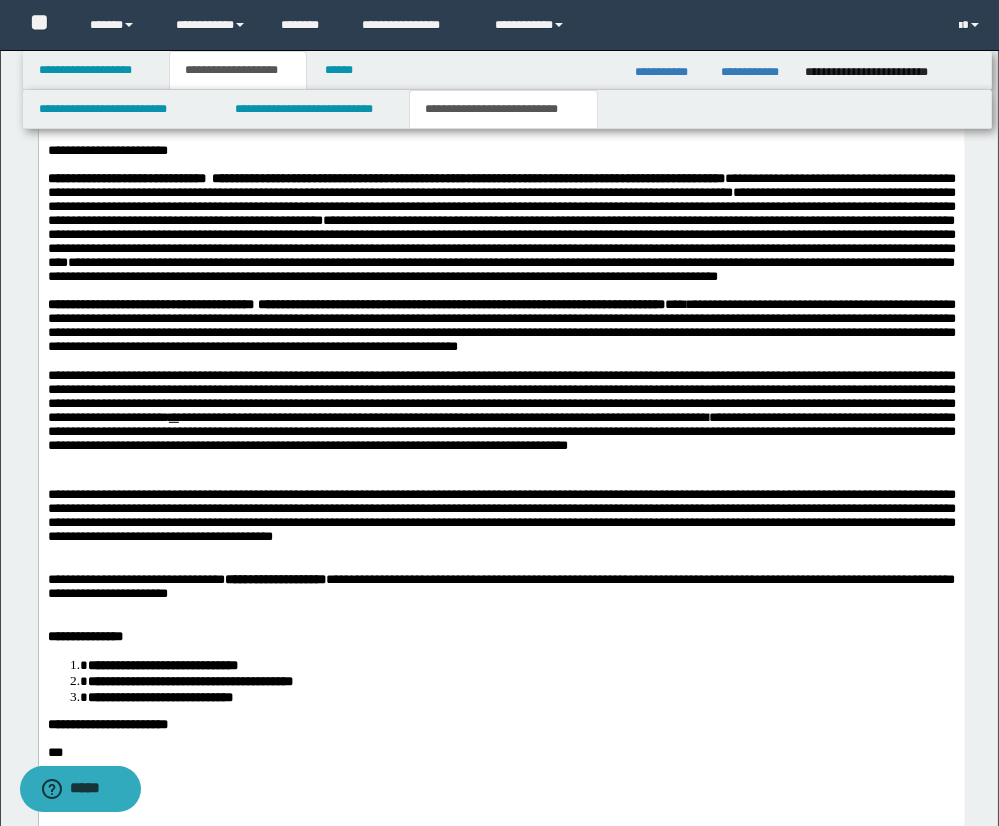 scroll, scrollTop: 1620, scrollLeft: 0, axis: vertical 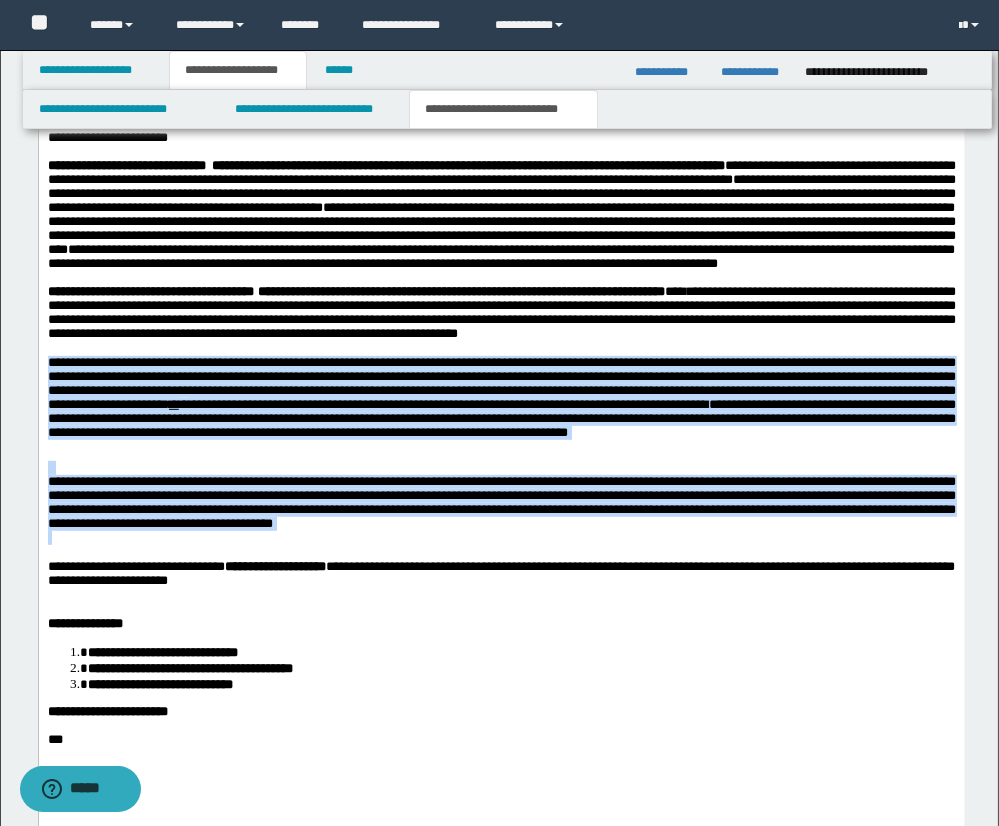 drag, startPoint x: 49, startPoint y: 403, endPoint x: 556, endPoint y: 579, distance: 536.6796 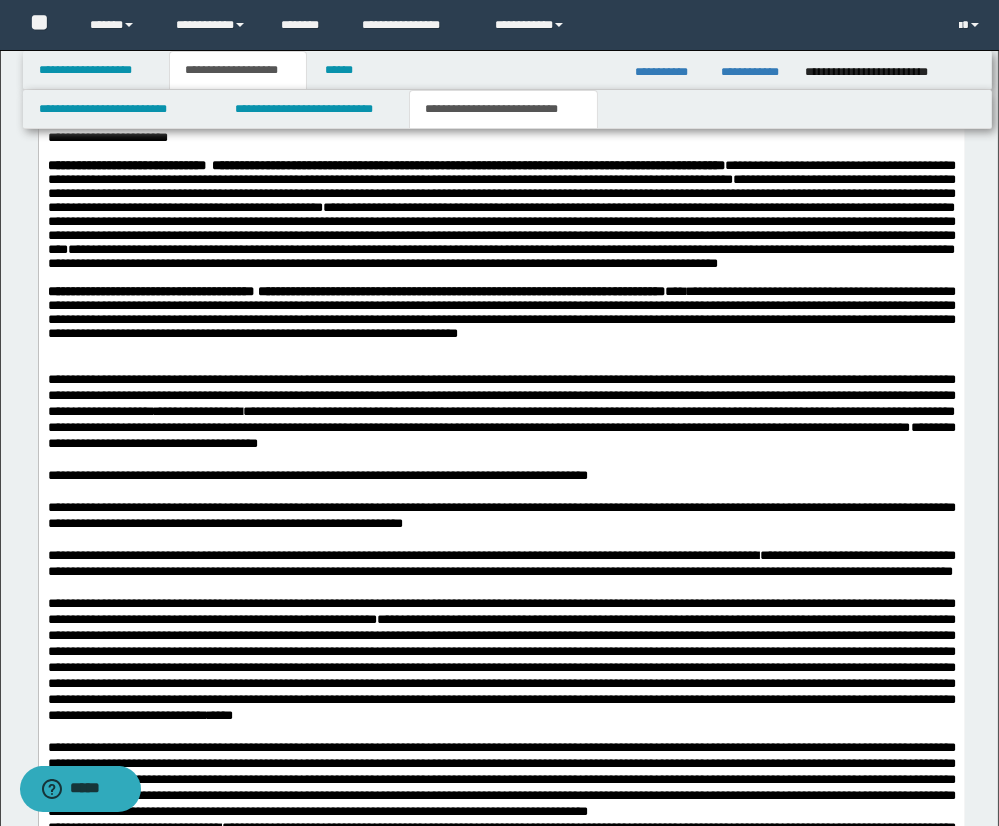 click at bounding box center [501, 364] 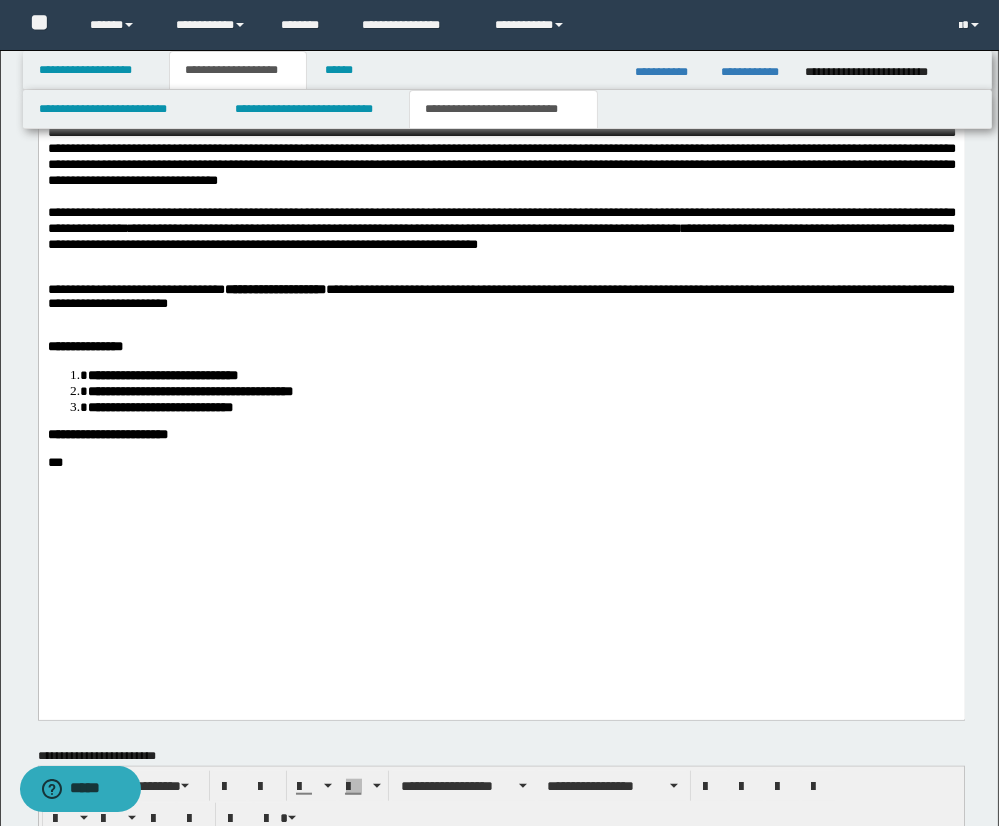 scroll, scrollTop: 2606, scrollLeft: 0, axis: vertical 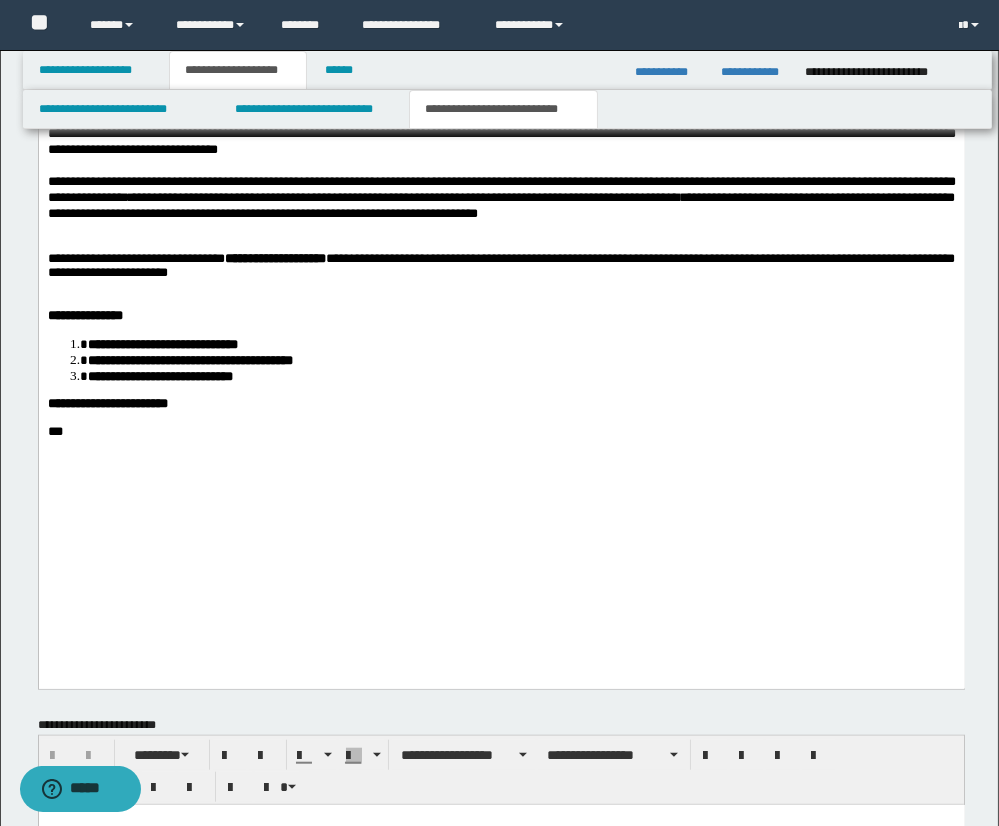 drag, startPoint x: 324, startPoint y: 349, endPoint x: 397, endPoint y: 349, distance: 73 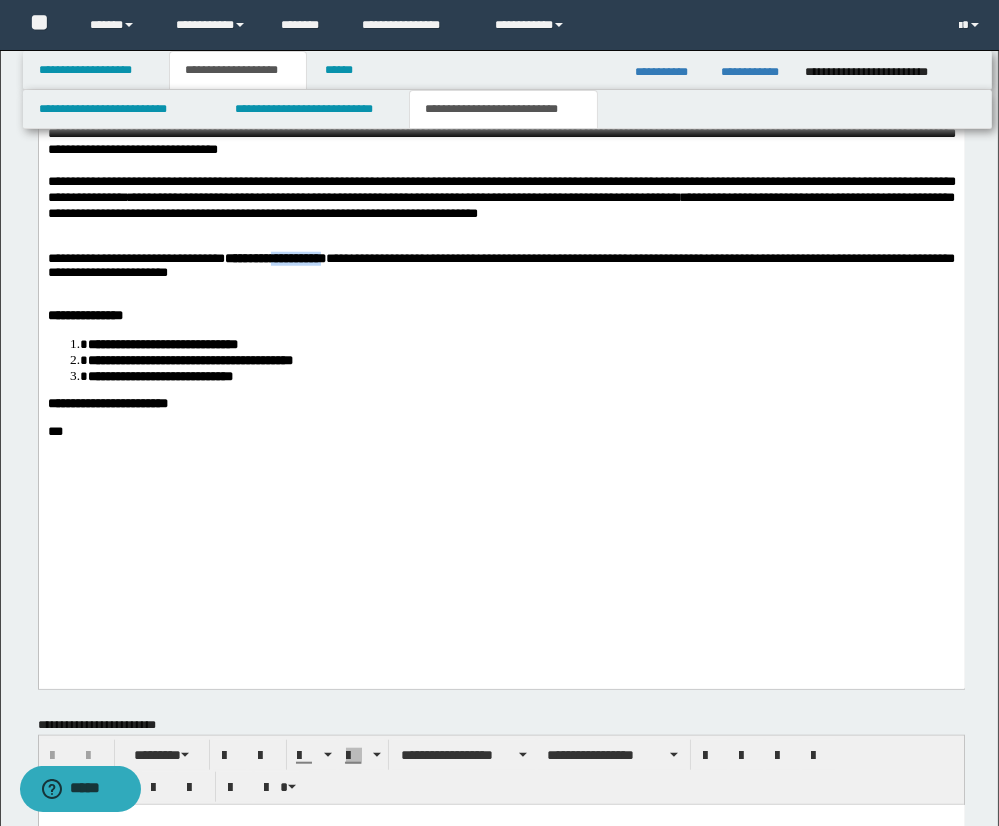 drag, startPoint x: 407, startPoint y: 349, endPoint x: 323, endPoint y: 352, distance: 84.05355 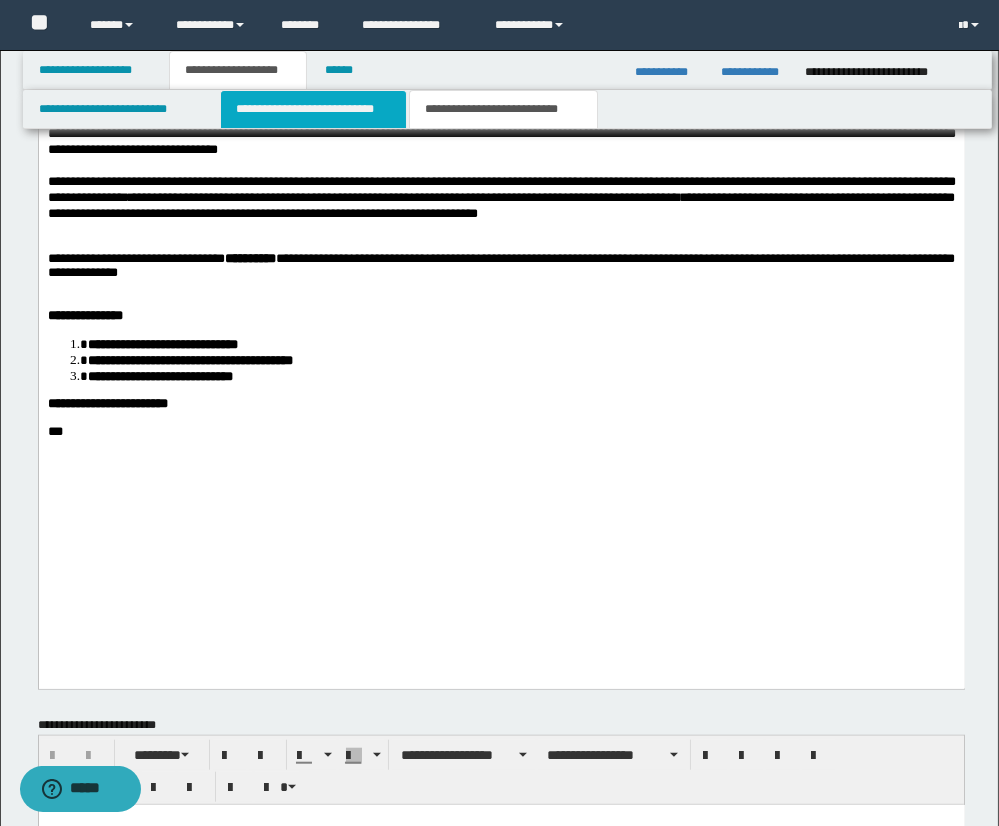 click on "**********" at bounding box center [313, 109] 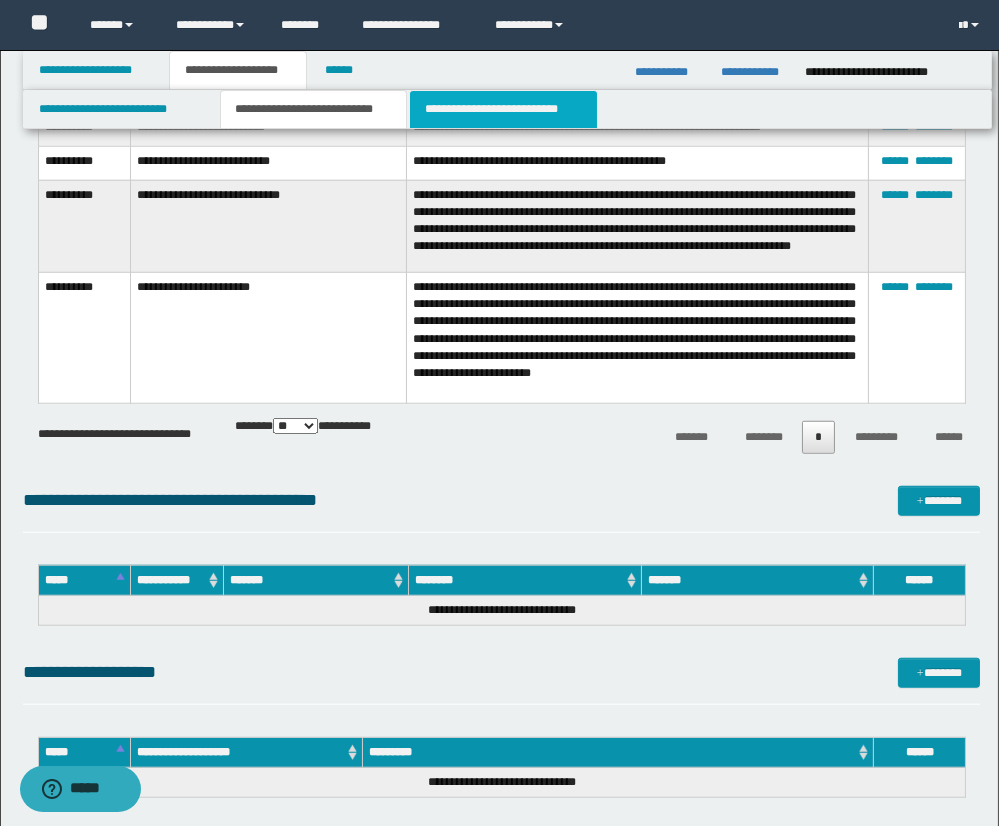 click on "**********" at bounding box center (503, 109) 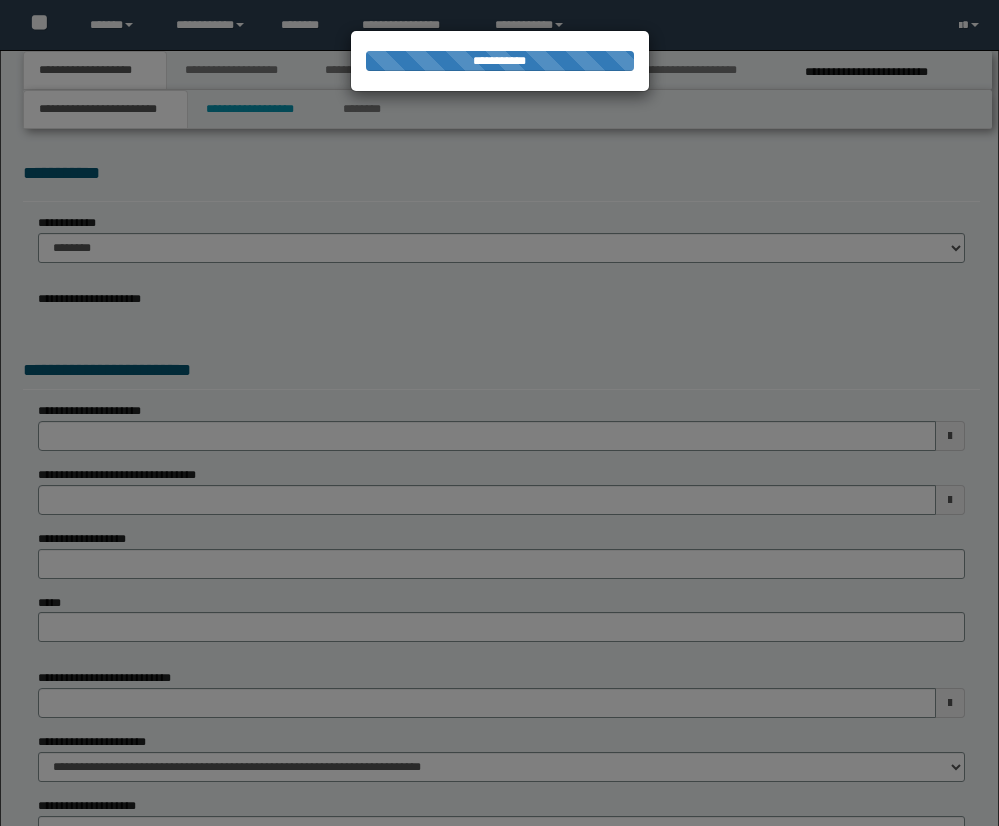 scroll, scrollTop: 0, scrollLeft: 0, axis: both 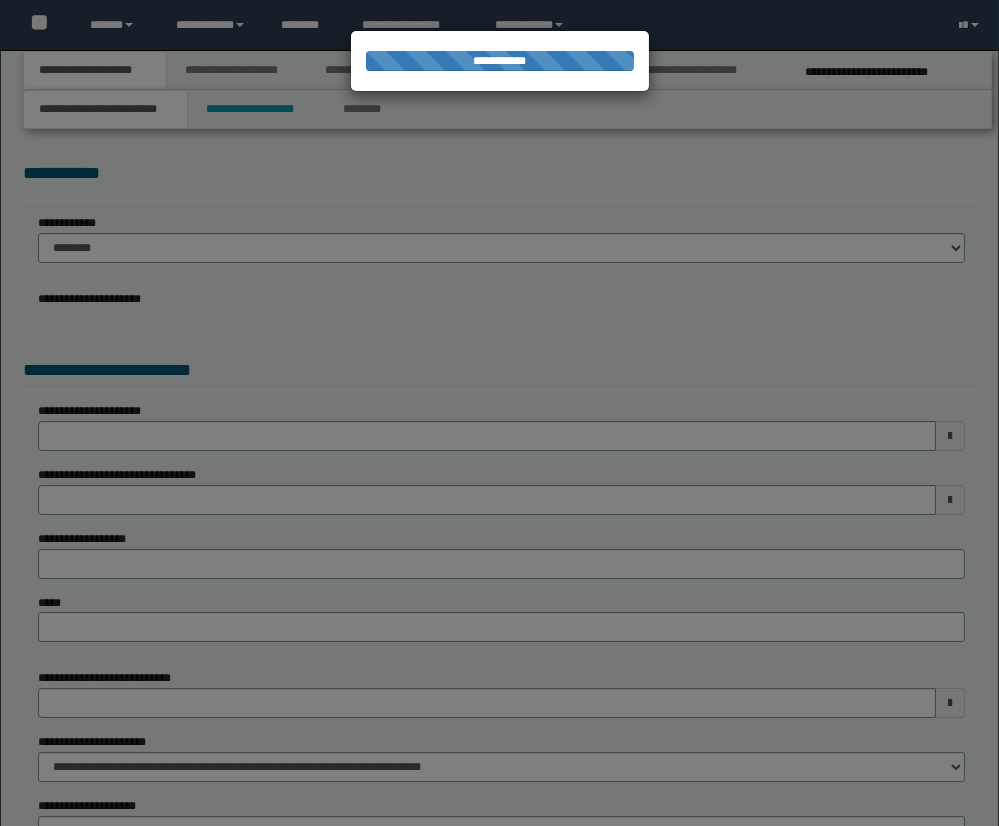 select on "*" 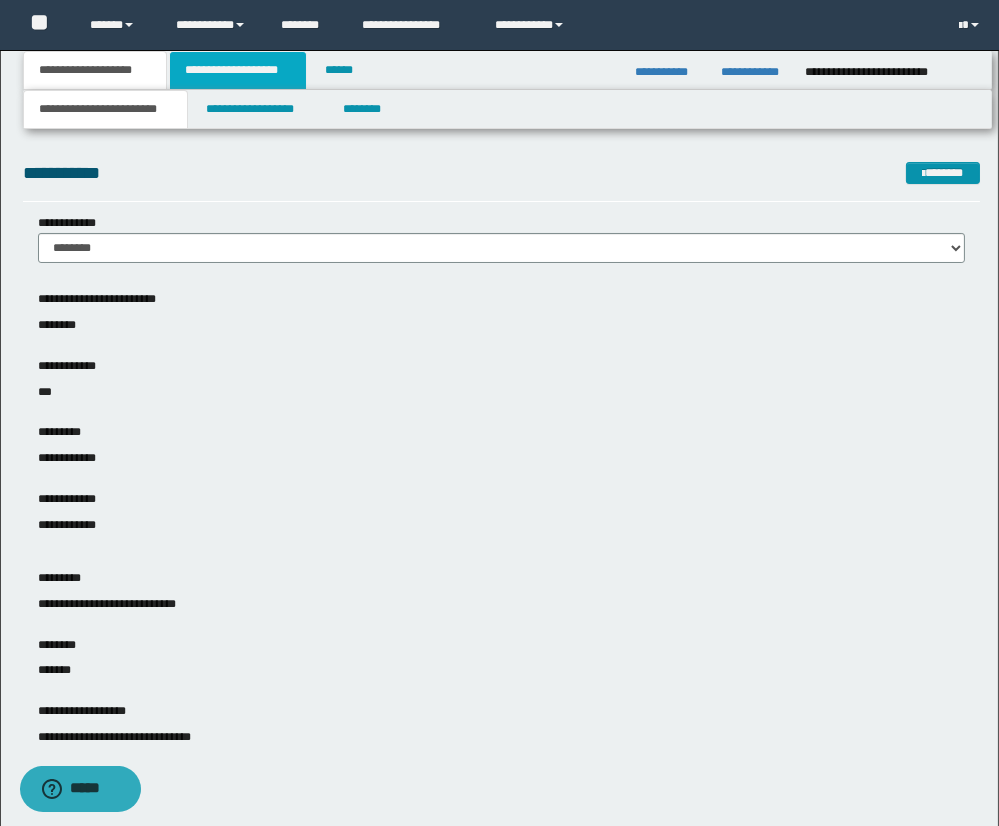 click on "**********" at bounding box center (238, 70) 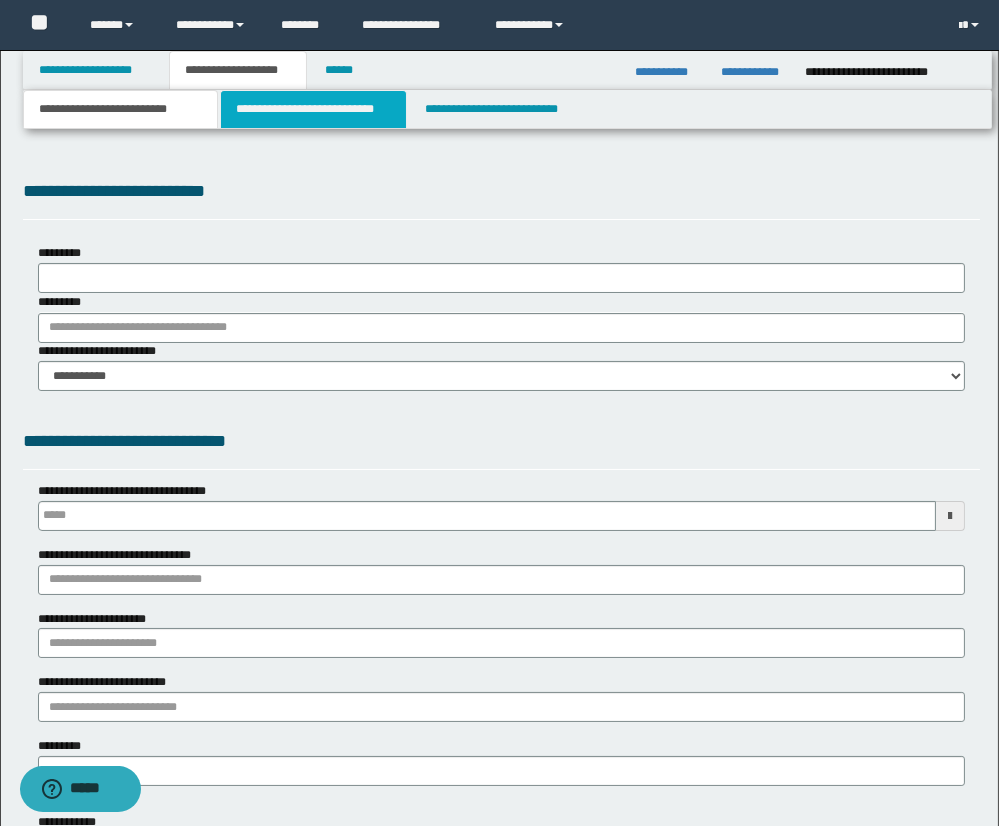 type 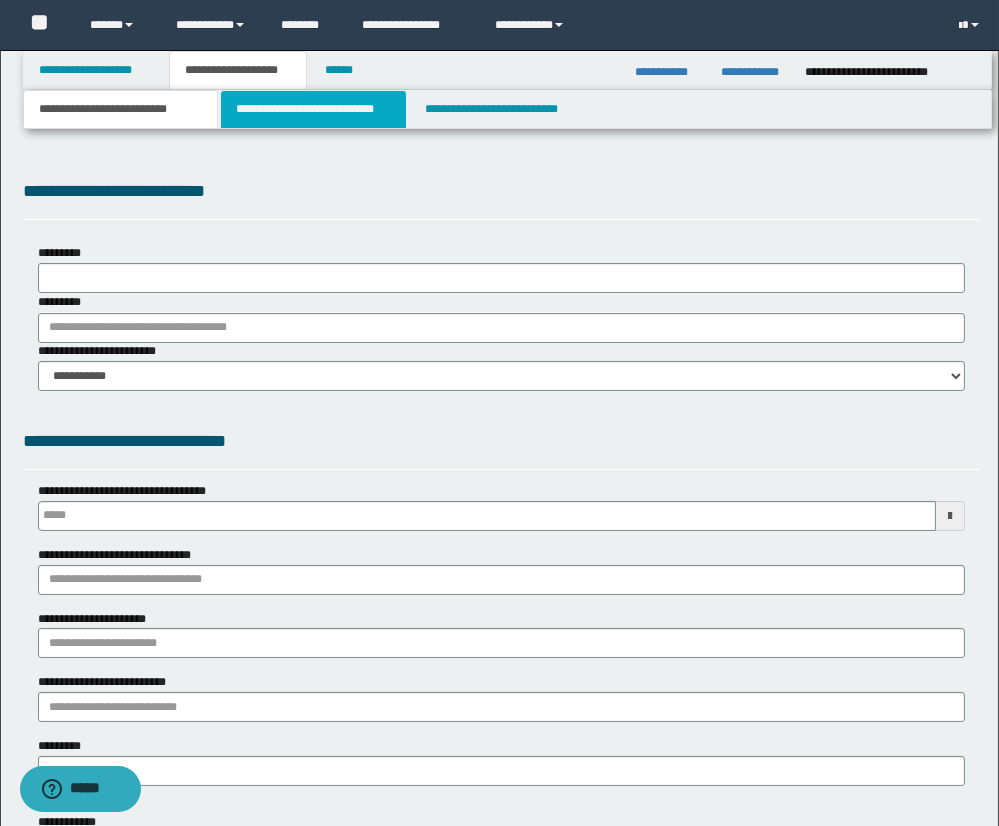 type on "**********" 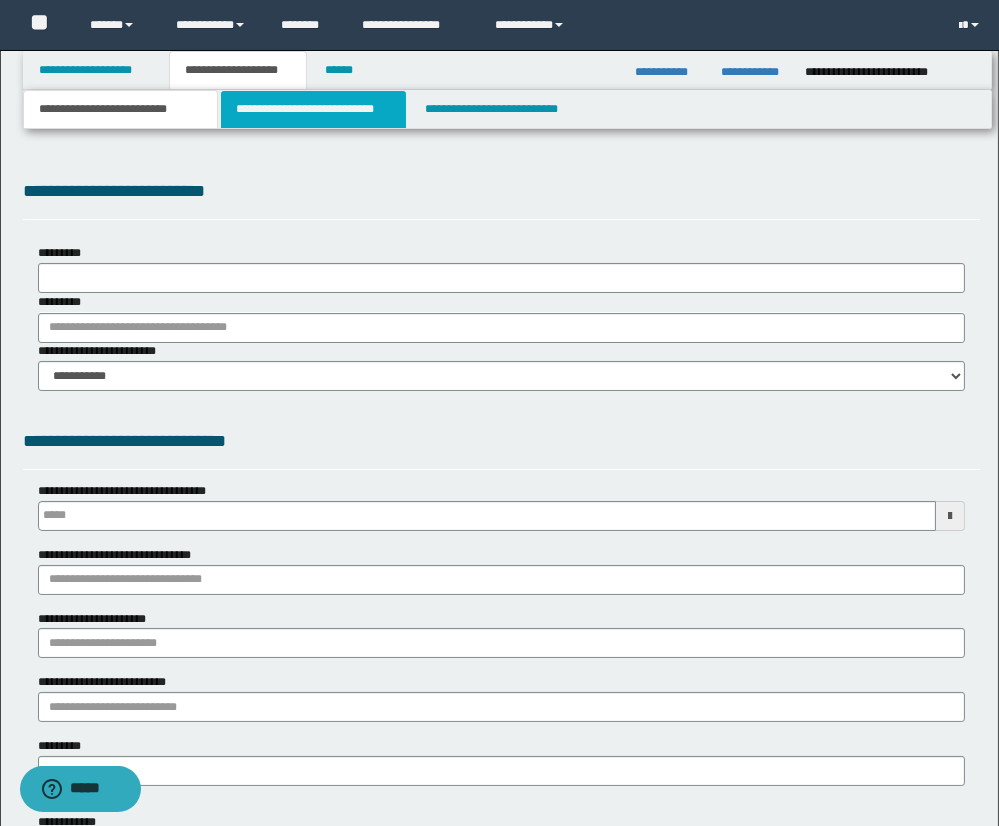 select on "*" 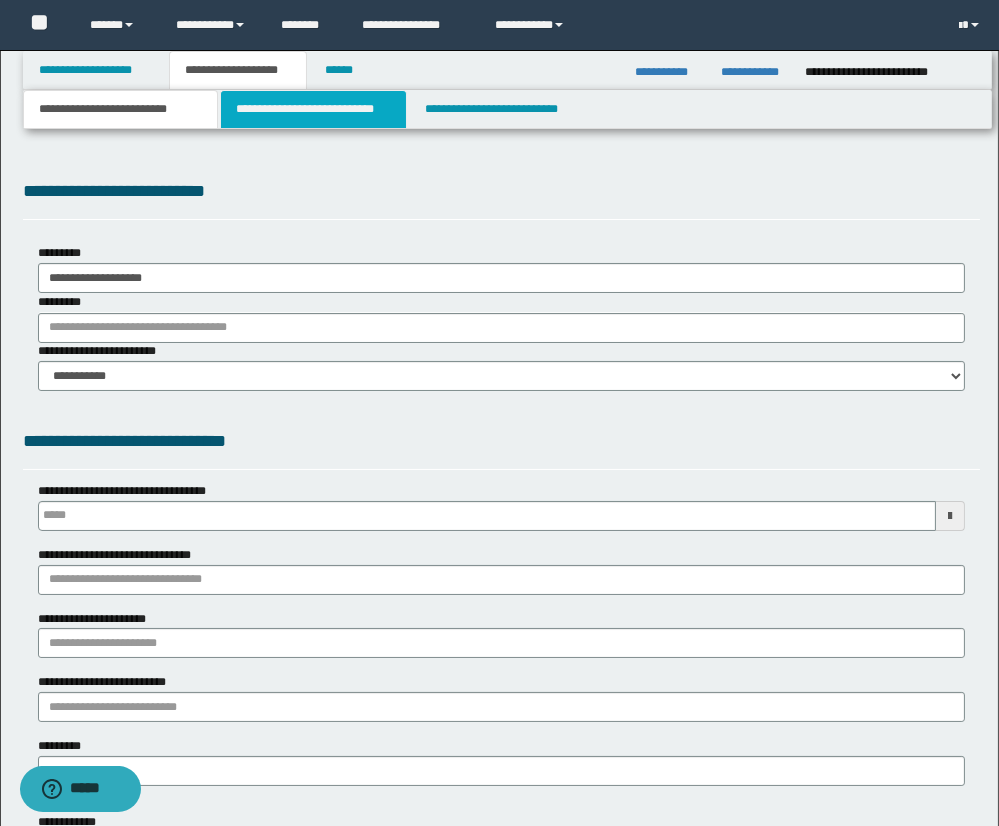 click on "**********" at bounding box center (313, 109) 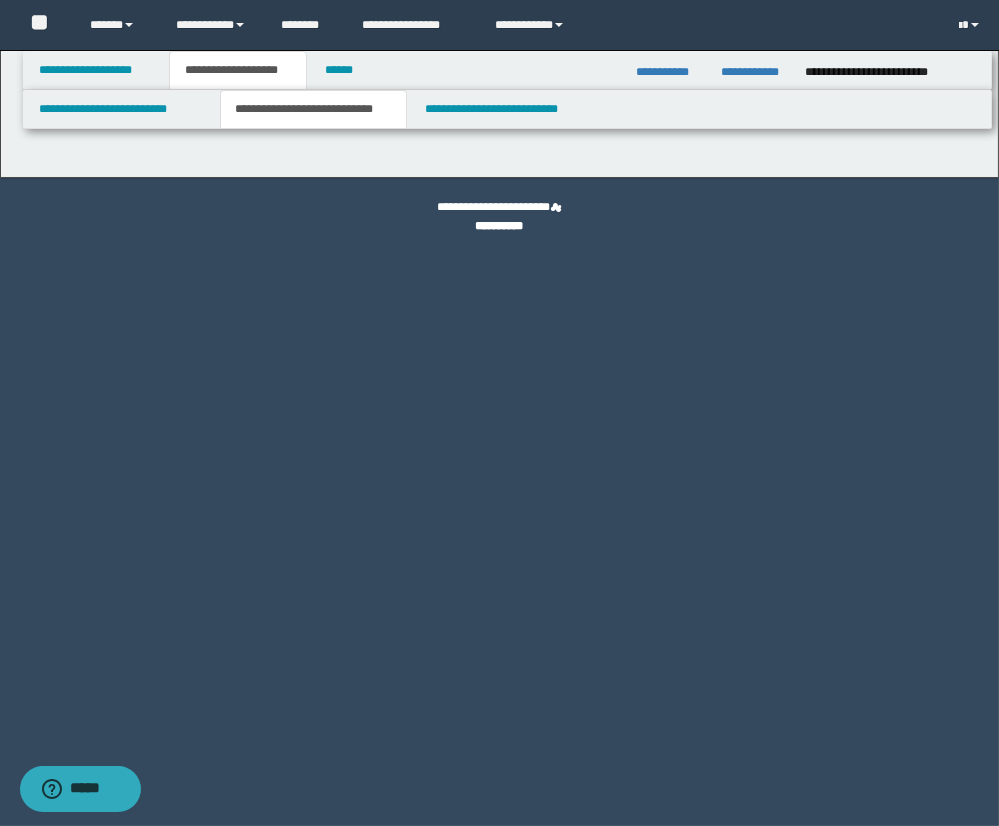 select on "*" 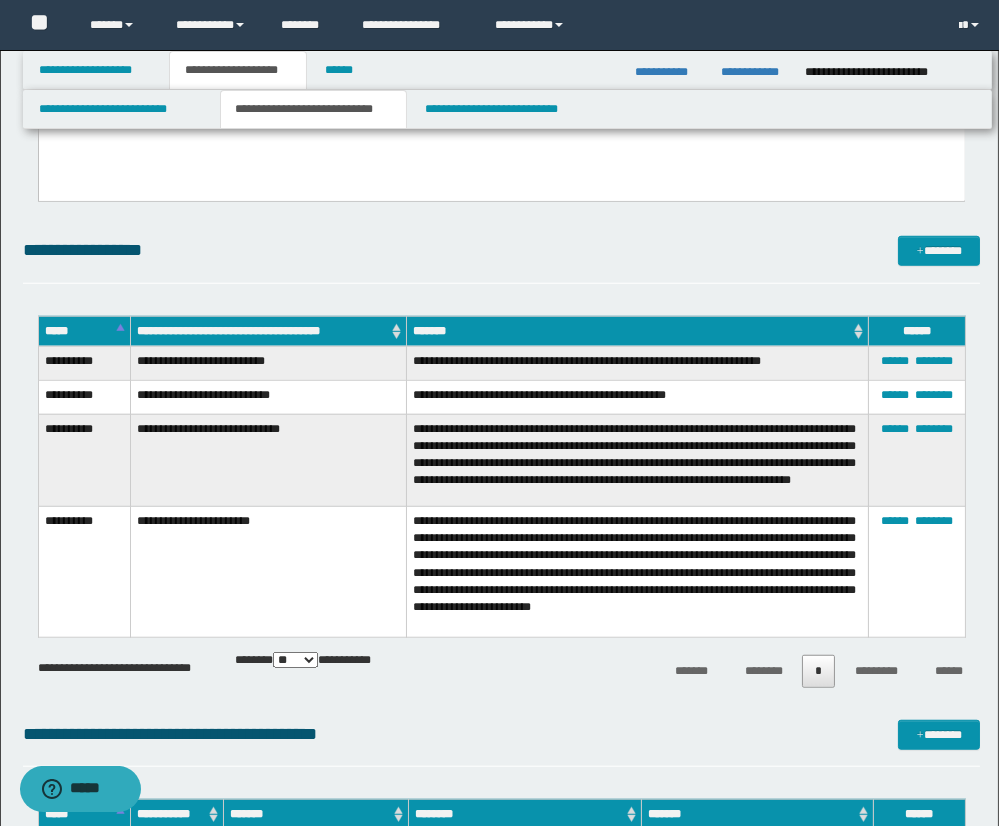 scroll, scrollTop: 2365, scrollLeft: 0, axis: vertical 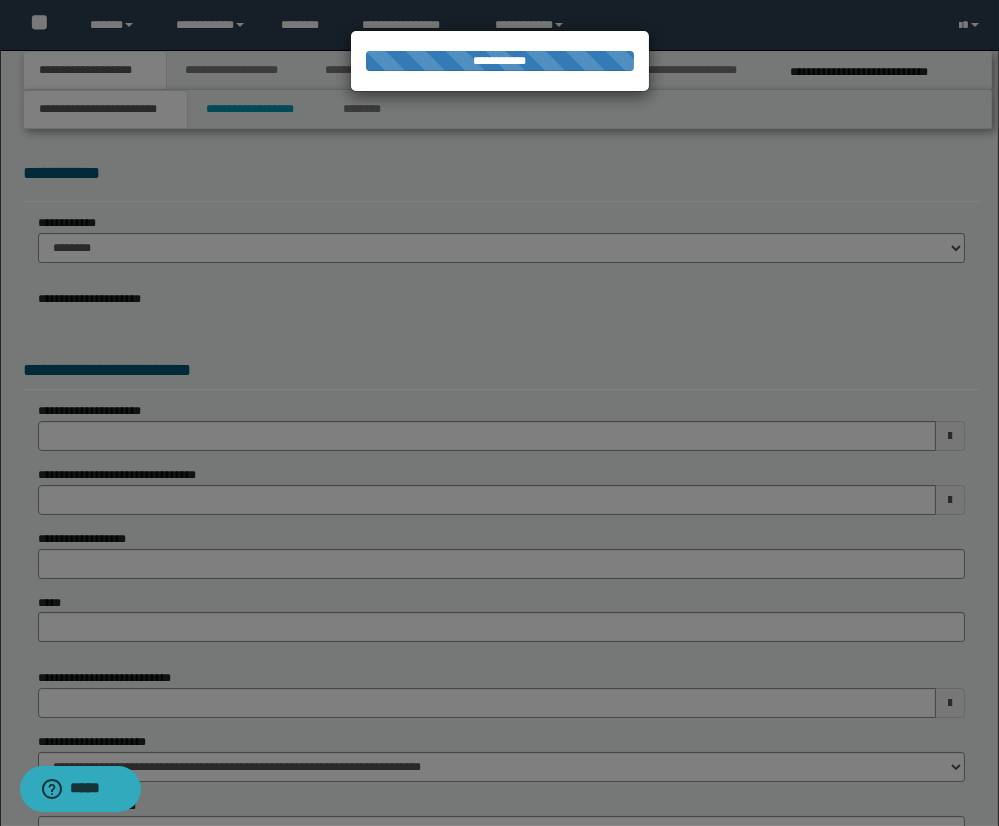 select on "*" 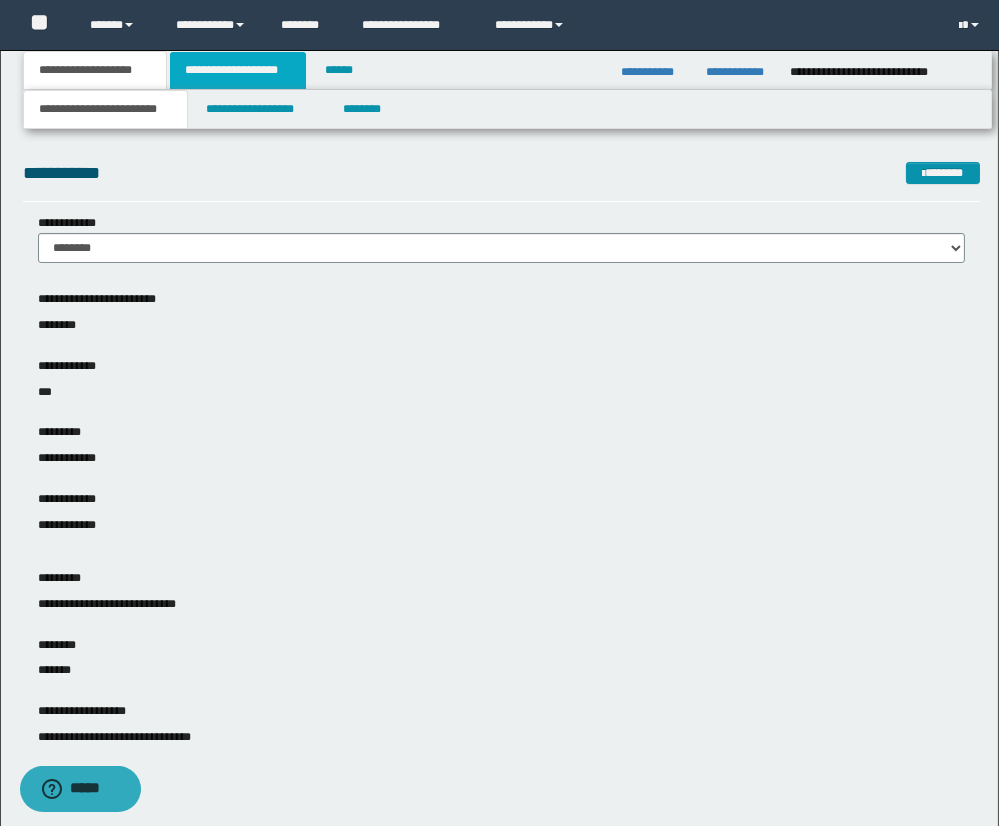 click on "**********" at bounding box center (238, 70) 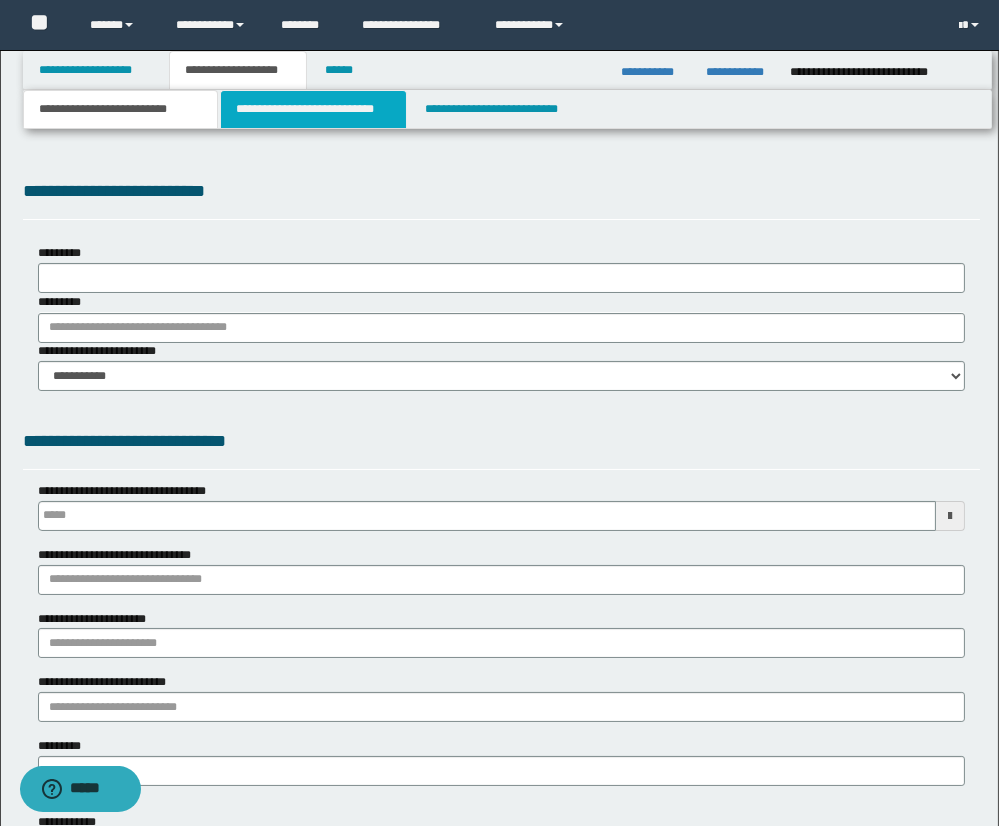 type 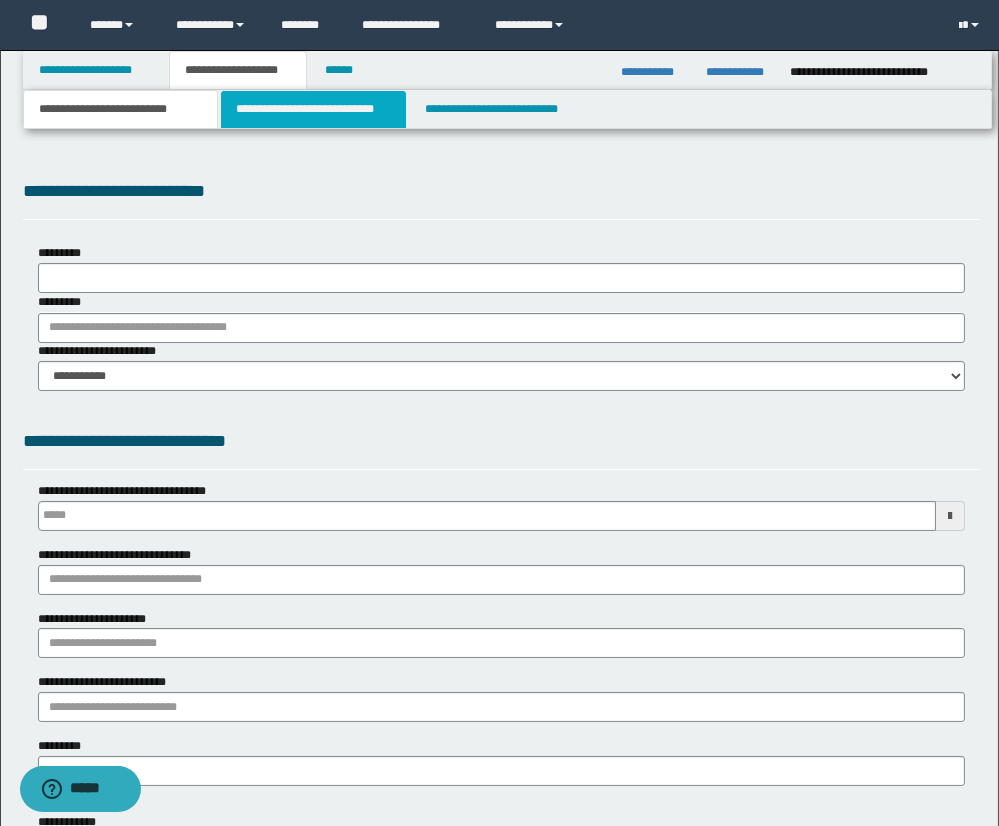 select on "*" 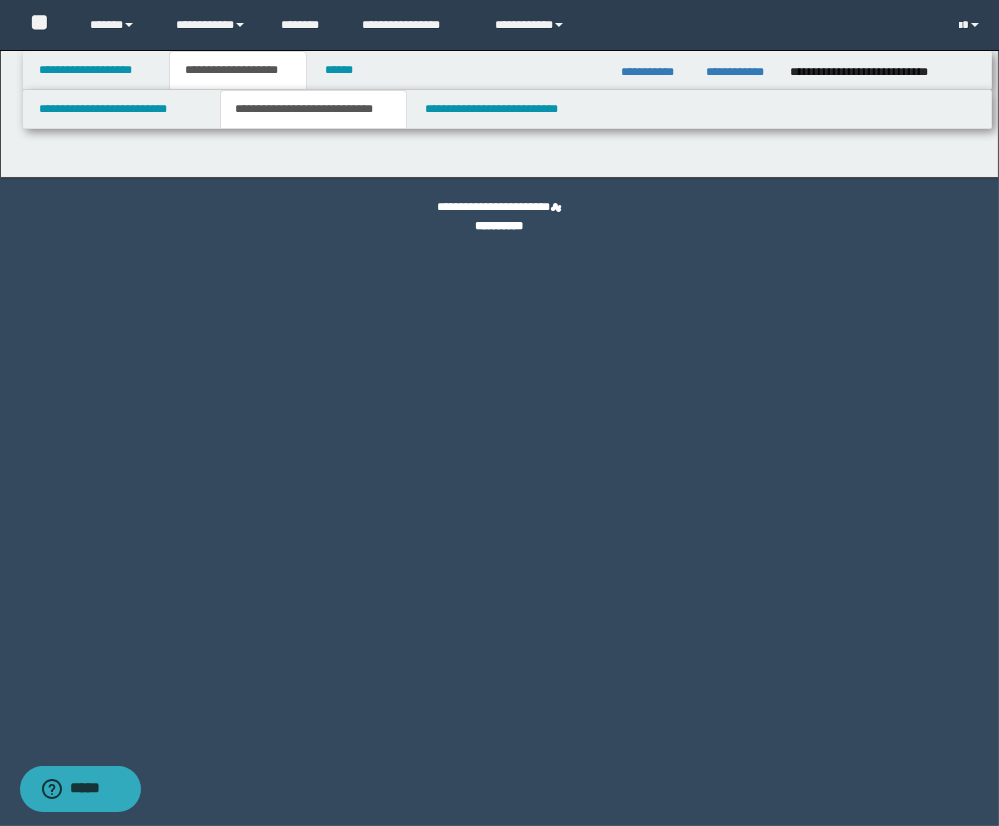 select on "*" 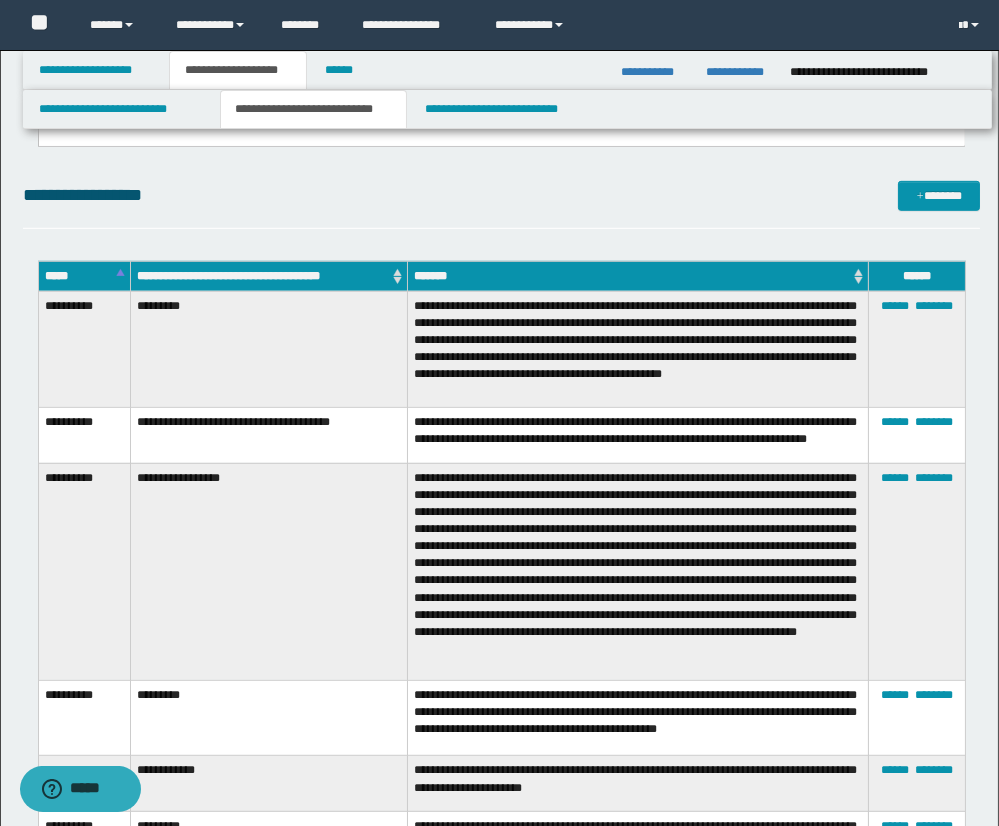 scroll, scrollTop: 1695, scrollLeft: 0, axis: vertical 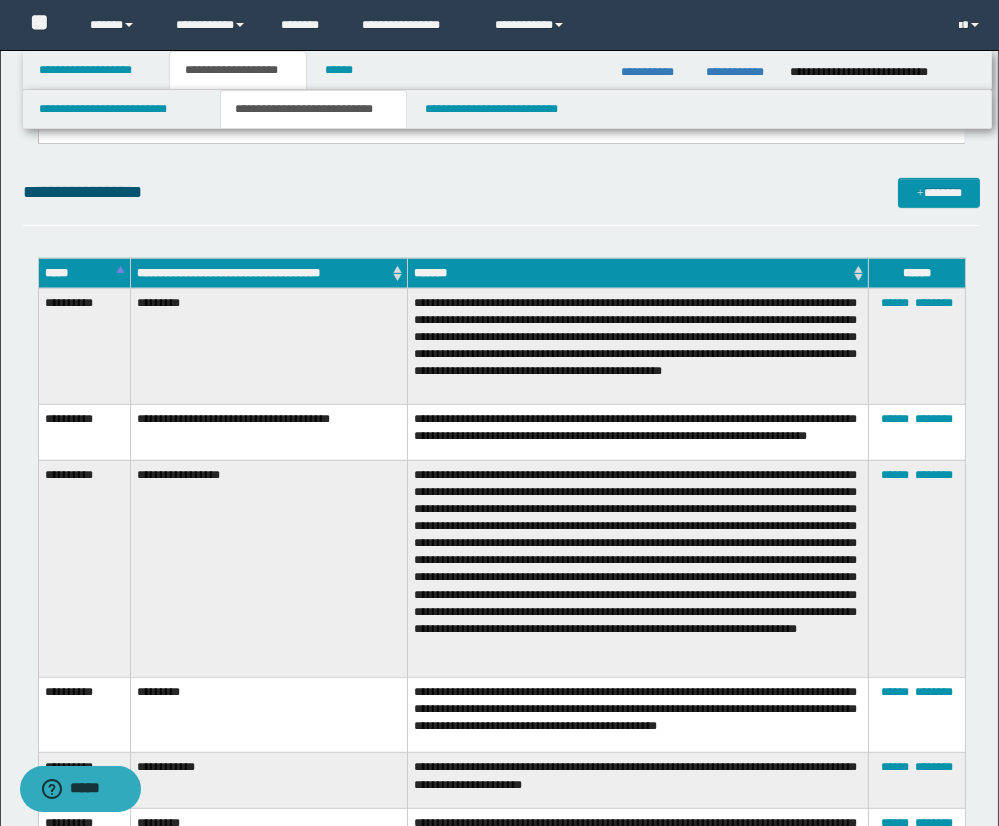 click on "**********" at bounding box center [638, 432] 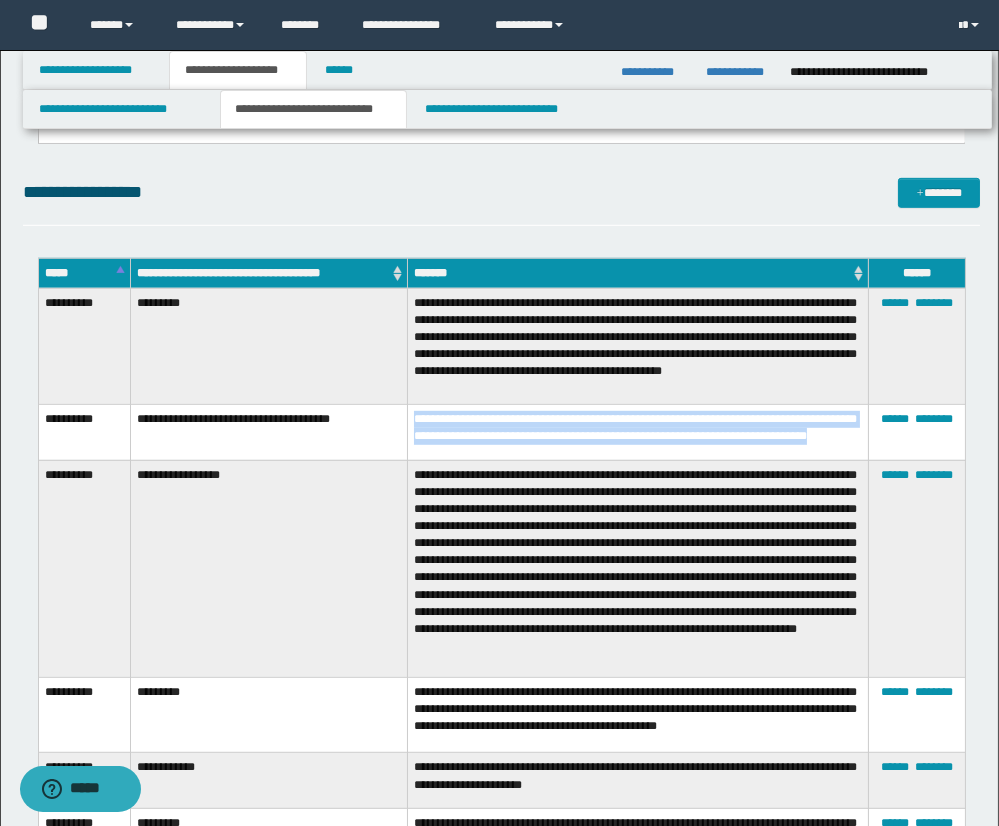 drag, startPoint x: 416, startPoint y: 422, endPoint x: 557, endPoint y: 450, distance: 143.75327 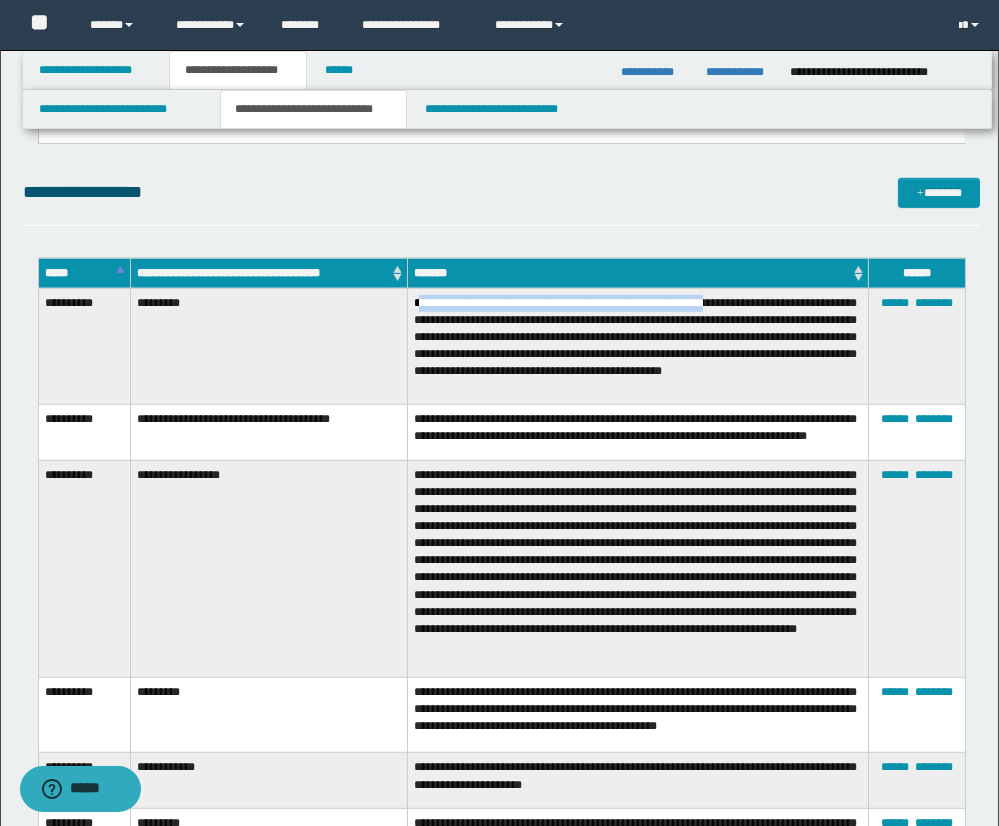drag, startPoint x: 423, startPoint y: 303, endPoint x: 746, endPoint y: 308, distance: 323.0387 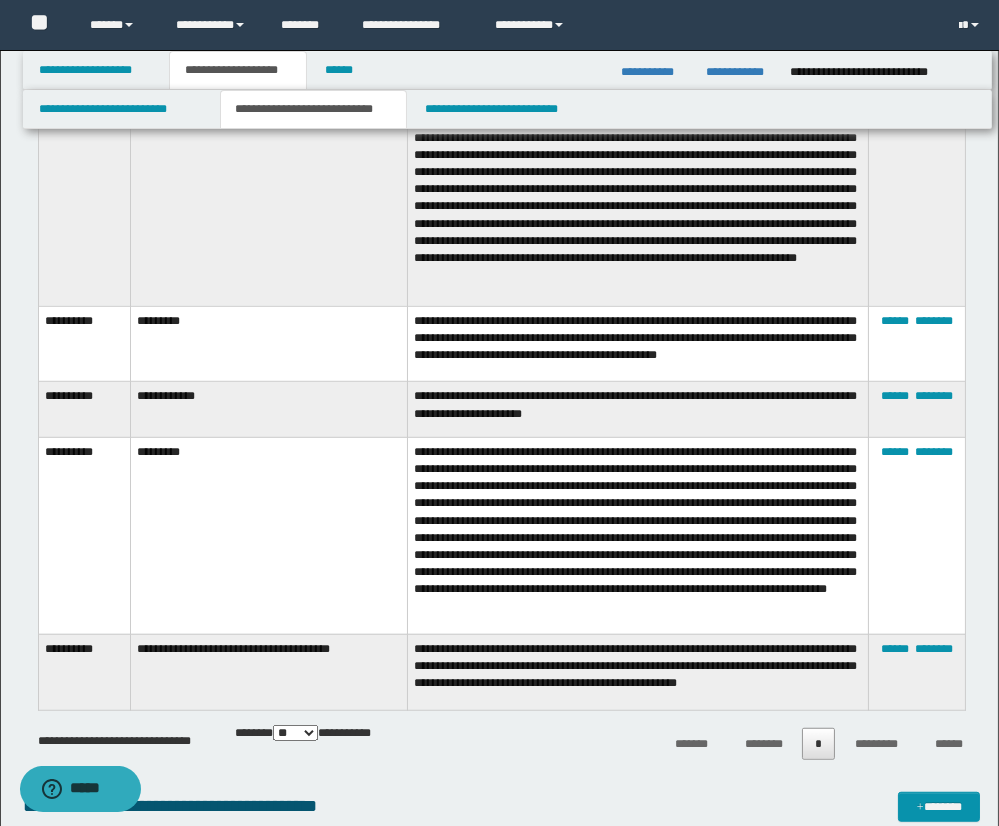 scroll, scrollTop: 2086, scrollLeft: 0, axis: vertical 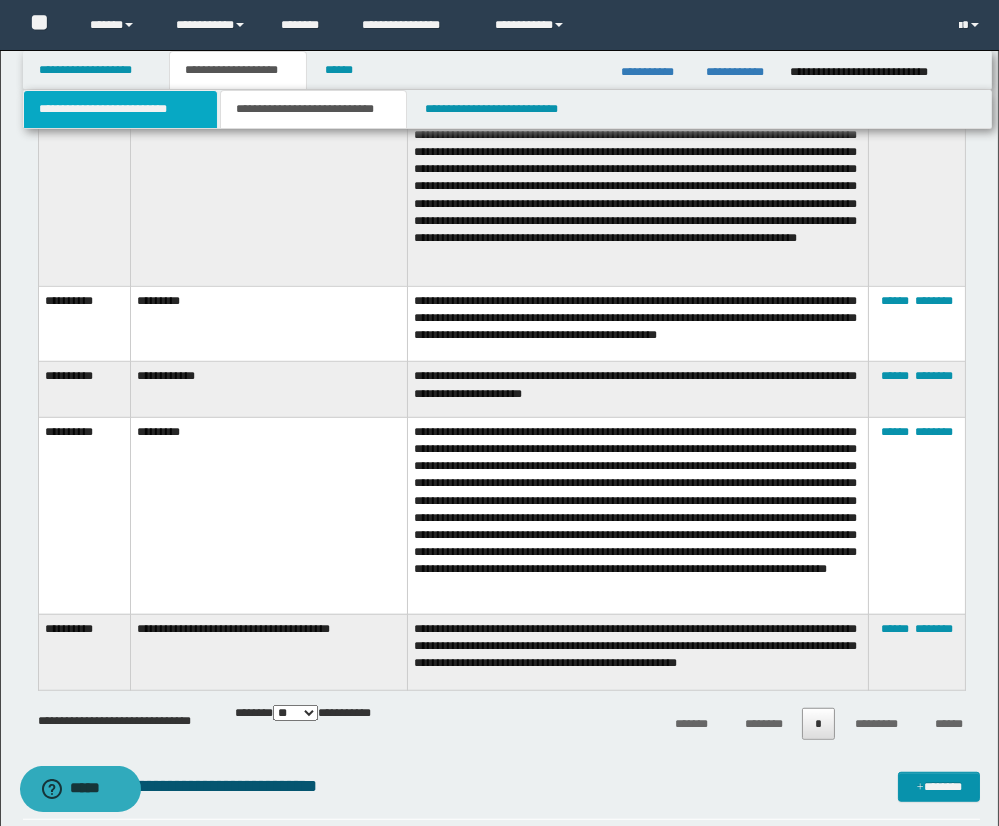click on "**********" at bounding box center [120, 109] 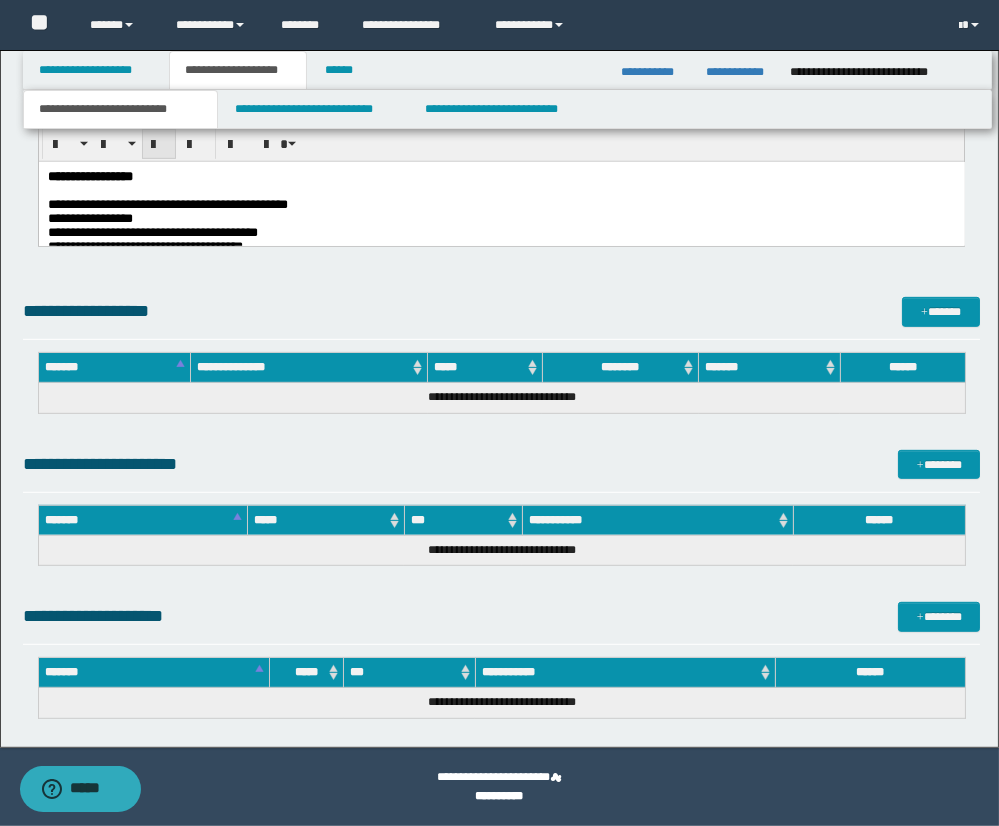 scroll, scrollTop: 1535, scrollLeft: 0, axis: vertical 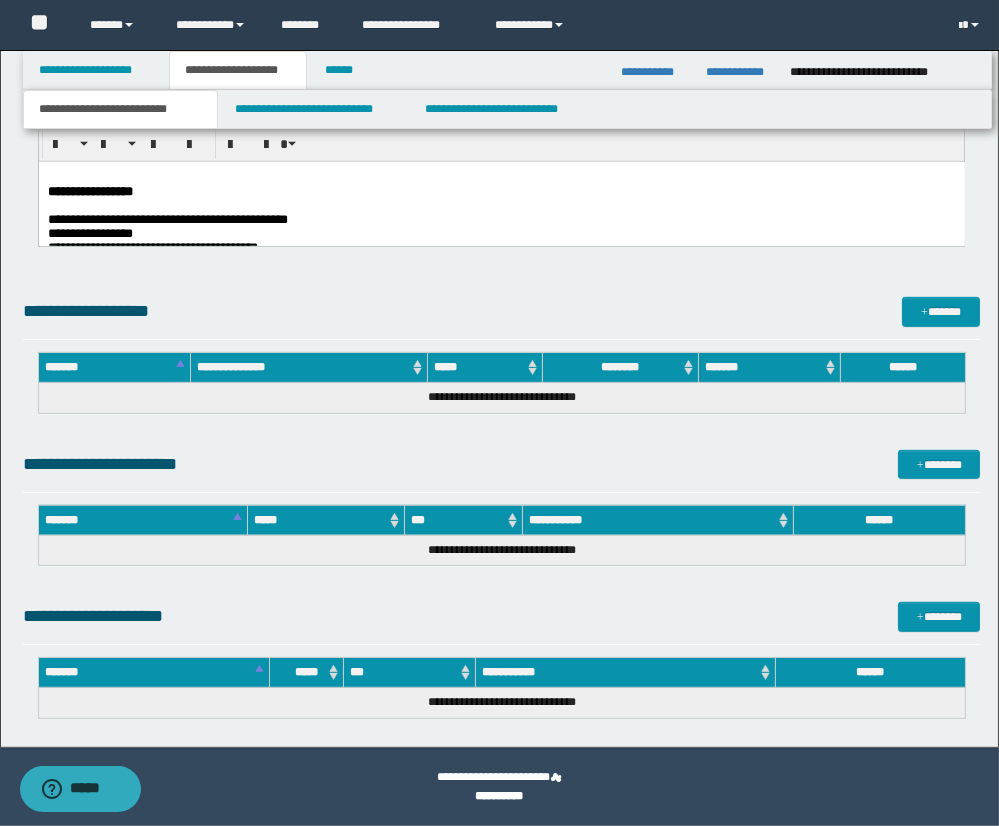 click at bounding box center [501, 205] 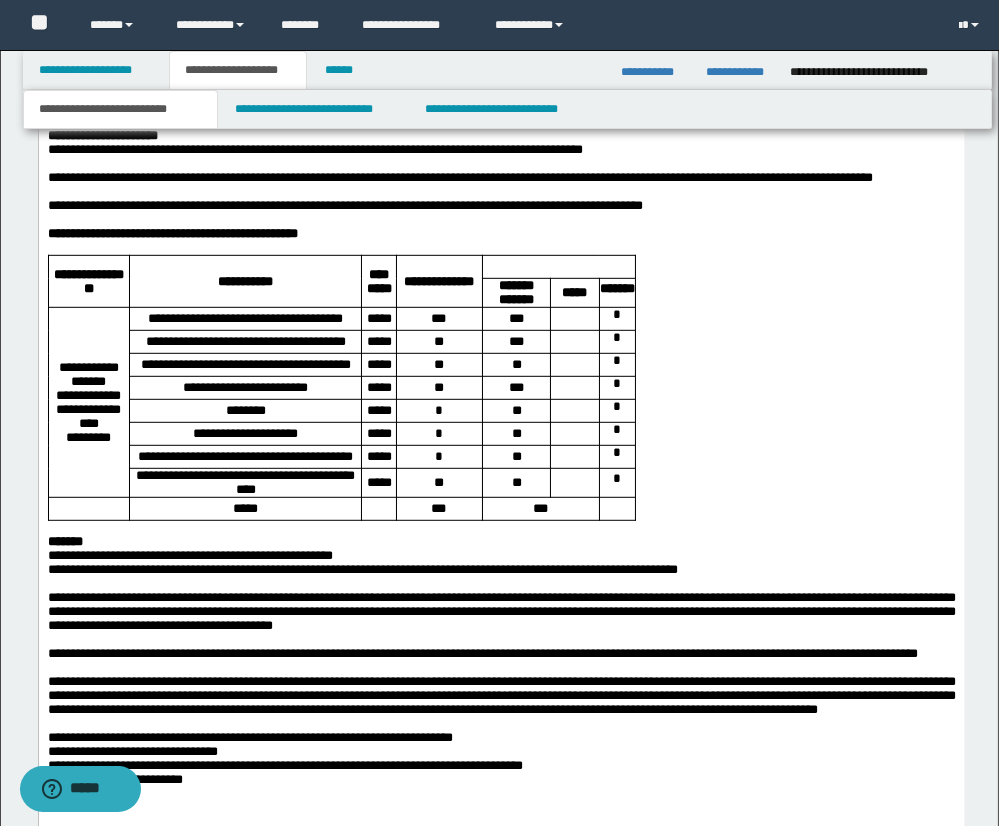 scroll, scrollTop: 1789, scrollLeft: 0, axis: vertical 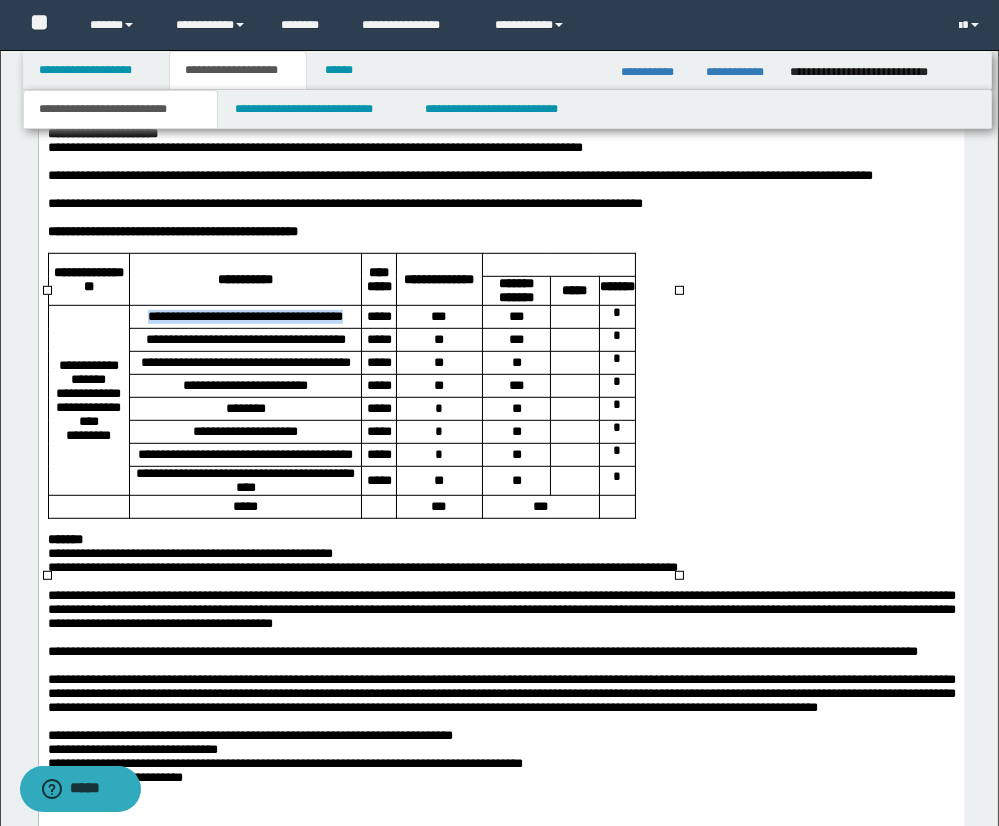 drag, startPoint x: 146, startPoint y: 359, endPoint x: 356, endPoint y: 355, distance: 210.03809 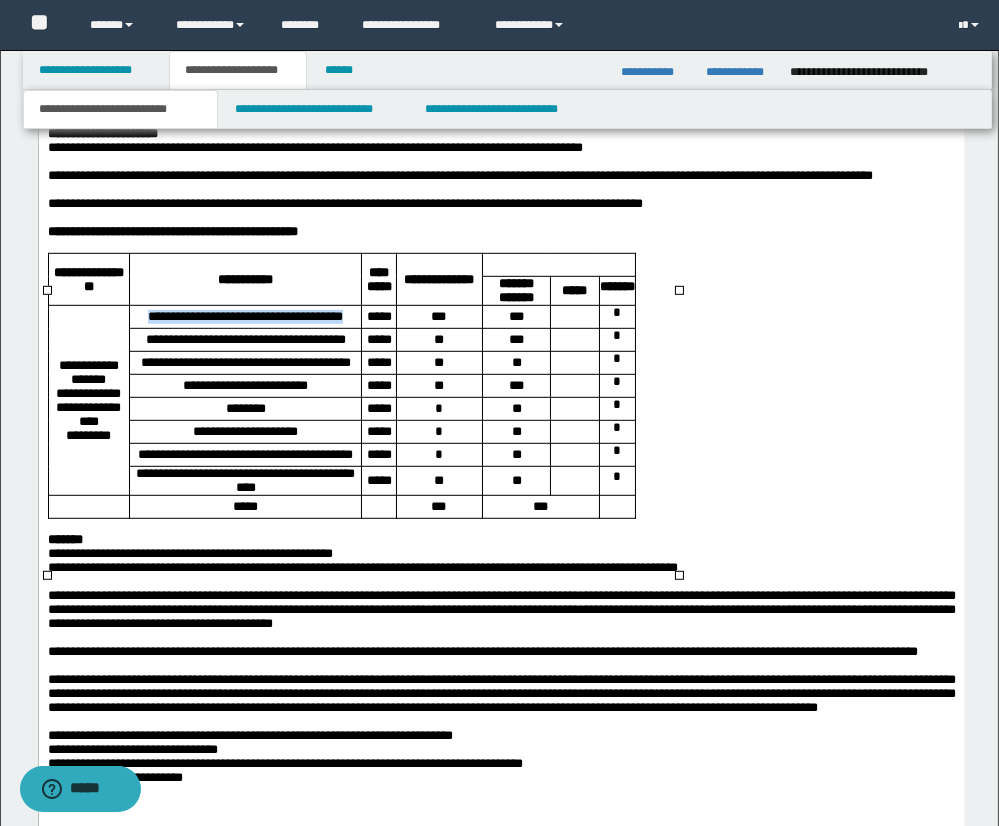 click on "**********" at bounding box center (245, 317) 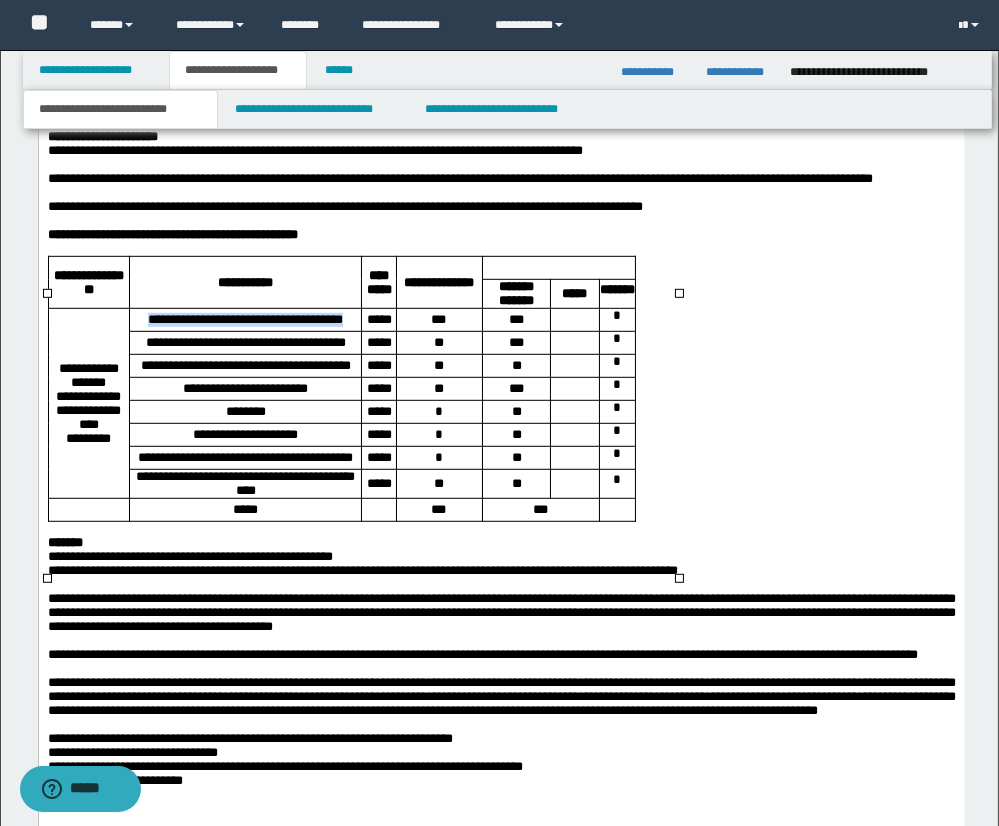 copy on "**********" 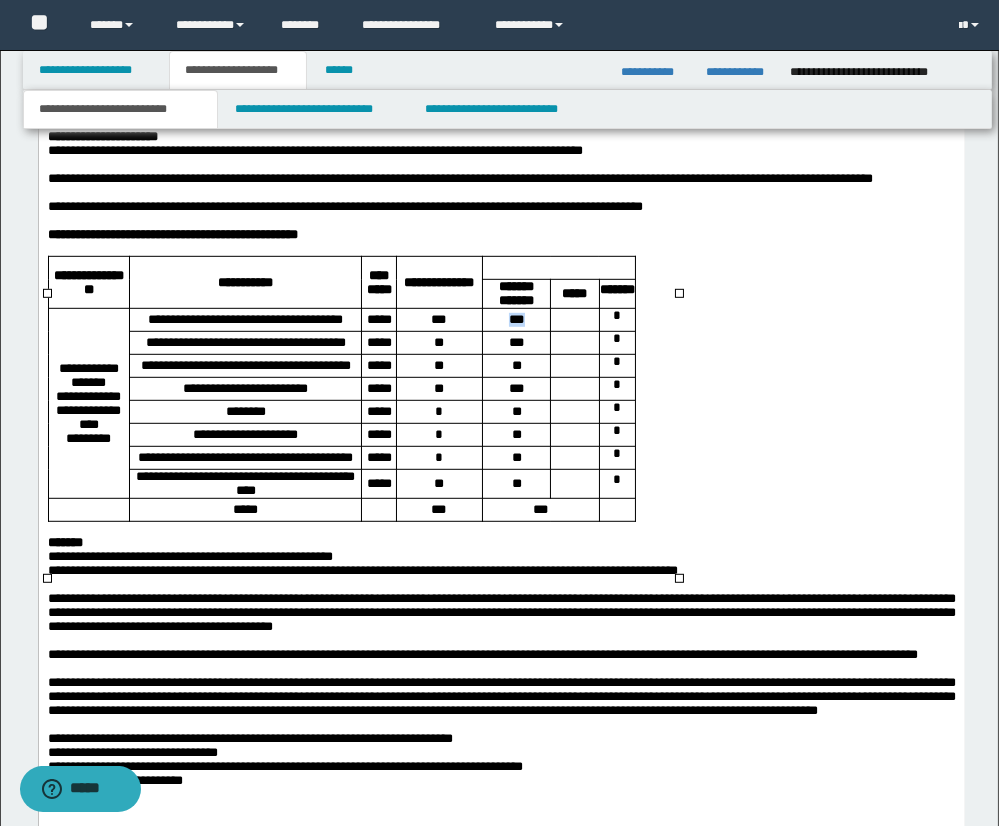 drag, startPoint x: 518, startPoint y: 365, endPoint x: 542, endPoint y: 362, distance: 24.186773 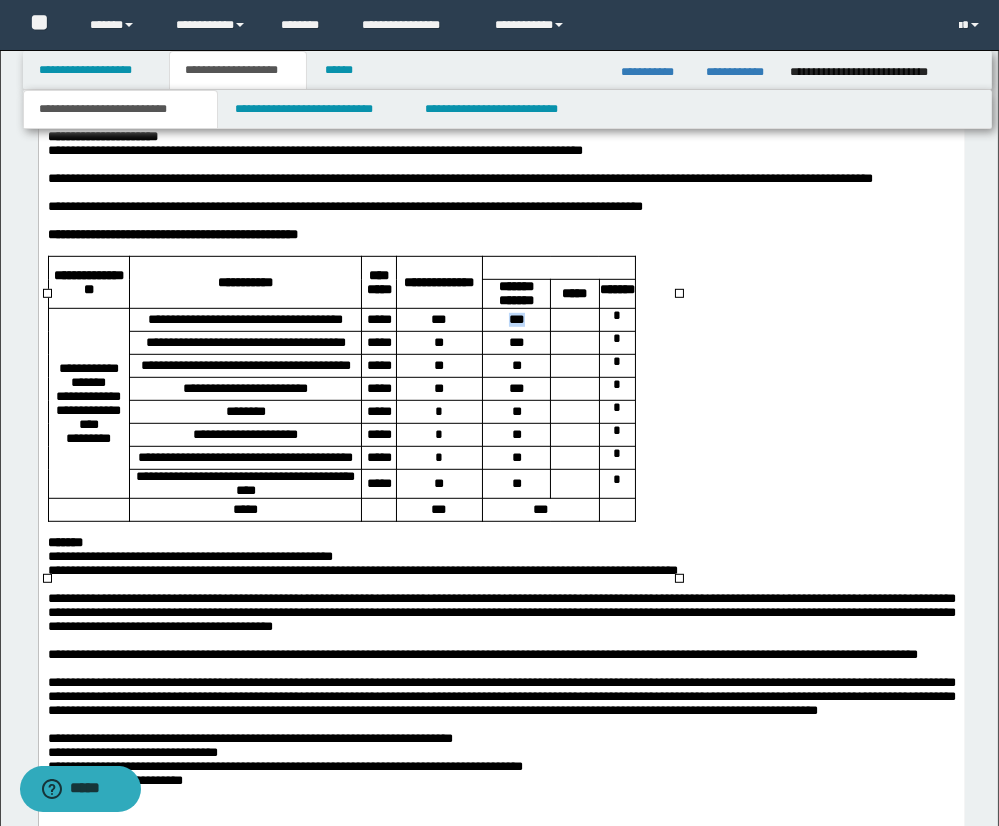 click on "***" at bounding box center (515, 320) 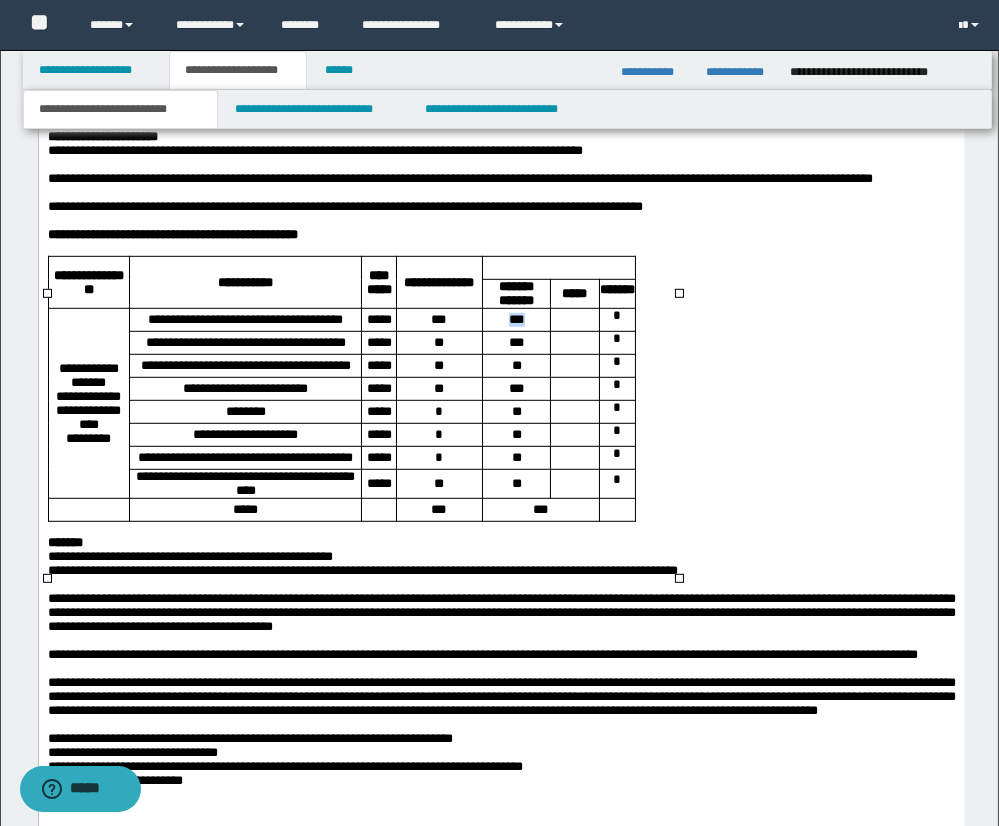 copy on "***" 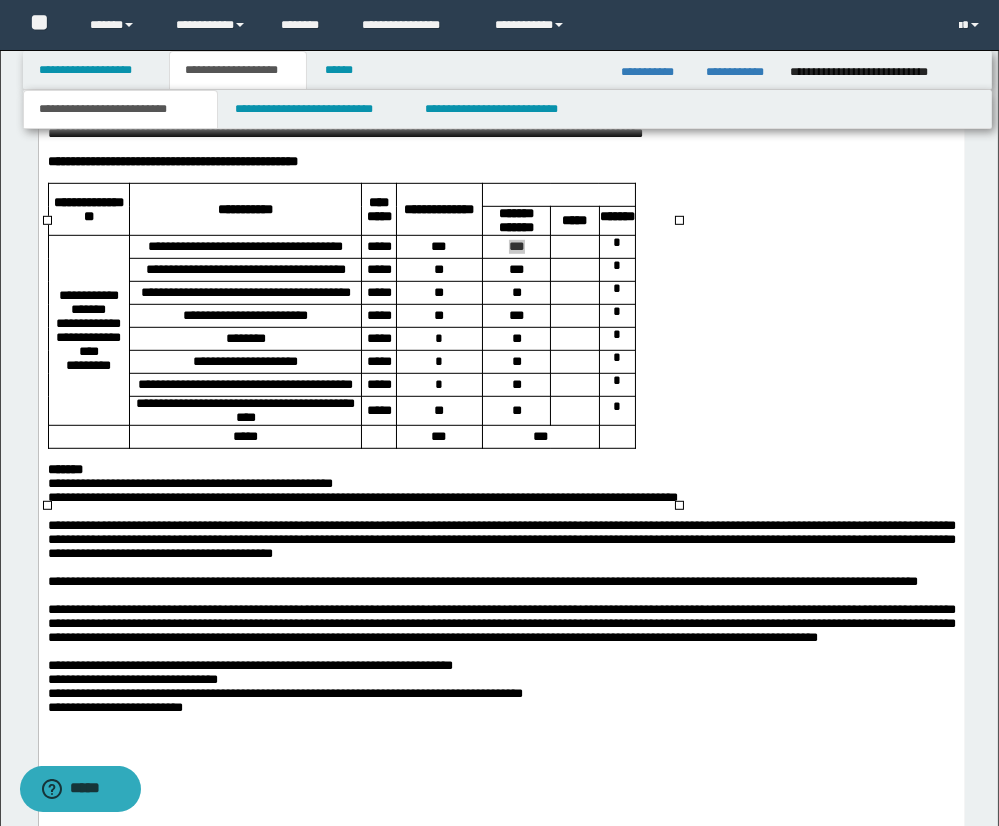 scroll, scrollTop: 1862, scrollLeft: 0, axis: vertical 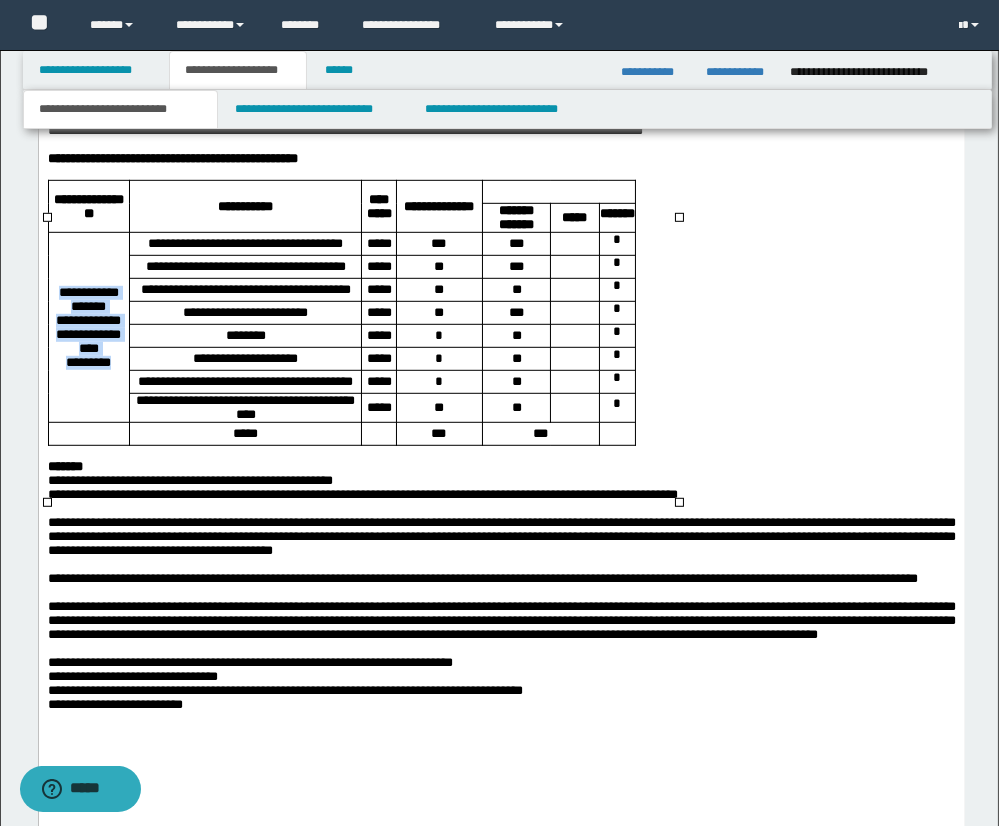 drag, startPoint x: 61, startPoint y: 339, endPoint x: 115, endPoint y: 418, distance: 95.692215 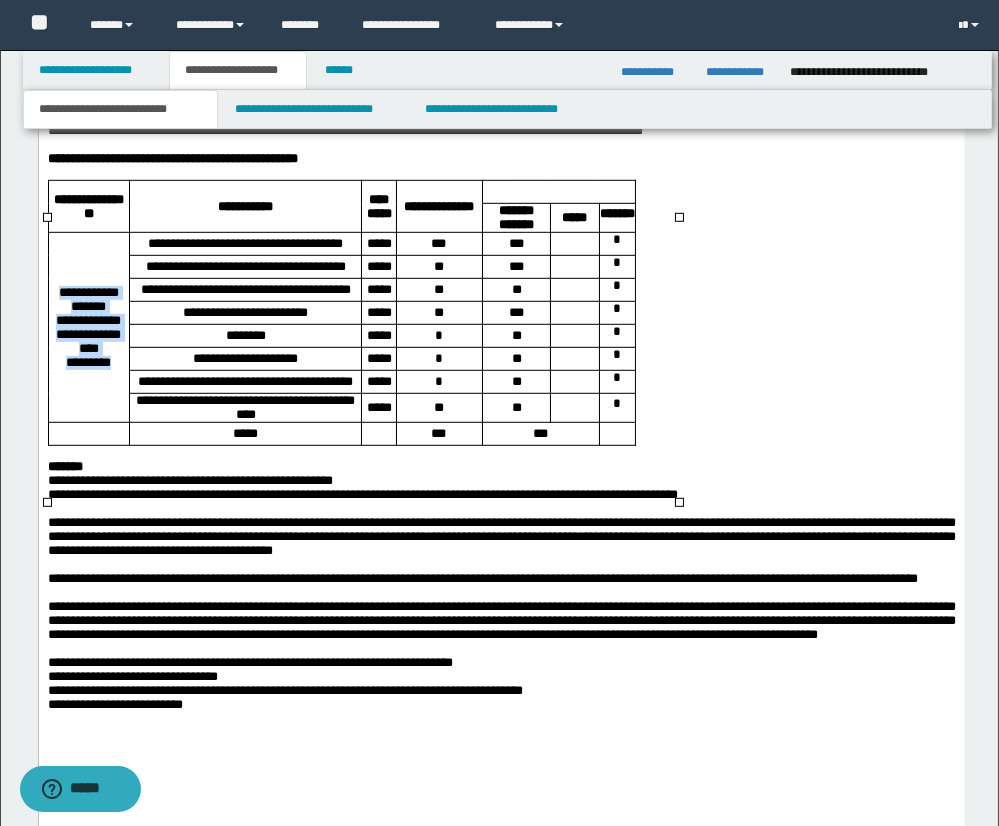 click on "**********" at bounding box center [87, 328] 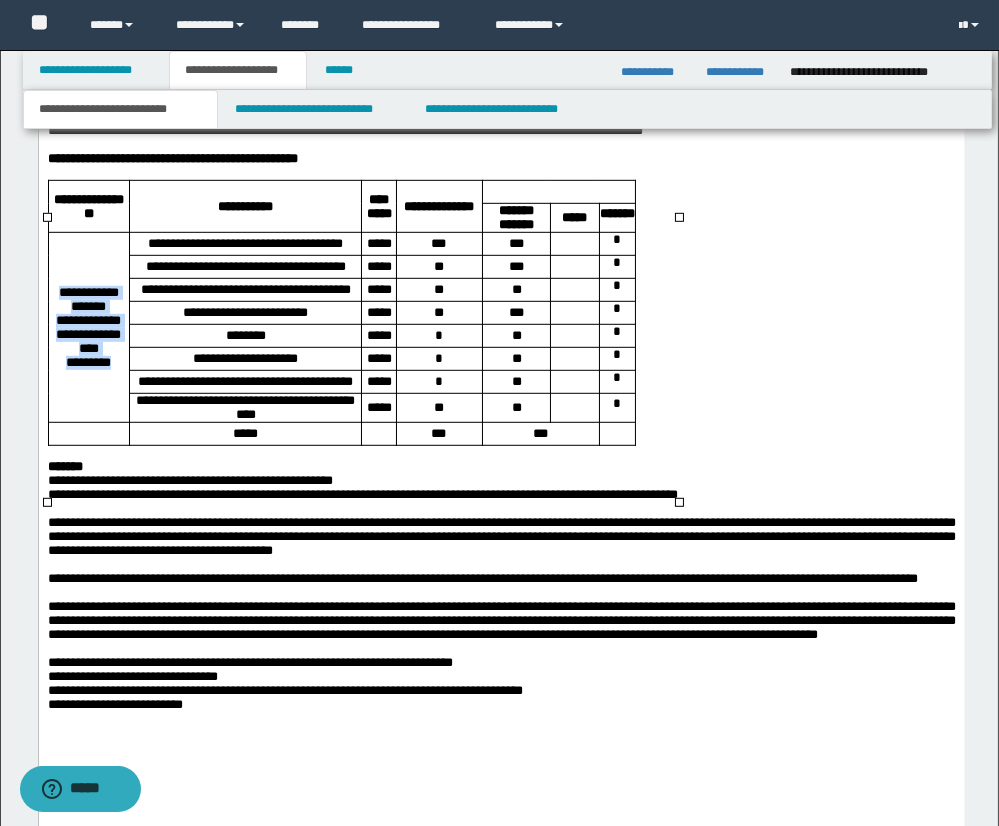 copy on "**********" 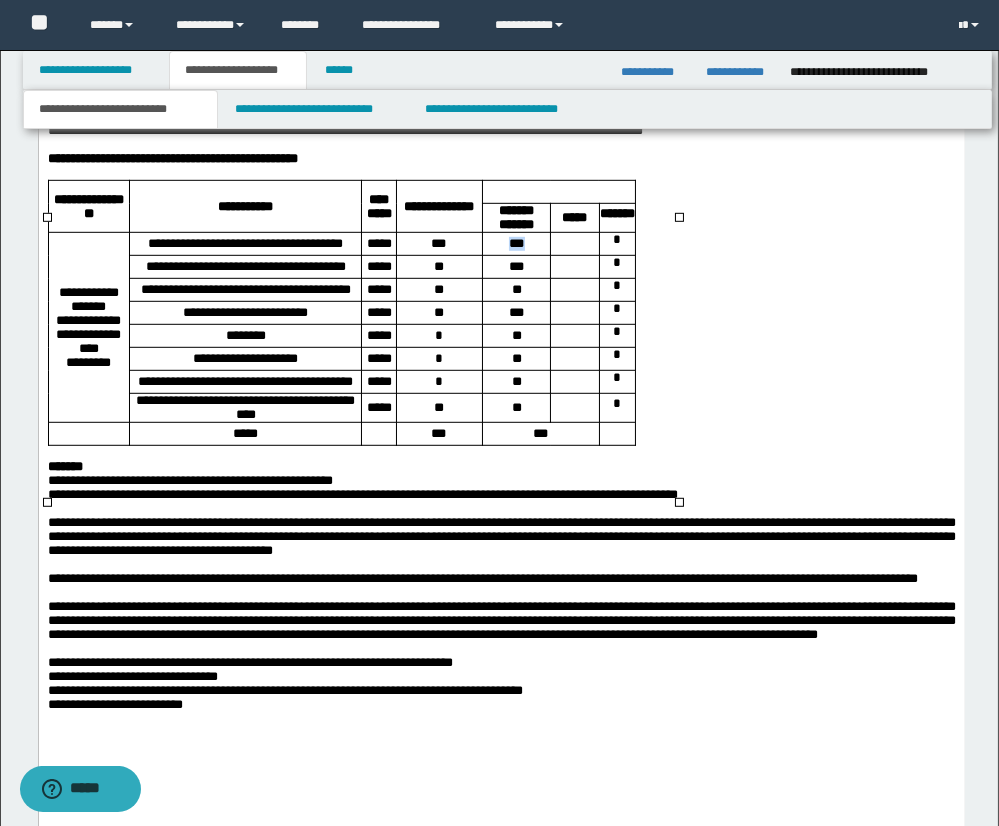 drag, startPoint x: 518, startPoint y: 284, endPoint x: 557, endPoint y: 285, distance: 39.012817 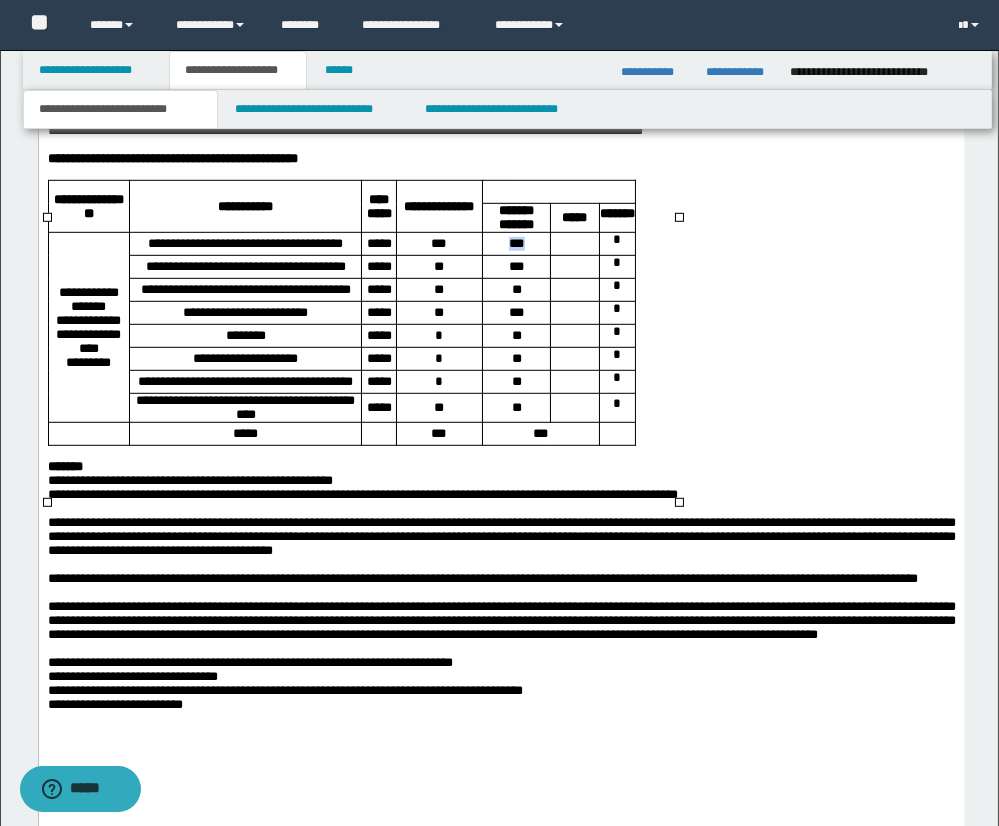 click on "***" at bounding box center [515, 244] 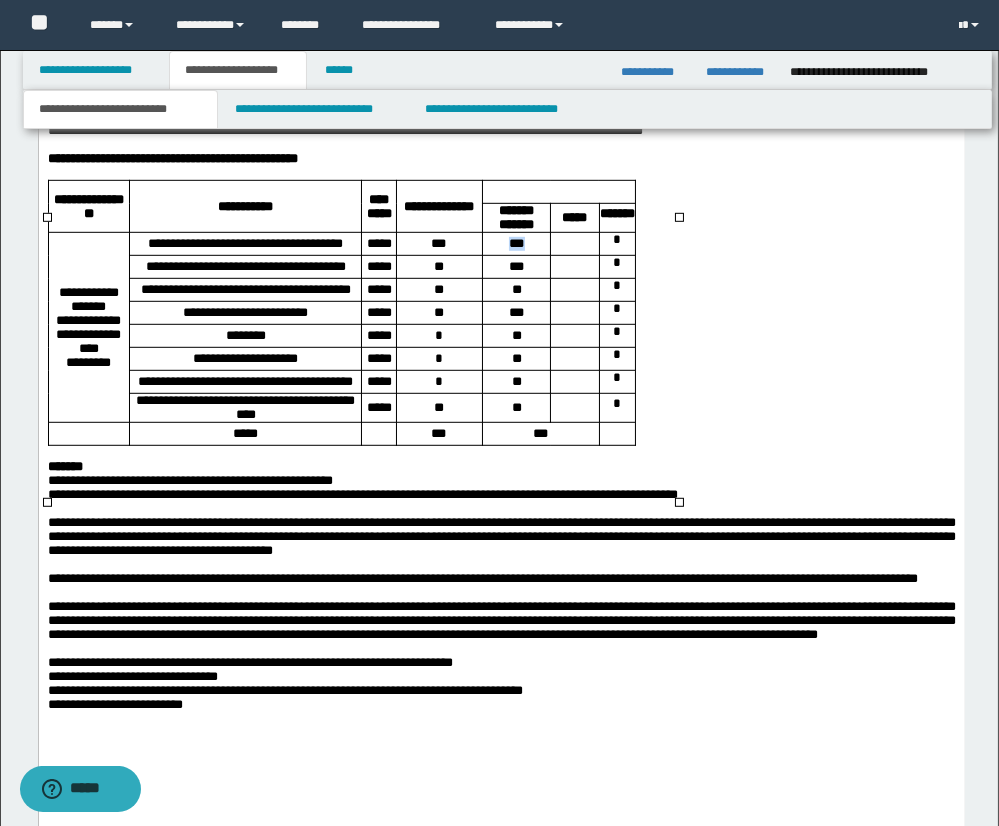 copy on "***" 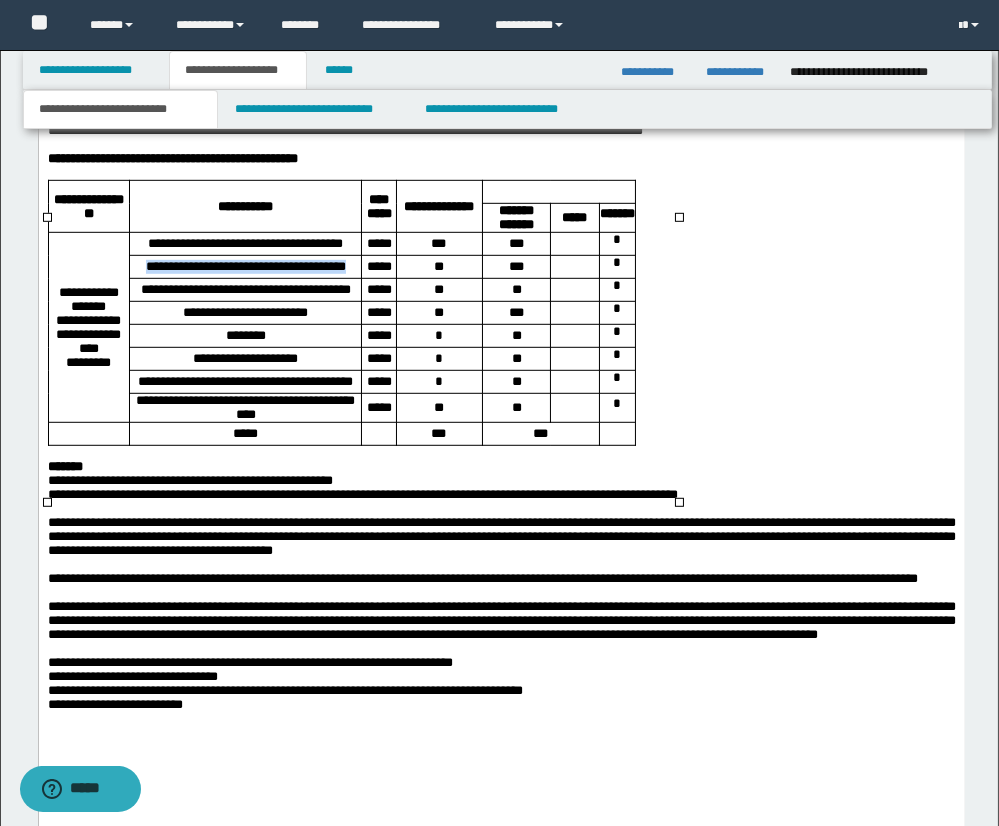 drag, startPoint x: 139, startPoint y: 312, endPoint x: 360, endPoint y: 309, distance: 221.02036 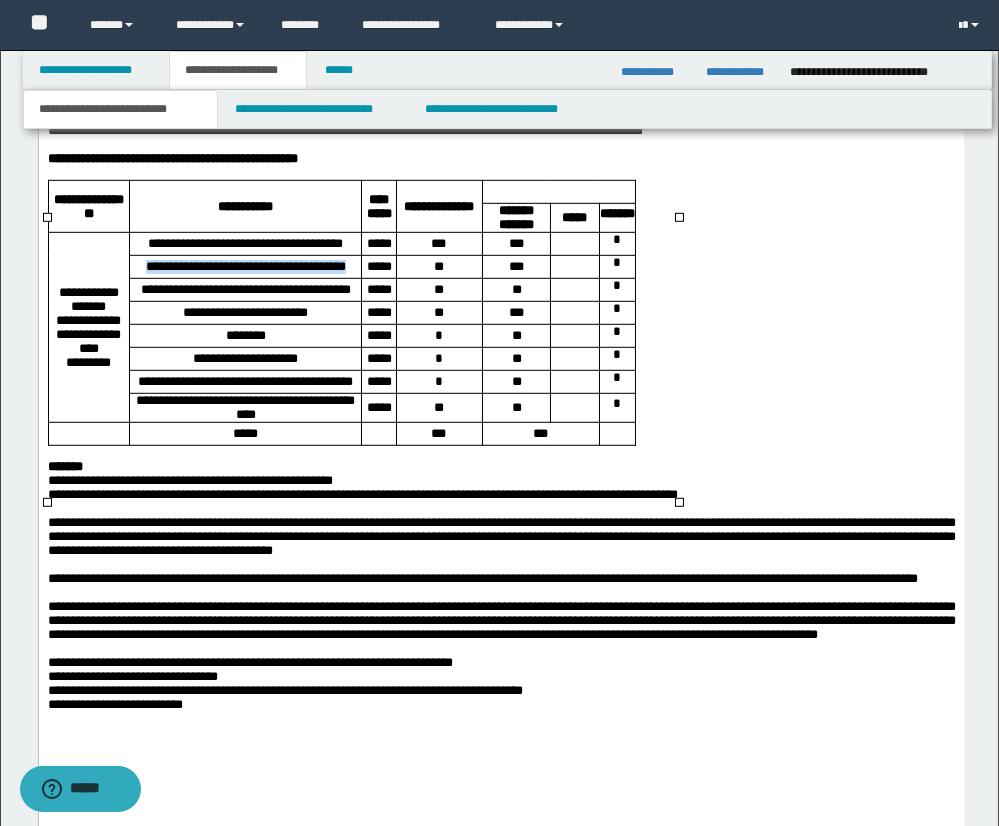 click on "**********" at bounding box center [245, 267] 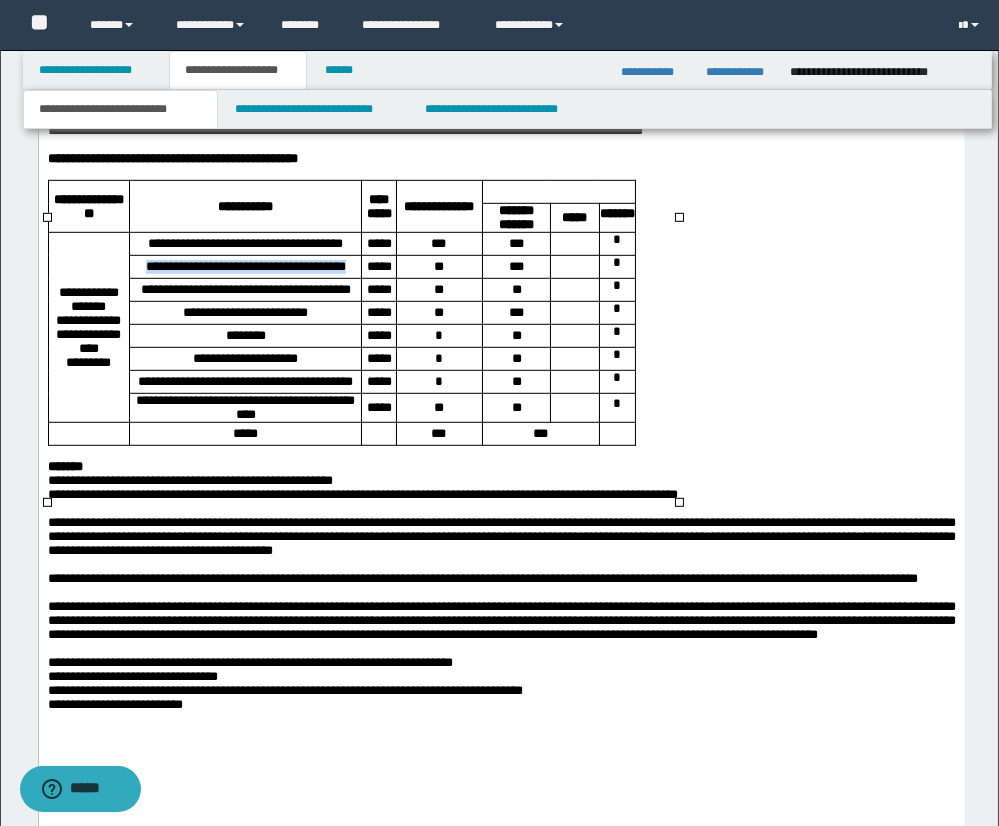 copy on "**********" 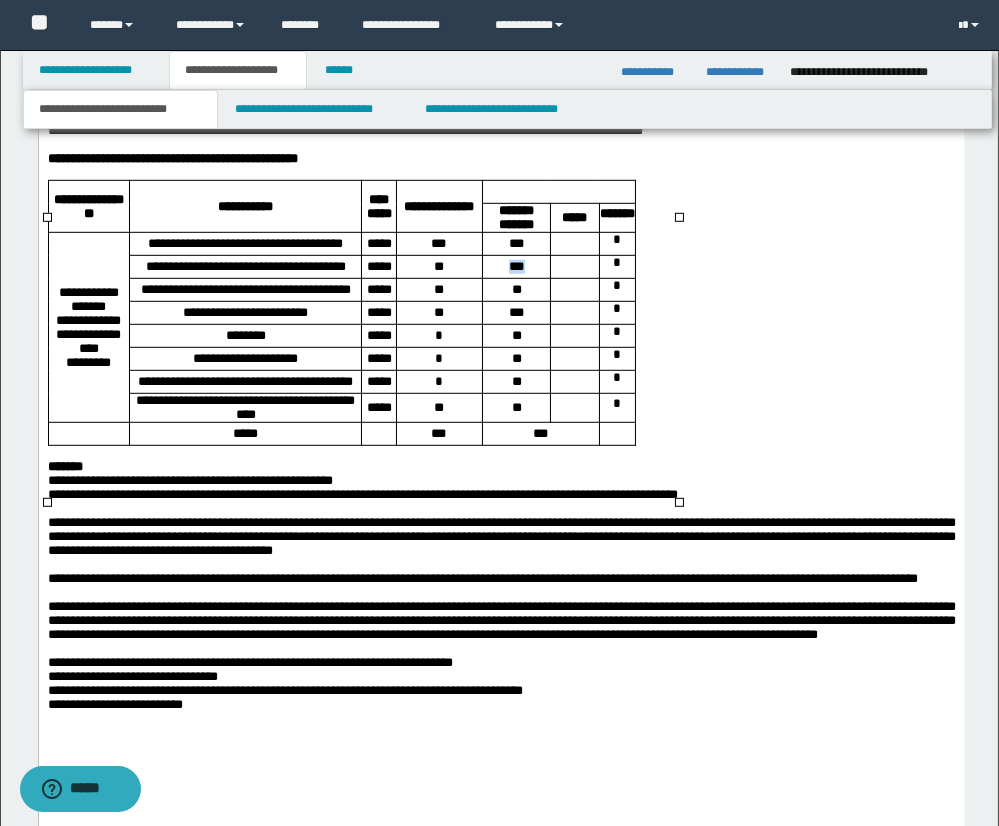 drag, startPoint x: 520, startPoint y: 307, endPoint x: 545, endPoint y: 308, distance: 25.019993 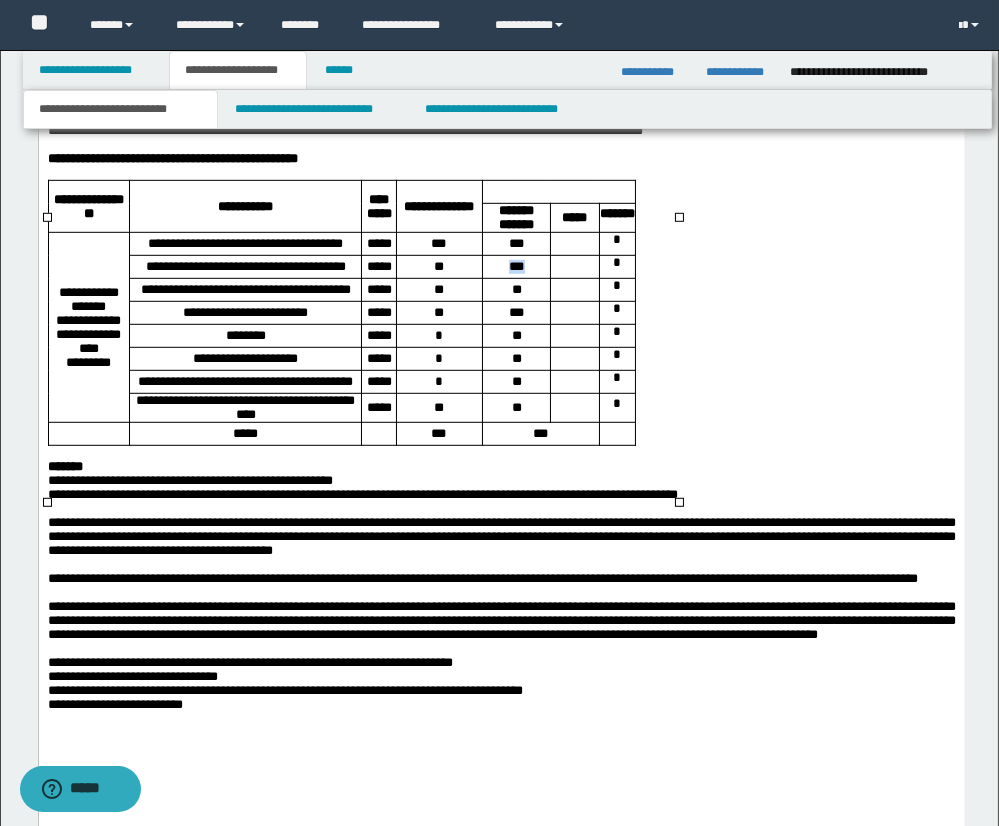 click on "***" at bounding box center (515, 267) 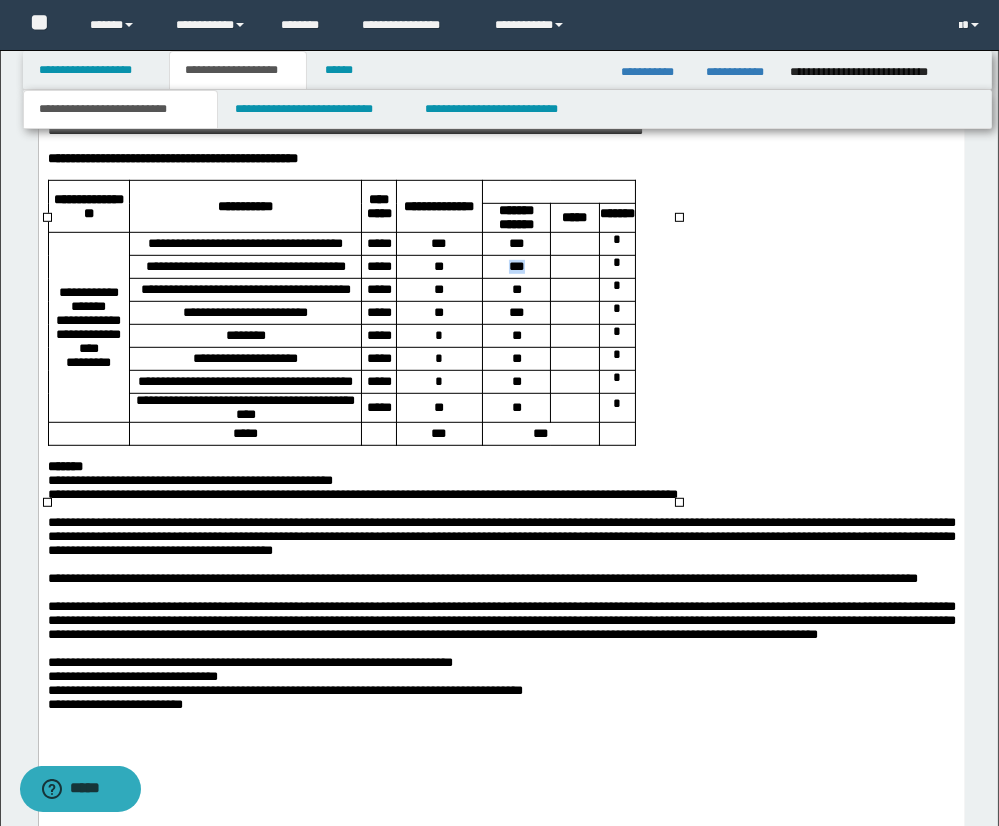 copy on "***" 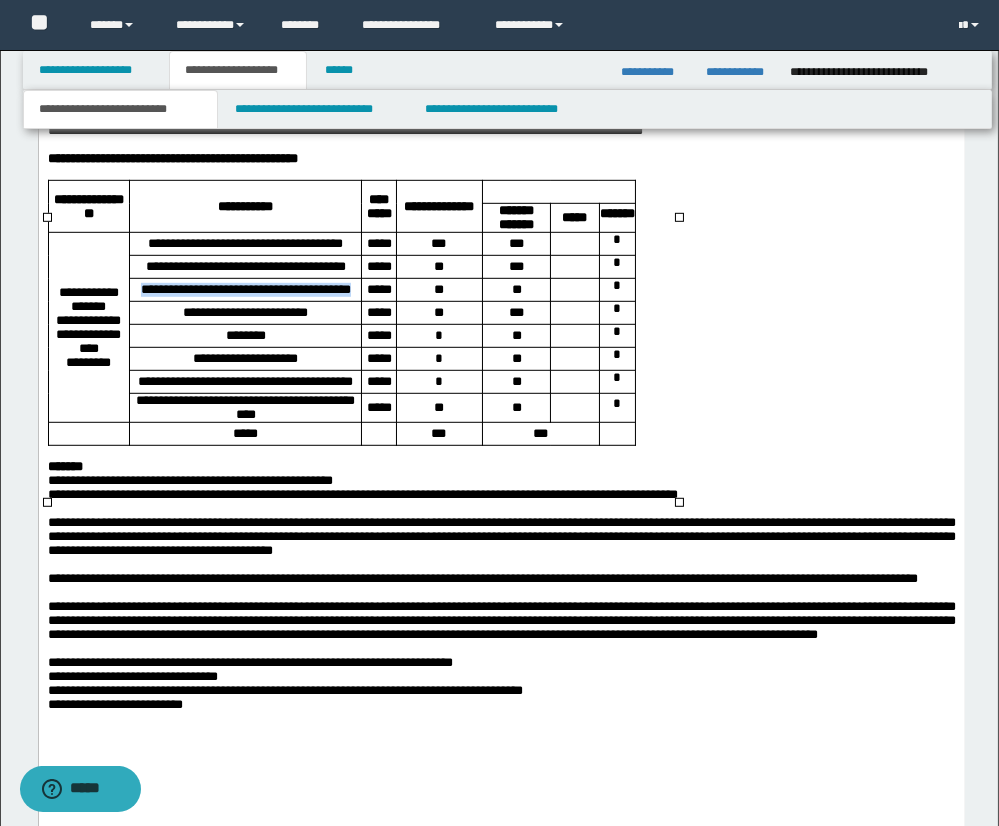 drag, startPoint x: 142, startPoint y: 333, endPoint x: 354, endPoint y: 326, distance: 212.11554 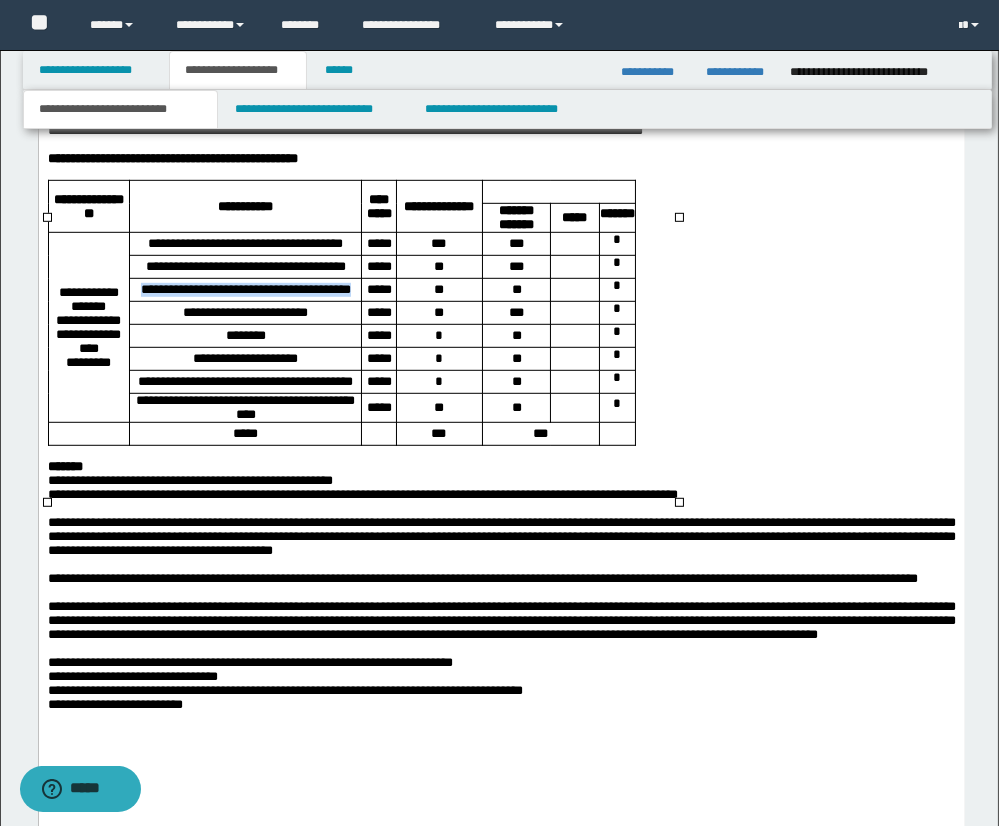 click on "**********" at bounding box center (245, 289) 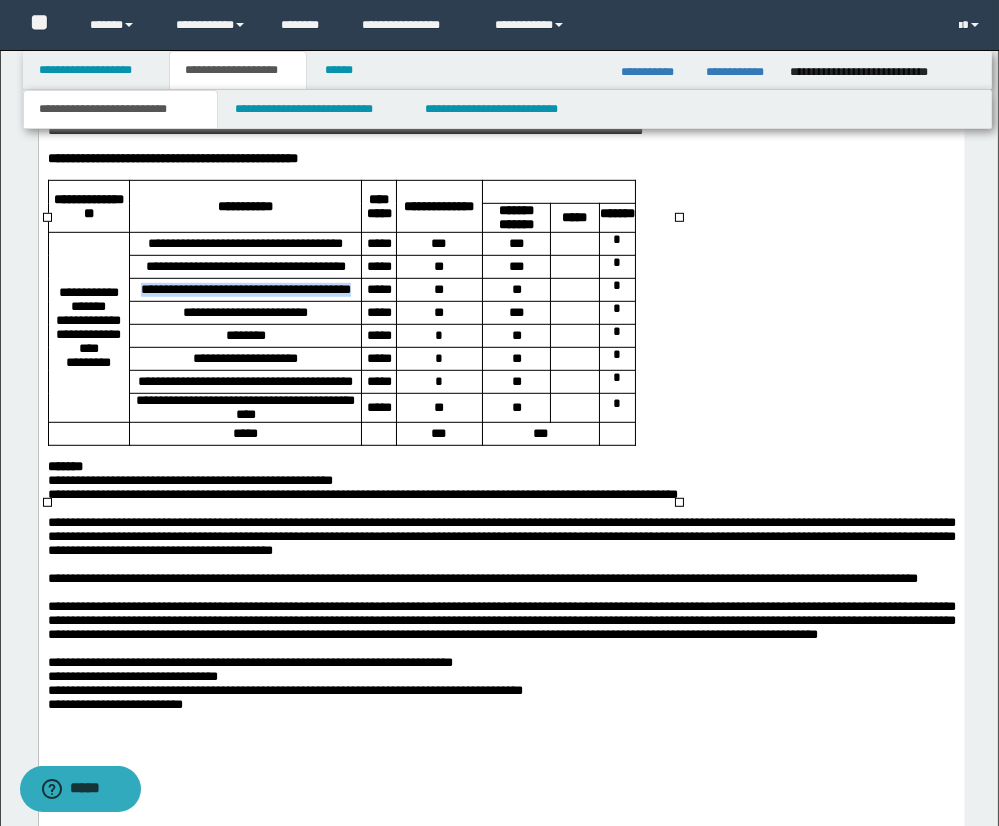 copy on "**********" 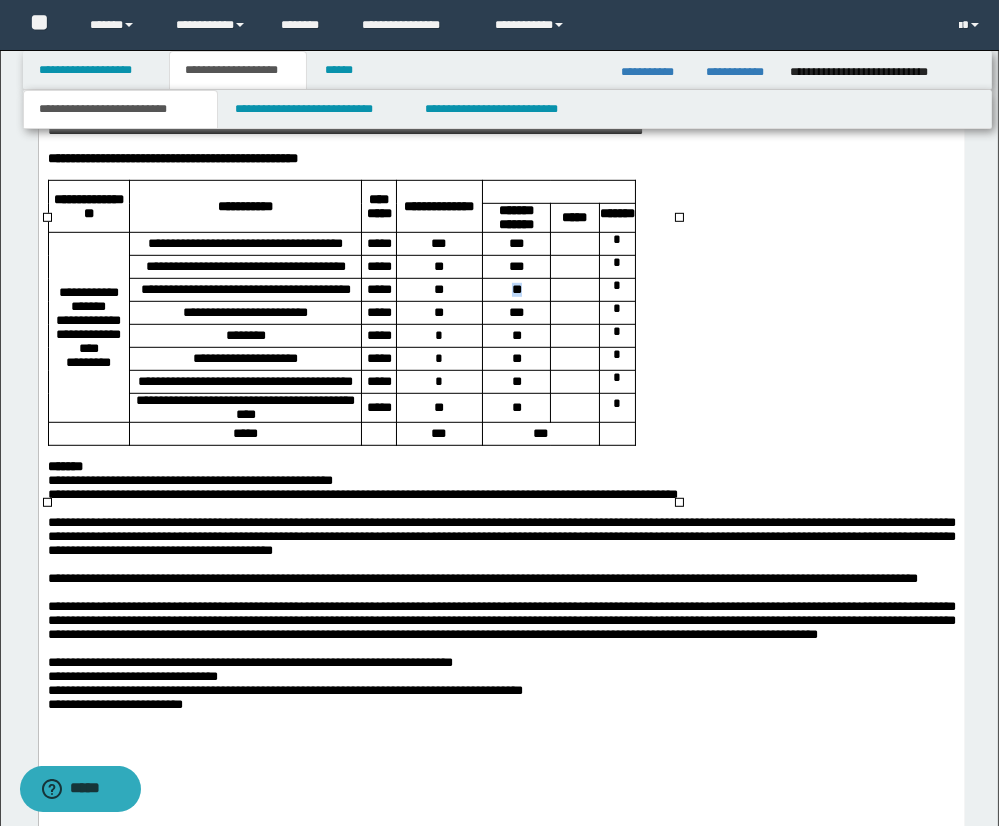 drag, startPoint x: 523, startPoint y: 335, endPoint x: 542, endPoint y: 333, distance: 19.104973 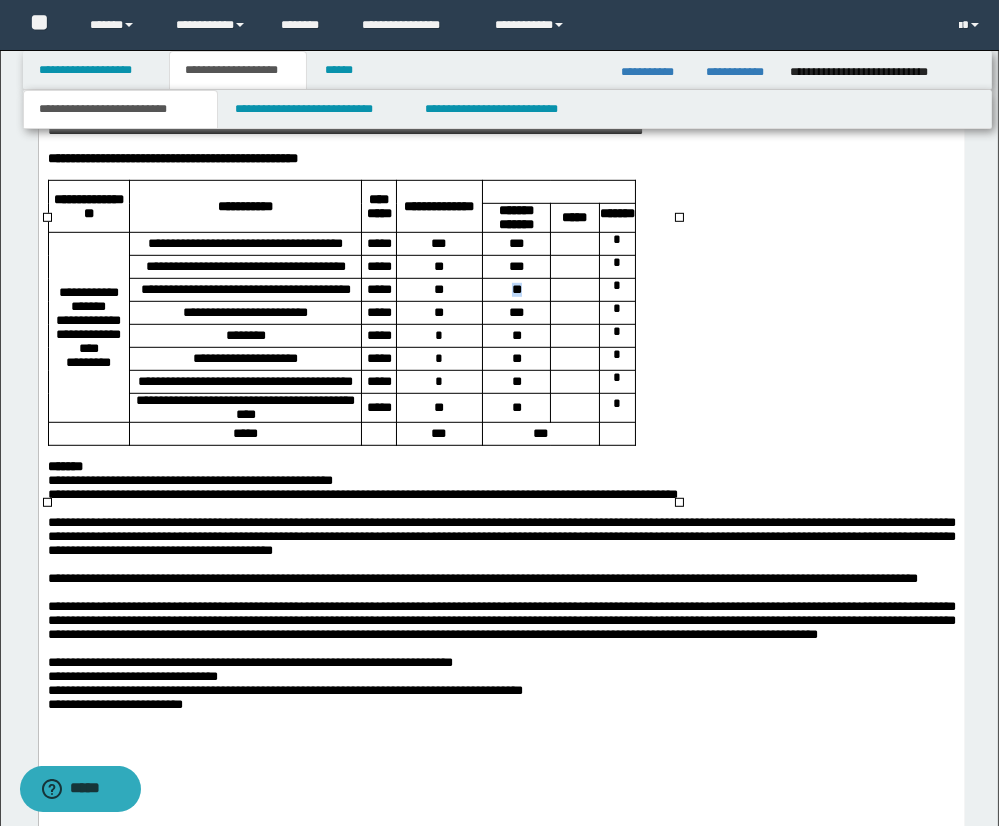 click on "**" at bounding box center (515, 290) 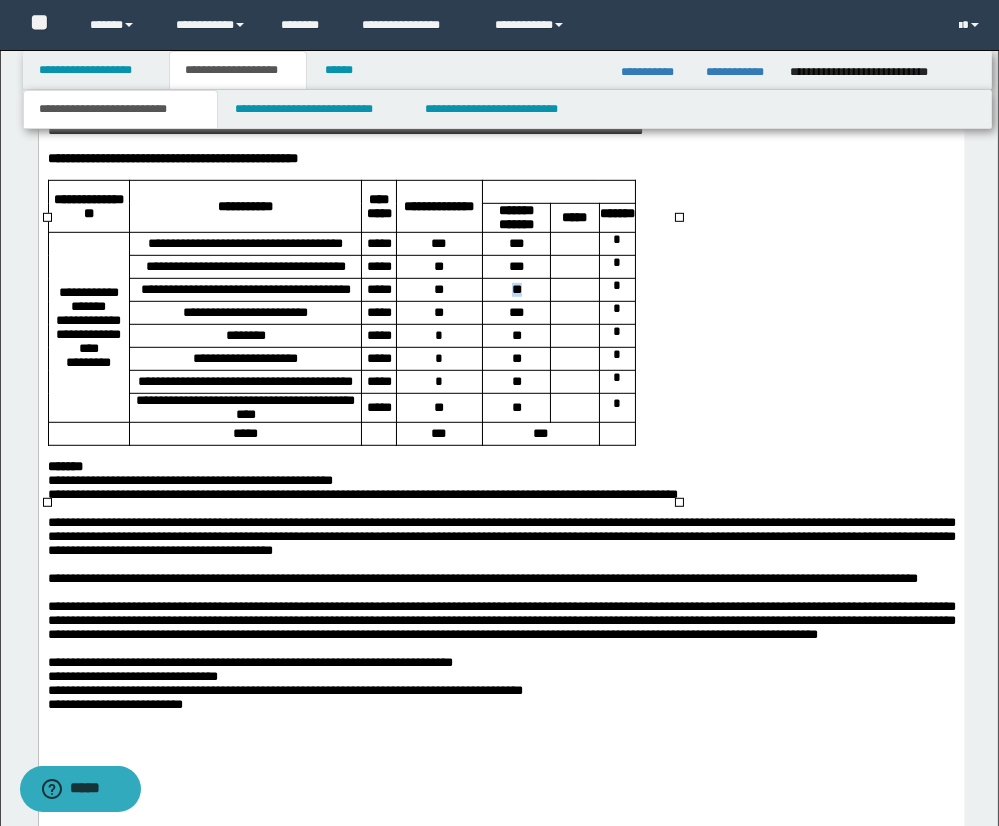 copy on "**" 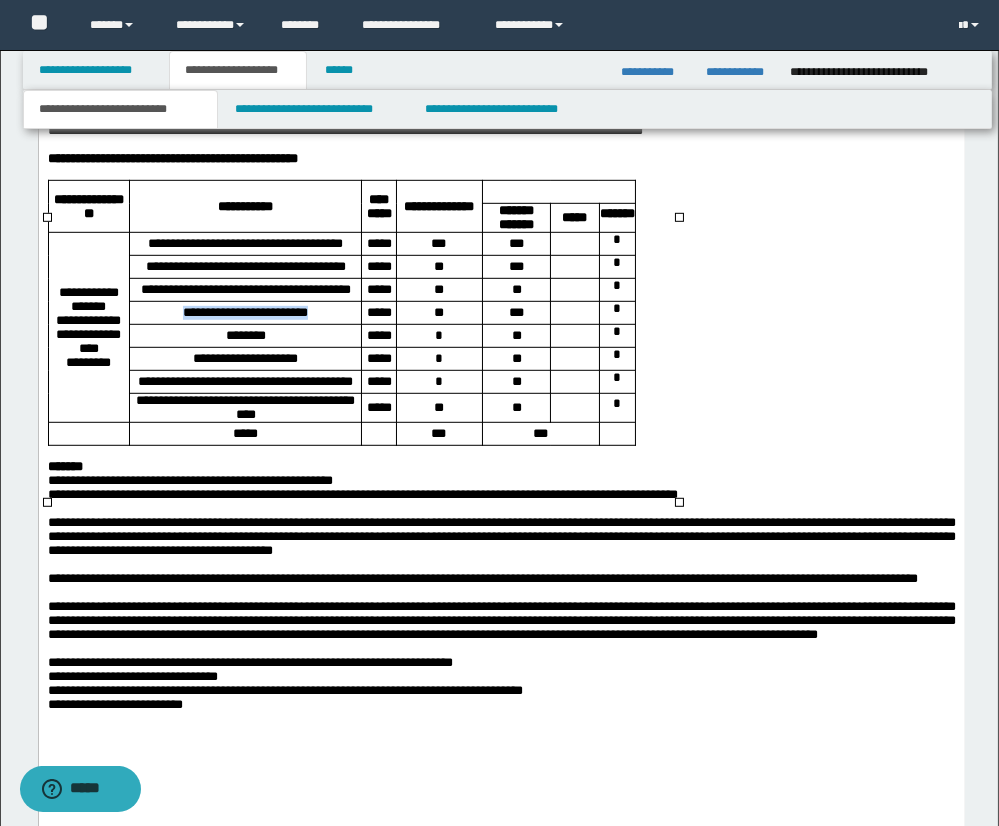 drag, startPoint x: 214, startPoint y: 359, endPoint x: 315, endPoint y: 356, distance: 101.04455 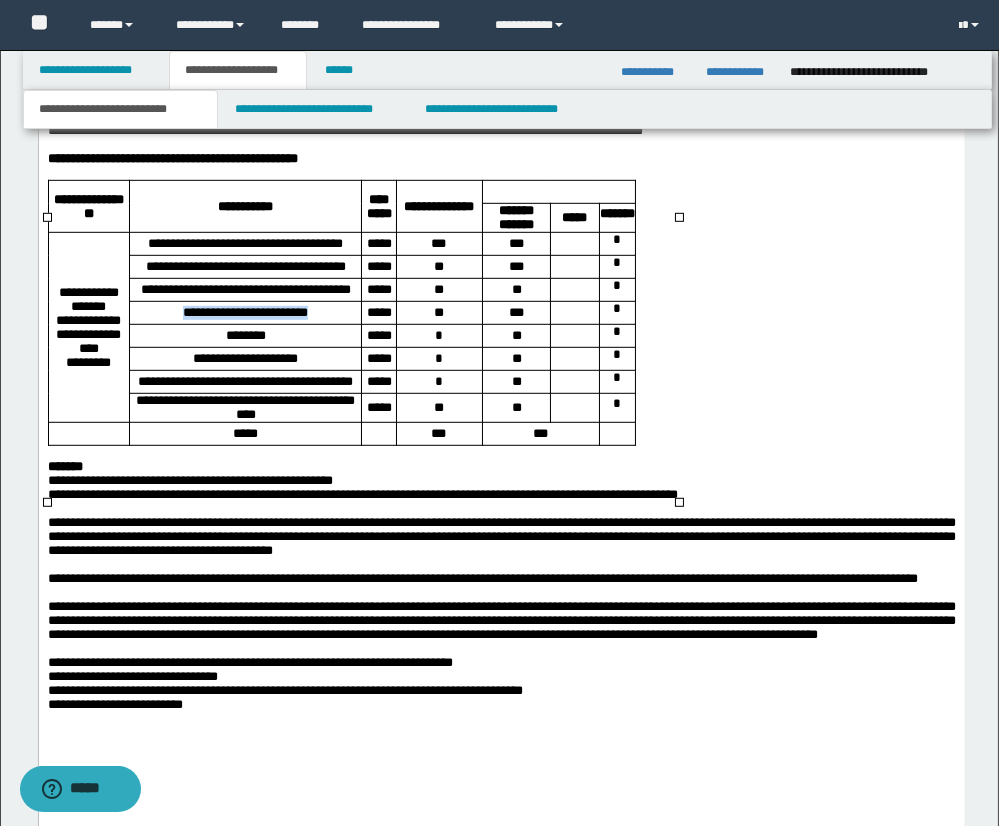 click on "**********" at bounding box center [245, 313] 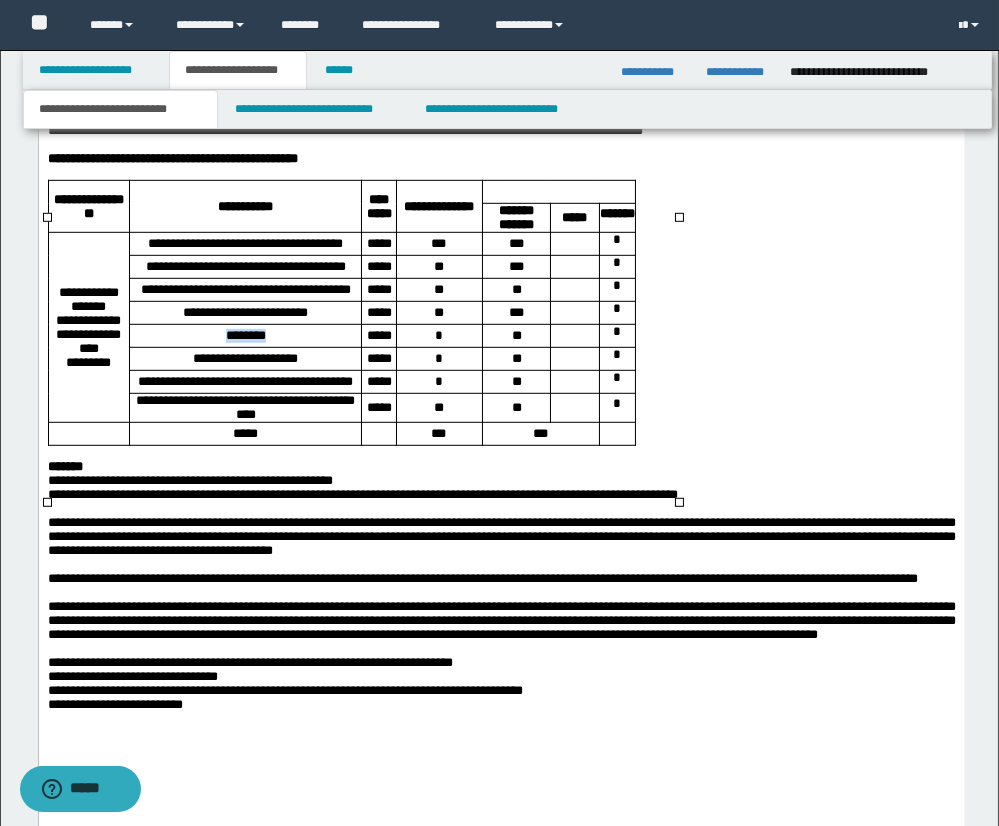 drag, startPoint x: 224, startPoint y: 382, endPoint x: 280, endPoint y: 382, distance: 56 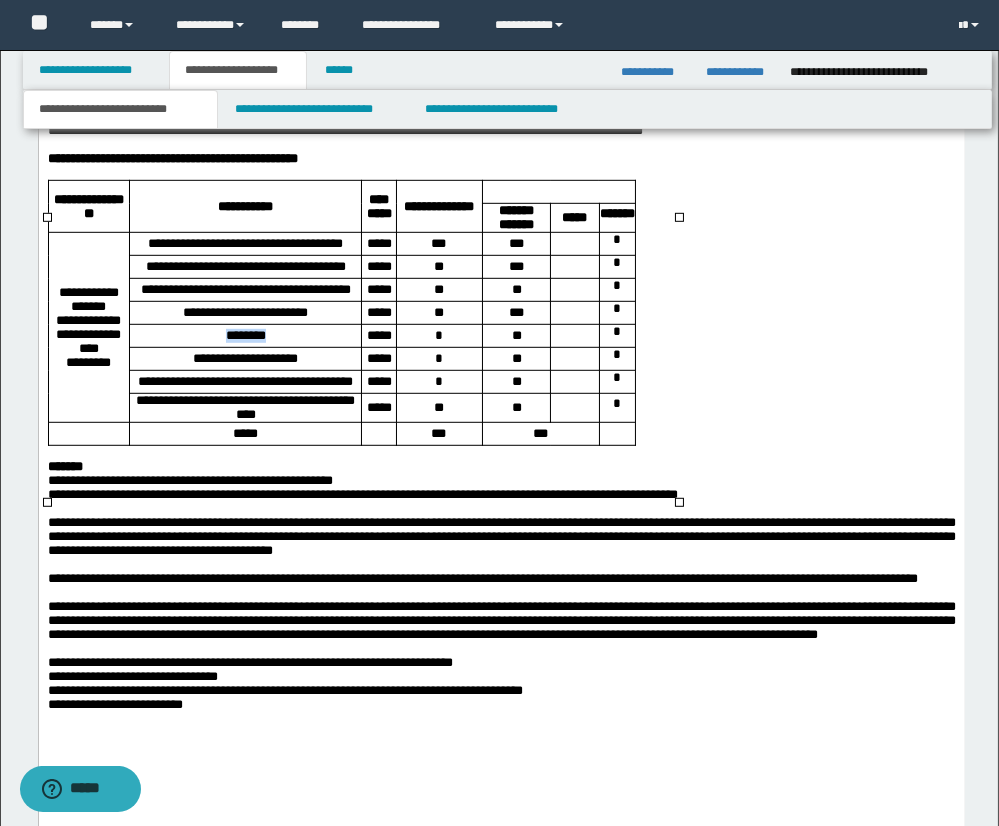 click on "********" at bounding box center (245, 336) 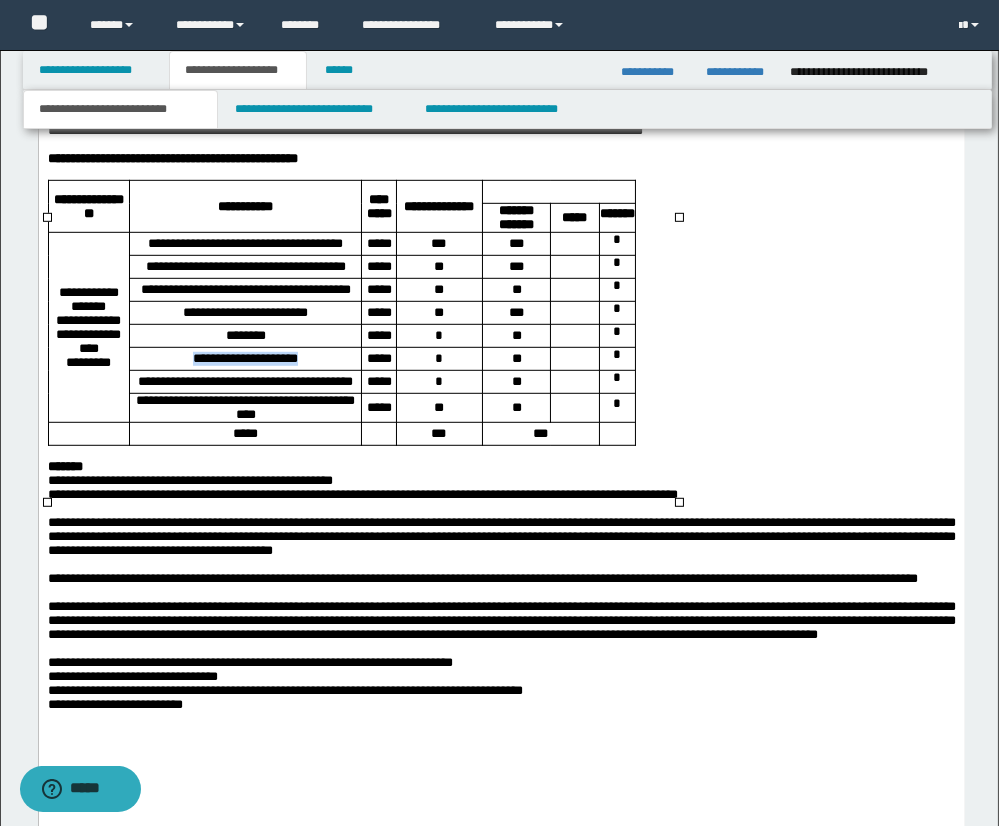 drag, startPoint x: 183, startPoint y: 405, endPoint x: 319, endPoint y: 407, distance: 136.01471 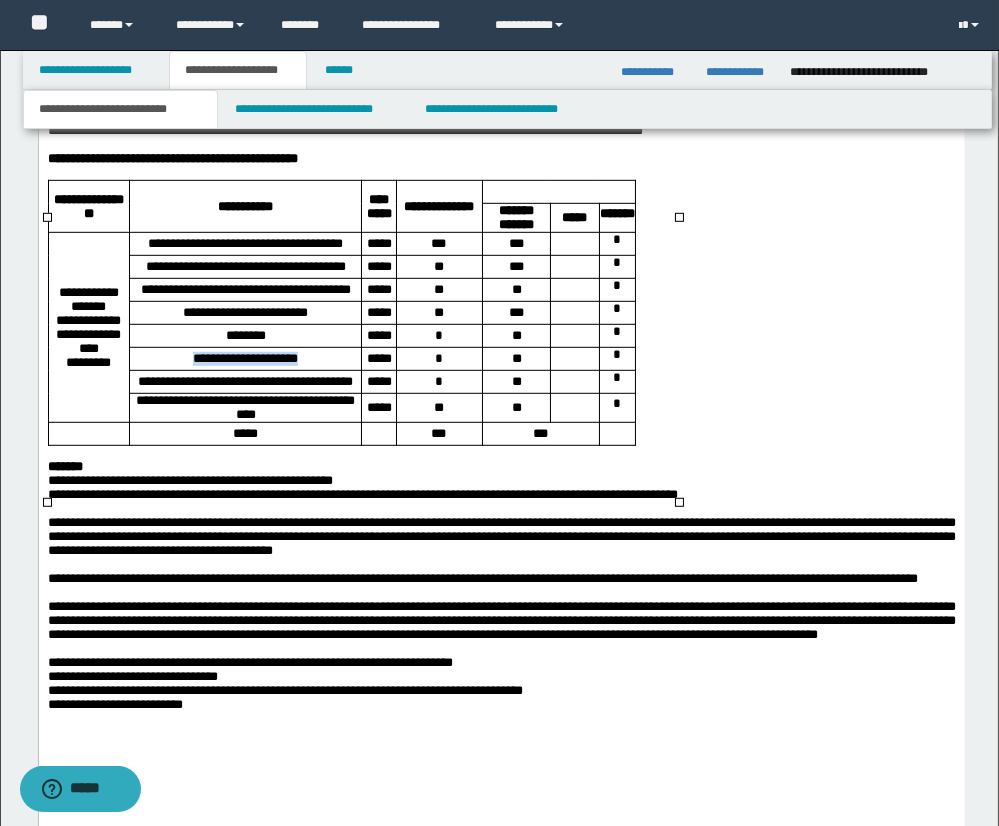 click on "**********" at bounding box center [245, 359] 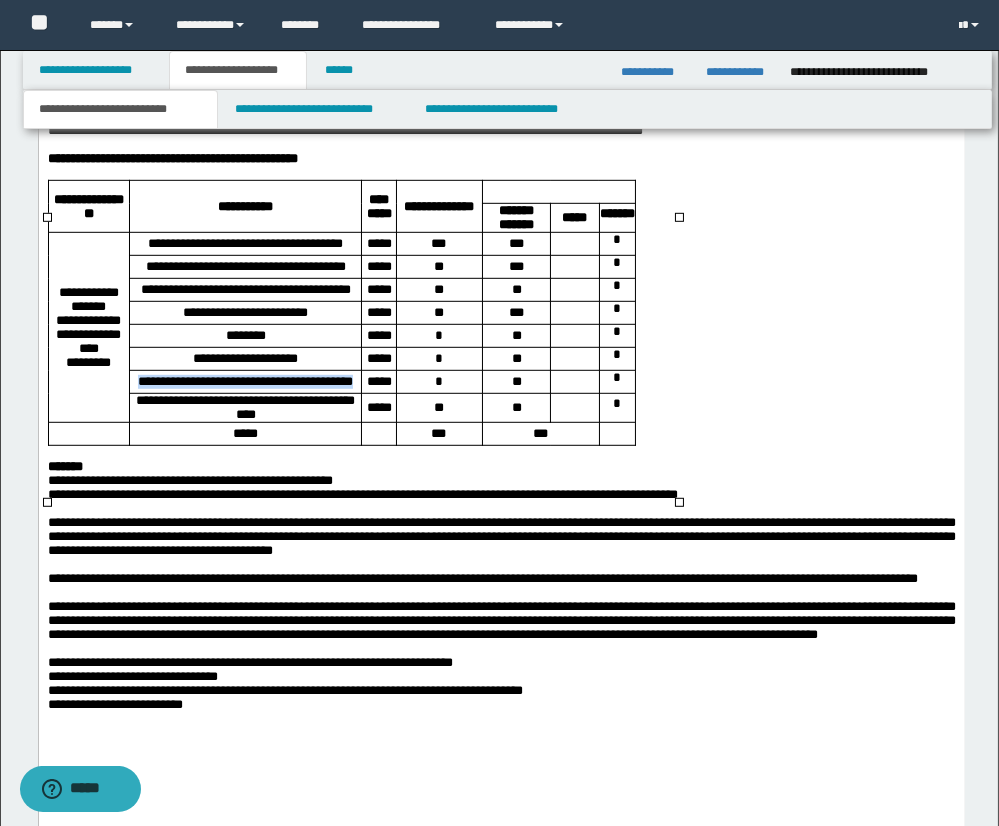 drag, startPoint x: 166, startPoint y: 430, endPoint x: 298, endPoint y: 434, distance: 132.0606 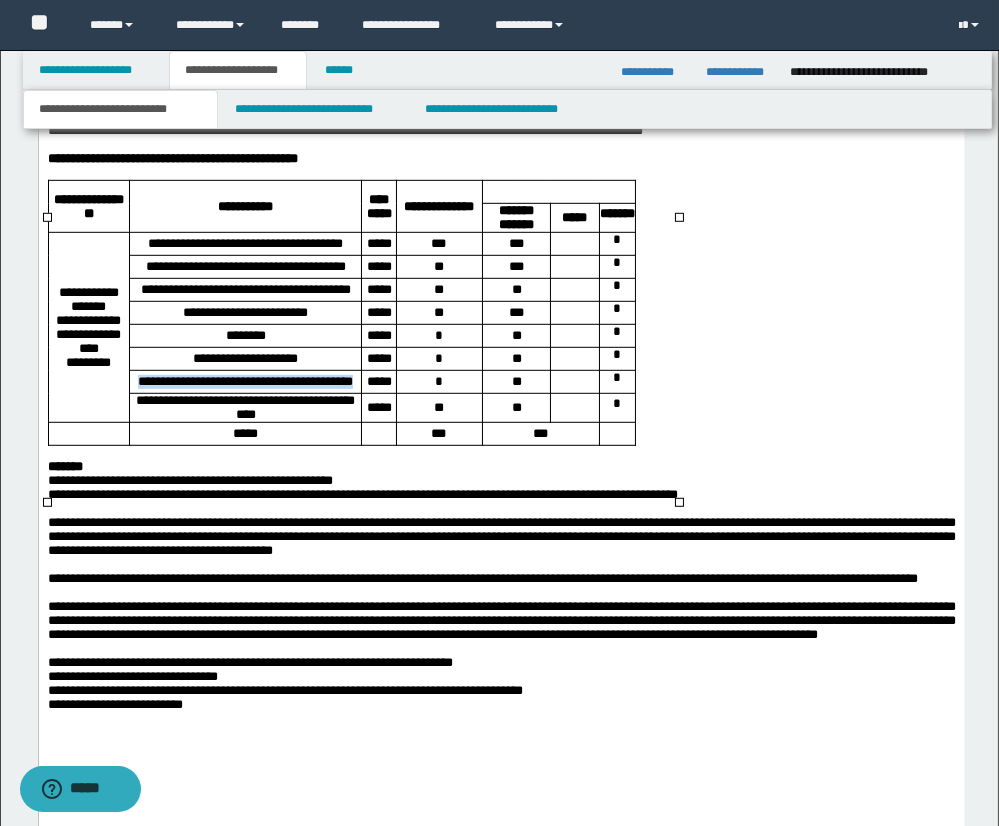 click on "**********" at bounding box center (245, 382) 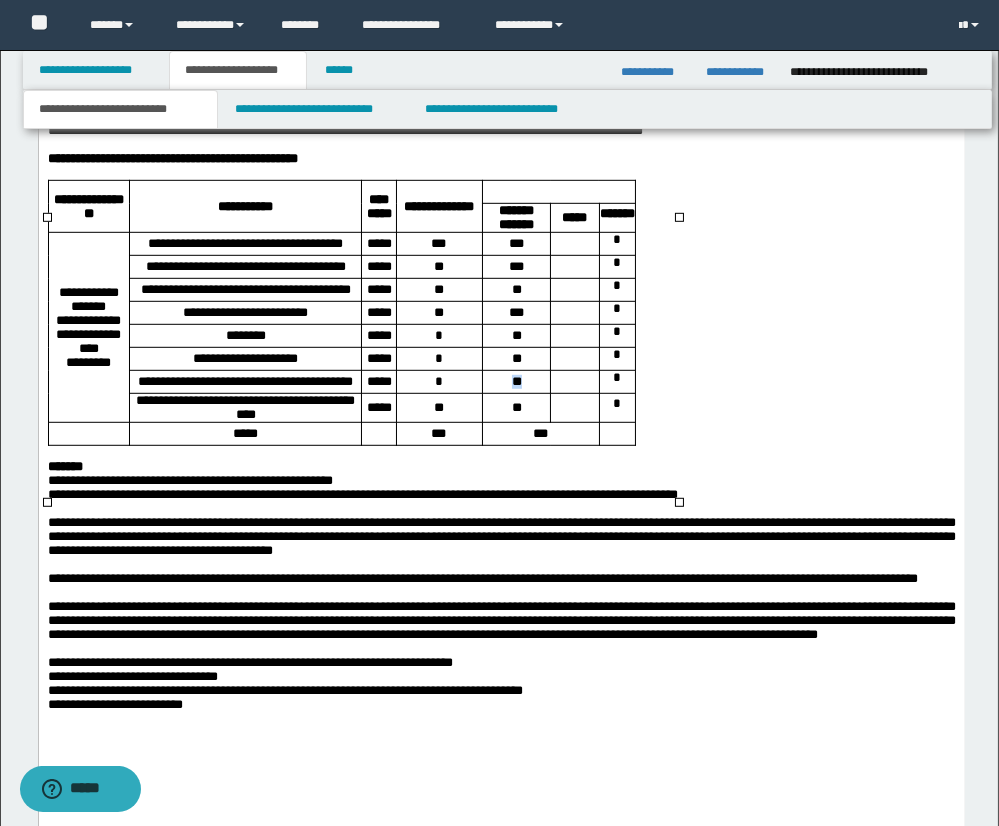 drag, startPoint x: 522, startPoint y: 433, endPoint x: 539, endPoint y: 428, distance: 17.720045 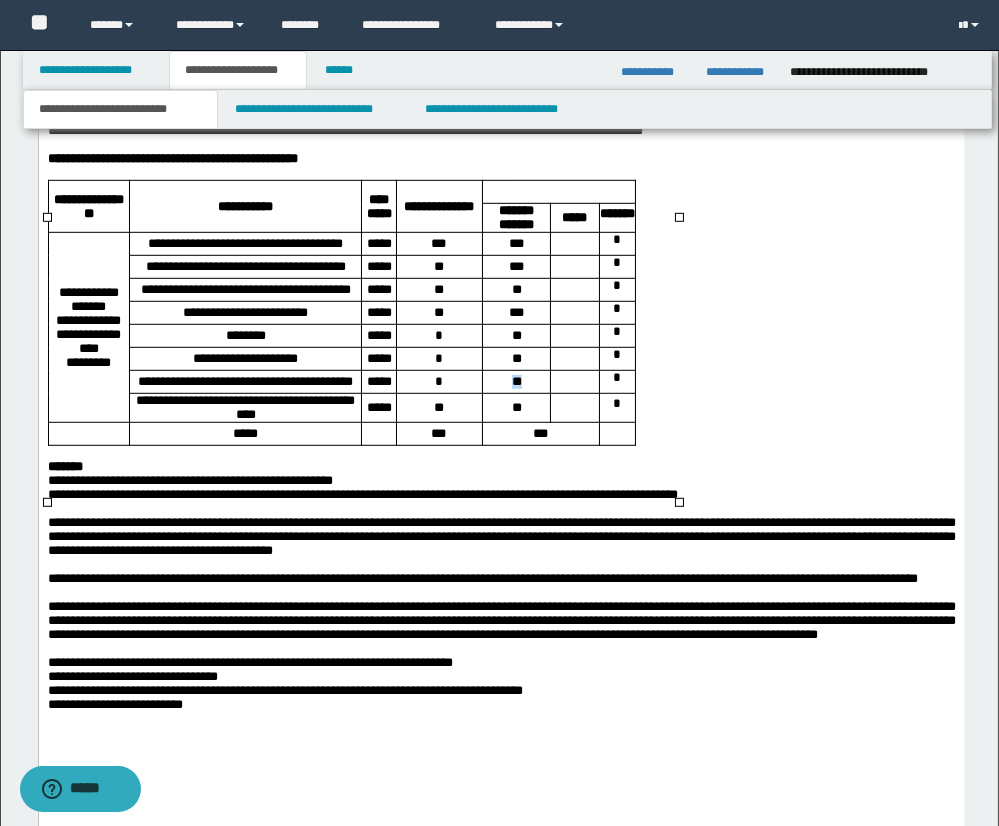 click on "**" at bounding box center (515, 382) 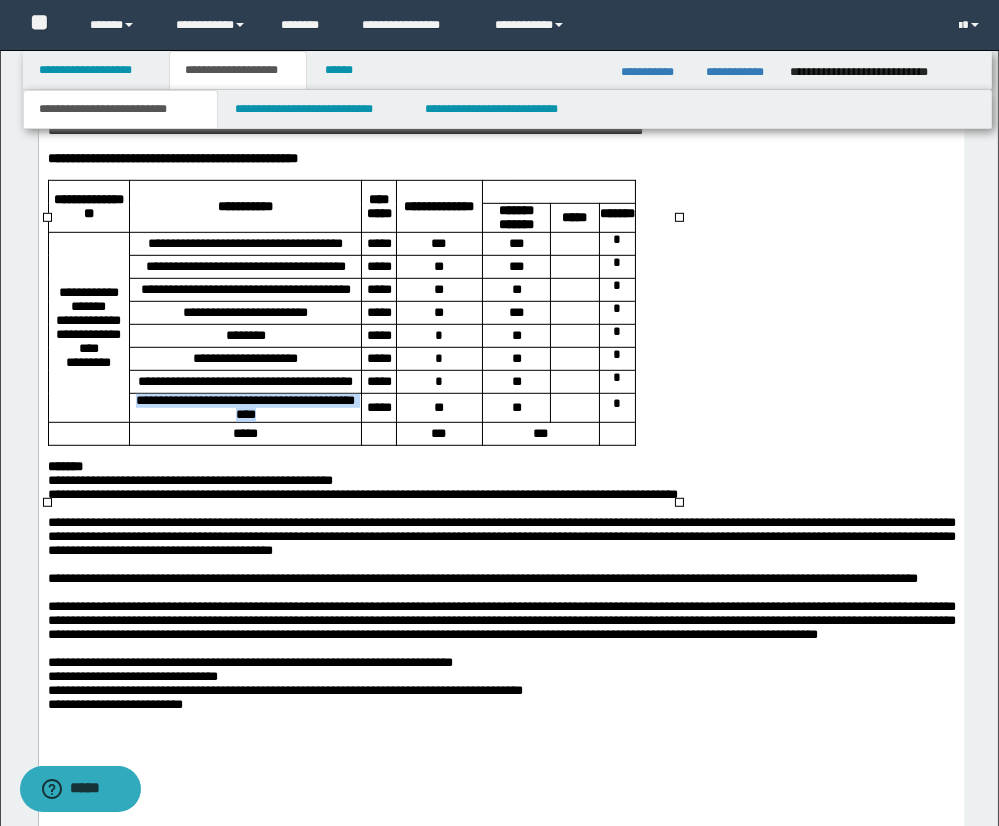 drag, startPoint x: 148, startPoint y: 459, endPoint x: 287, endPoint y: 467, distance: 139.23003 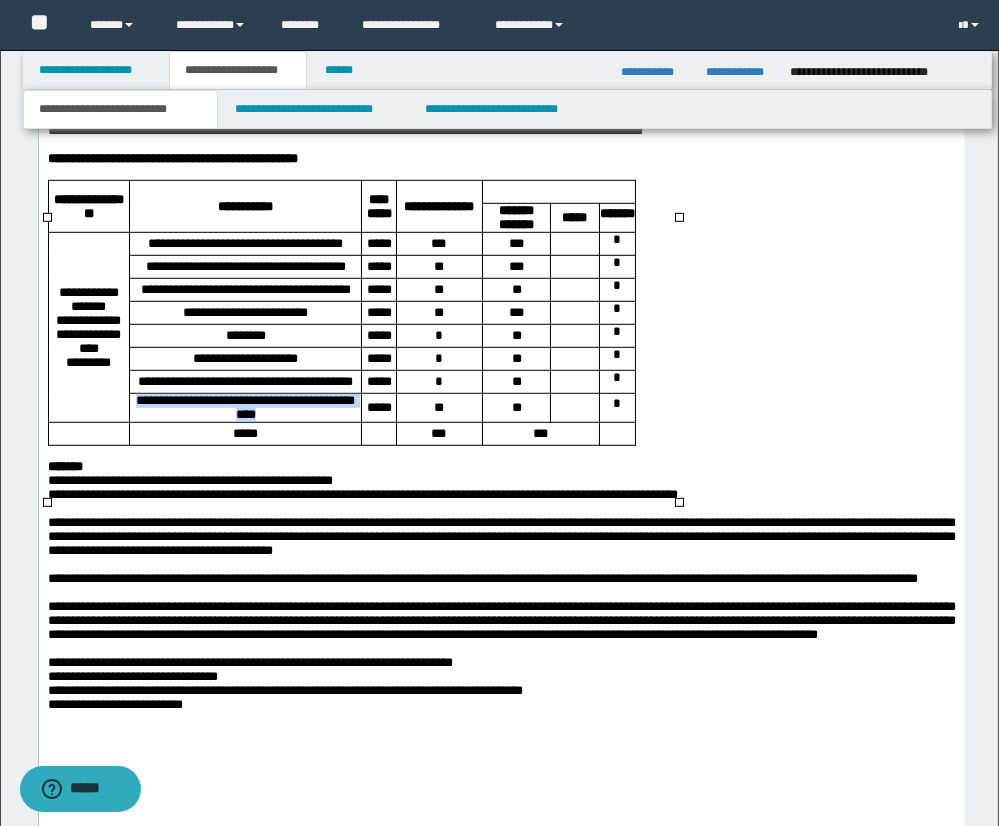 click on "**********" at bounding box center [245, 408] 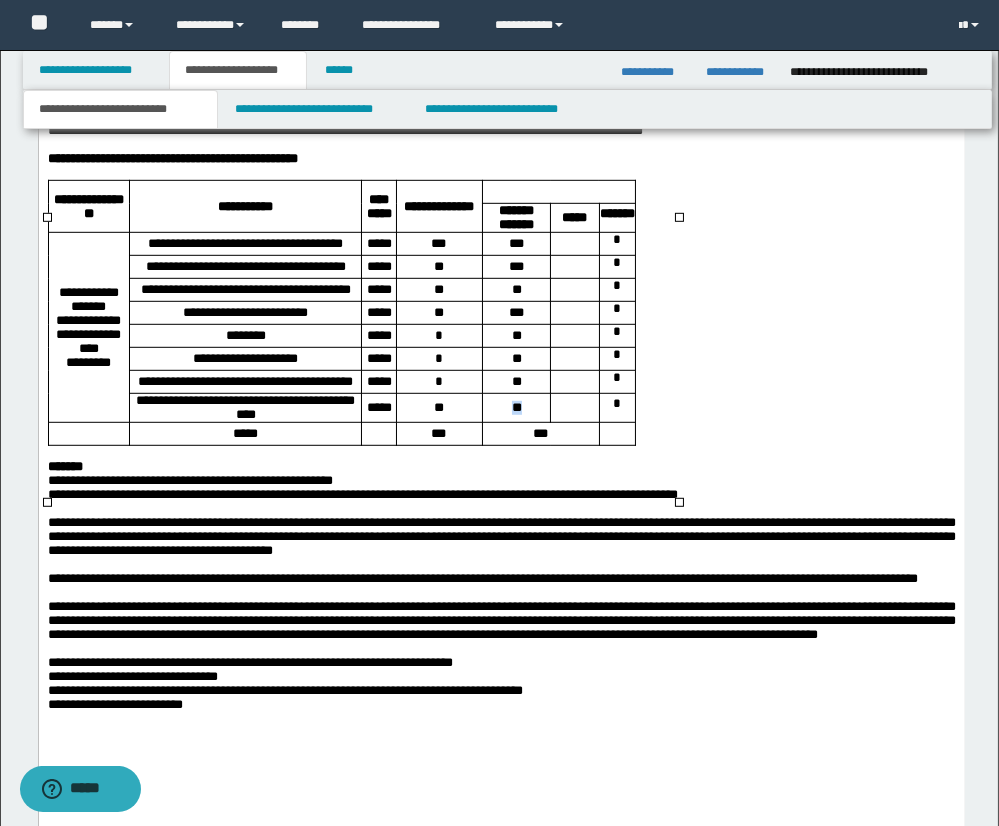 drag, startPoint x: 521, startPoint y: 465, endPoint x: 541, endPoint y: 465, distance: 20 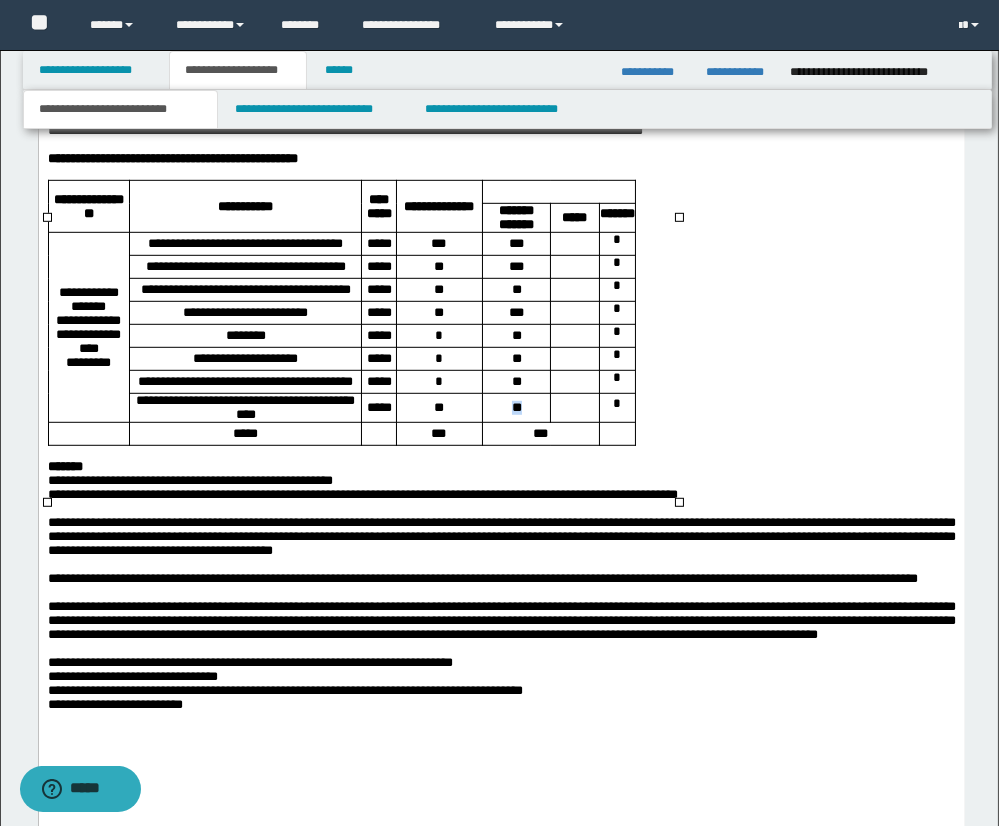 click on "**" at bounding box center (515, 408) 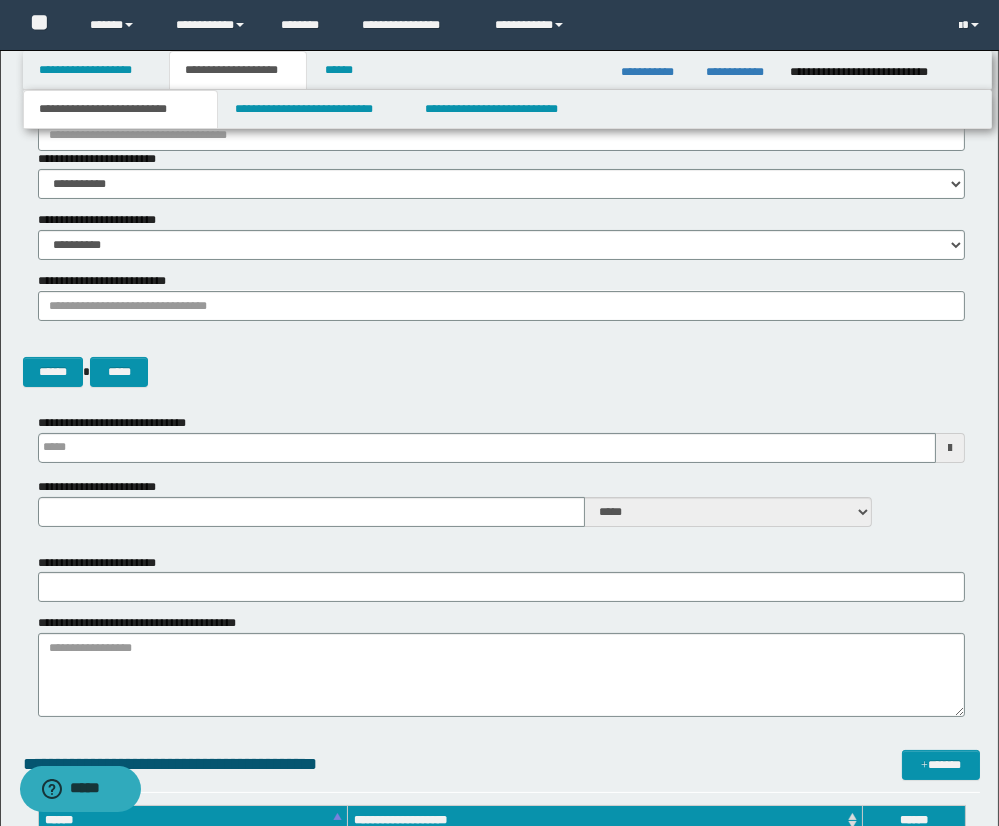 scroll, scrollTop: 0, scrollLeft: 0, axis: both 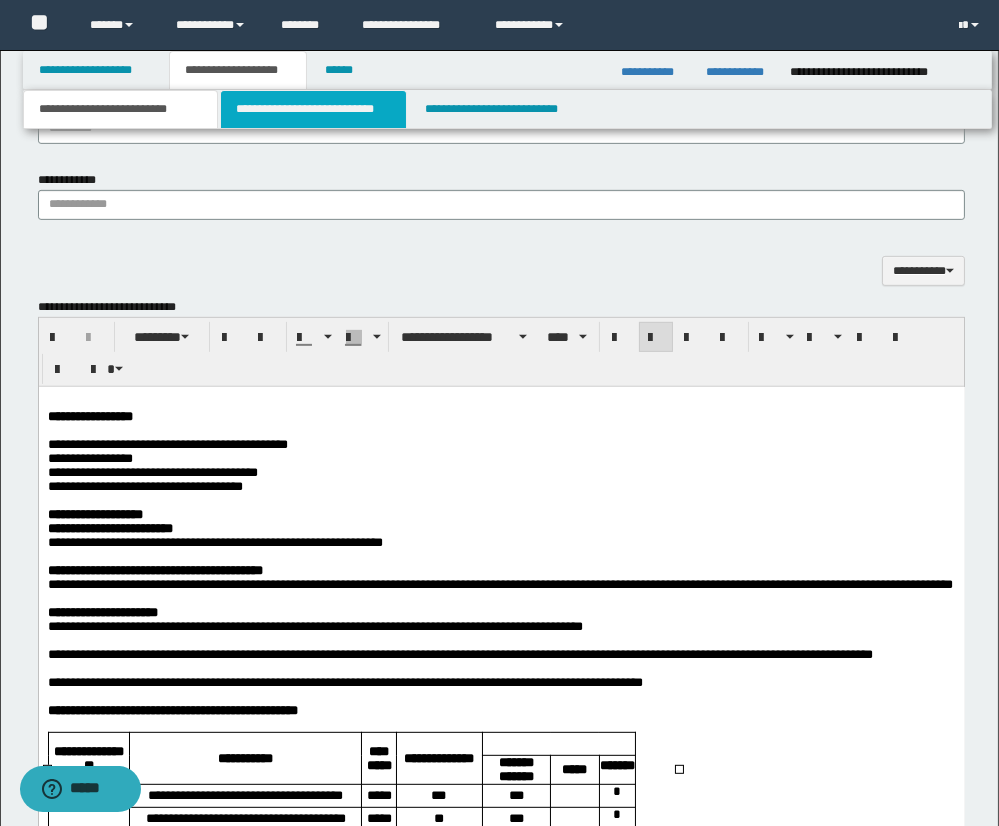 click on "**********" at bounding box center (313, 109) 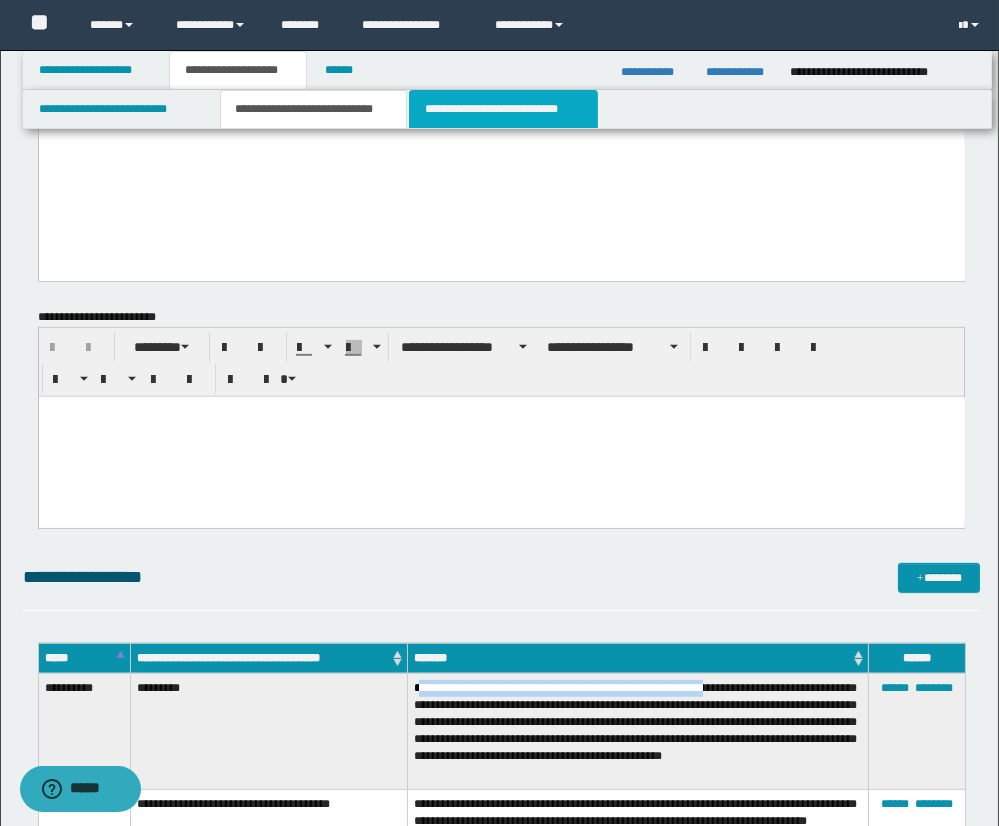drag, startPoint x: 490, startPoint y: 109, endPoint x: 635, endPoint y: 193, distance: 167.57387 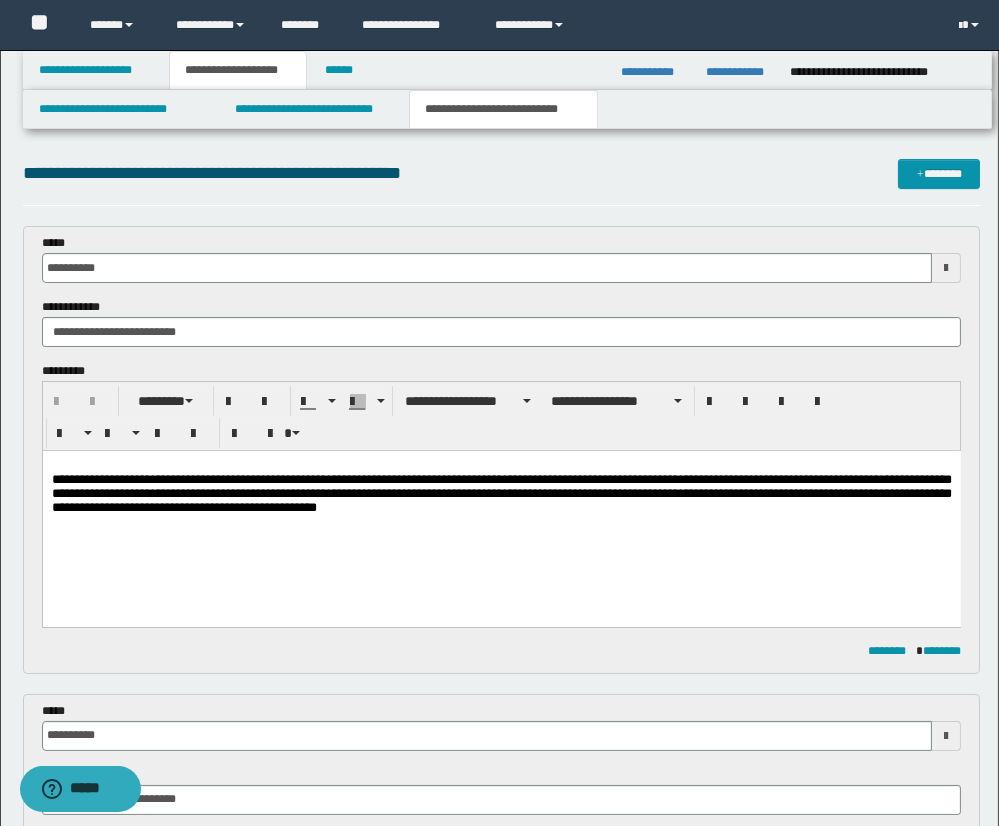 scroll, scrollTop: 0, scrollLeft: 0, axis: both 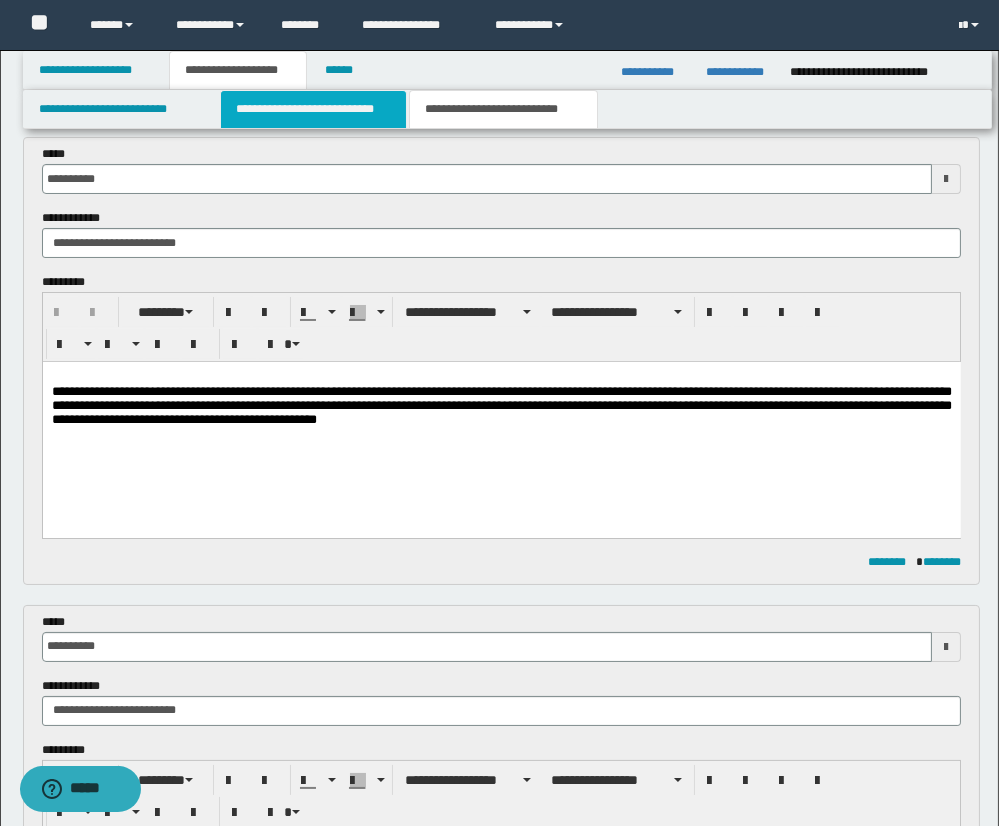 click on "**********" at bounding box center (313, 109) 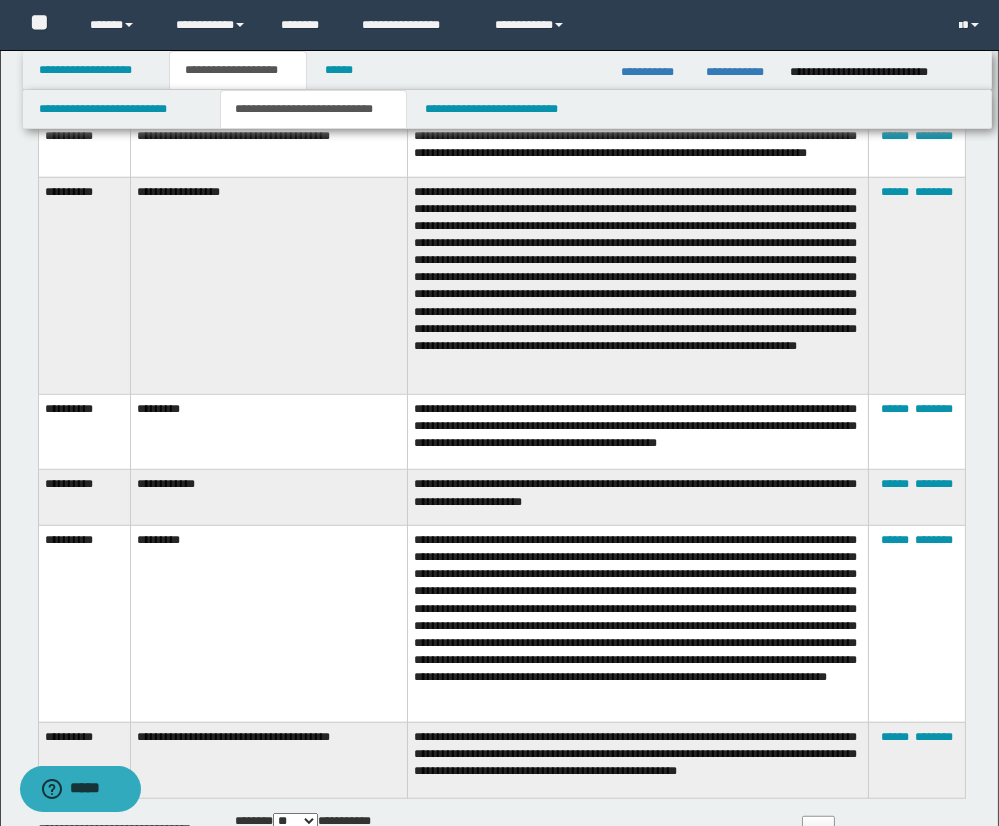 scroll, scrollTop: 1984, scrollLeft: 0, axis: vertical 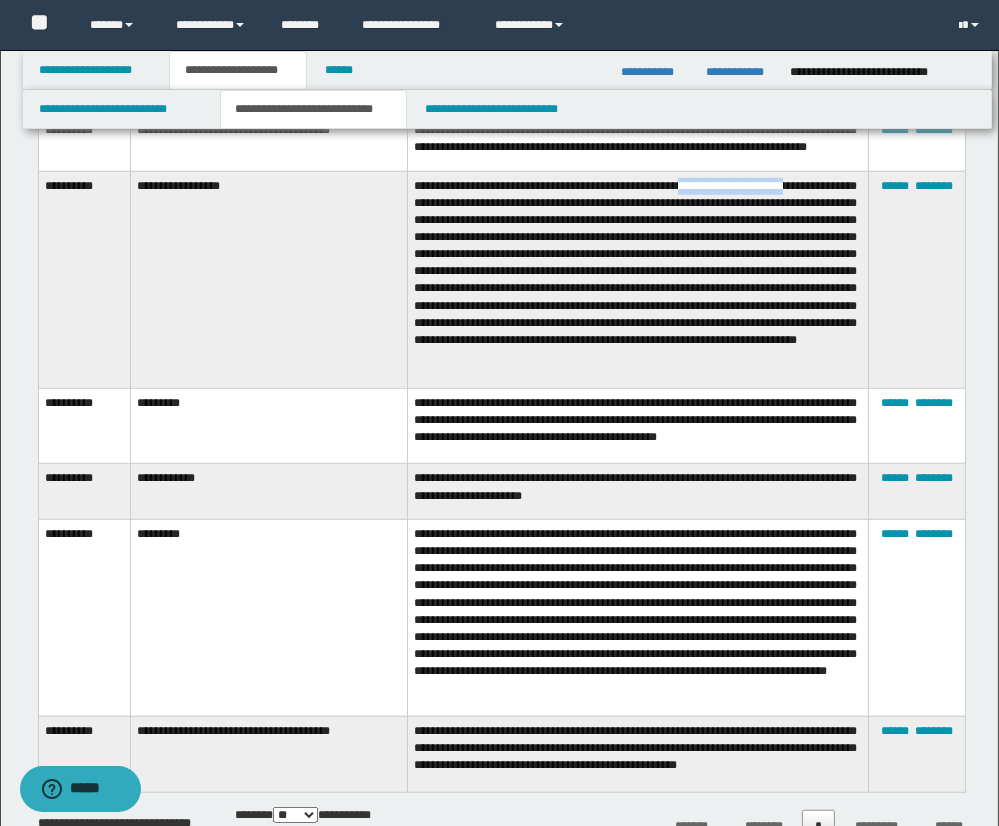 drag, startPoint x: 730, startPoint y: 194, endPoint x: 842, endPoint y: 188, distance: 112.1606 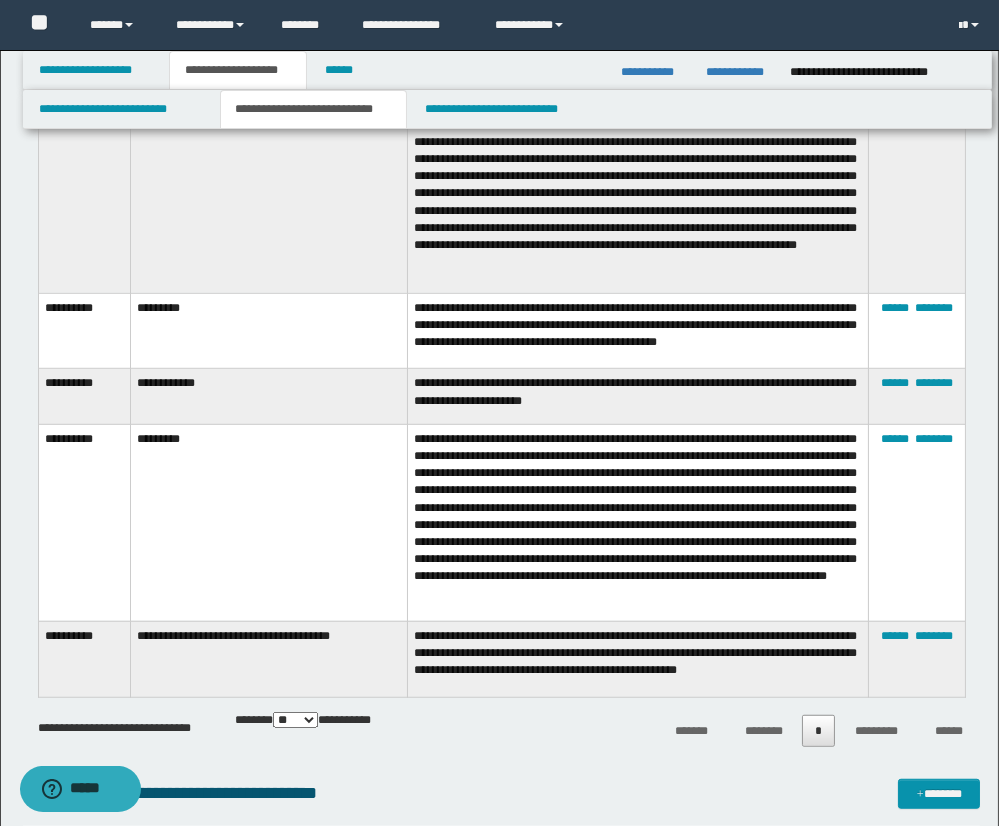 scroll, scrollTop: 2082, scrollLeft: 0, axis: vertical 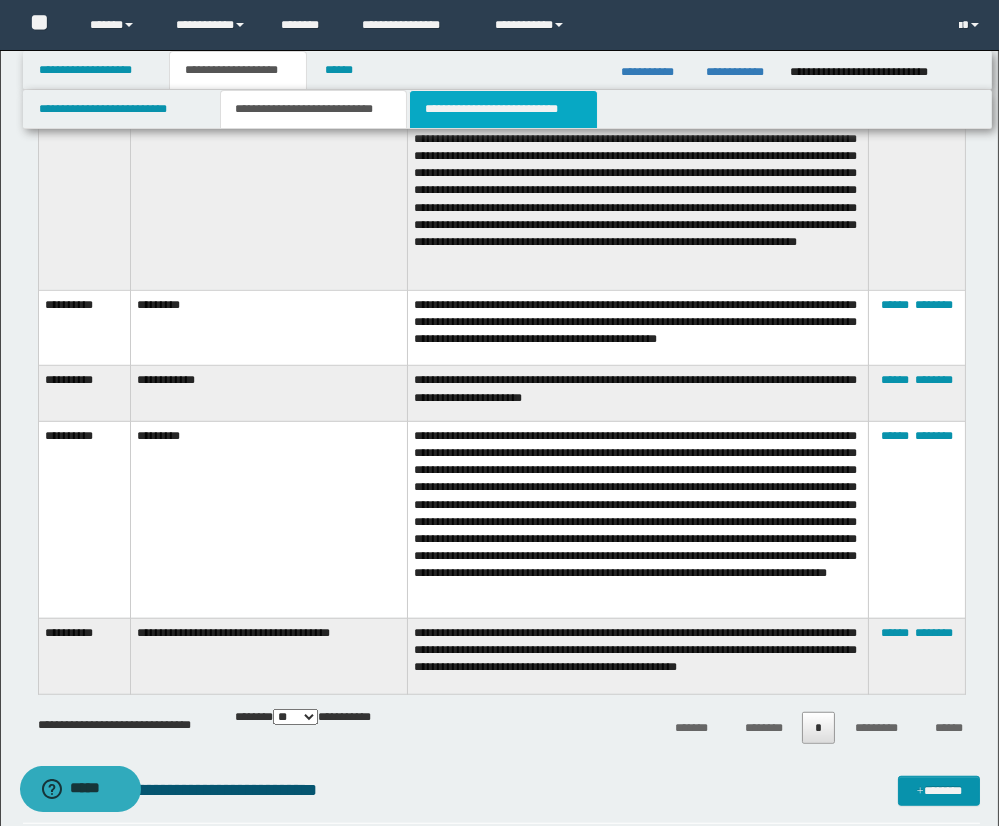 click on "**********" at bounding box center [503, 109] 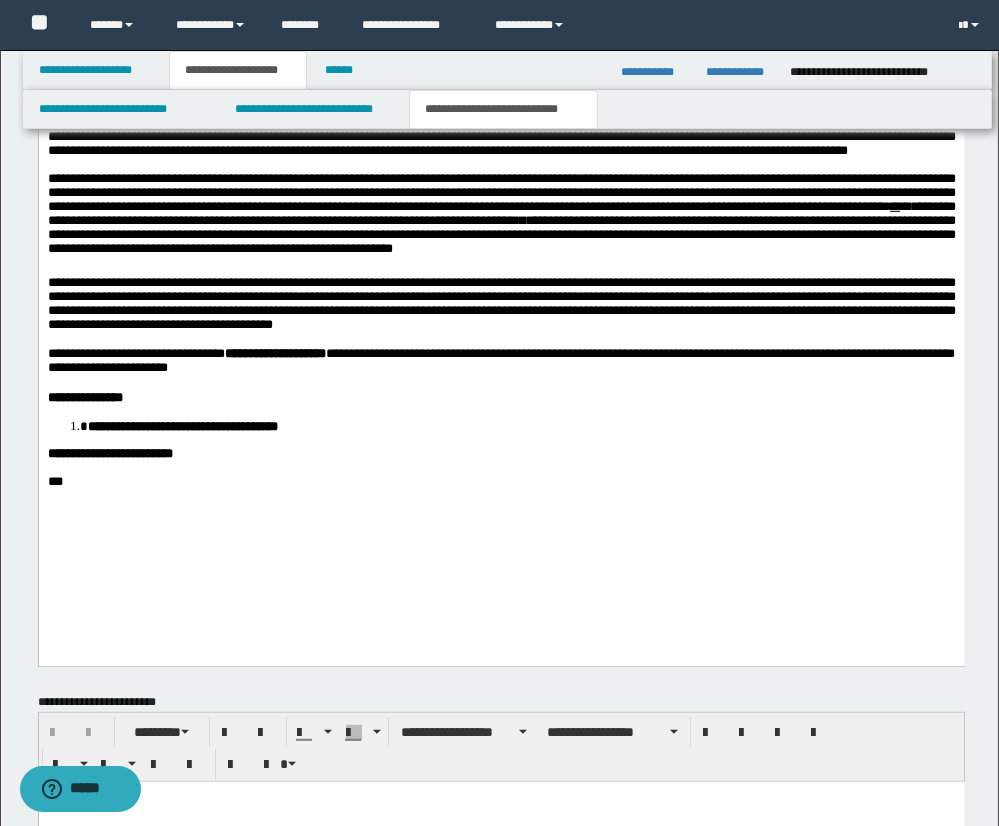 scroll, scrollTop: 1548, scrollLeft: 0, axis: vertical 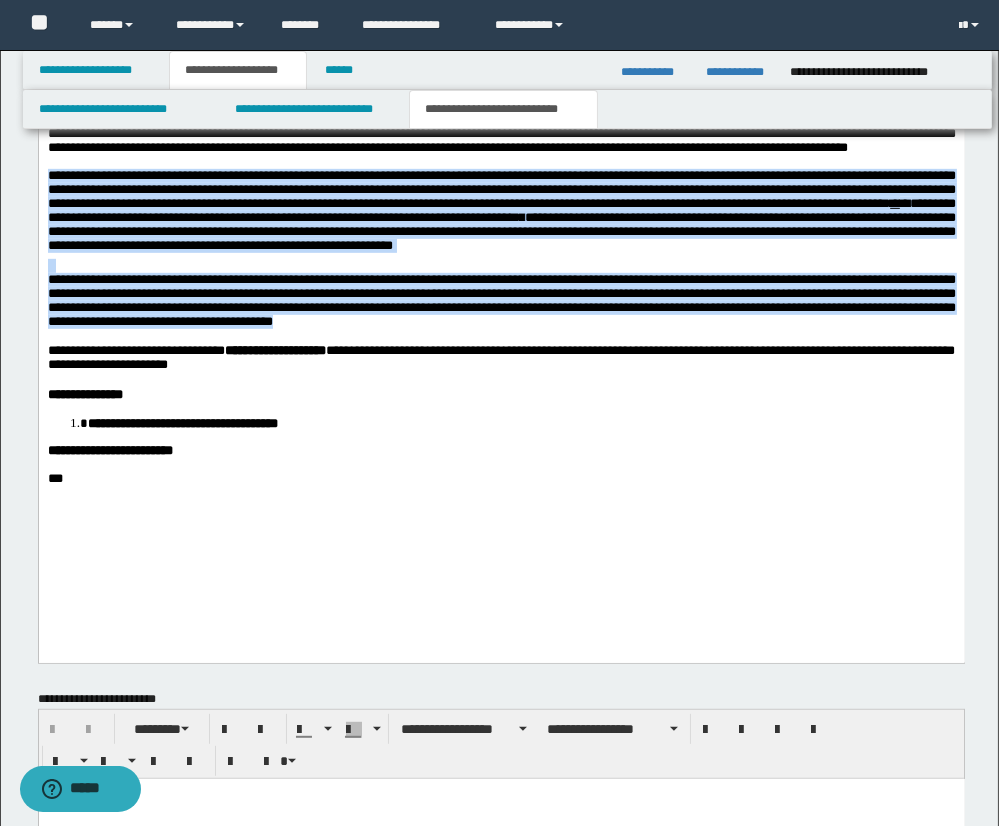 drag, startPoint x: 47, startPoint y: 225, endPoint x: 617, endPoint y: 371, distance: 588.40125 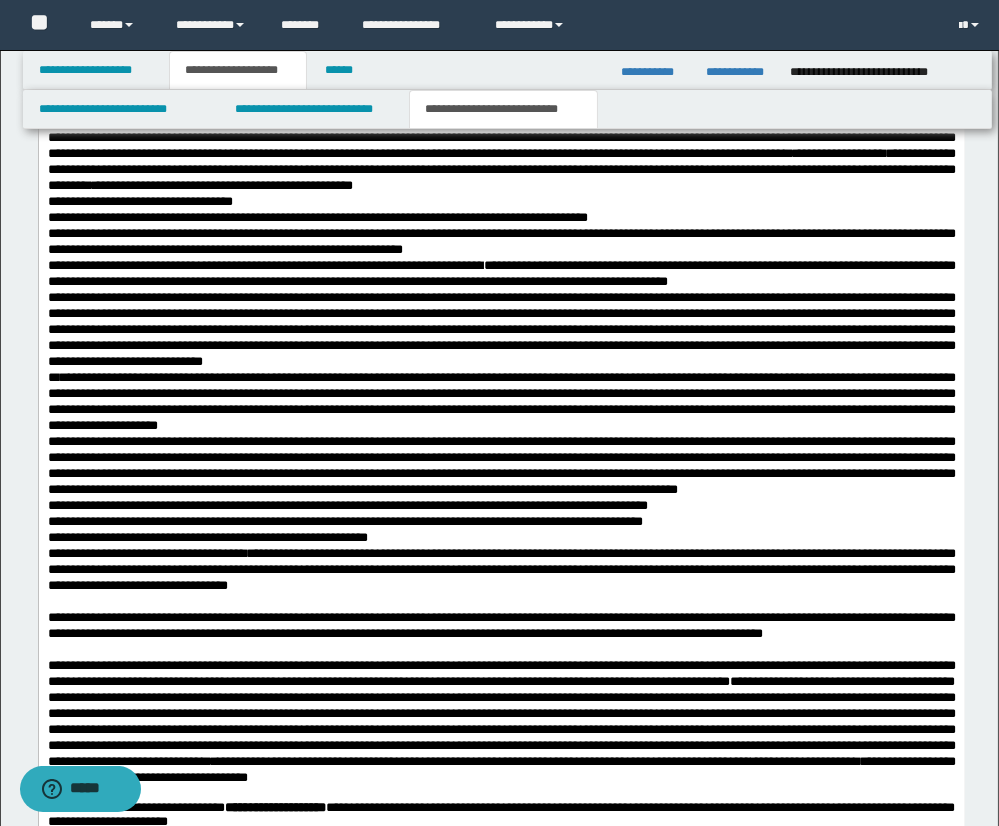 scroll, scrollTop: 1585, scrollLeft: 0, axis: vertical 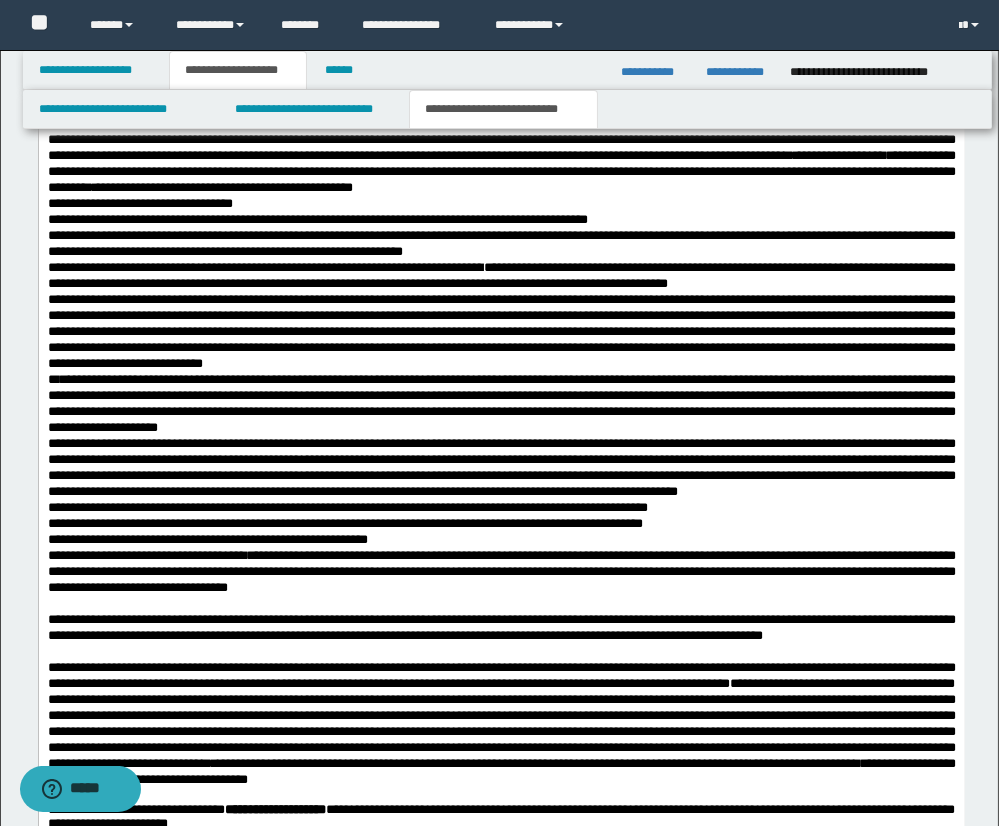click on "**********" at bounding box center [501, 220] 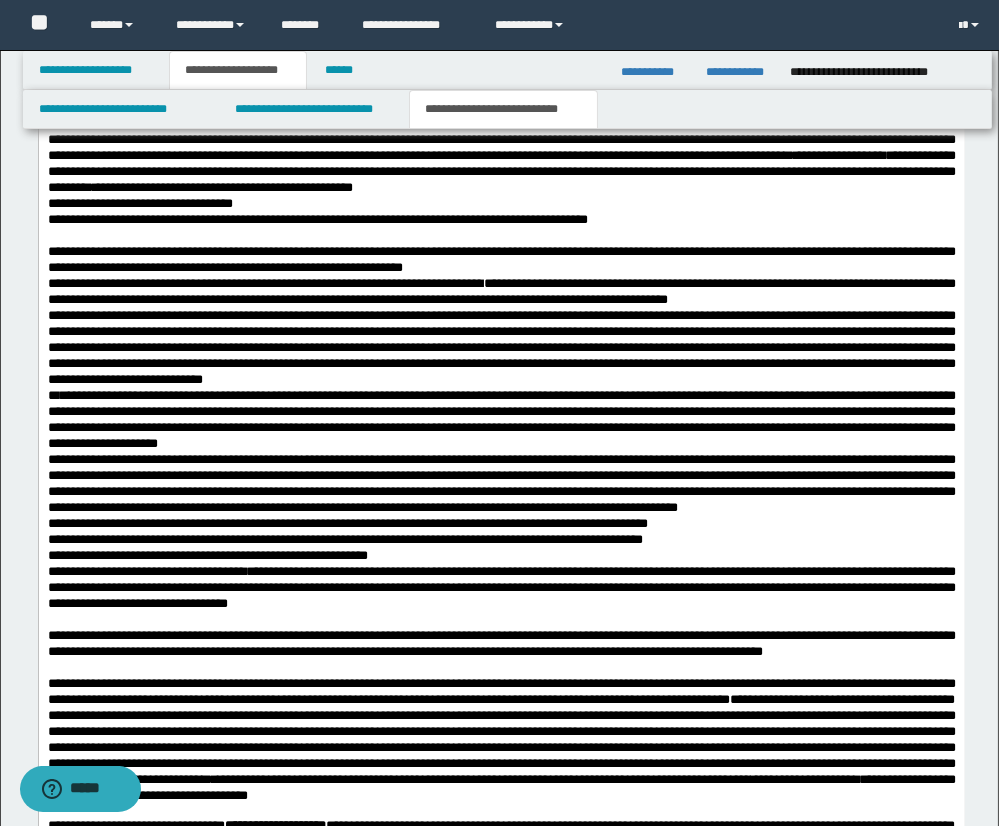 click on "**********" at bounding box center (501, 260) 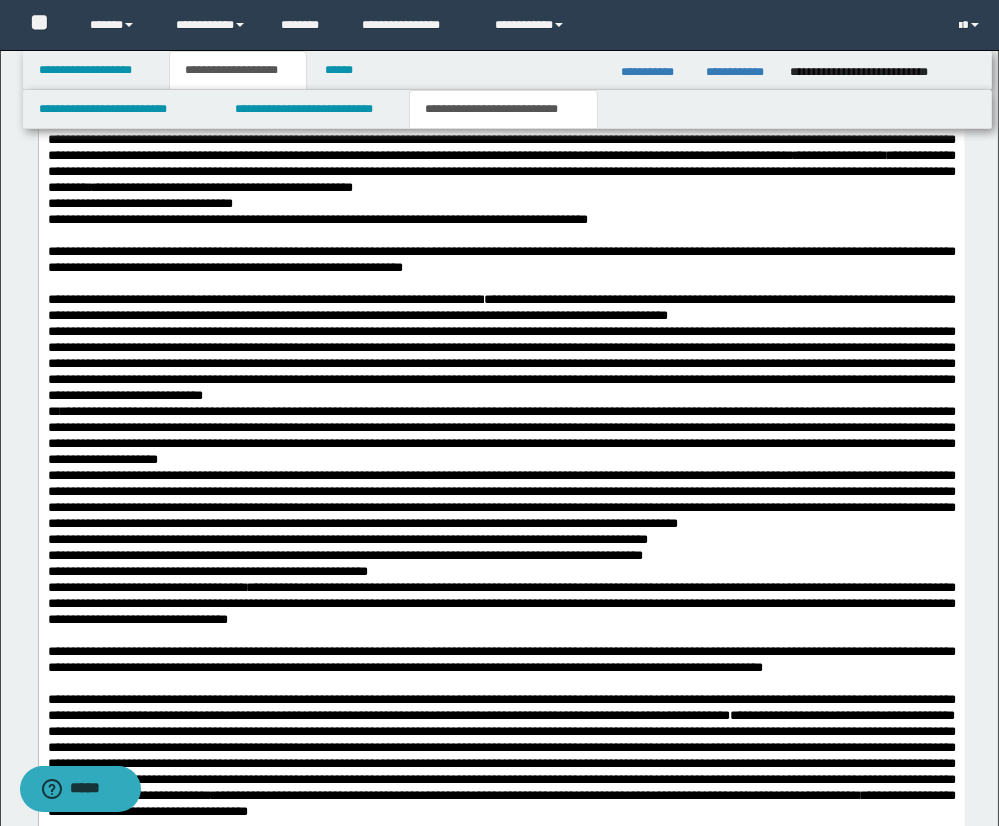 drag, startPoint x: 70, startPoint y: 344, endPoint x: 53, endPoint y: 345, distance: 17.029387 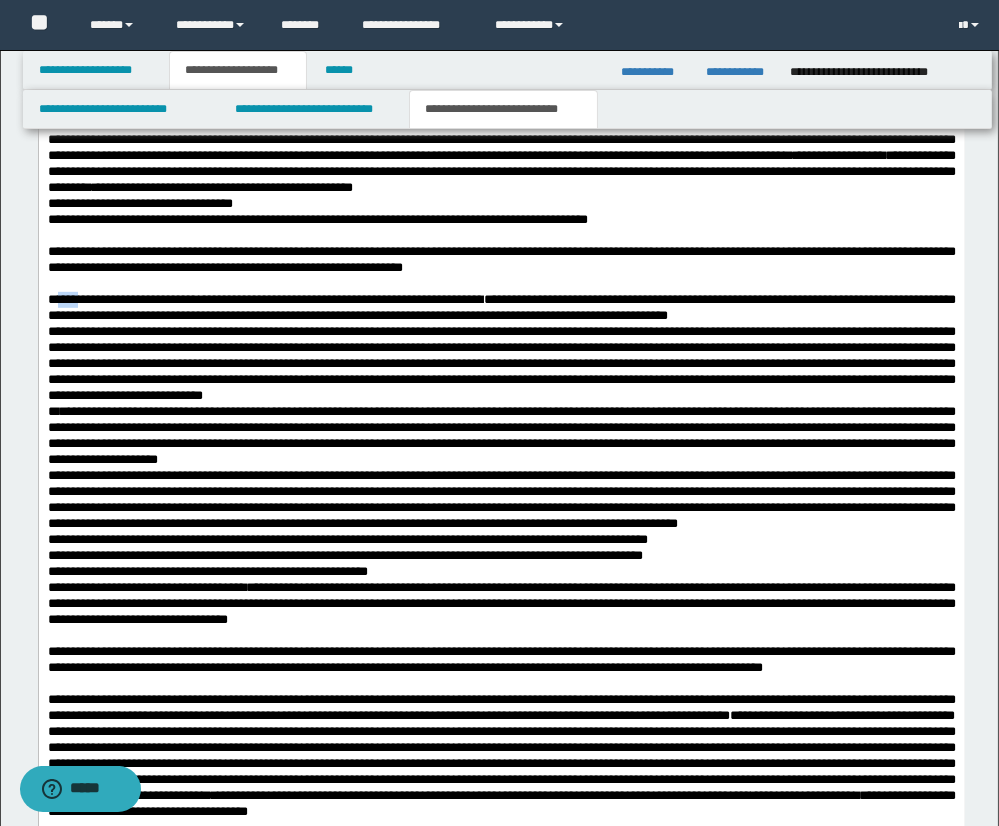 drag, startPoint x: 55, startPoint y: 344, endPoint x: 77, endPoint y: 341, distance: 22.203604 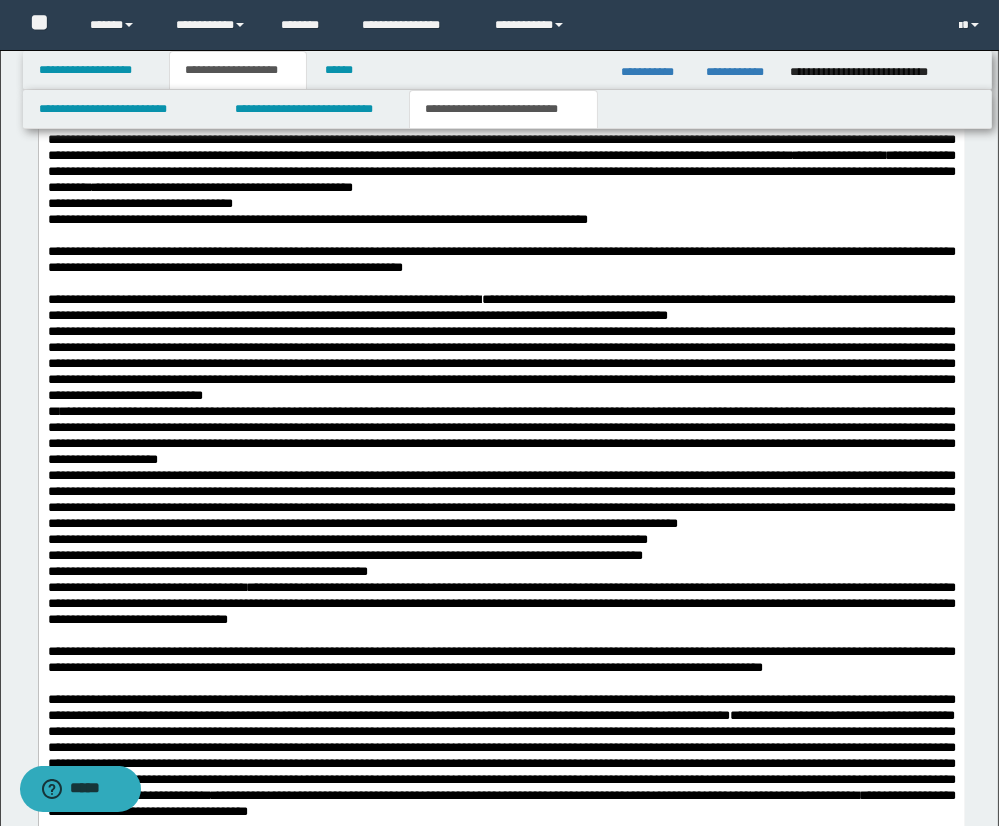 click on "**********" at bounding box center (165, 299) 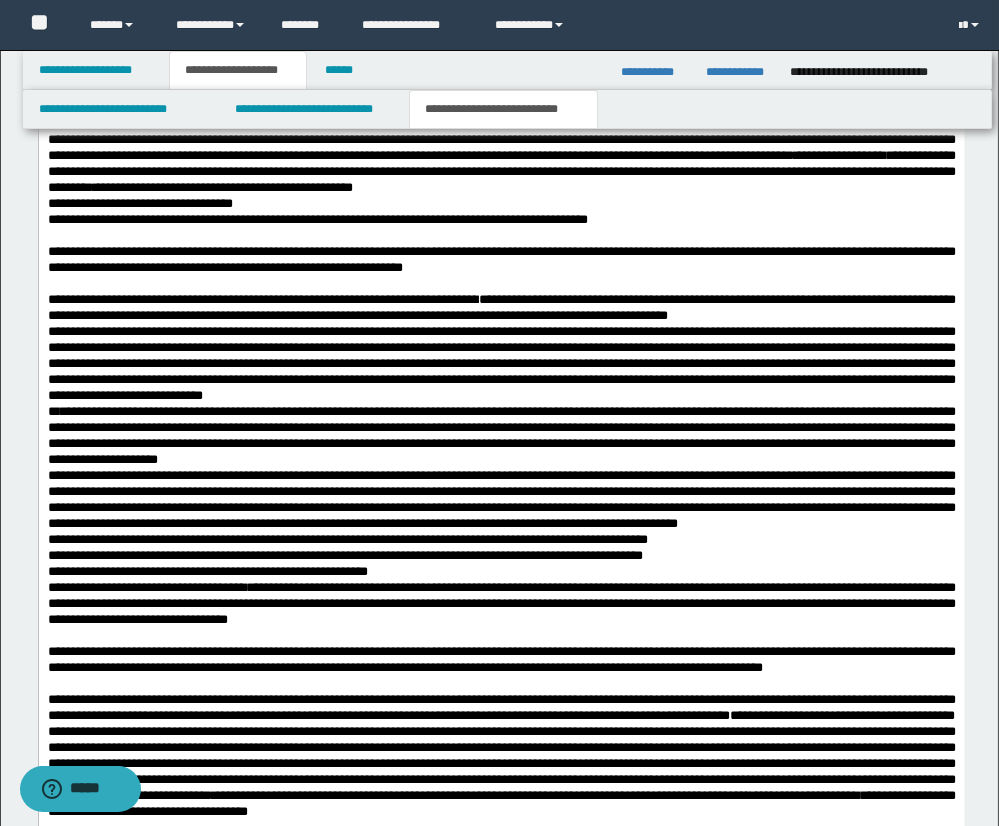 click on "**********" at bounding box center [501, 307] 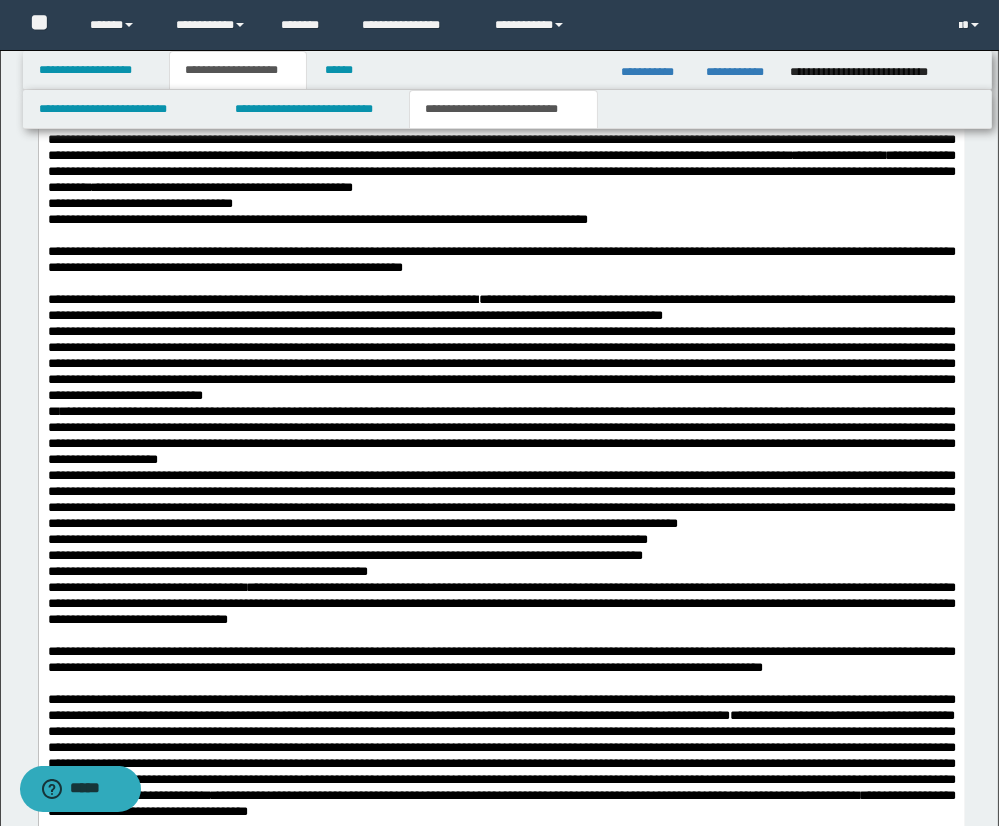click on "**********" at bounding box center (501, 307) 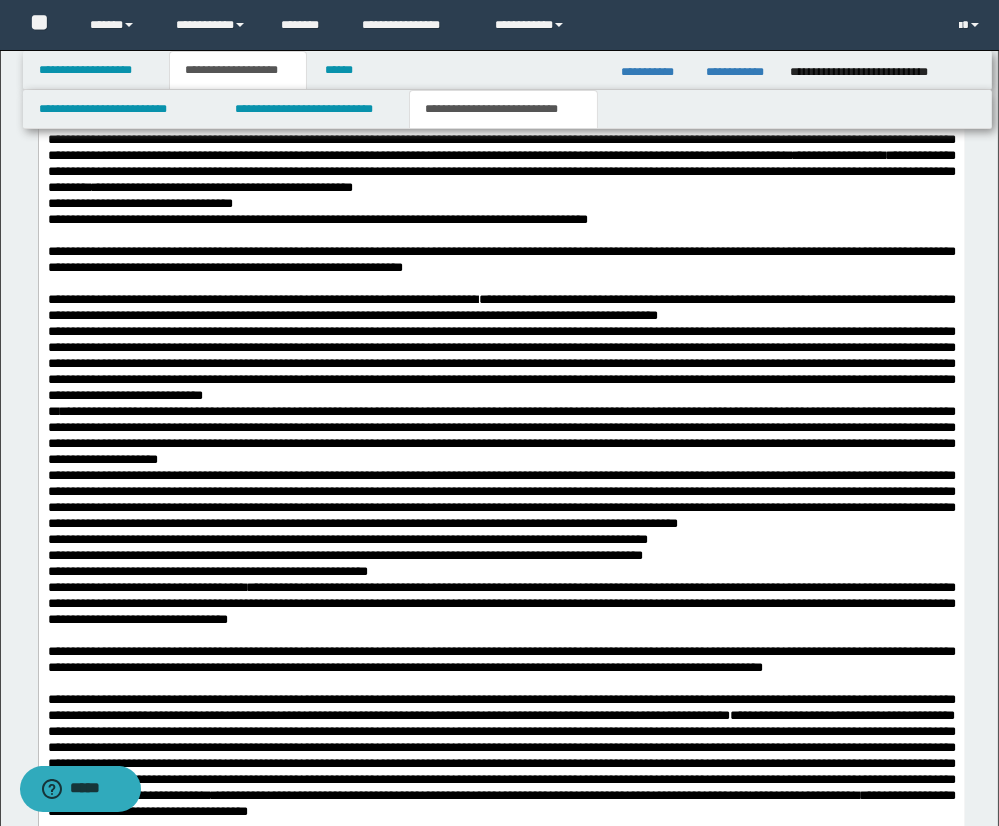 click on "**********" at bounding box center (501, 308) 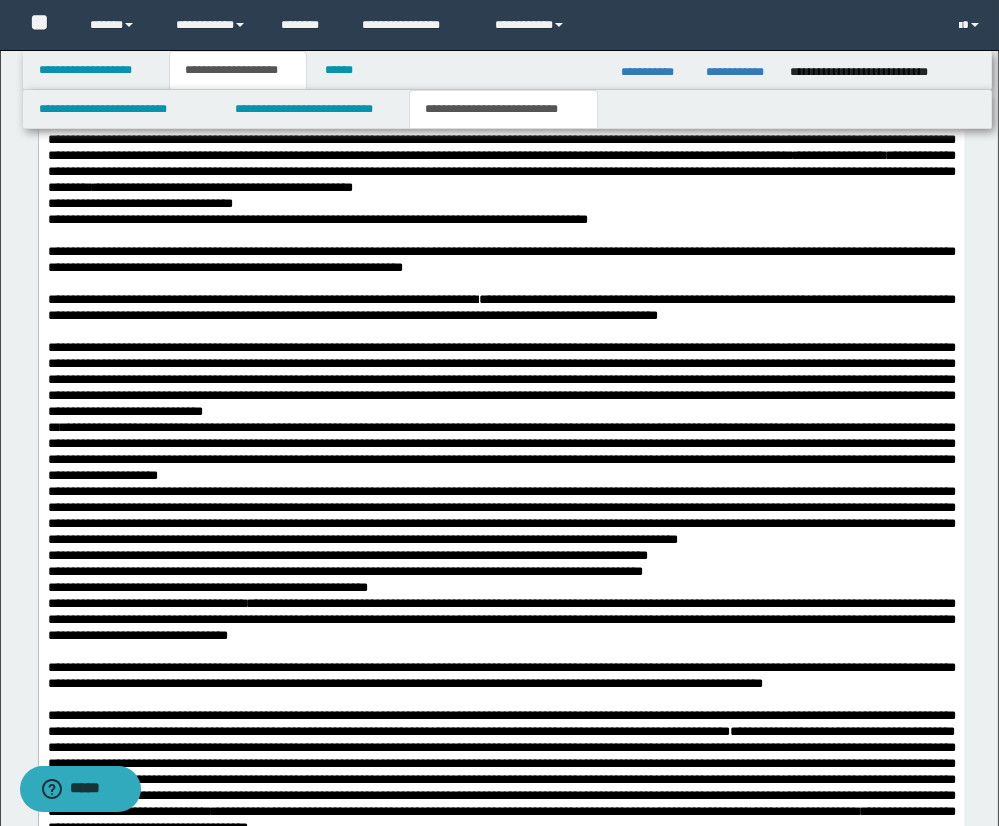 click on "**********" at bounding box center (501, 380) 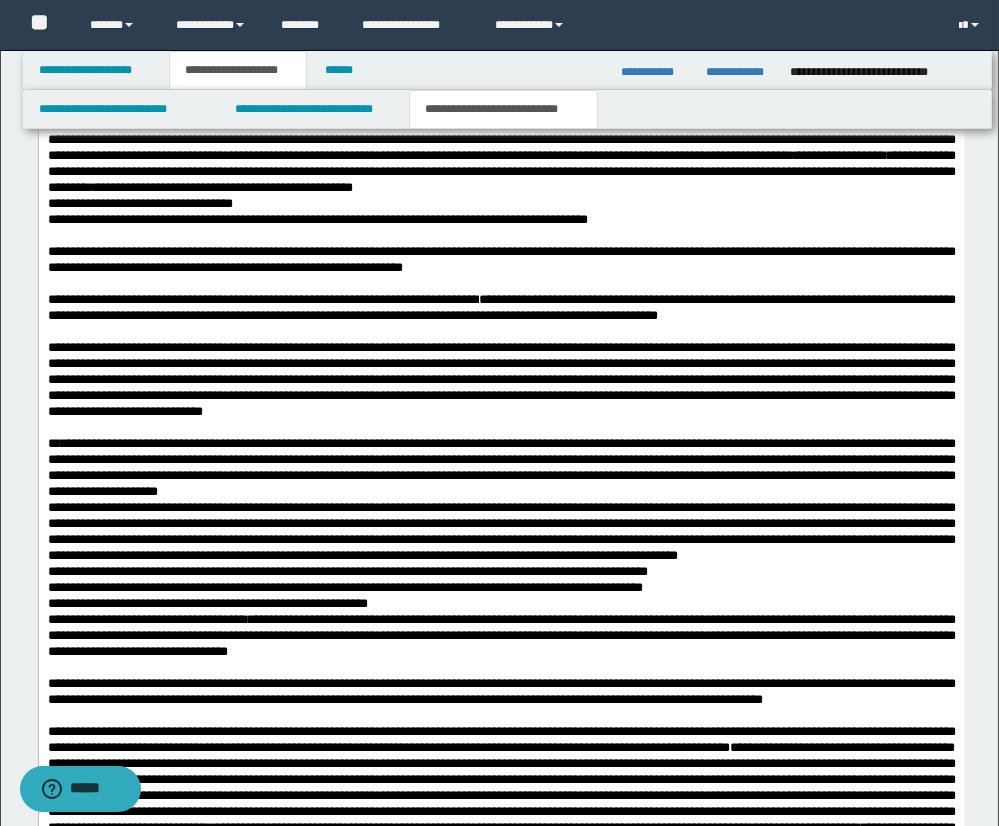 click on "**********" at bounding box center (501, 531) 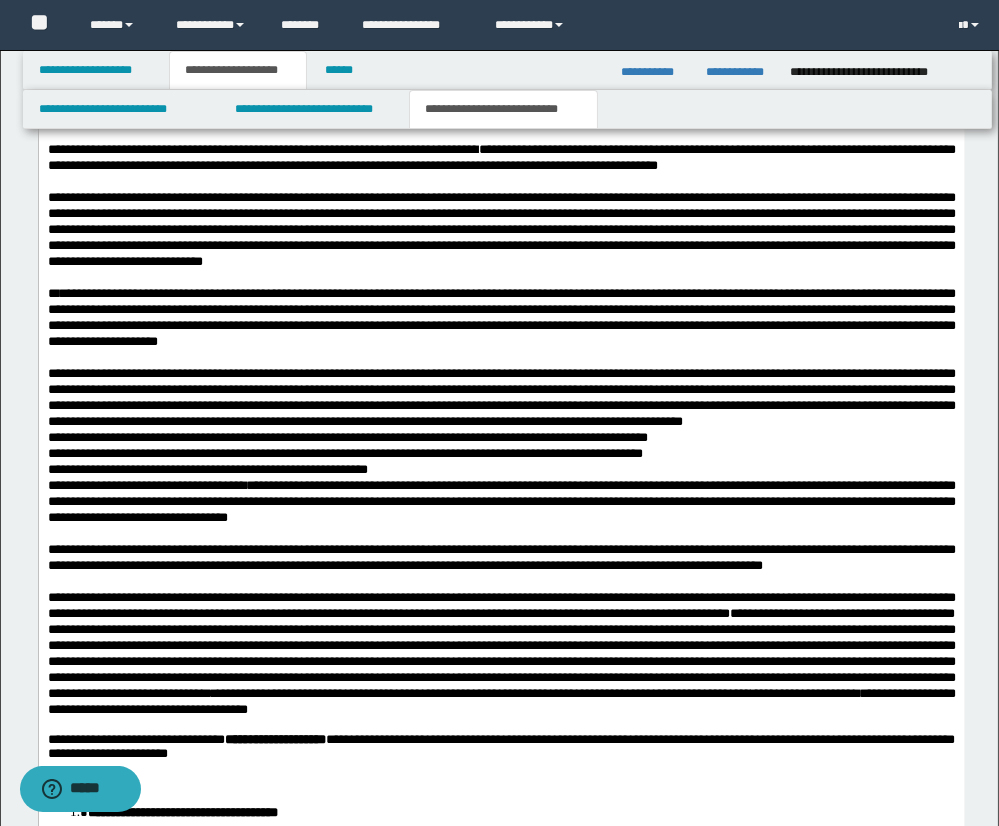 scroll, scrollTop: 1739, scrollLeft: 0, axis: vertical 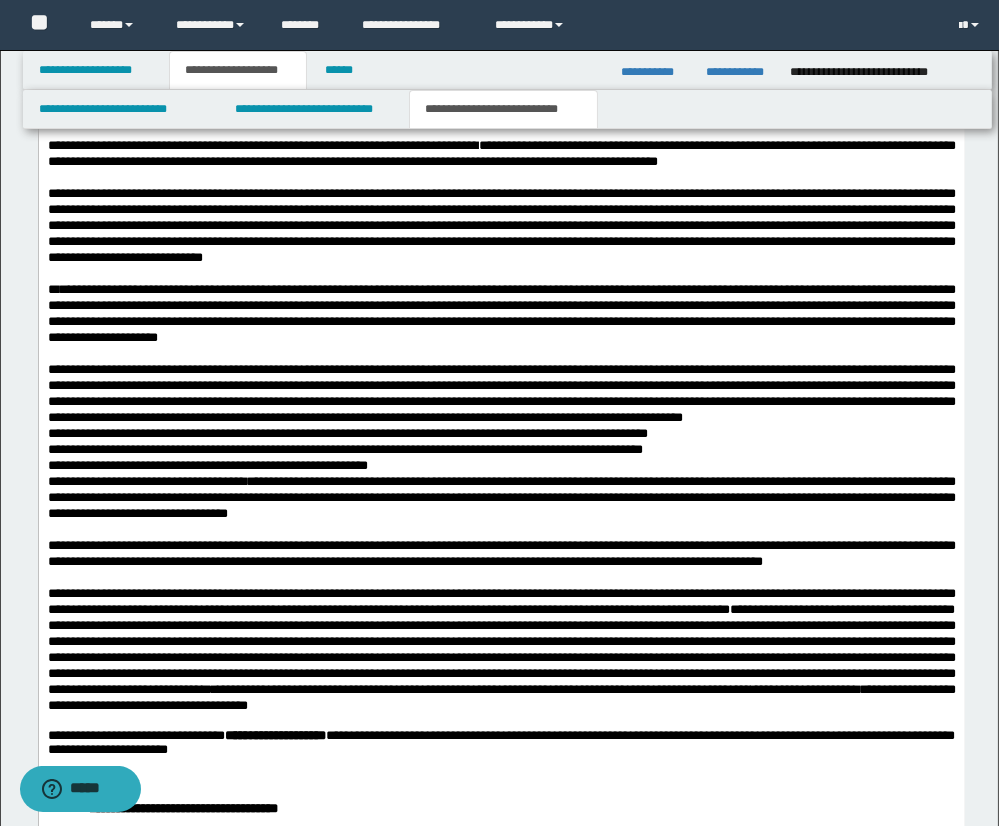 click on "**********" at bounding box center [501, 394] 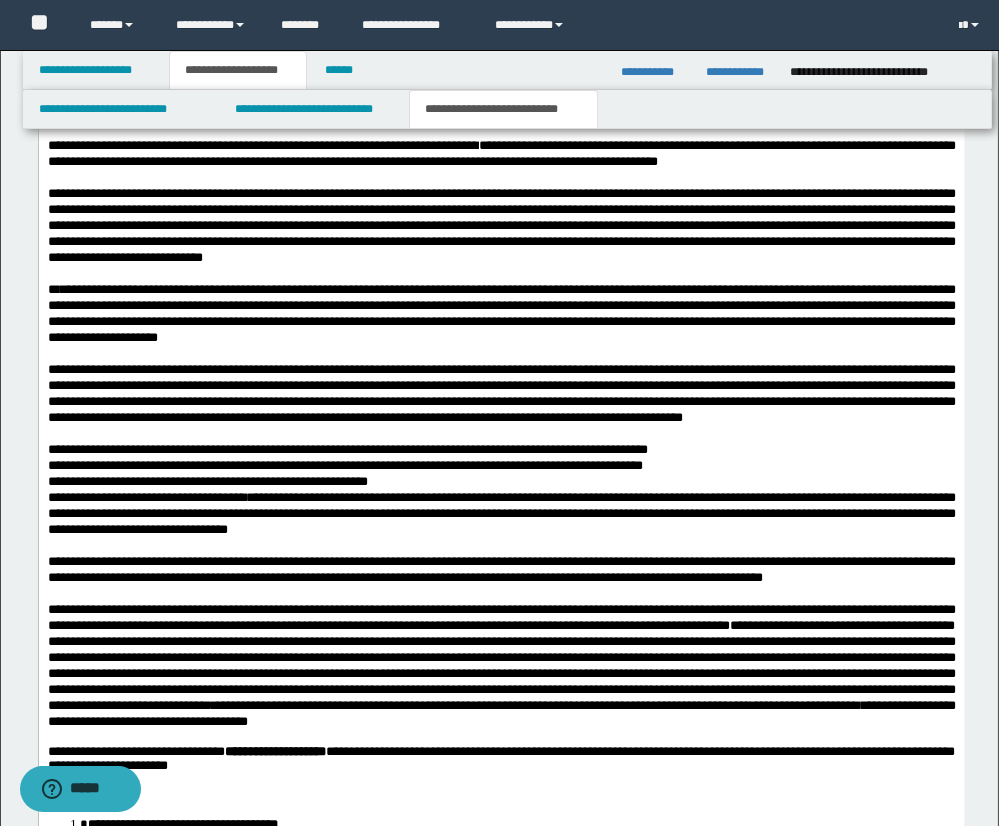 click on "**********" at bounding box center (501, 450) 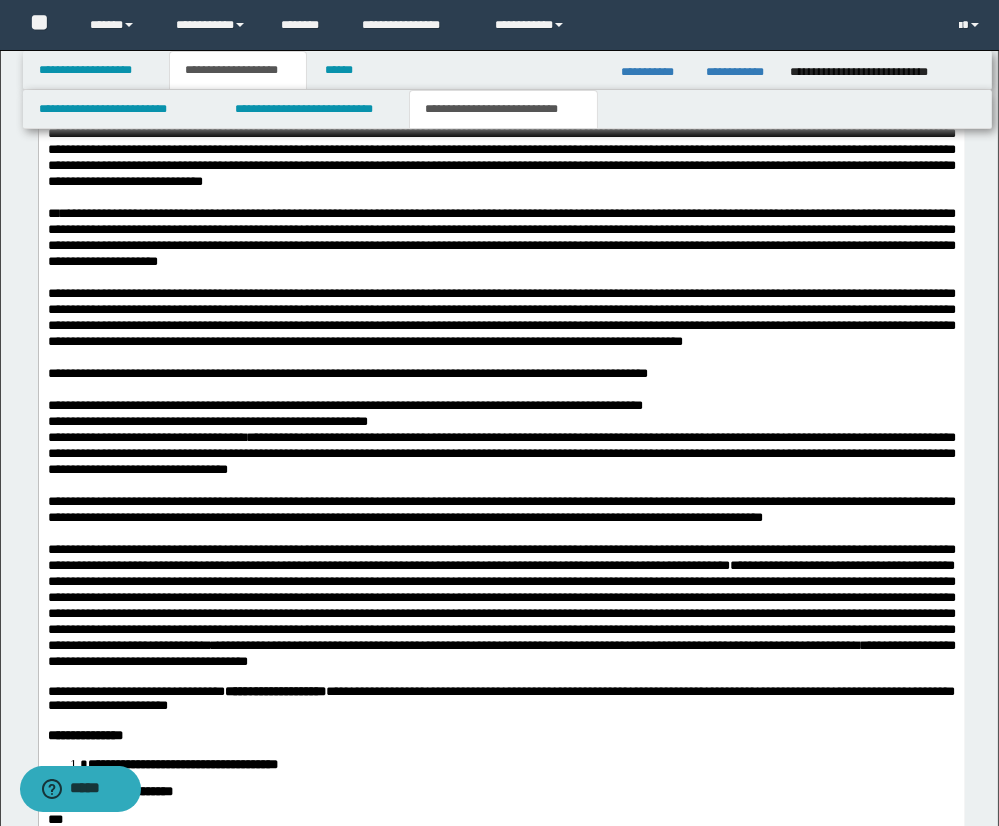 scroll, scrollTop: 1813, scrollLeft: 0, axis: vertical 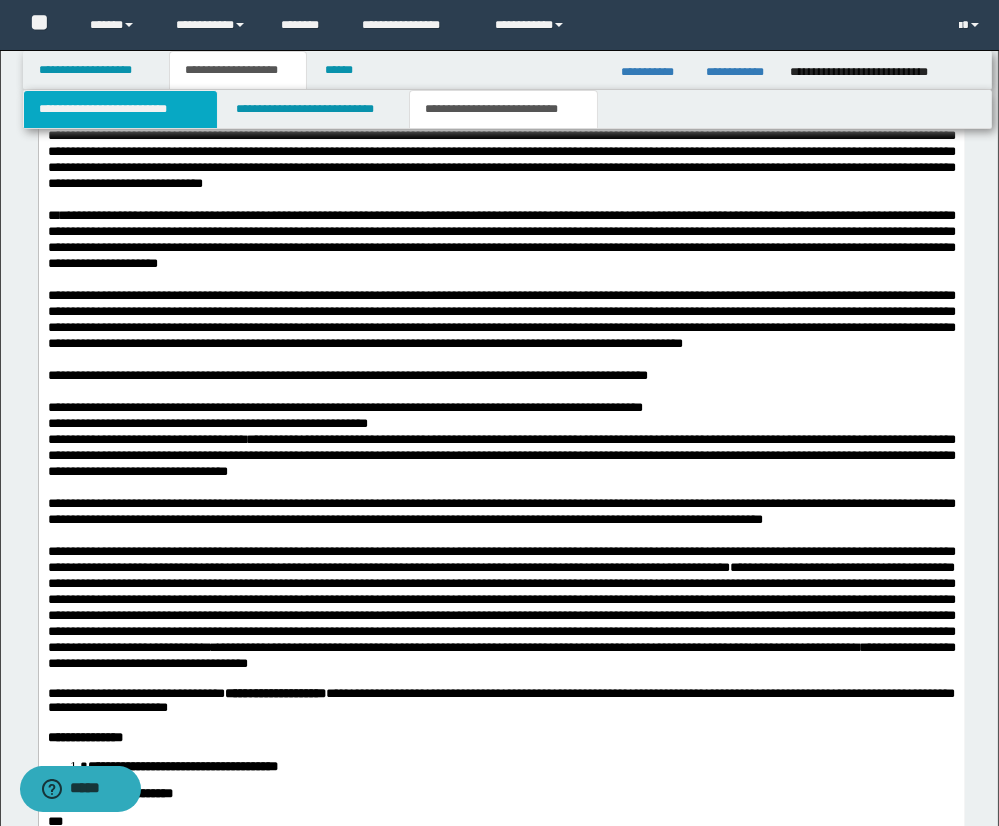 click on "**********" at bounding box center (120, 109) 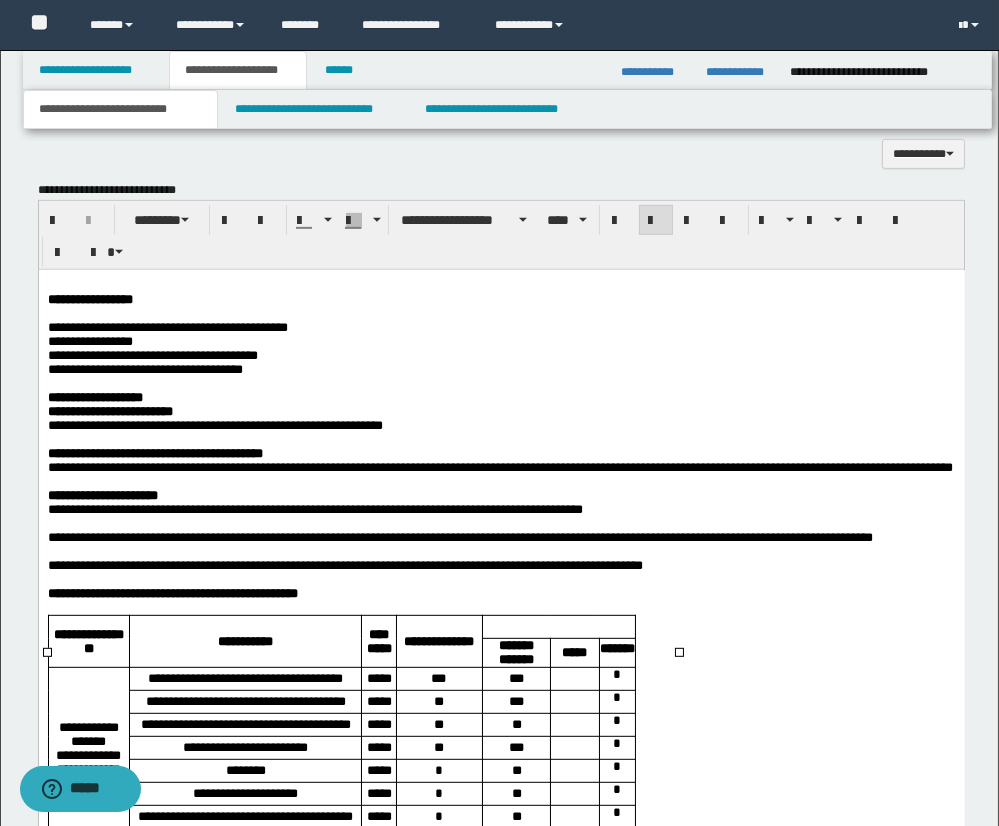 scroll, scrollTop: 1435, scrollLeft: 0, axis: vertical 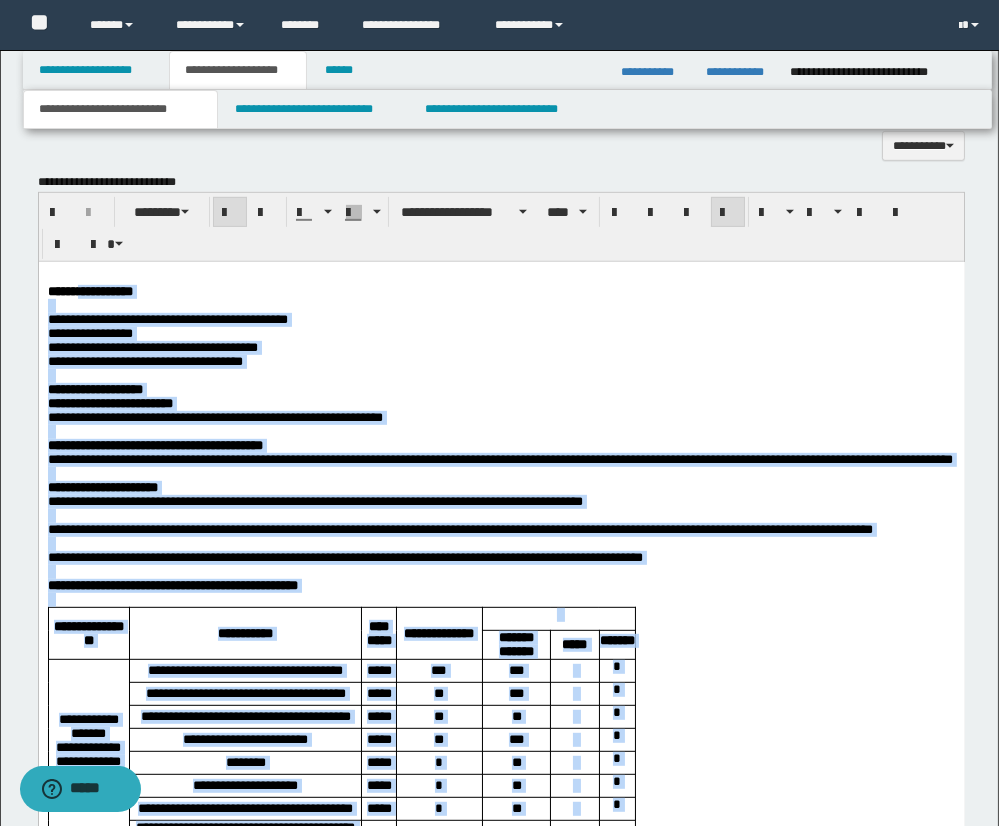 click on "**********" at bounding box center [89, 290] 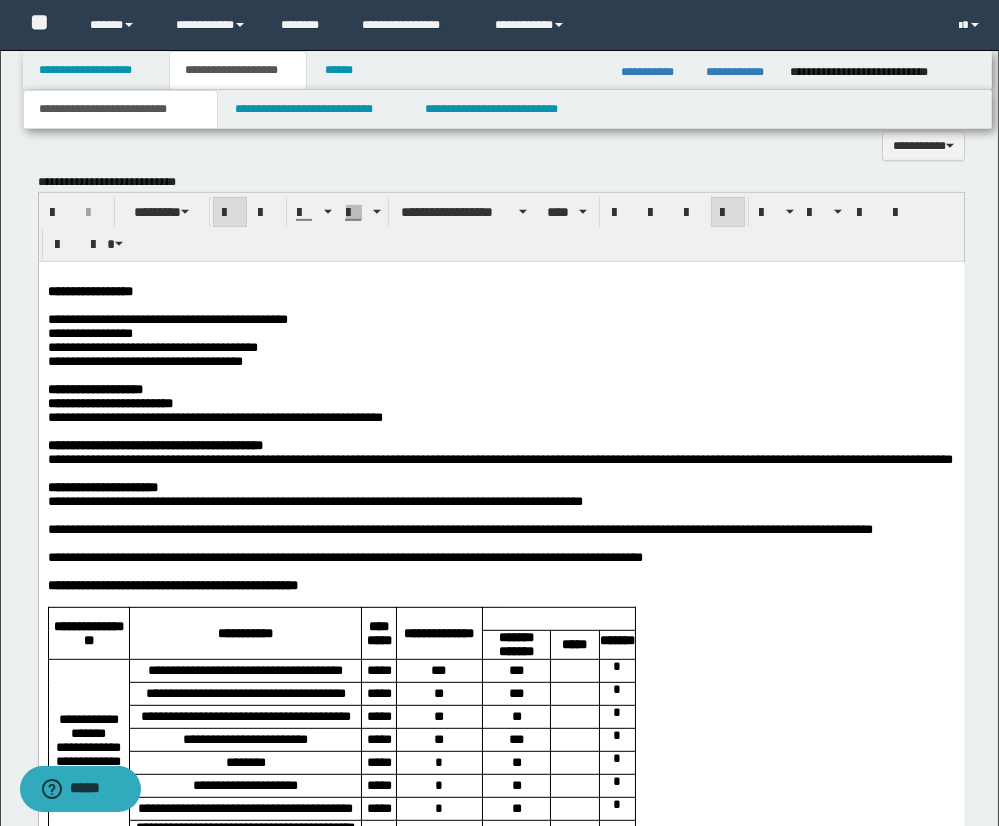 click on "**********" at bounding box center (89, 290) 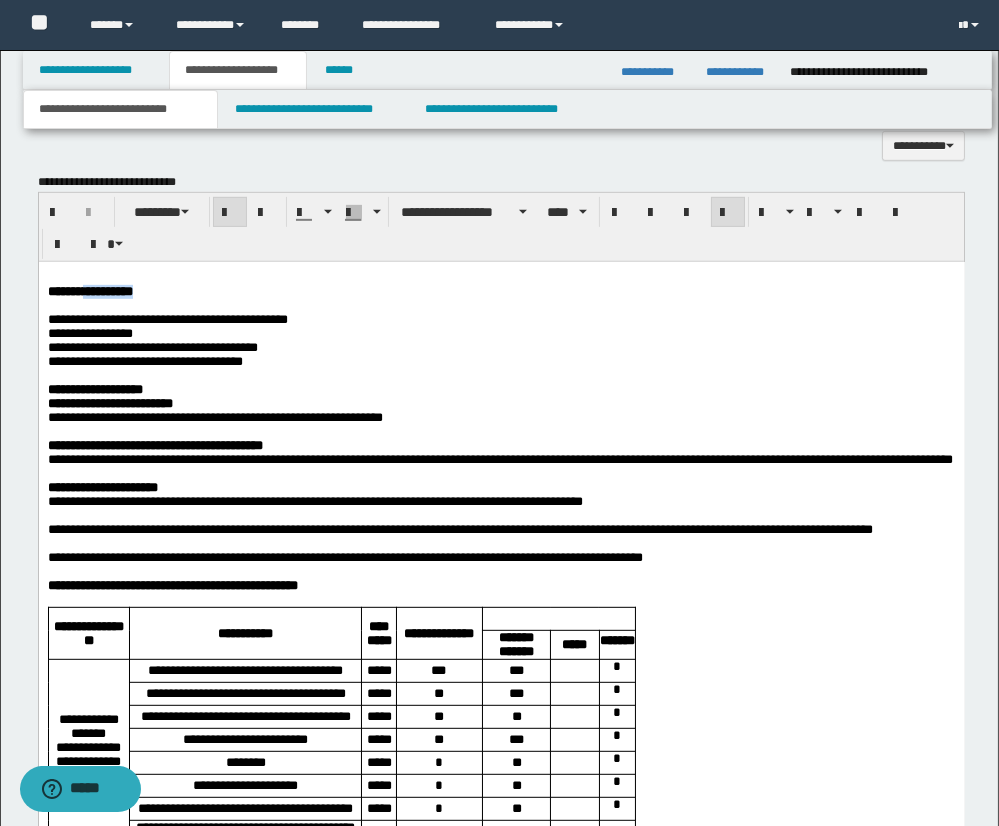drag, startPoint x: 90, startPoint y: 287, endPoint x: 159, endPoint y: 286, distance: 69.00725 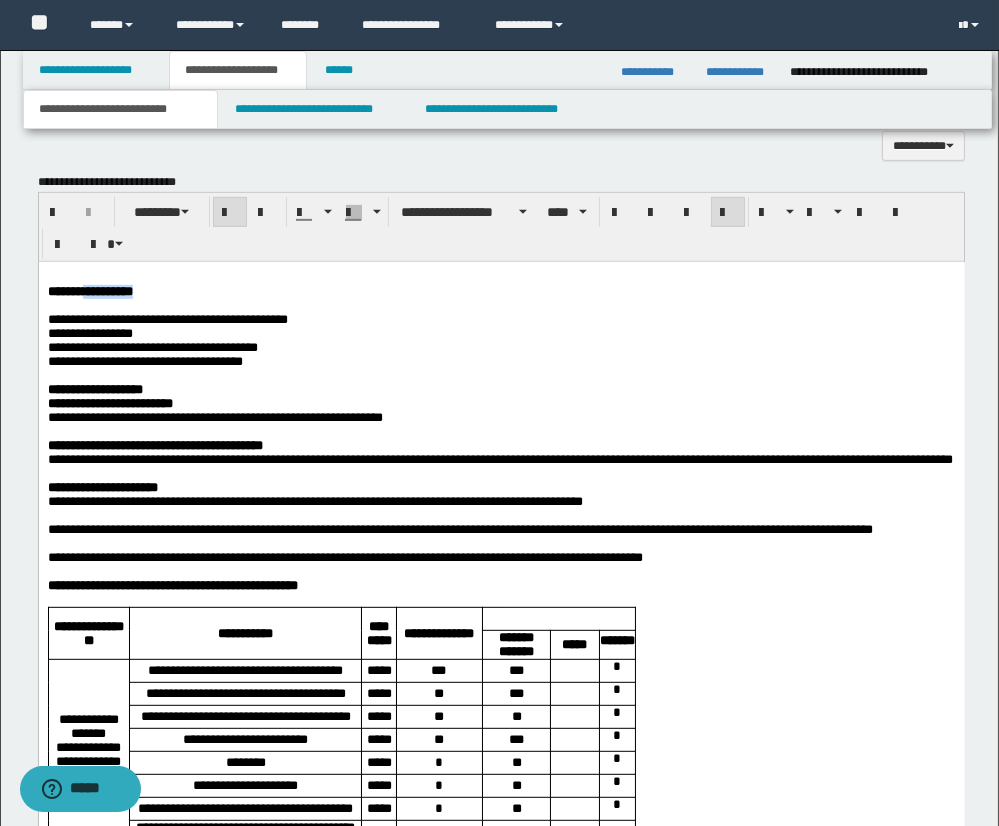 click on "**********" at bounding box center (501, 291) 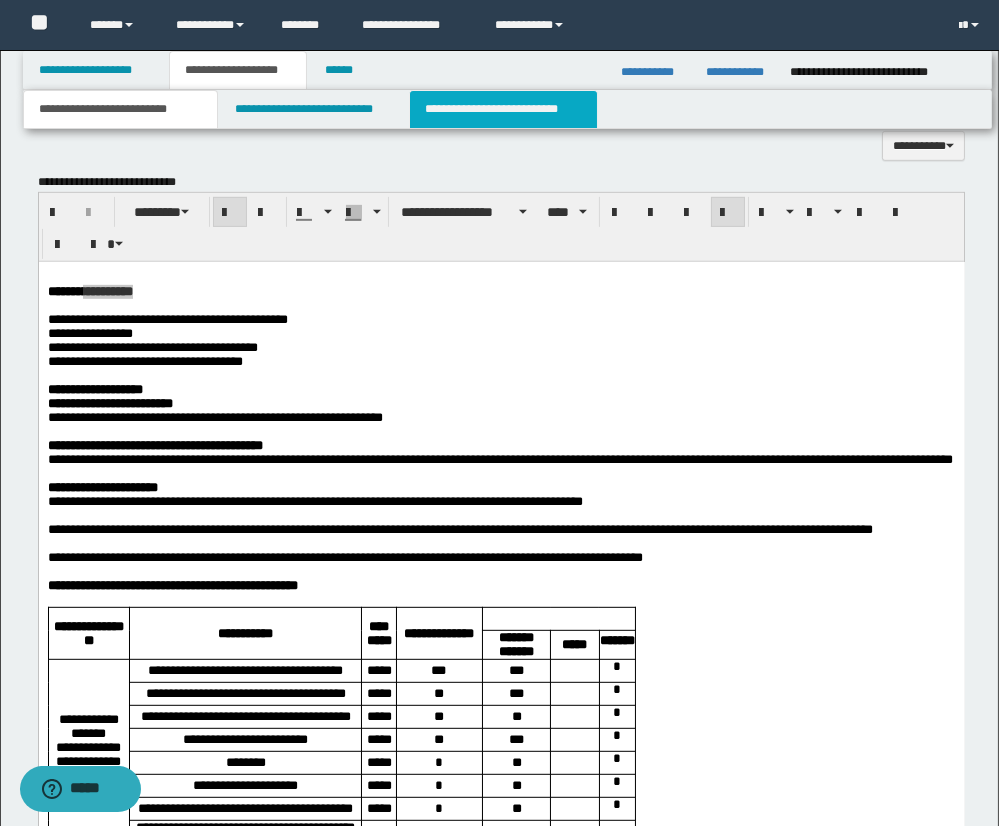 click on "**********" at bounding box center [503, 109] 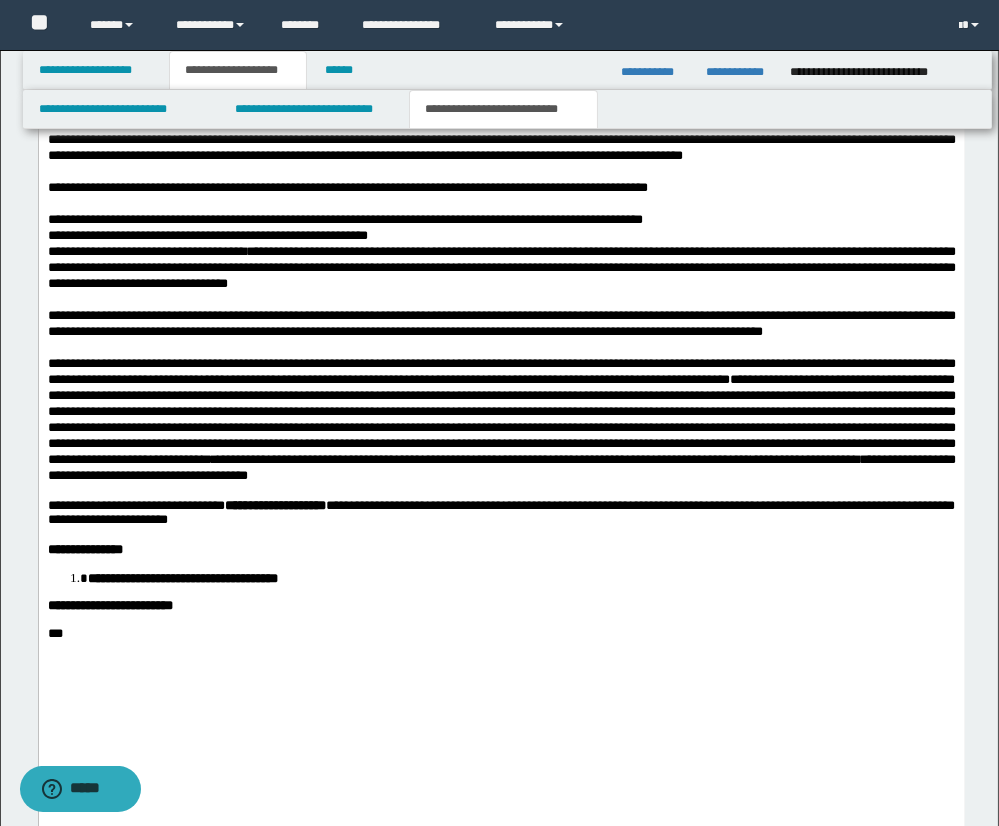 scroll, scrollTop: 2002, scrollLeft: 0, axis: vertical 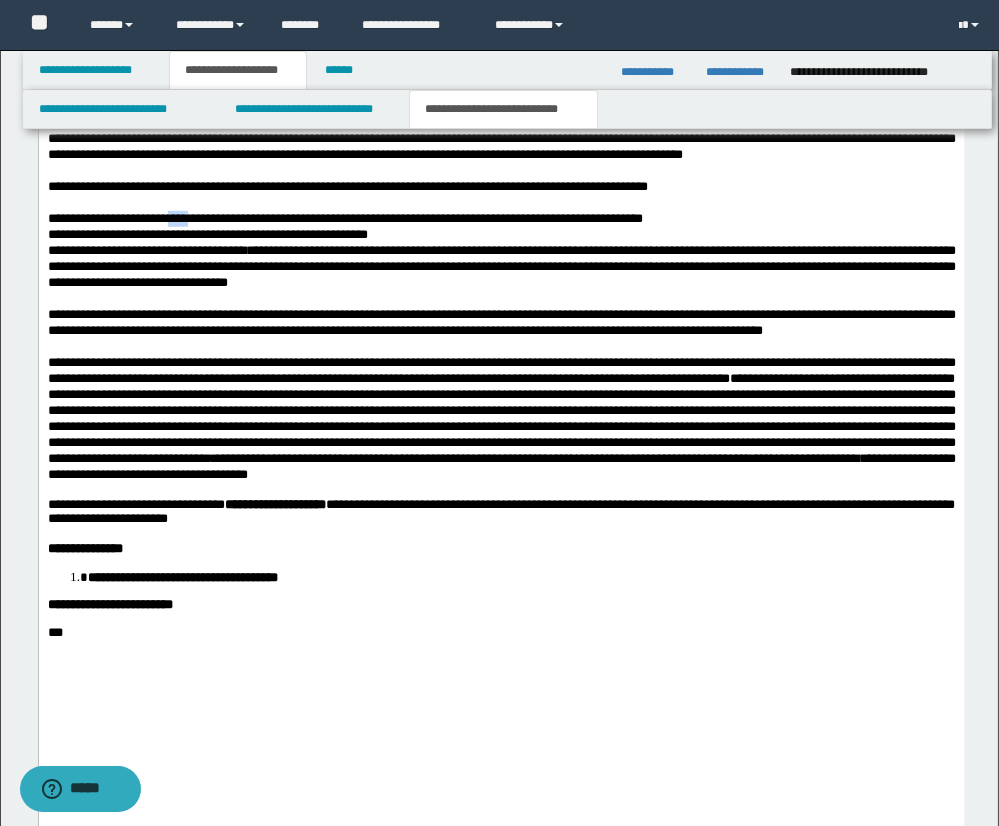 drag, startPoint x: 179, startPoint y: 281, endPoint x: 213, endPoint y: 277, distance: 34.234486 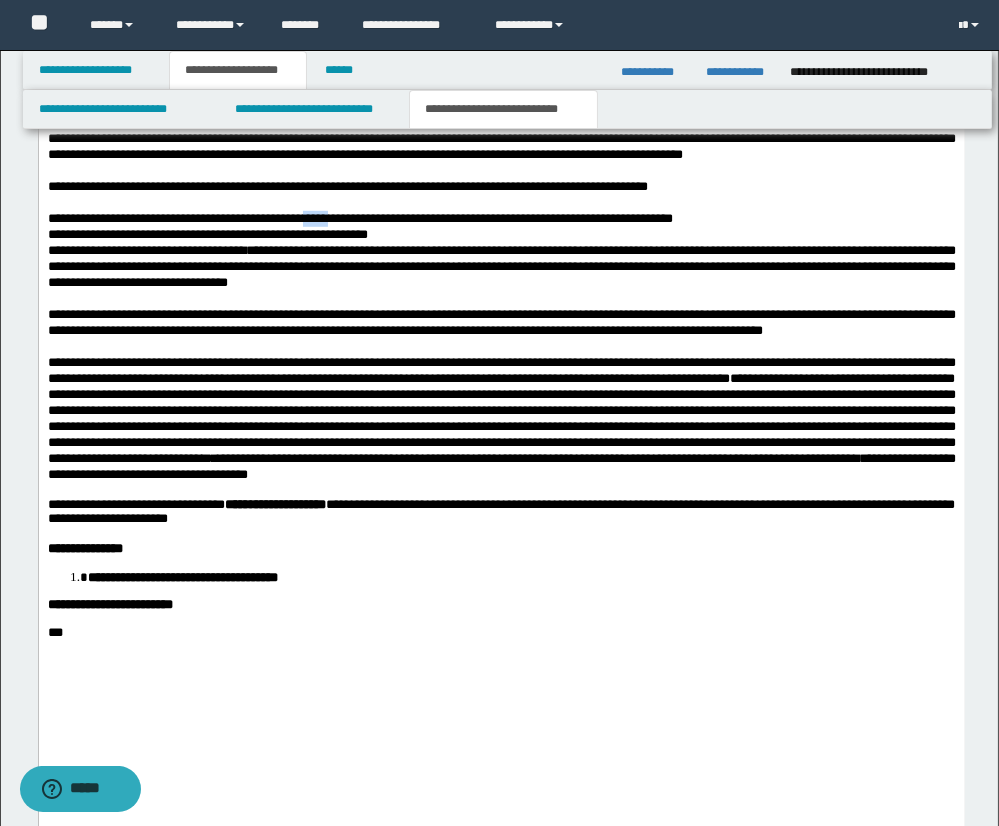 drag, startPoint x: 326, startPoint y: 282, endPoint x: 356, endPoint y: 276, distance: 30.594116 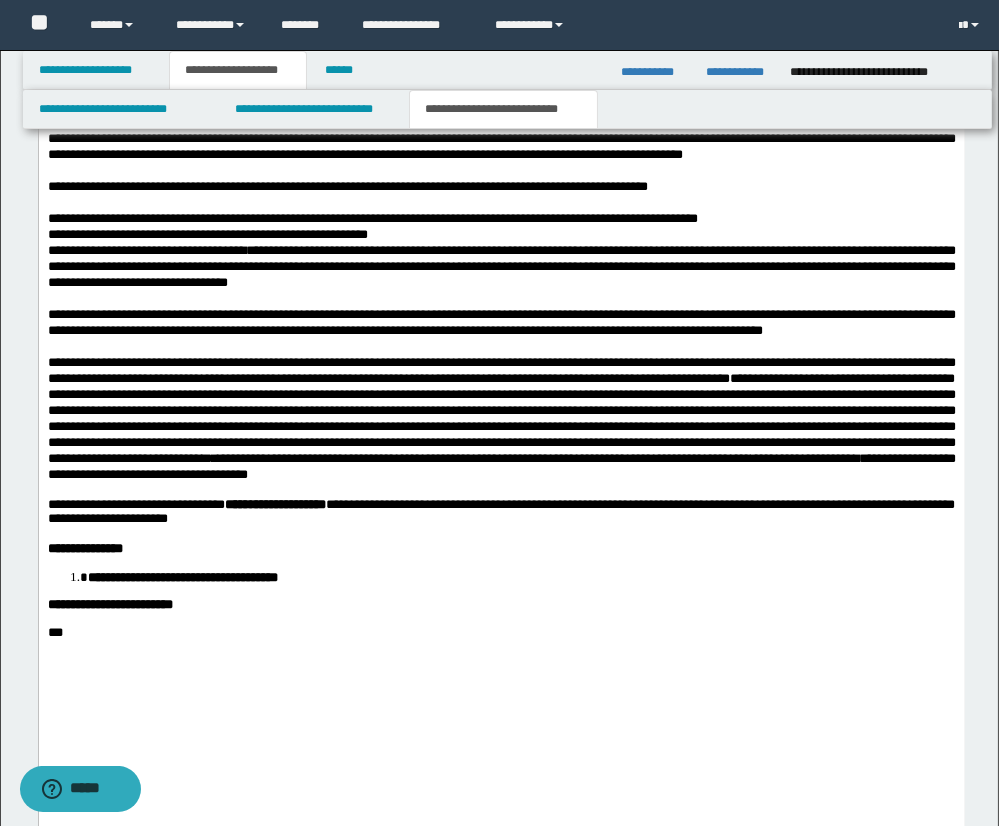 click at bounding box center (501, 299) 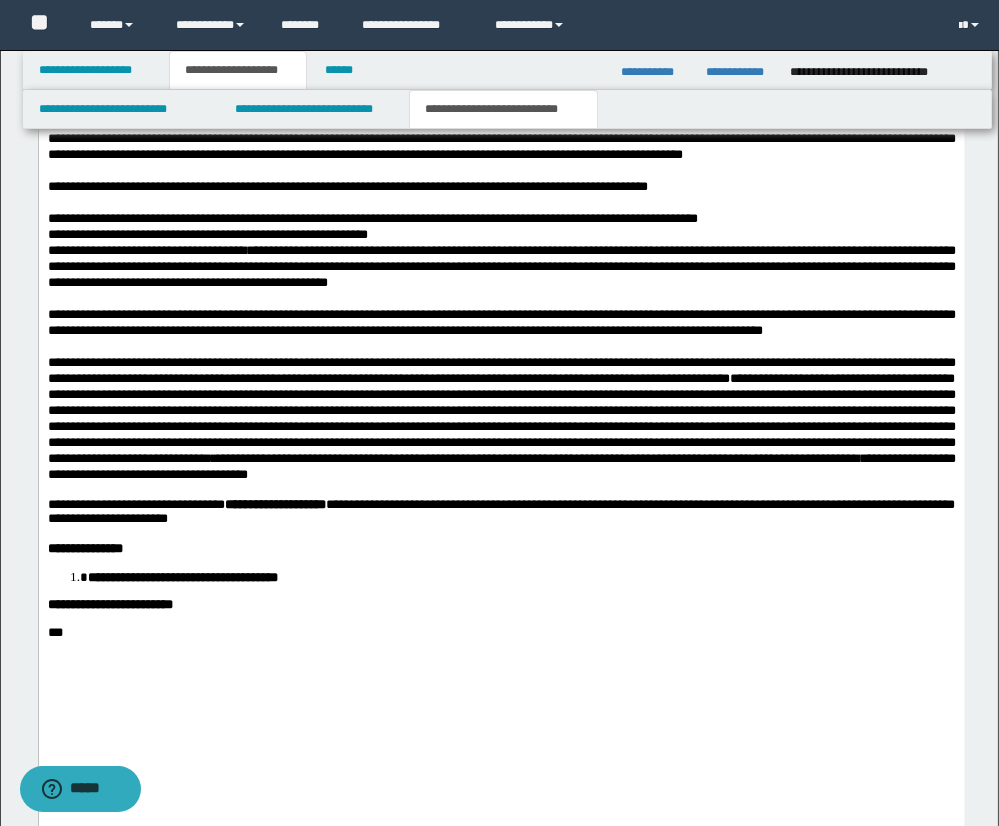 drag, startPoint x: 393, startPoint y: 376, endPoint x: 444, endPoint y: 375, distance: 51.009804 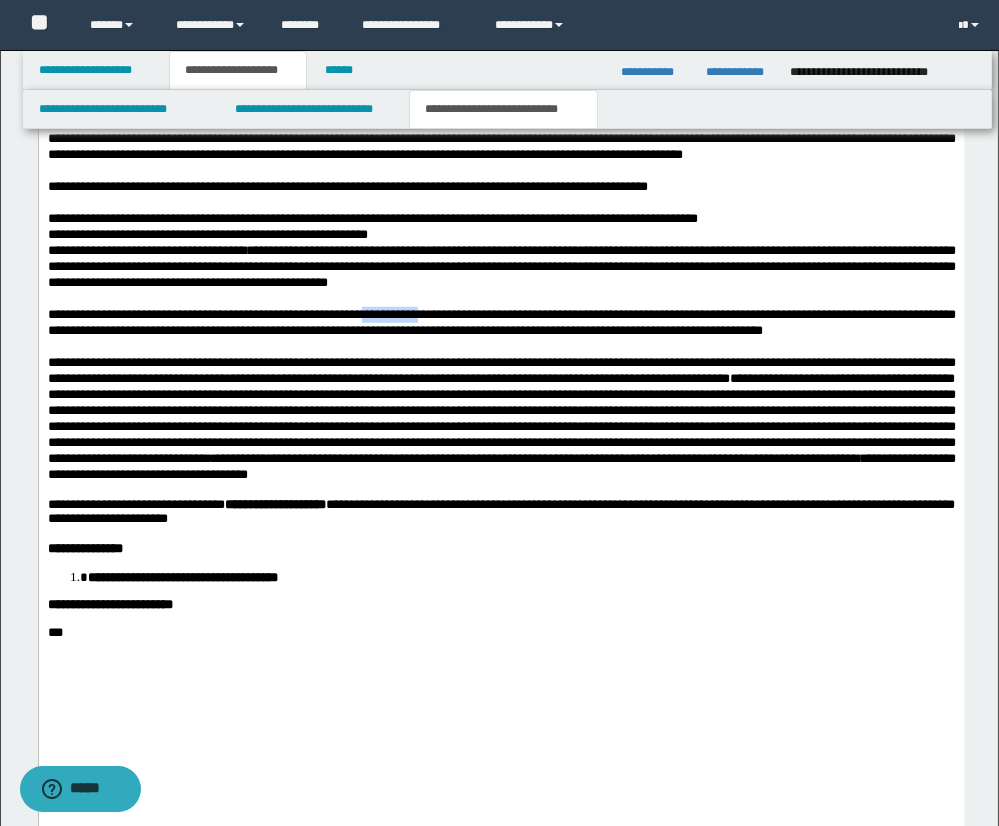 drag, startPoint x: 444, startPoint y: 375, endPoint x: 389, endPoint y: 375, distance: 55 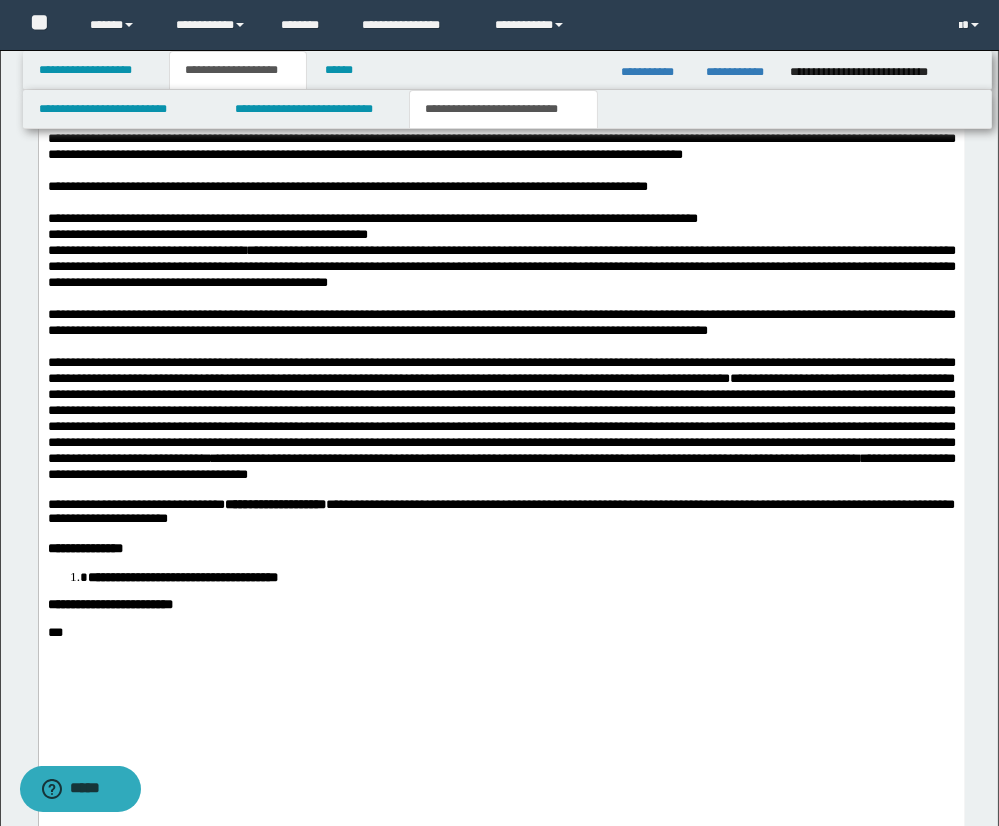 click on "**********" at bounding box center [501, 323] 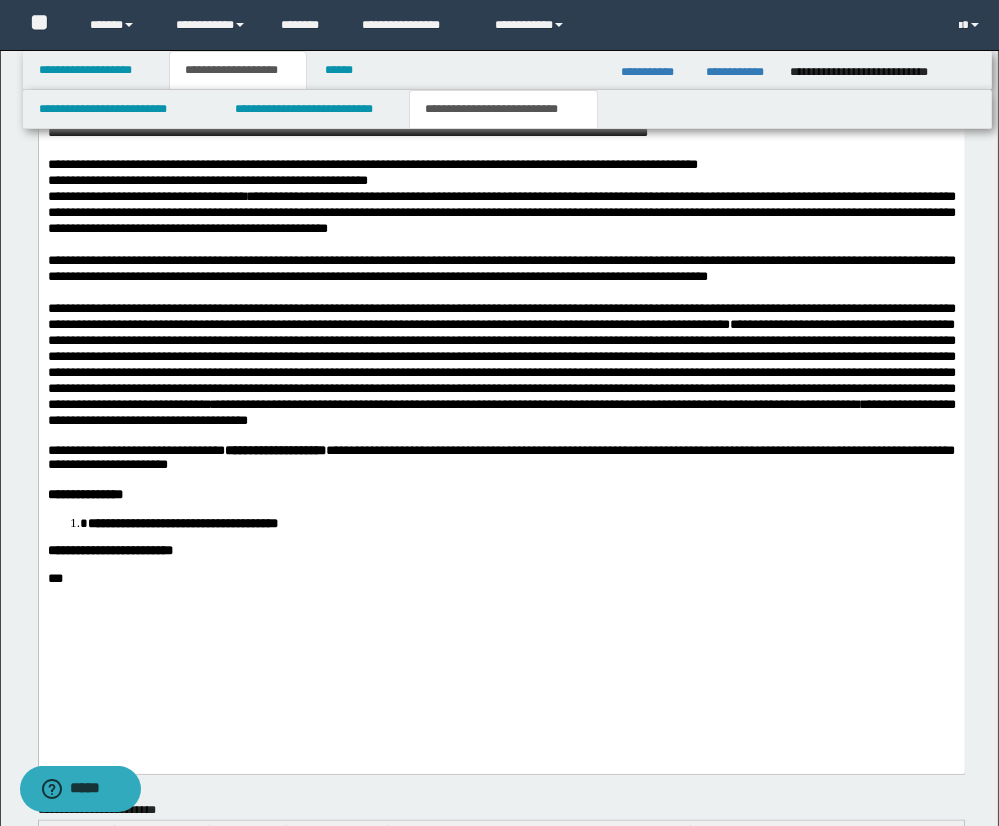 scroll, scrollTop: 2057, scrollLeft: 0, axis: vertical 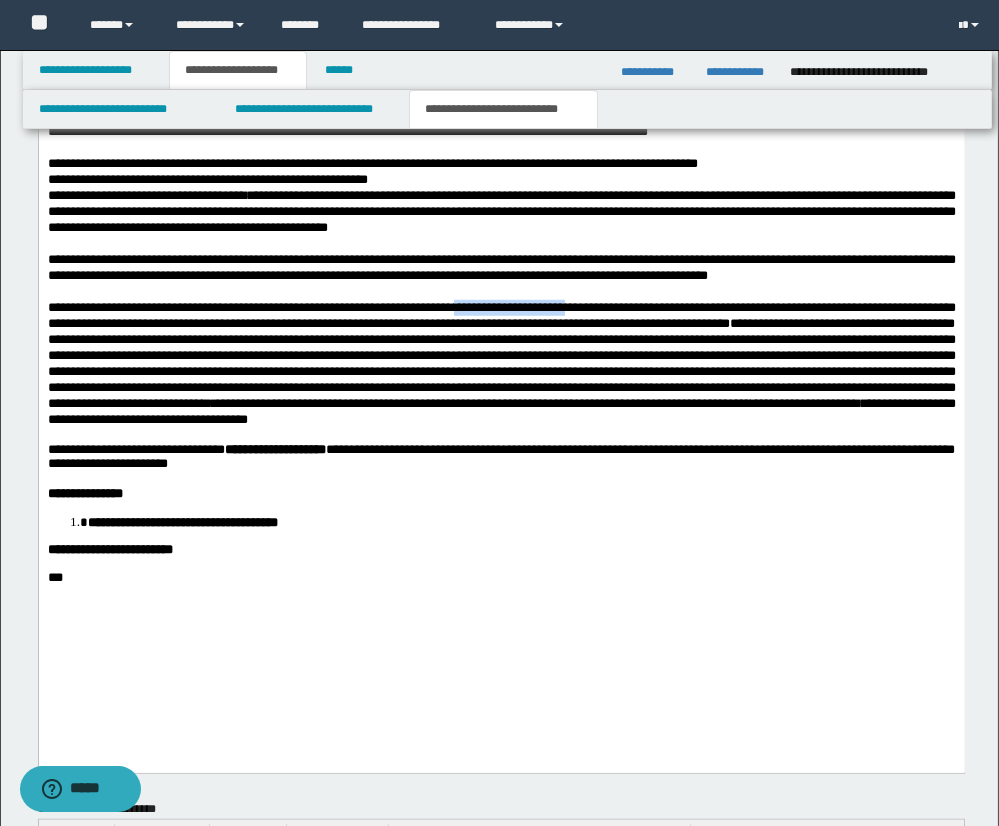 drag, startPoint x: 476, startPoint y: 368, endPoint x: 588, endPoint y: 366, distance: 112.01785 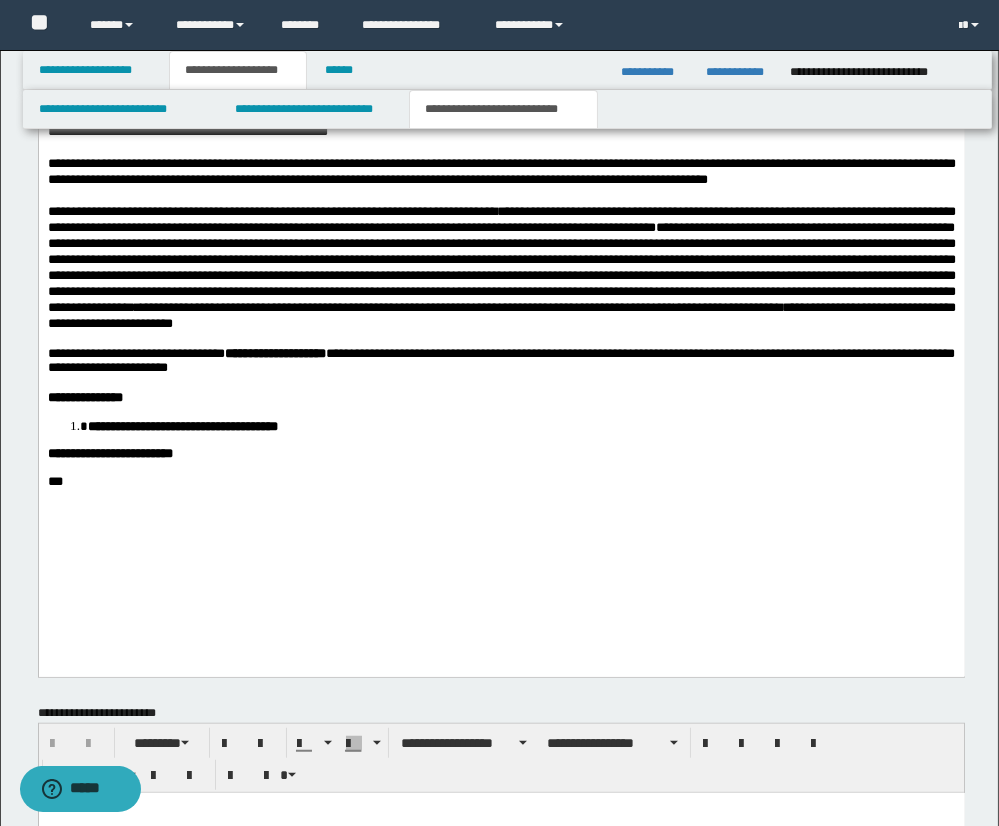 scroll, scrollTop: 2150, scrollLeft: 0, axis: vertical 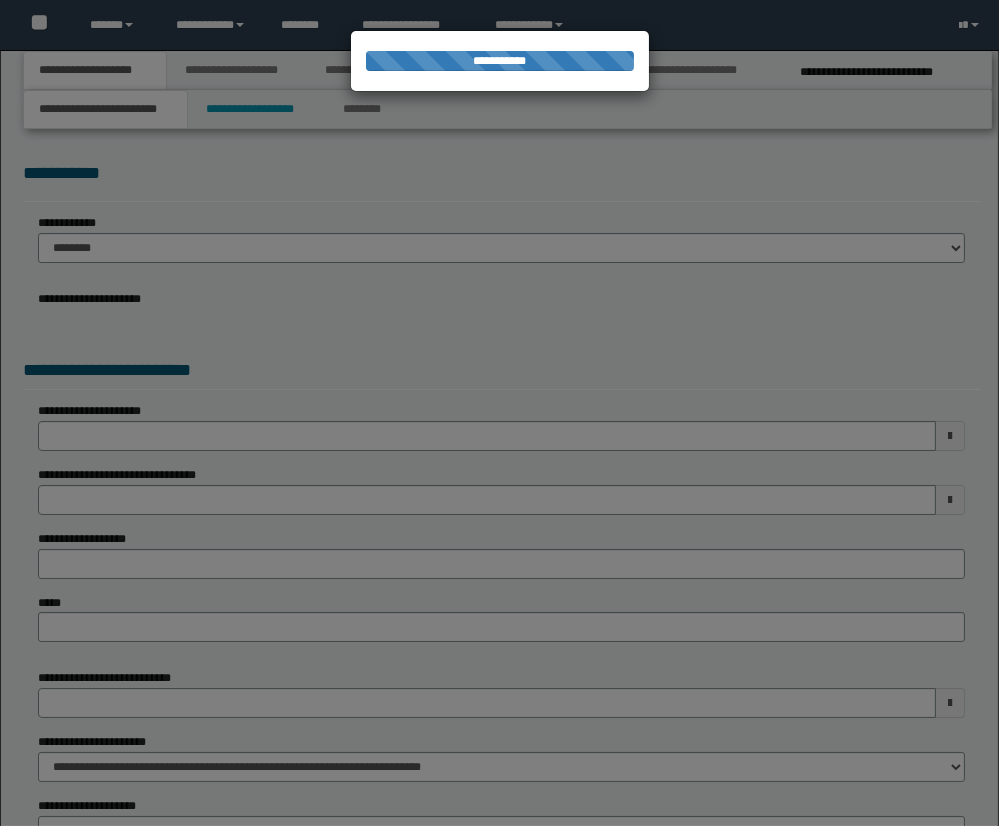 select on "*" 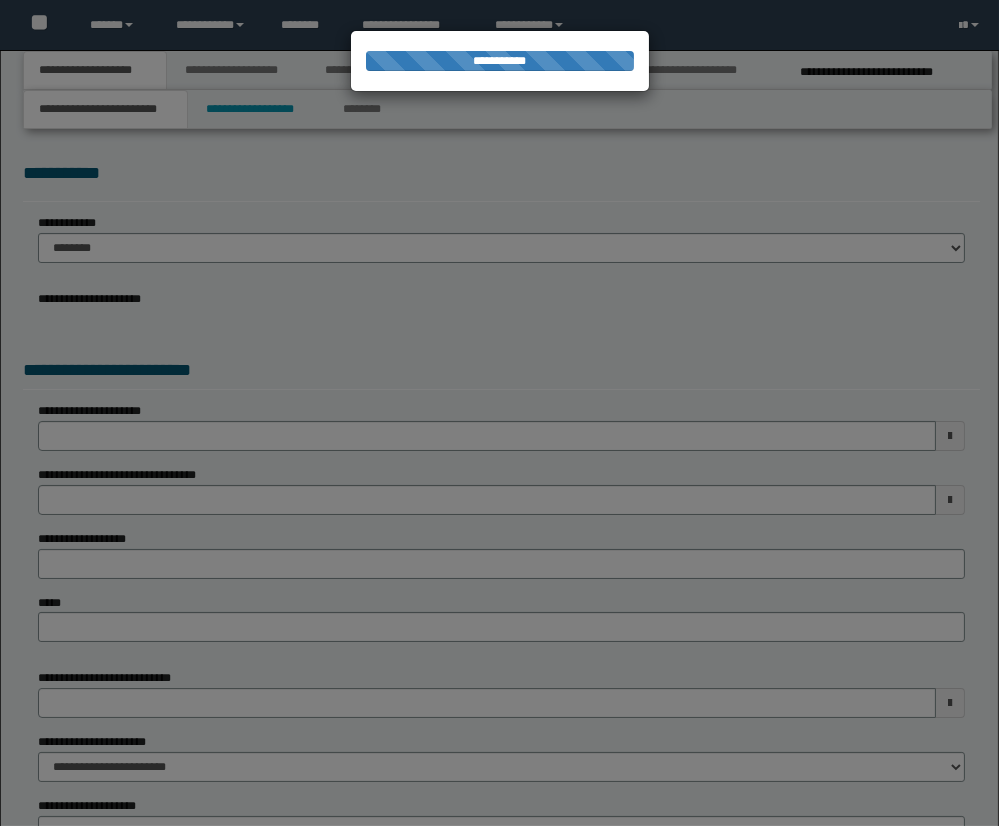 scroll, scrollTop: 0, scrollLeft: 0, axis: both 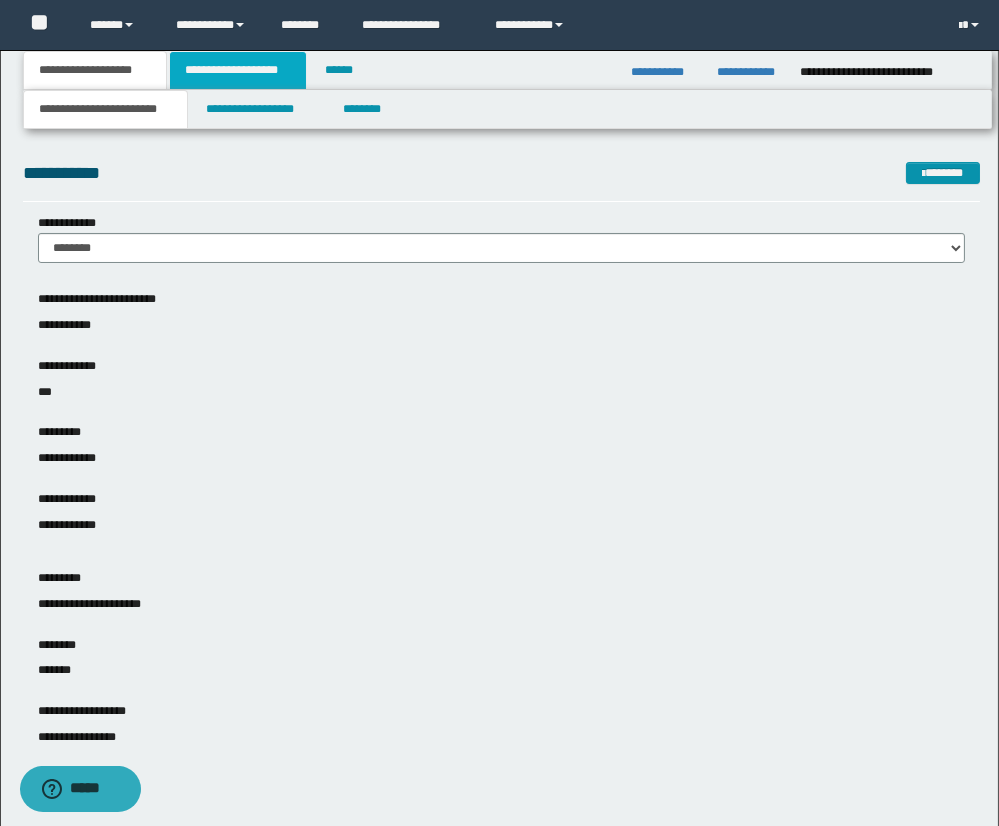 click on "**********" at bounding box center (238, 70) 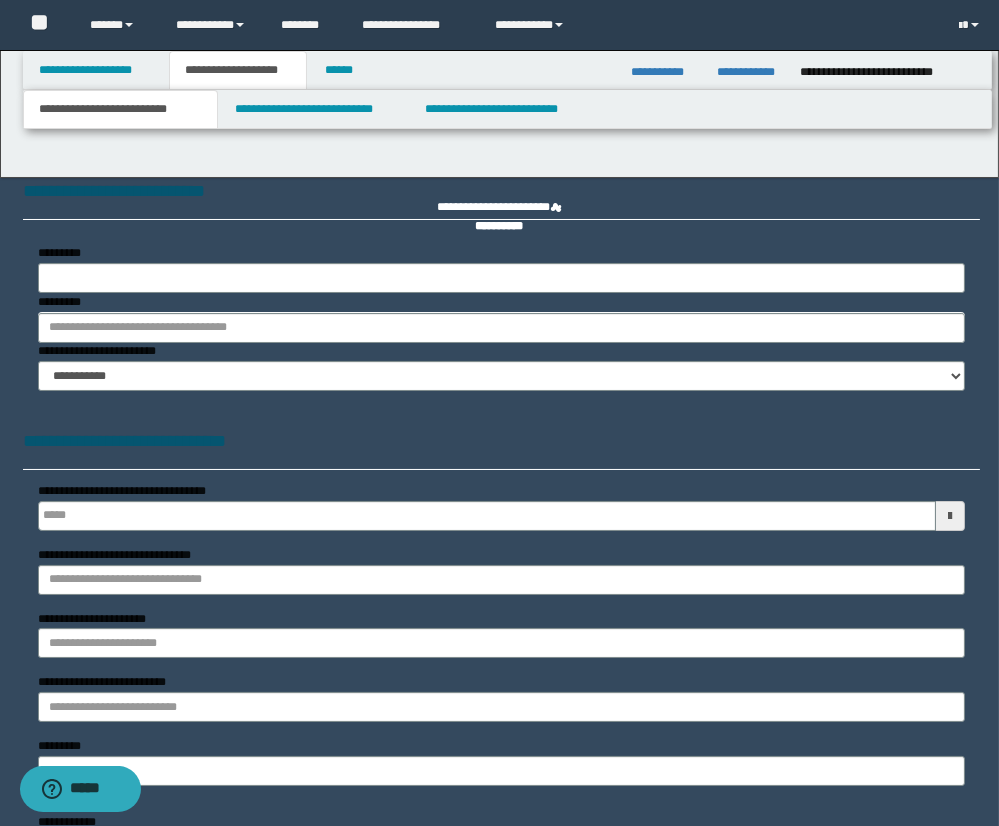 type on "**********" 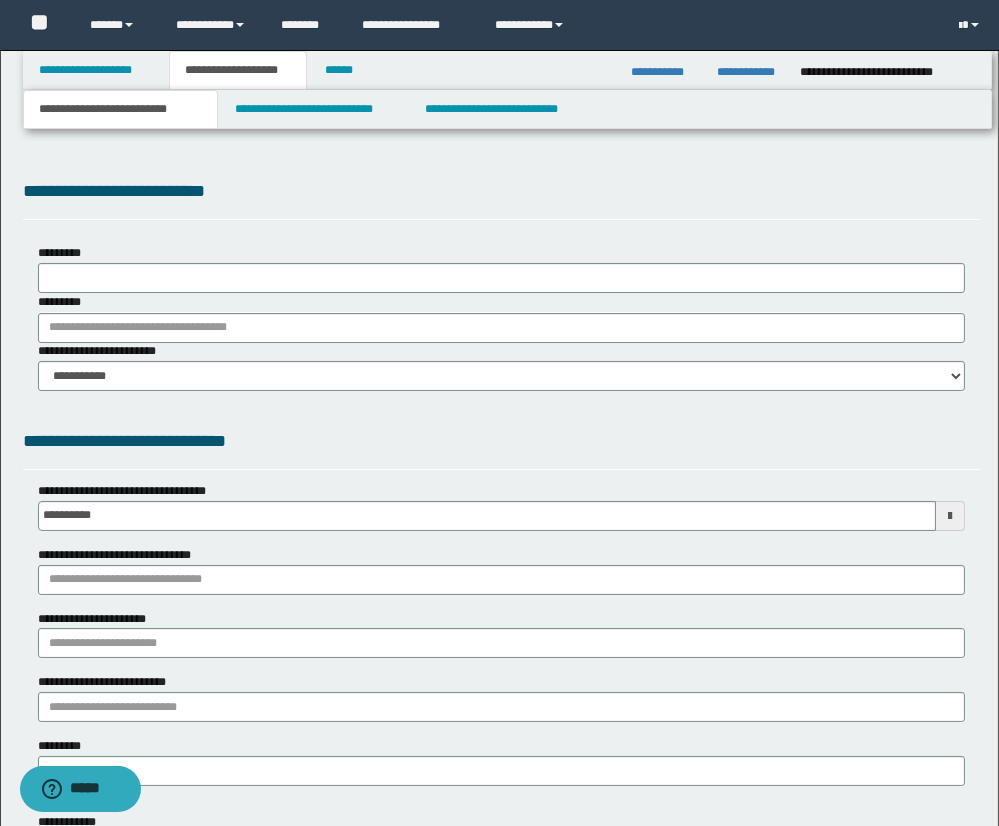 select on "*" 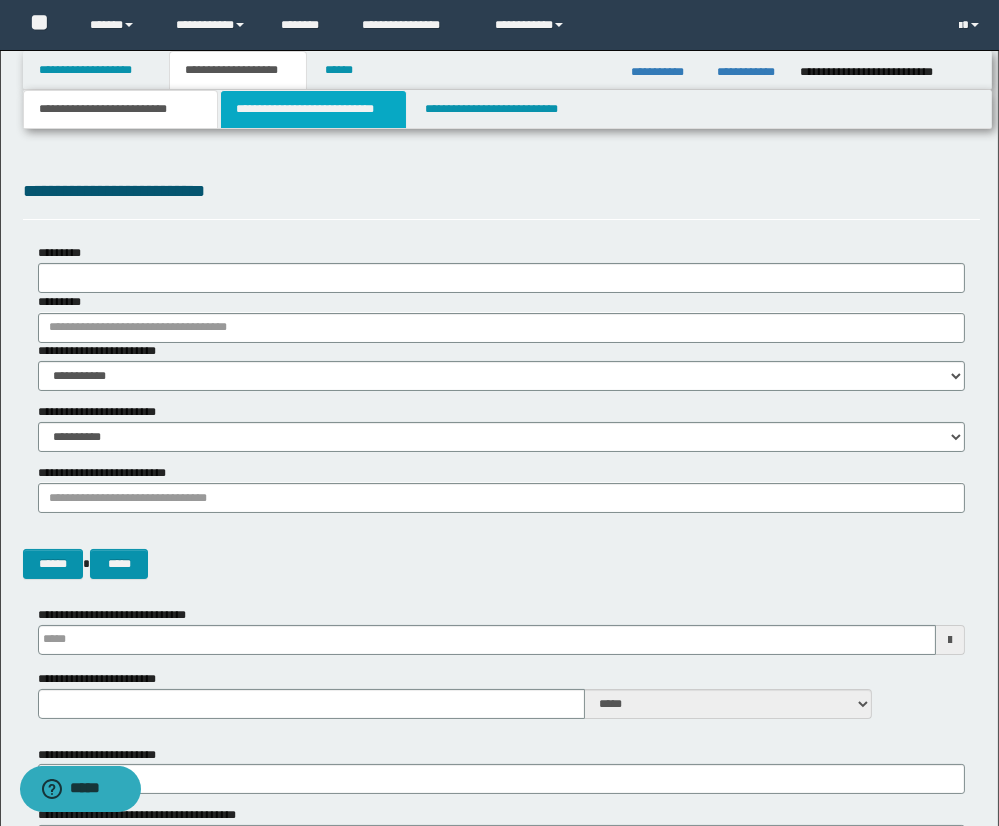 click on "**********" at bounding box center (313, 109) 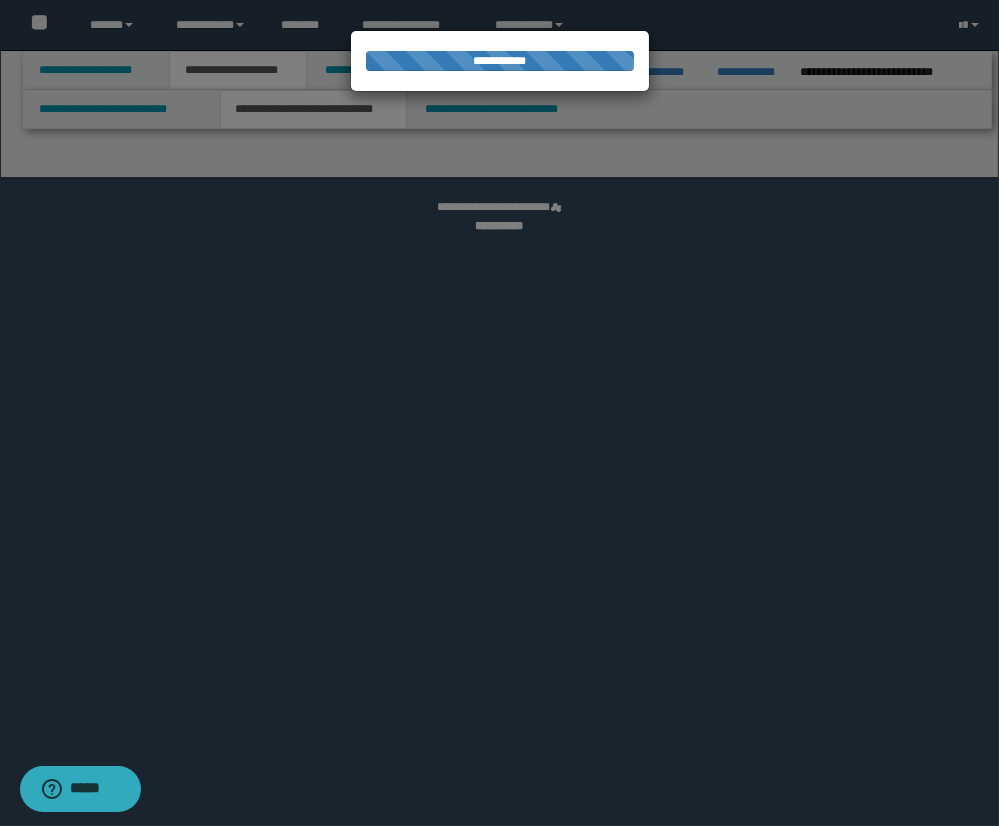 select on "*" 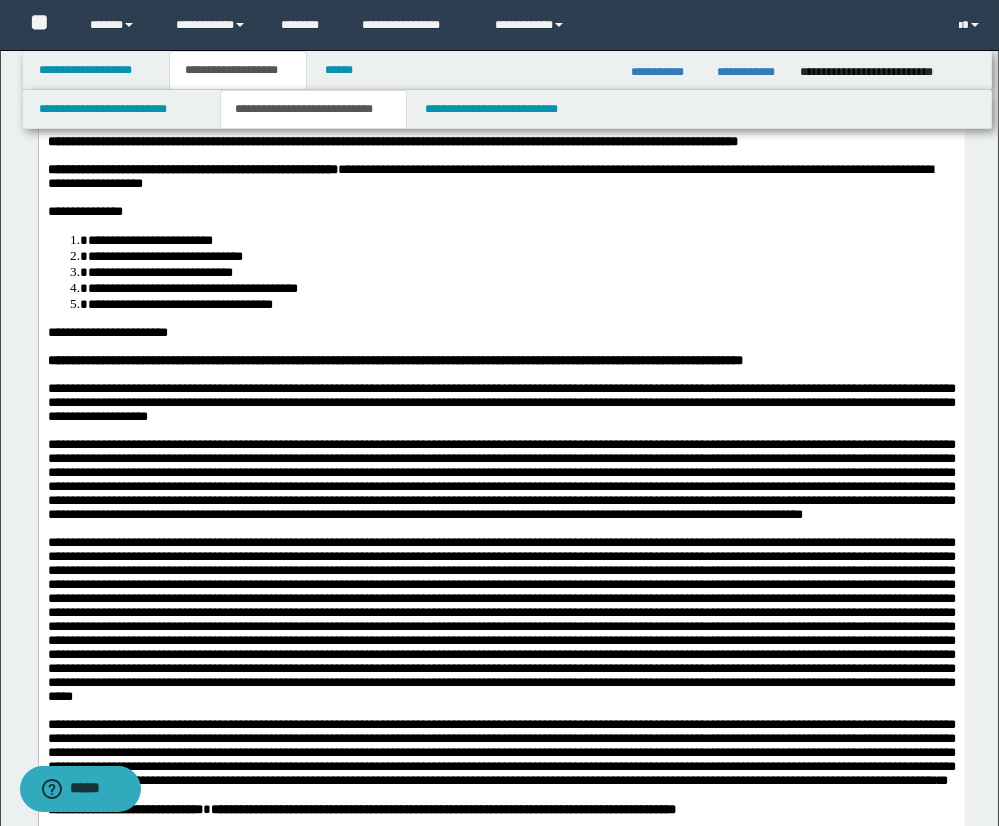 scroll, scrollTop: 166, scrollLeft: 0, axis: vertical 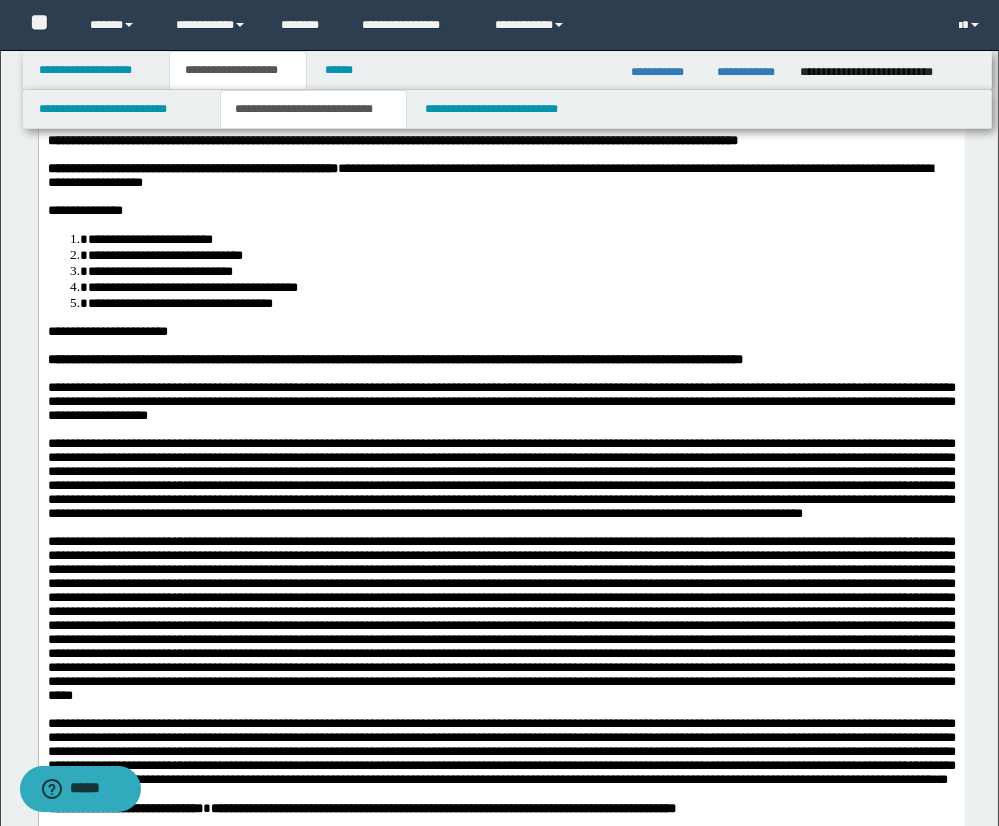 click at bounding box center [501, 345] 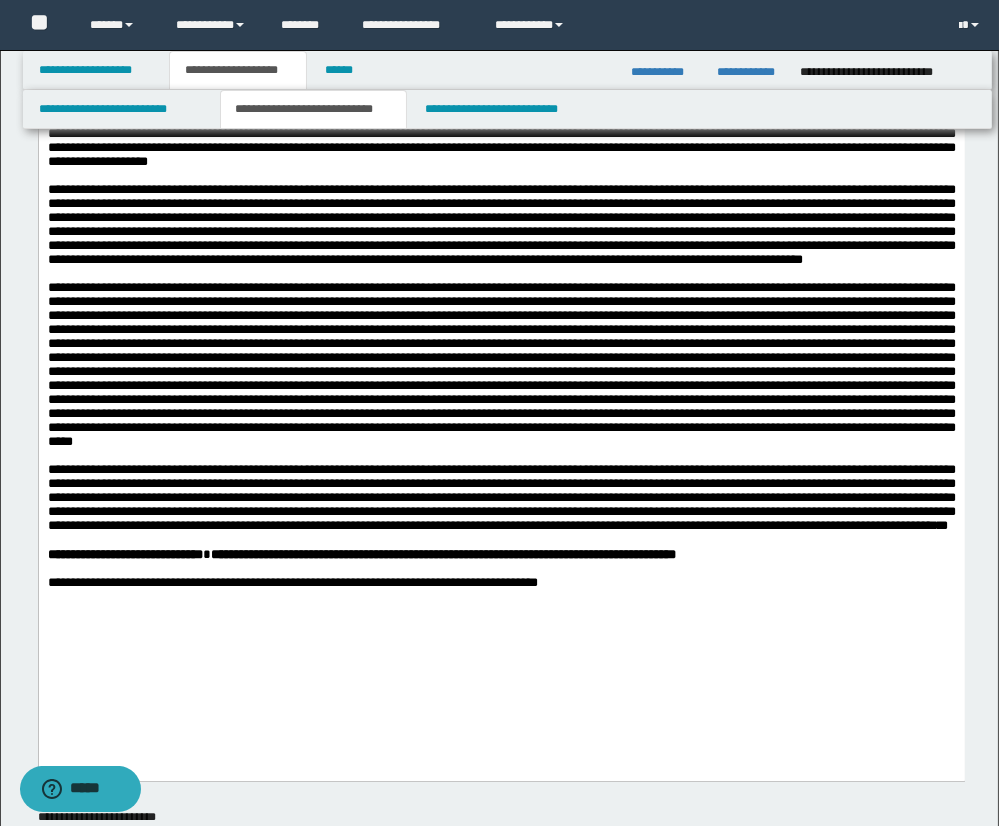 scroll, scrollTop: 426, scrollLeft: 0, axis: vertical 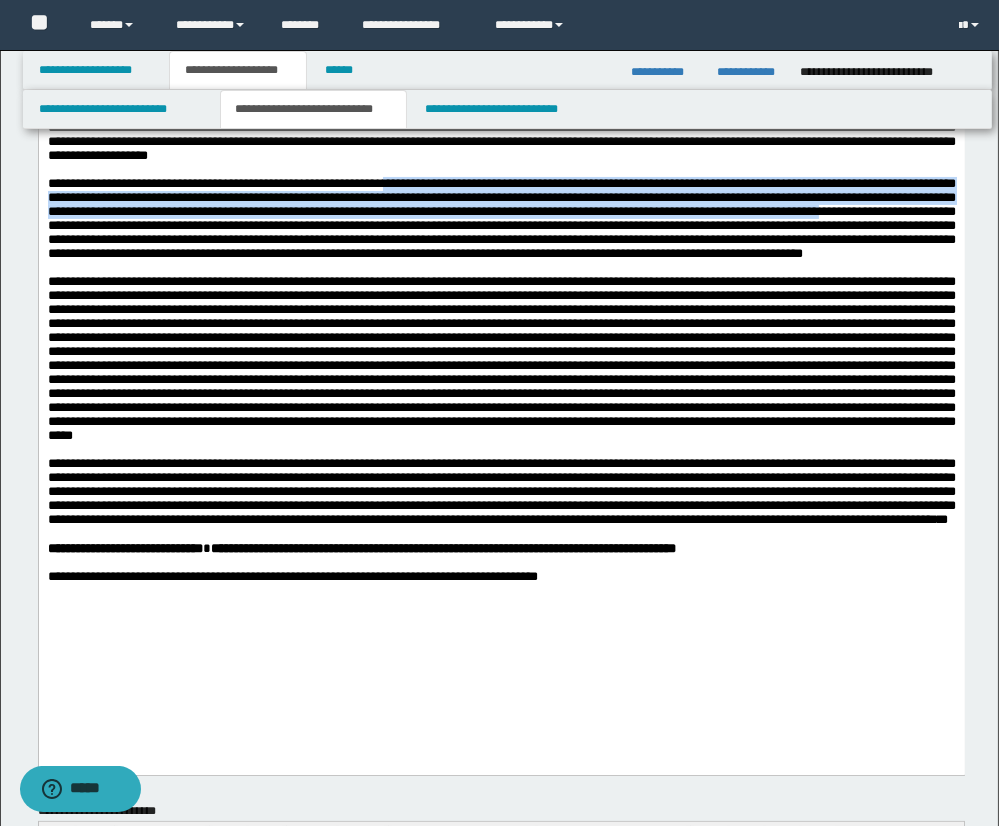 drag, startPoint x: 389, startPoint y: 195, endPoint x: 123, endPoint y: 238, distance: 269.45316 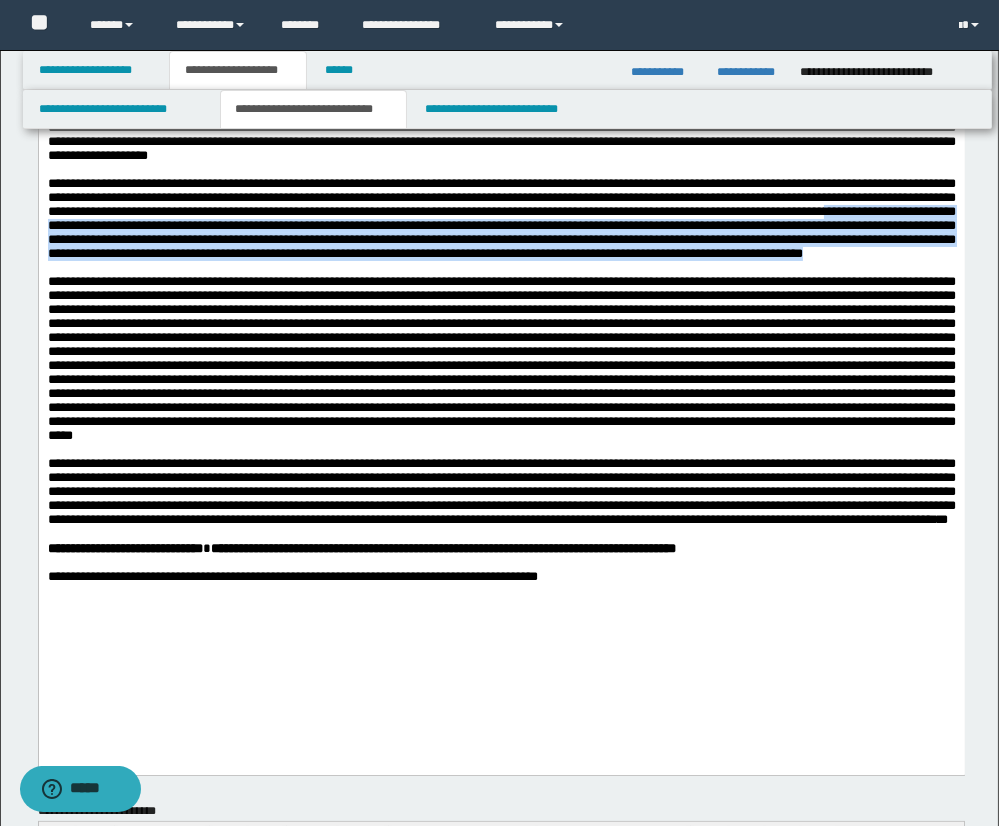 drag, startPoint x: 134, startPoint y: 242, endPoint x: 551, endPoint y: 283, distance: 419.01074 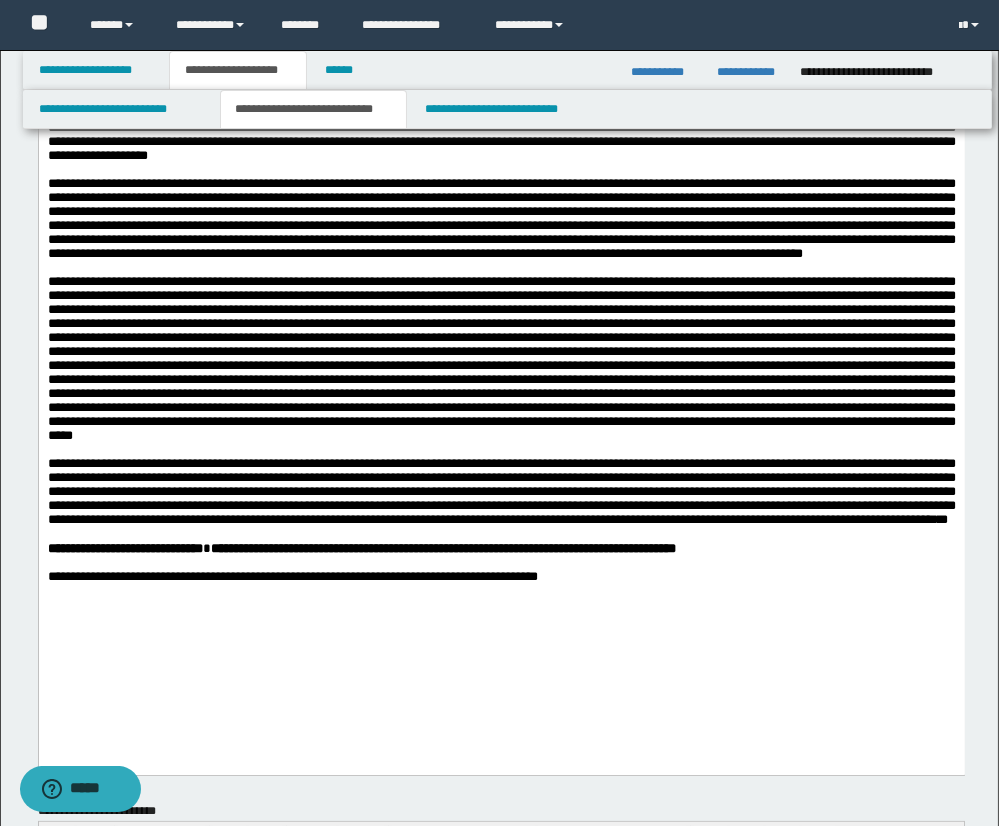 click on "**********" at bounding box center [501, 232] 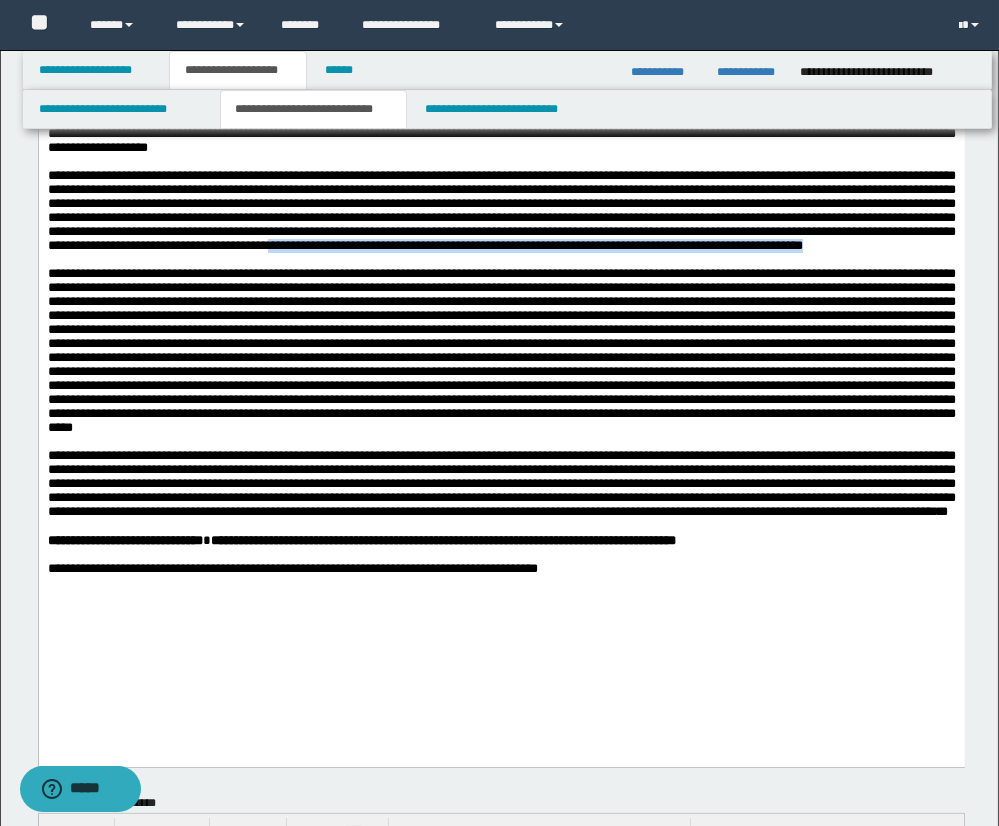 drag, startPoint x: 807, startPoint y: 259, endPoint x: 807, endPoint y: 275, distance: 16 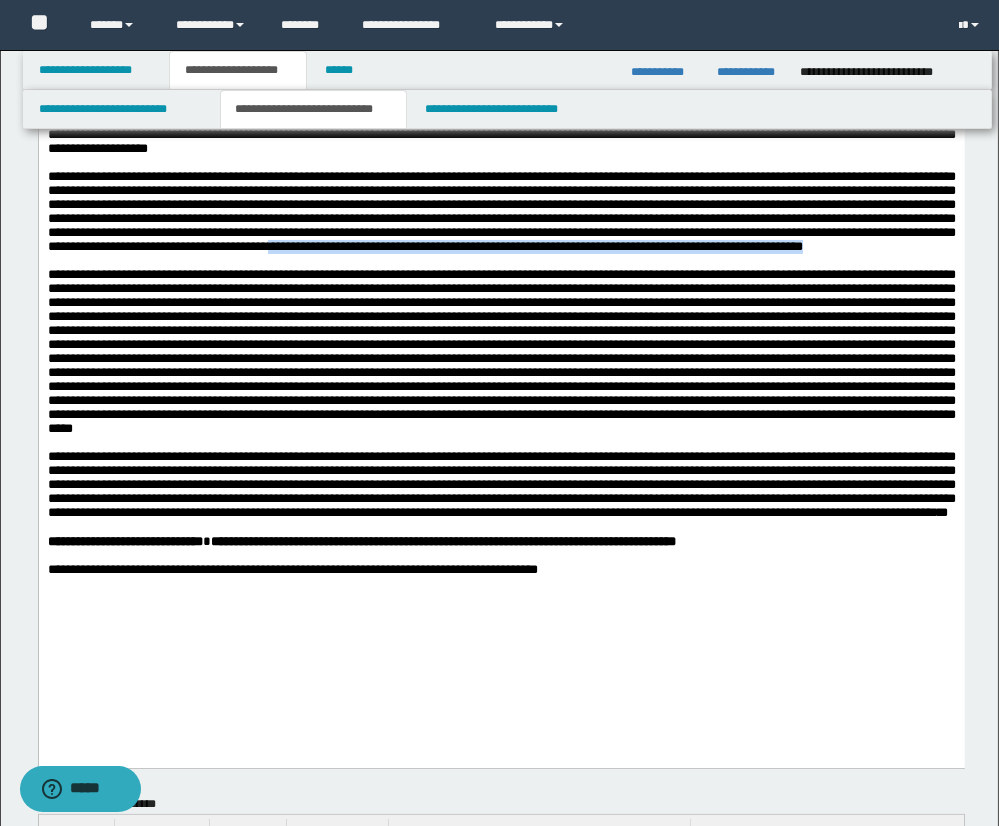 scroll, scrollTop: 434, scrollLeft: 0, axis: vertical 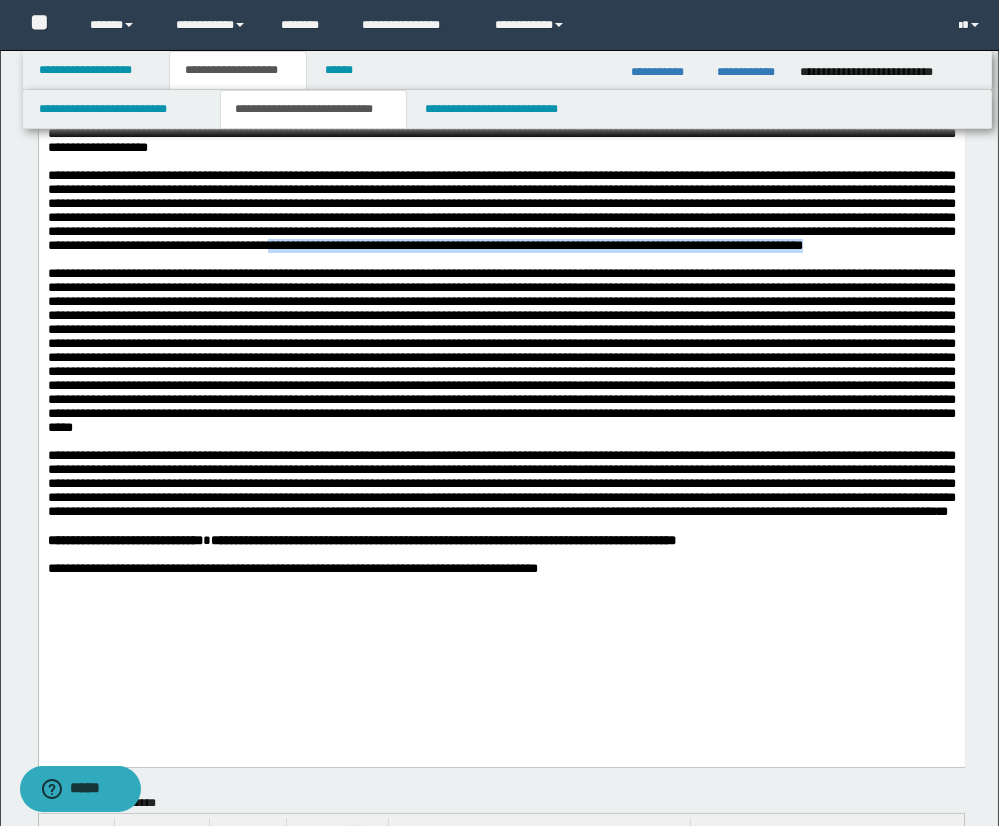 copy on "**********" 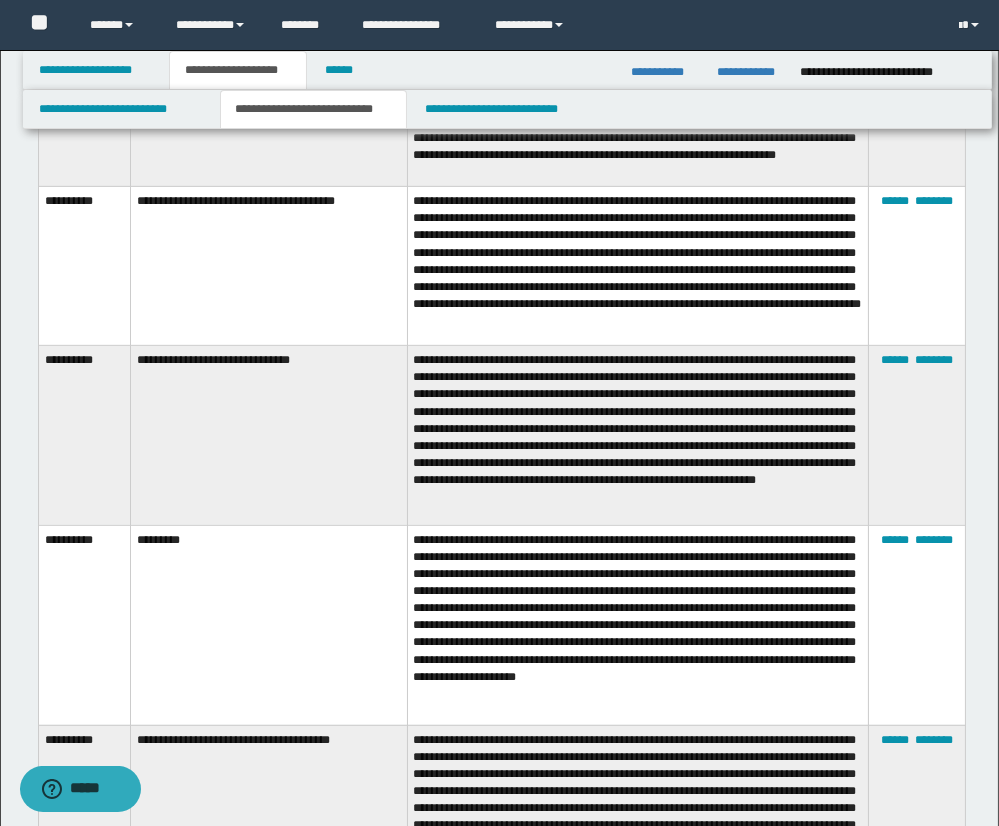scroll, scrollTop: 1550, scrollLeft: 0, axis: vertical 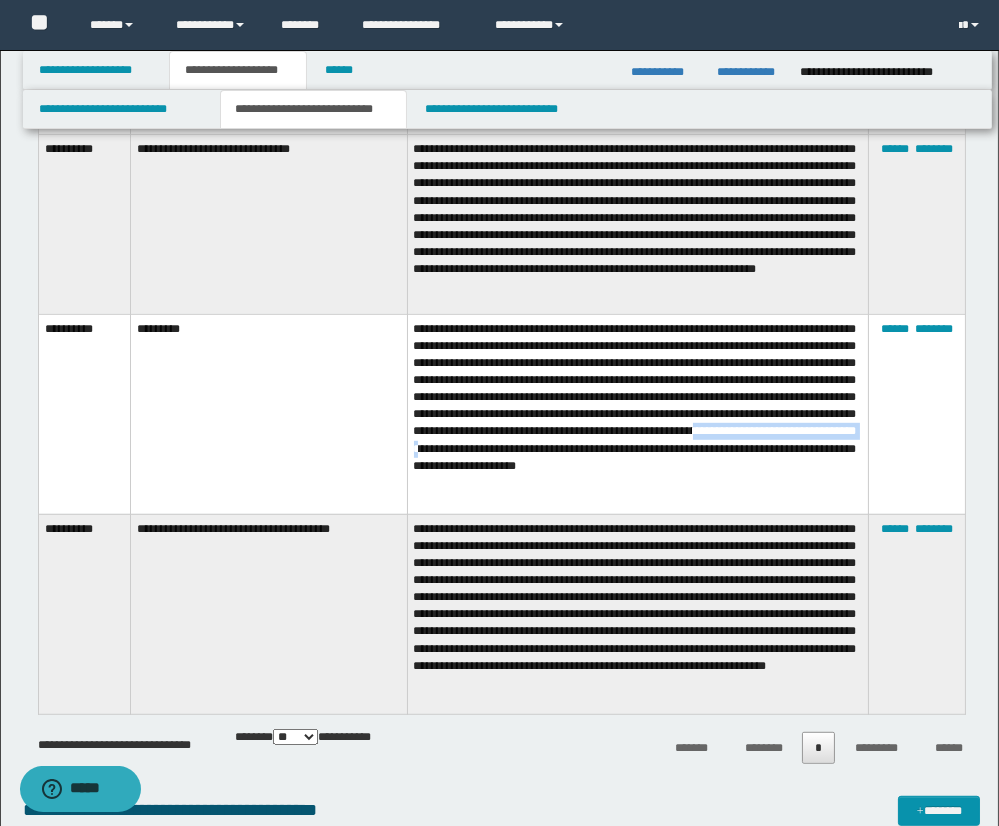drag, startPoint x: 472, startPoint y: 480, endPoint x: 663, endPoint y: 483, distance: 191.02356 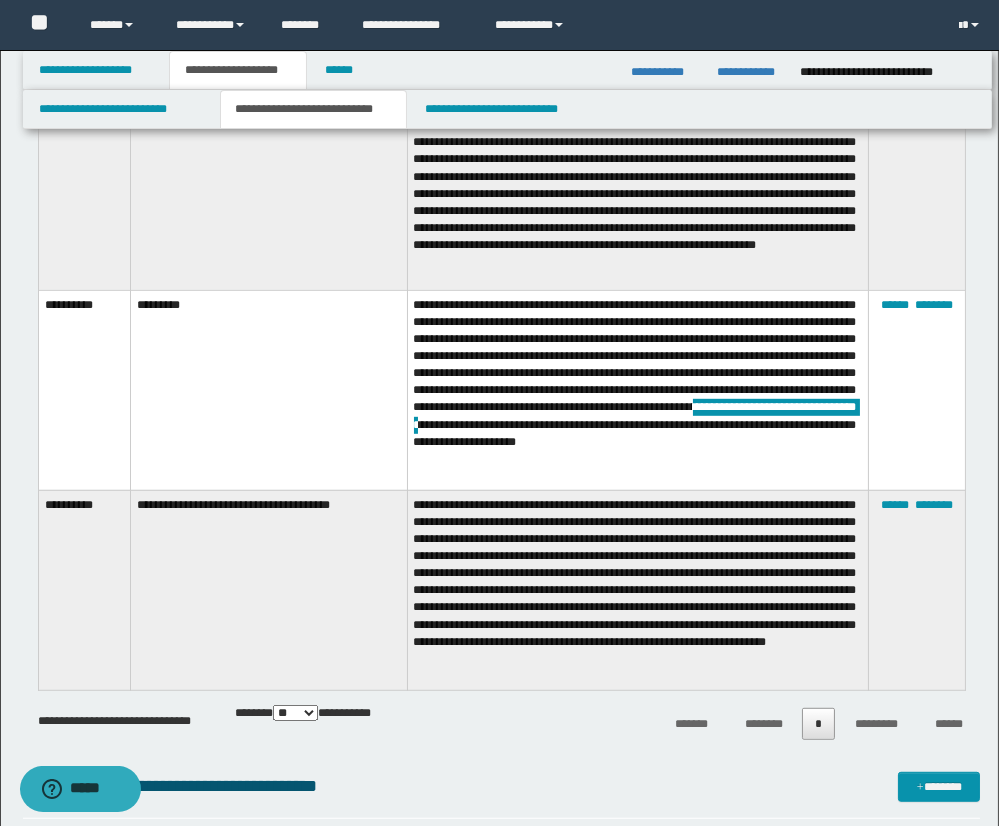 scroll, scrollTop: 1740, scrollLeft: 0, axis: vertical 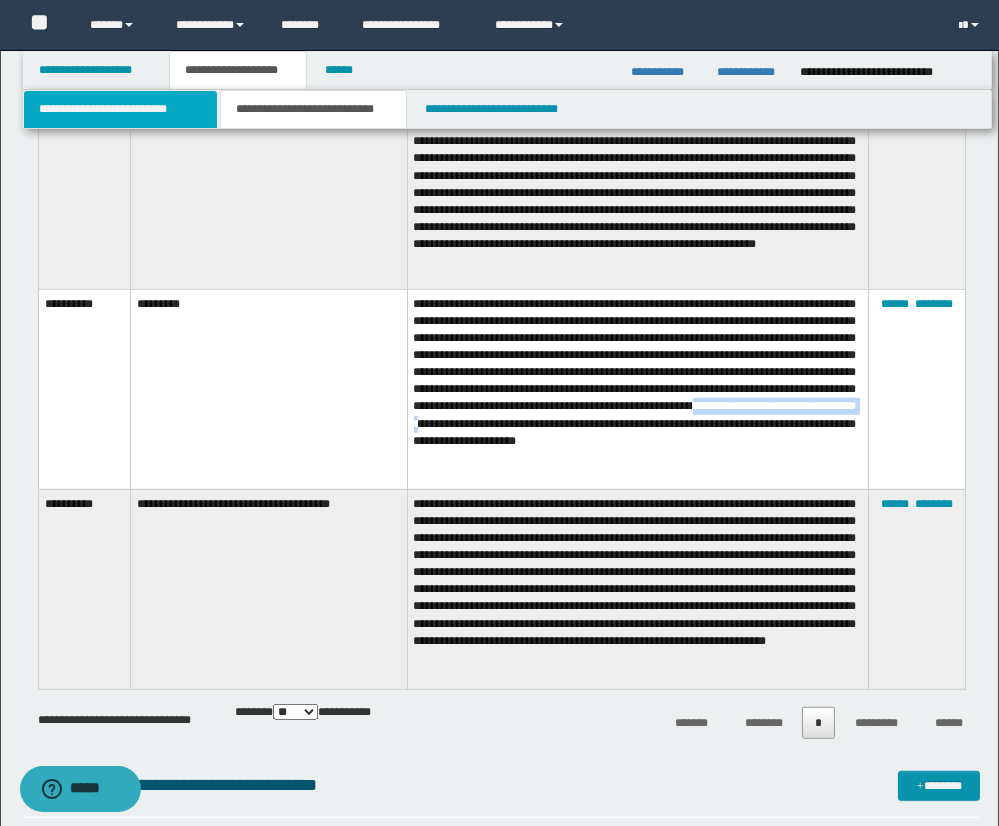 click on "**********" at bounding box center (120, 109) 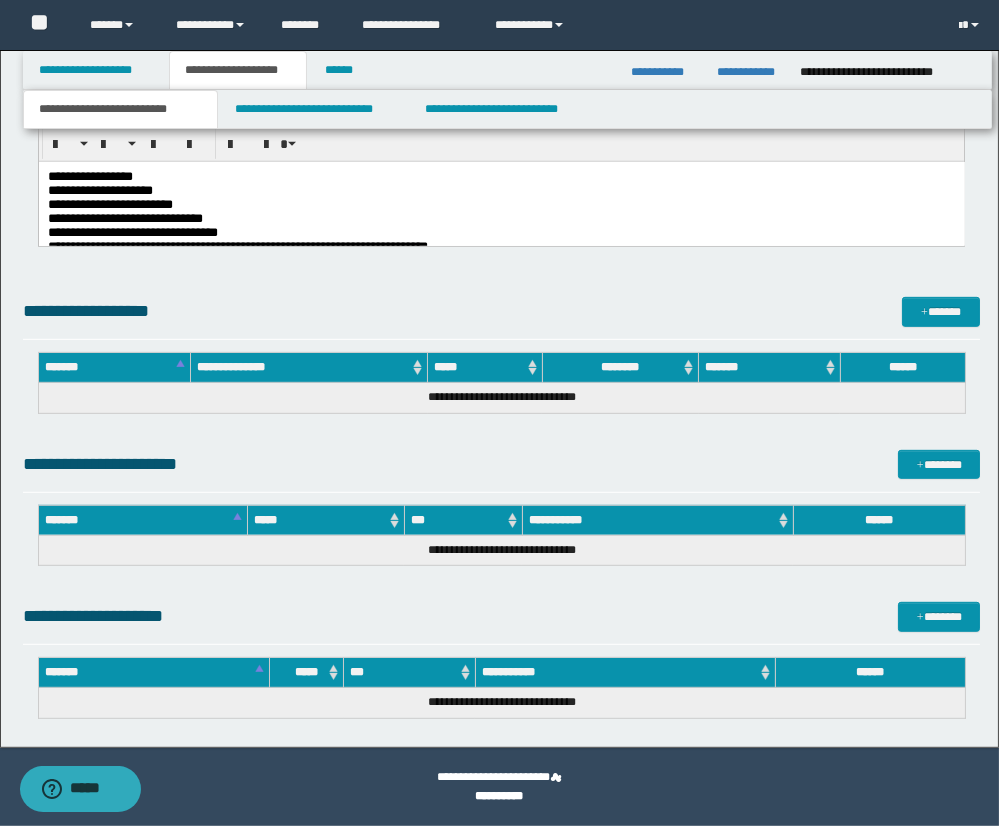 click on "**********" at bounding box center [501, 190] 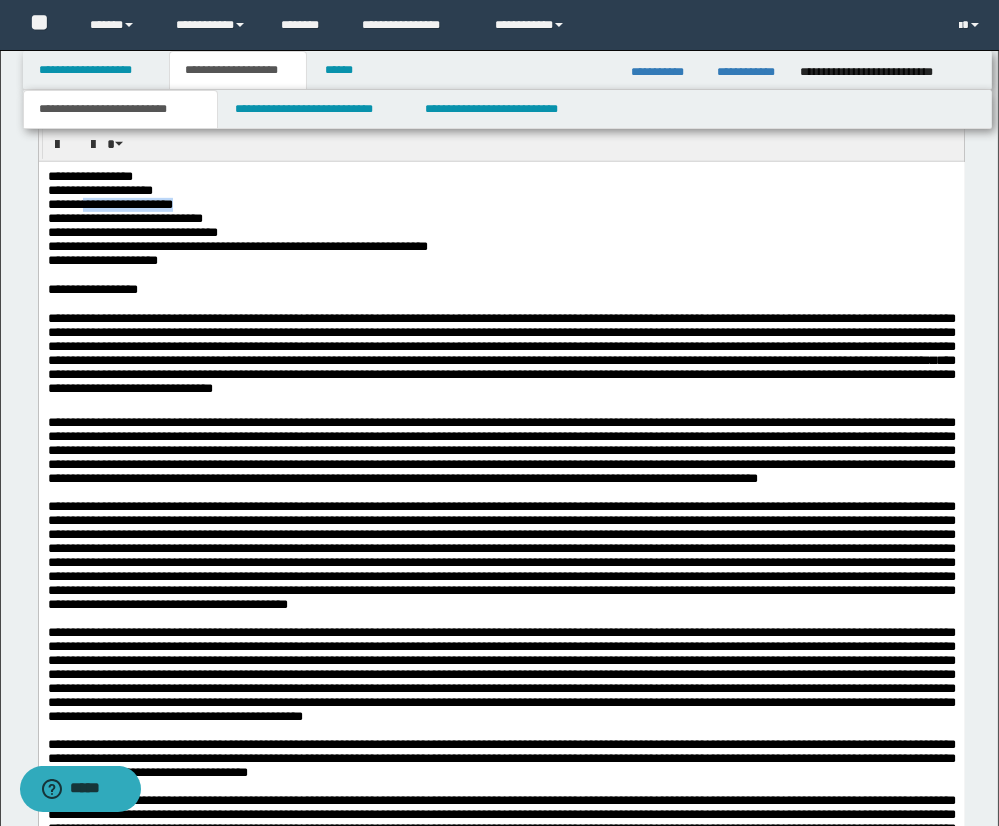 drag, startPoint x: 88, startPoint y: 208, endPoint x: 186, endPoint y: 207, distance: 98.005104 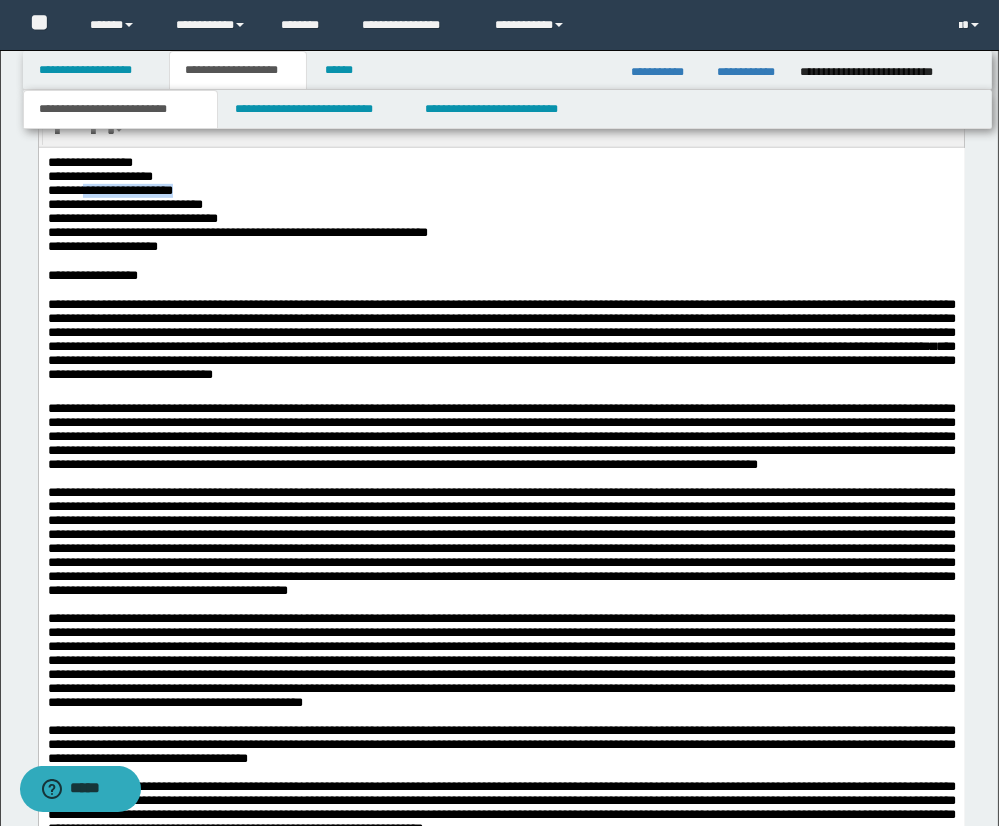 scroll, scrollTop: 1544, scrollLeft: 0, axis: vertical 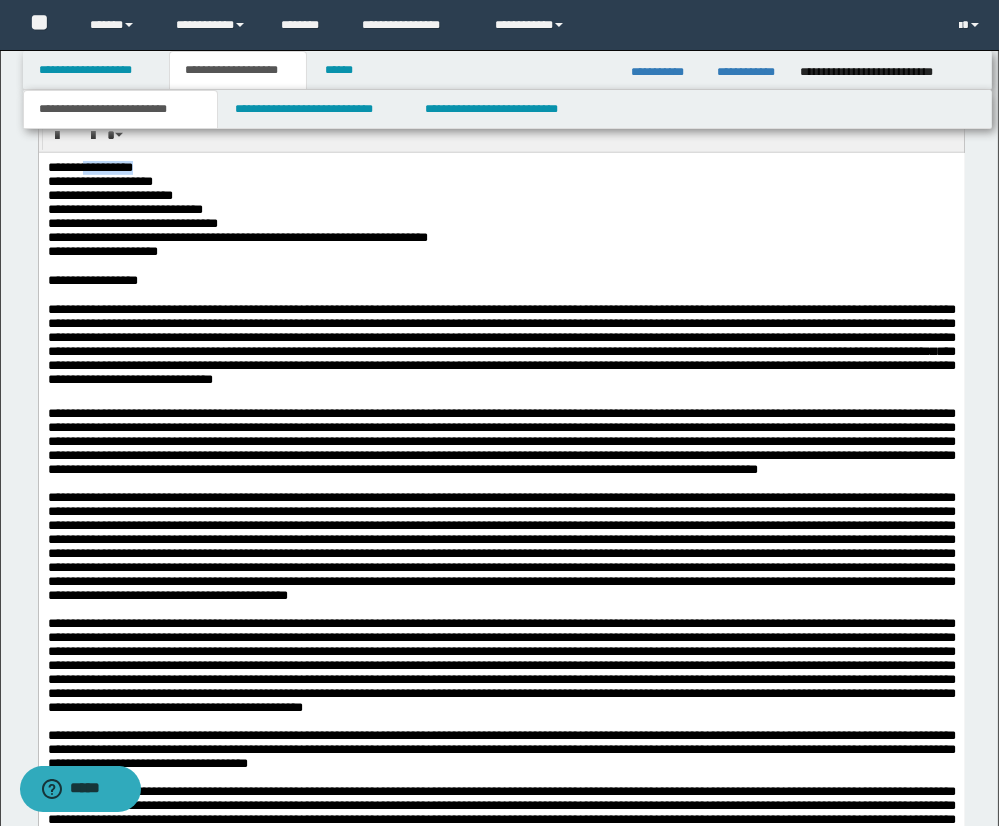 drag, startPoint x: 85, startPoint y: 166, endPoint x: 162, endPoint y: 167, distance: 77.00649 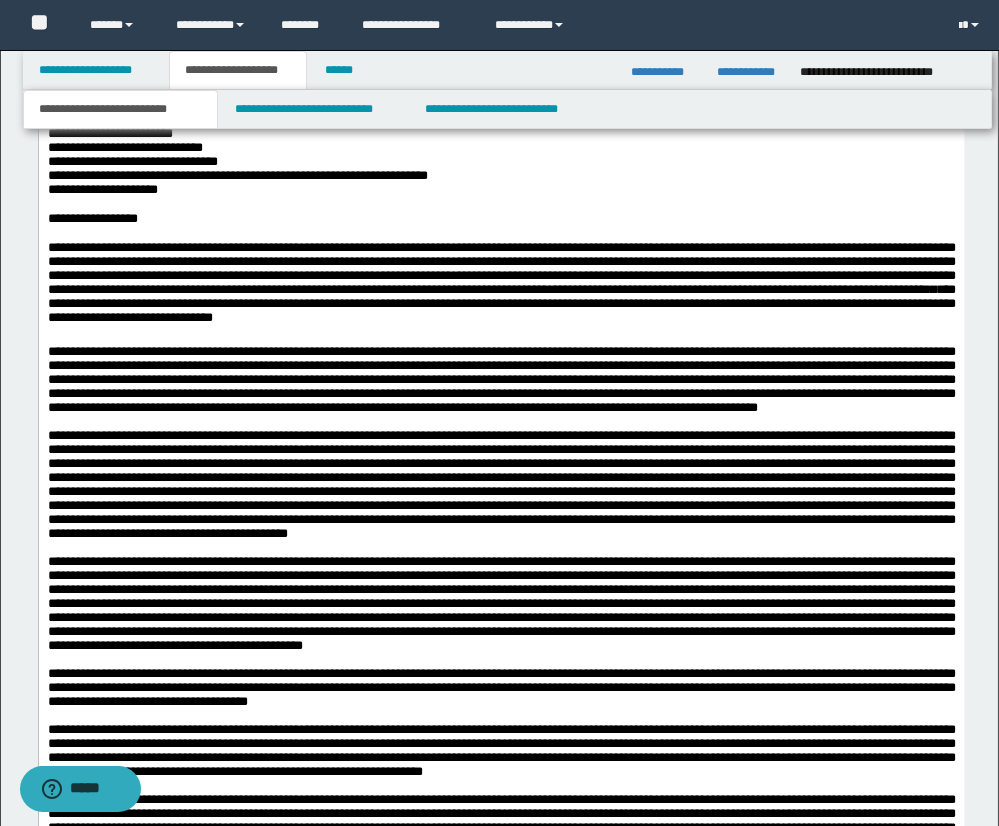 scroll, scrollTop: 1614, scrollLeft: 0, axis: vertical 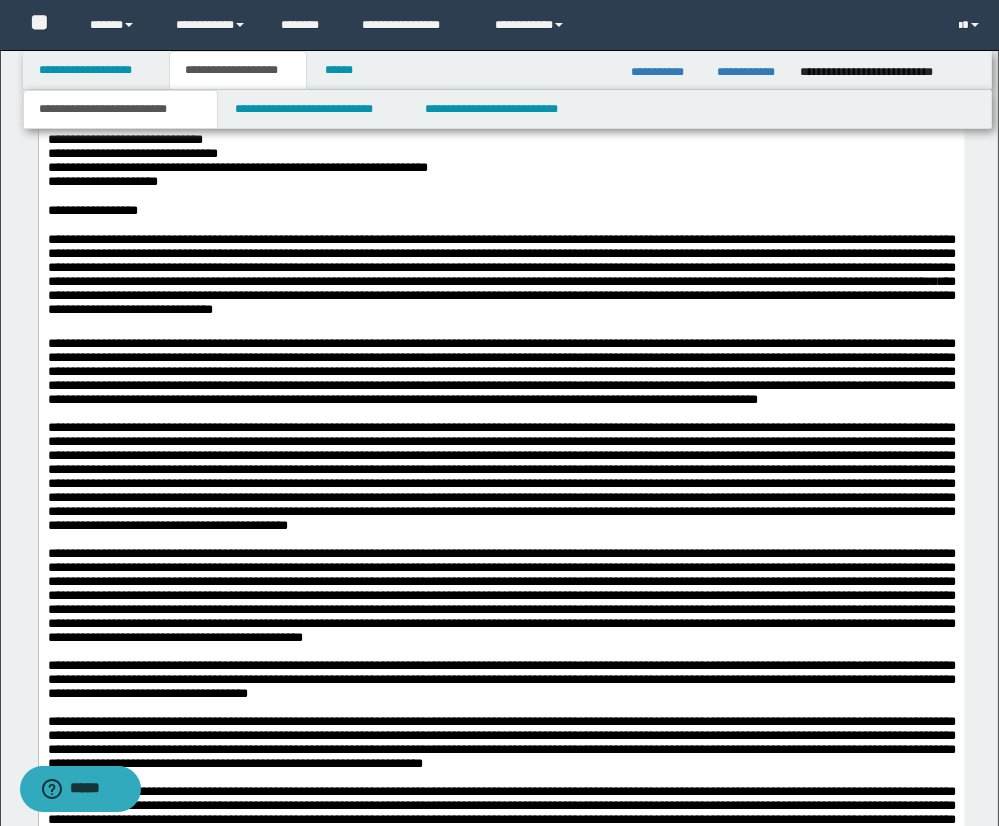 click on "**********" at bounding box center (501, 259) 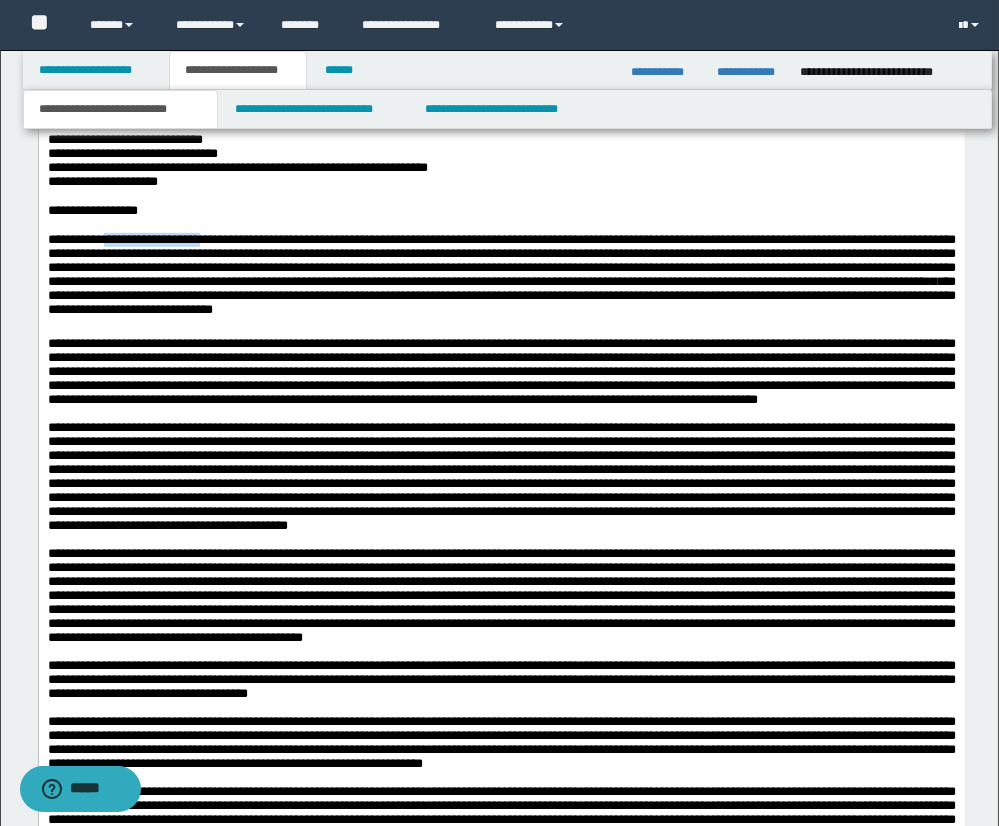 drag, startPoint x: 128, startPoint y: 246, endPoint x: 277, endPoint y: 247, distance: 149.00336 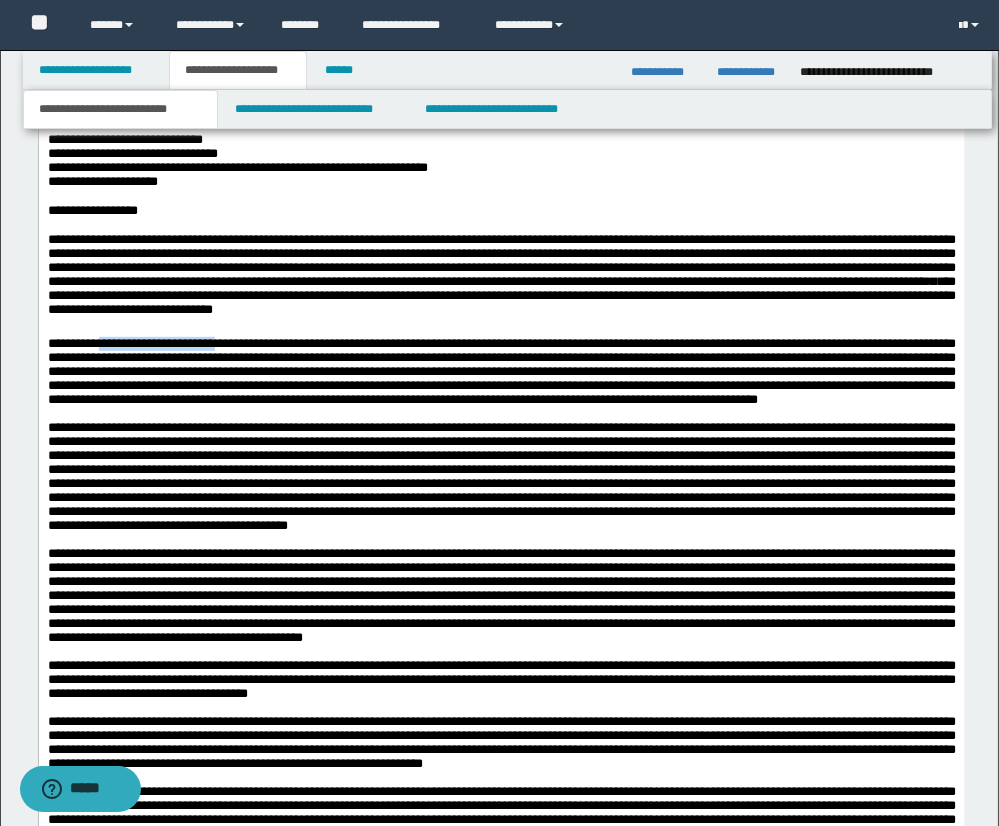 drag, startPoint x: 126, startPoint y: 353, endPoint x: 296, endPoint y: 354, distance: 170.00294 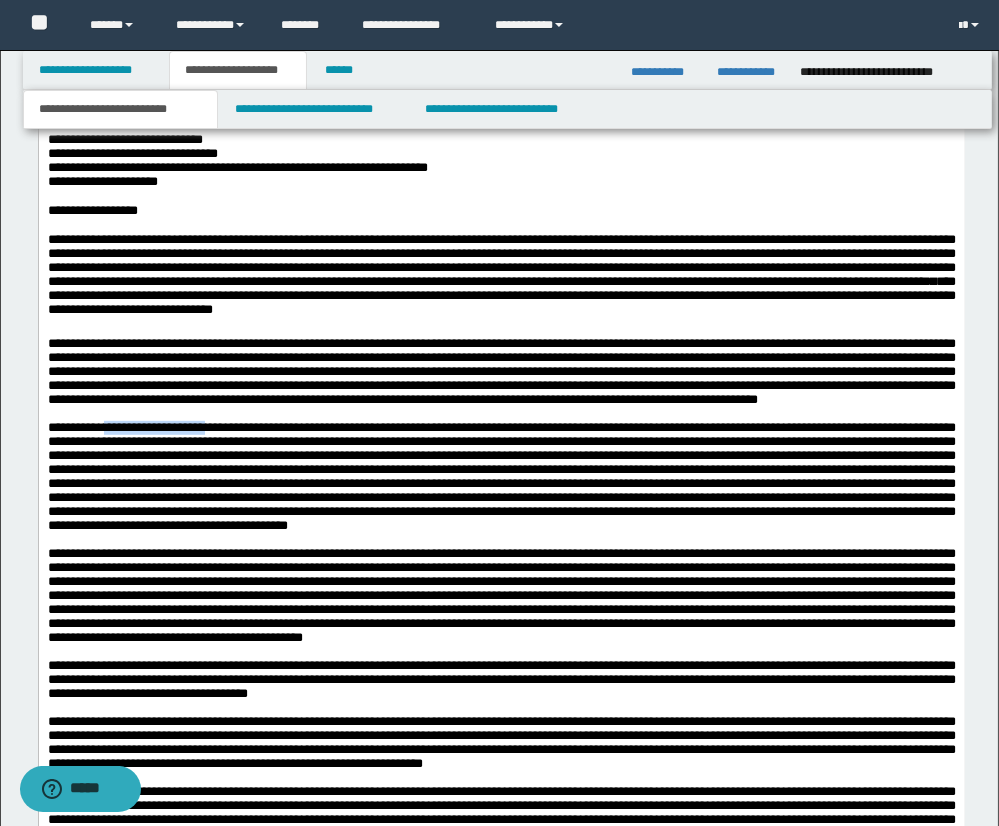 drag, startPoint x: 134, startPoint y: 459, endPoint x: 289, endPoint y: 463, distance: 155.0516 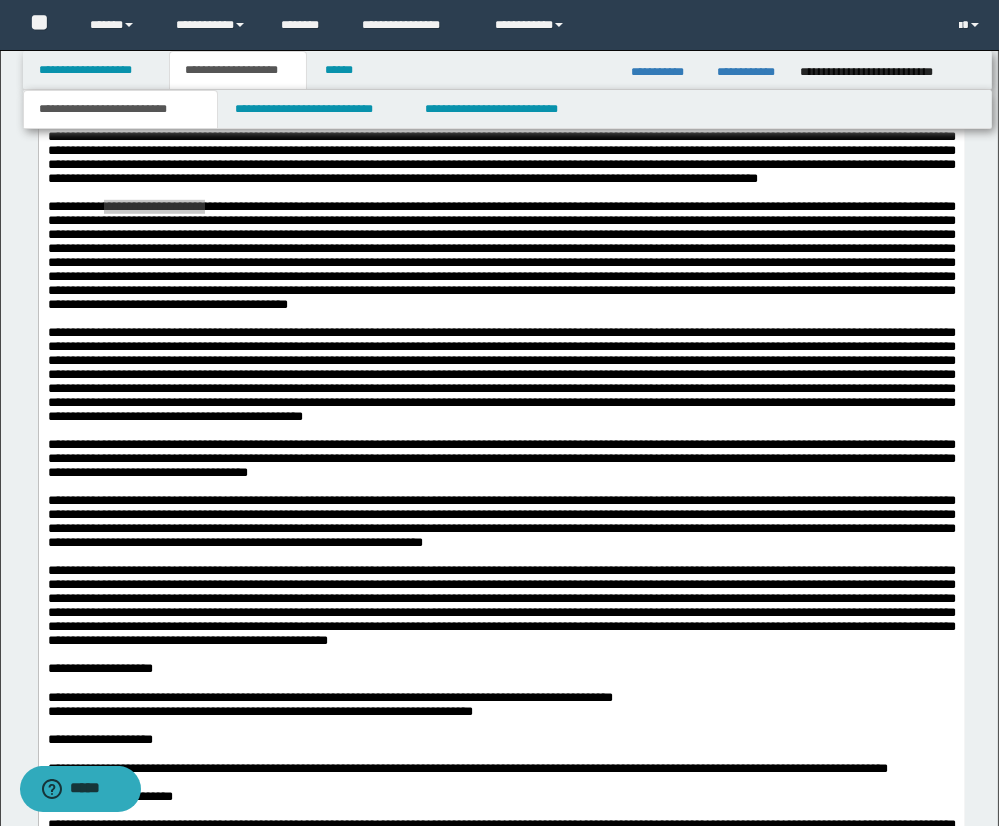 scroll, scrollTop: 1836, scrollLeft: 0, axis: vertical 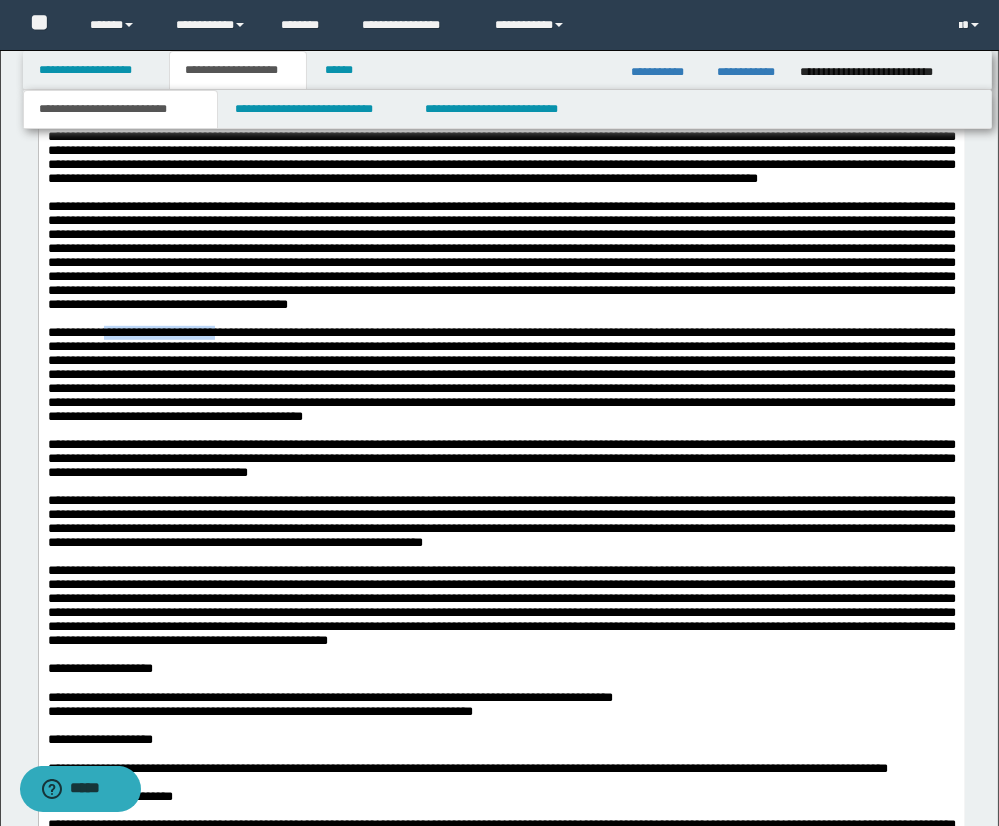 drag, startPoint x: 131, startPoint y: 375, endPoint x: 296, endPoint y: 379, distance: 165.04848 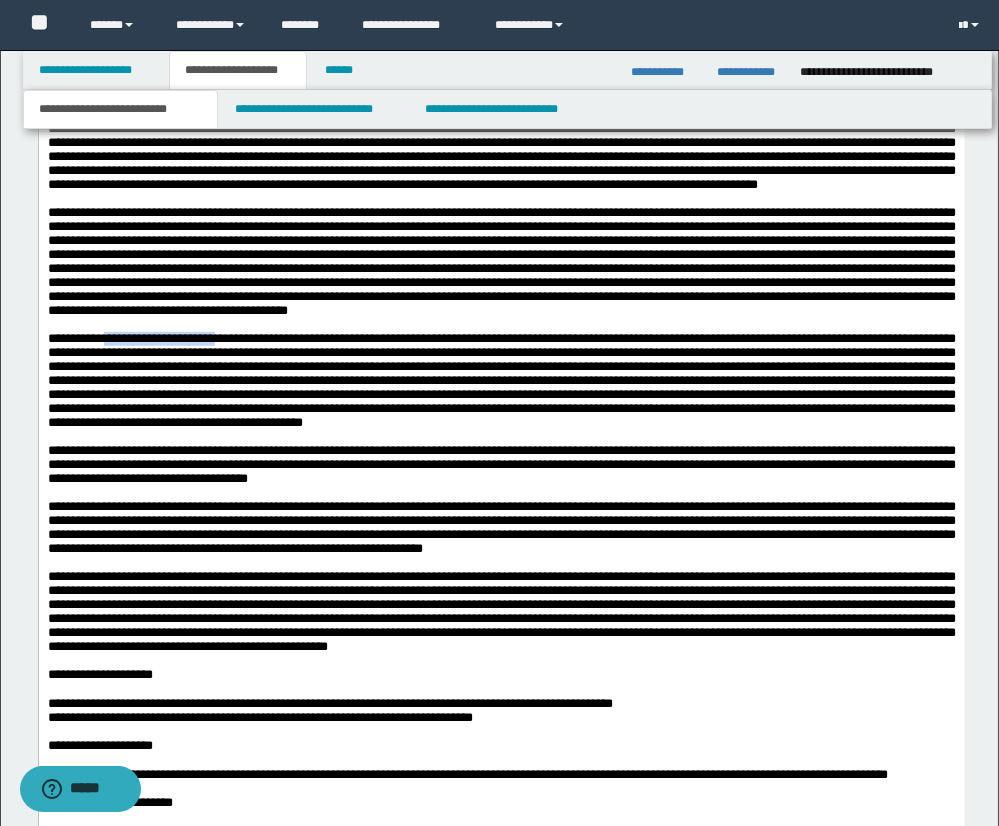 scroll, scrollTop: 1827, scrollLeft: 0, axis: vertical 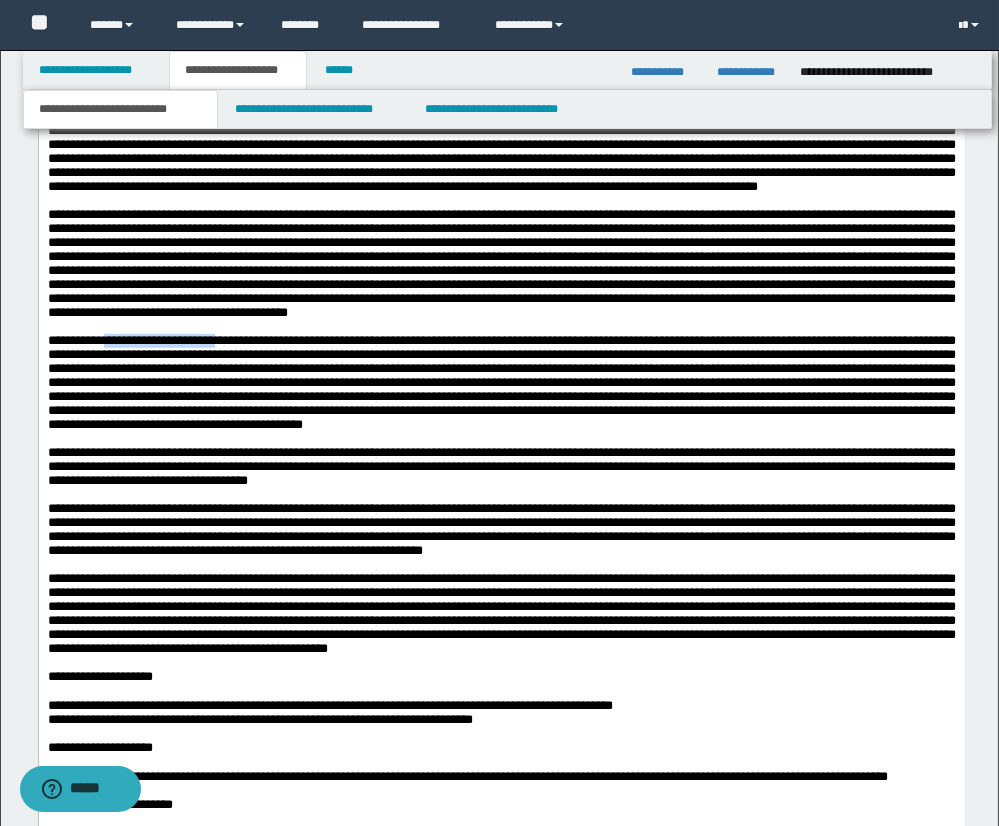 copy on "**********" 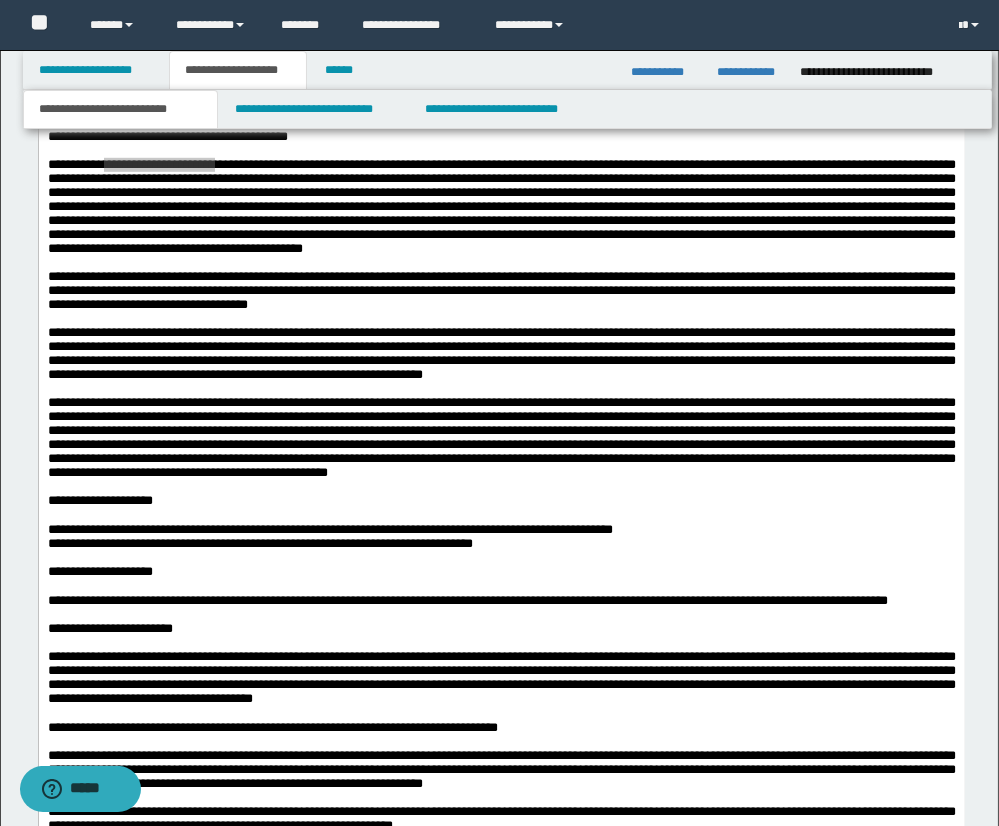 scroll, scrollTop: 2015, scrollLeft: 0, axis: vertical 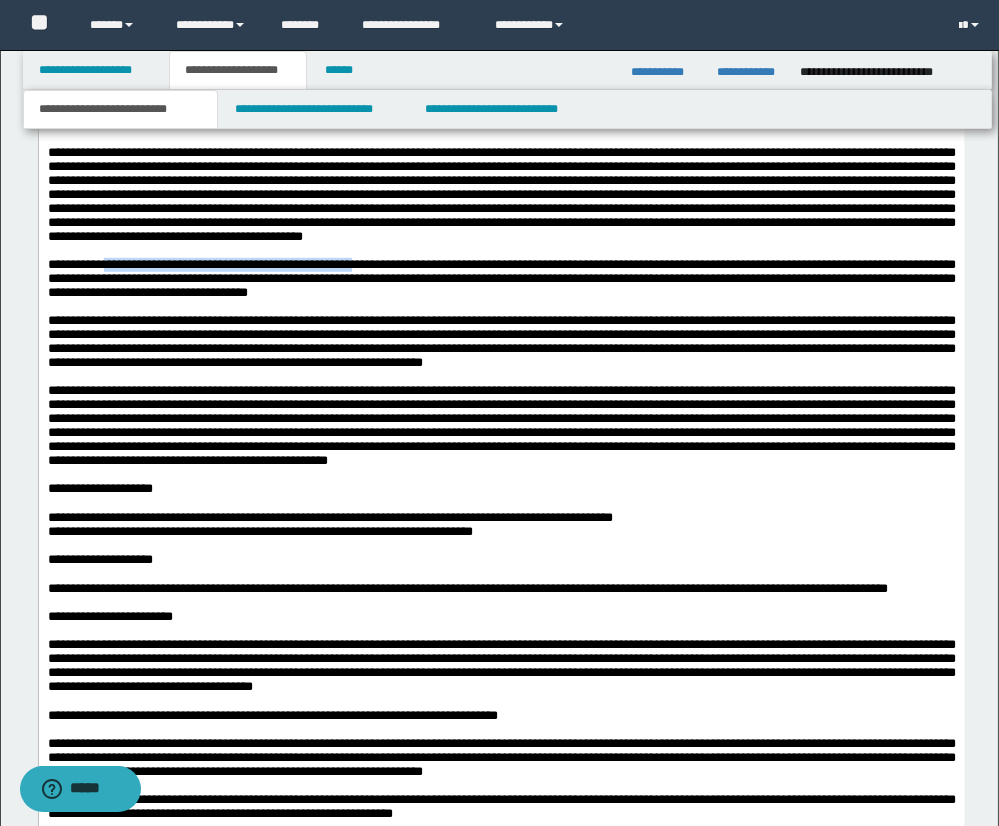 drag, startPoint x: 135, startPoint y: 311, endPoint x: 496, endPoint y: 309, distance: 361.00555 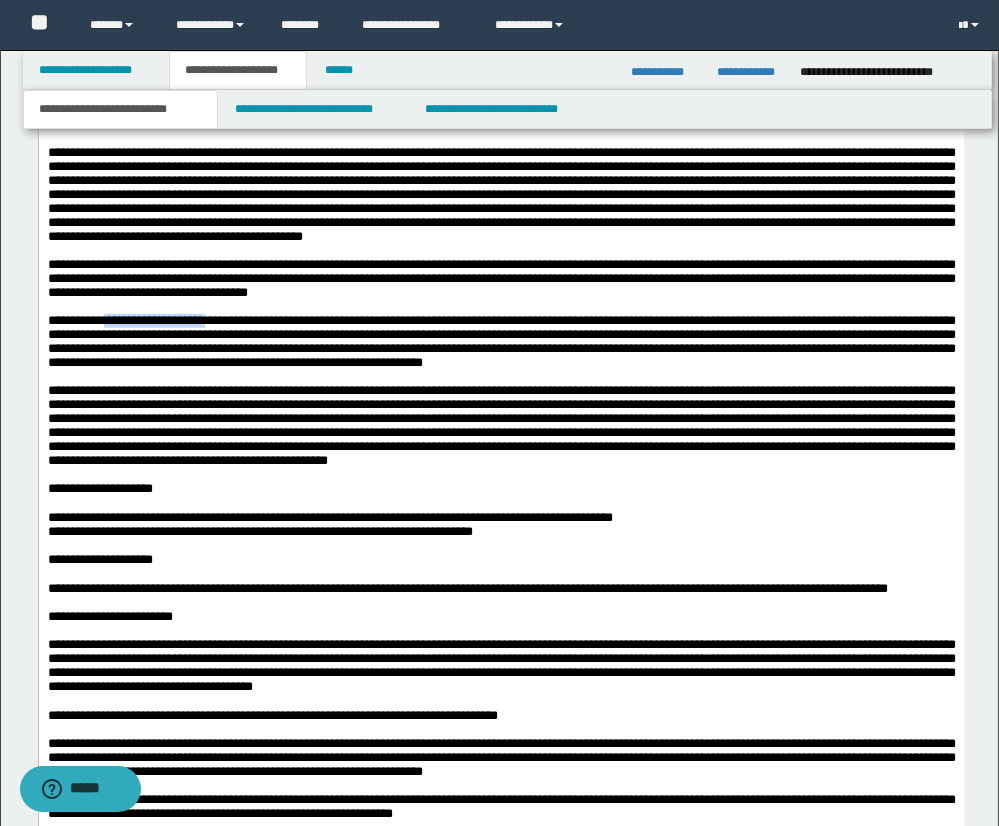 drag, startPoint x: 129, startPoint y: 371, endPoint x: 283, endPoint y: 374, distance: 154.02922 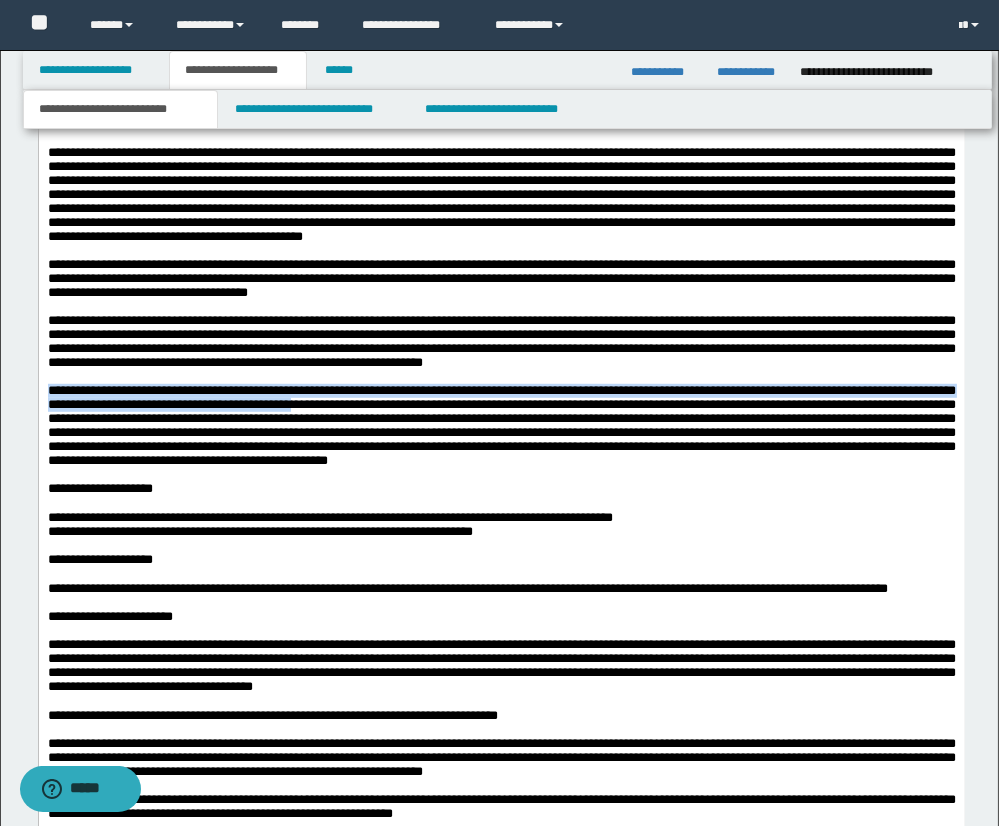drag, startPoint x: 50, startPoint y: 447, endPoint x: 496, endPoint y: 455, distance: 446.07175 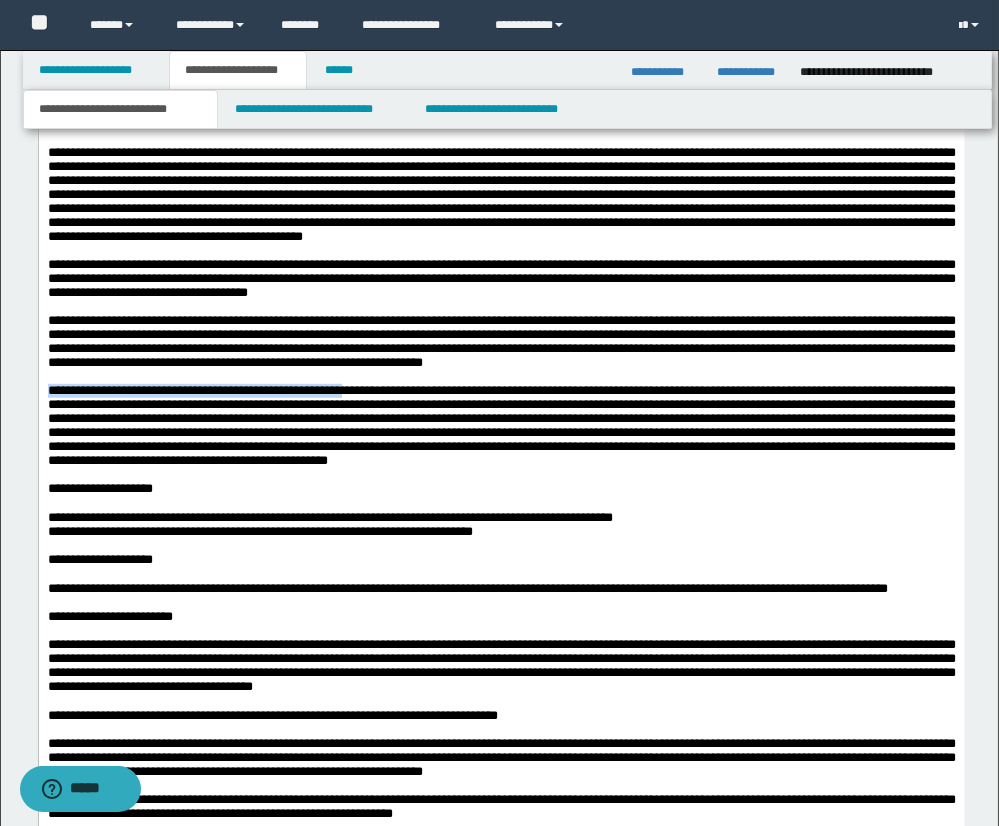 drag, startPoint x: 51, startPoint y: 450, endPoint x: 491, endPoint y: 449, distance: 440.00113 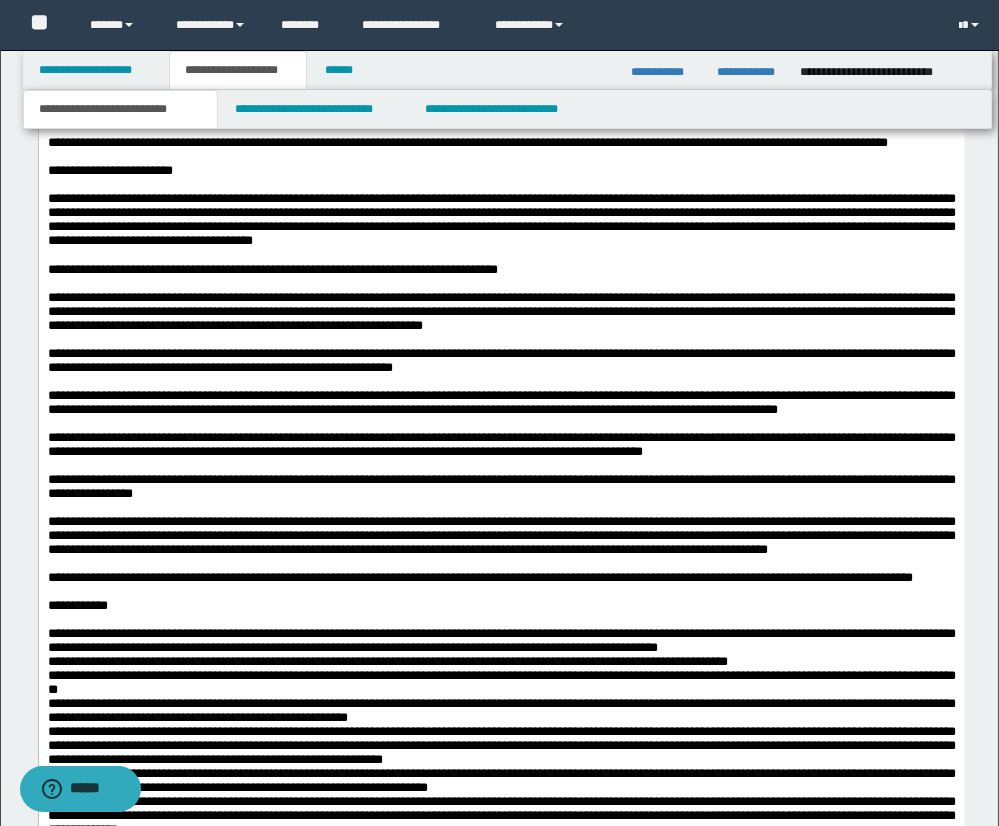 scroll, scrollTop: 2465, scrollLeft: 0, axis: vertical 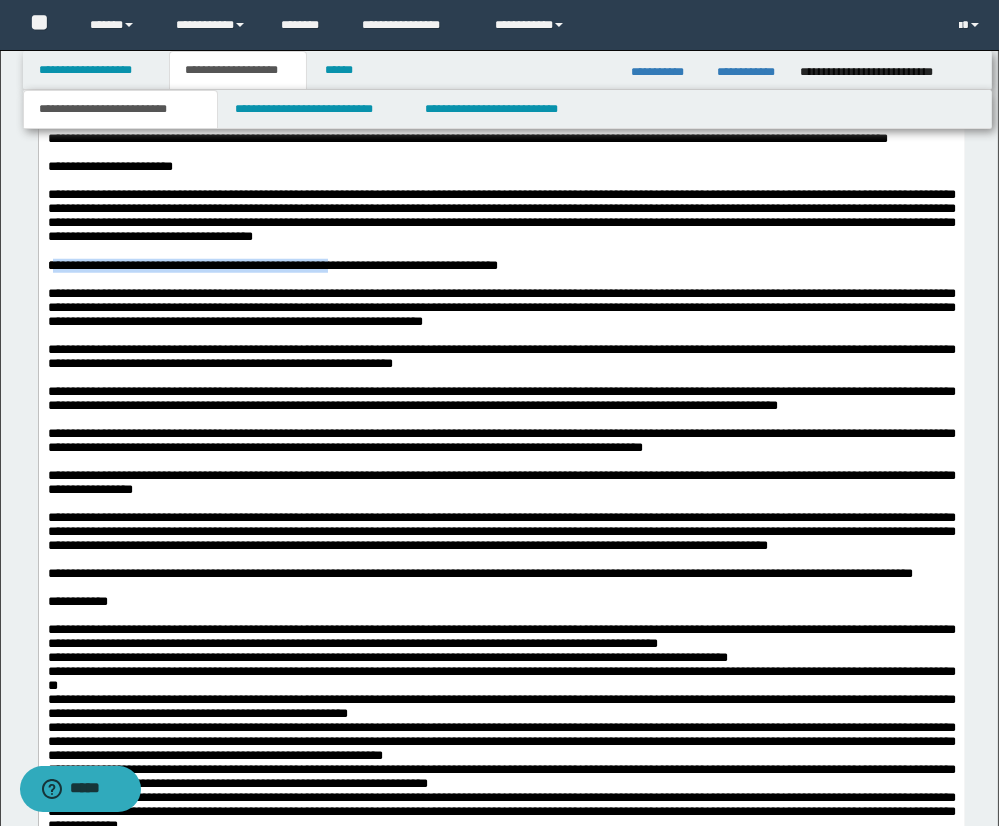 drag, startPoint x: 52, startPoint y: 343, endPoint x: 501, endPoint y: 347, distance: 449.01782 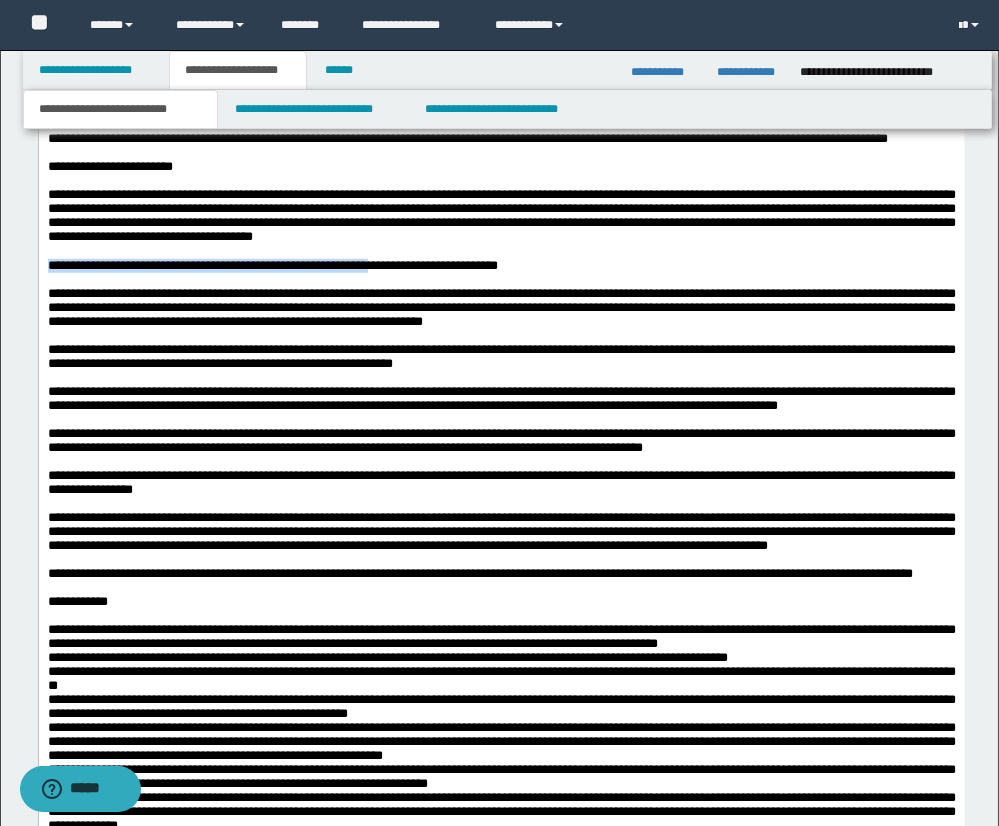 drag, startPoint x: 47, startPoint y: 343, endPoint x: 554, endPoint y: 346, distance: 507.00888 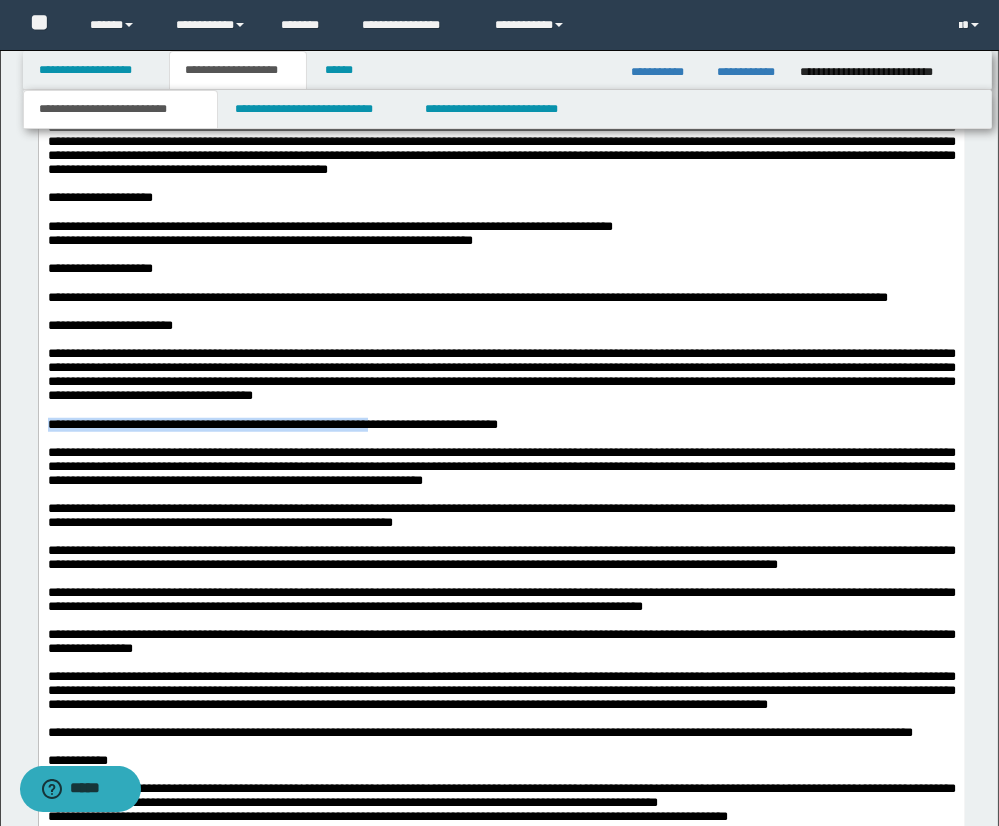 scroll, scrollTop: 2305, scrollLeft: 0, axis: vertical 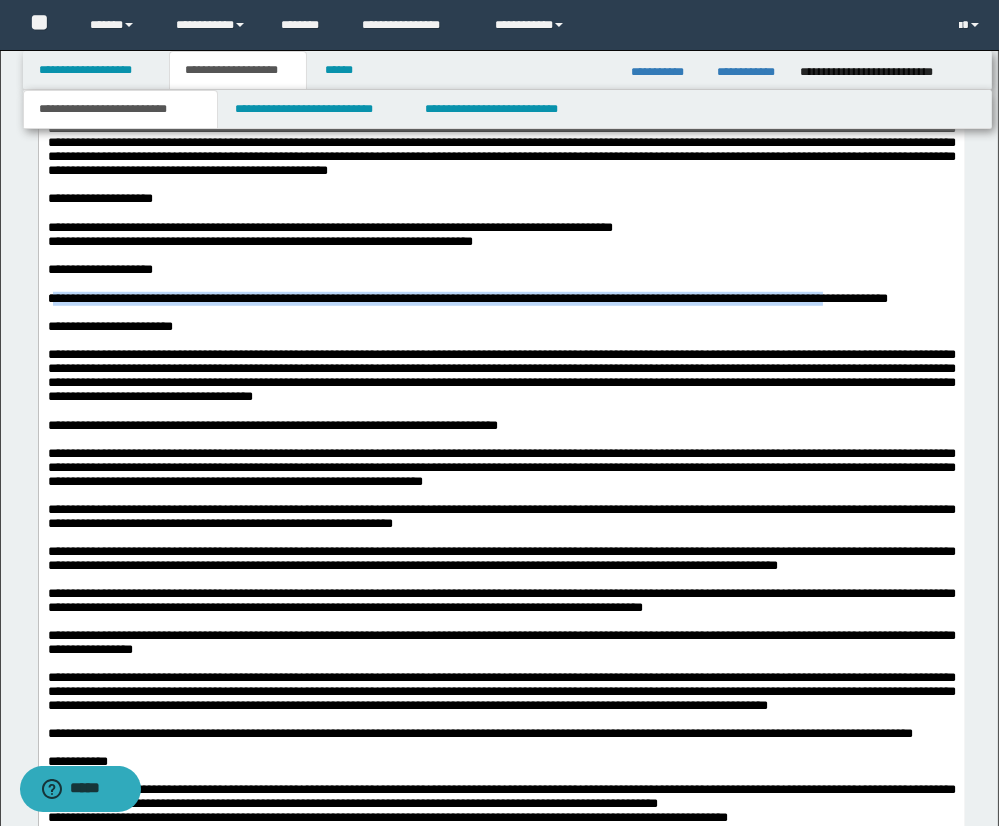 drag, startPoint x: 72, startPoint y: 366, endPoint x: 865, endPoint y: 372, distance: 793.0227 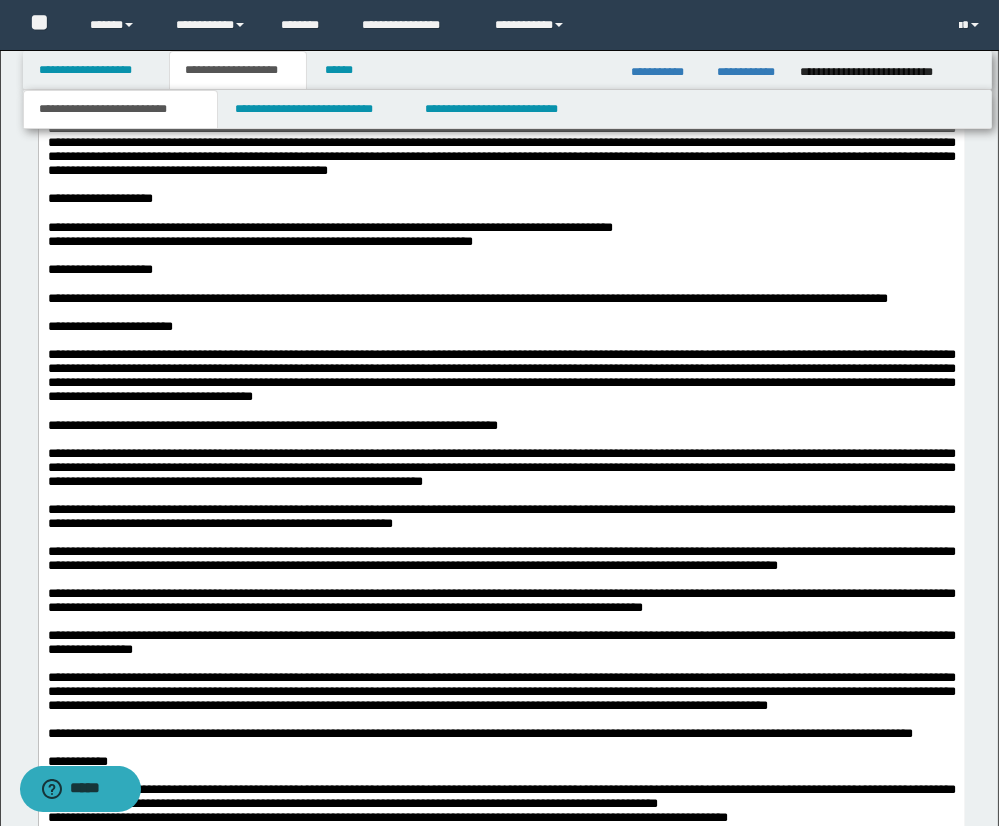 click on "**********" at bounding box center (501, 242) 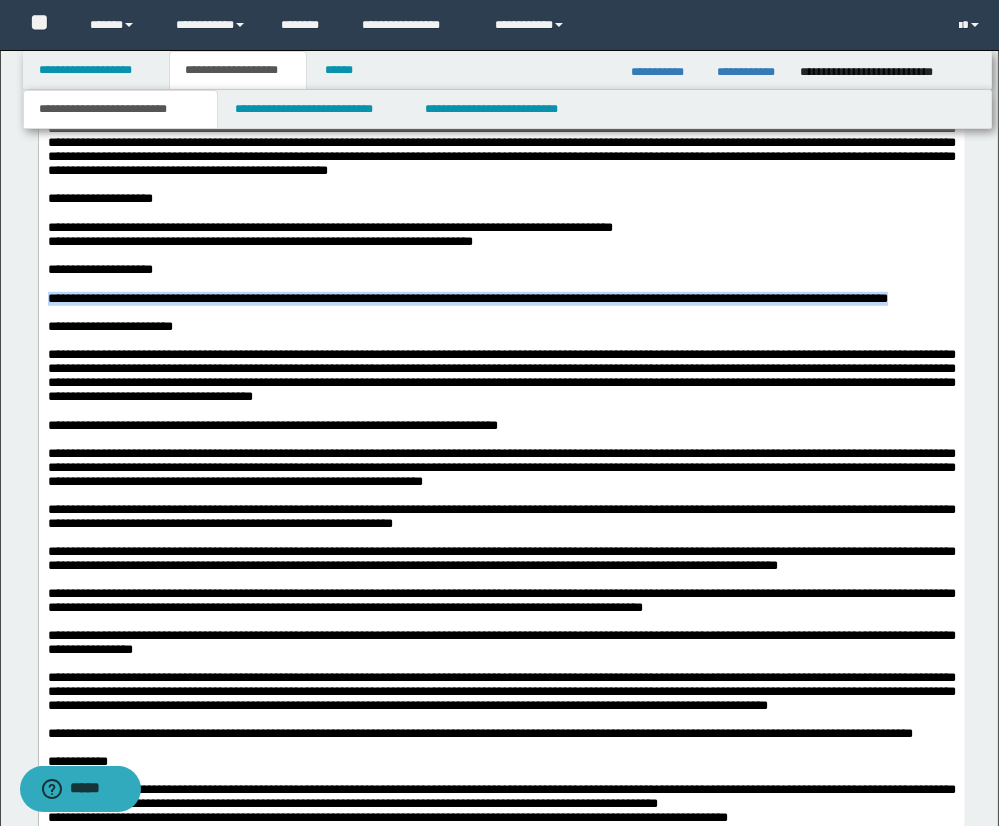 drag, startPoint x: 47, startPoint y: 370, endPoint x: 945, endPoint y: 374, distance: 898.0089 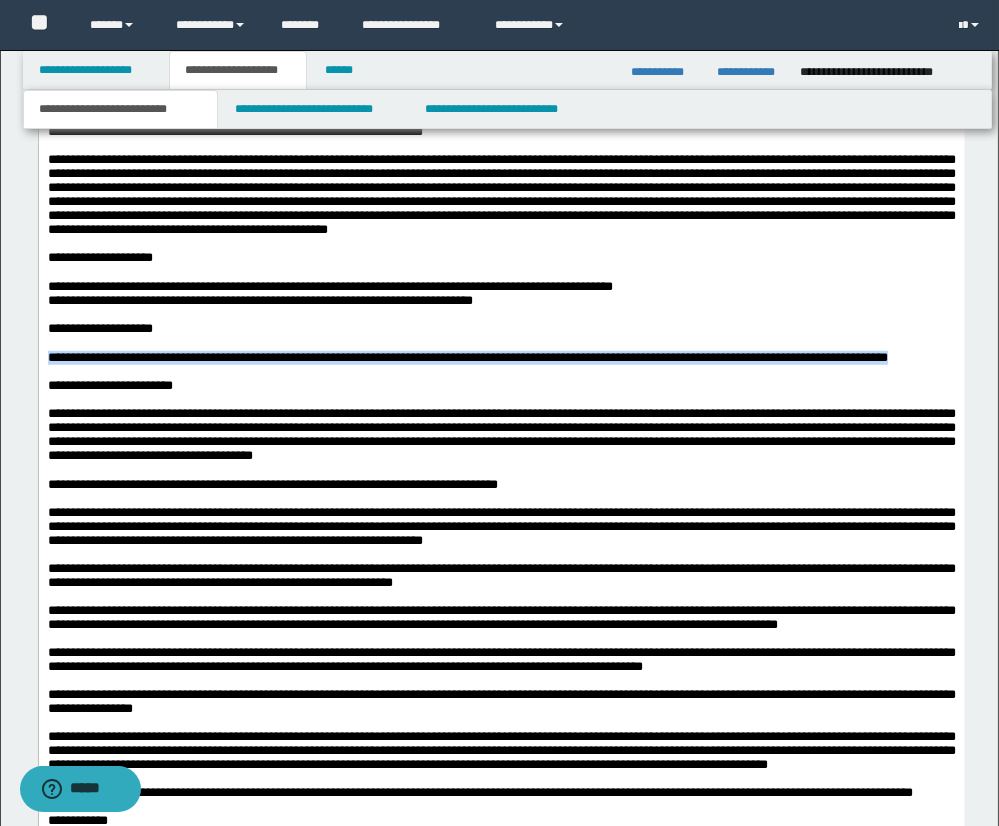 scroll, scrollTop: 2251, scrollLeft: 0, axis: vertical 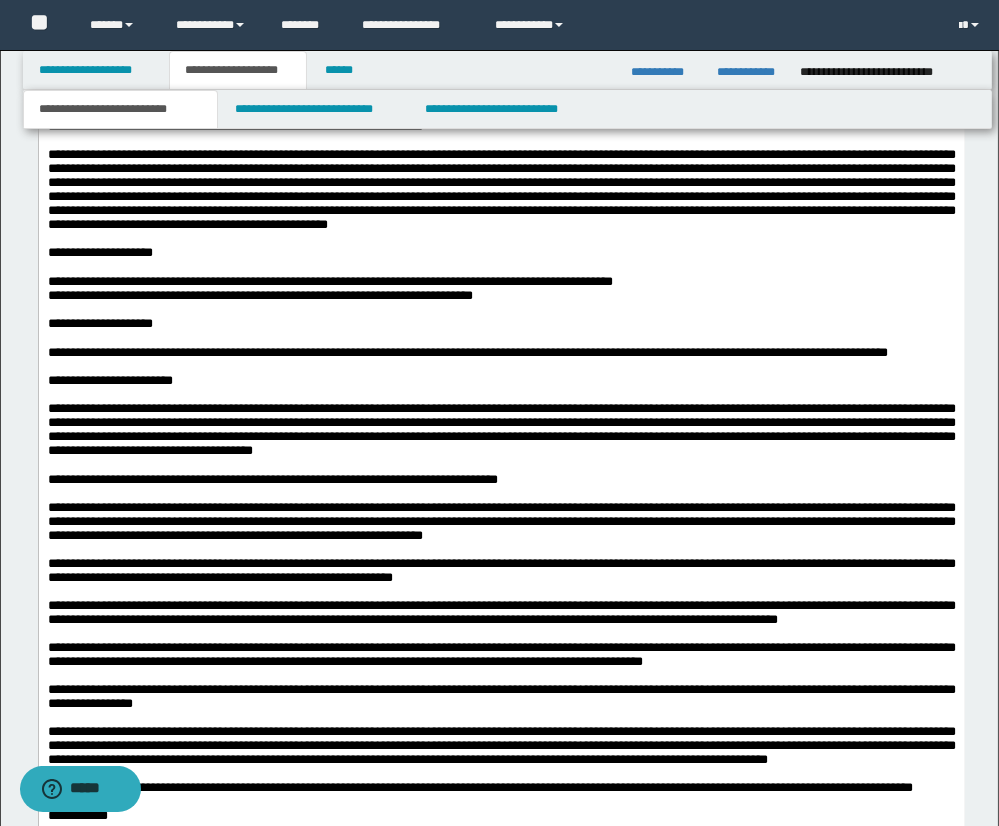 click on "**********" at bounding box center (501, 189) 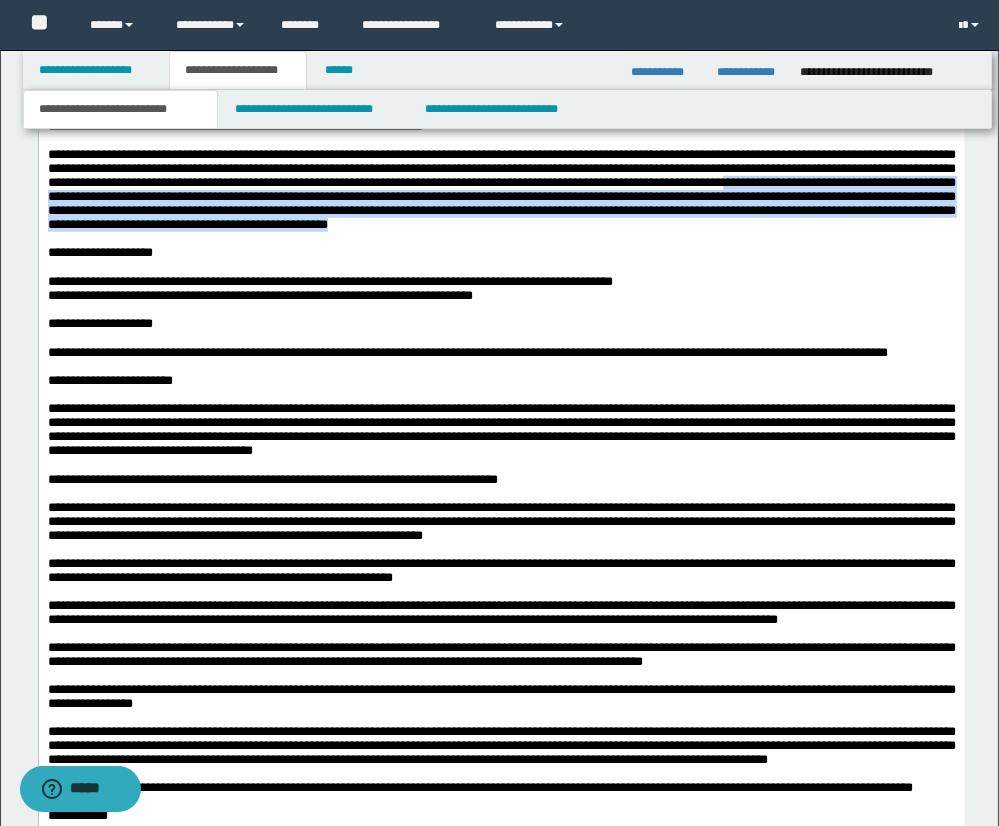 drag, startPoint x: 140, startPoint y: 258, endPoint x: 868, endPoint y: 289, distance: 728.6597 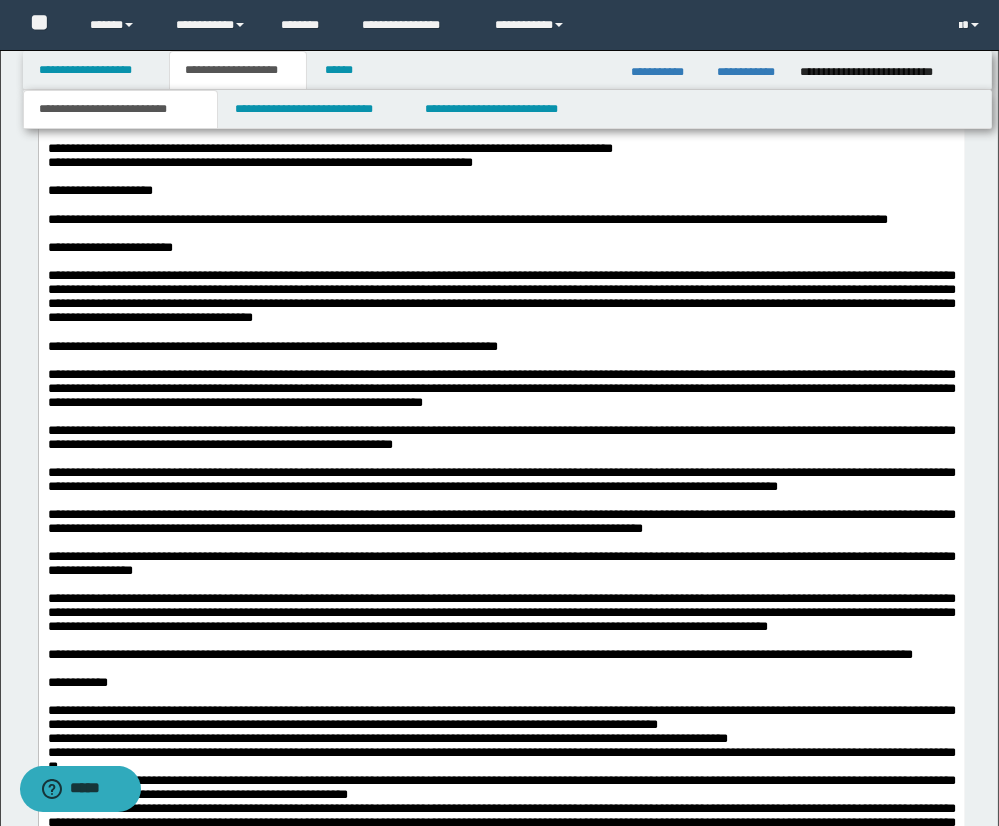scroll, scrollTop: 2385, scrollLeft: 0, axis: vertical 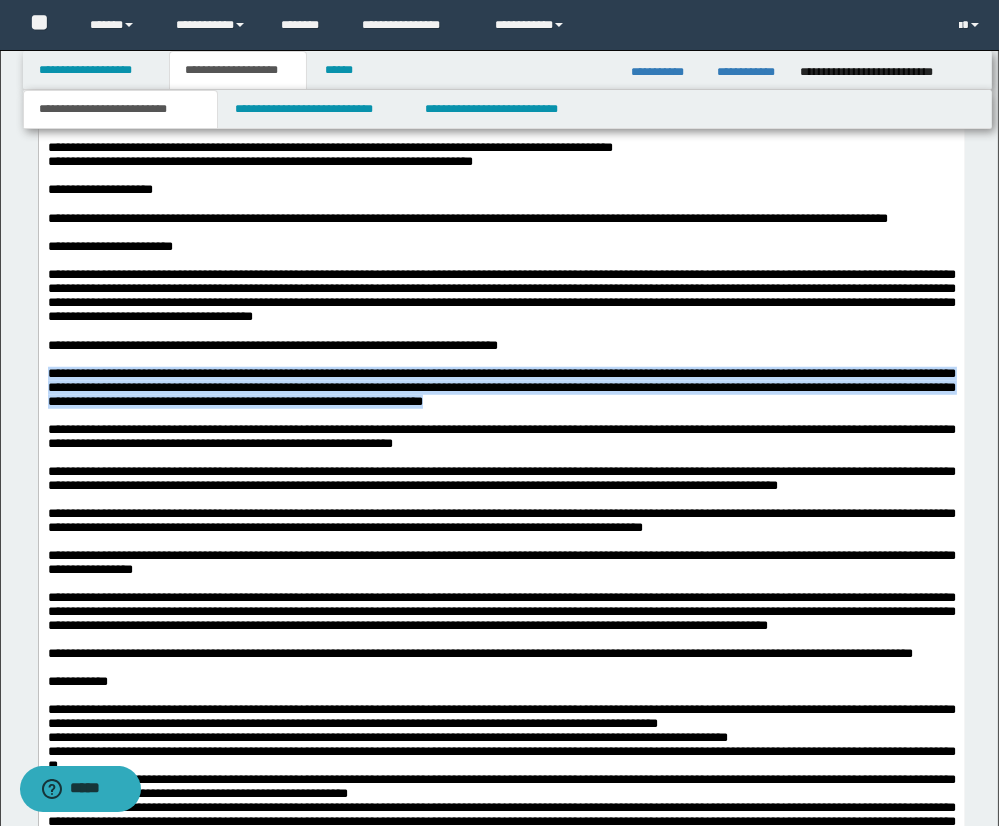 drag, startPoint x: 49, startPoint y: 455, endPoint x: 578, endPoint y: 483, distance: 529.7405 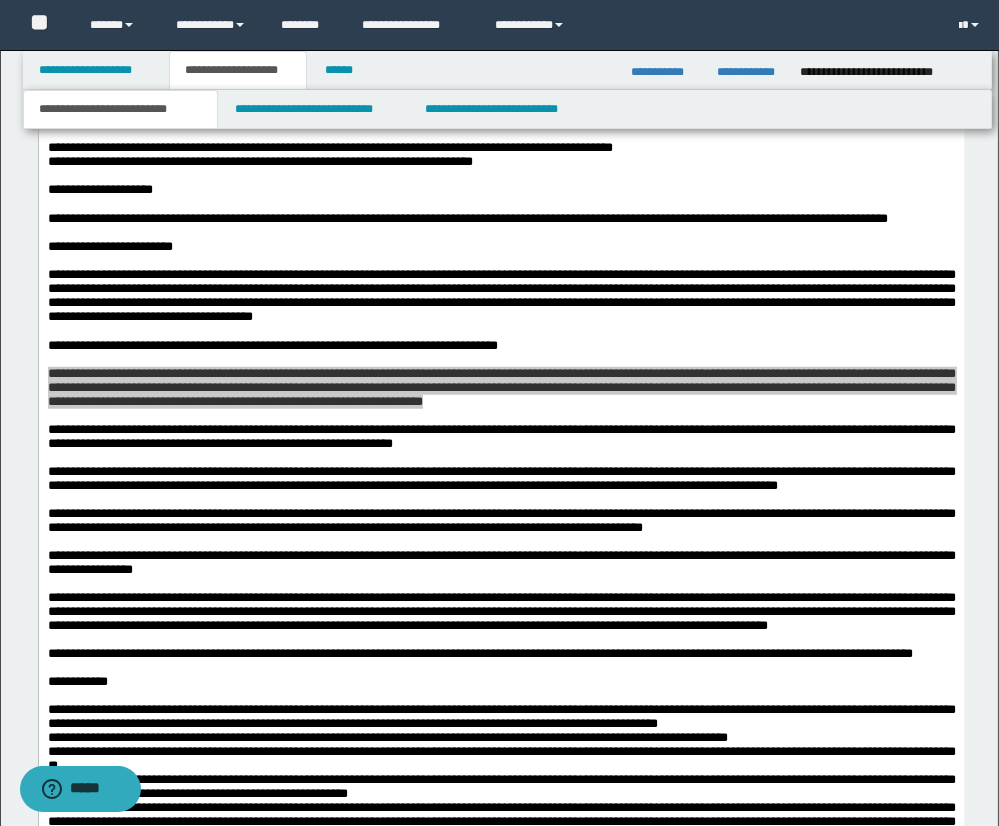 click on "**********" at bounding box center [502, 225] 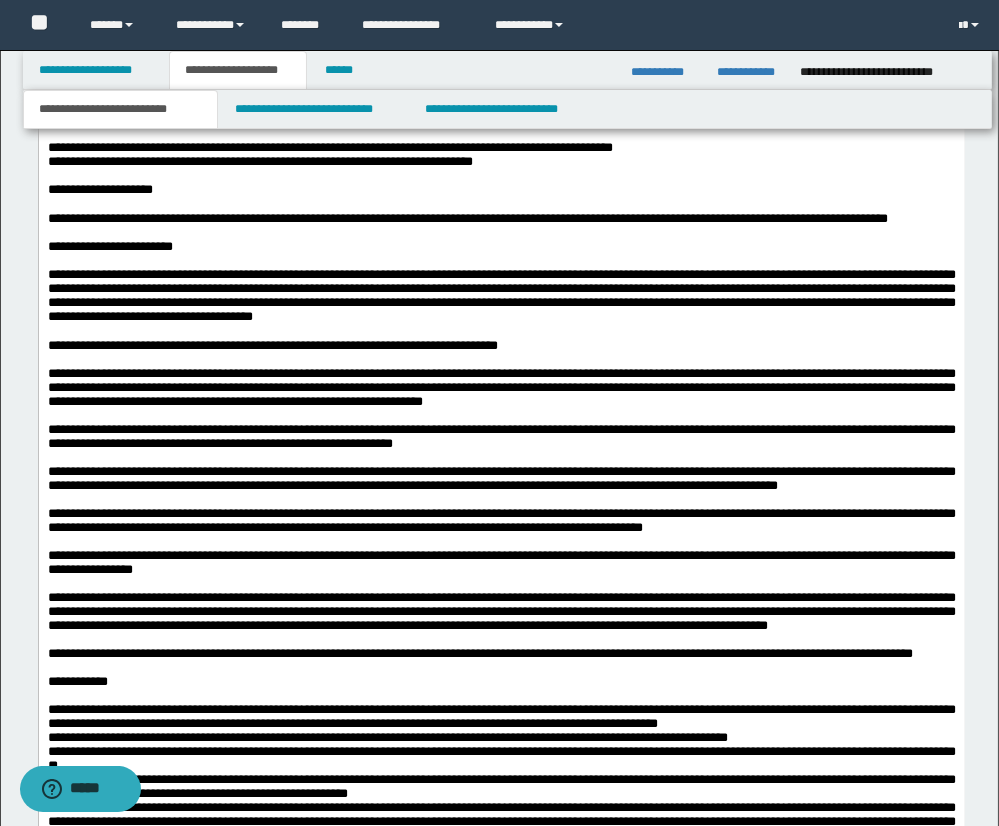 click on "**********" at bounding box center (501, 162) 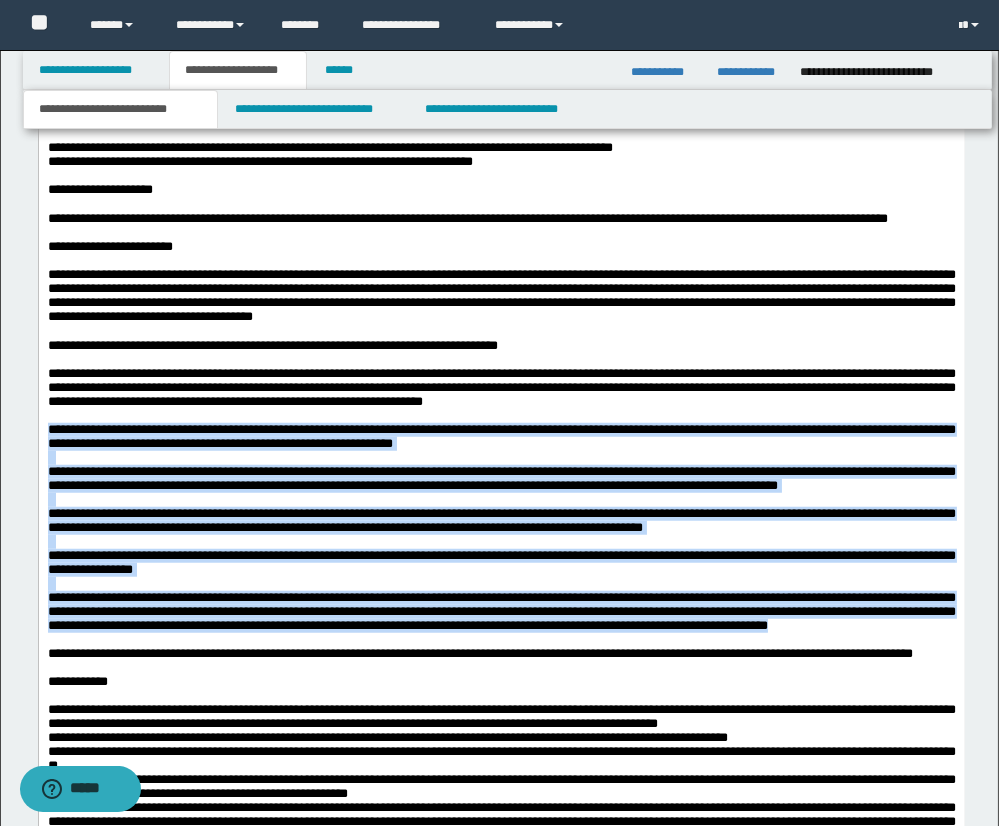 drag, startPoint x: 49, startPoint y: 512, endPoint x: 292, endPoint y: 730, distance: 326.4552 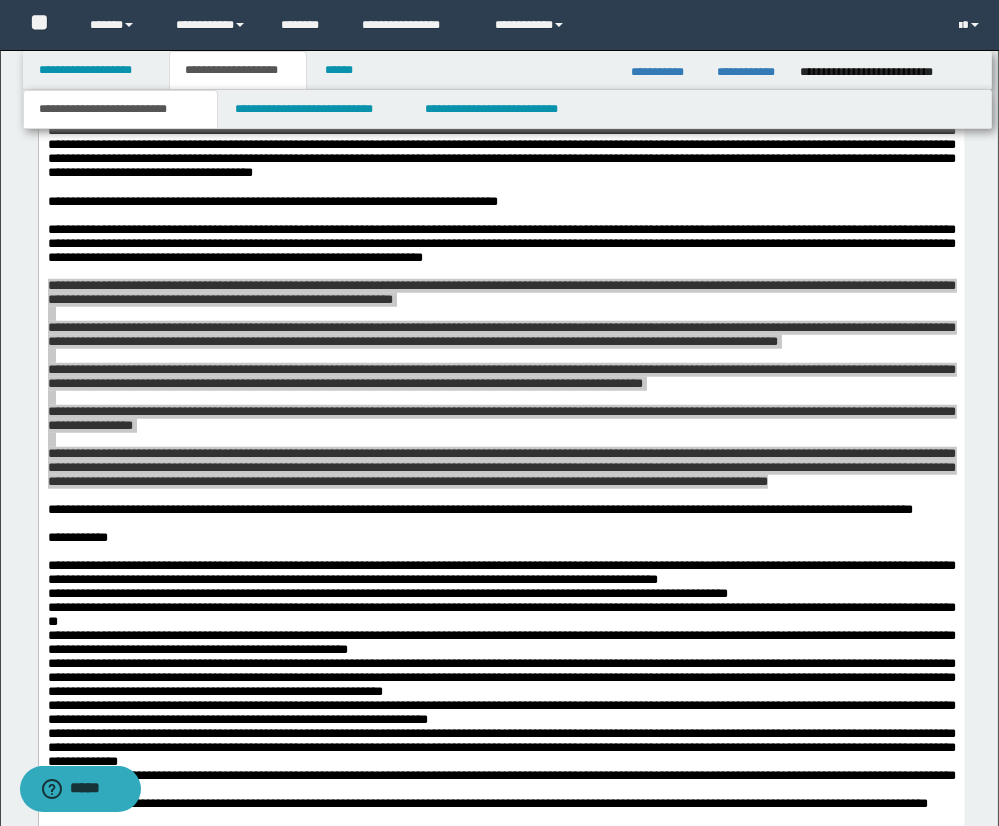 scroll, scrollTop: 2533, scrollLeft: 0, axis: vertical 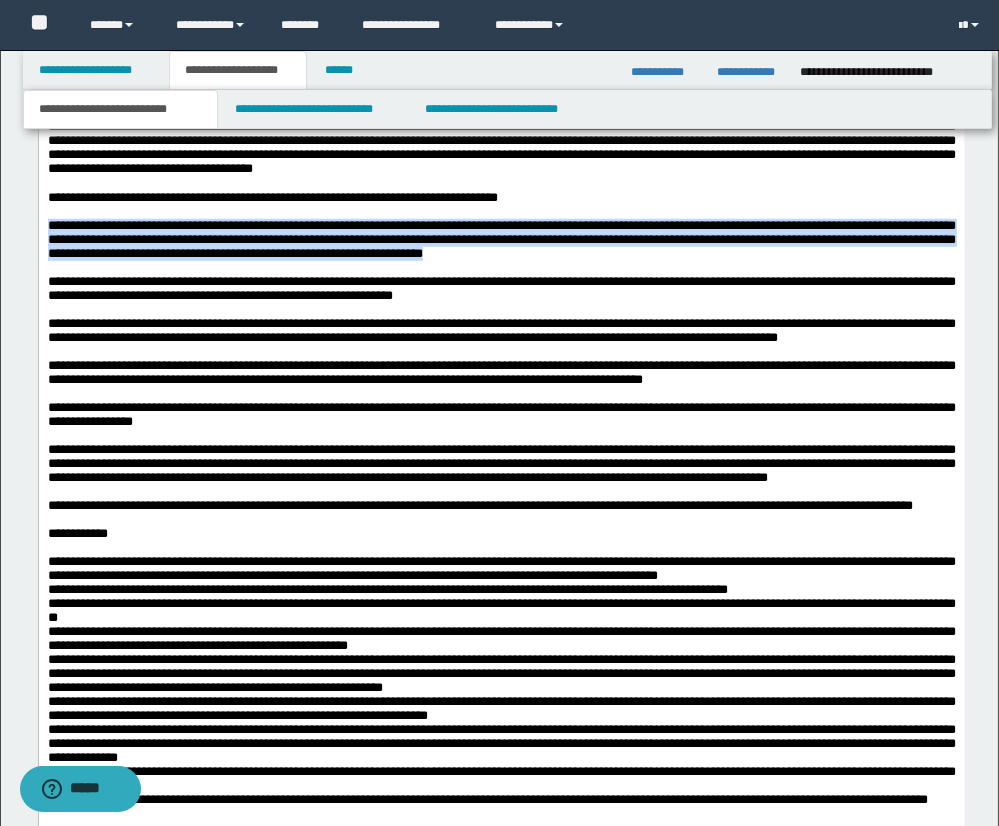 drag, startPoint x: 49, startPoint y: 310, endPoint x: 617, endPoint y: 333, distance: 568.46545 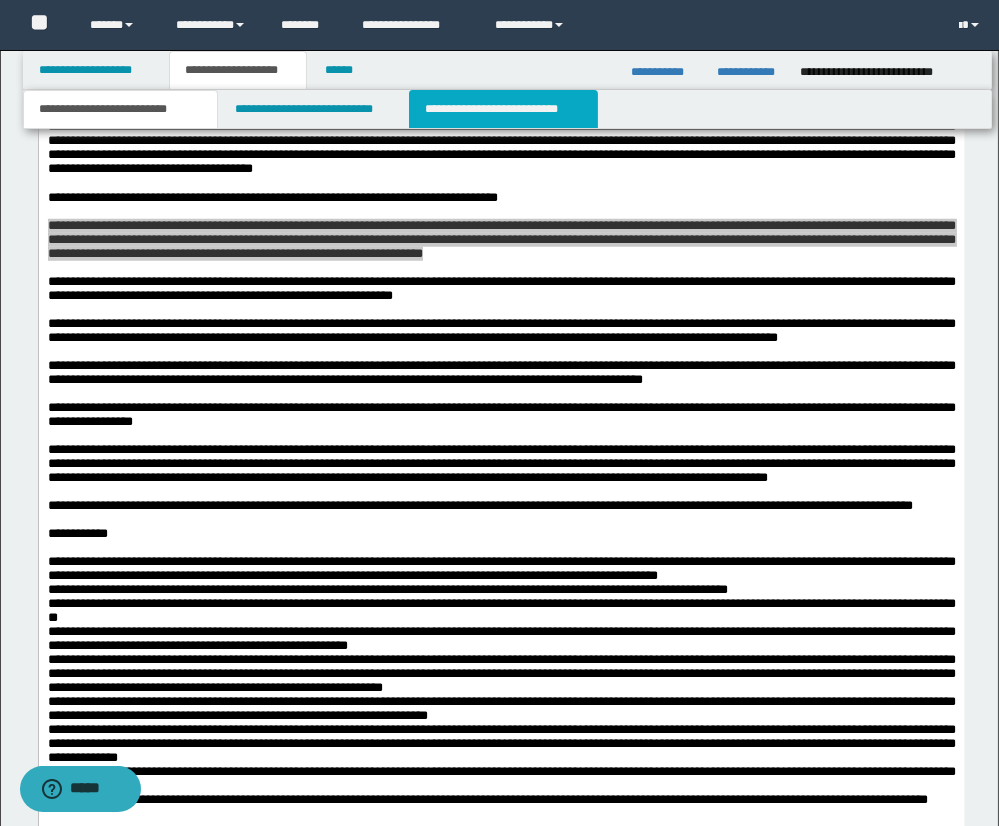 drag, startPoint x: 488, startPoint y: 111, endPoint x: 465, endPoint y: 174, distance: 67.06713 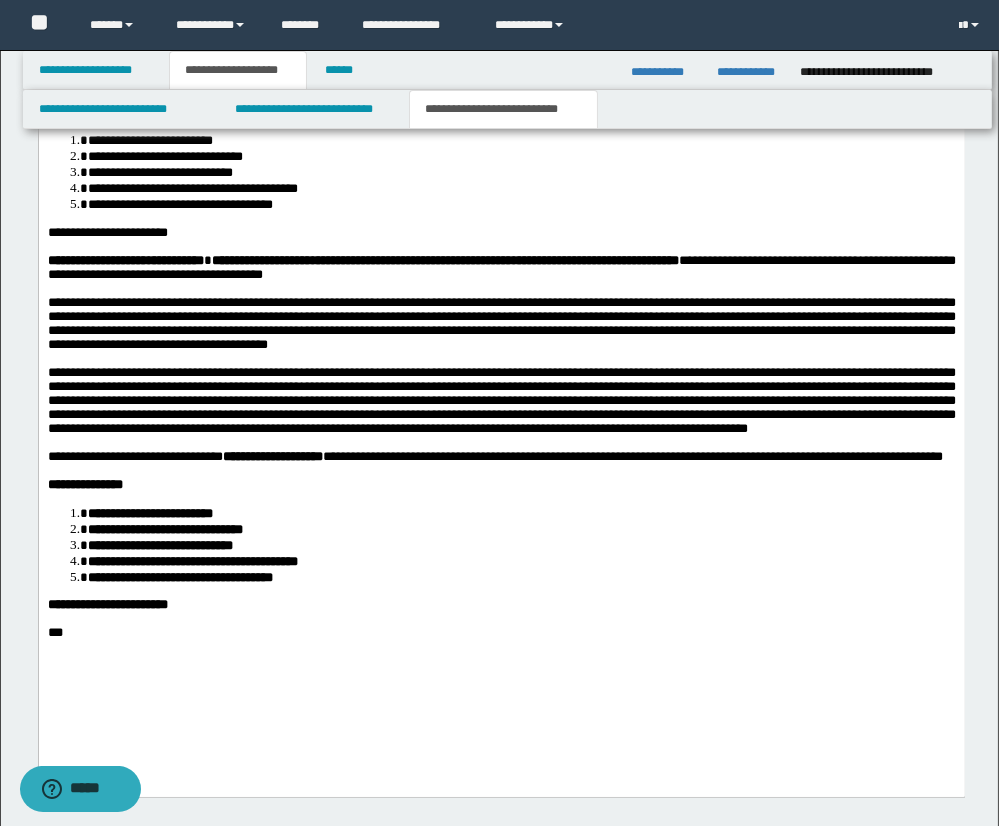 scroll, scrollTop: 1597, scrollLeft: 0, axis: vertical 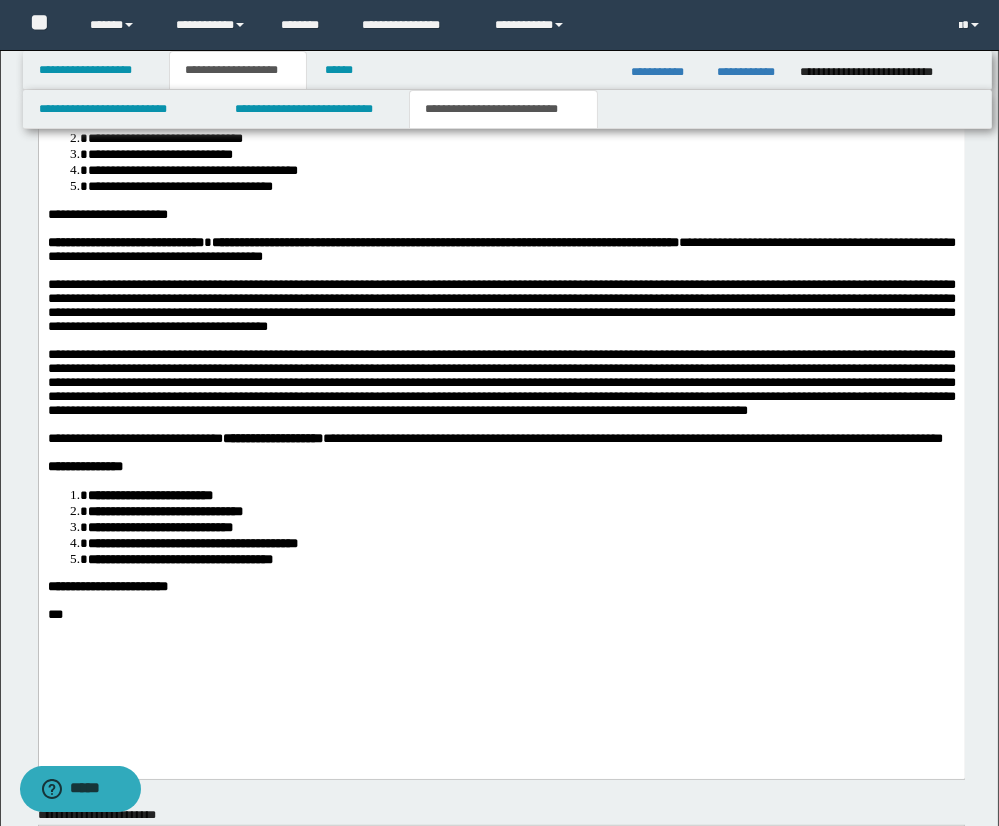 drag, startPoint x: 51, startPoint y: 291, endPoint x: 147, endPoint y: 341, distance: 108.24047 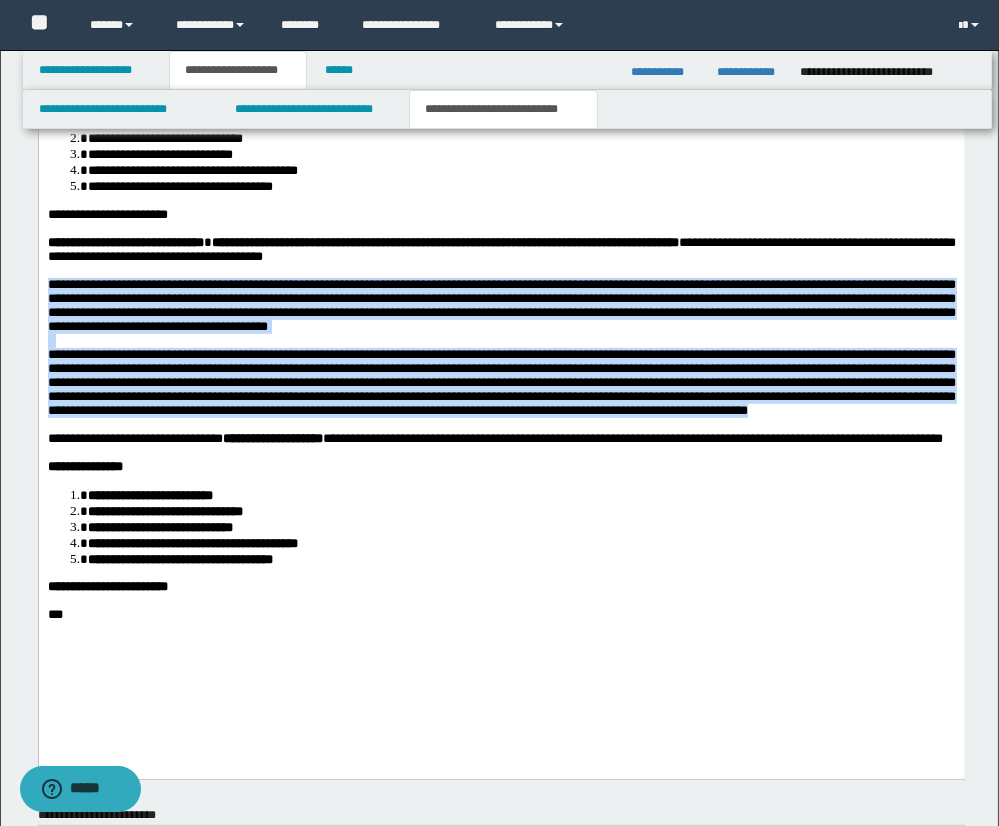 drag, startPoint x: 176, startPoint y: 444, endPoint x: 44, endPoint y: 294, distance: 199.8099 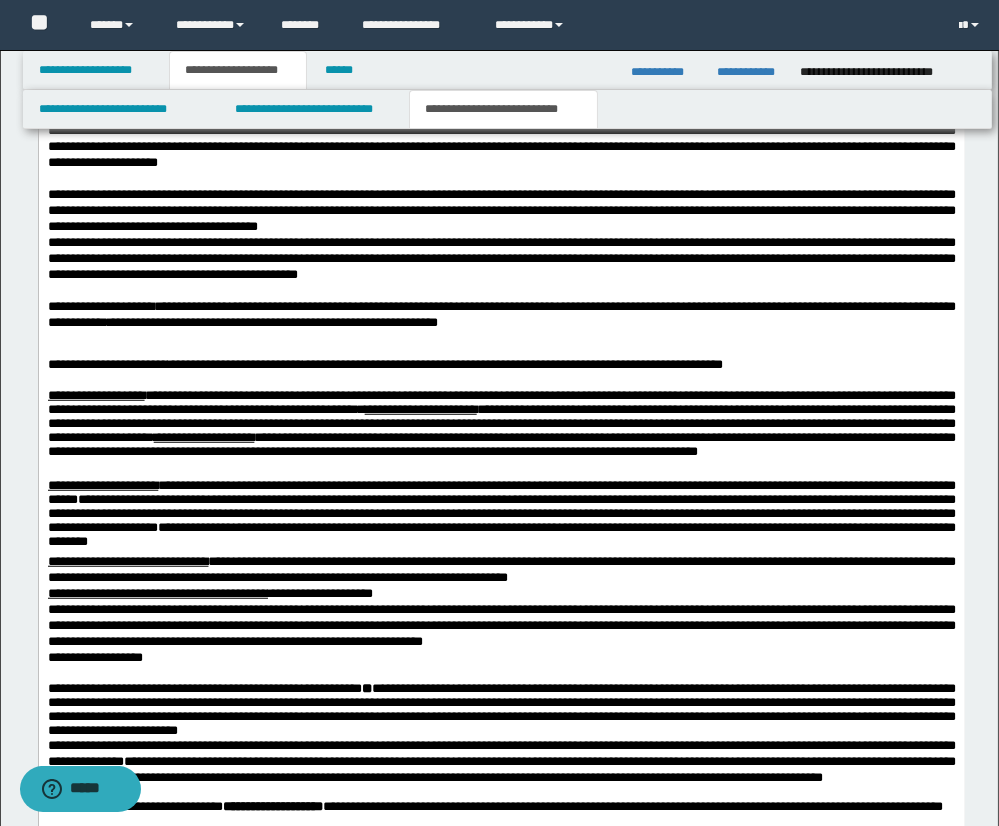 scroll, scrollTop: 2341, scrollLeft: 0, axis: vertical 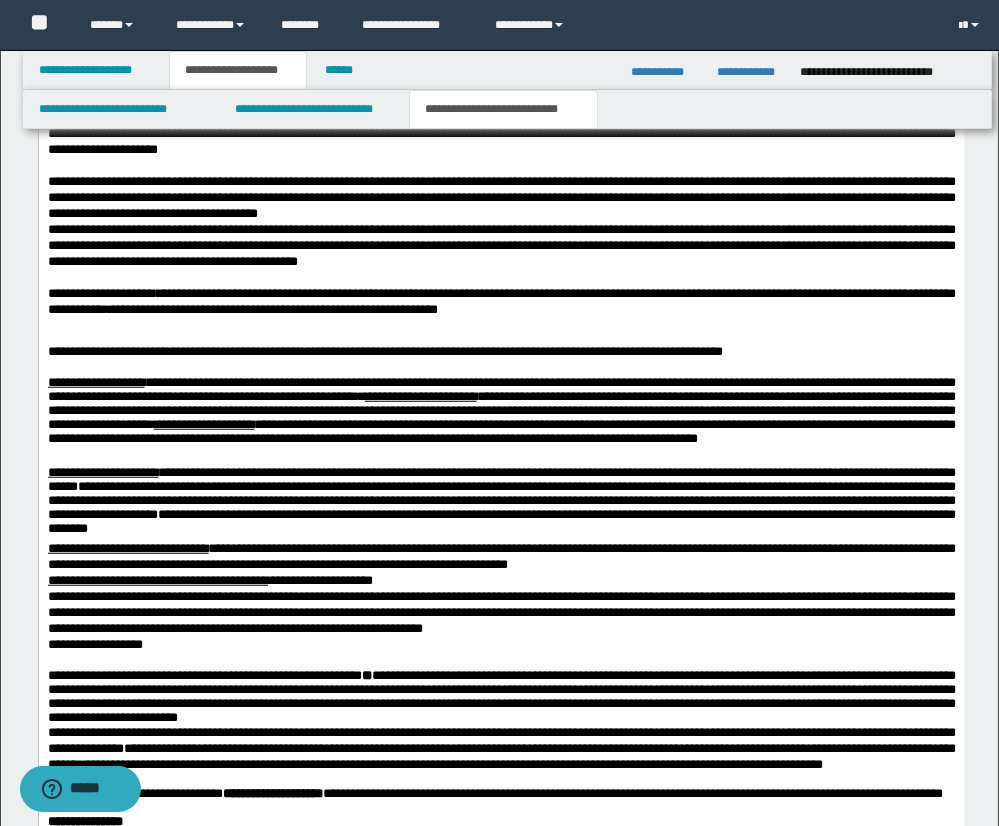 click at bounding box center (501, 327) 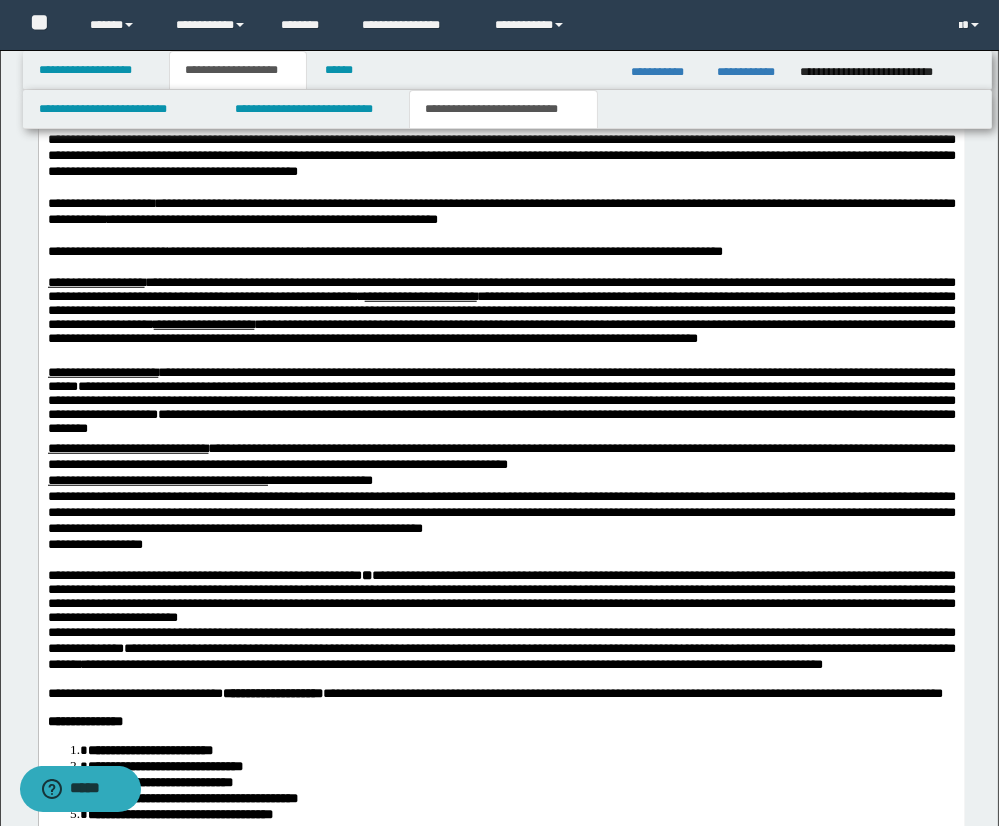 scroll, scrollTop: 2434, scrollLeft: 0, axis: vertical 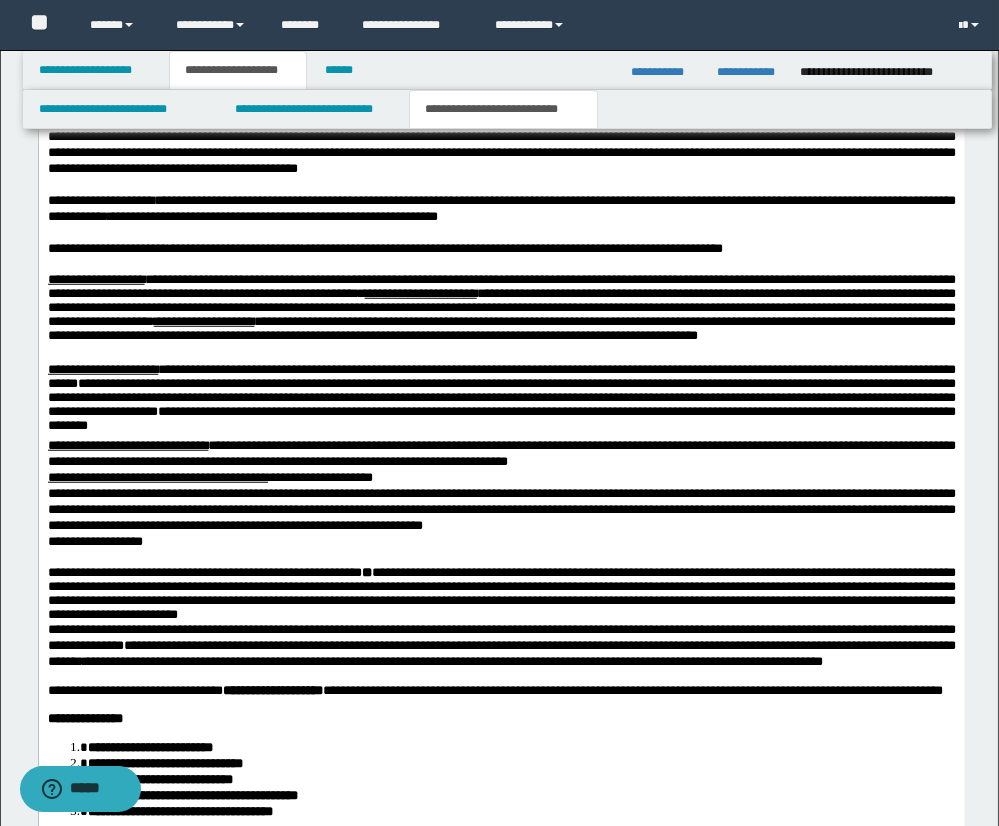 click at bounding box center [501, 266] 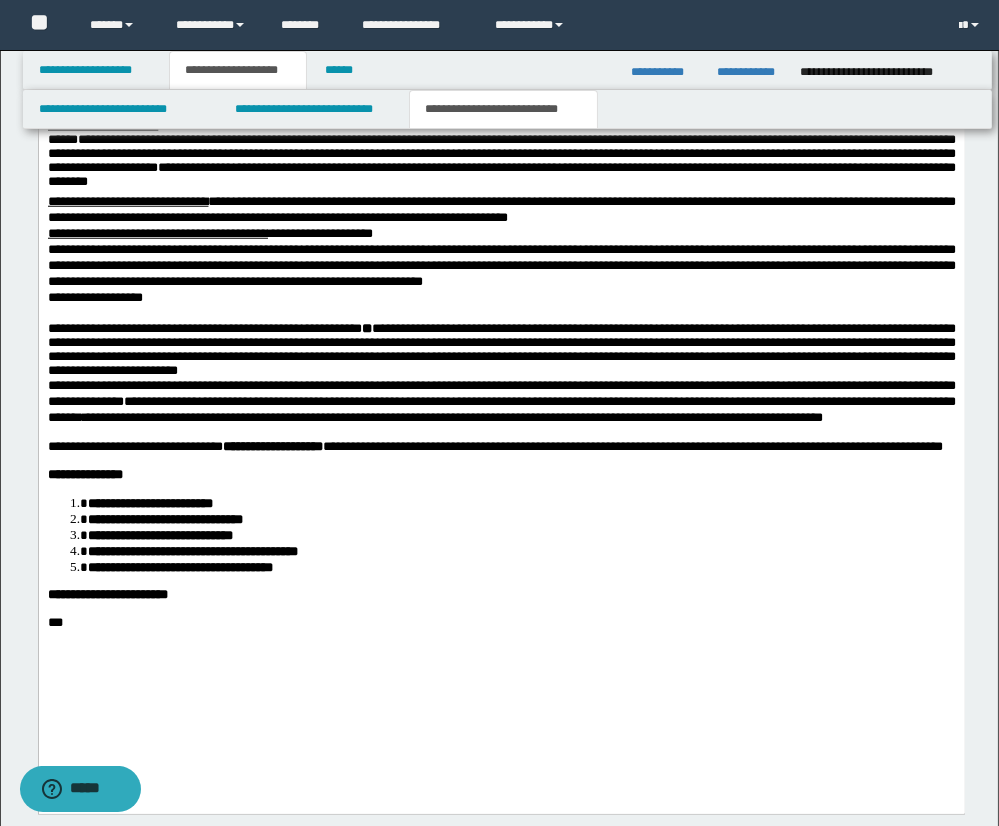 scroll, scrollTop: 2664, scrollLeft: 0, axis: vertical 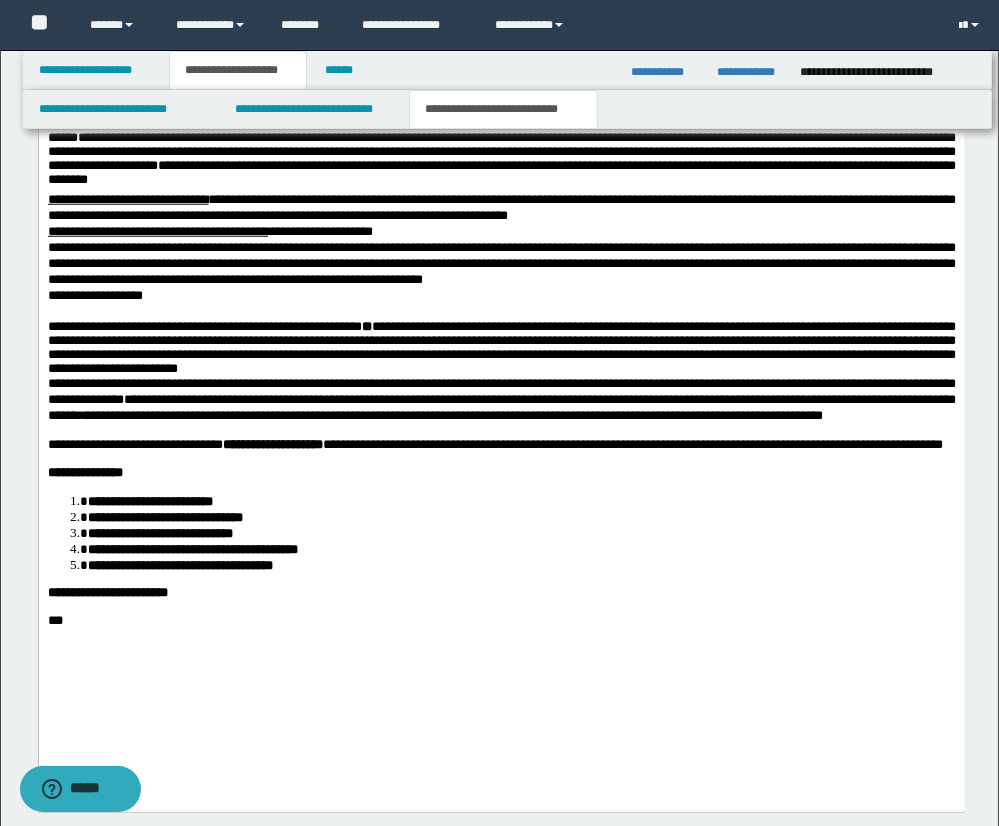 click on "**********" at bounding box center [501, 349] 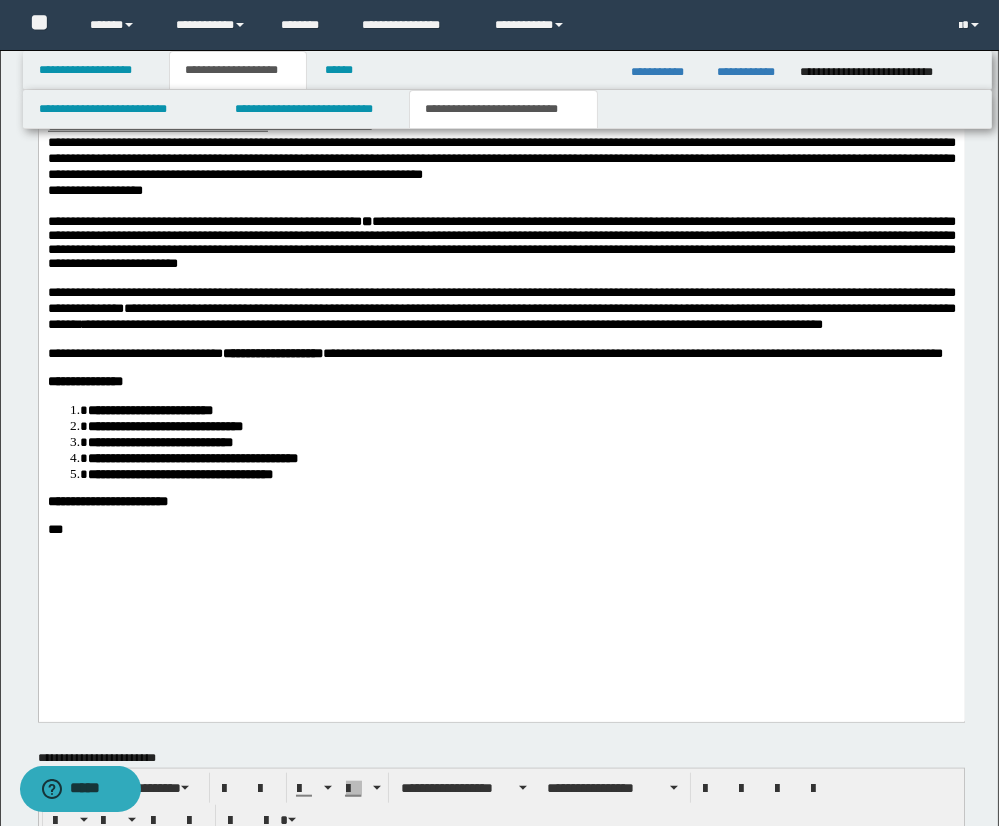 scroll, scrollTop: 2772, scrollLeft: 0, axis: vertical 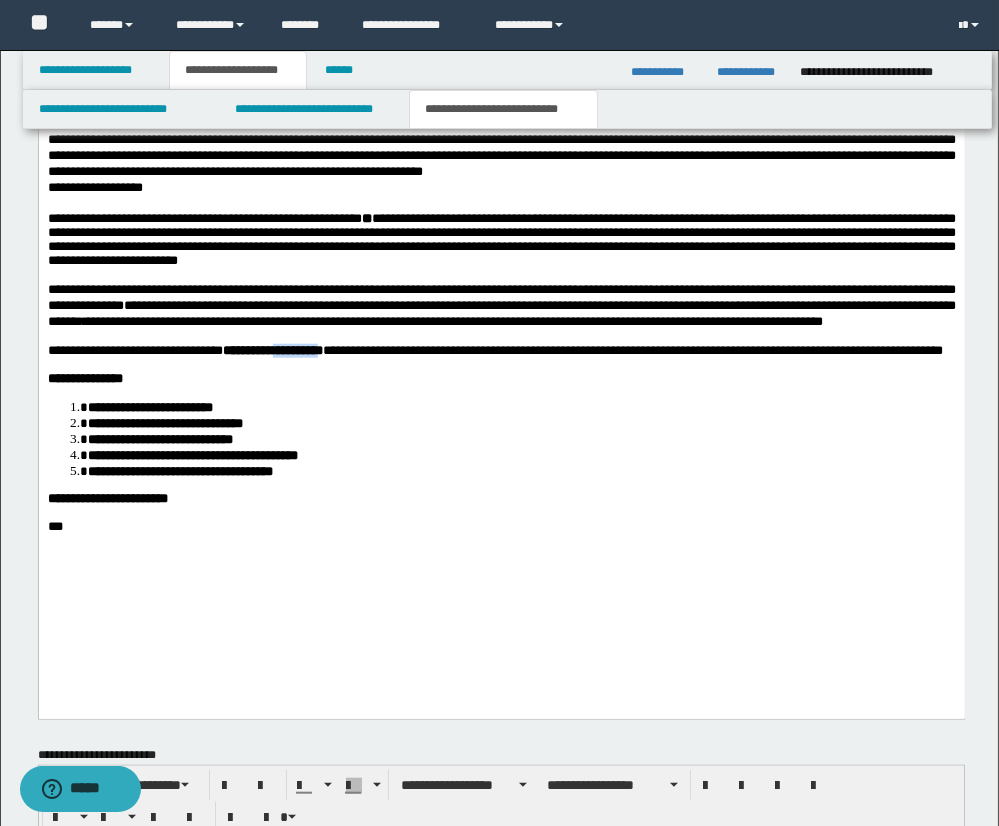 drag, startPoint x: 327, startPoint y: 411, endPoint x: 409, endPoint y: 410, distance: 82.006096 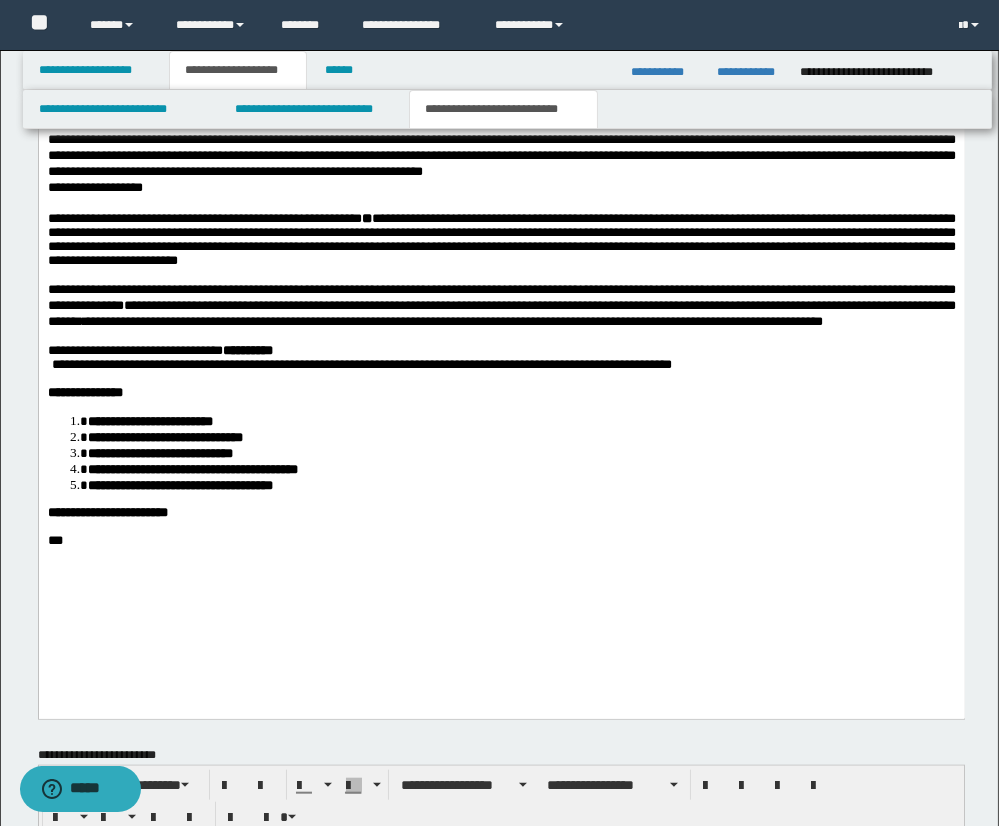 click on "**********" at bounding box center [359, 365] 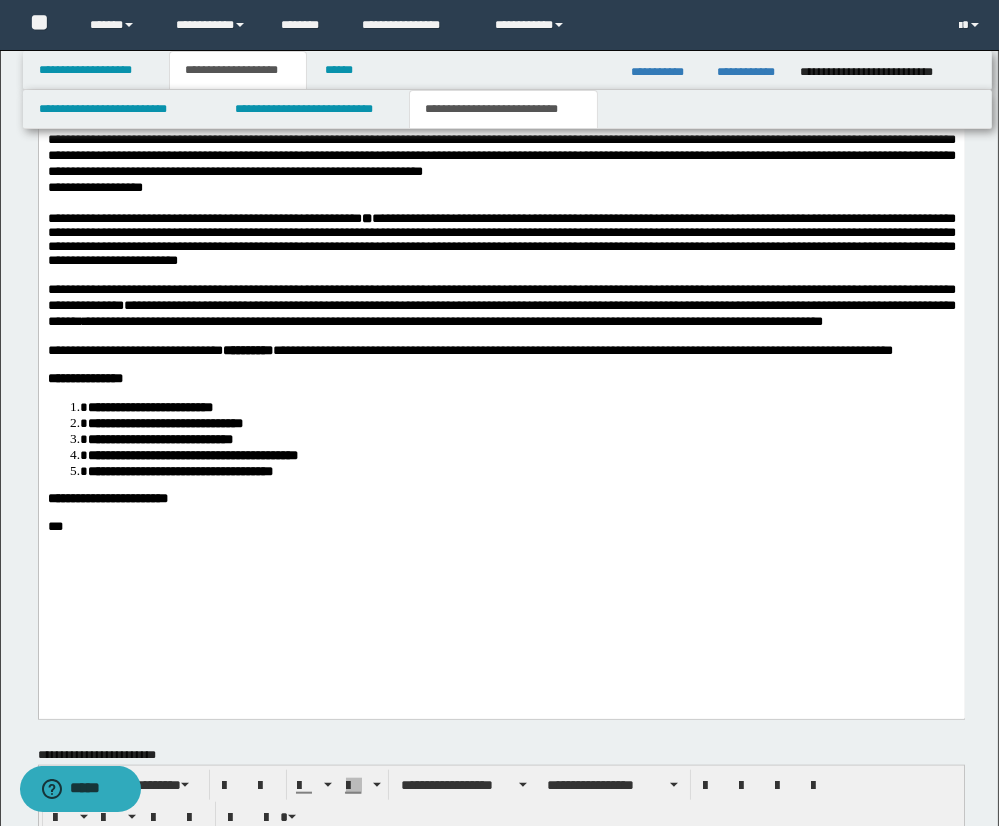 click on "**********" at bounding box center (501, -308) 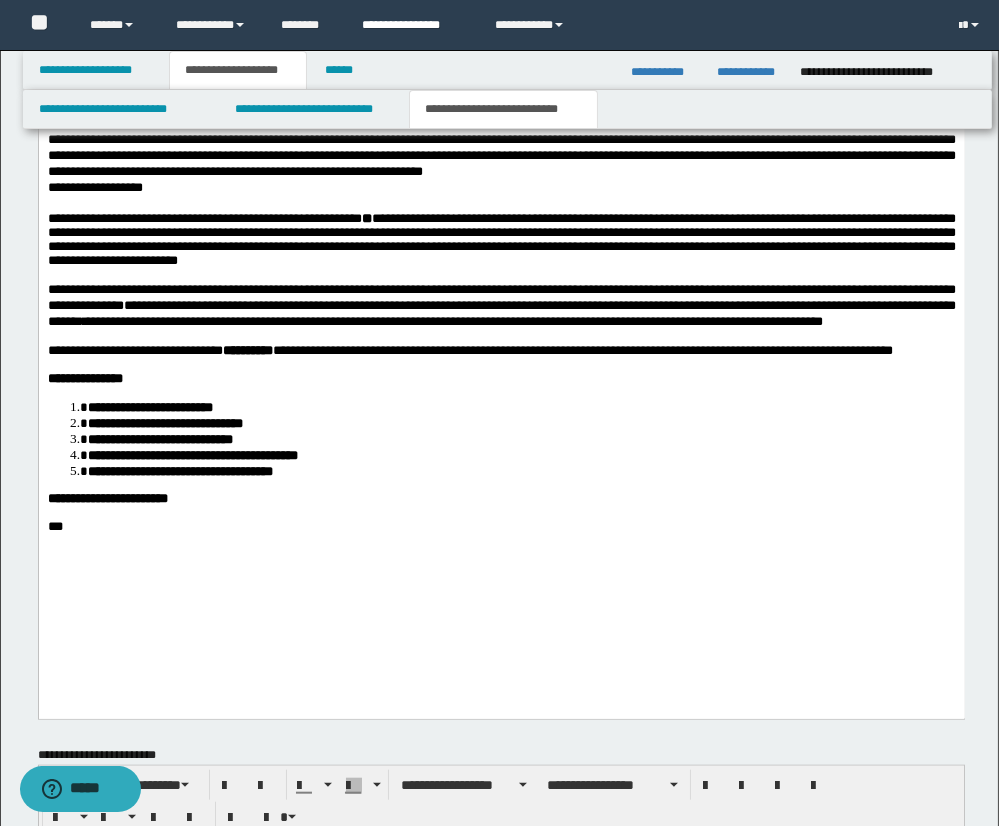 scroll, scrollTop: 2750, scrollLeft: 0, axis: vertical 